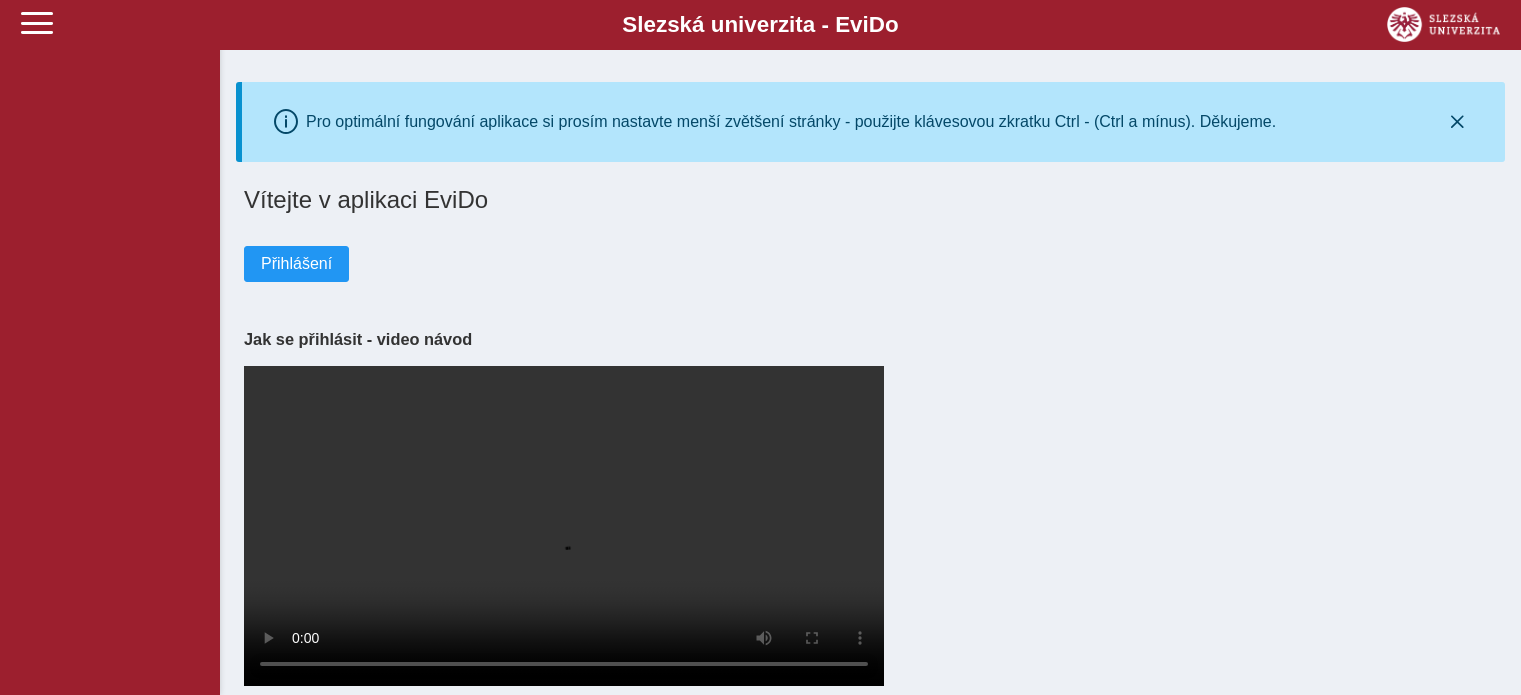 scroll, scrollTop: 0, scrollLeft: 0, axis: both 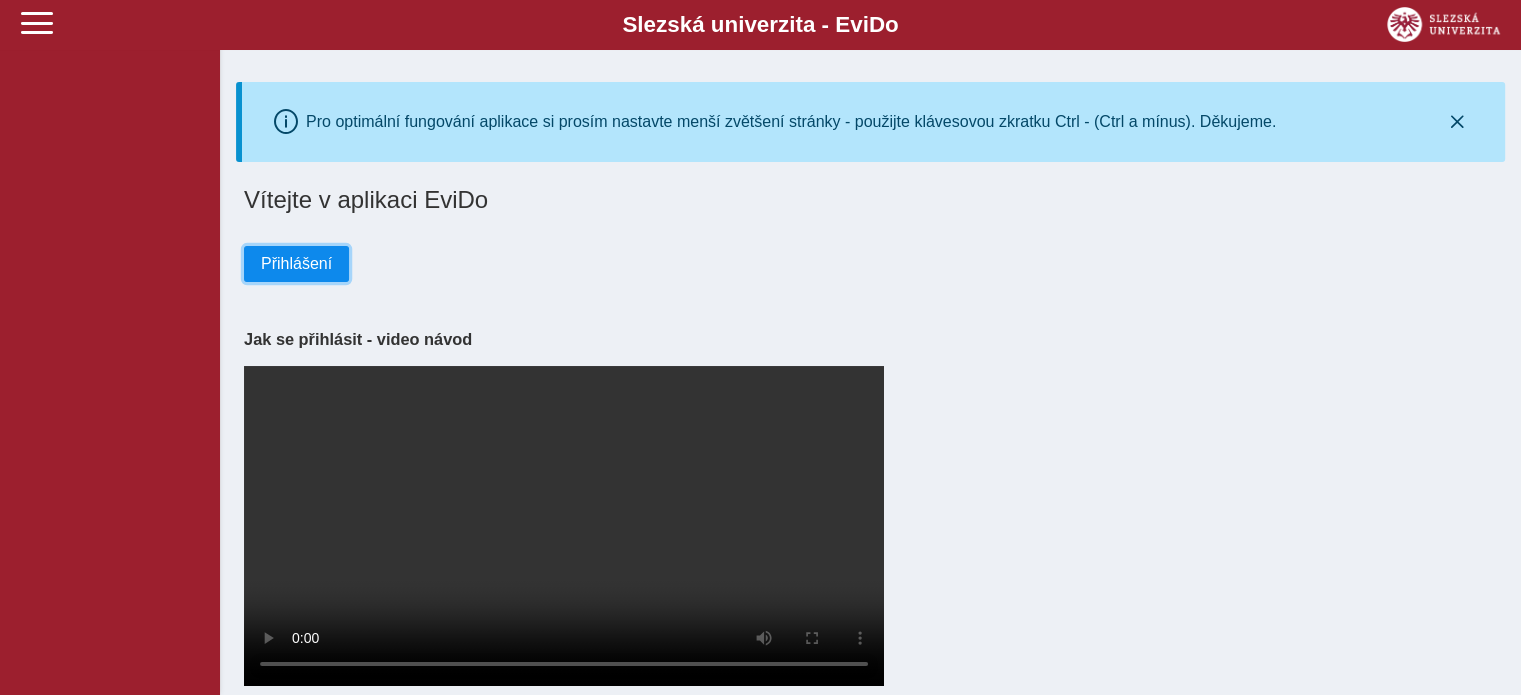 click on "Přihlášení" at bounding box center [296, 264] 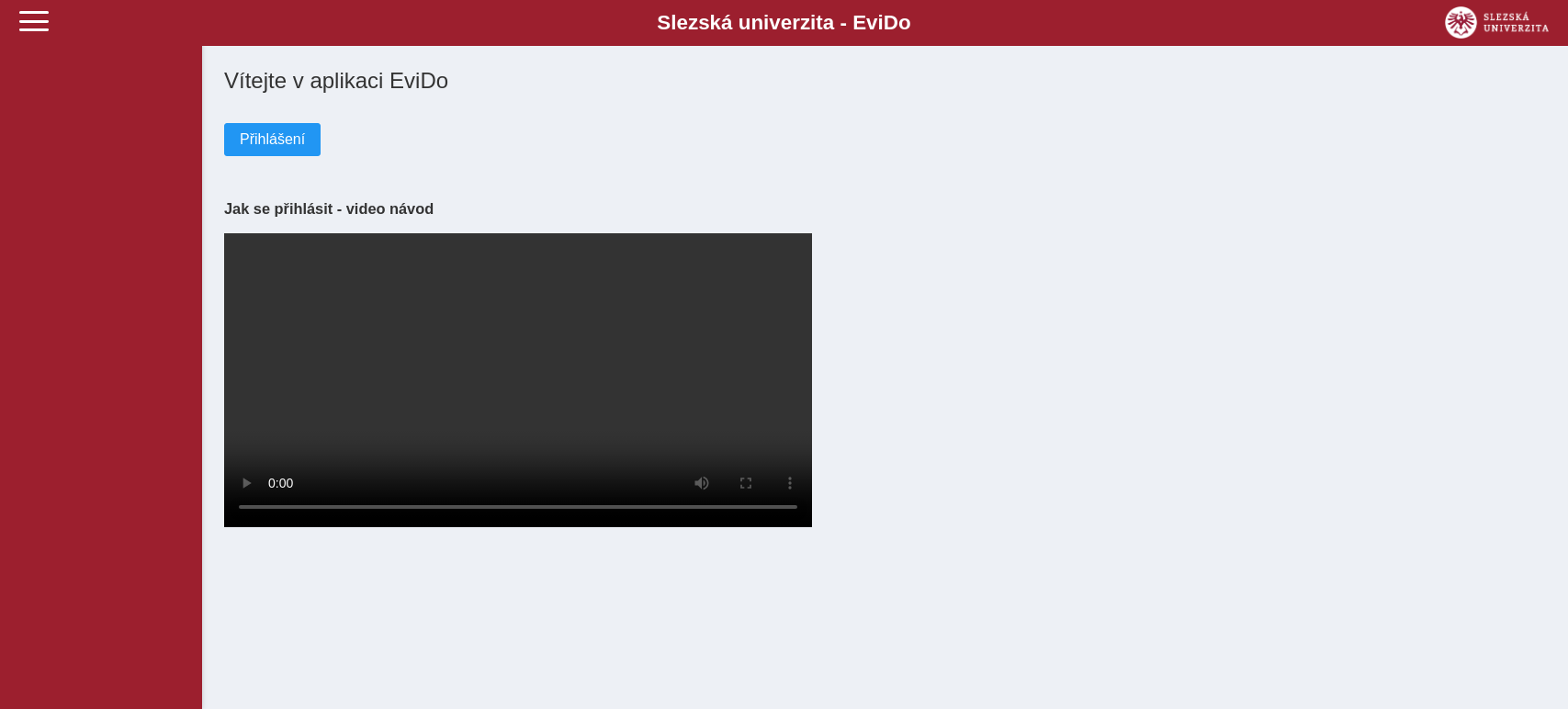 scroll, scrollTop: 0, scrollLeft: 0, axis: both 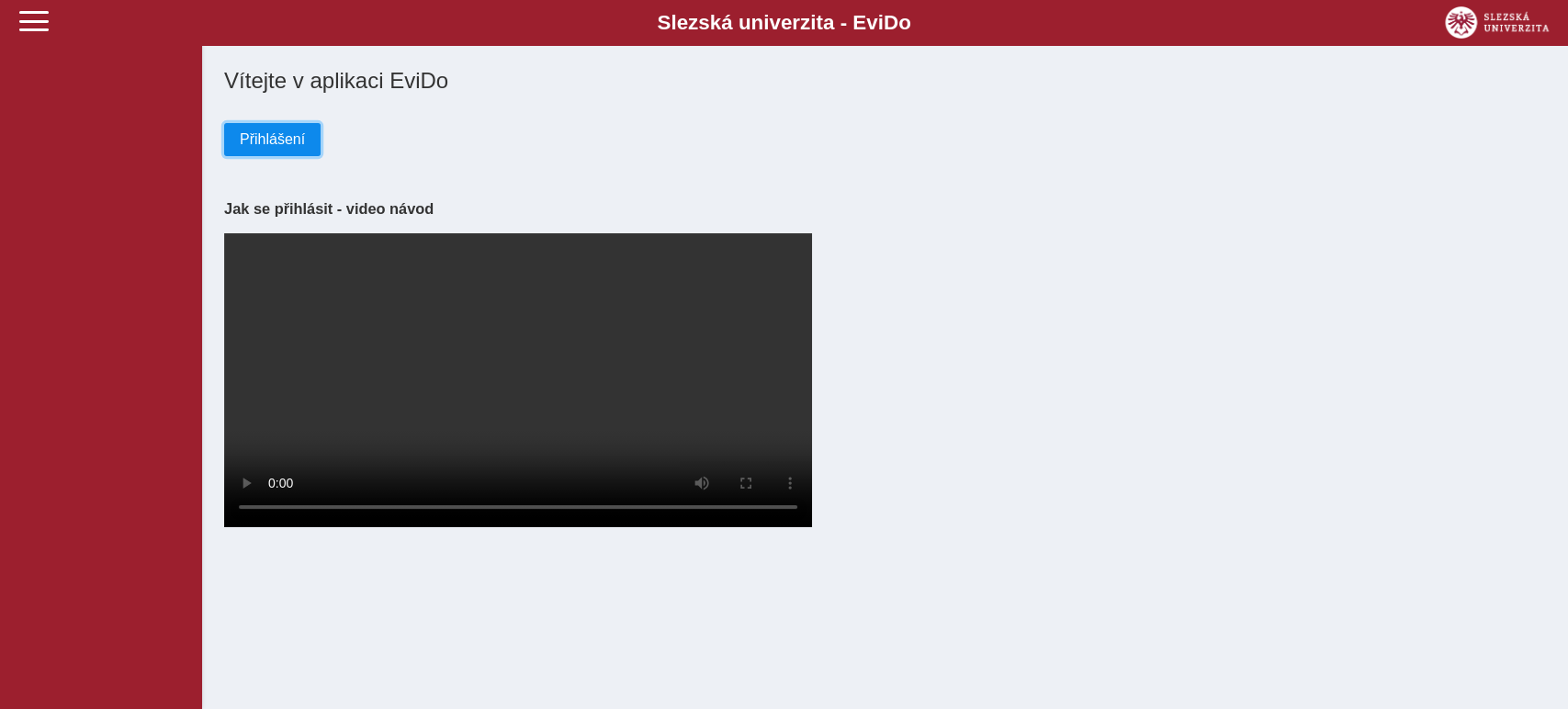 click on "Přihlášení" at bounding box center [272, 140] 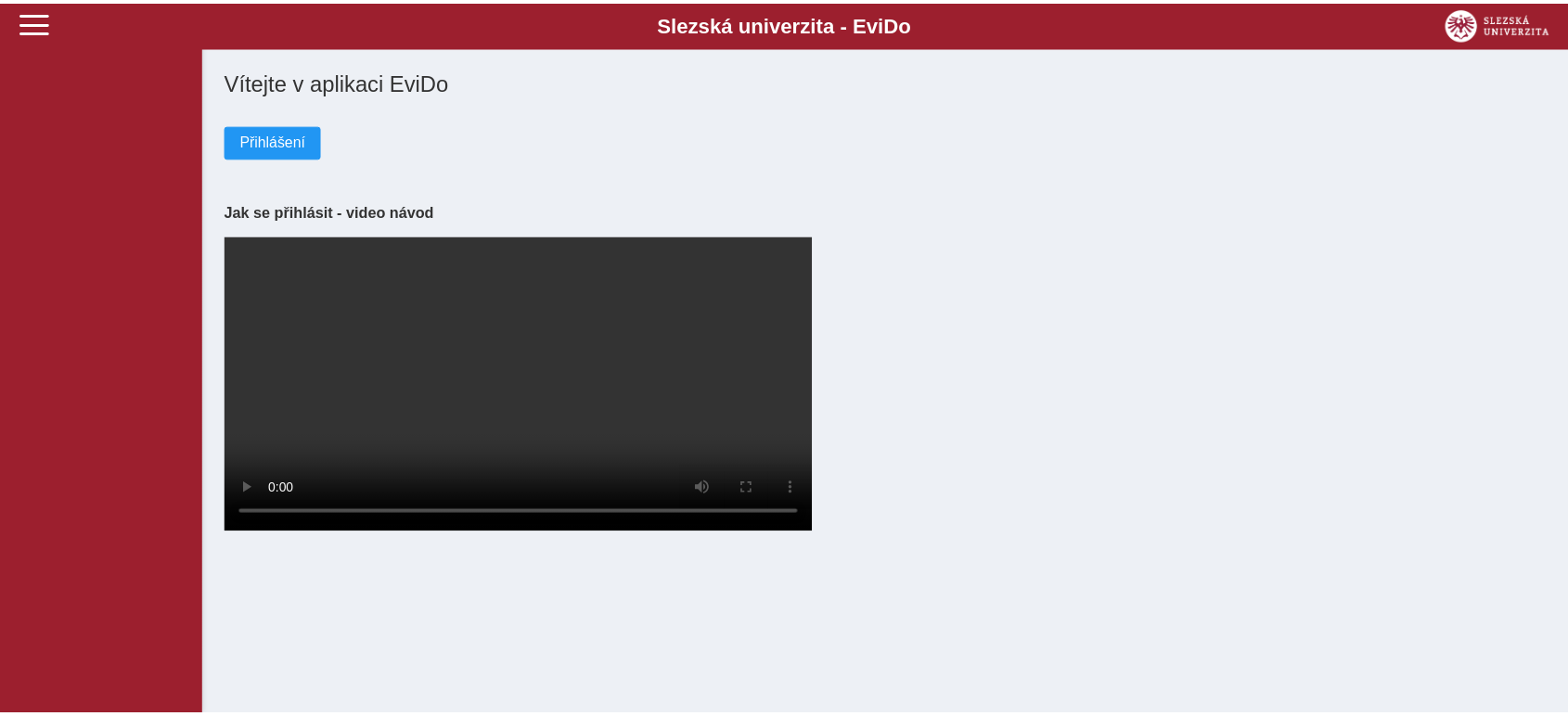 scroll, scrollTop: 0, scrollLeft: 0, axis: both 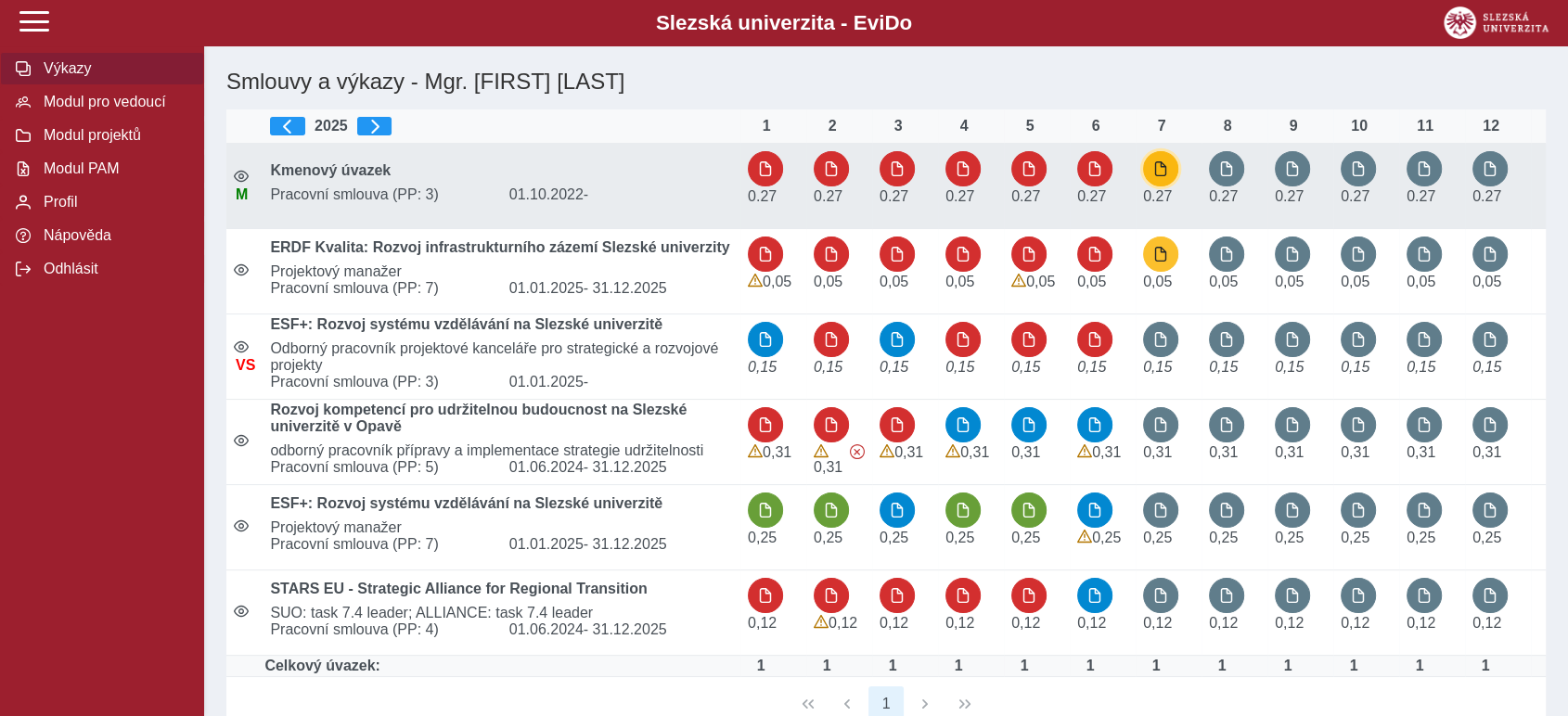 click at bounding box center [1161, 169] 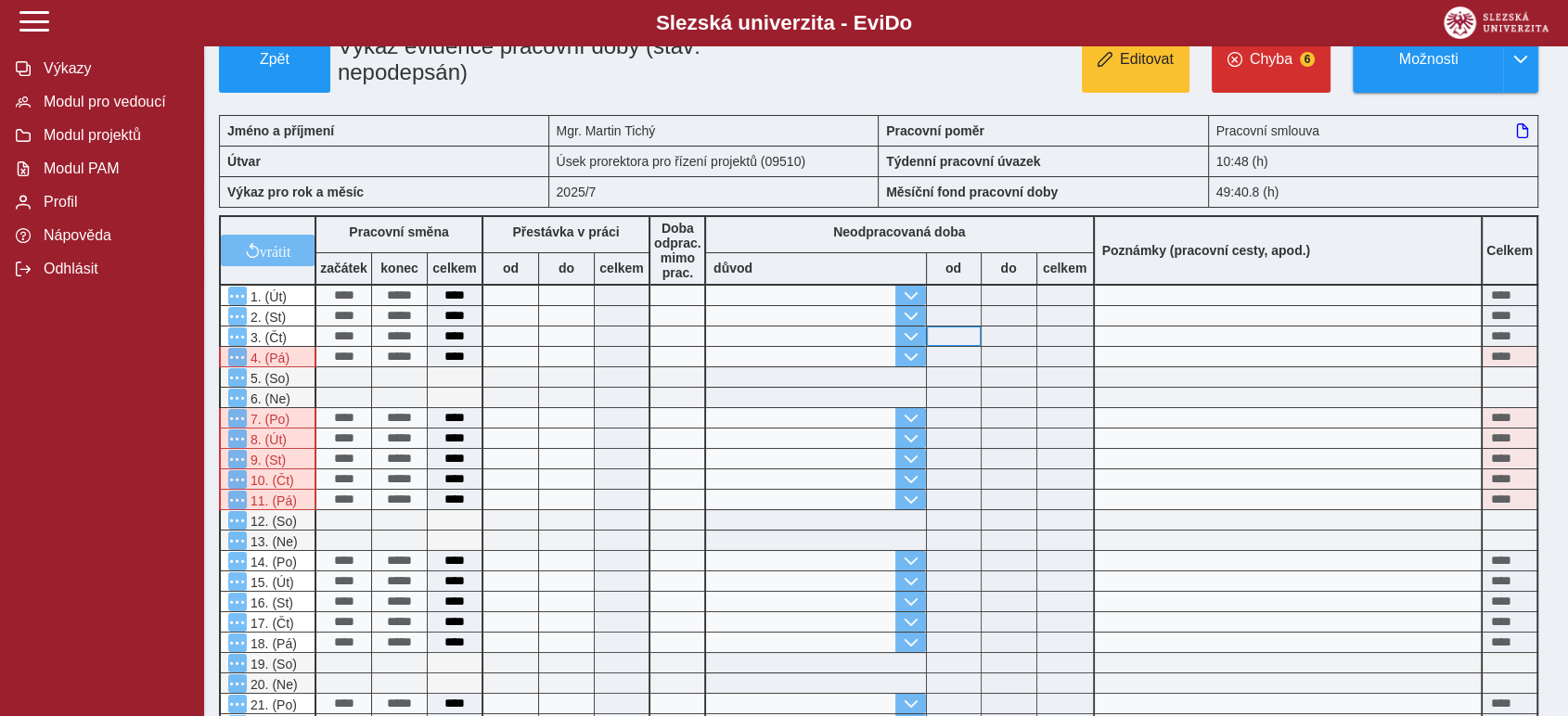 scroll, scrollTop: 0, scrollLeft: 0, axis: both 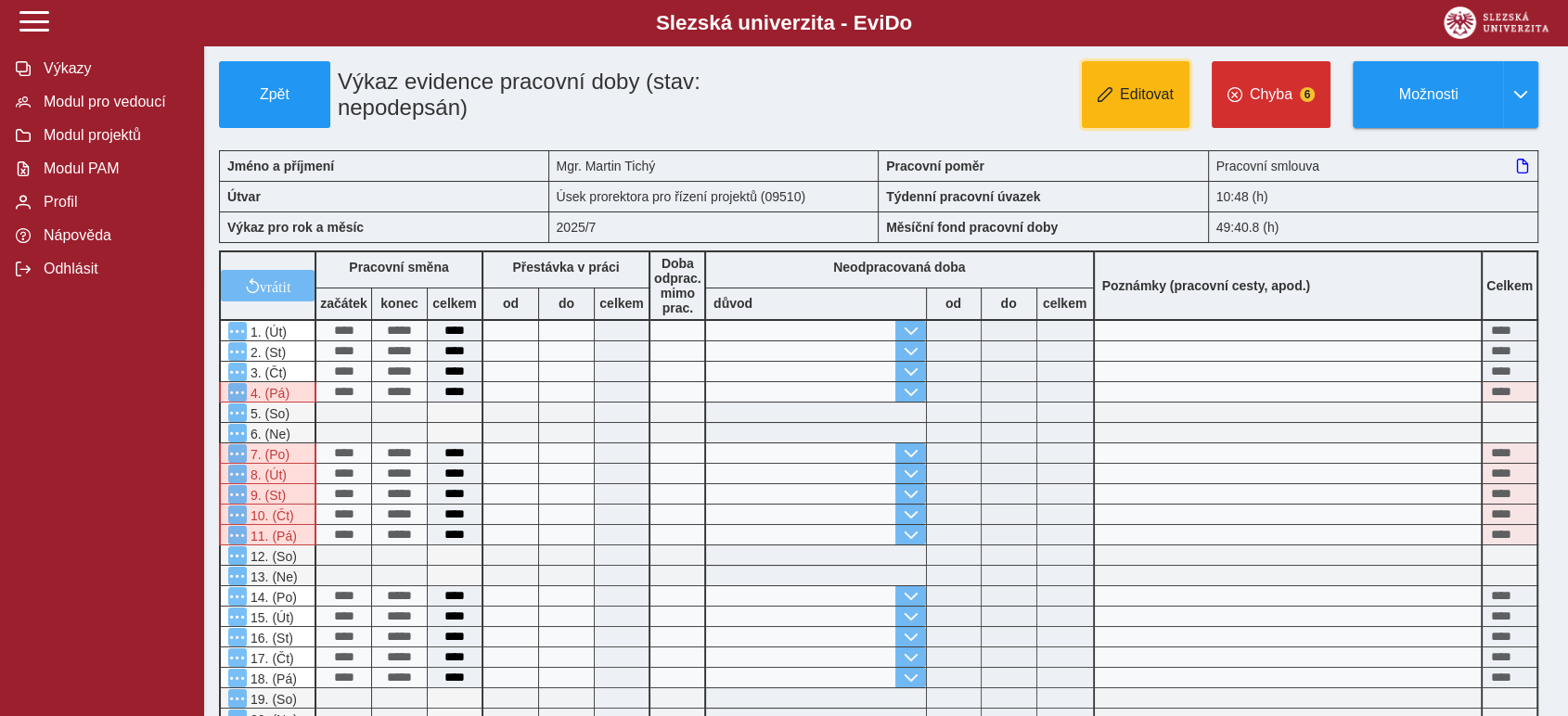 click on "Editovat" at bounding box center [1147, 95] 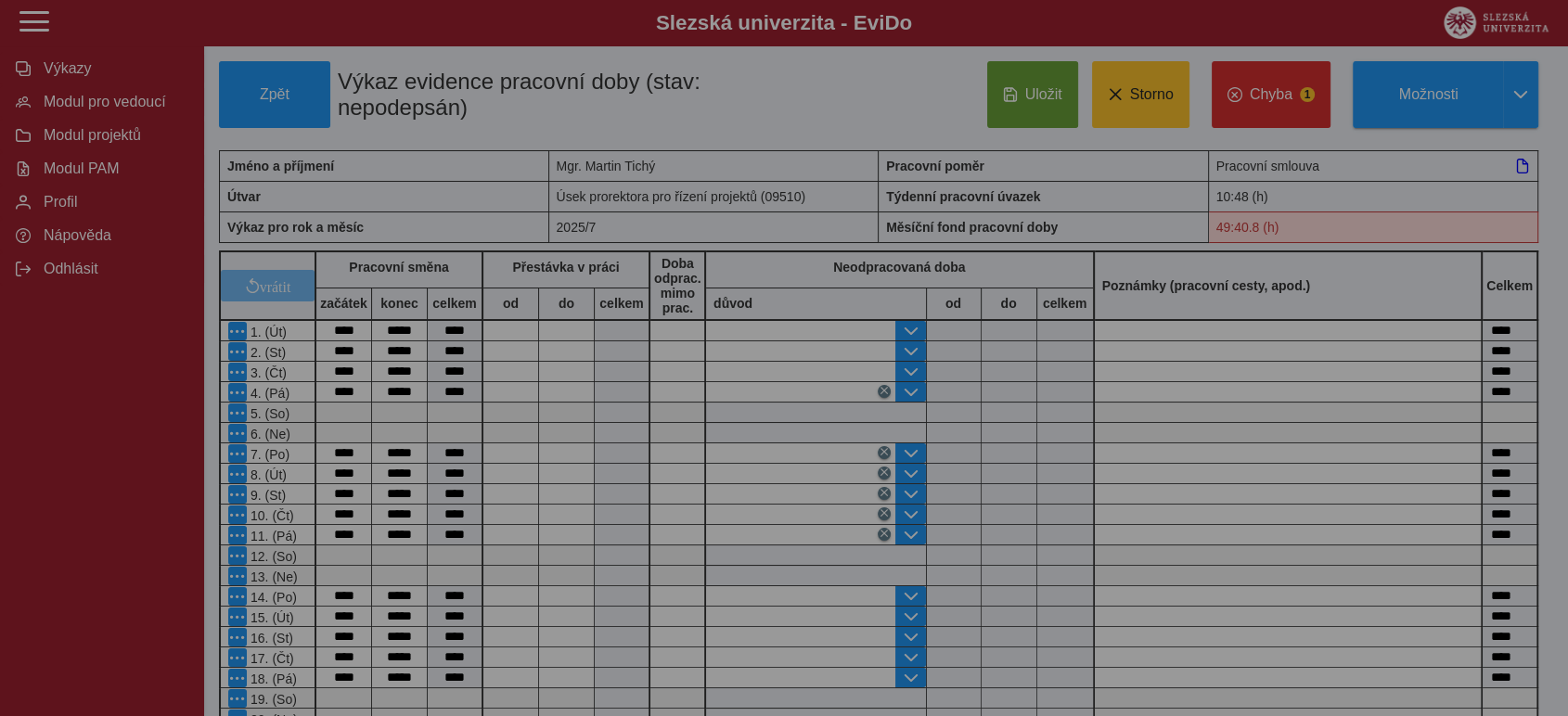type 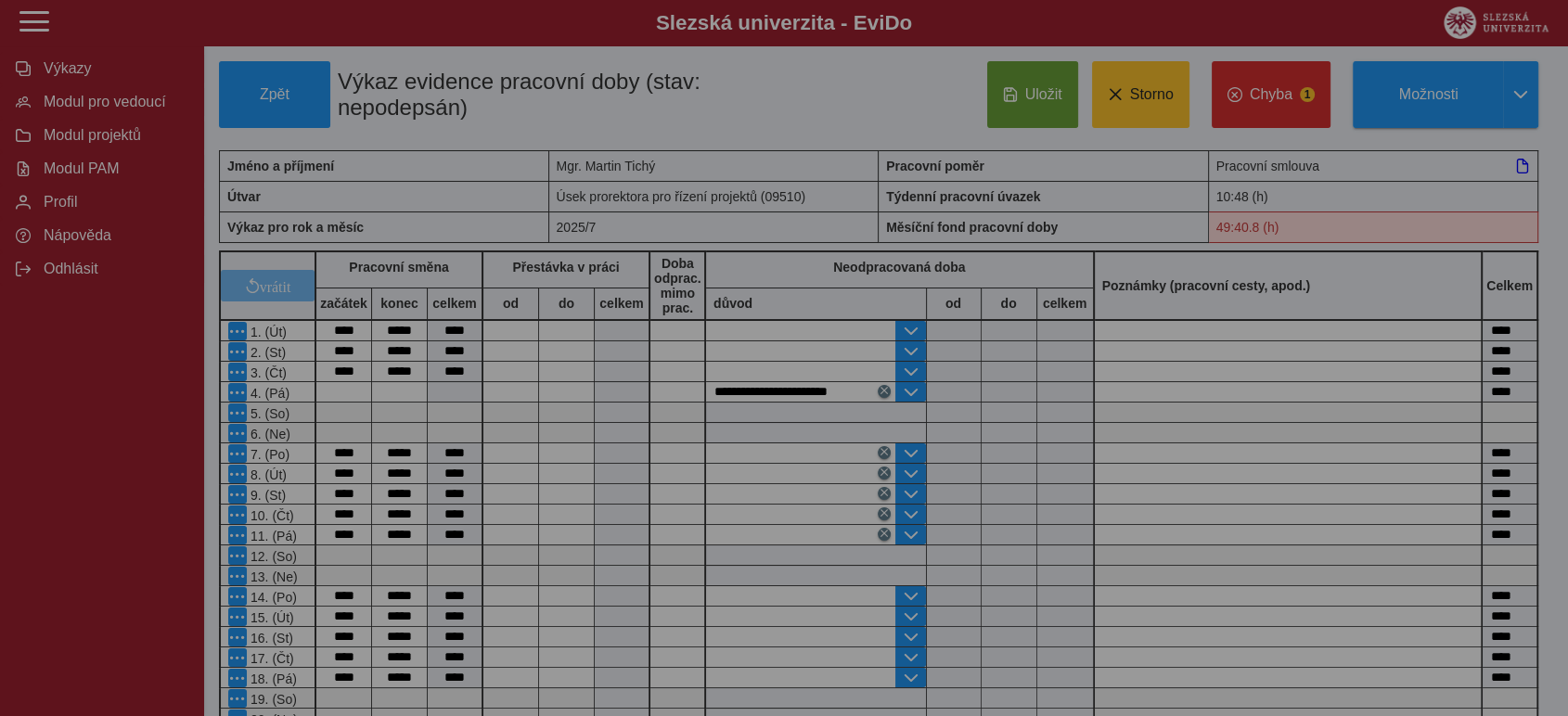 type on "******" 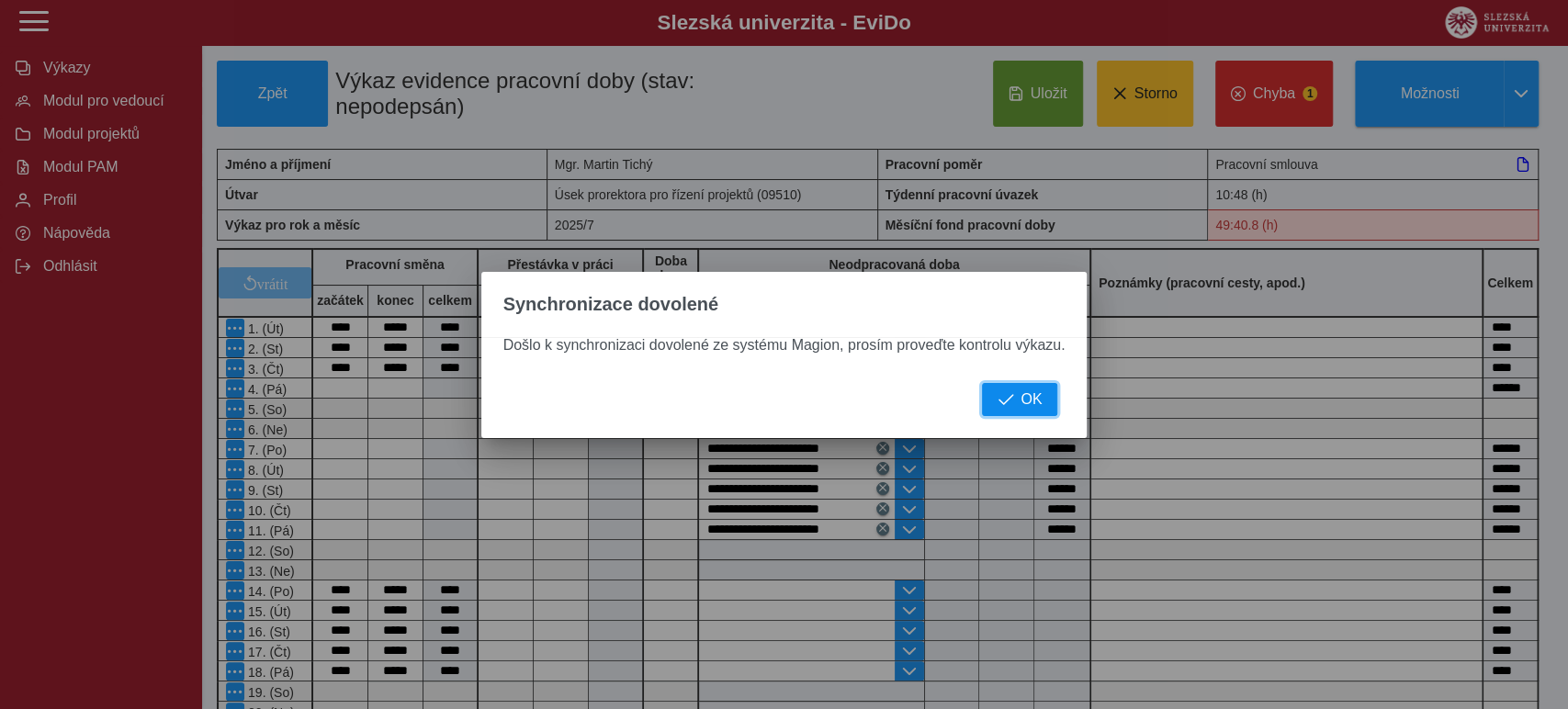 click on "OK" at bounding box center [1020, 400] 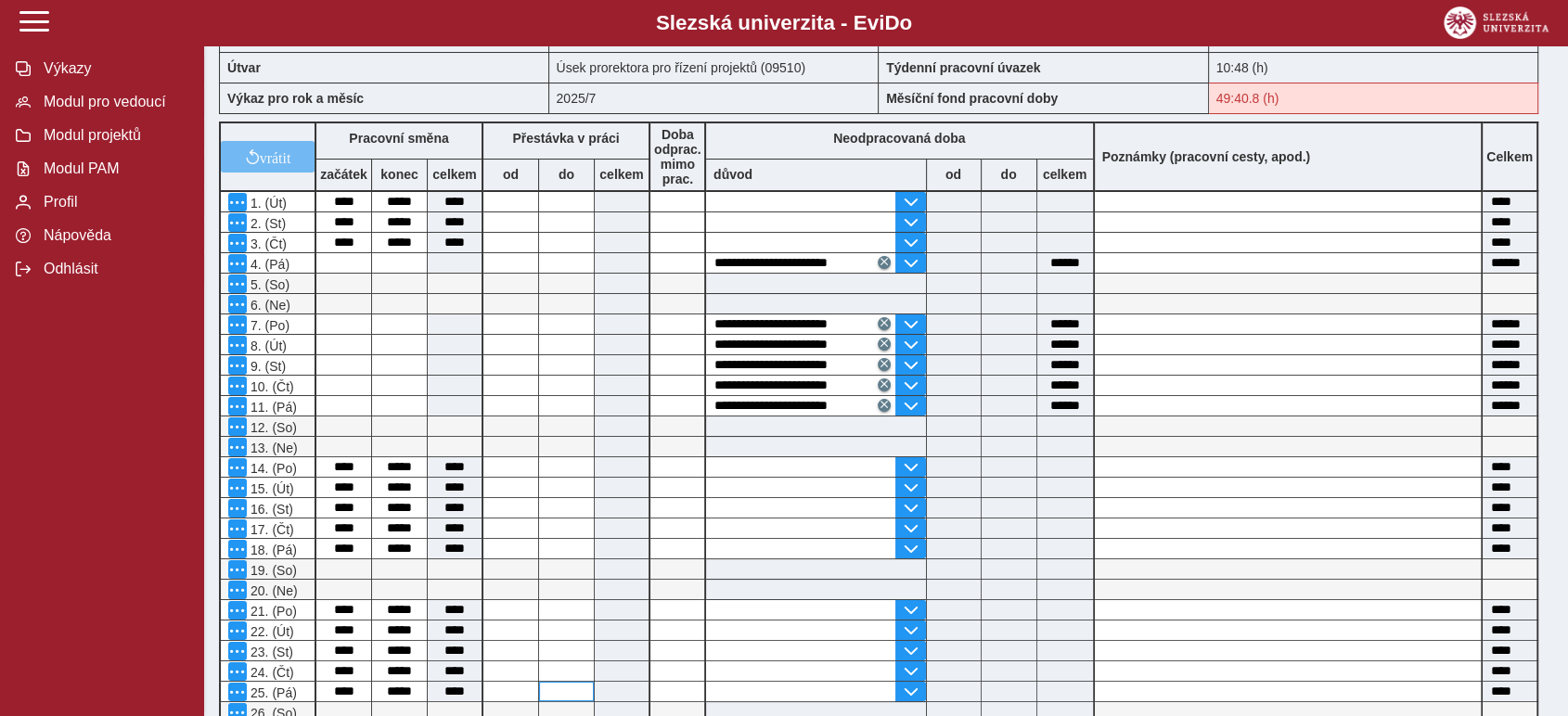 scroll, scrollTop: 412, scrollLeft: 0, axis: vertical 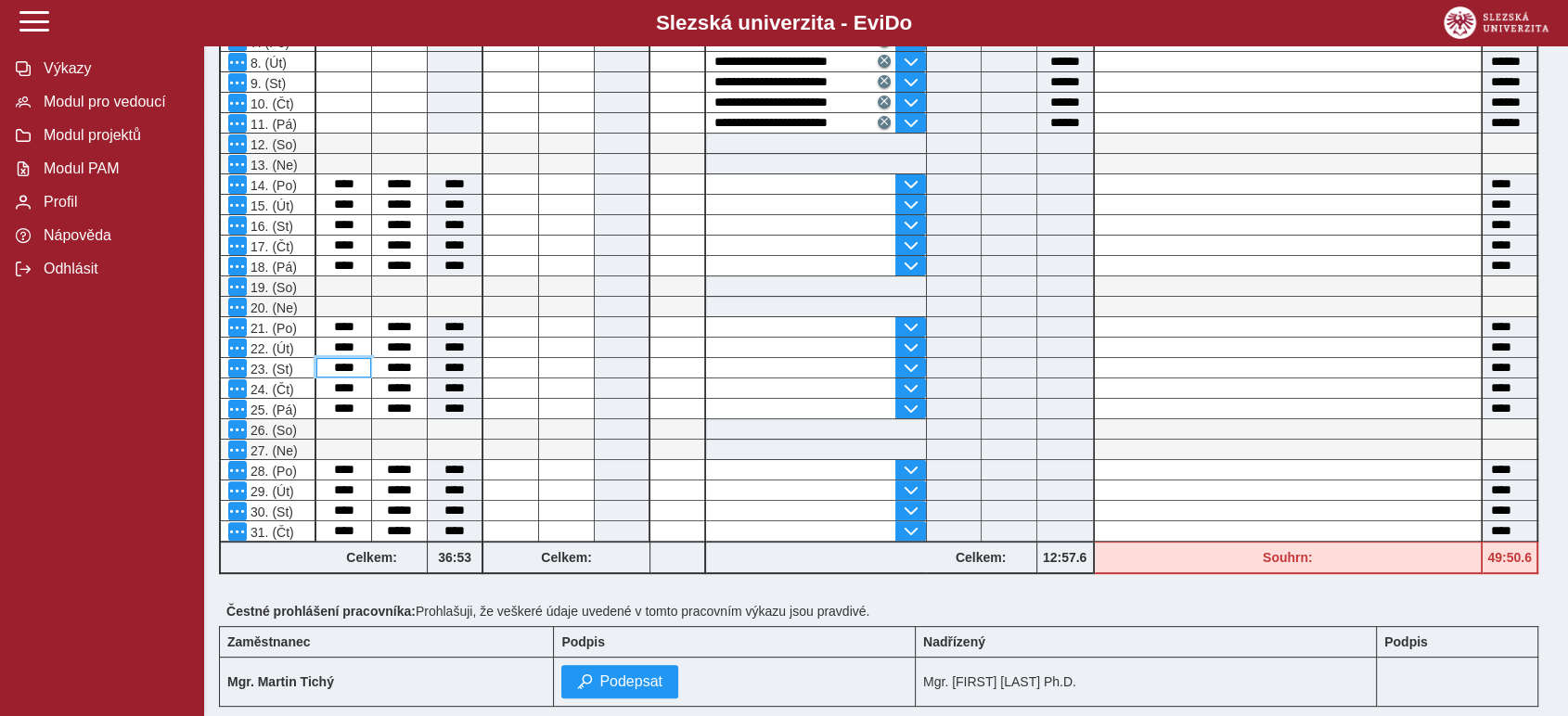 click on "****" at bounding box center [343, 367] 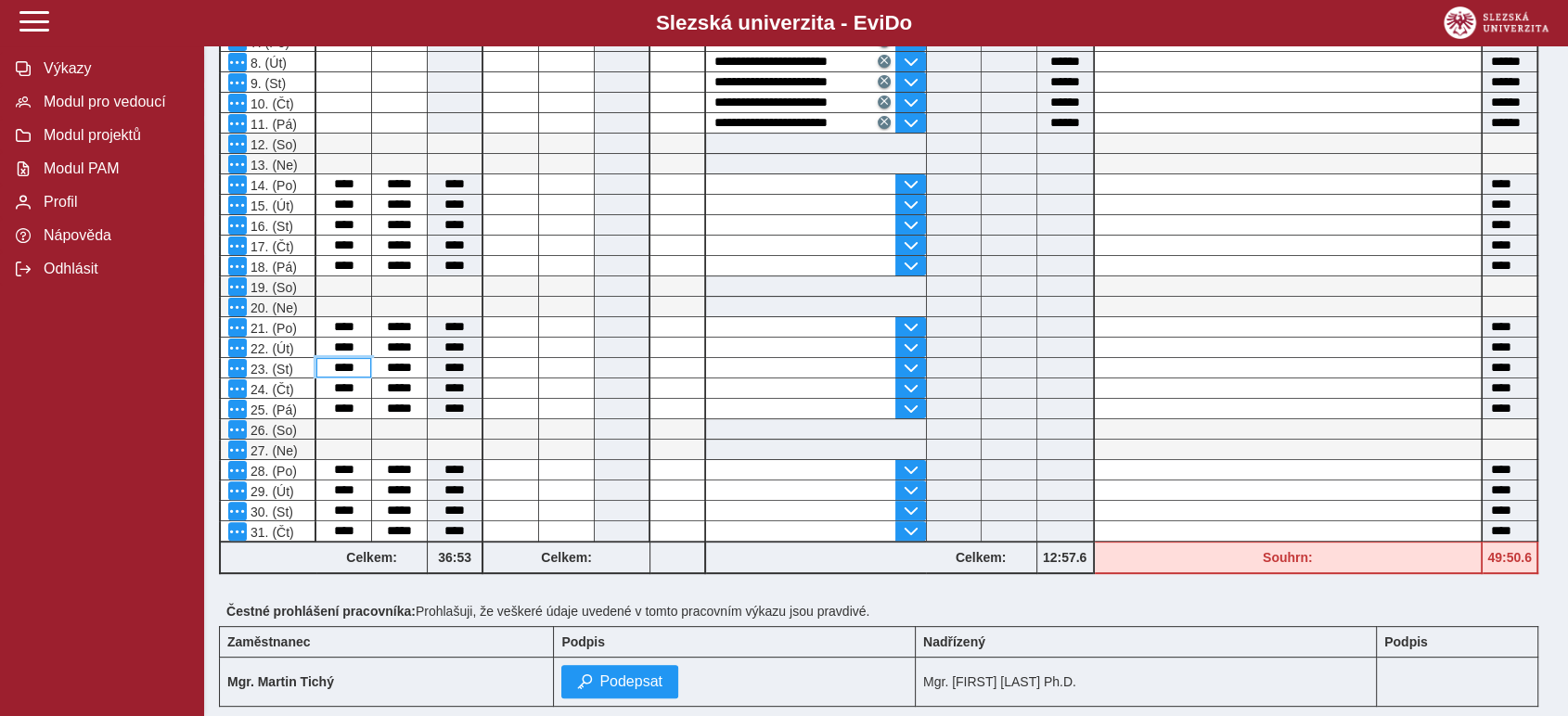type on "****" 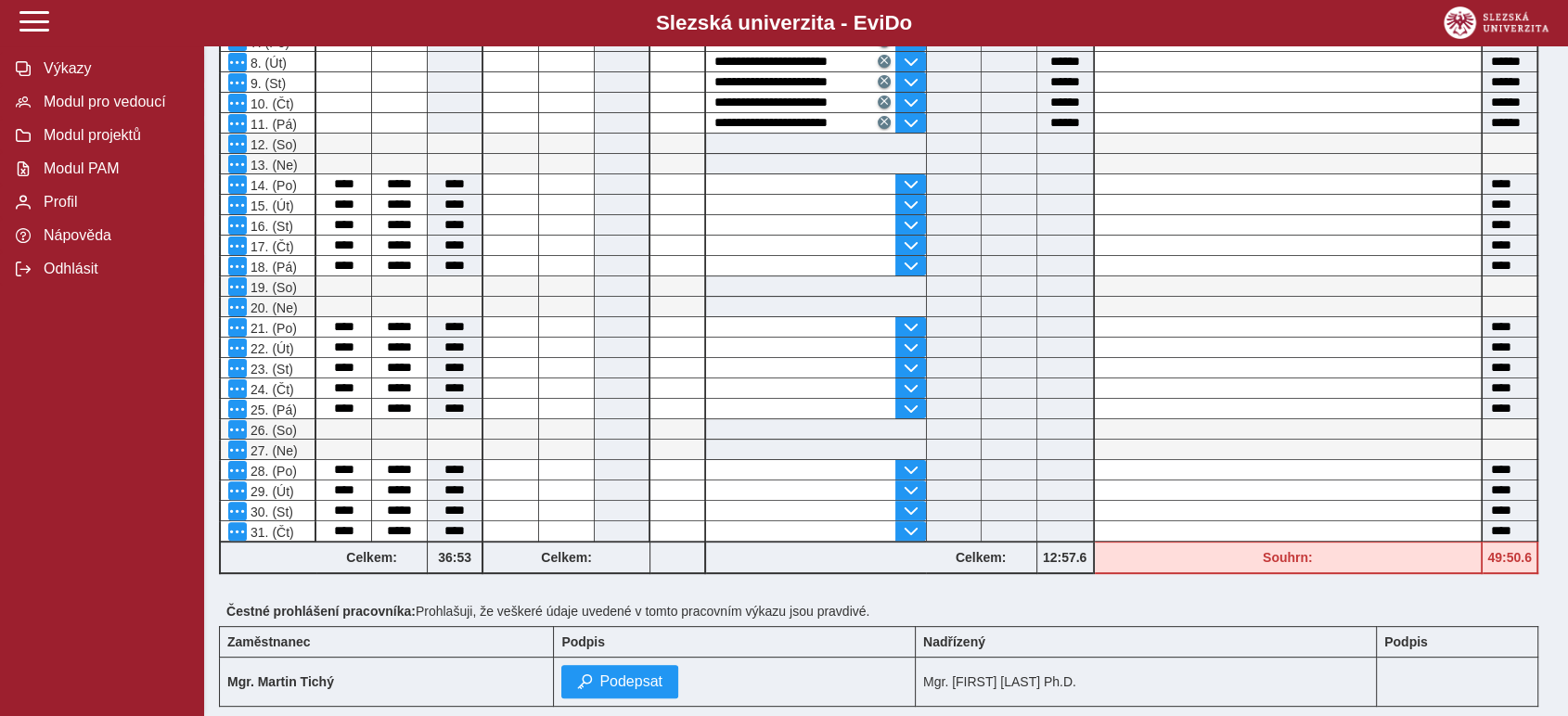 click on "Čestné prohlášení pracovníka:  Prohlašuji, že veškeré údaje uvedené v tomto pracovním výkazu jsou pravdivé." at bounding box center [886, 611] 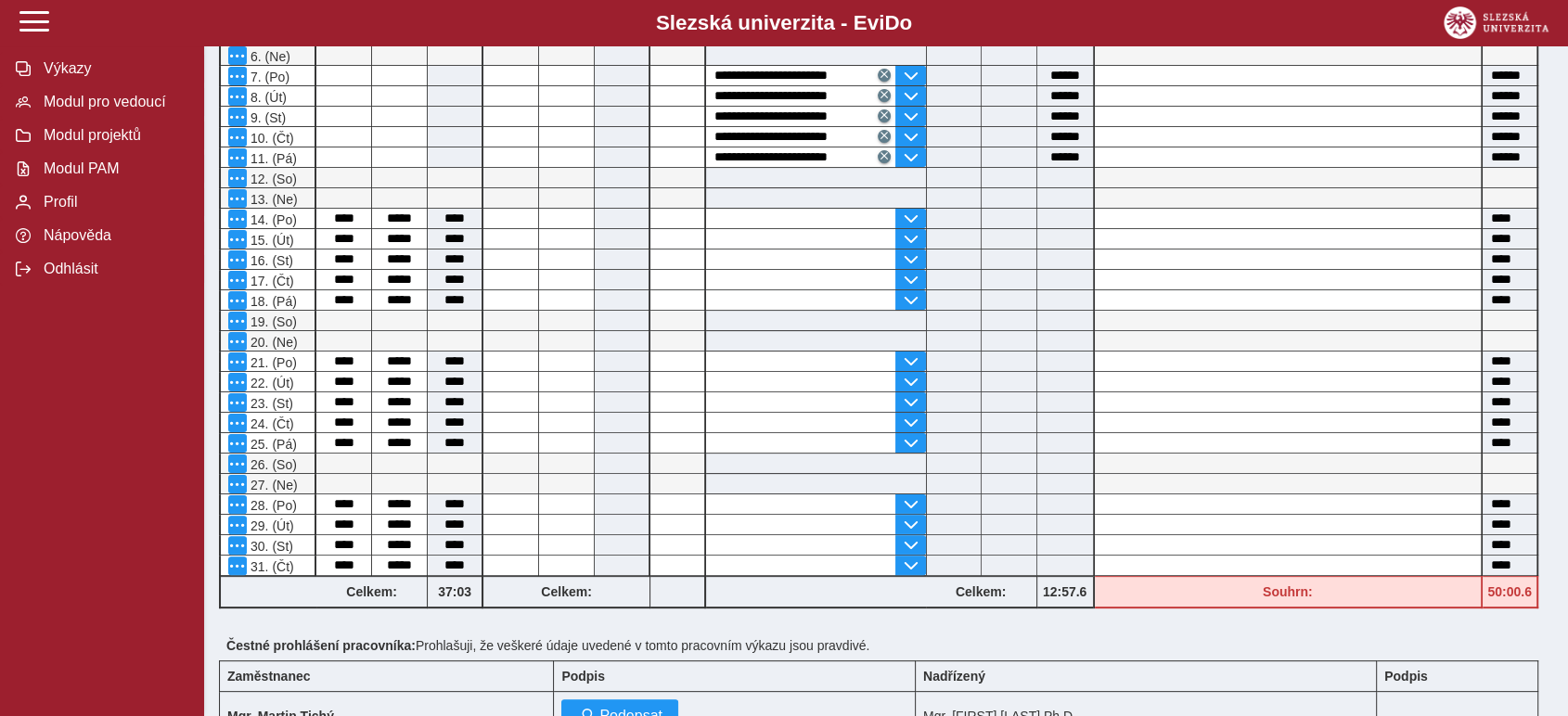 scroll, scrollTop: 412, scrollLeft: 0, axis: vertical 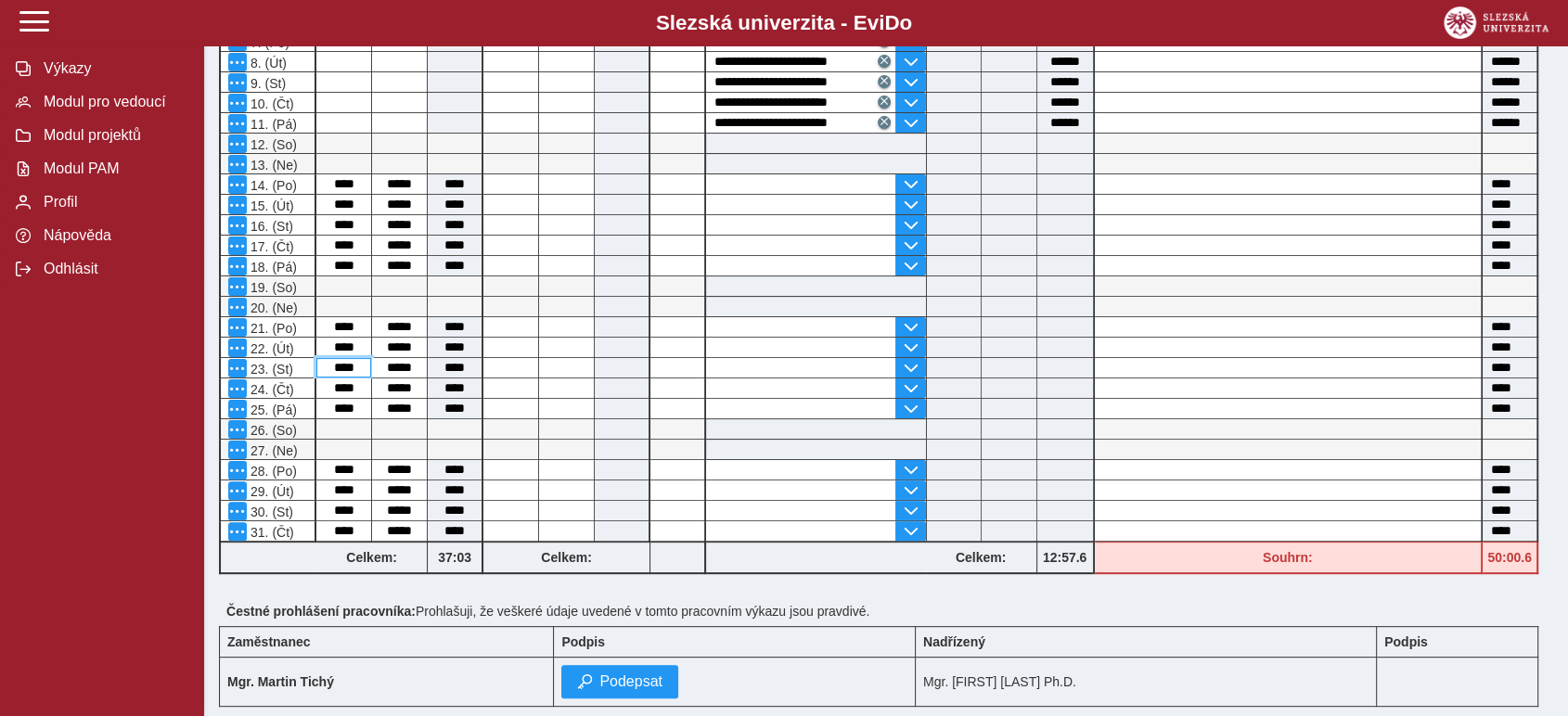 drag, startPoint x: 357, startPoint y: 364, endPoint x: 317, endPoint y: 367, distance: 40.112342 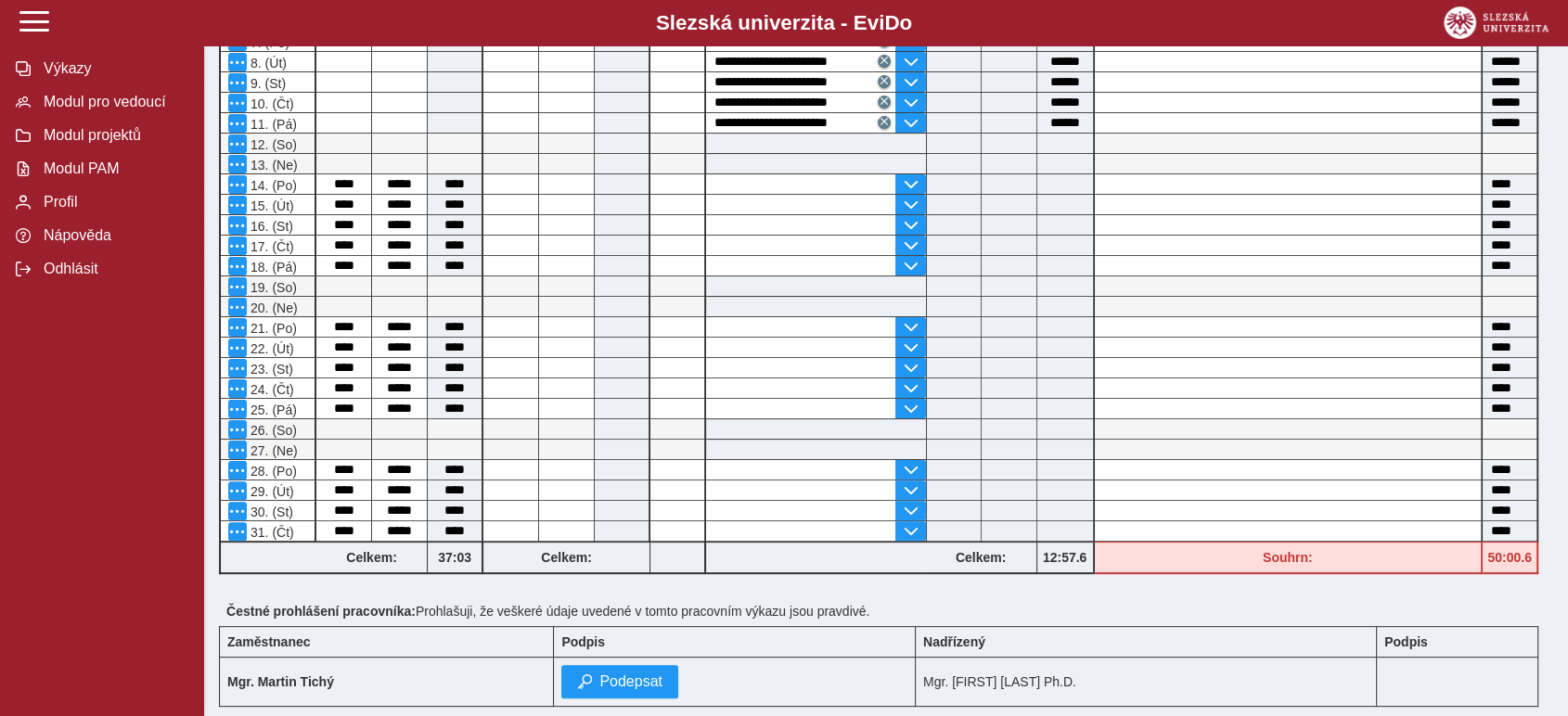 click on "Čestné prohlášení pracovníka:  Prohlašuji, že veškeré údaje uvedené v tomto pracovním výkazu jsou pravdivé." at bounding box center [886, 611] 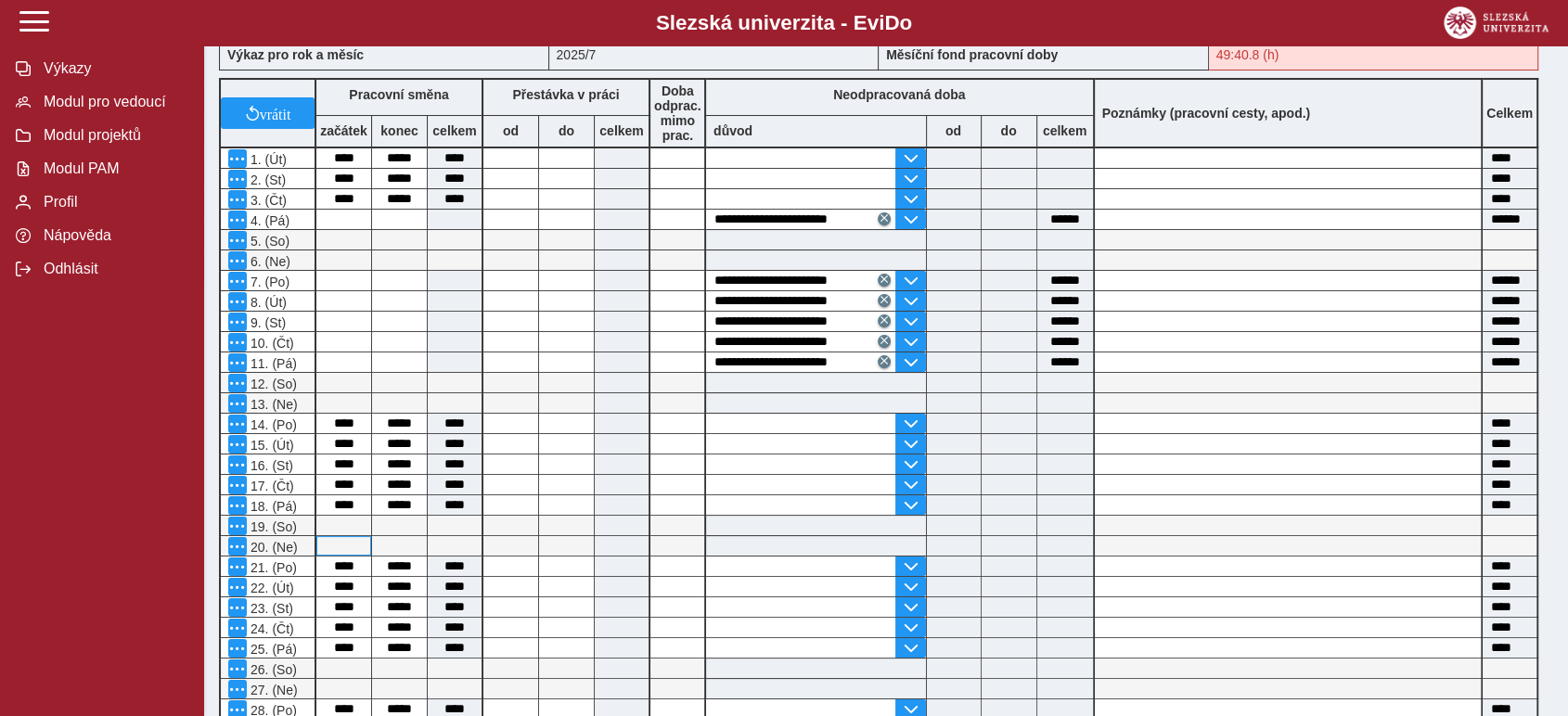 scroll, scrollTop: 206, scrollLeft: 0, axis: vertical 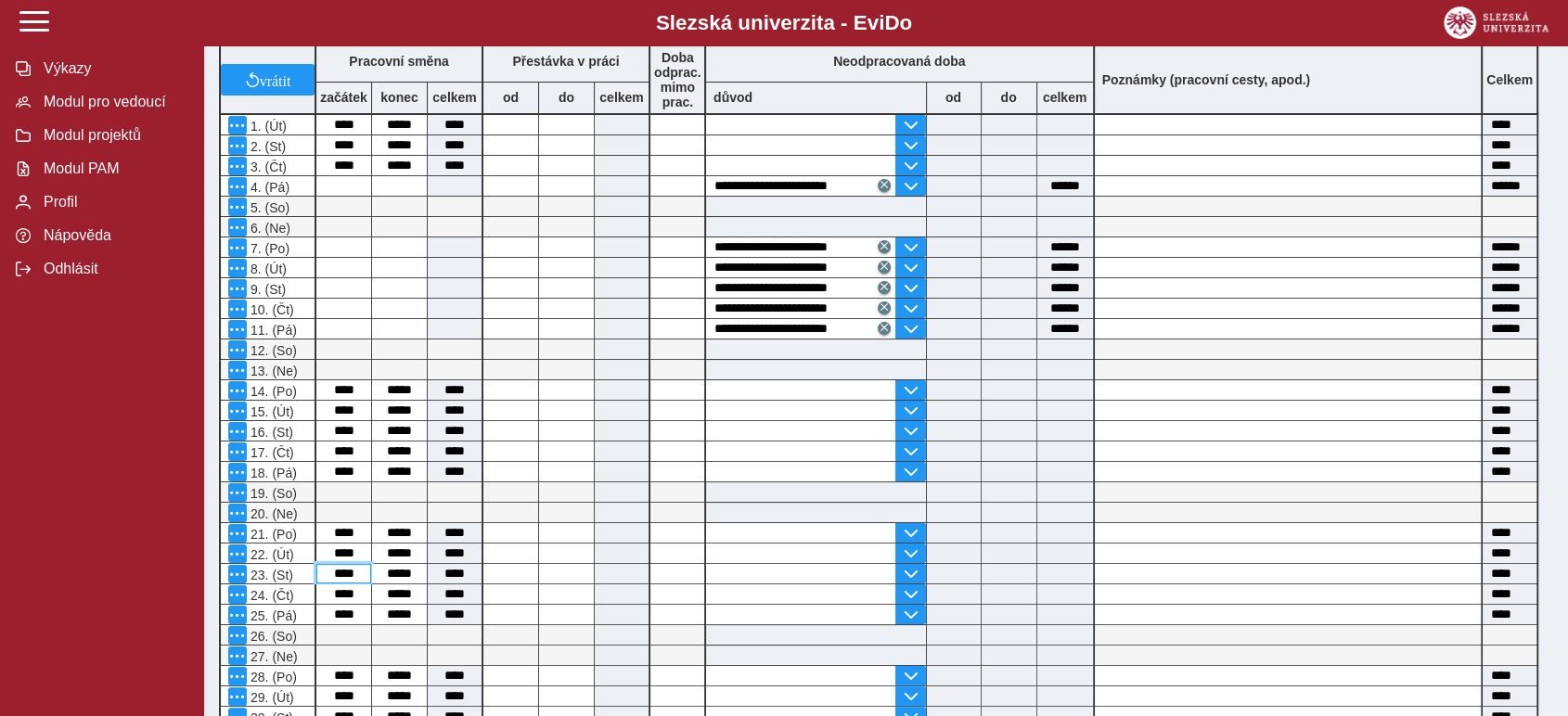 drag, startPoint x: 365, startPoint y: 562, endPoint x: 342, endPoint y: 564, distance: 23.086793 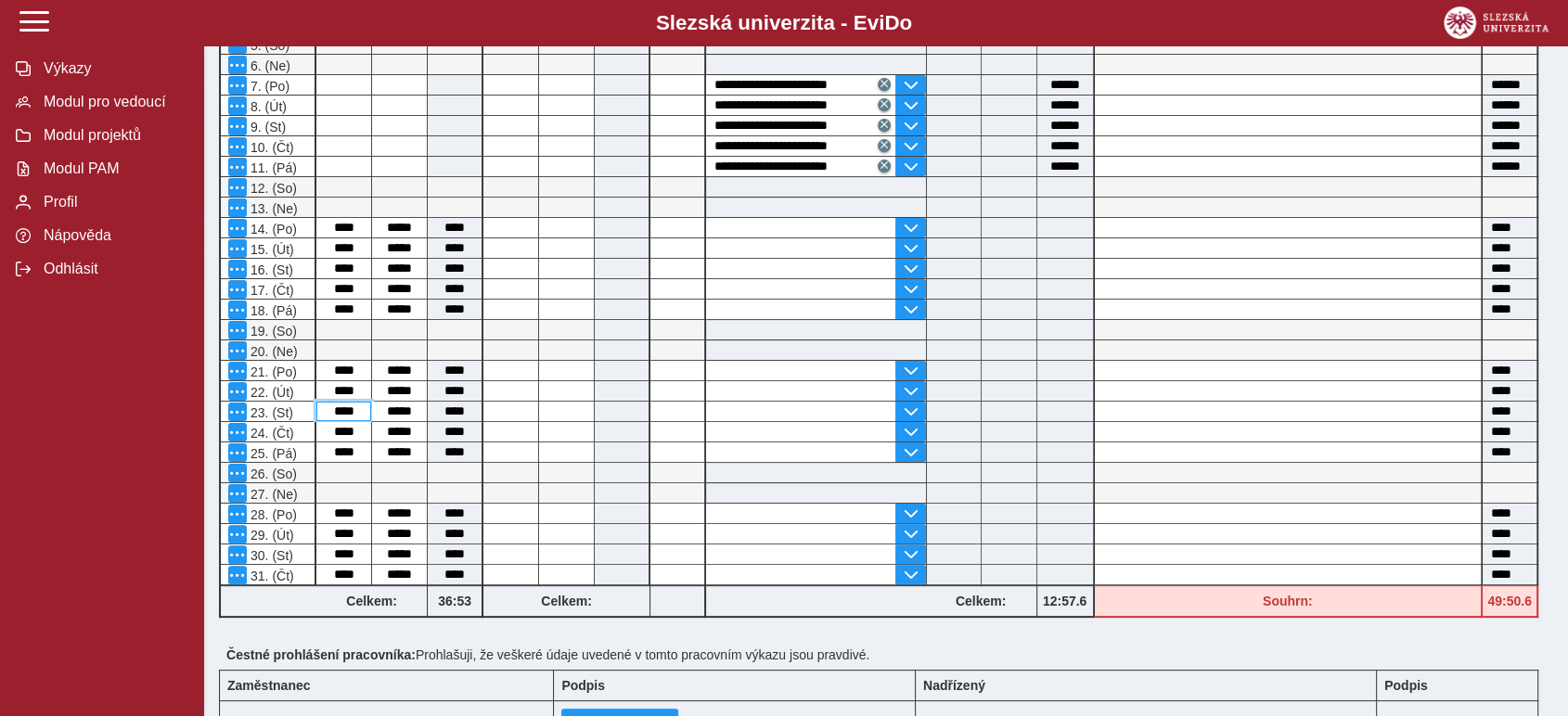 scroll, scrollTop: 515, scrollLeft: 0, axis: vertical 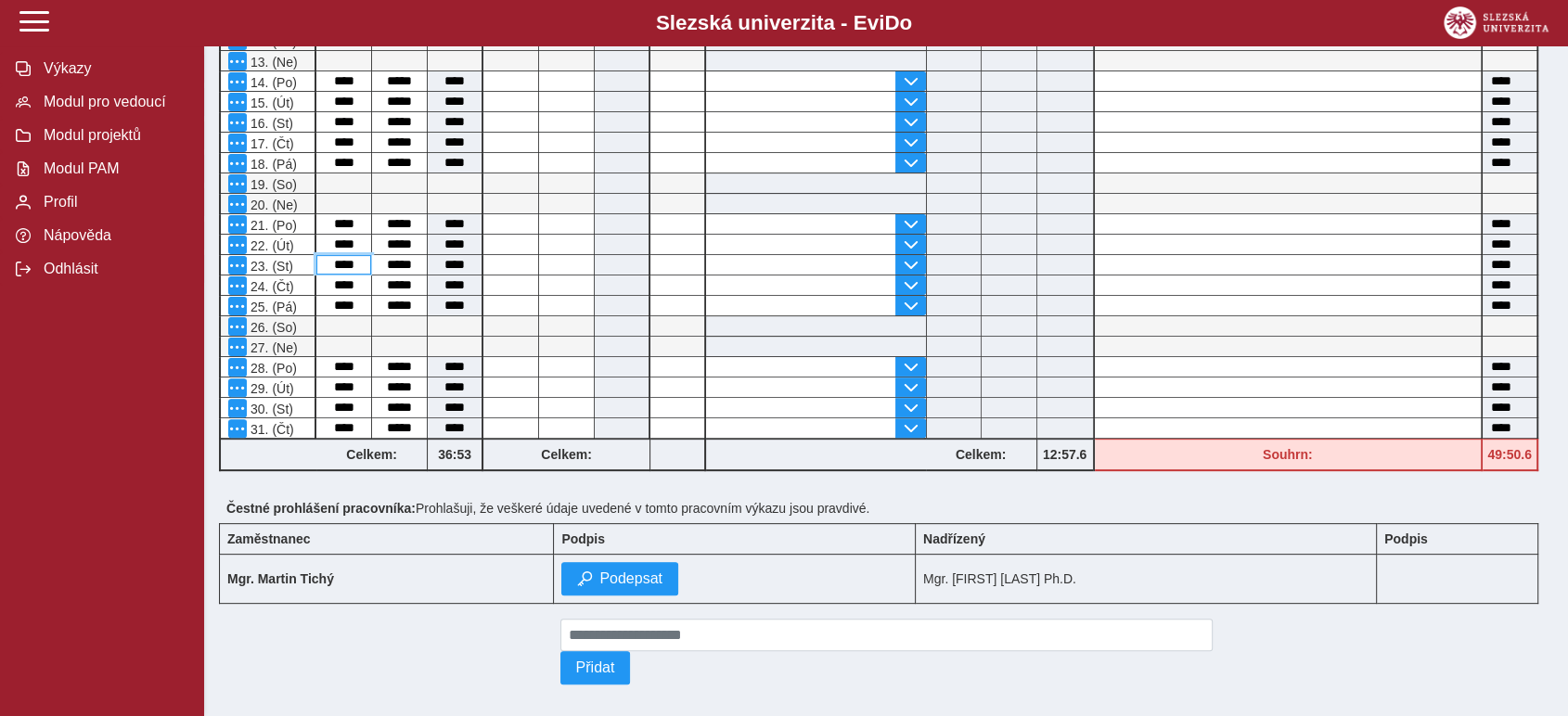 type on "****" 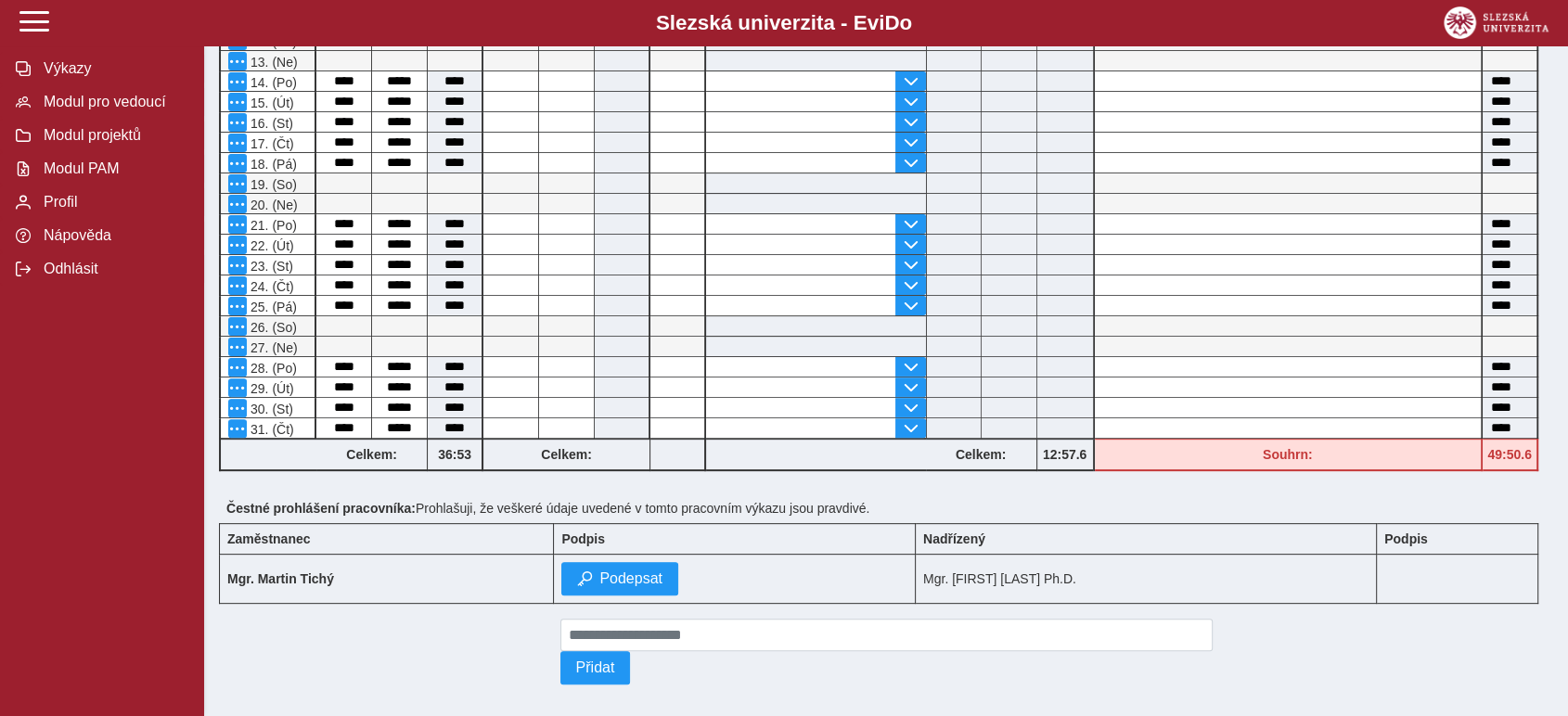 click on "Zaměstnanec Podpis Nadřízený Podpis  Mgr. [FIRST] [LAST] Podepsat  Mgr. [FIRST] [LAST] Ph.D." at bounding box center (879, 563) 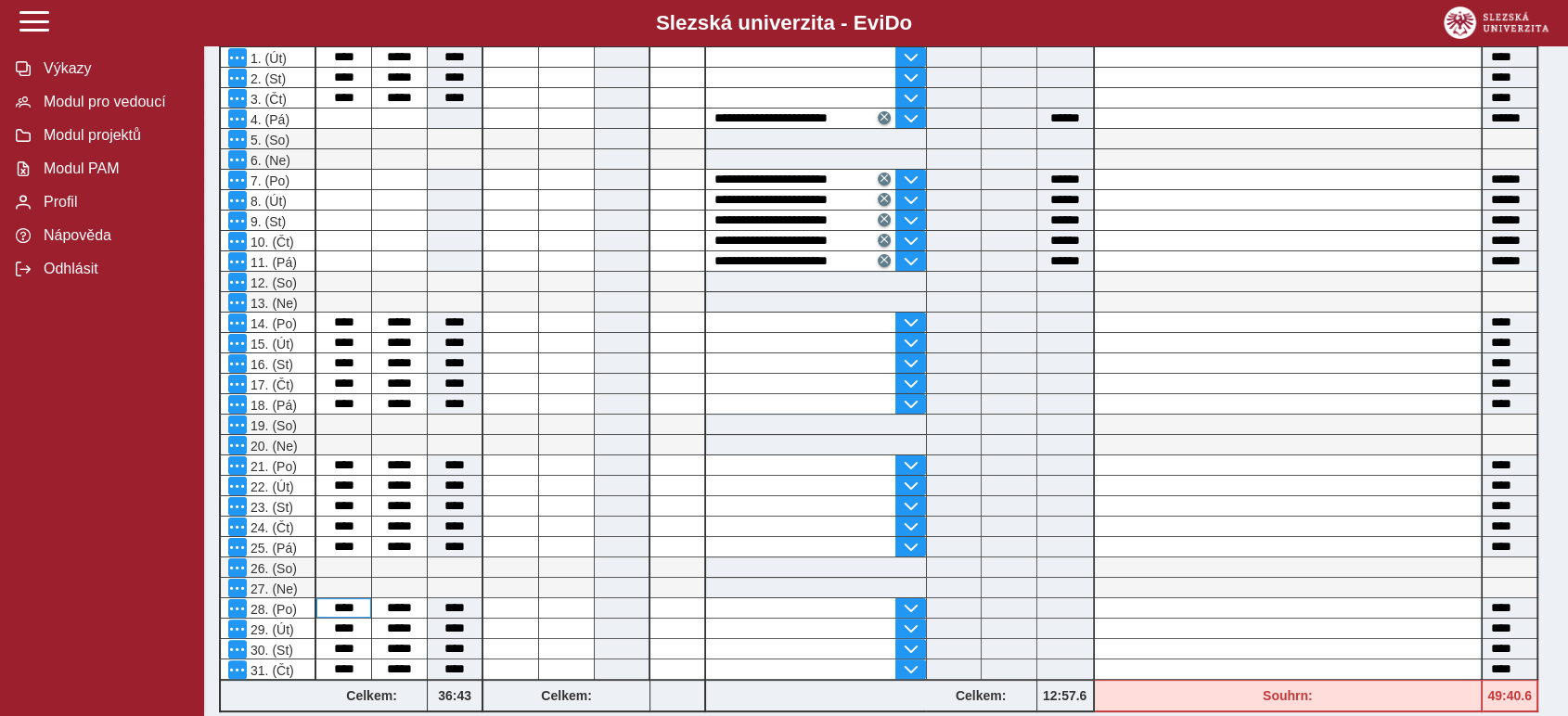 scroll, scrollTop: 309, scrollLeft: 0, axis: vertical 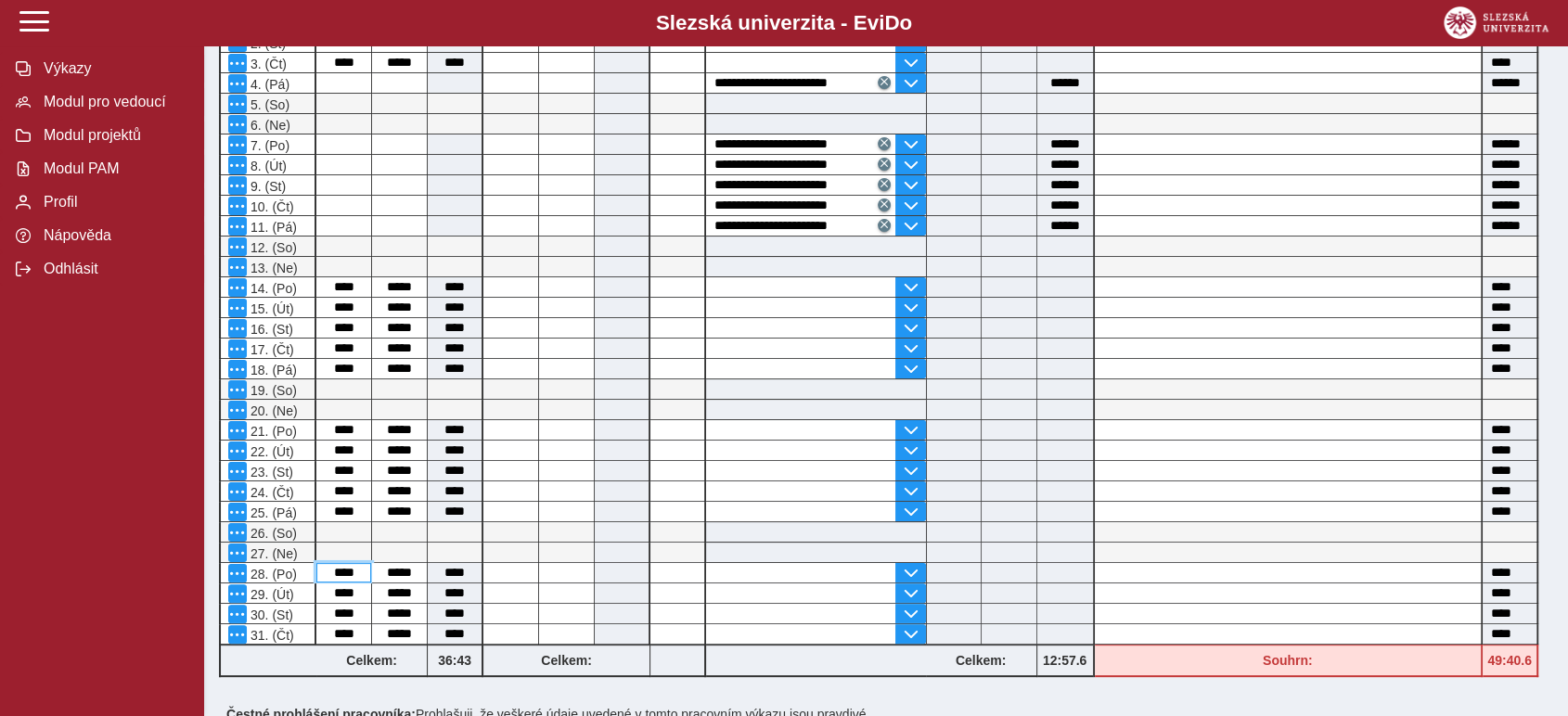 click on "****" at bounding box center [343, 572] 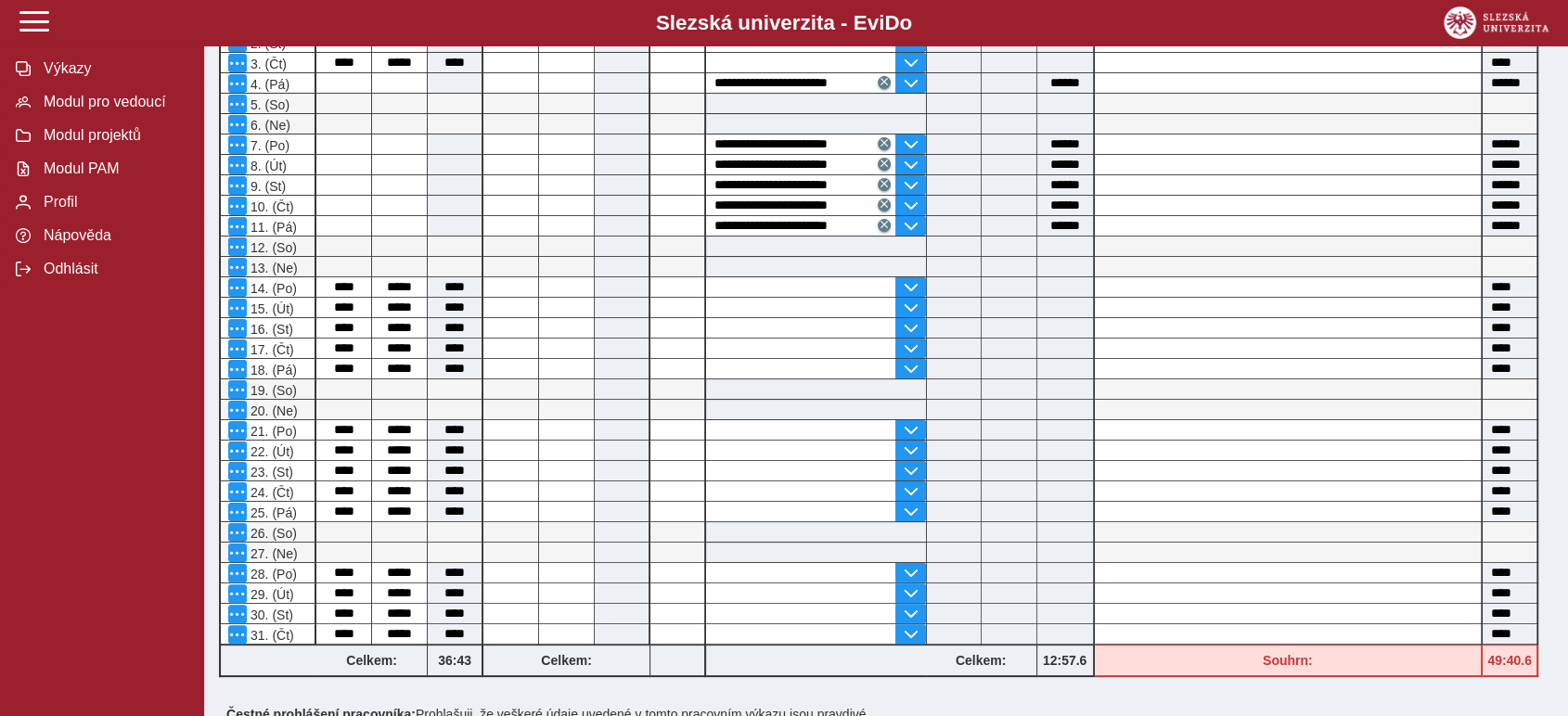 click on "Čestné prohlášení pracovníka:  Prohlašuji, že veškeré údaje uvedené v tomto pracovním výkazu jsou pravdivé." at bounding box center [886, 714] 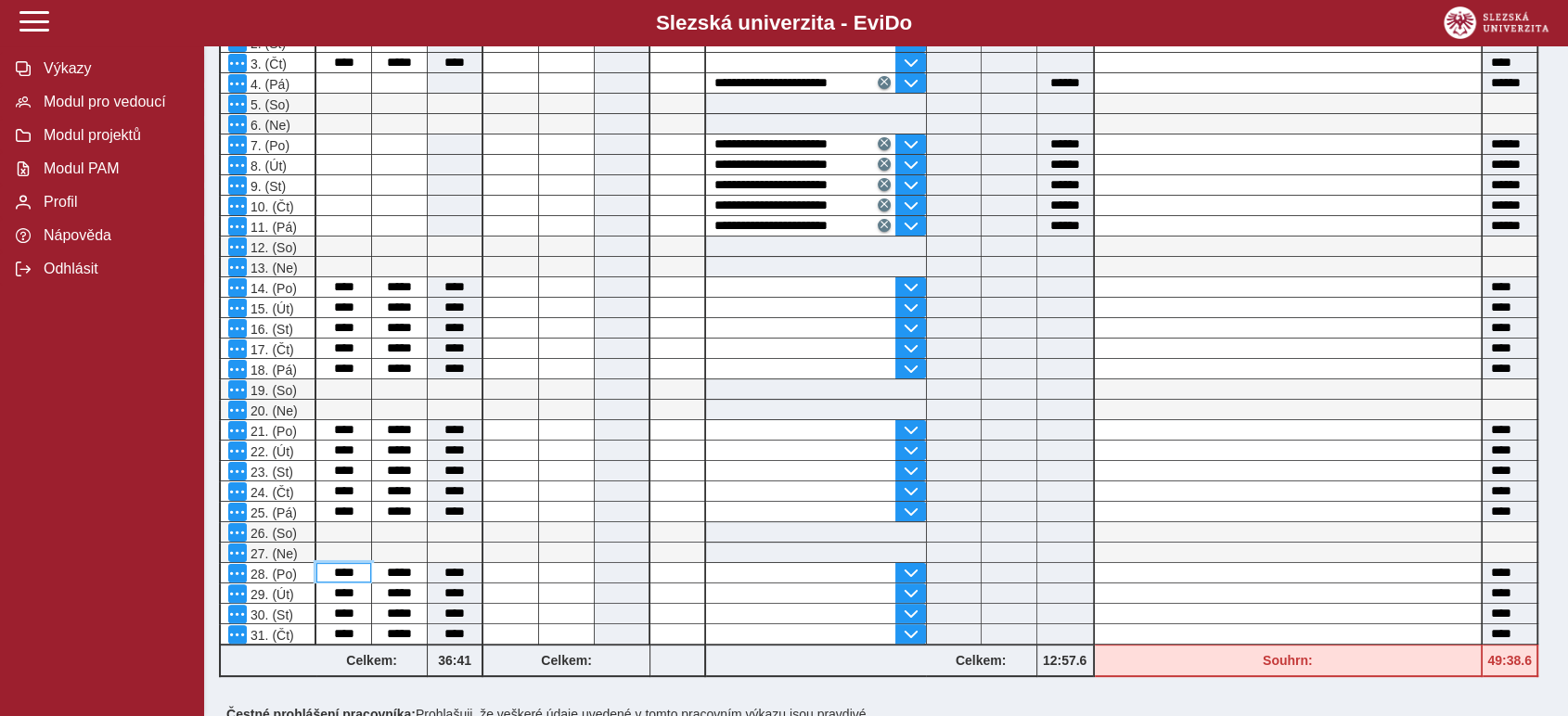 click on "****" at bounding box center (343, 572) 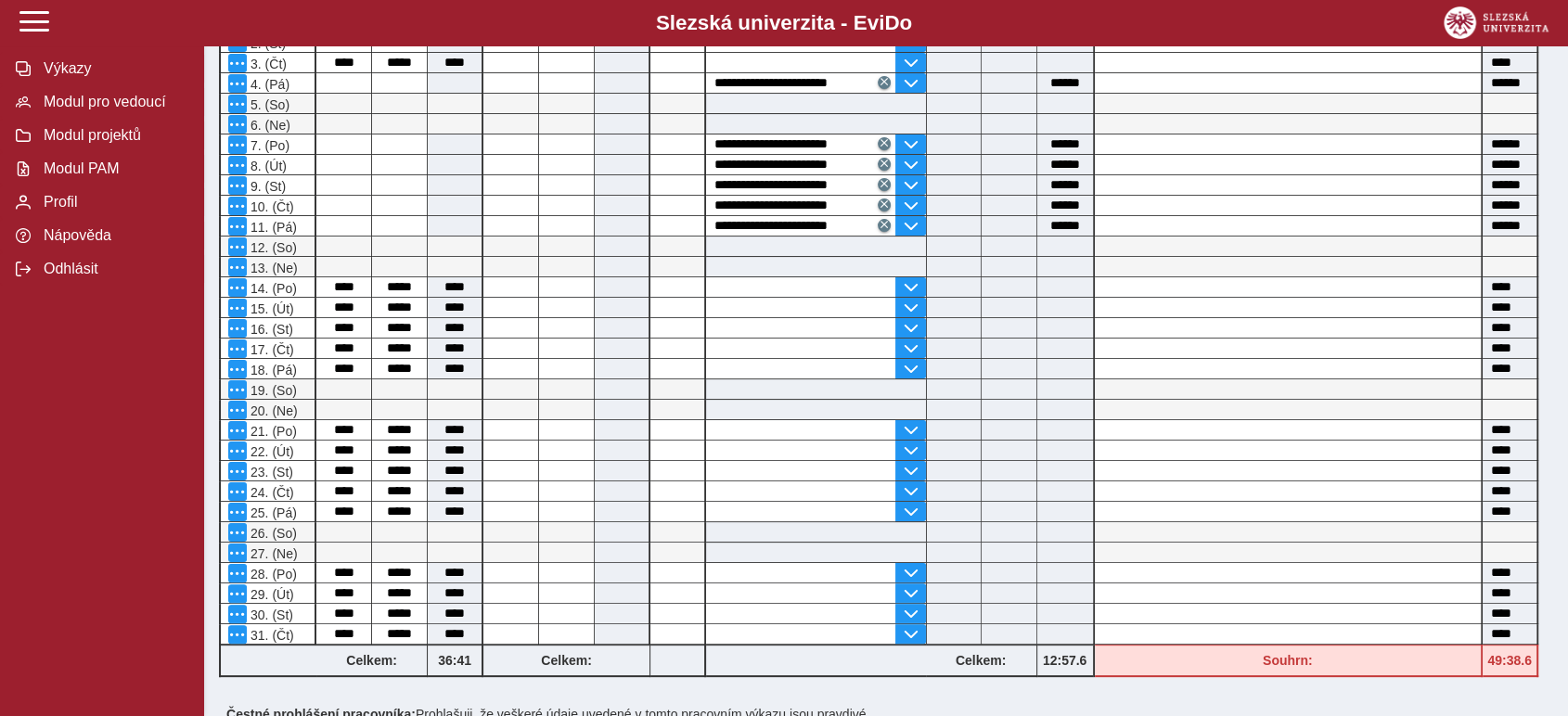 click at bounding box center (886, 692) 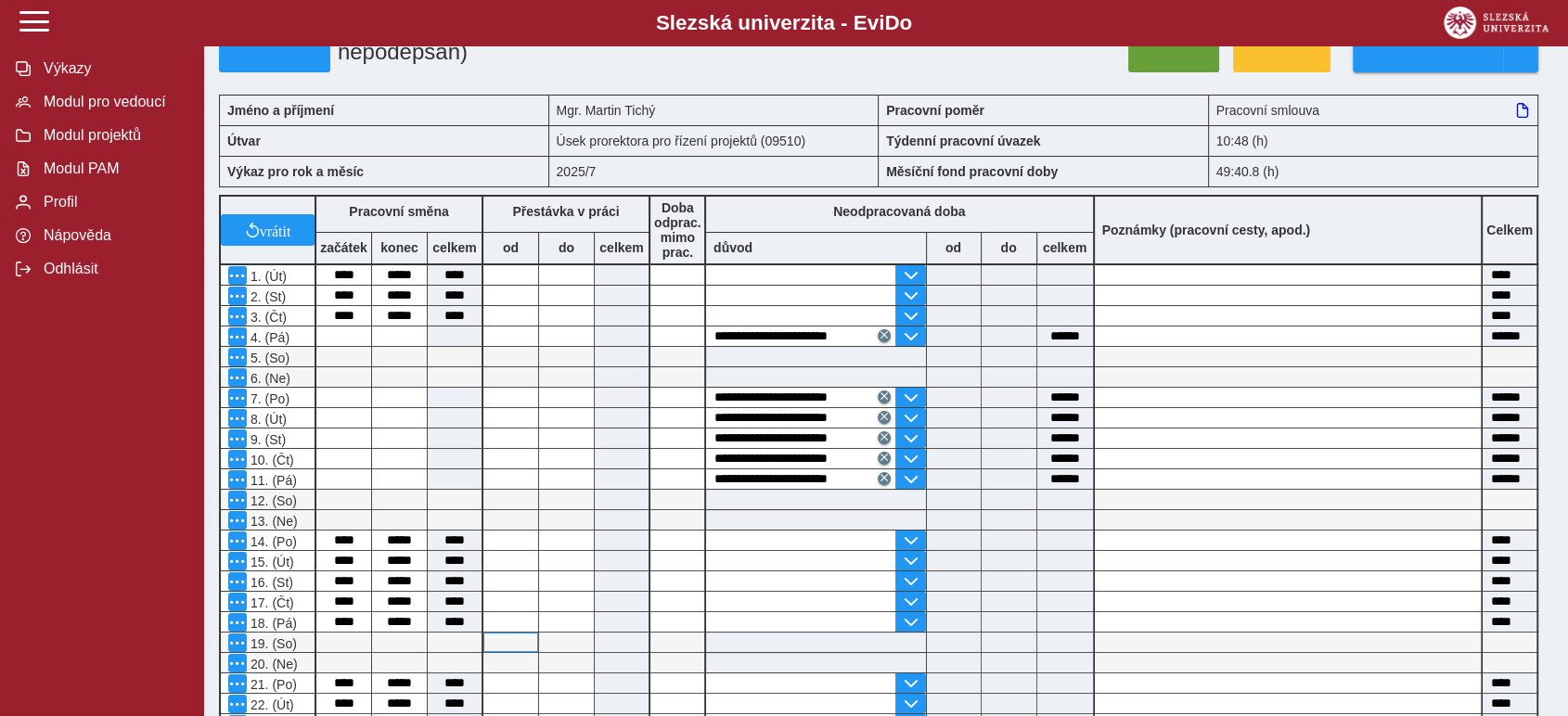 scroll, scrollTop: 0, scrollLeft: 0, axis: both 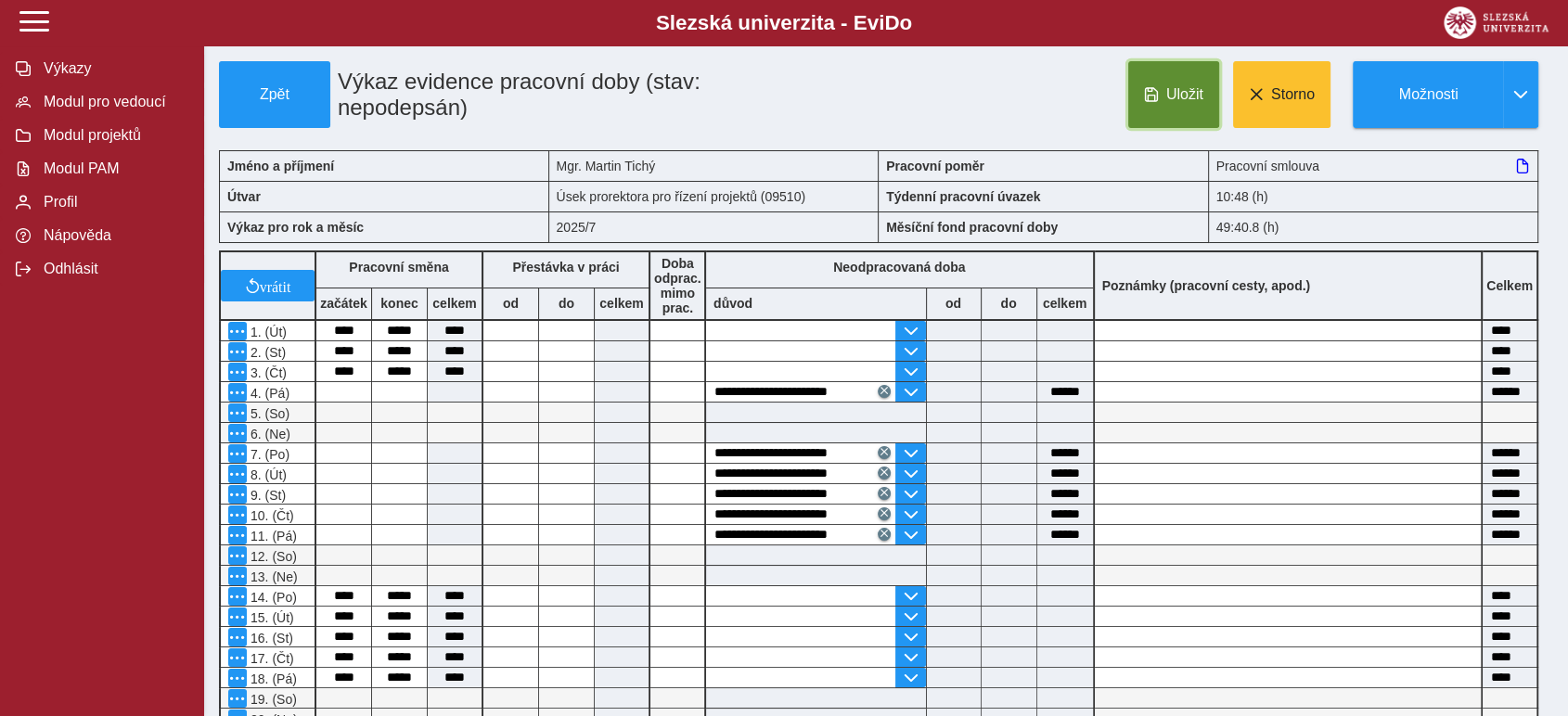 click on "Uložit" at bounding box center (1174, 95) 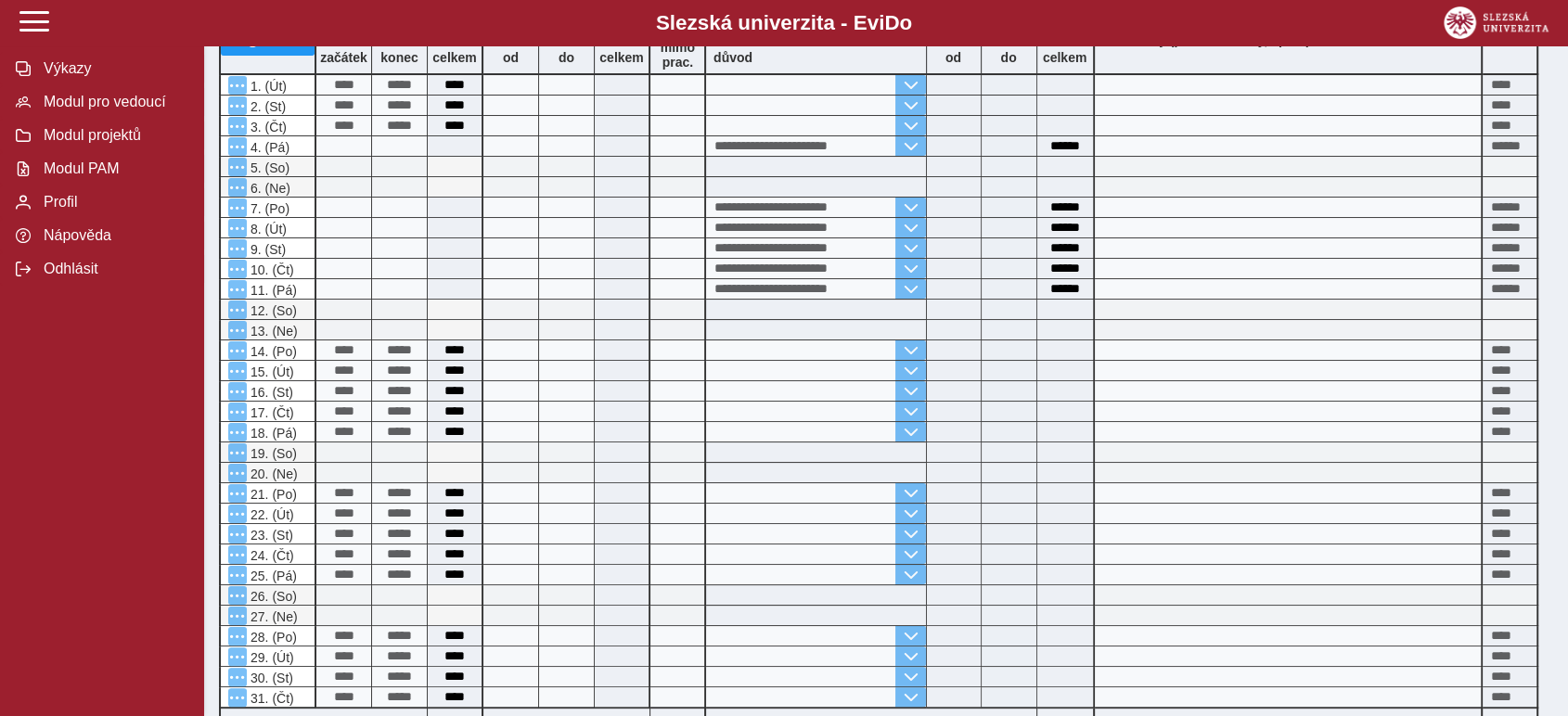 scroll, scrollTop: 531, scrollLeft: 0, axis: vertical 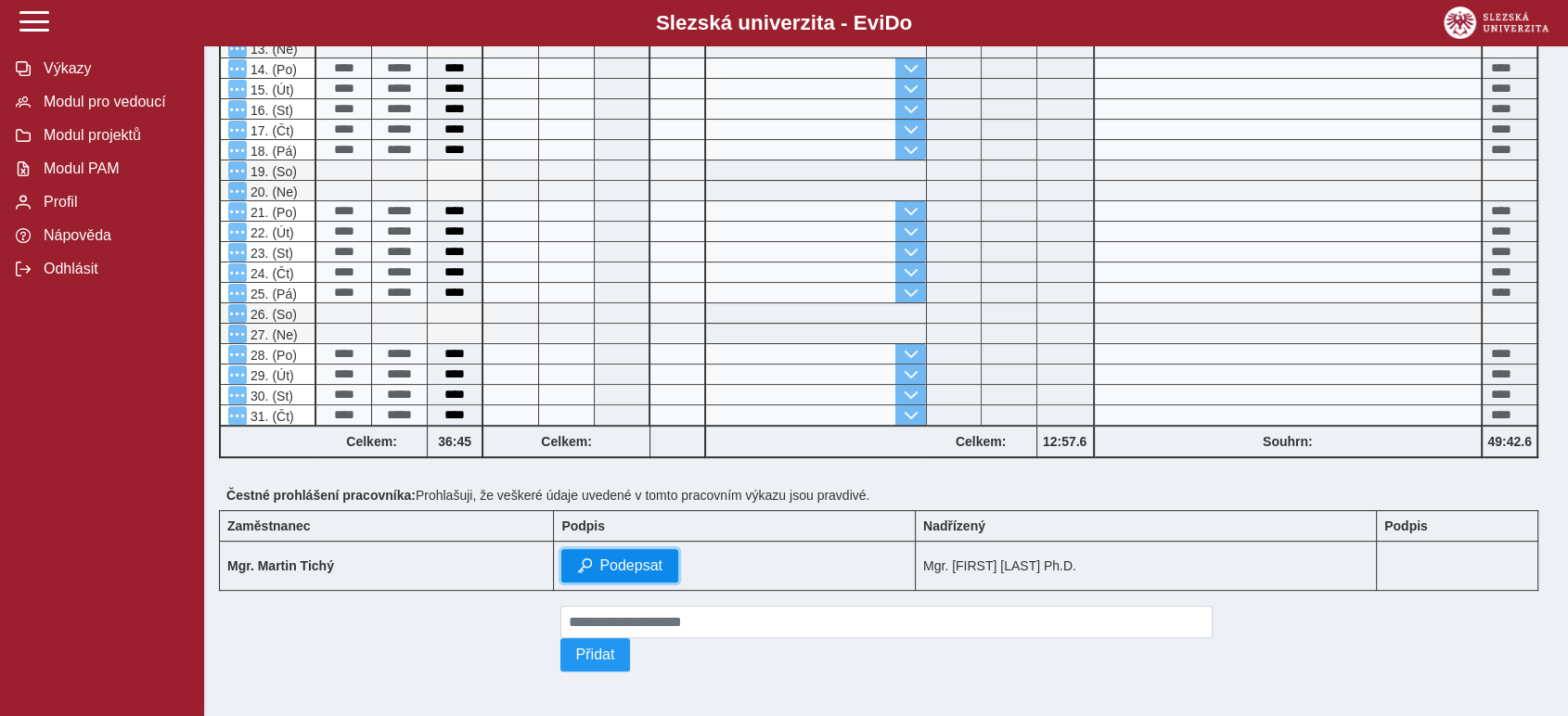 click on "Podepsat" at bounding box center [631, 566] 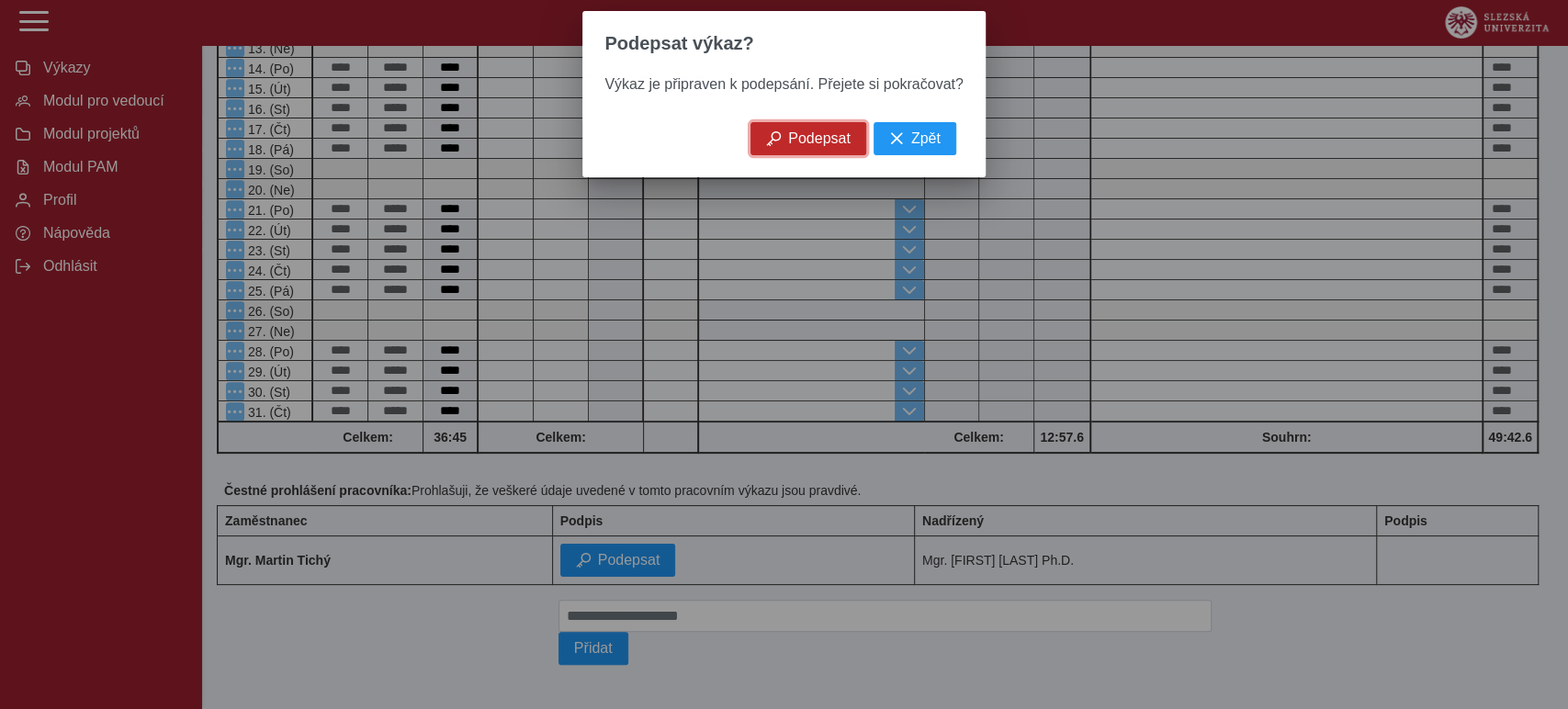 click on "Podepsat" at bounding box center (819, 139) 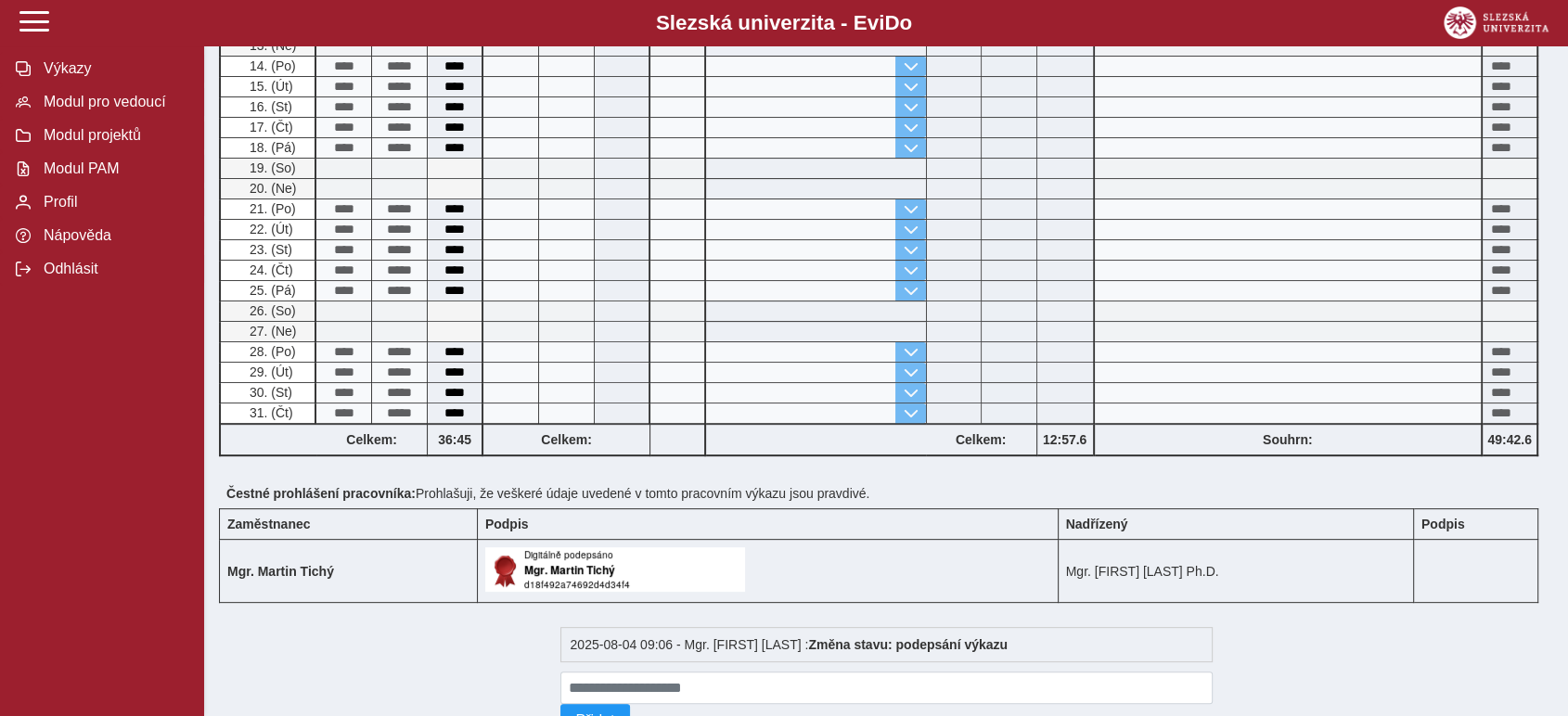scroll, scrollTop: 0, scrollLeft: 0, axis: both 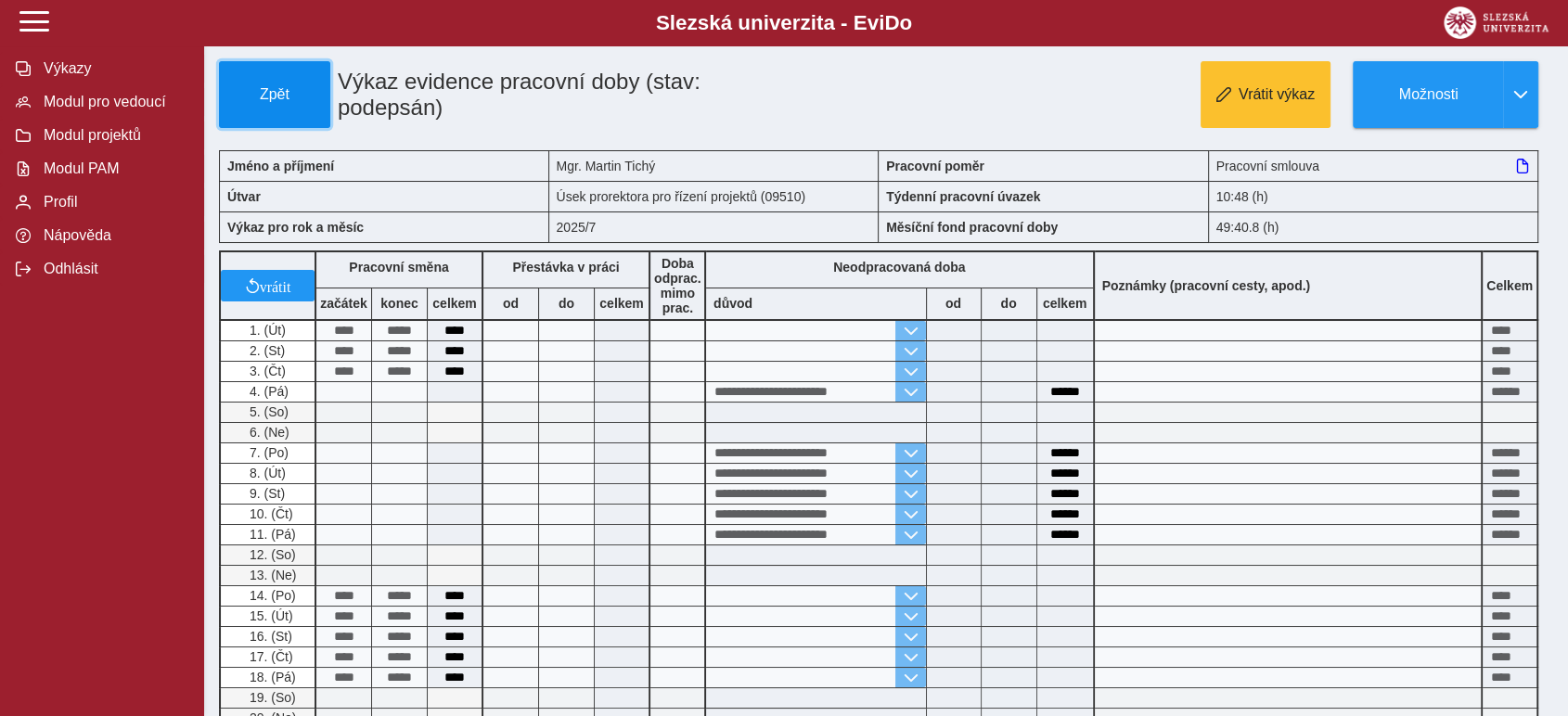 click on "Zpět" at bounding box center (275, 95) 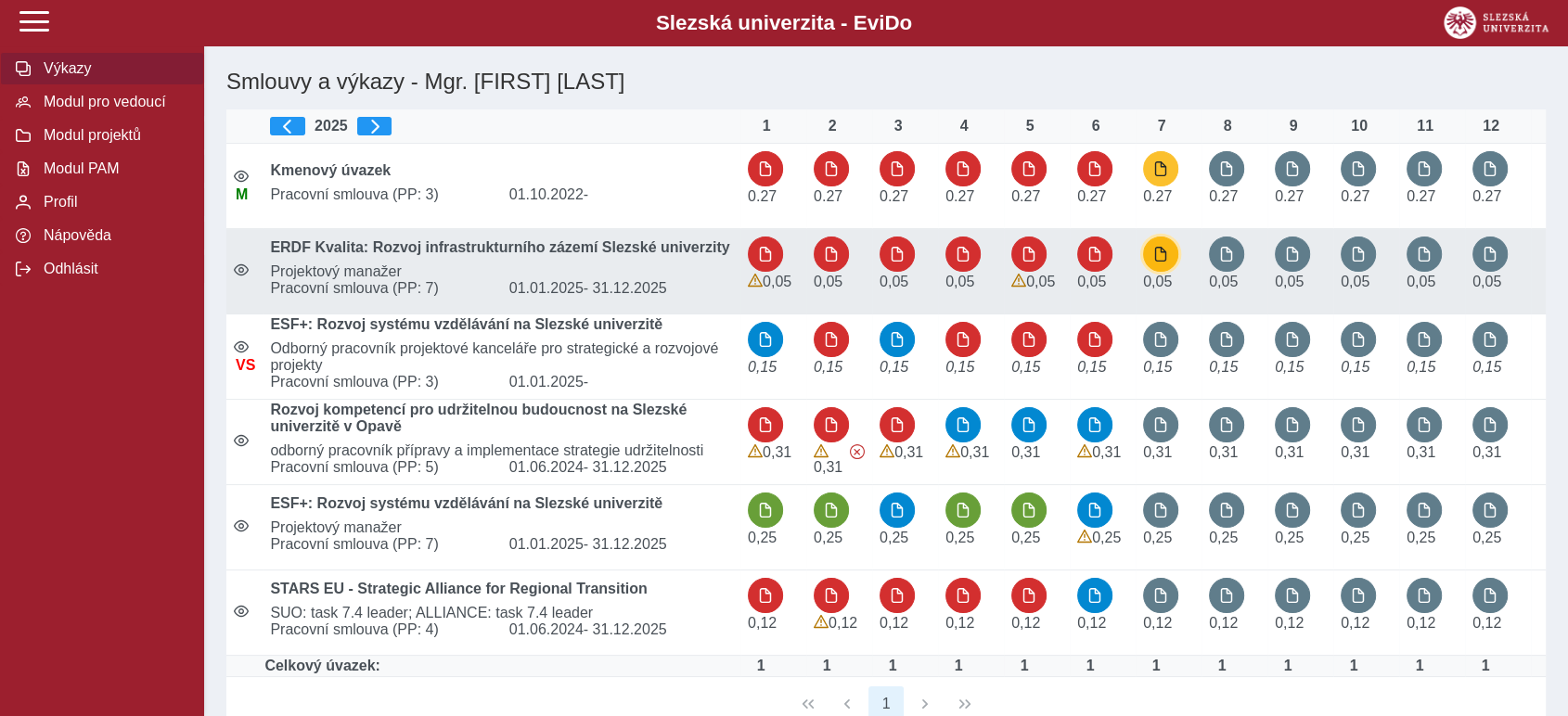 click at bounding box center (1161, 254) 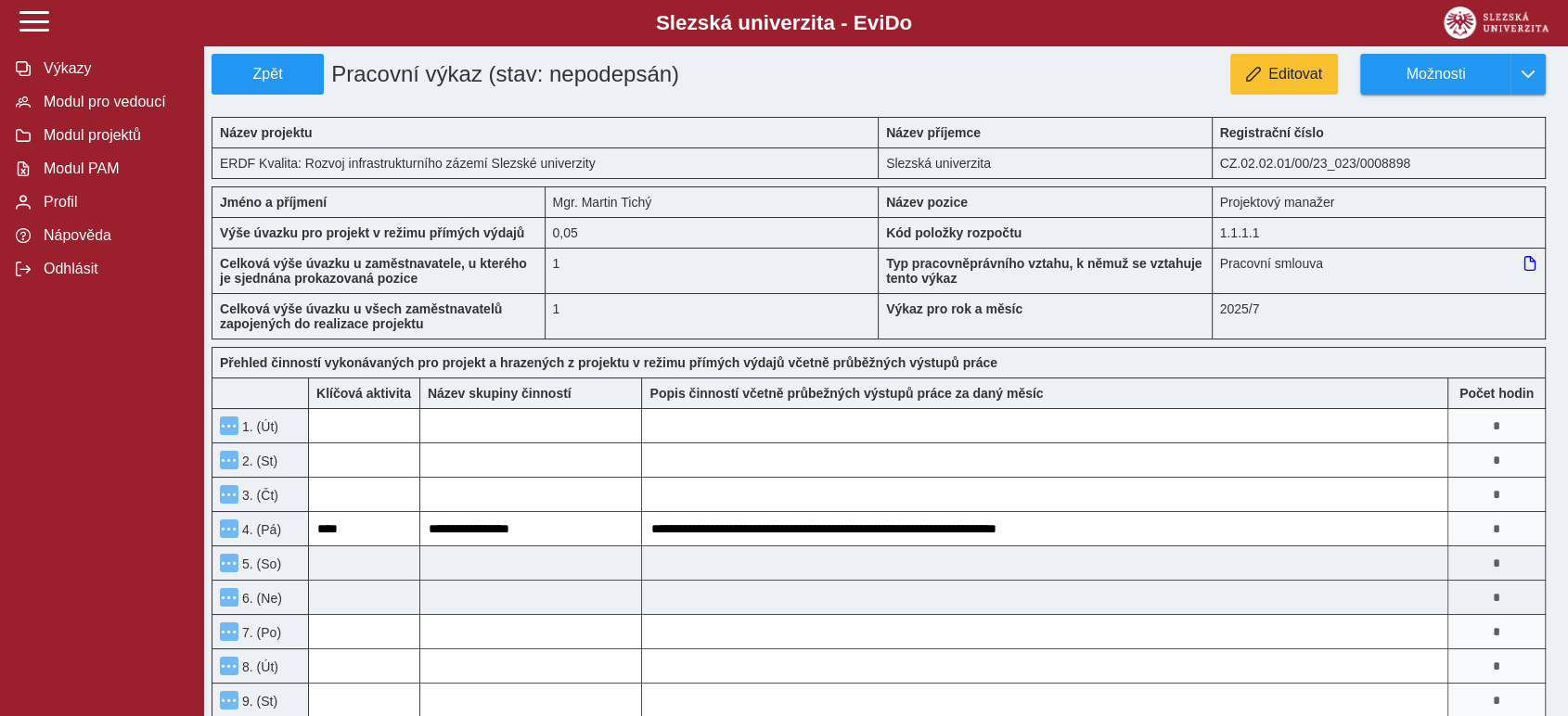 type 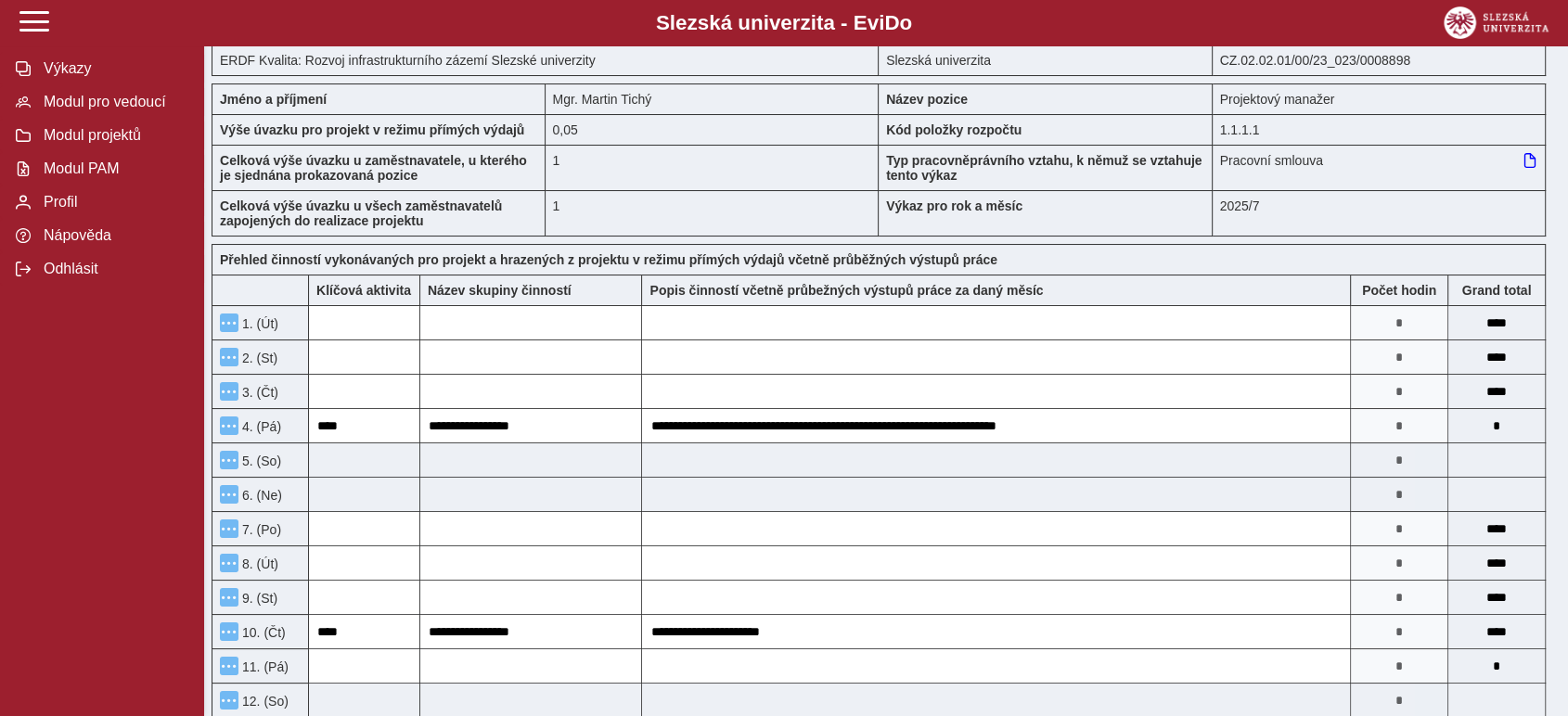 scroll, scrollTop: 0, scrollLeft: 0, axis: both 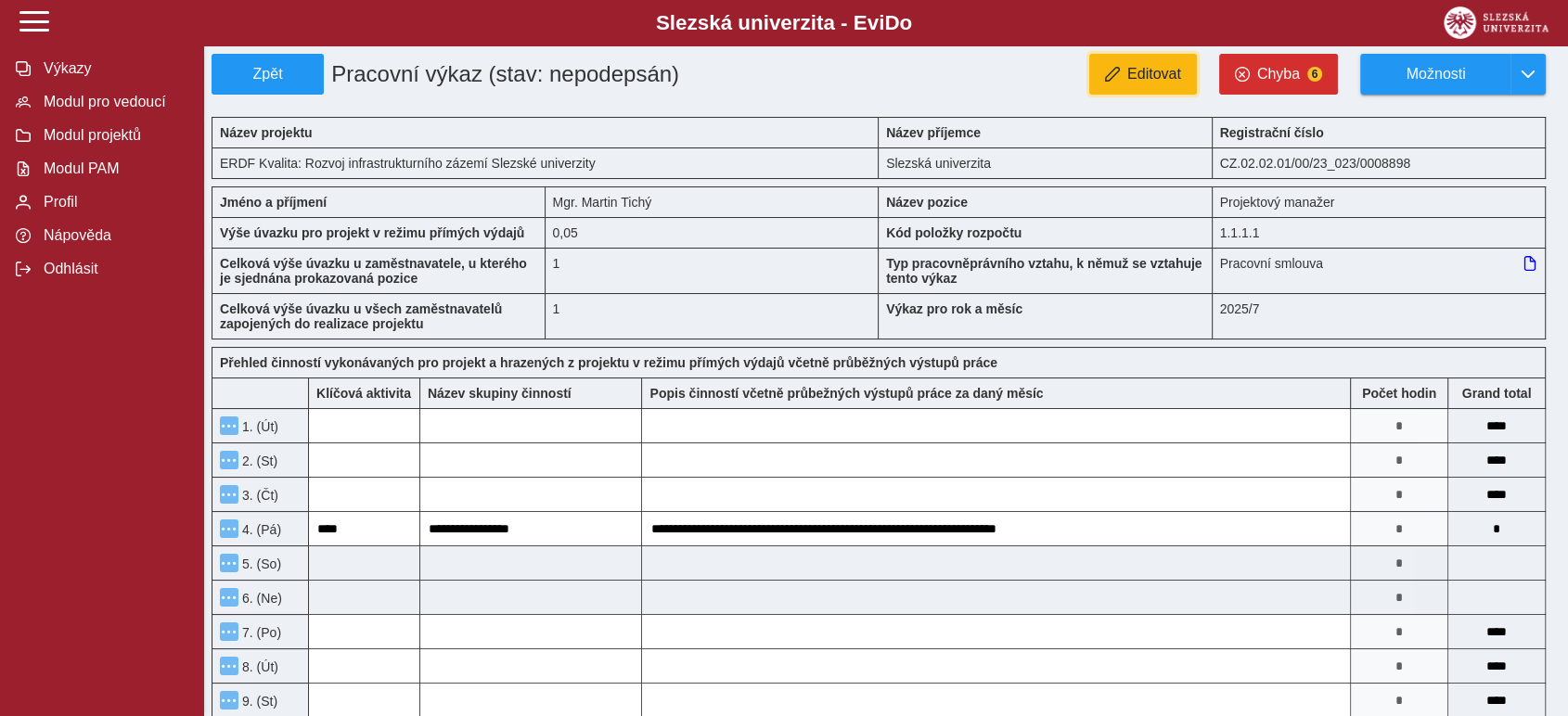 click at bounding box center (1112, 74) 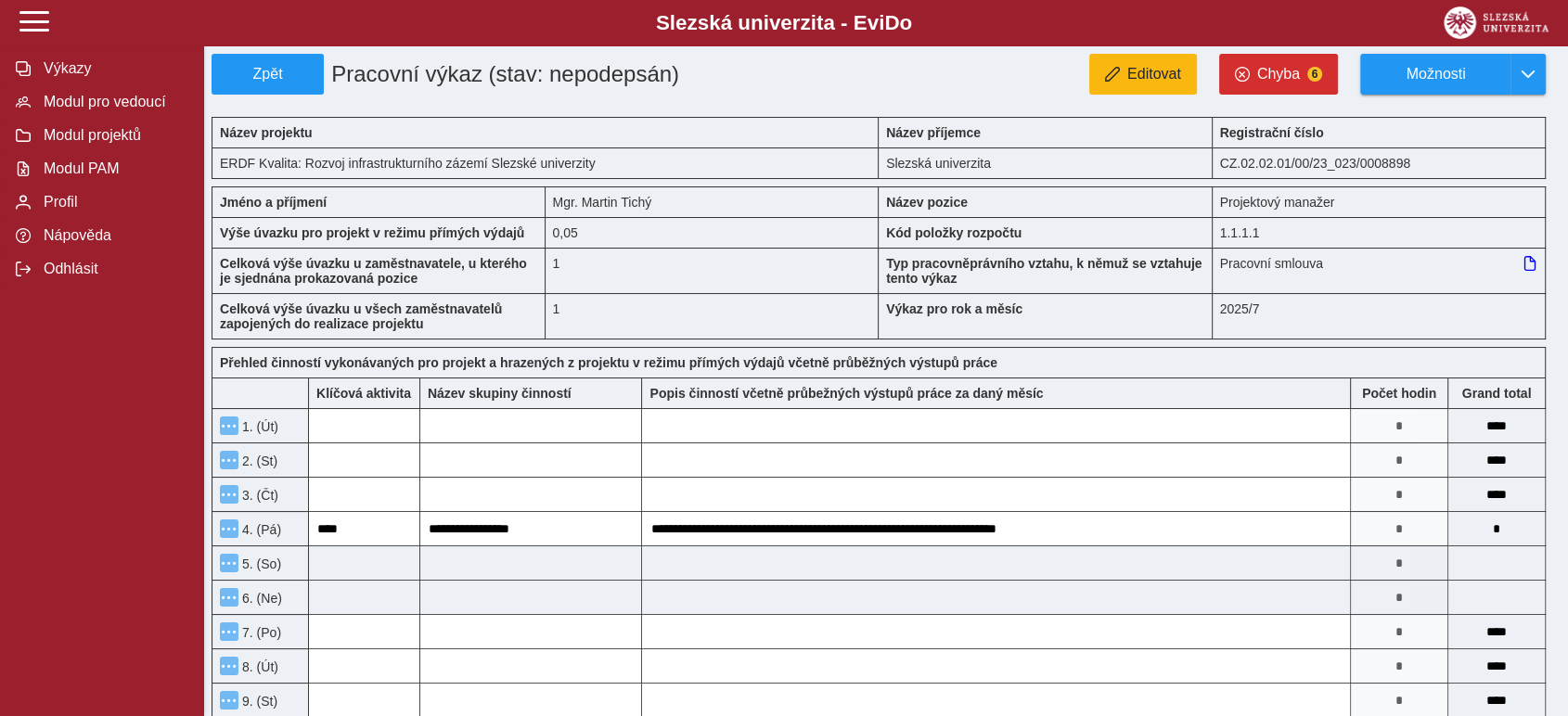 type on "*******" 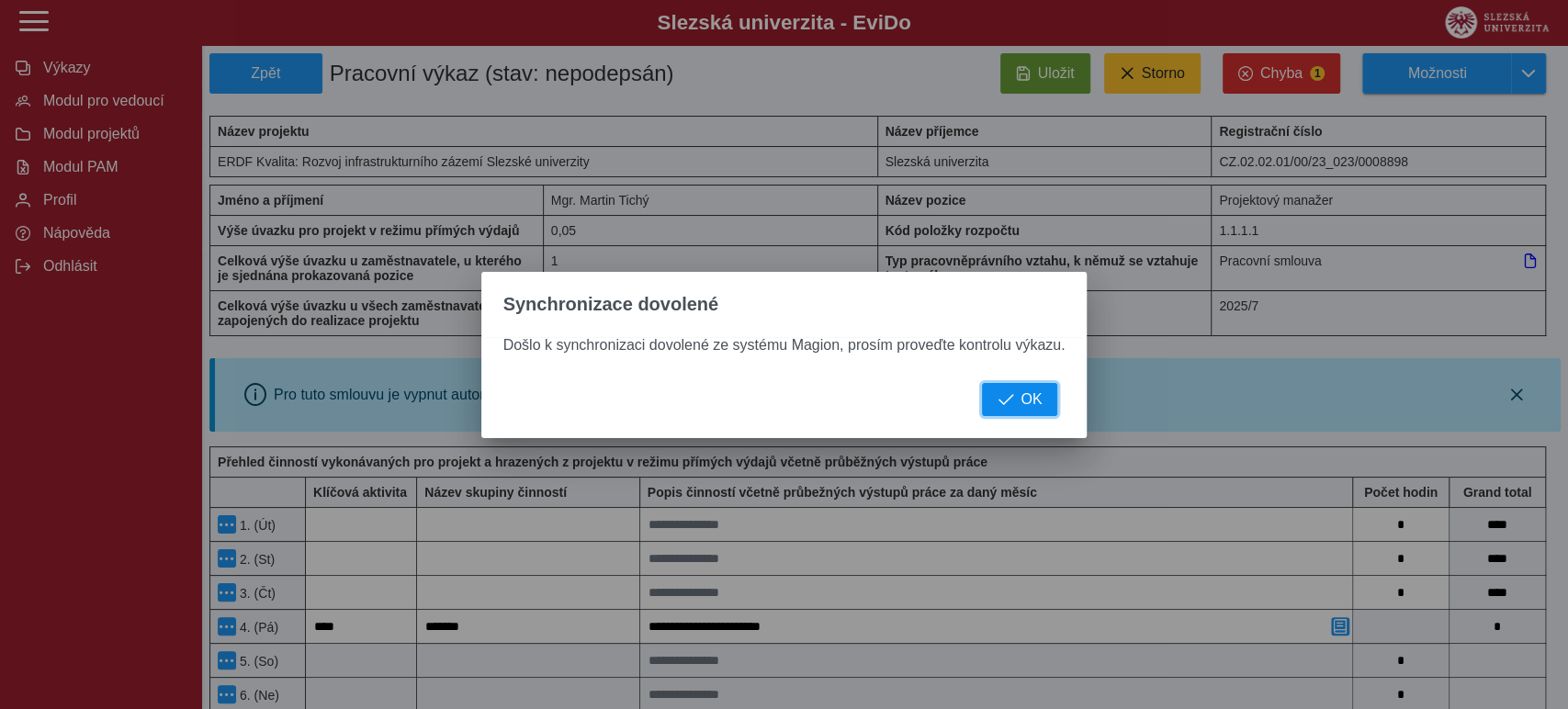 click on "OK" at bounding box center (1020, 400) 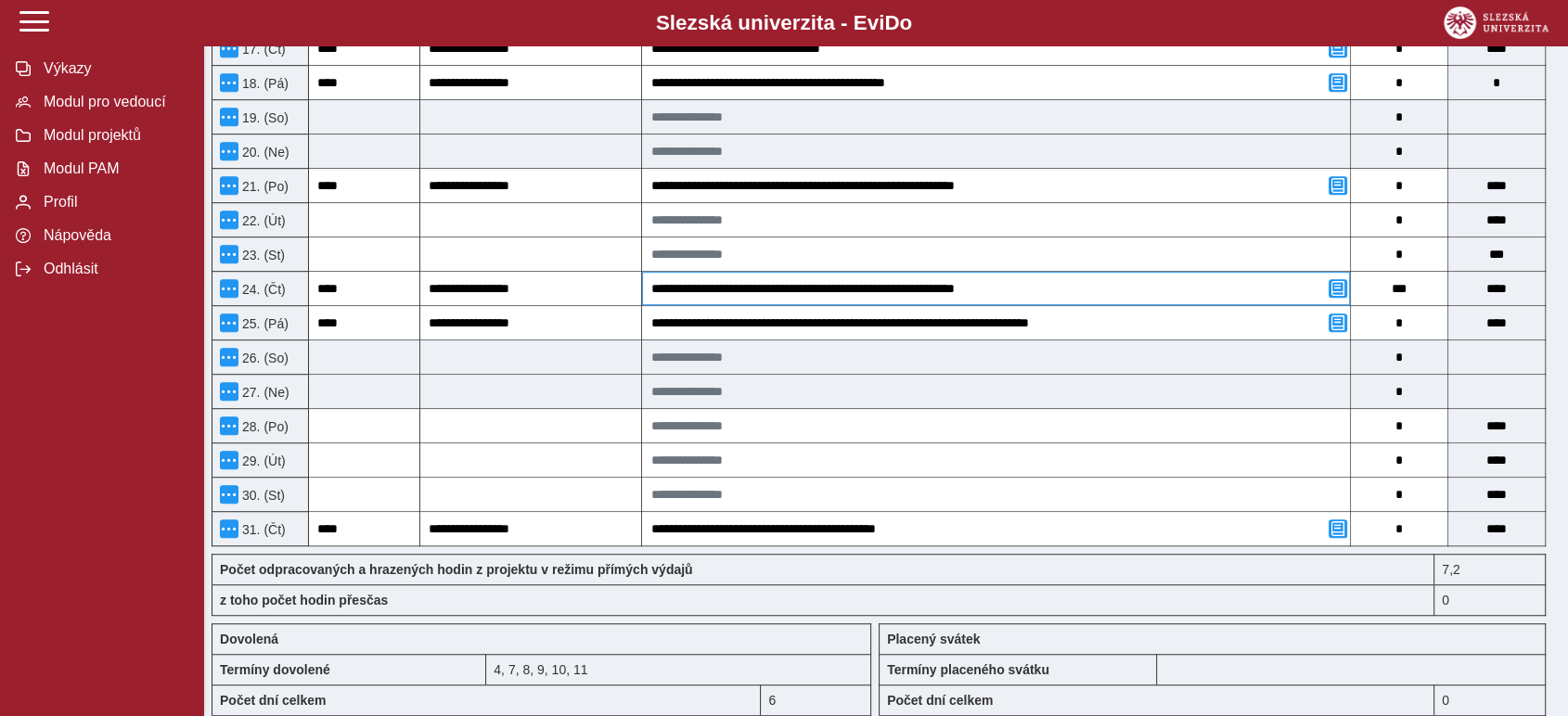 scroll, scrollTop: 927, scrollLeft: 0, axis: vertical 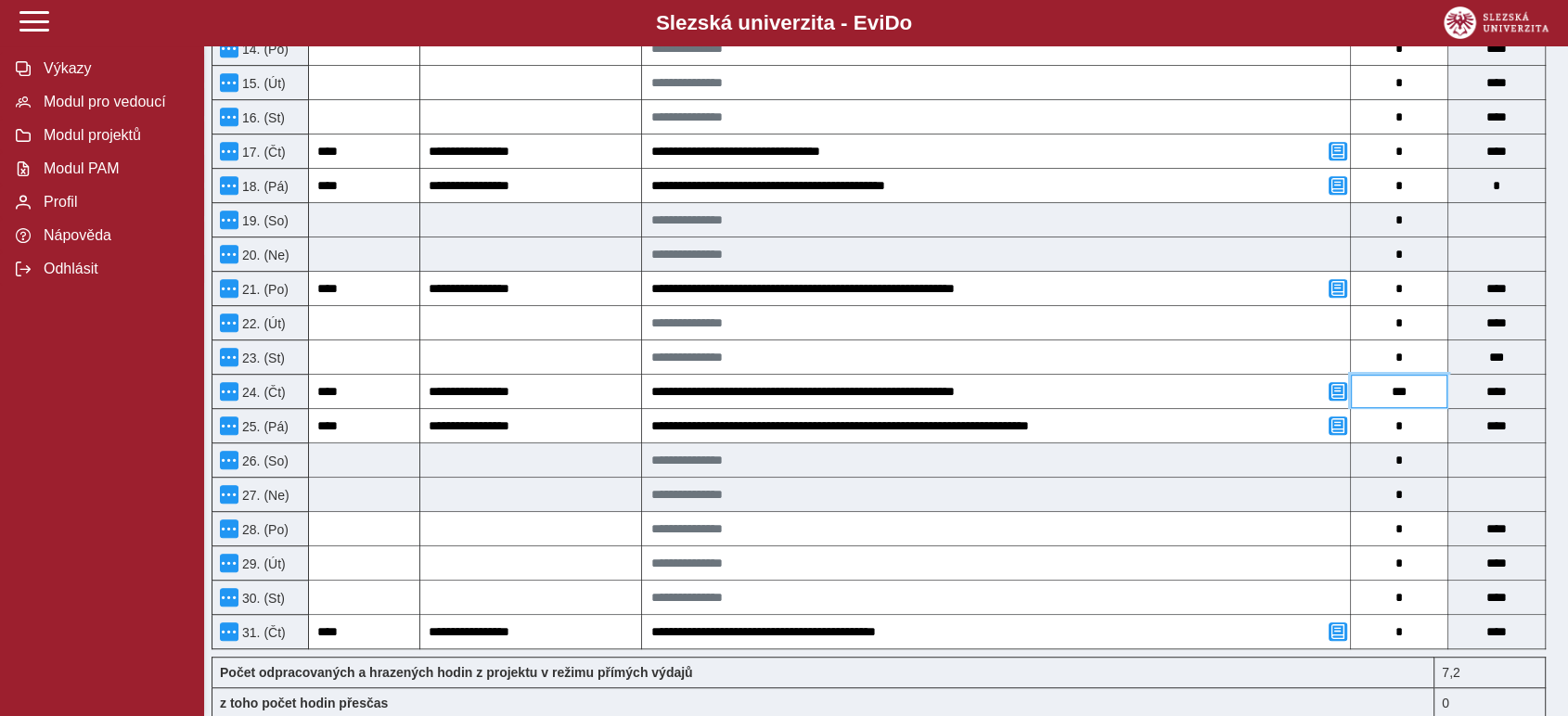 drag, startPoint x: 1411, startPoint y: 390, endPoint x: 1363, endPoint y: 390, distance: 48 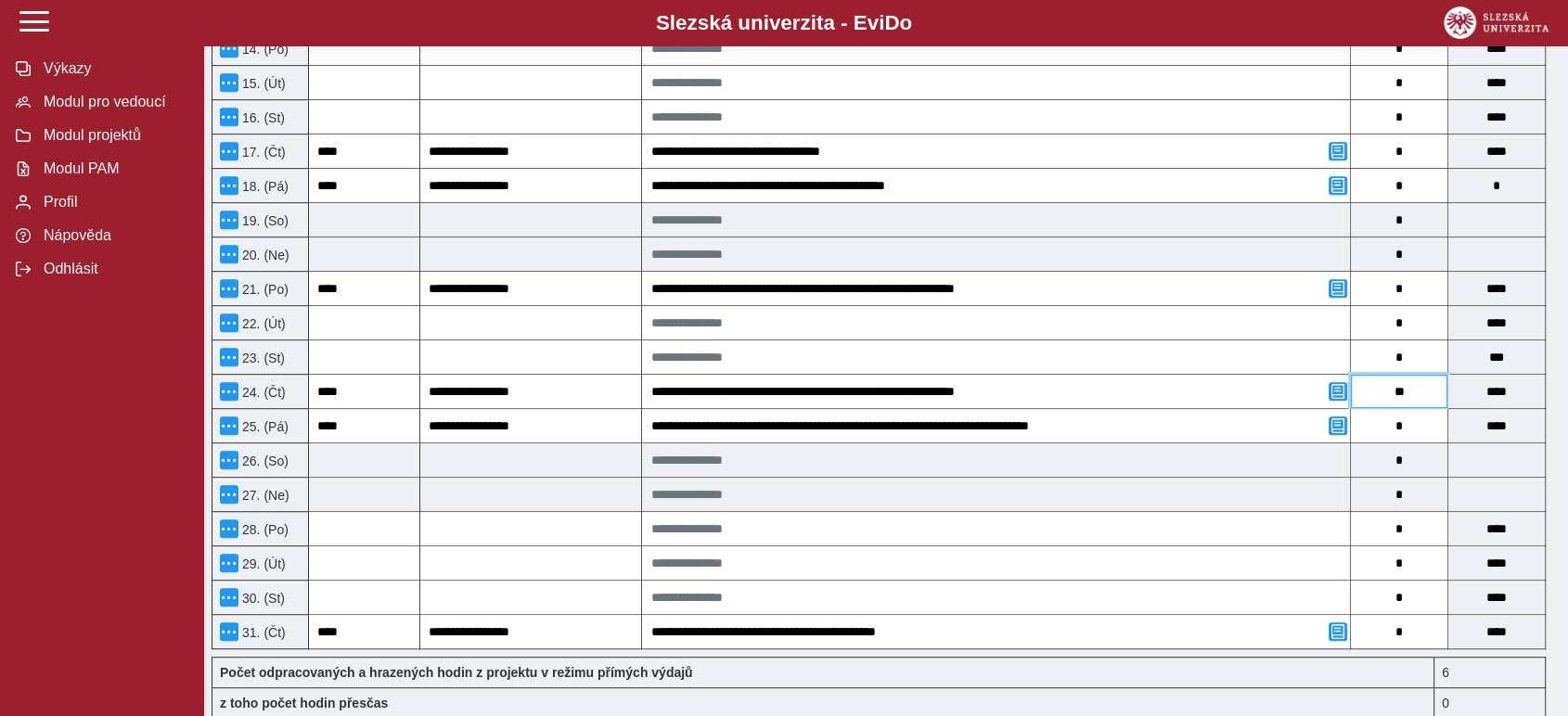 type on "***" 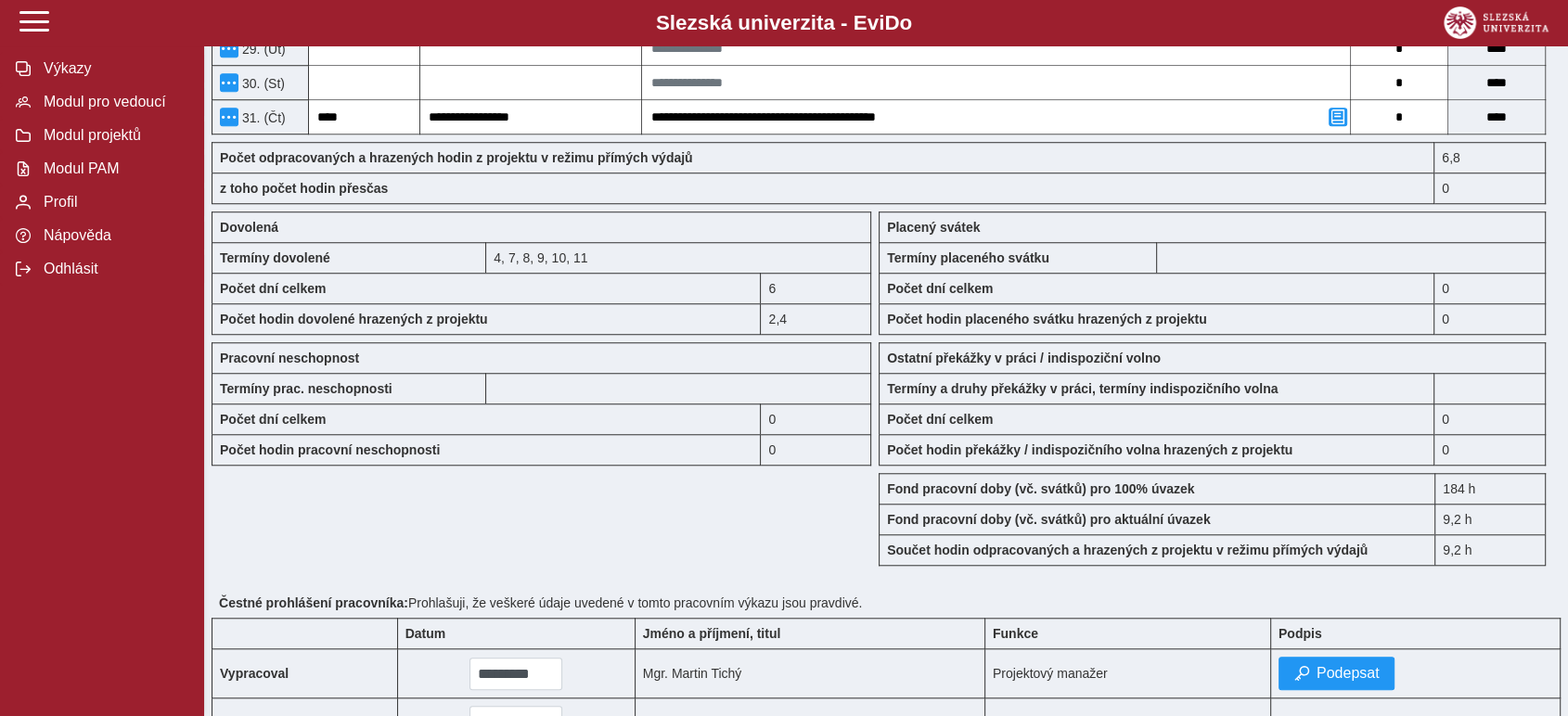 scroll, scrollTop: 1596, scrollLeft: 0, axis: vertical 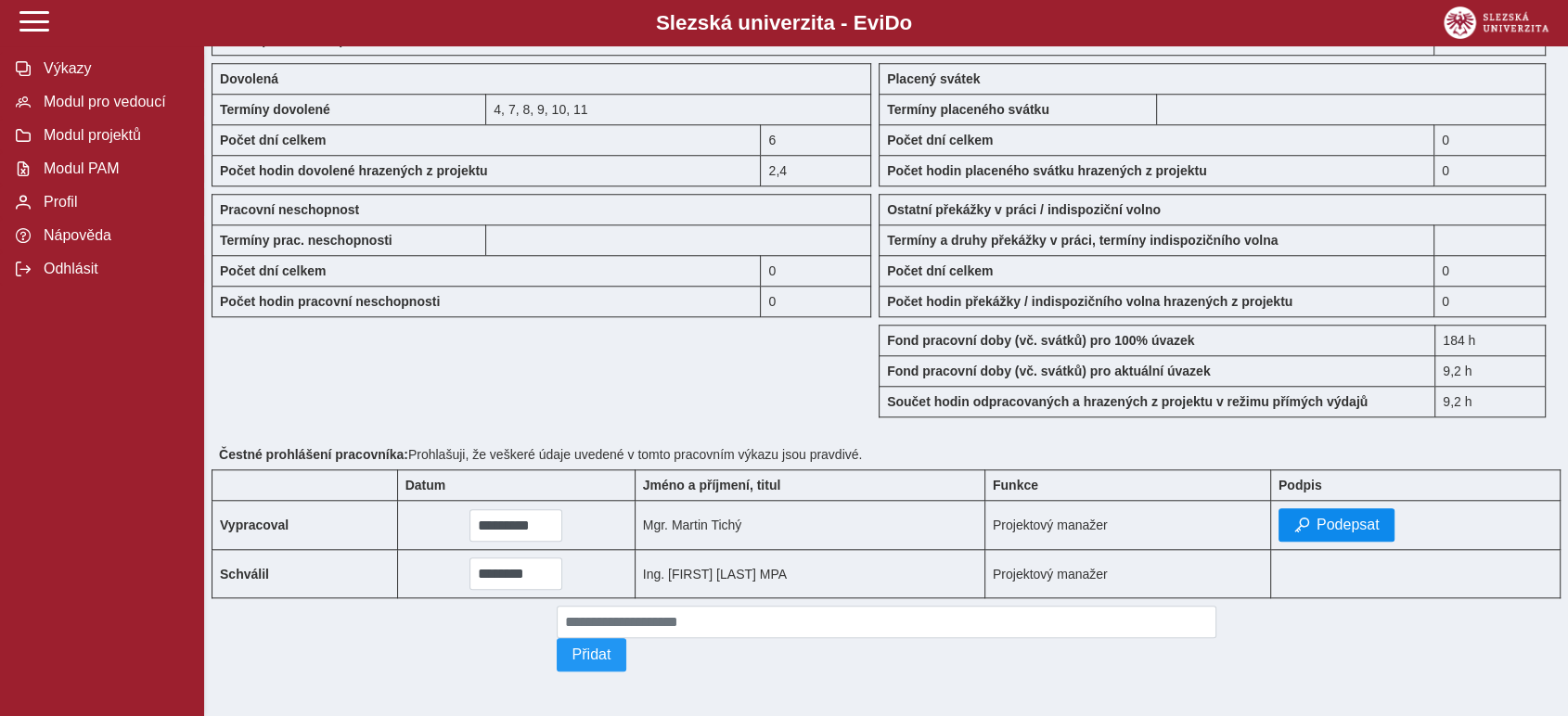 type on "***" 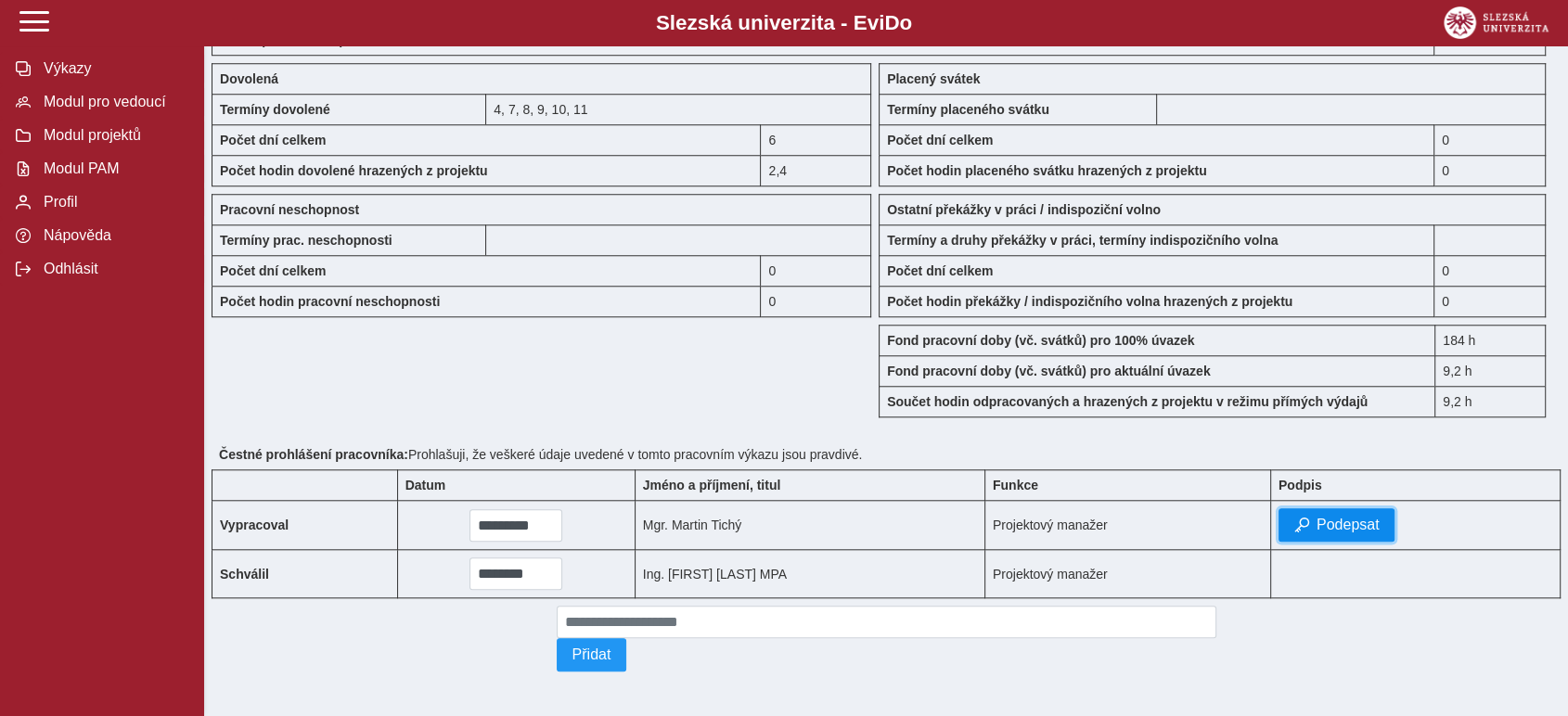click on "Podepsat" at bounding box center [1348, 525] 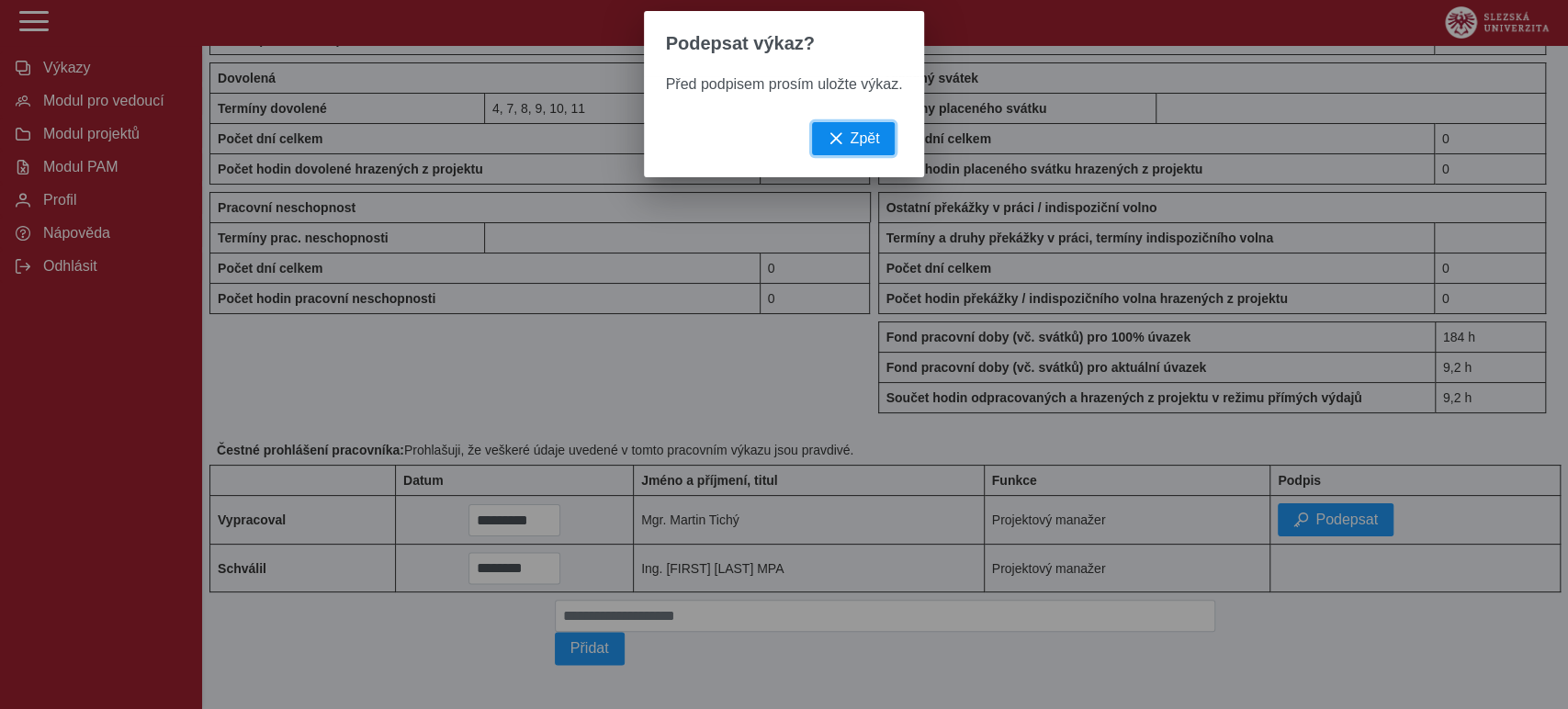 click on "Zpět" at bounding box center (853, 139) 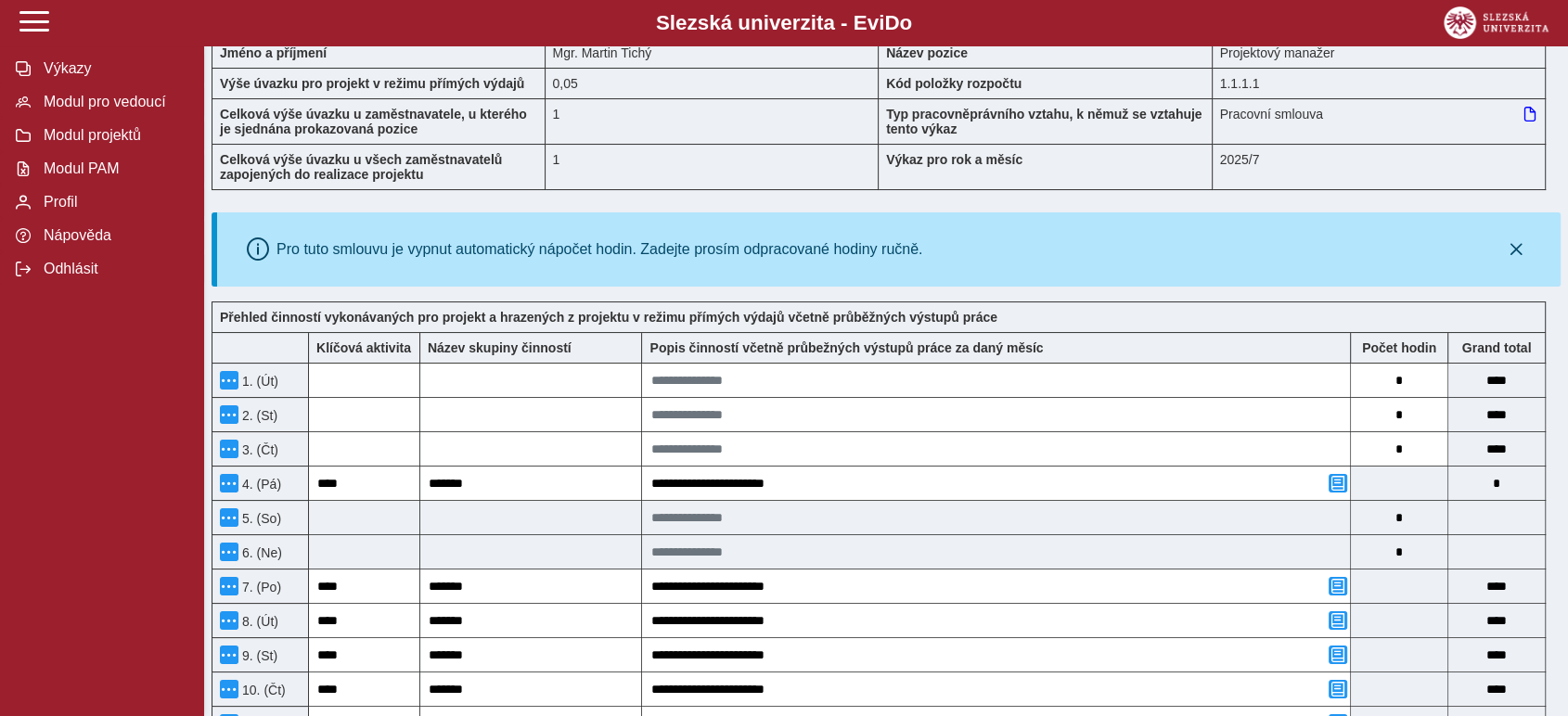 scroll, scrollTop: 0, scrollLeft: 0, axis: both 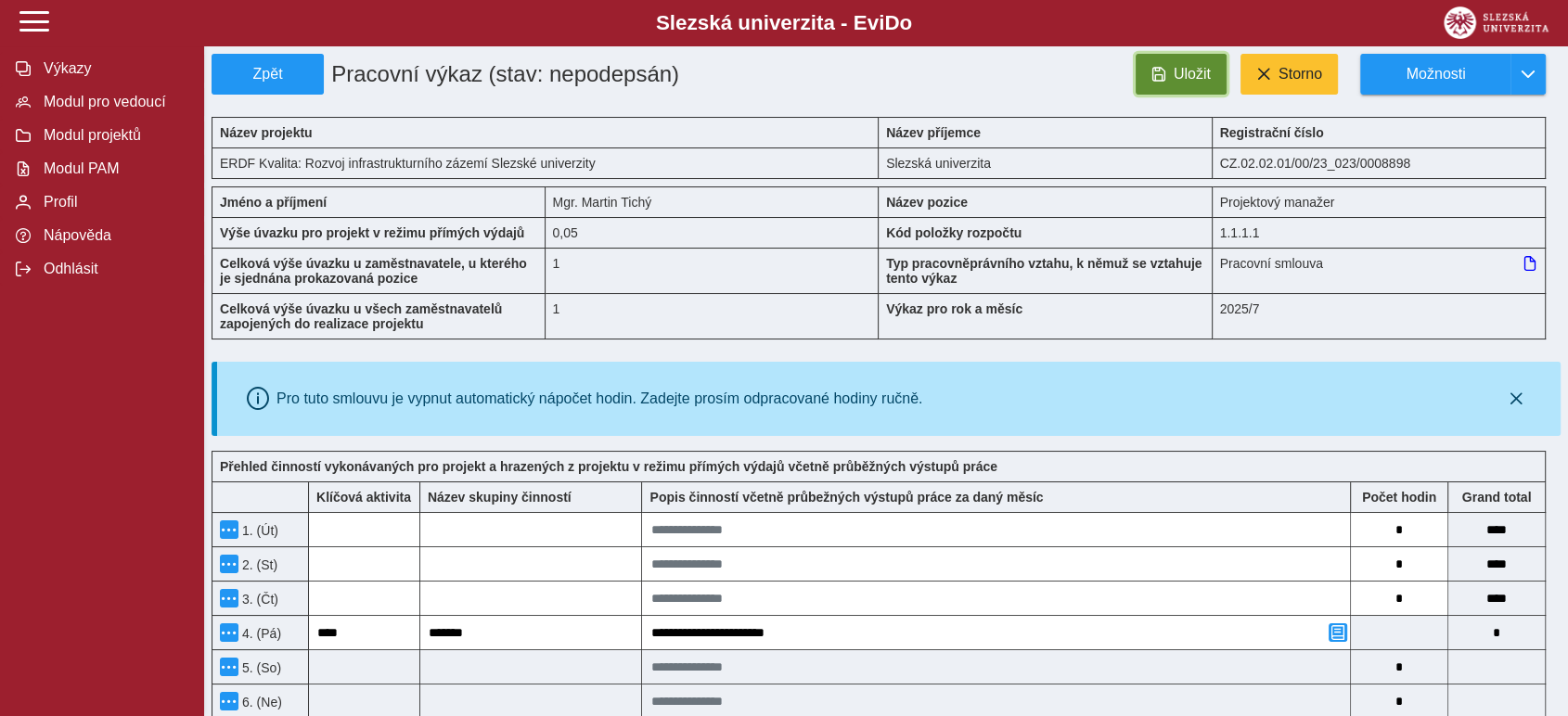click on "Uložit" at bounding box center (1192, 74) 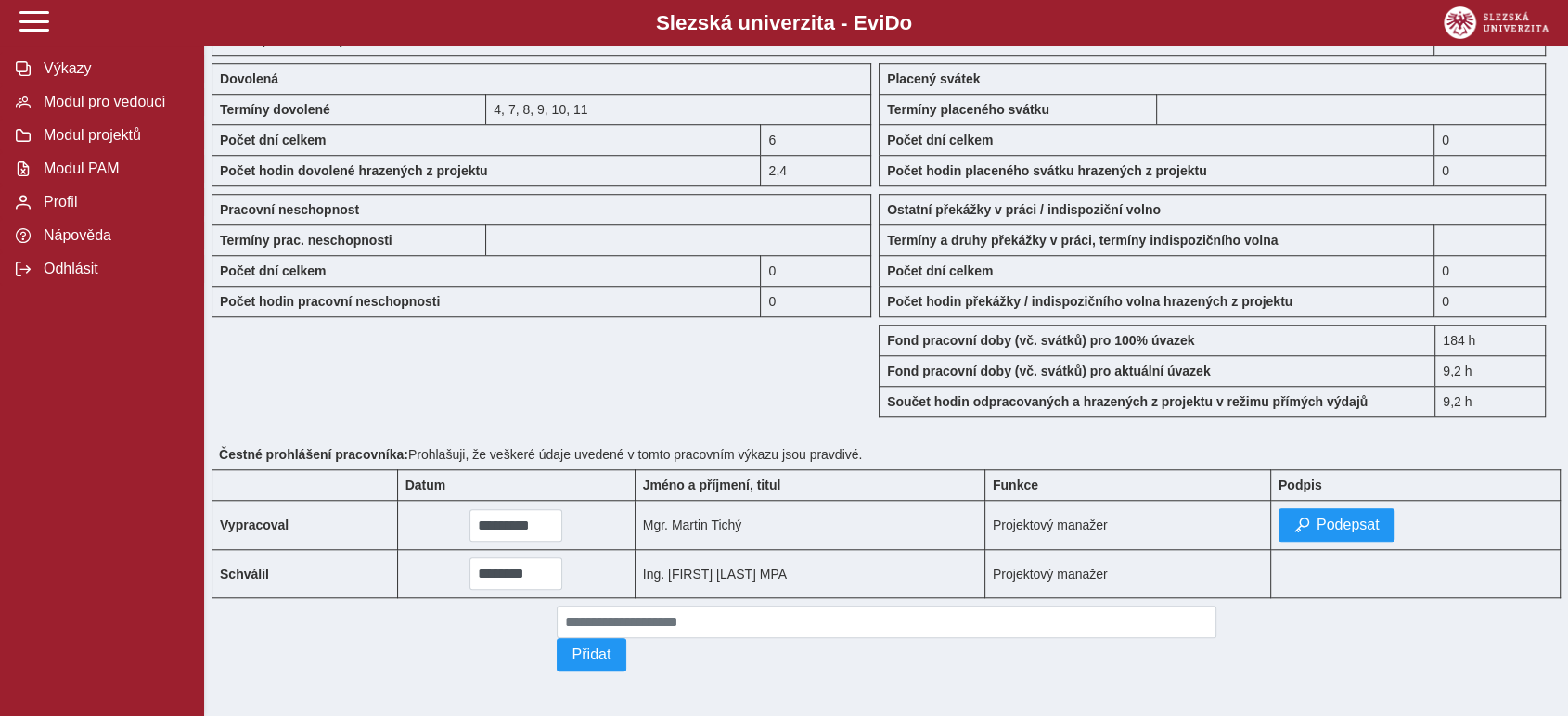scroll, scrollTop: 1492, scrollLeft: 0, axis: vertical 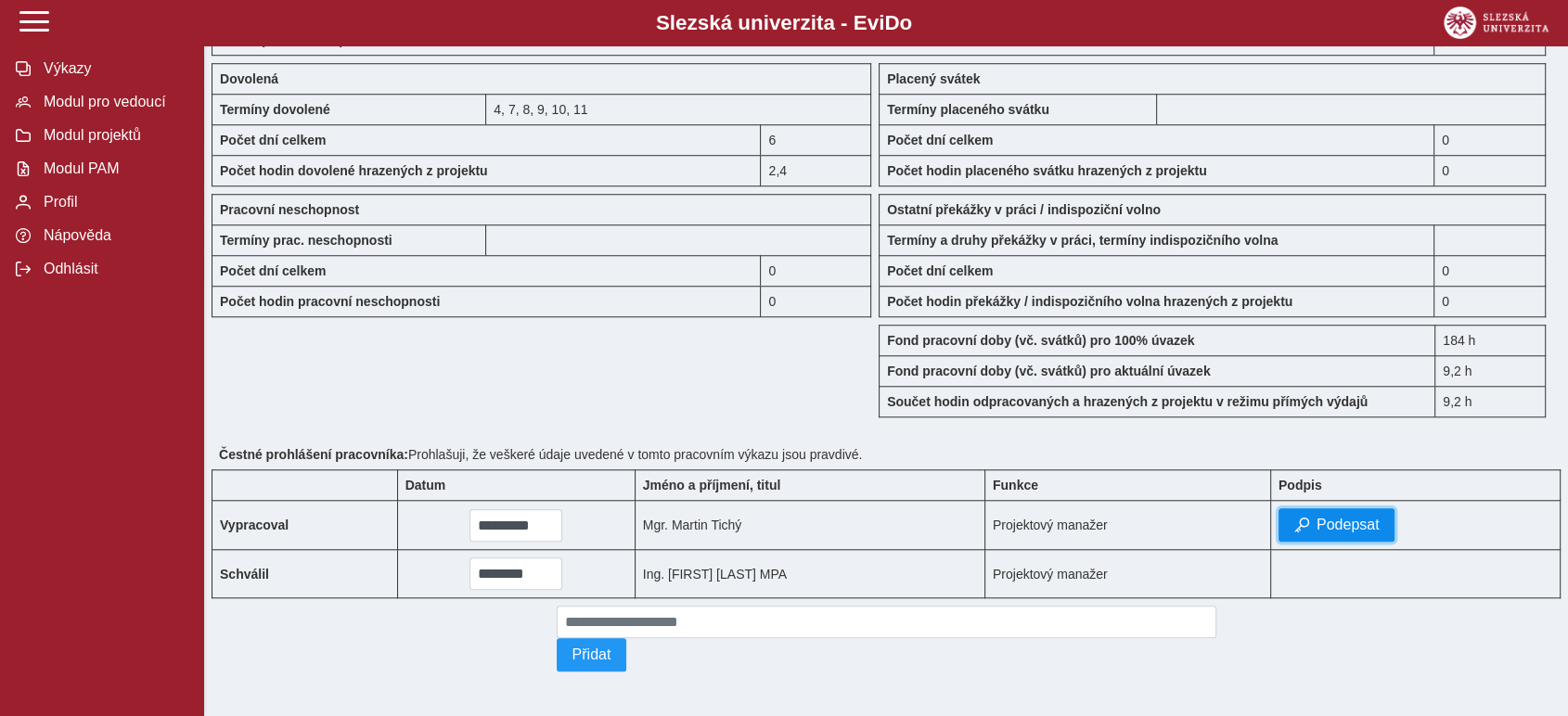 click on "Podepsat" at bounding box center [1348, 525] 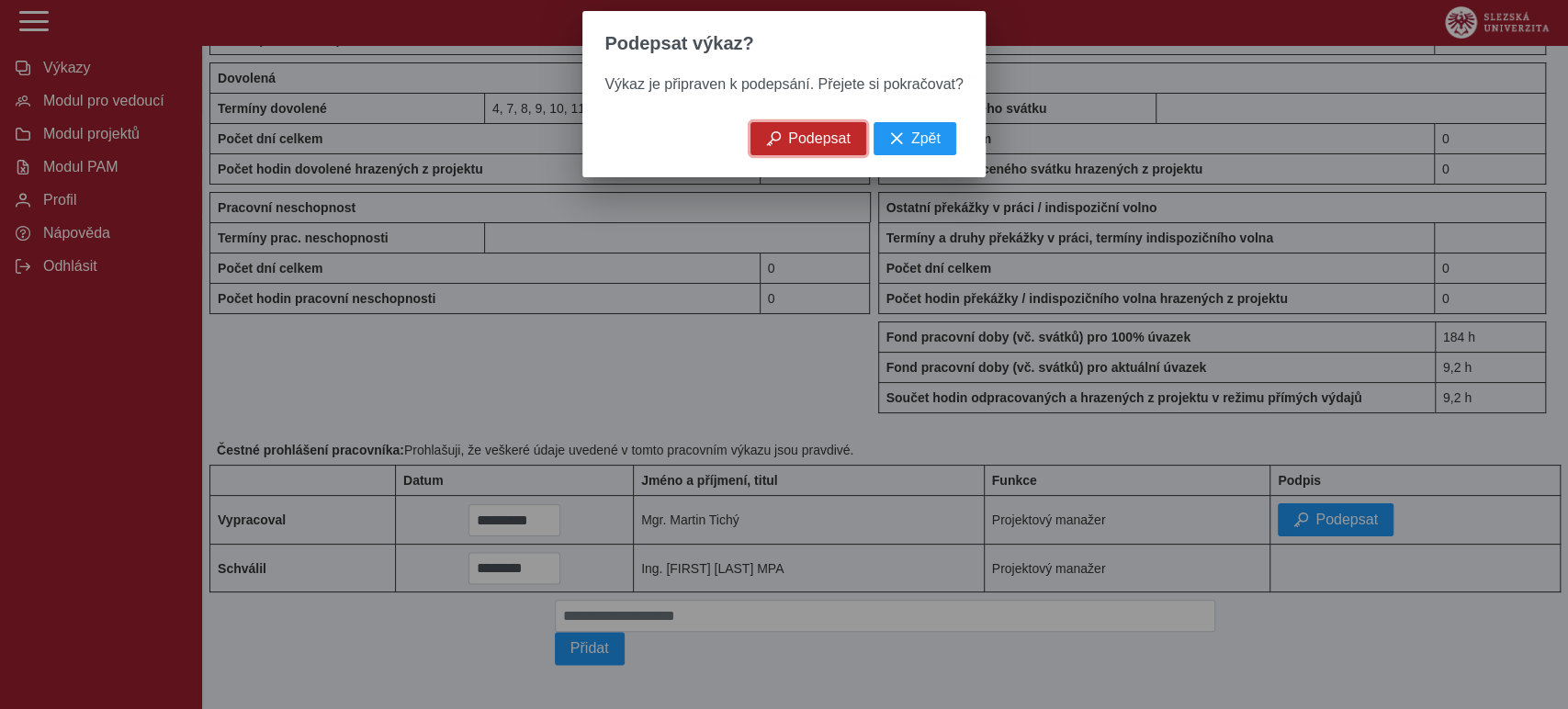 click at bounding box center [773, 139] 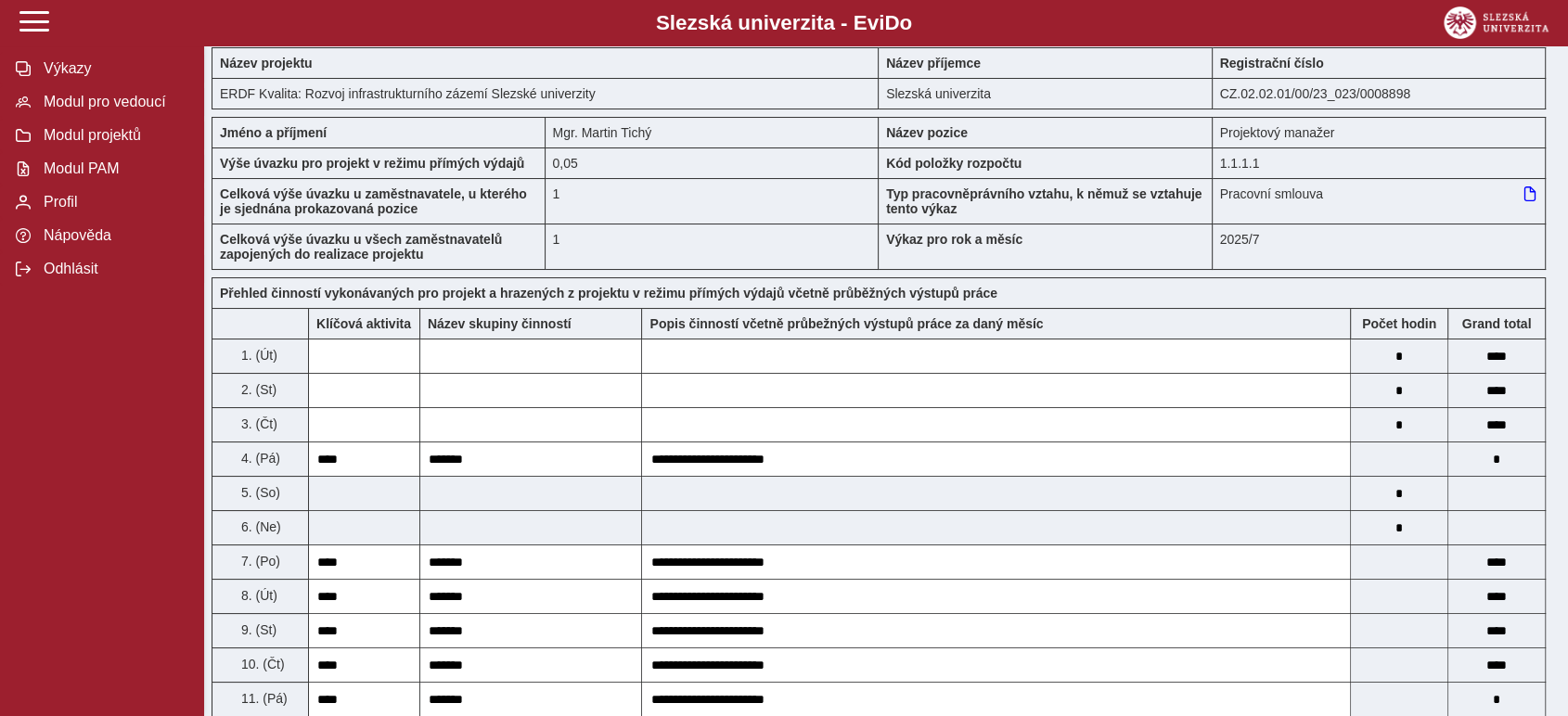 scroll, scrollTop: 0, scrollLeft: 0, axis: both 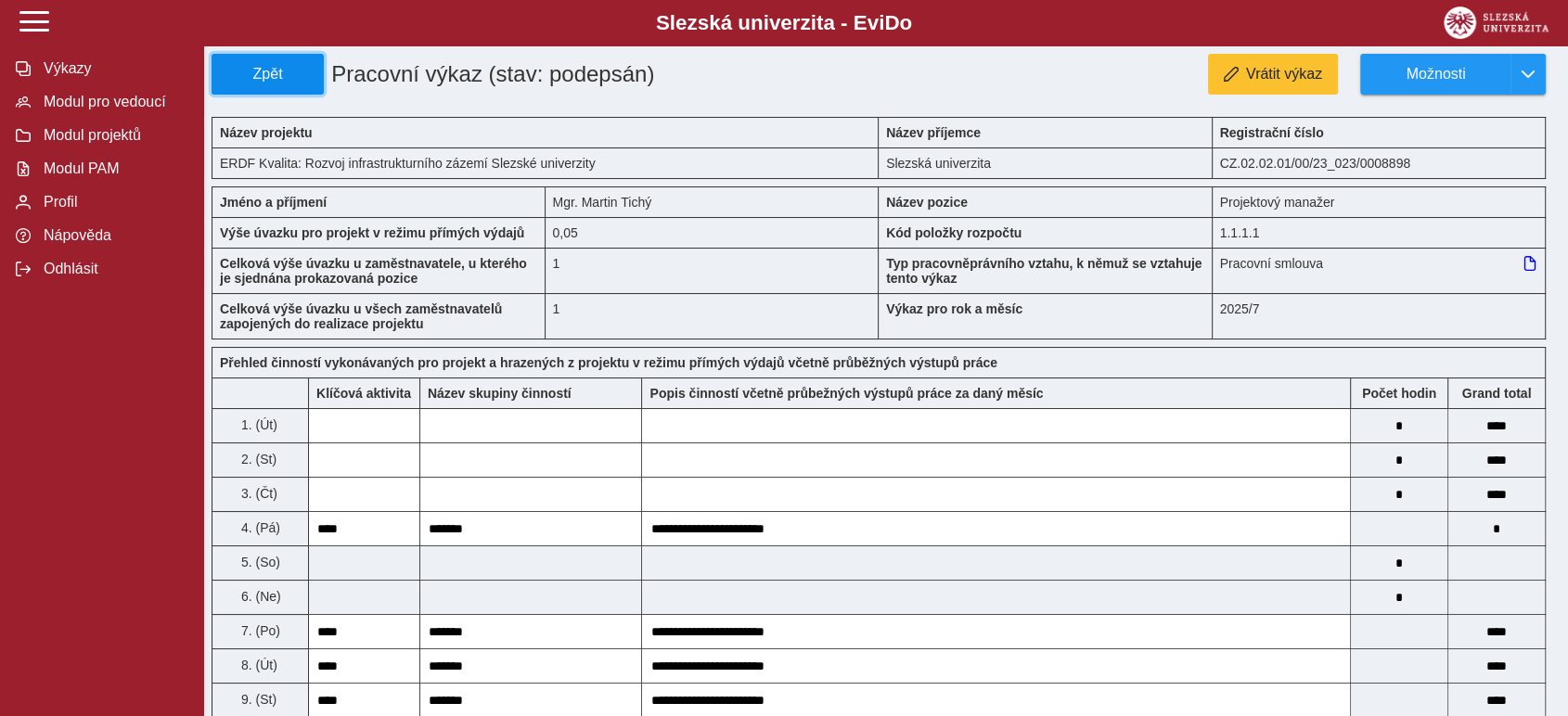 click on "Zpět" at bounding box center [267, 74] 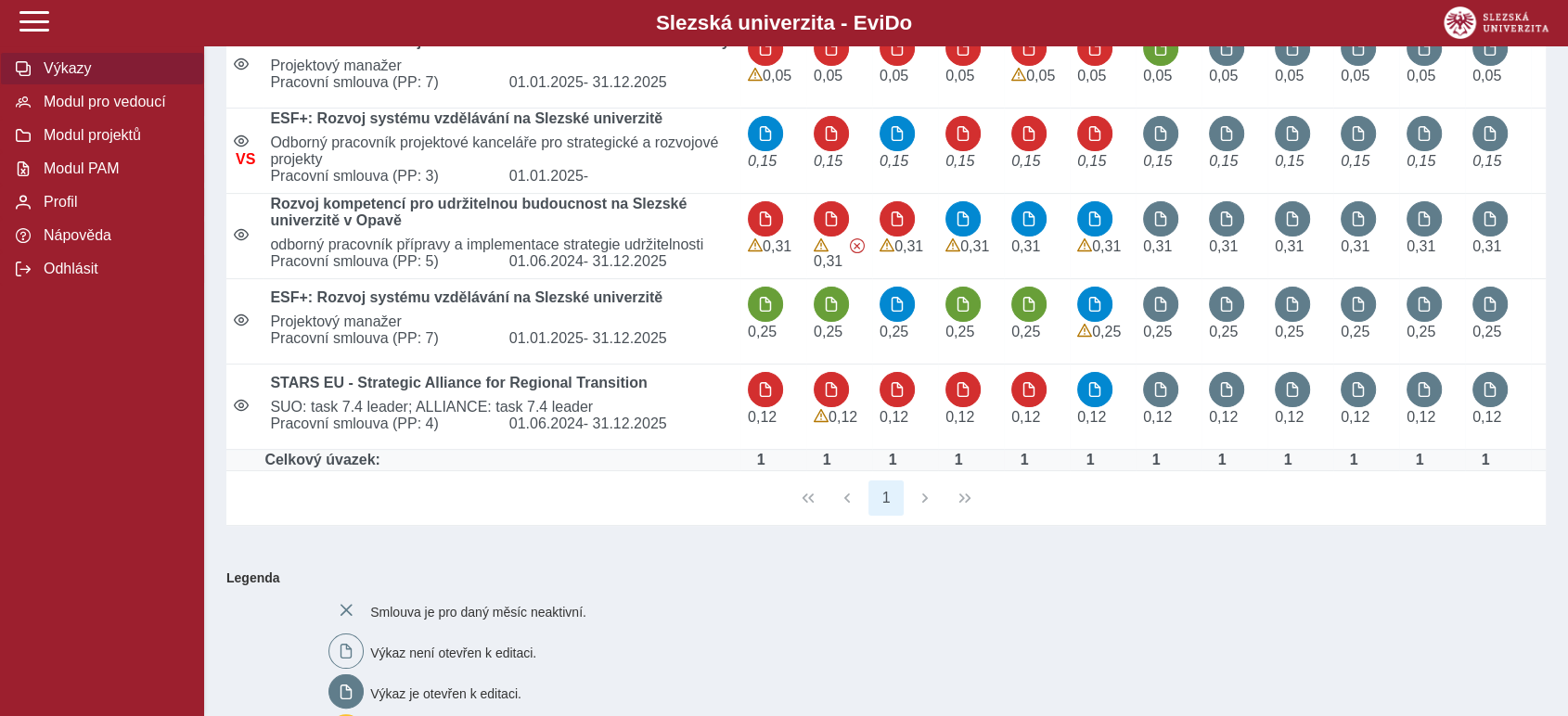 scroll, scrollTop: 0, scrollLeft: 0, axis: both 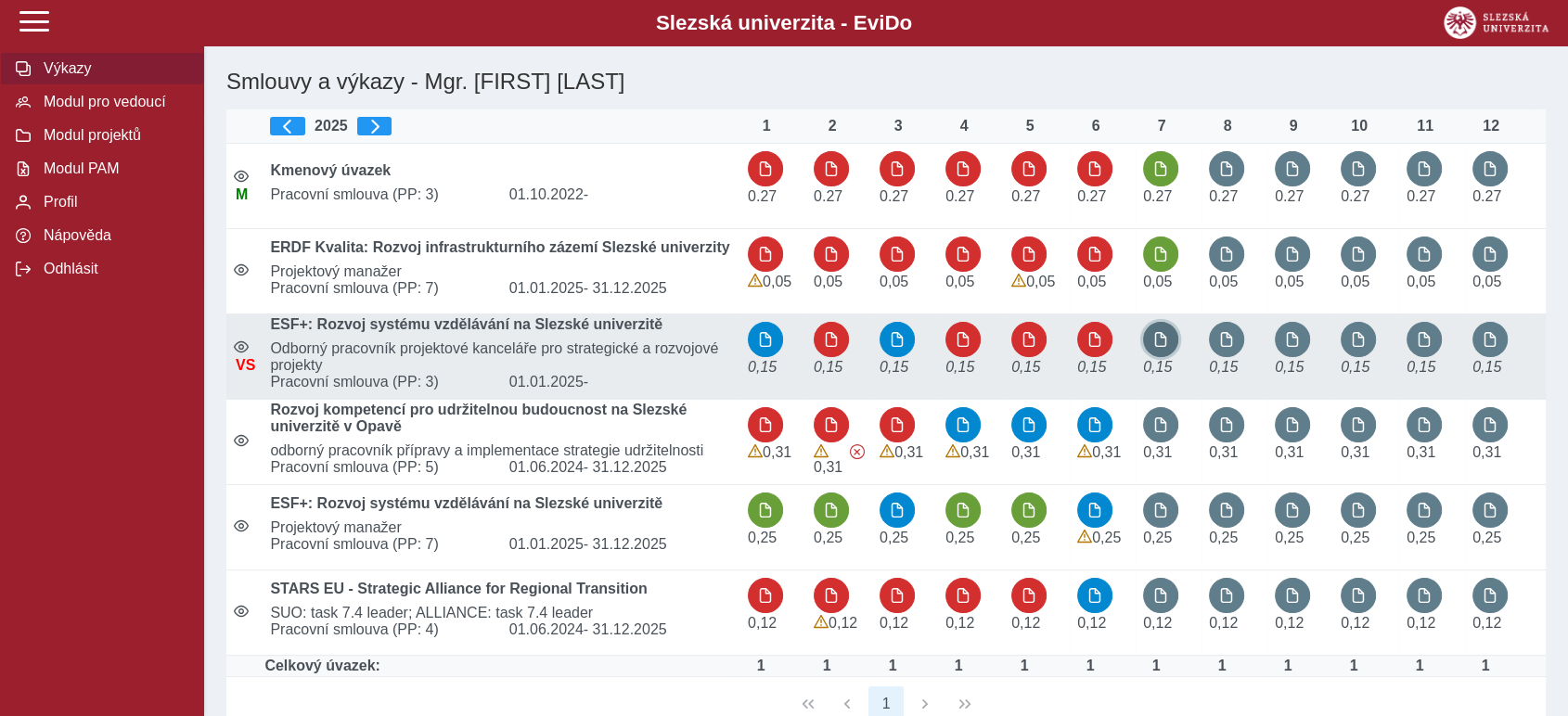click at bounding box center (1161, 339) 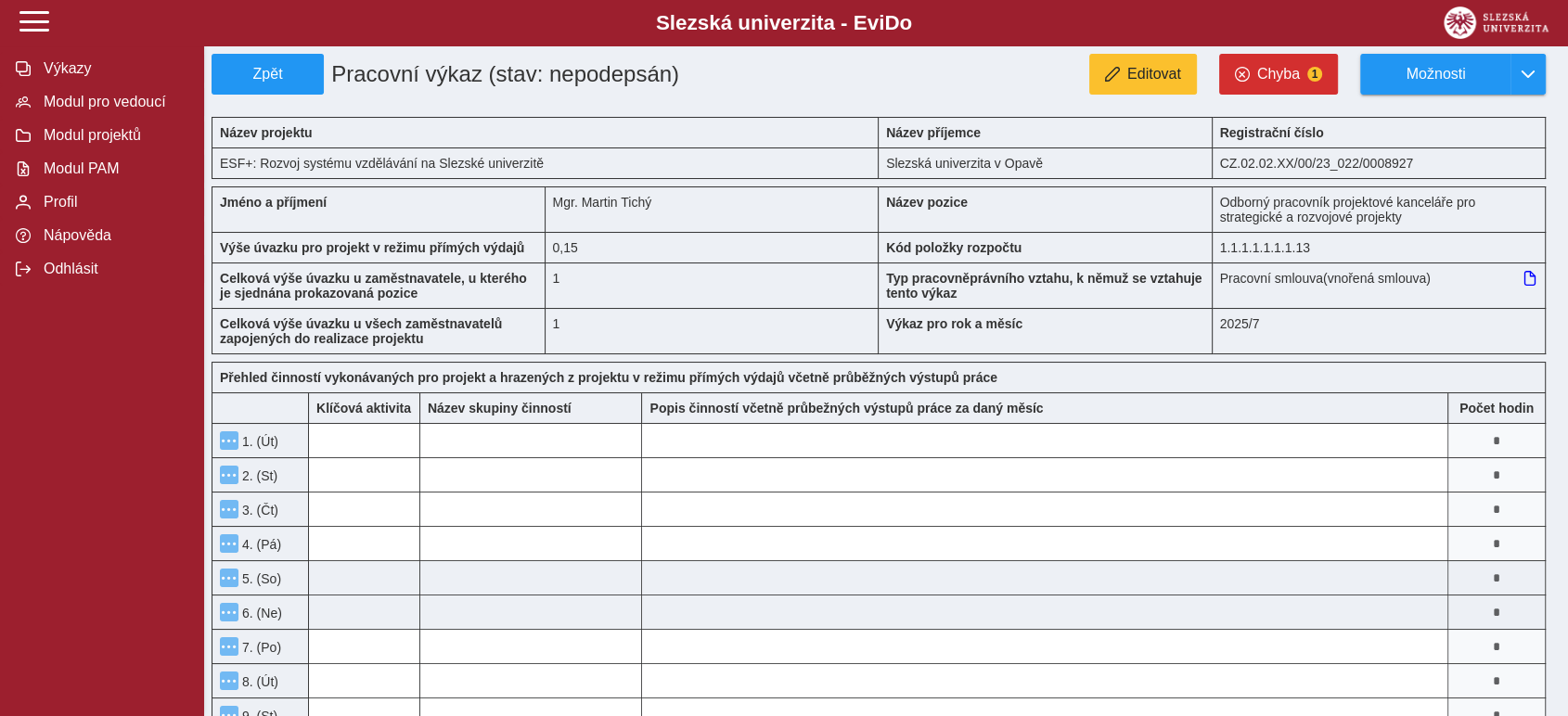 type 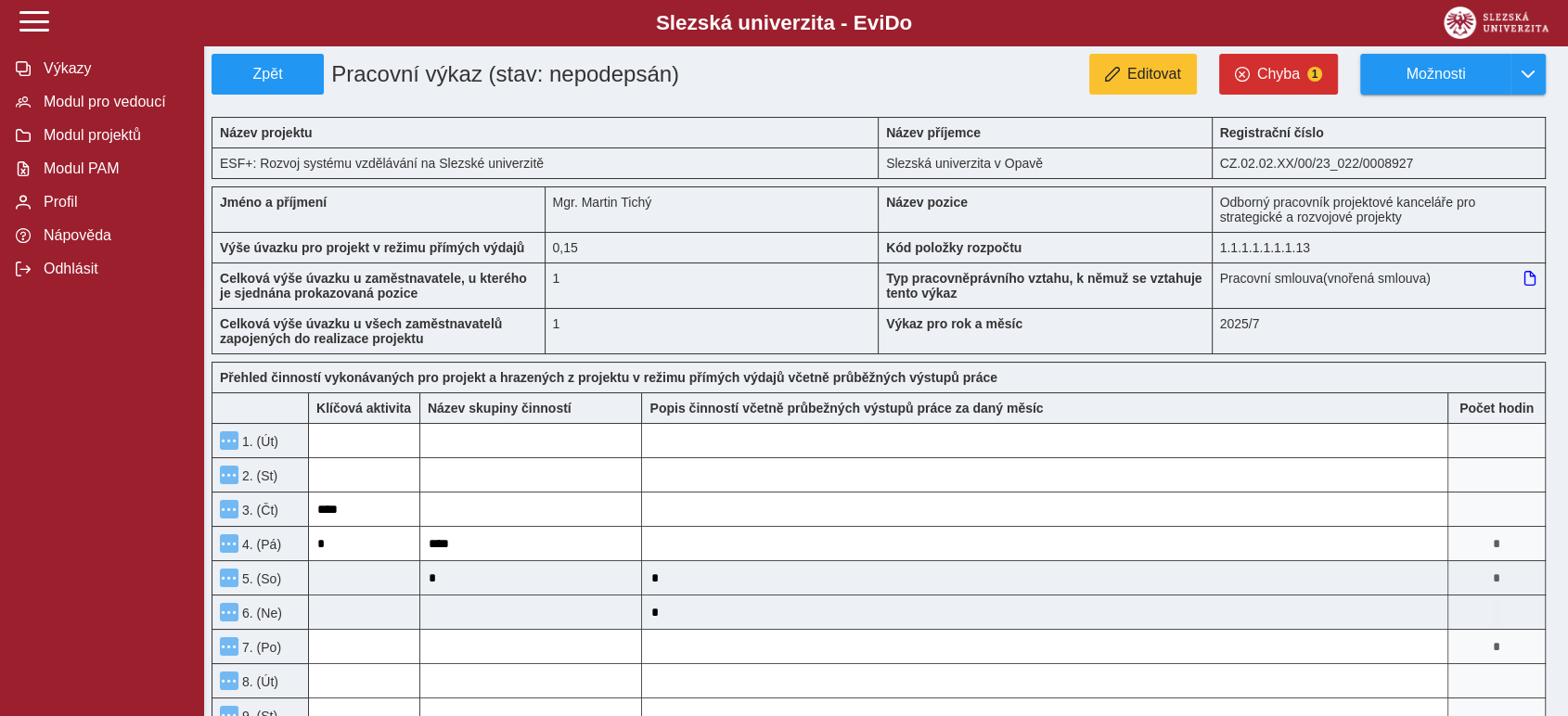 type 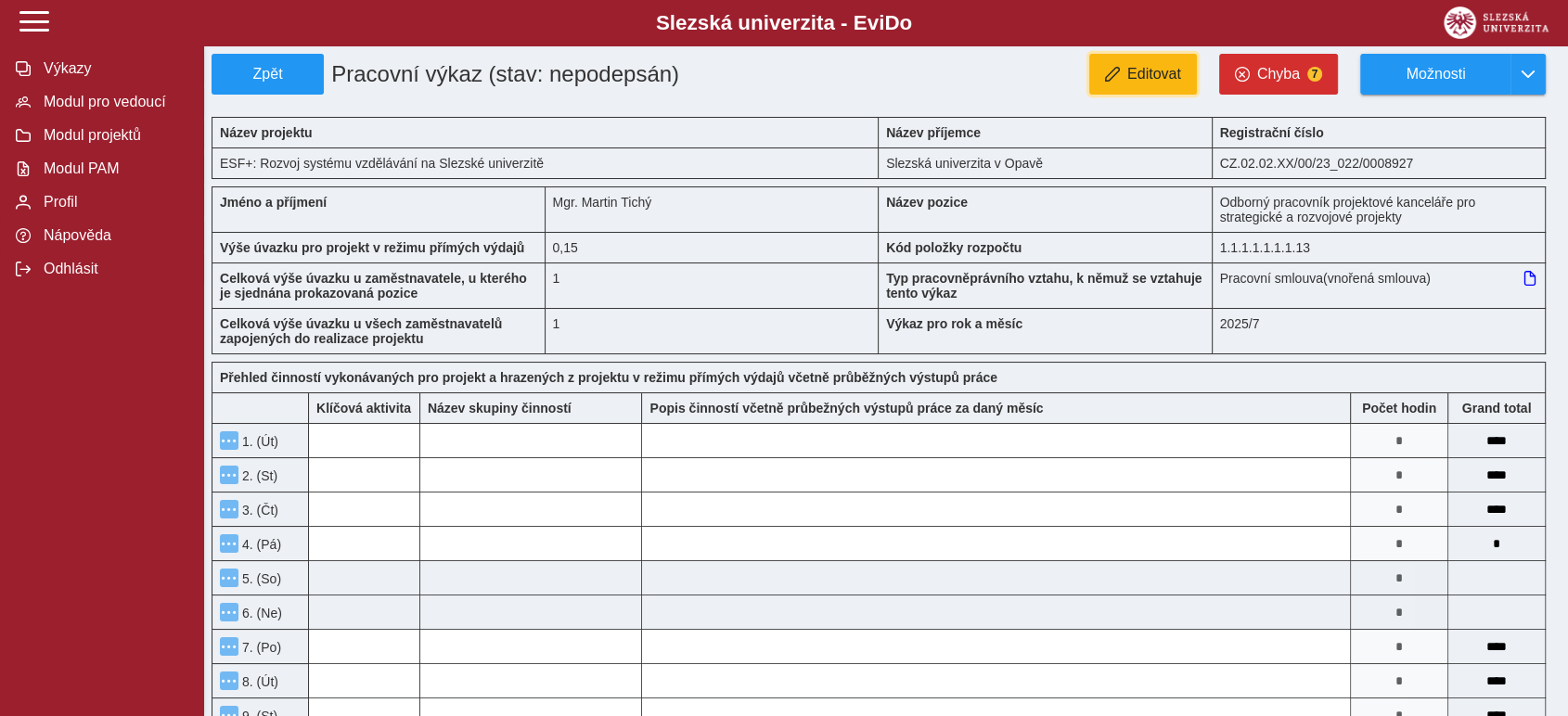 click on "Editovat" at bounding box center (1154, 74) 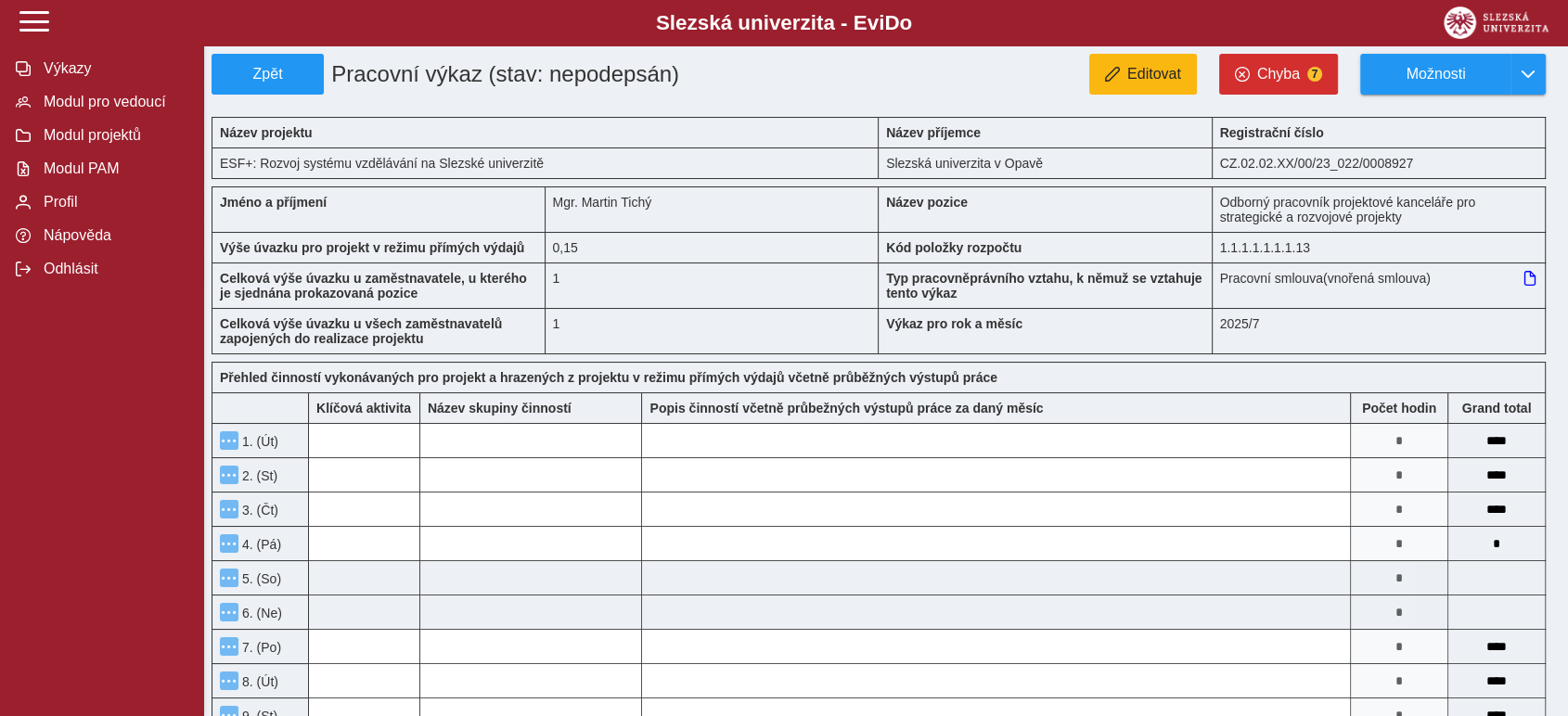 type on "***" 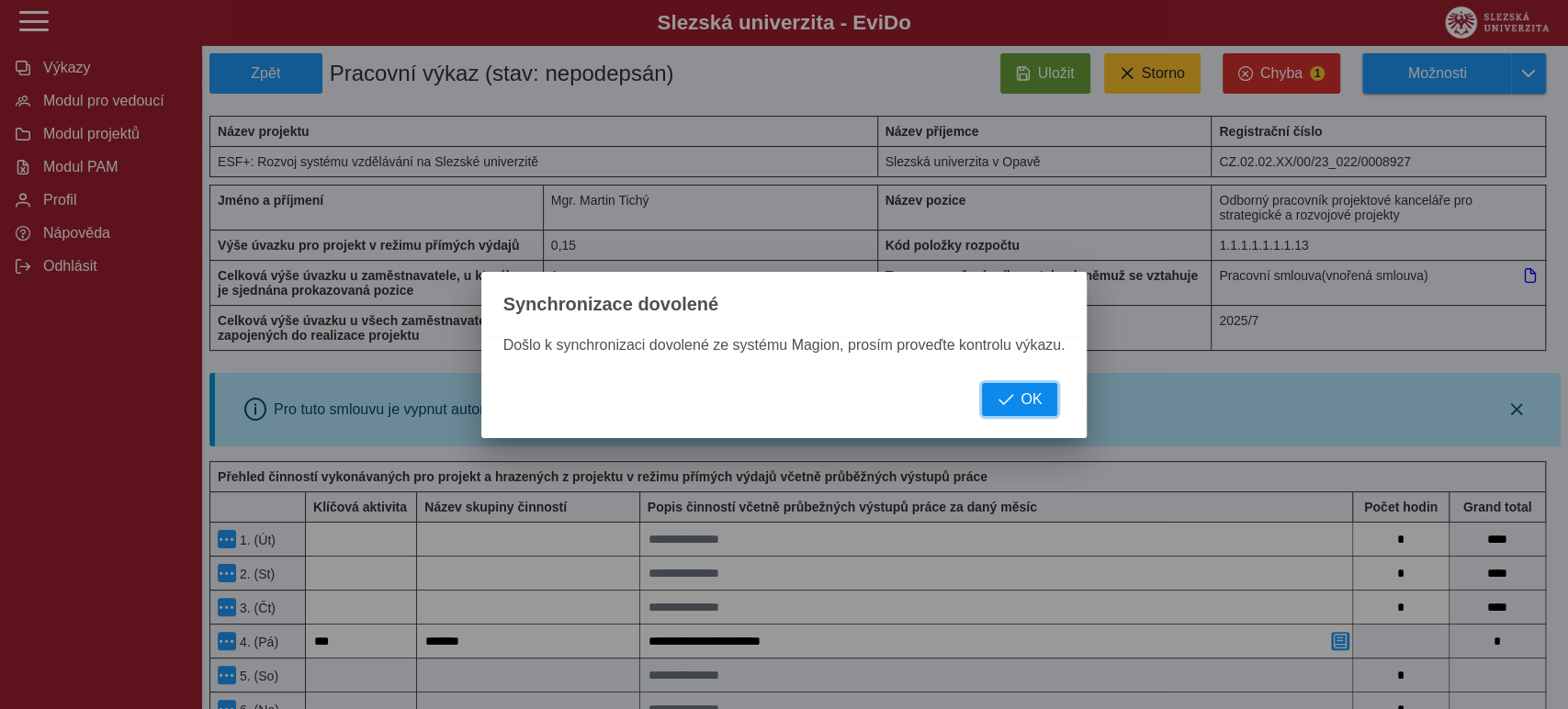 click on "OK" at bounding box center [1020, 400] 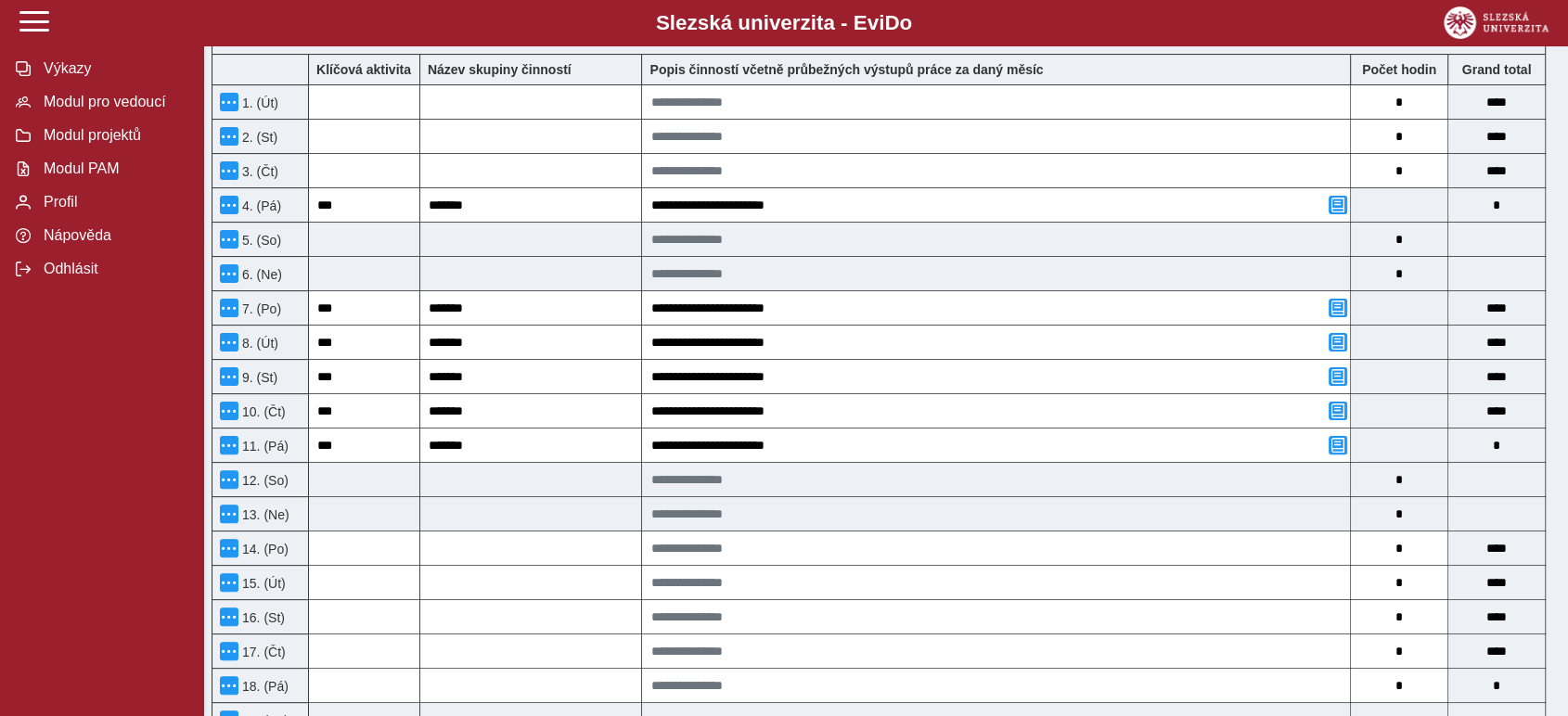 scroll, scrollTop: 206, scrollLeft: 0, axis: vertical 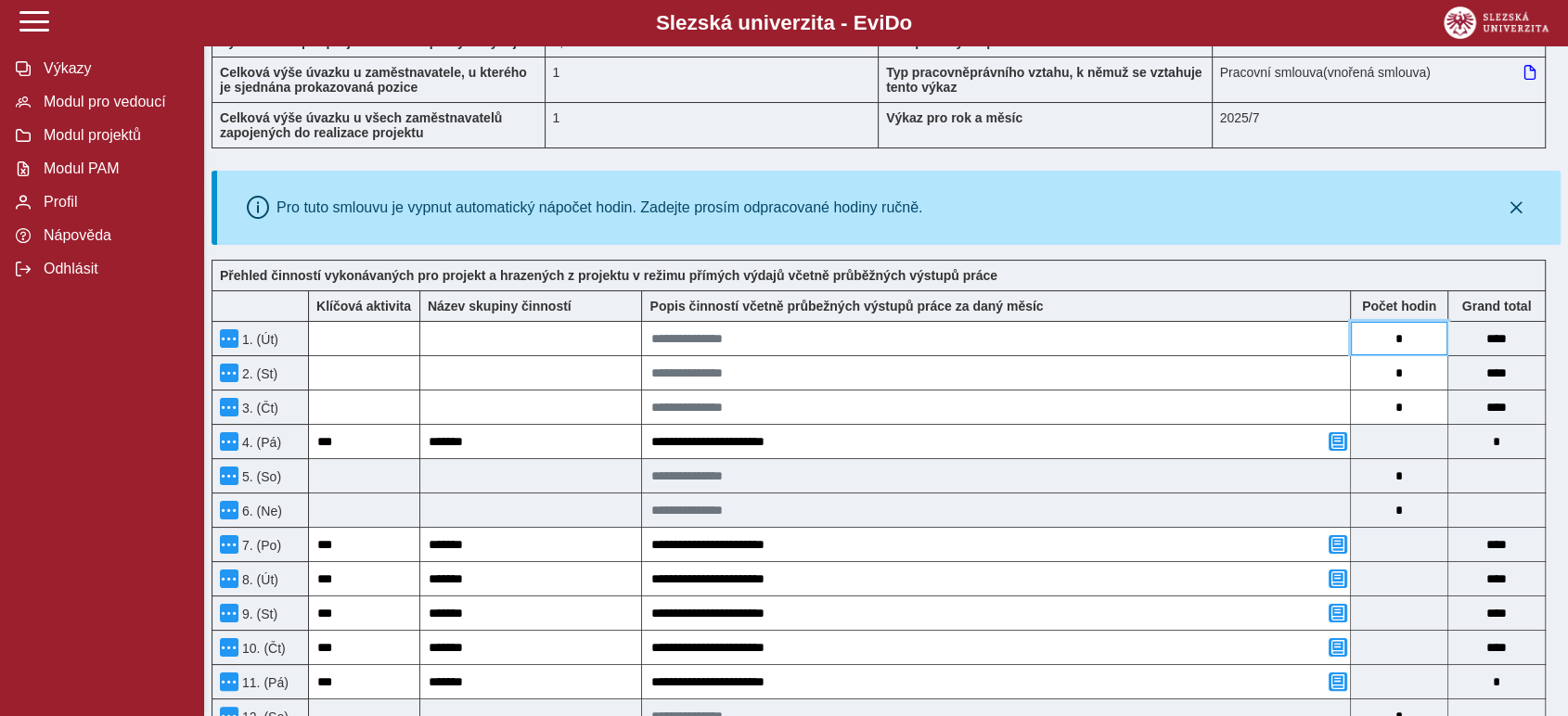 click on "*" at bounding box center [1399, 339] 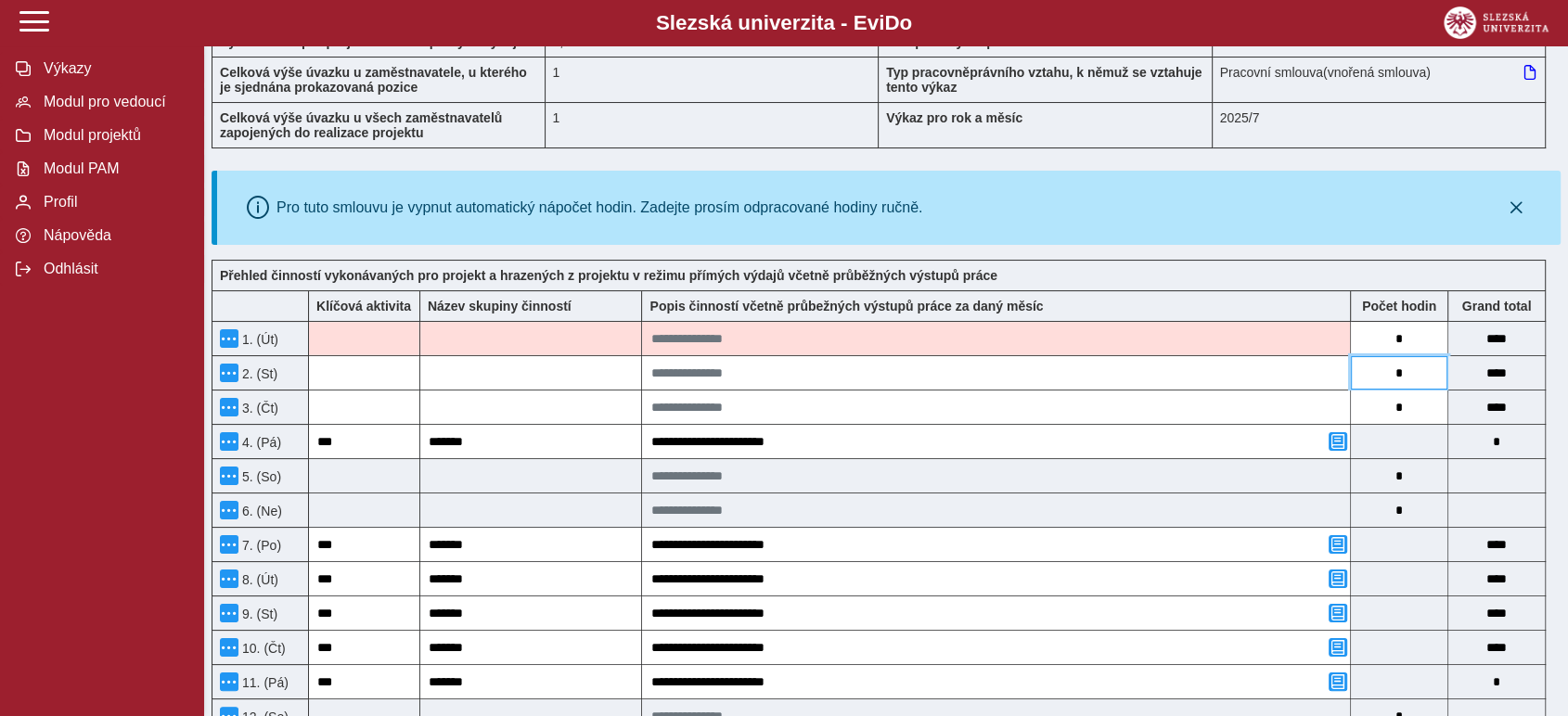 click on "*" at bounding box center (1399, 373) 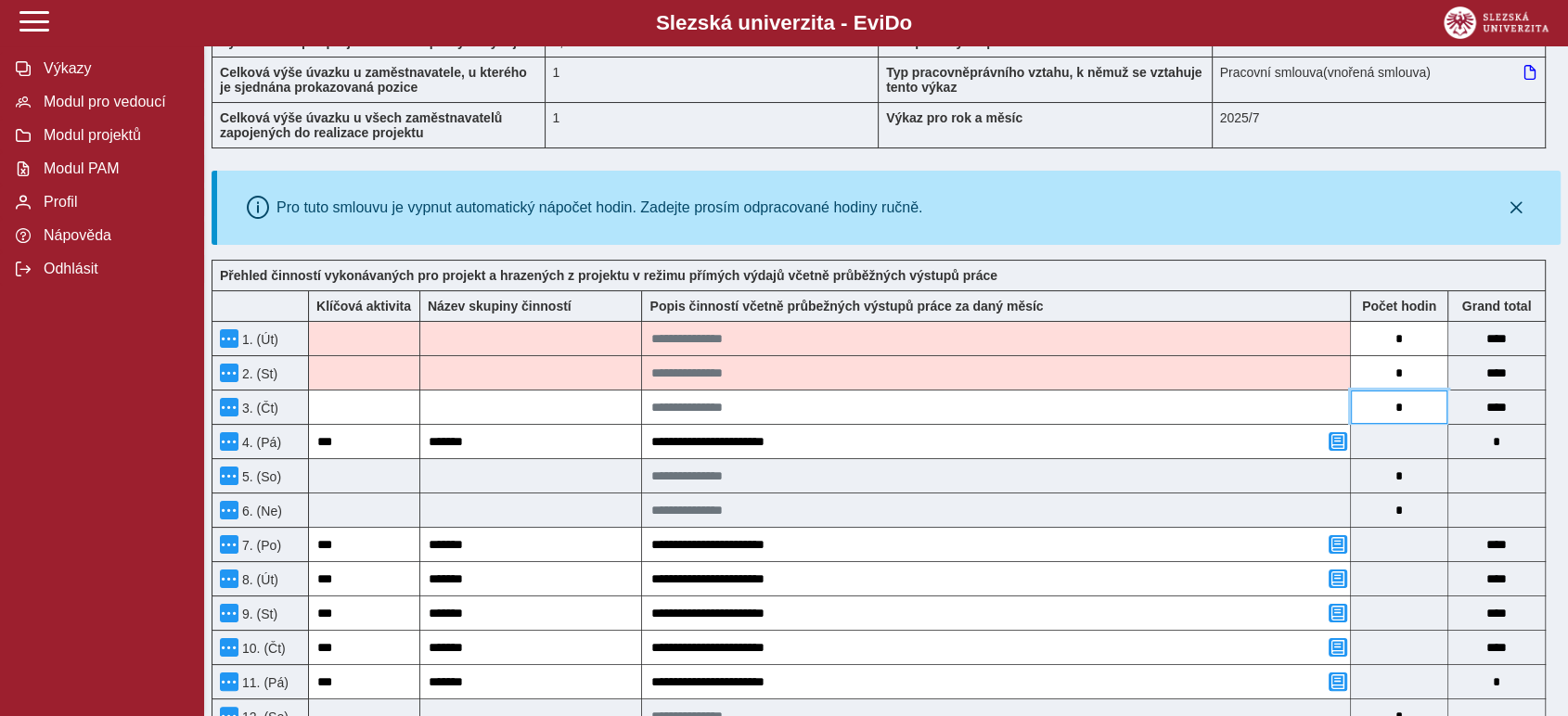 click on "*" at bounding box center [1399, 407] 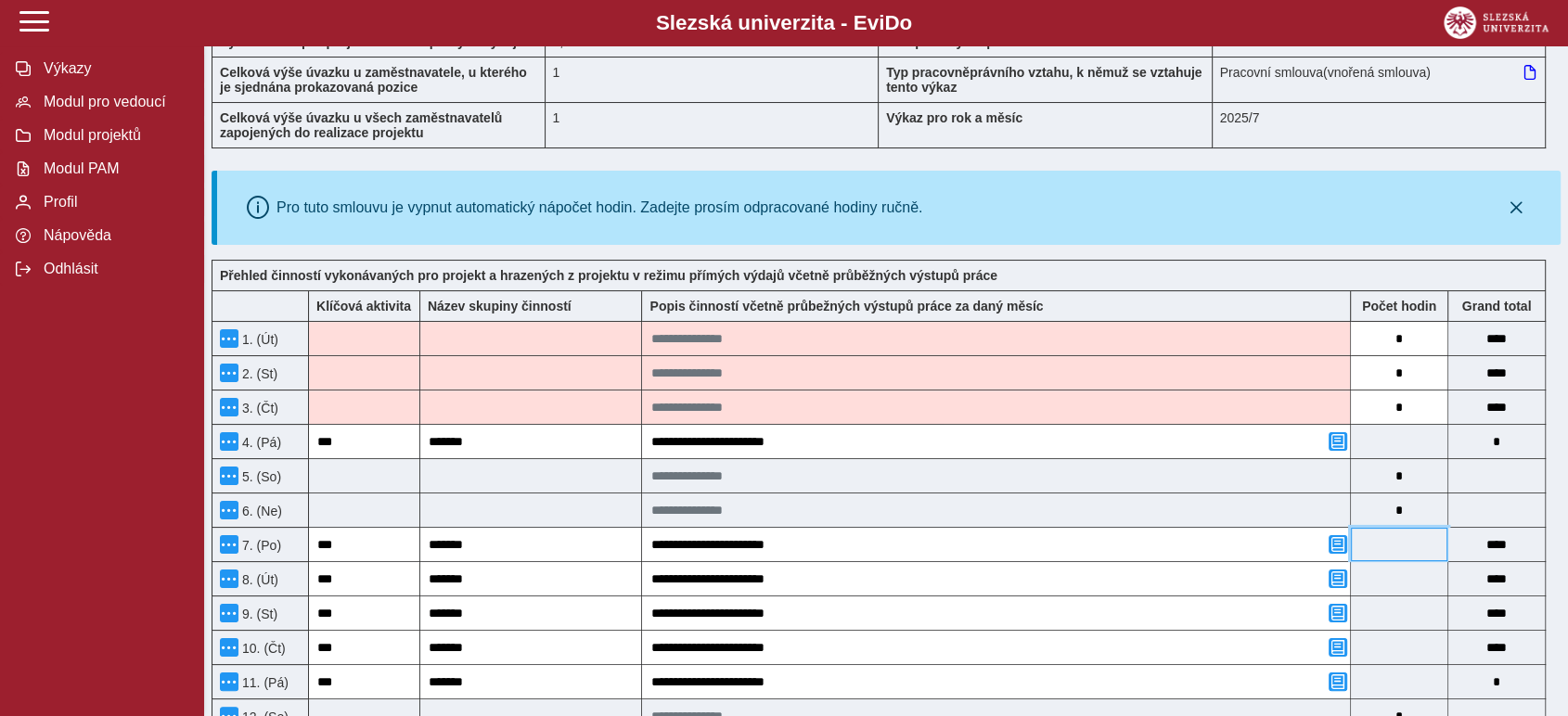 click at bounding box center [1399, 544] 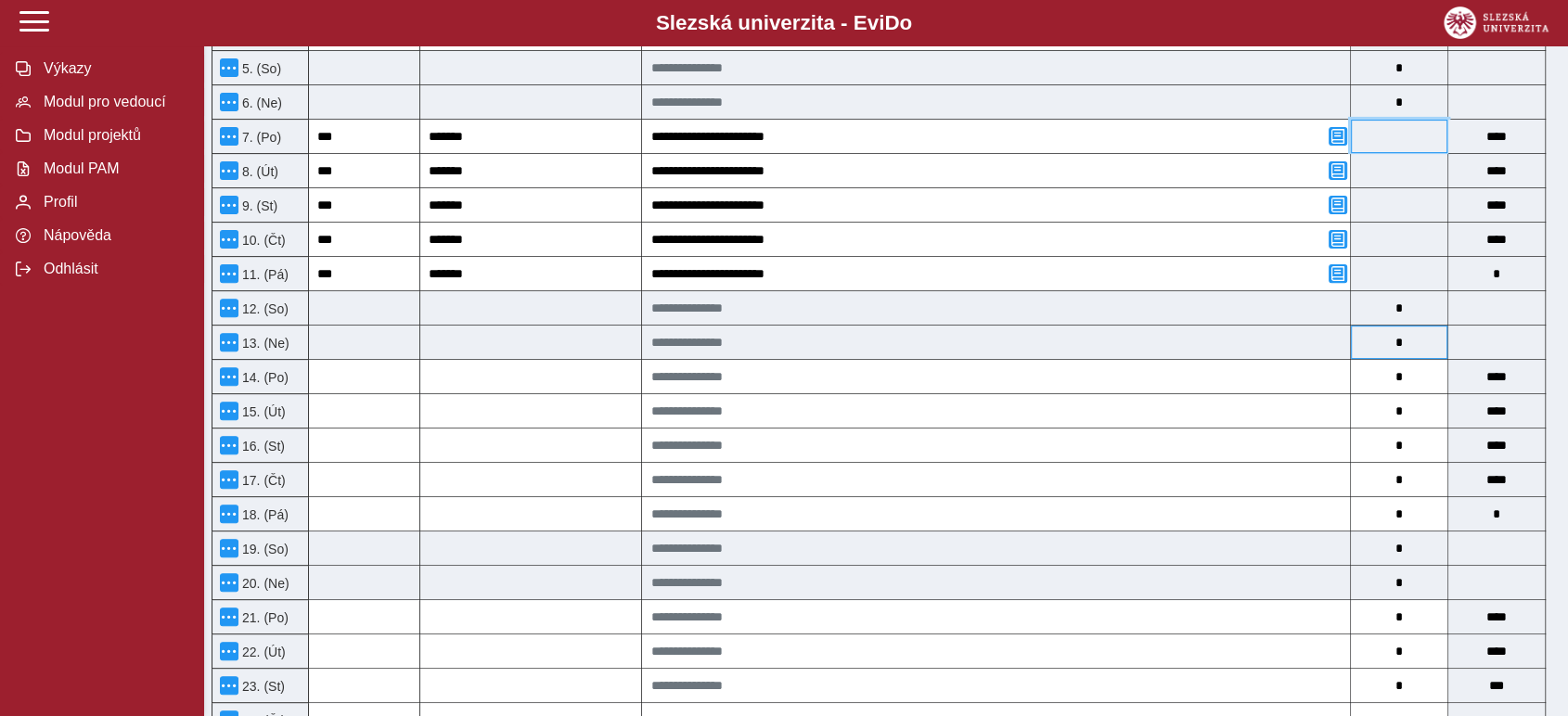 scroll, scrollTop: 618, scrollLeft: 0, axis: vertical 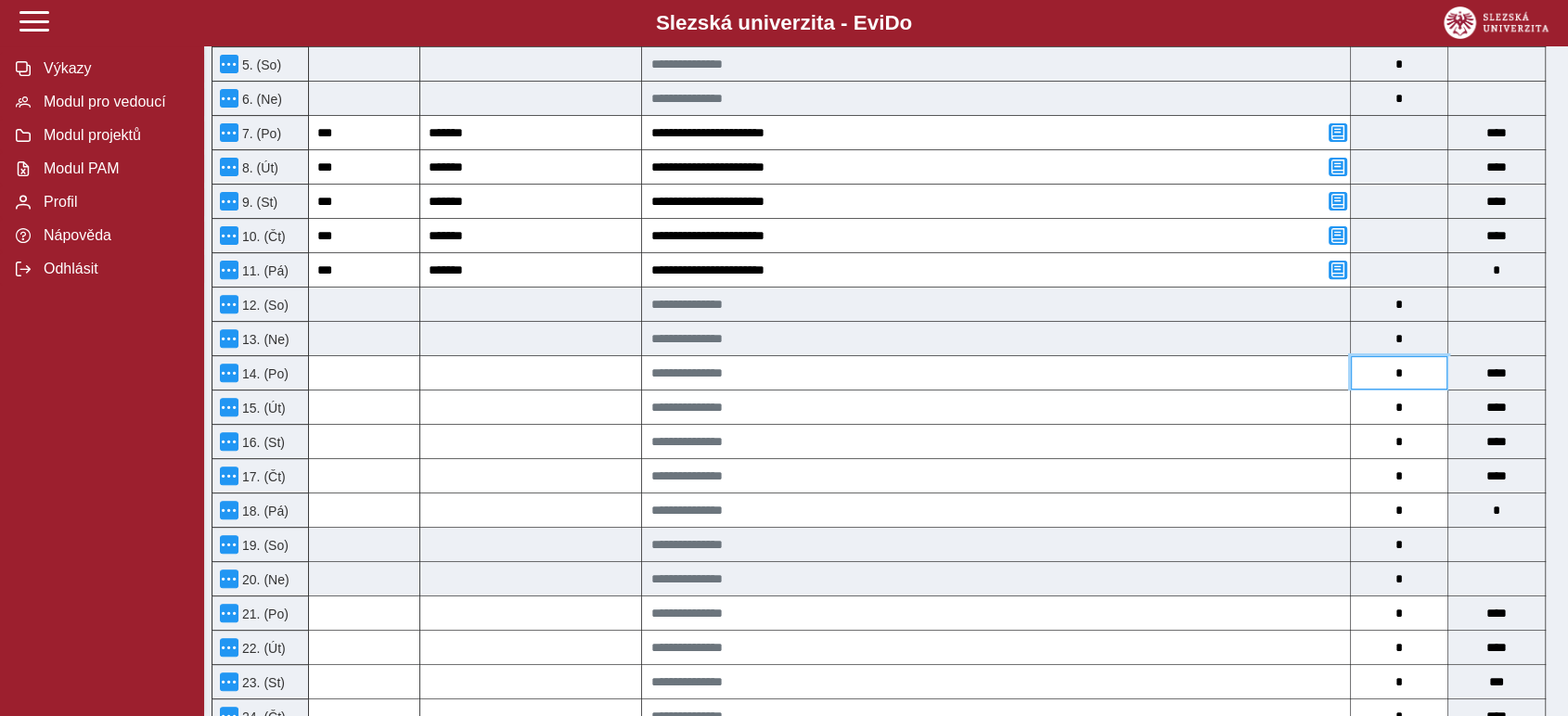 click on "*" at bounding box center (1399, 373) 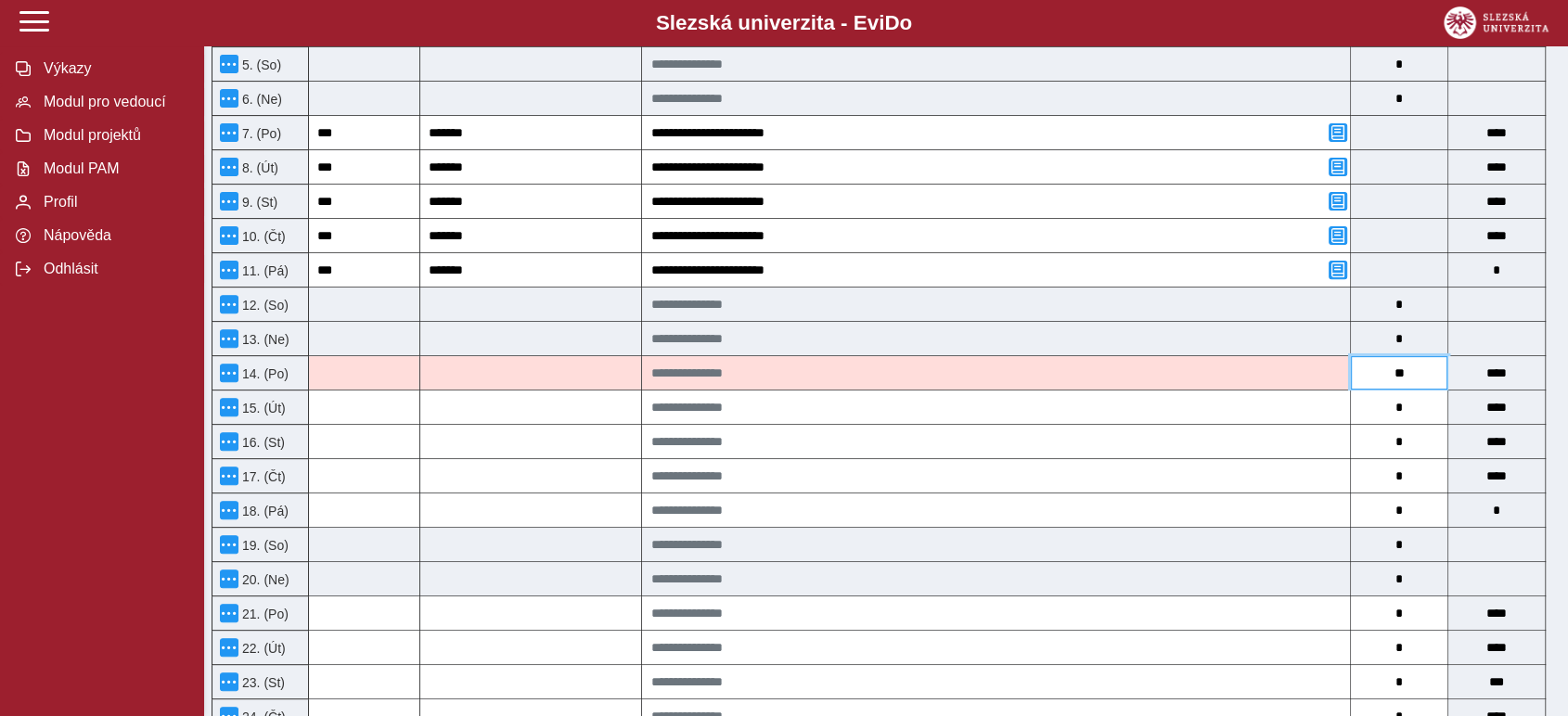 click on "**" at bounding box center (1399, 373) 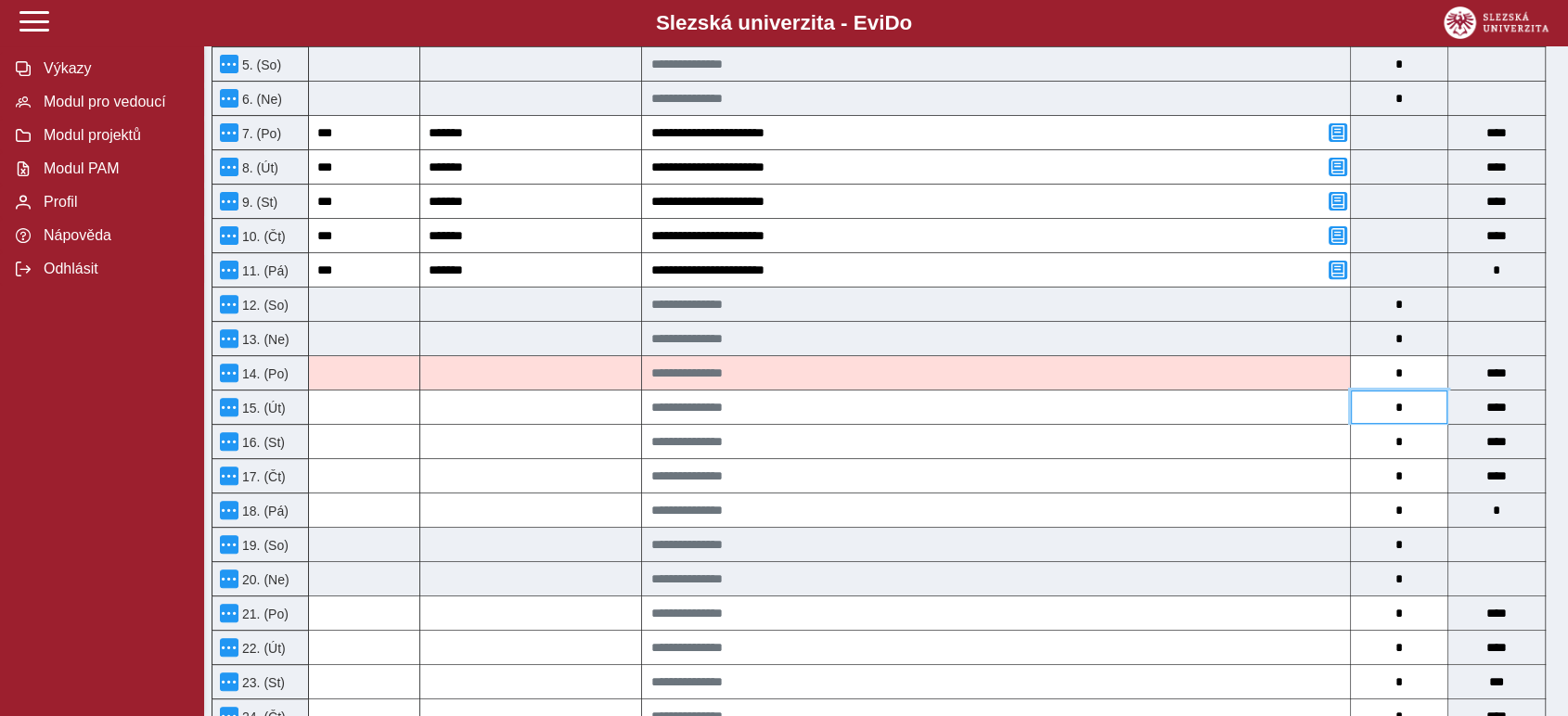 click on "*" at bounding box center [1399, 407] 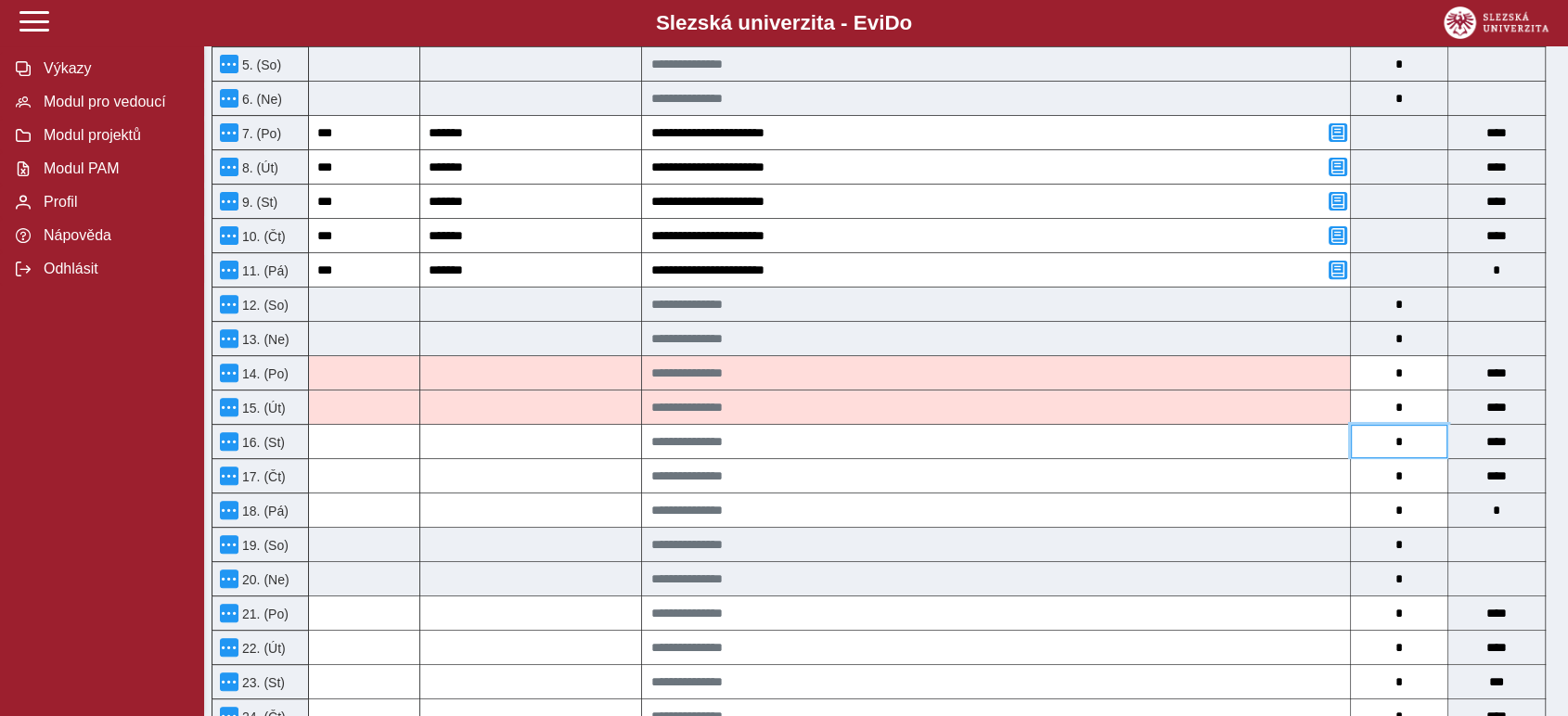 click on "*" at bounding box center [1399, 441] 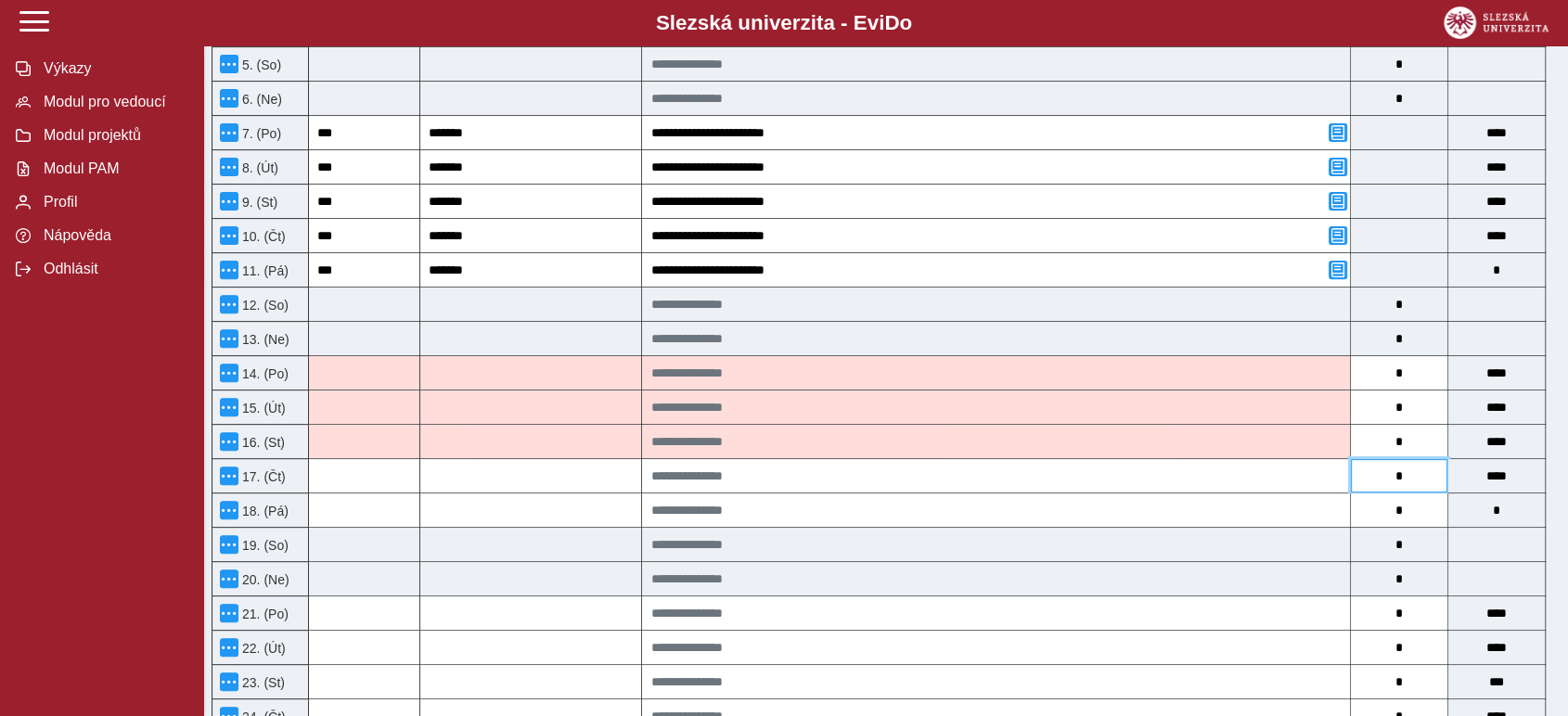 click on "*" at bounding box center [1399, 476] 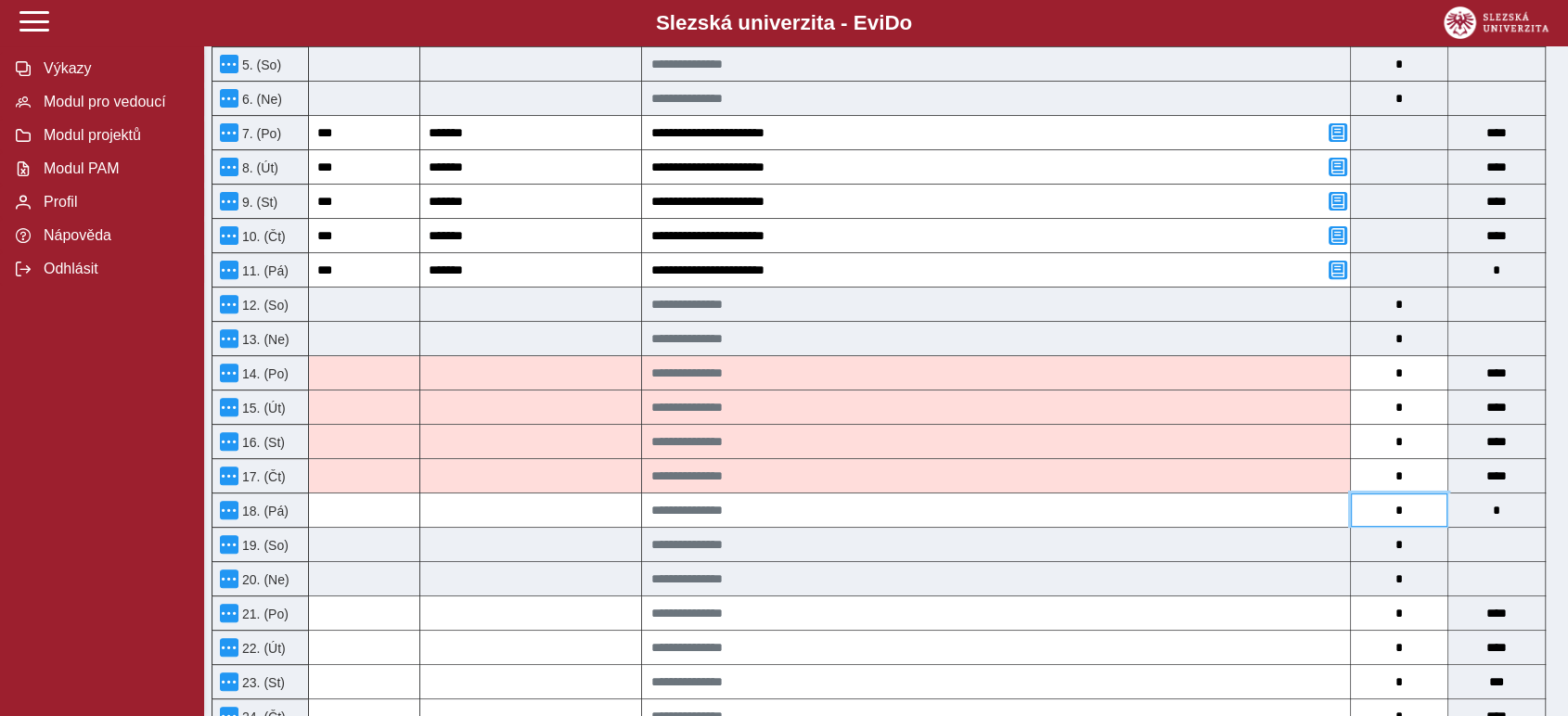 click on "*" at bounding box center [1399, 510] 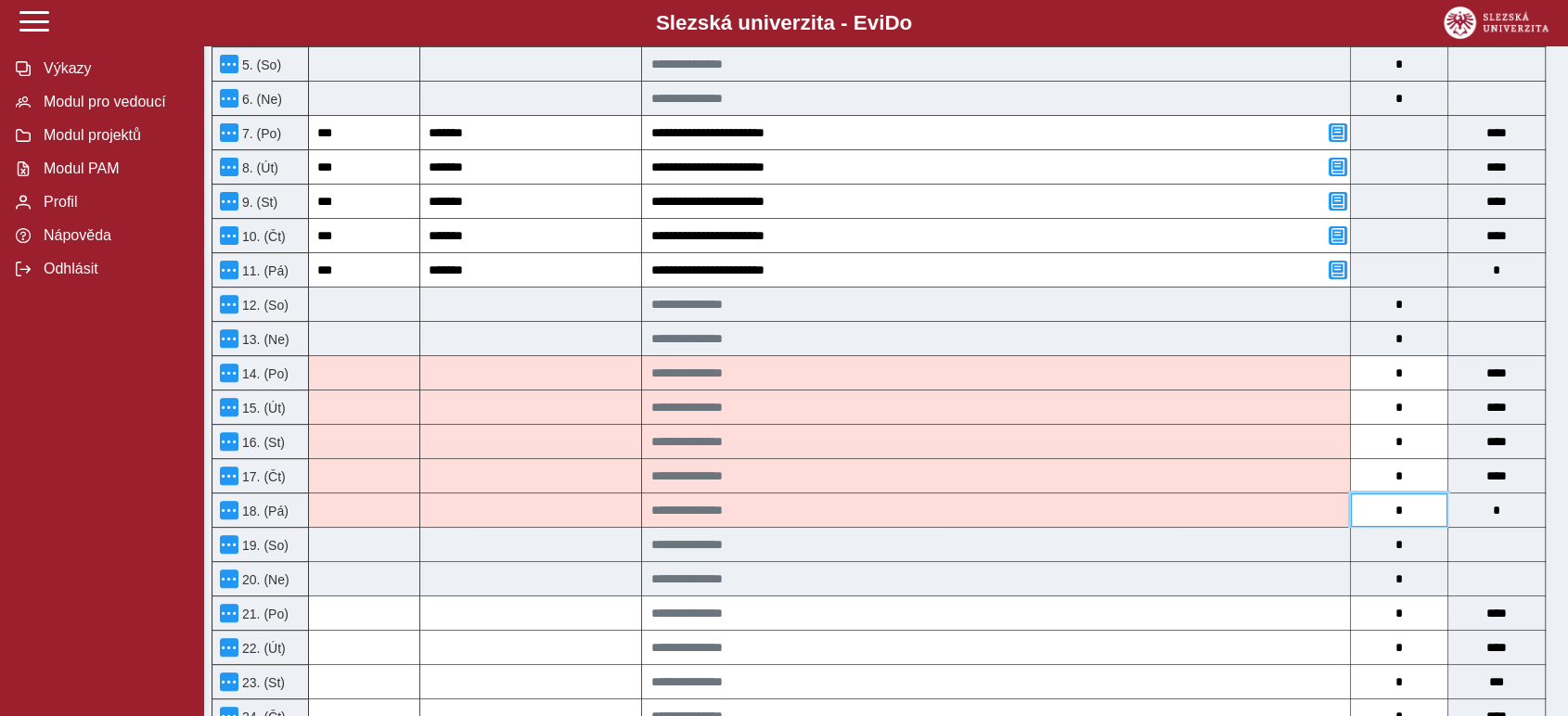 scroll, scrollTop: 824, scrollLeft: 0, axis: vertical 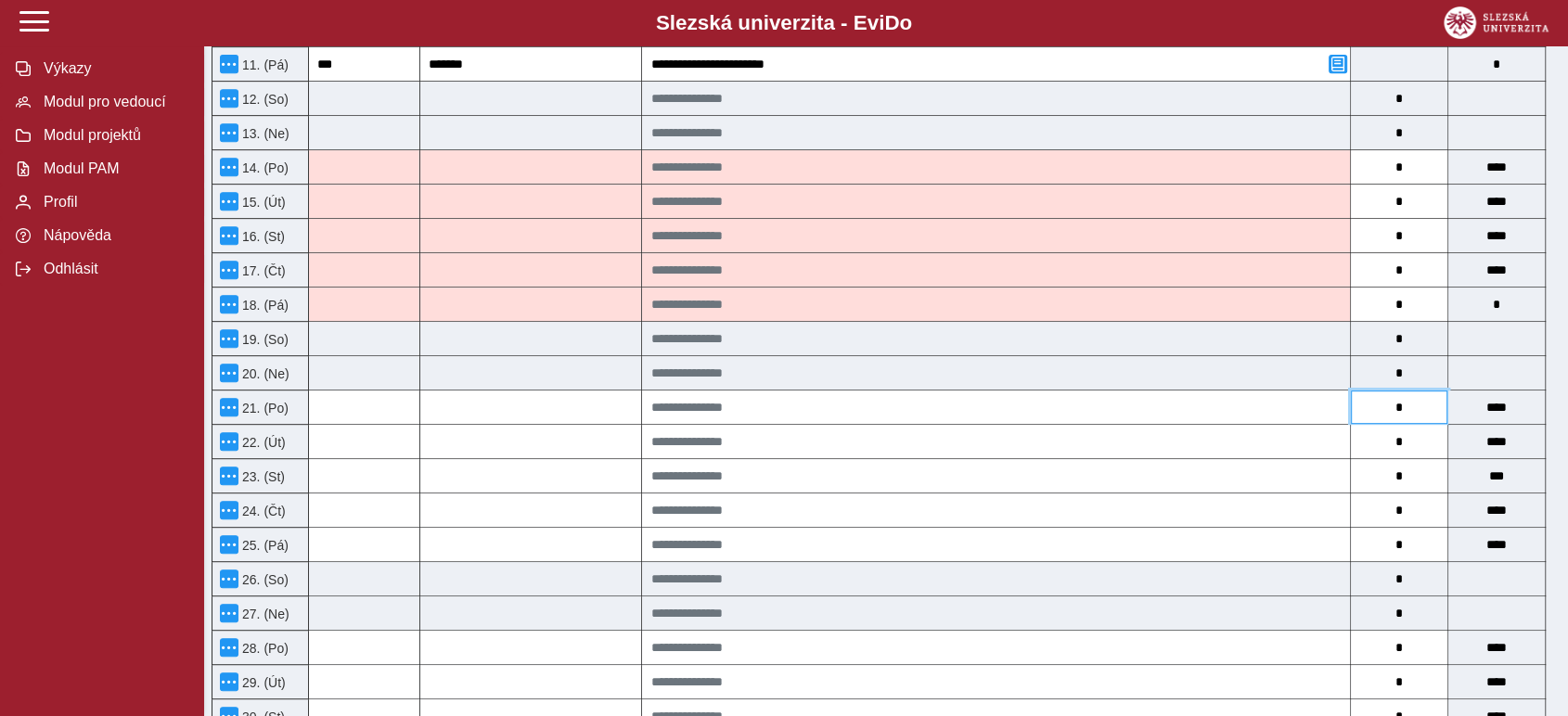 click on "*" at bounding box center [1399, 407] 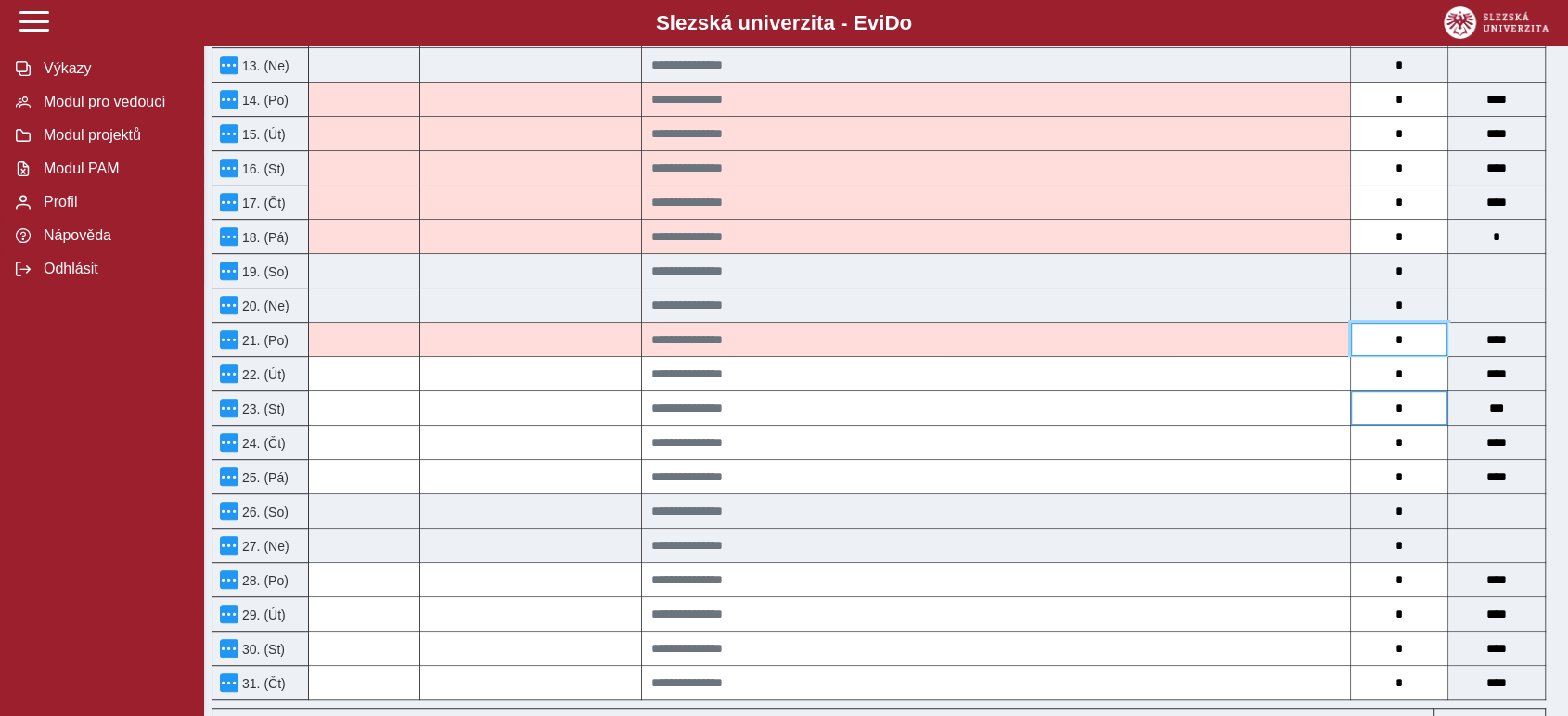 scroll, scrollTop: 927, scrollLeft: 0, axis: vertical 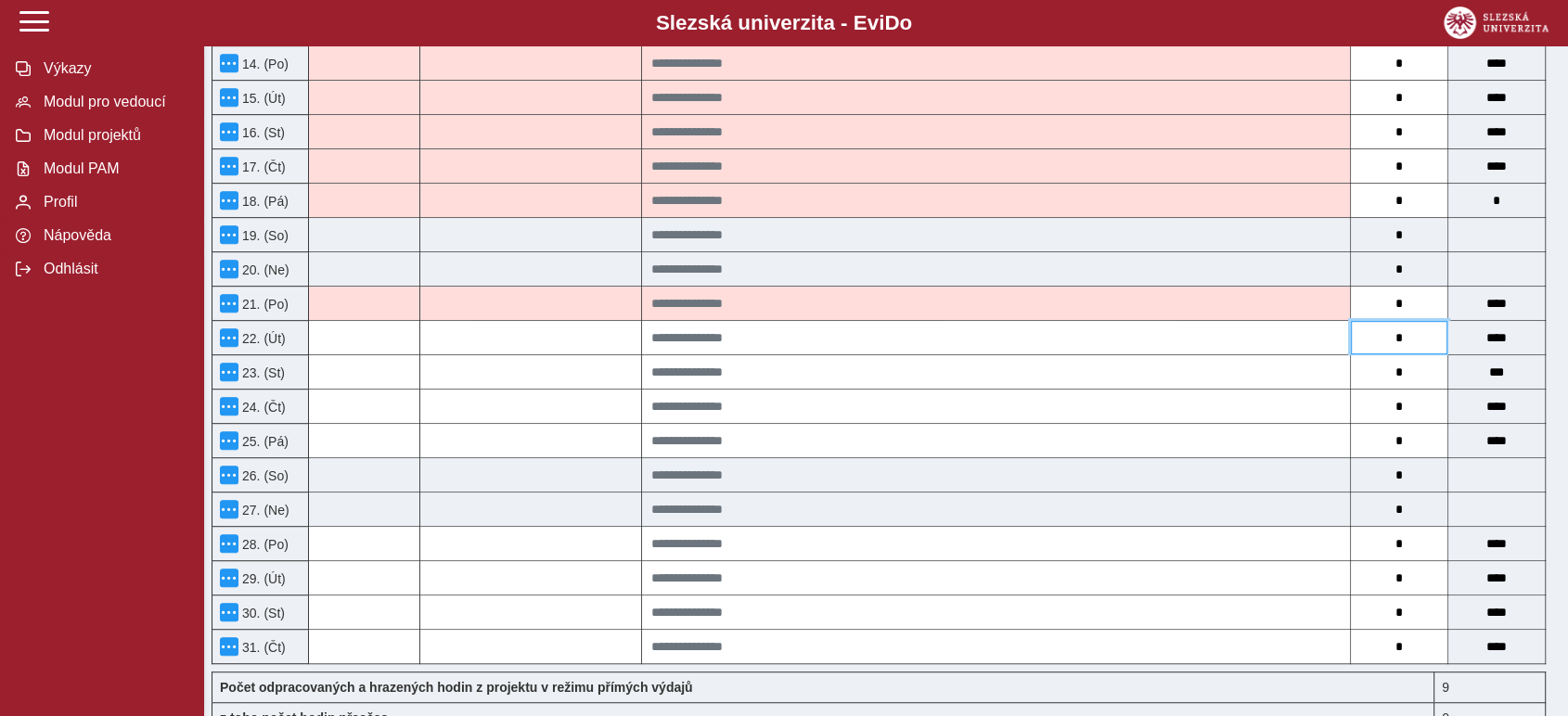 click on "*" at bounding box center (1399, 338) 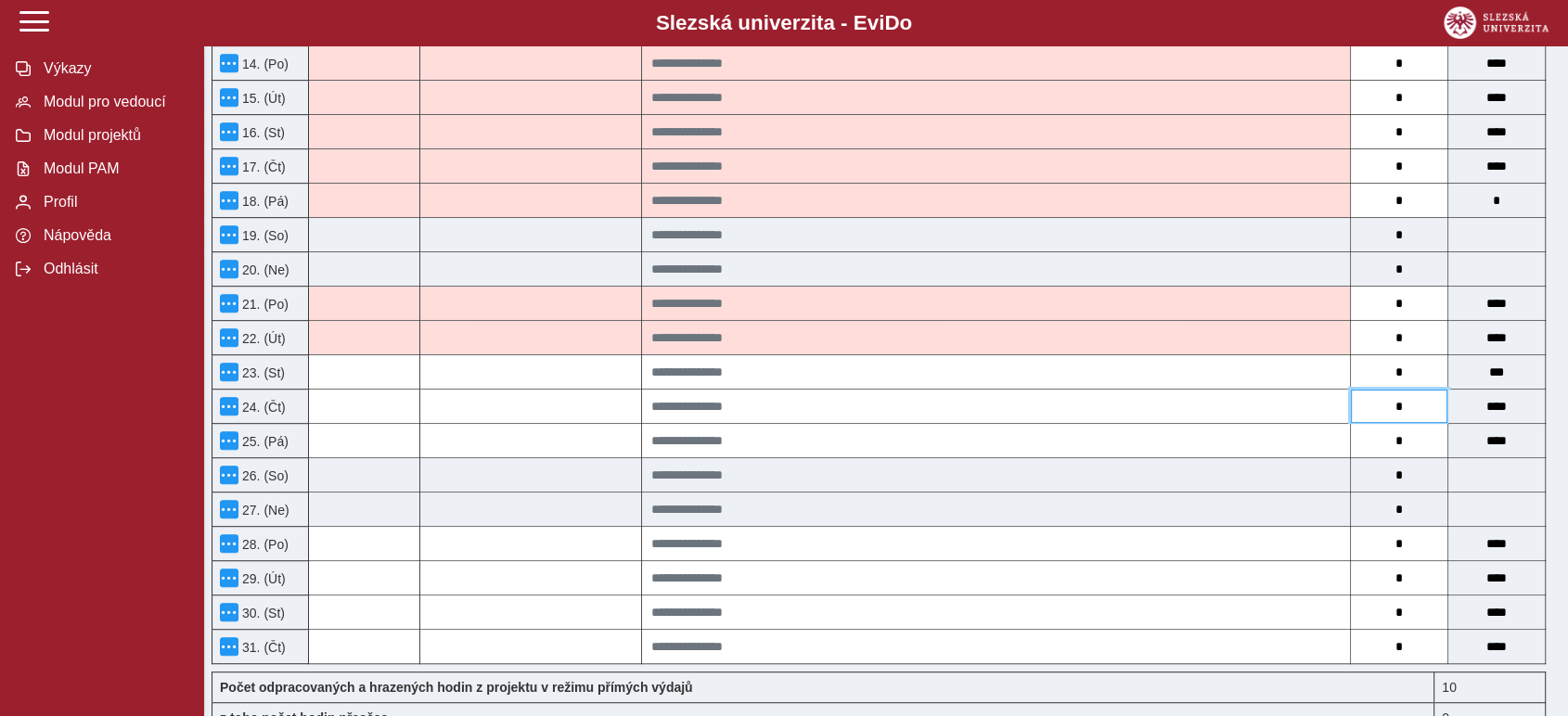click on "*" at bounding box center [1399, 406] 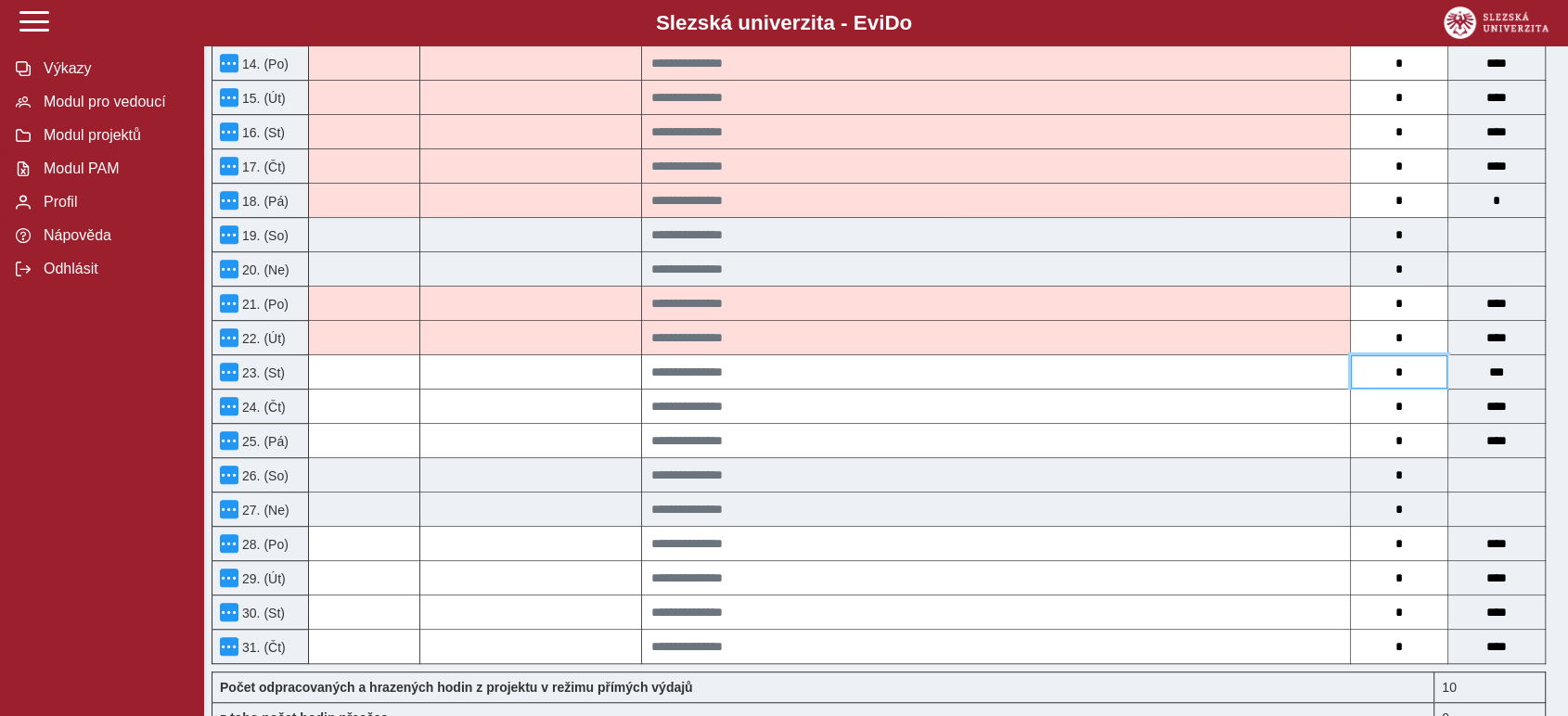 click on "*" at bounding box center (1399, 372) 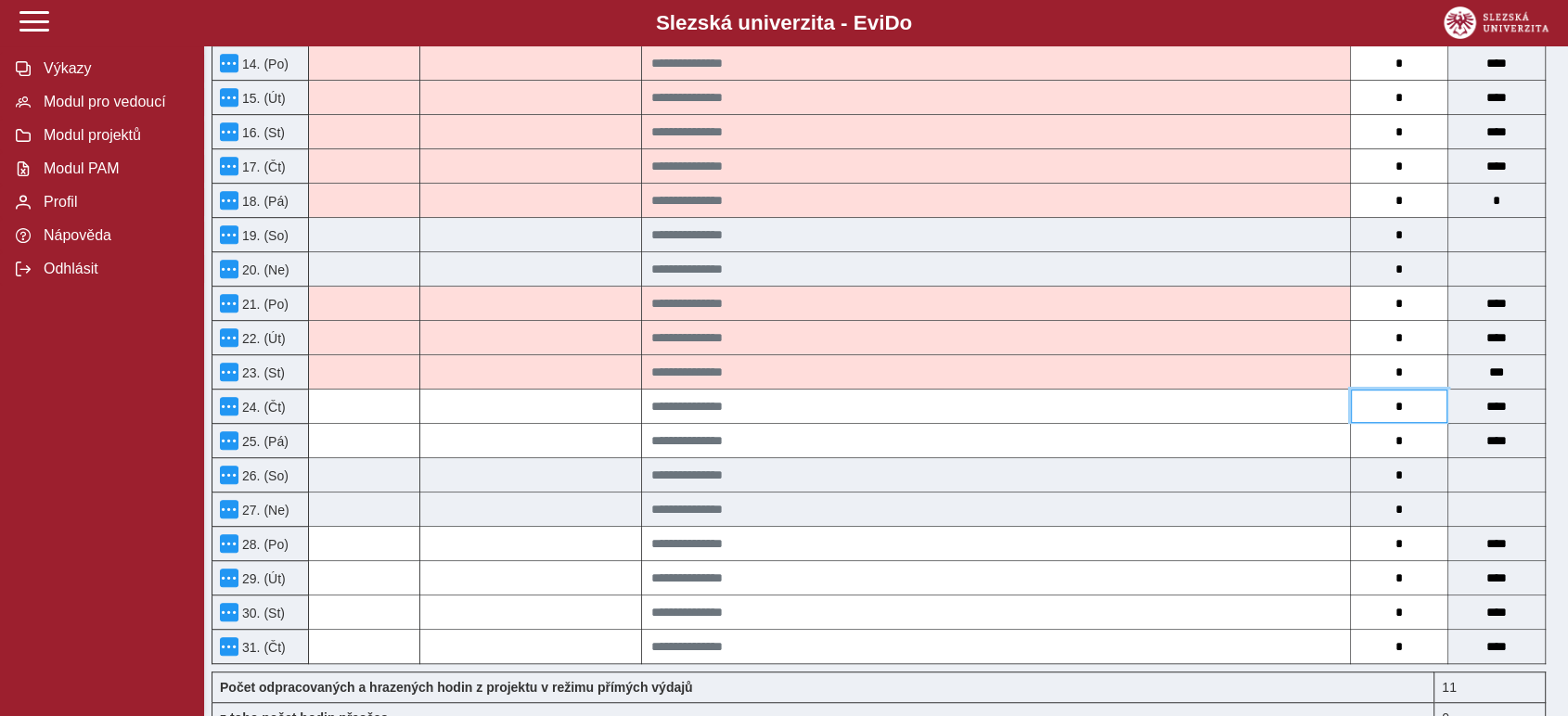 click on "*" at bounding box center [1399, 406] 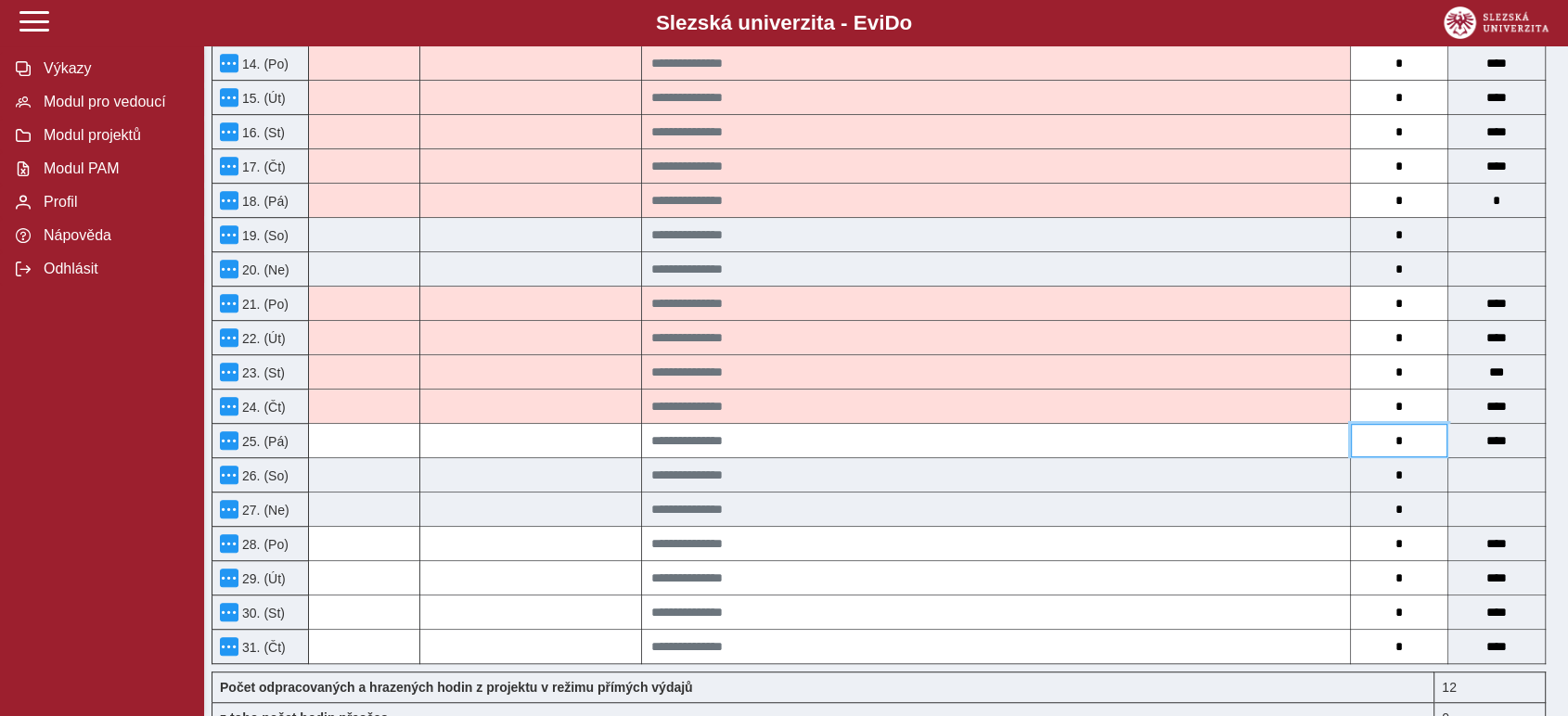 click on "*" at bounding box center [1399, 441] 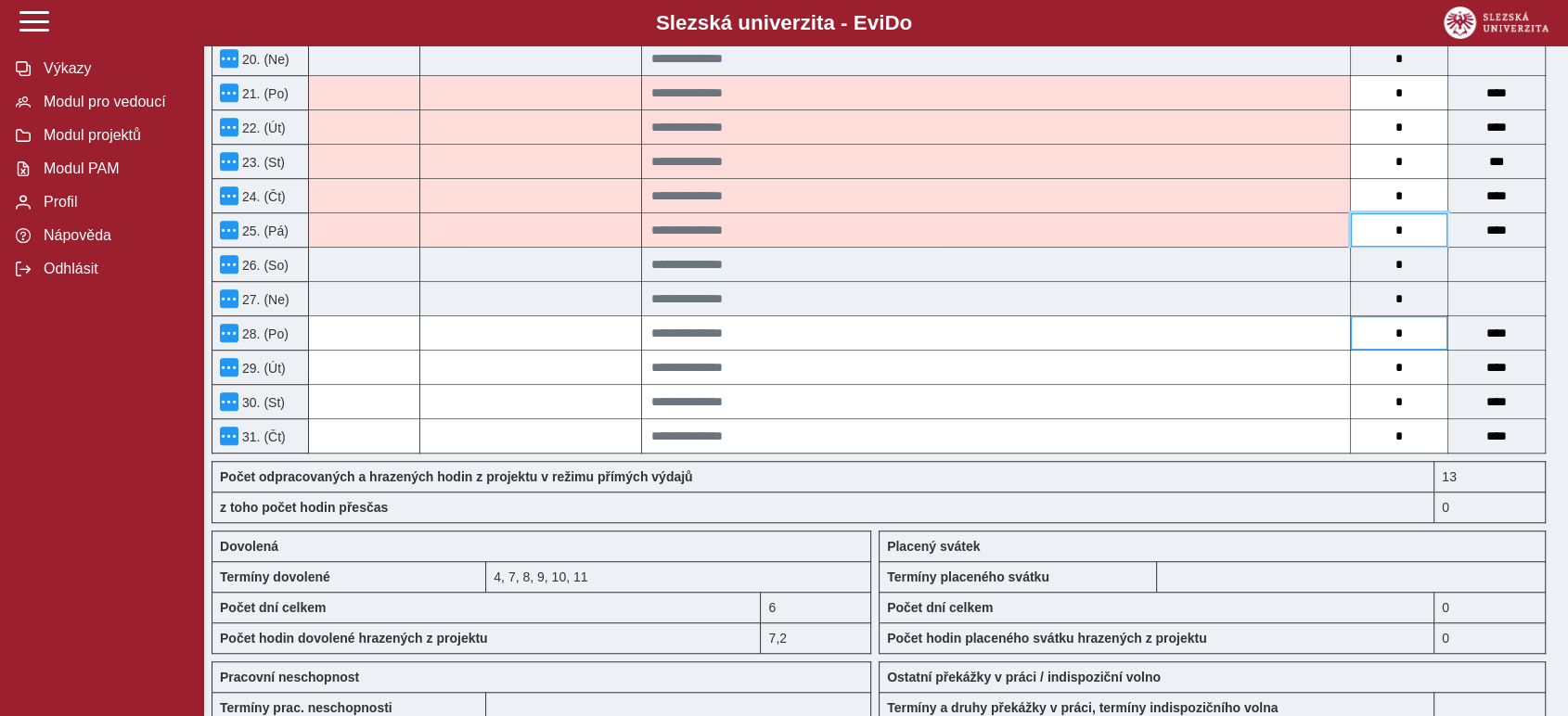 scroll, scrollTop: 1133, scrollLeft: 0, axis: vertical 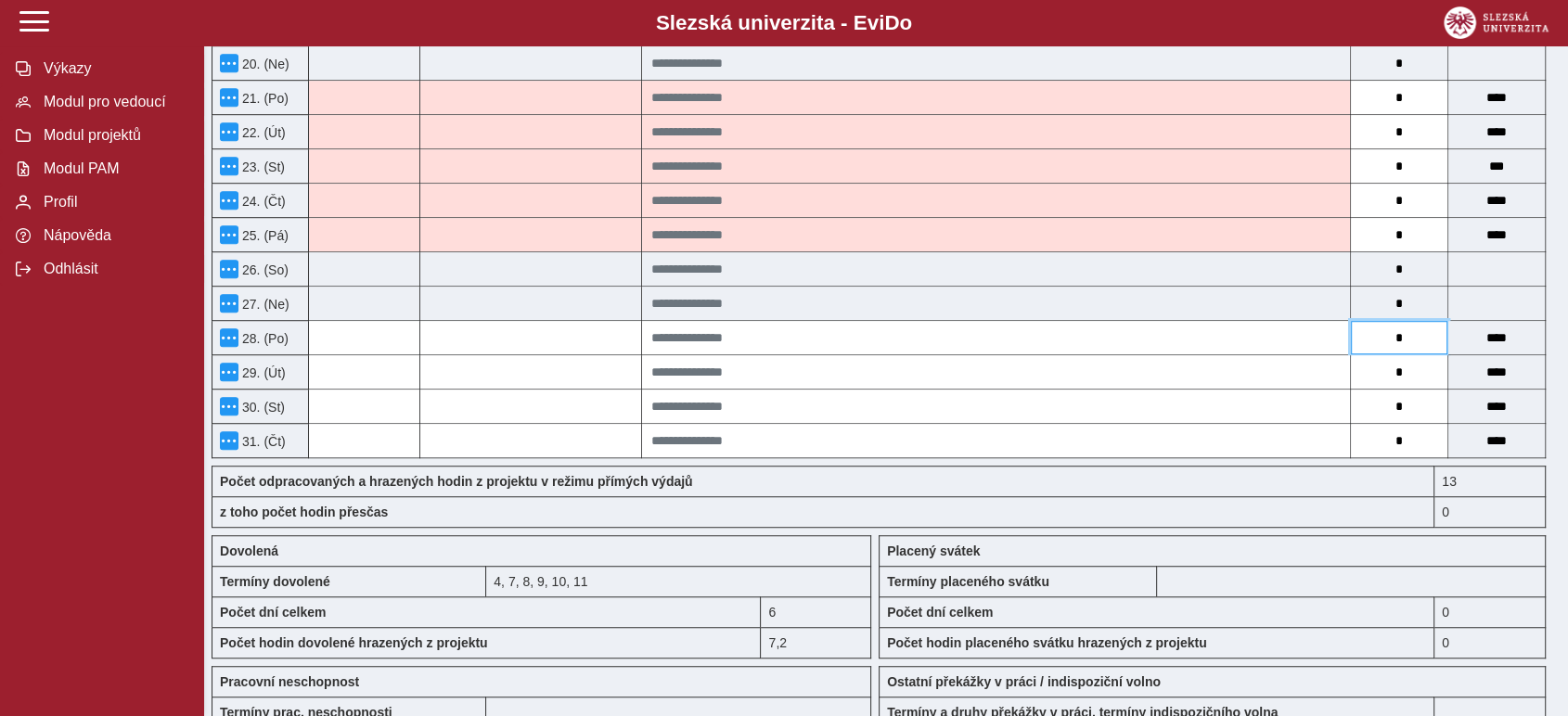 click on "*" at bounding box center (1399, 338) 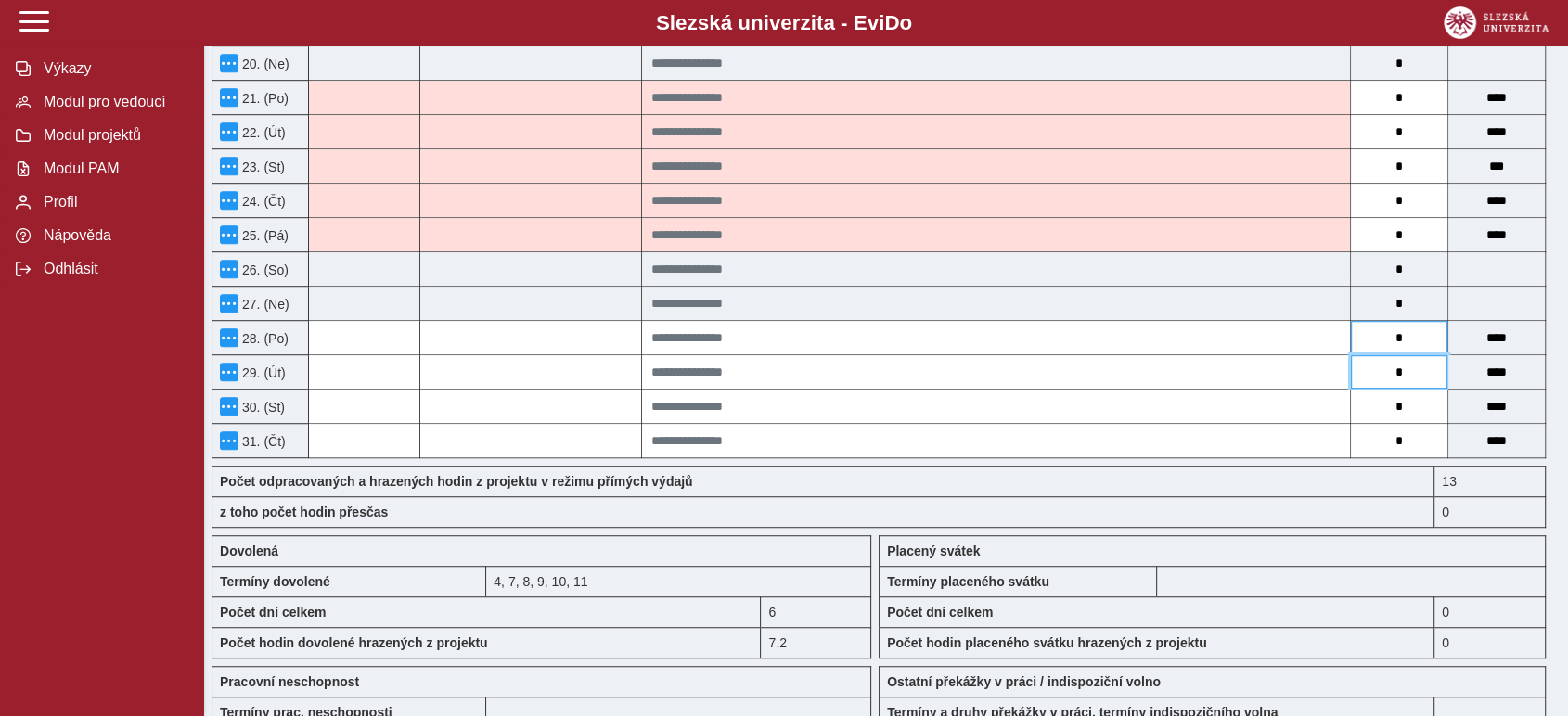 click on "*" at bounding box center (1399, 372) 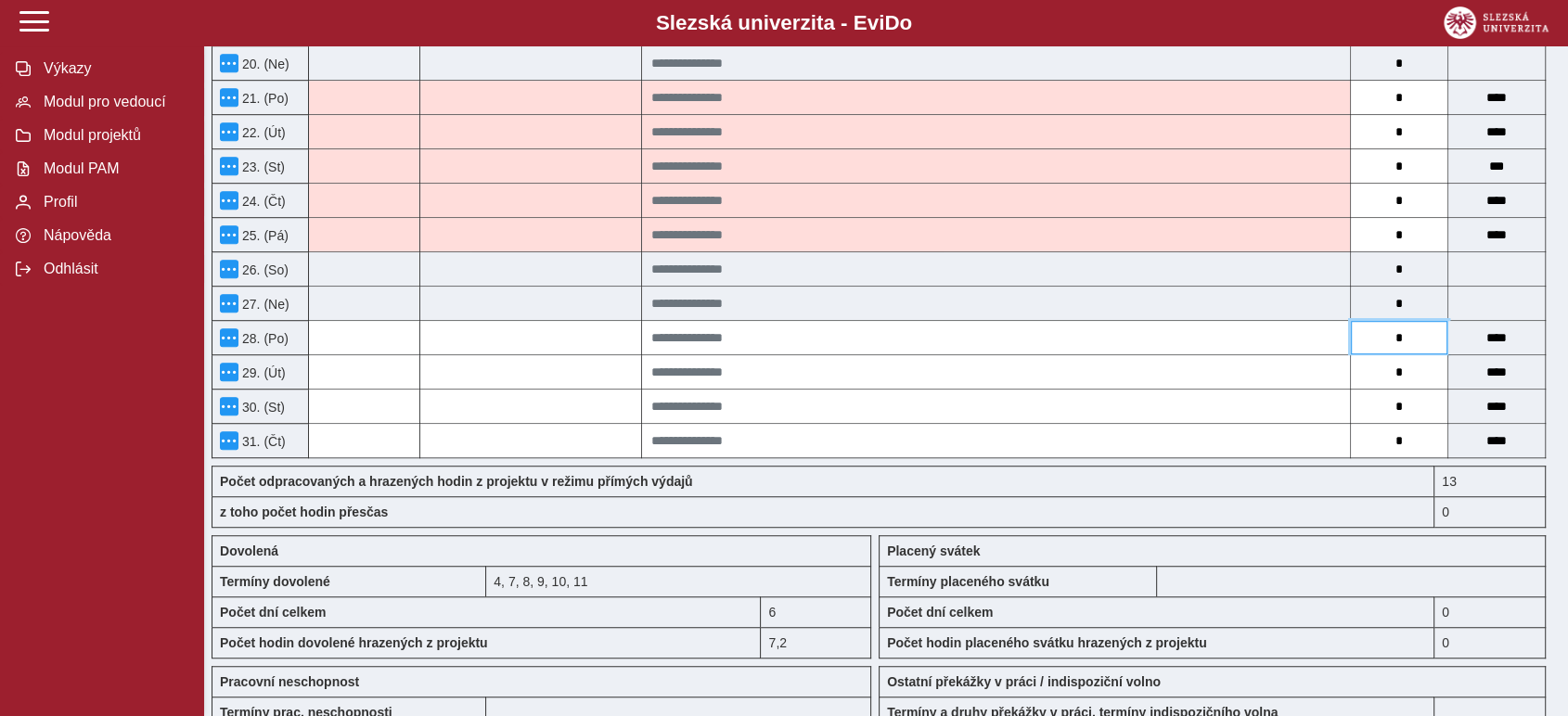 click on "*" at bounding box center [1399, 338] 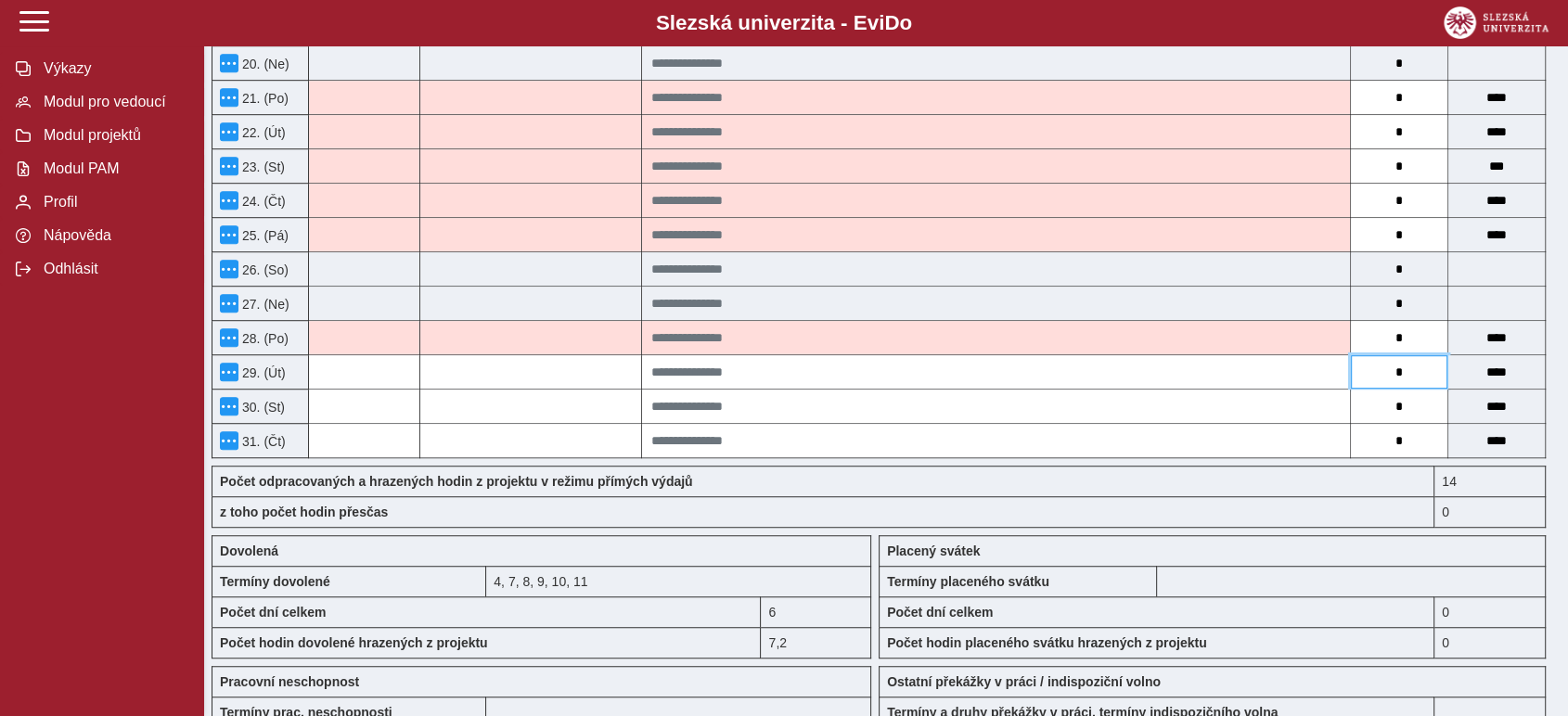 click on "*" at bounding box center (1399, 372) 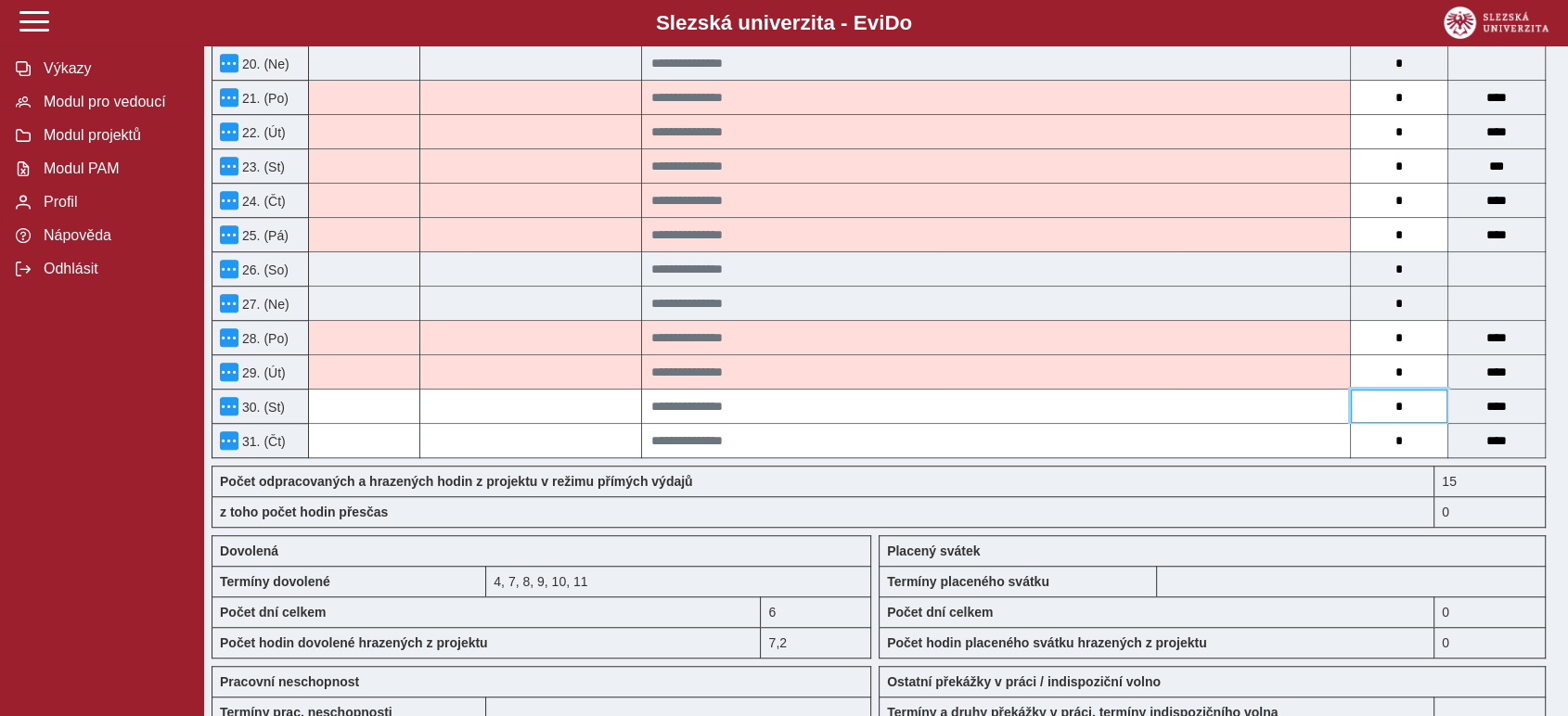 click on "*" at bounding box center (1399, 406) 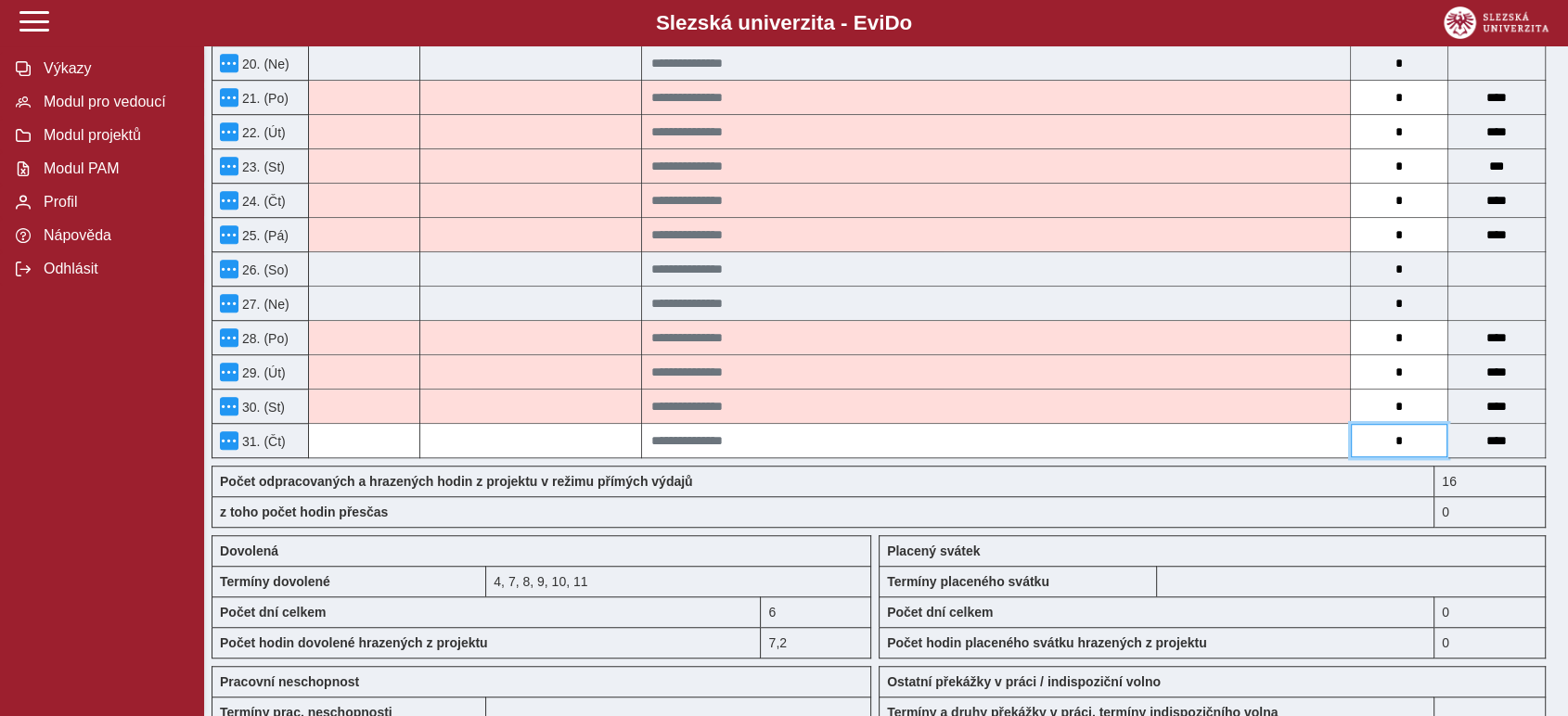 click on "*" at bounding box center [1399, 441] 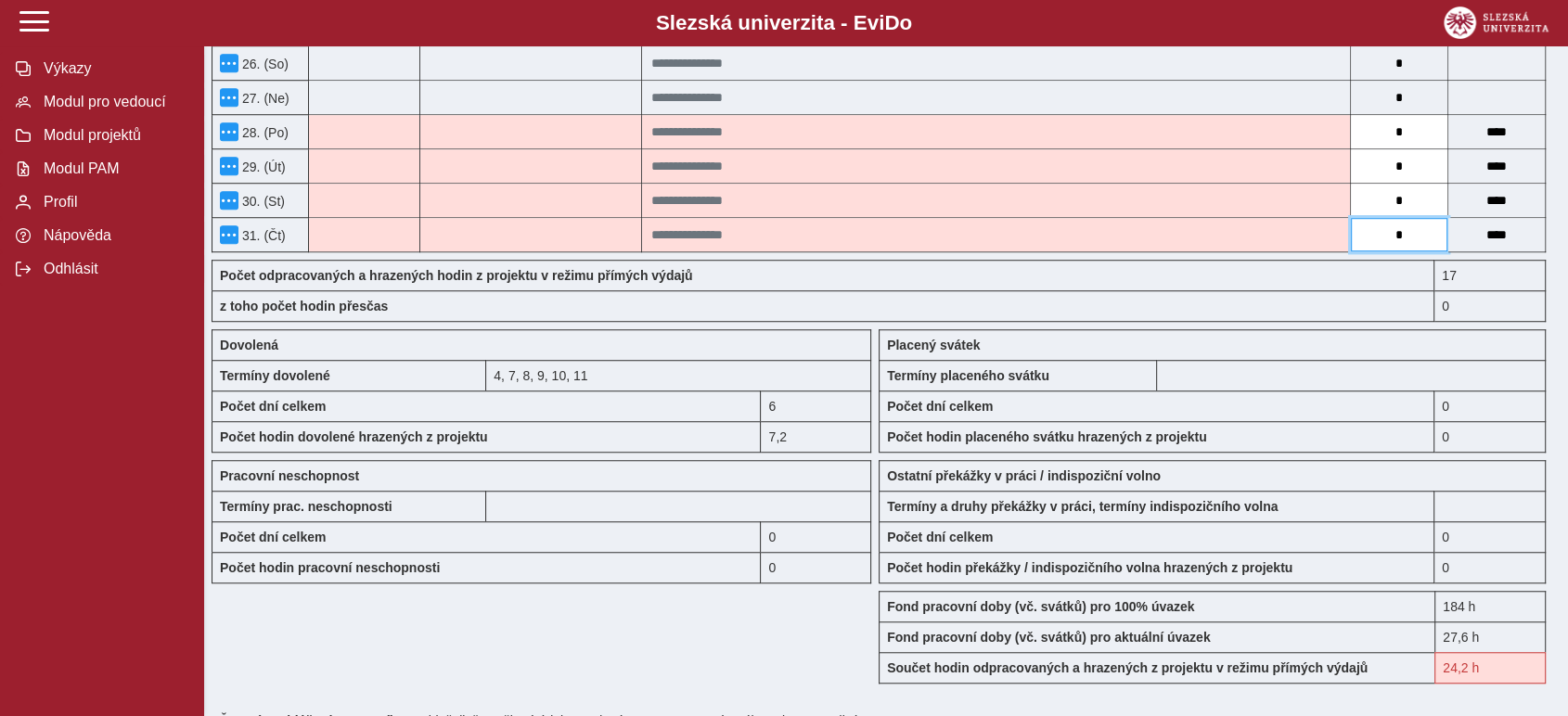 scroll, scrollTop: 1236, scrollLeft: 0, axis: vertical 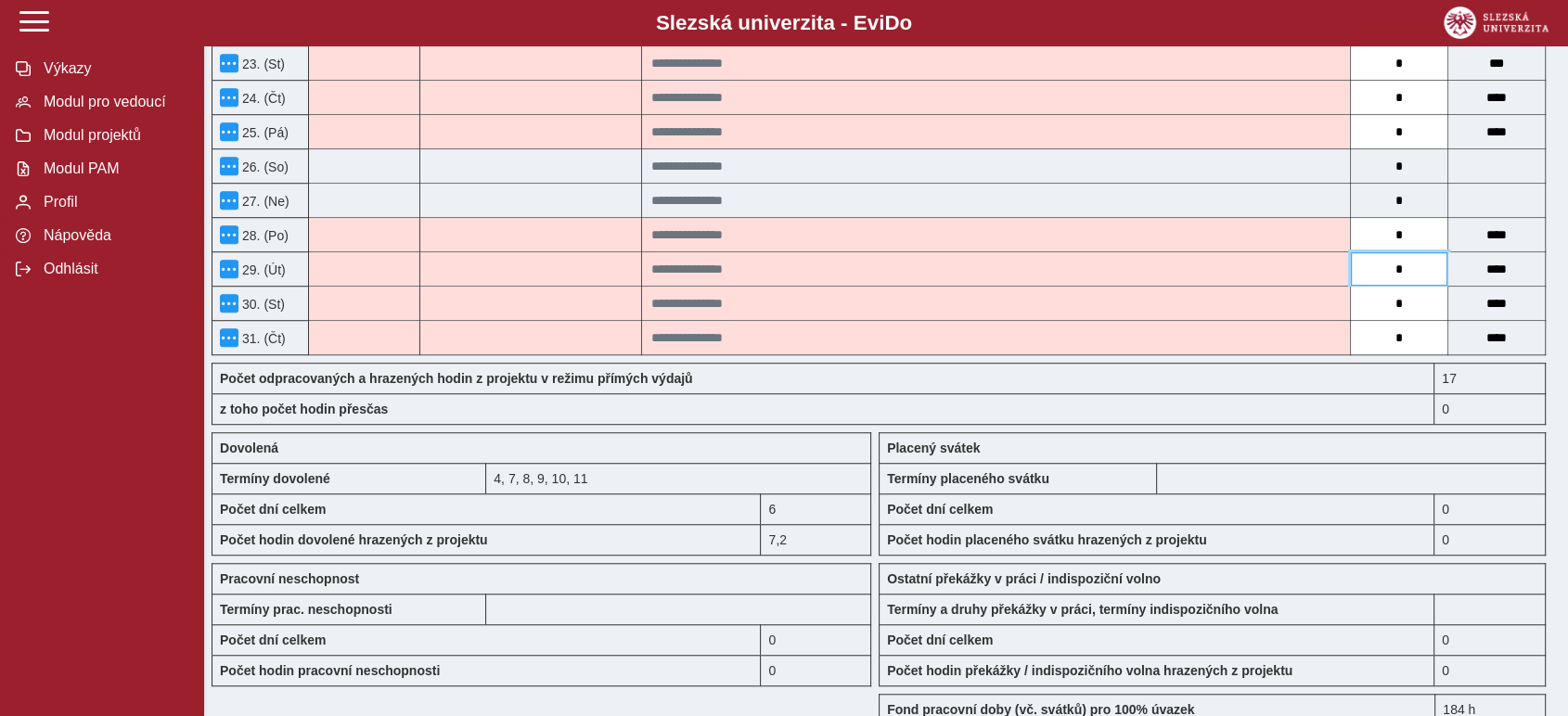 click on "*" at bounding box center (1399, 269) 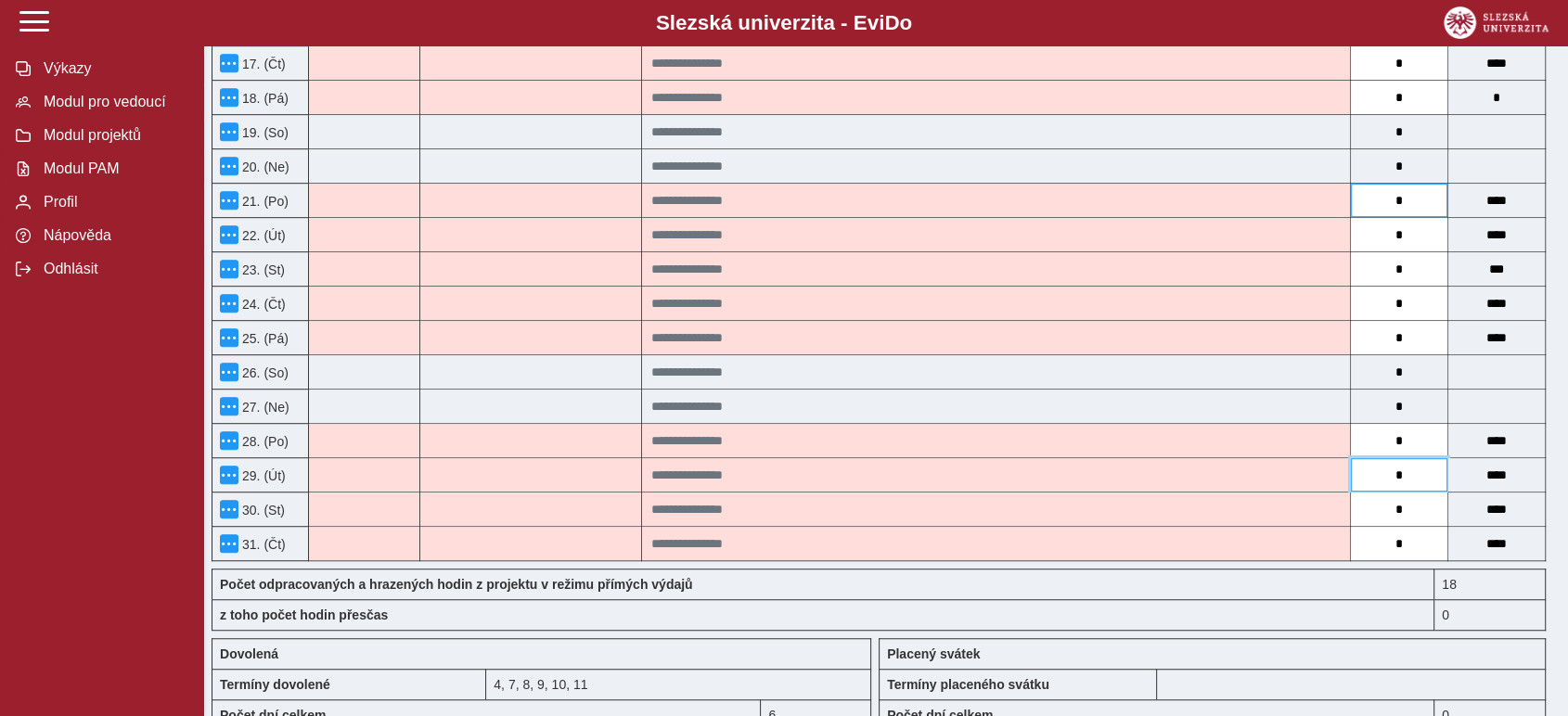 scroll, scrollTop: 927, scrollLeft: 0, axis: vertical 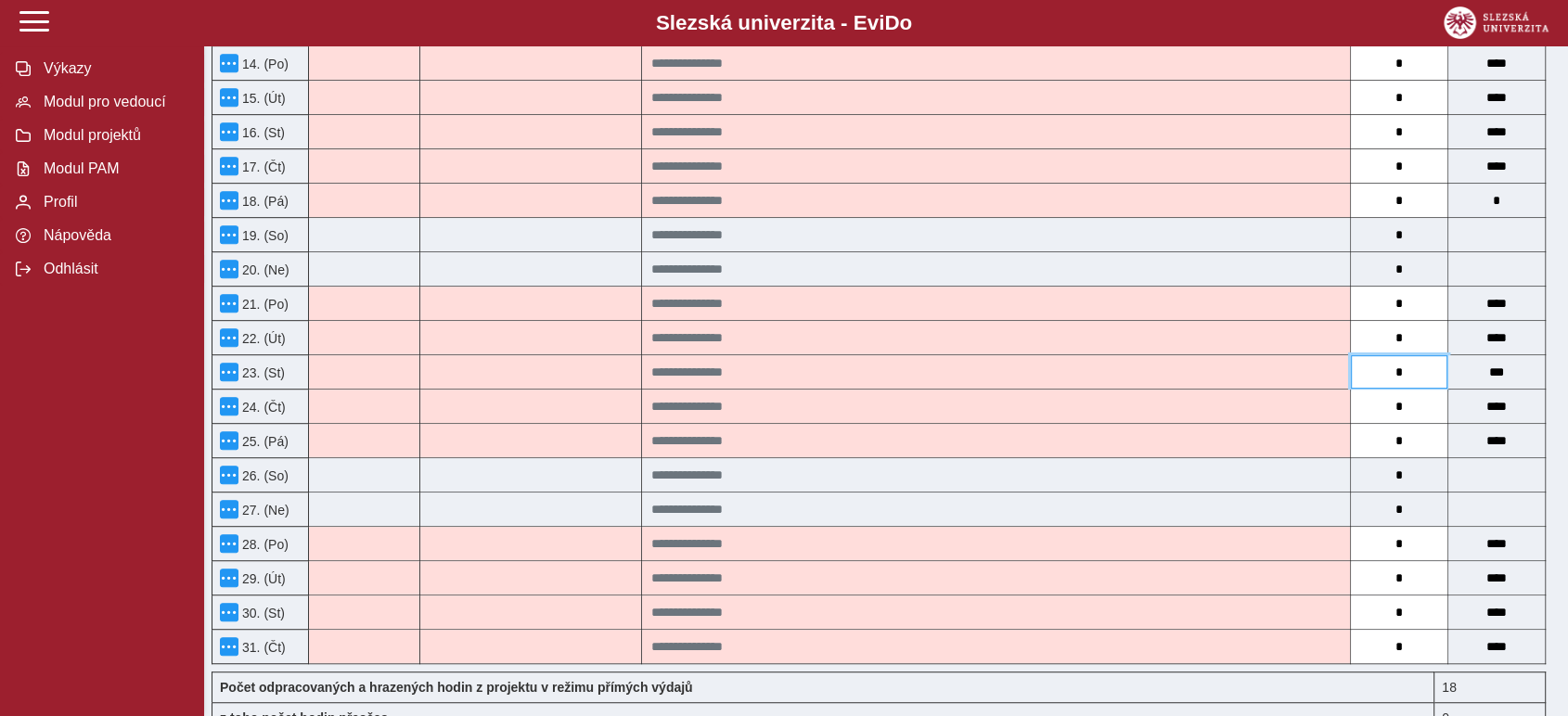 click on "*" at bounding box center [1399, 372] 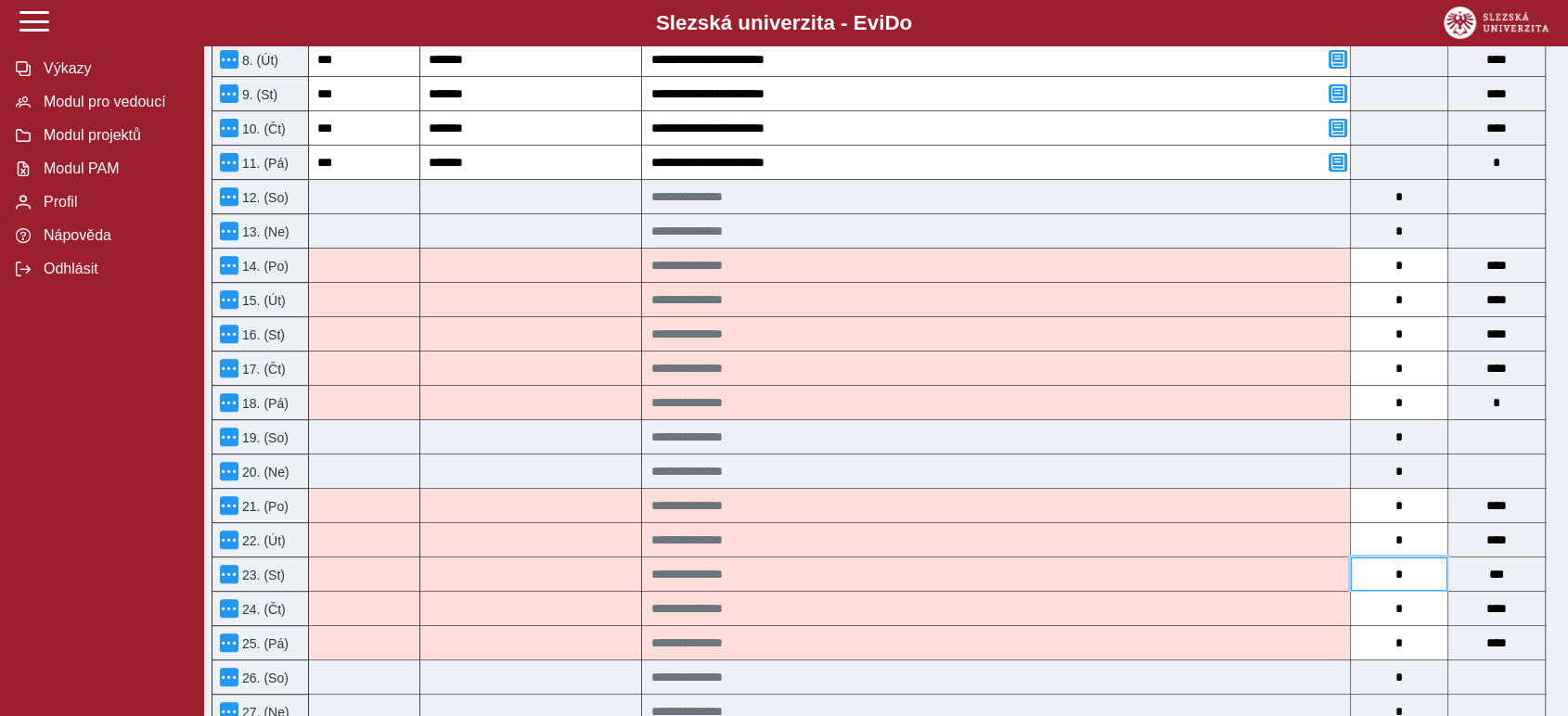 scroll, scrollTop: 721, scrollLeft: 0, axis: vertical 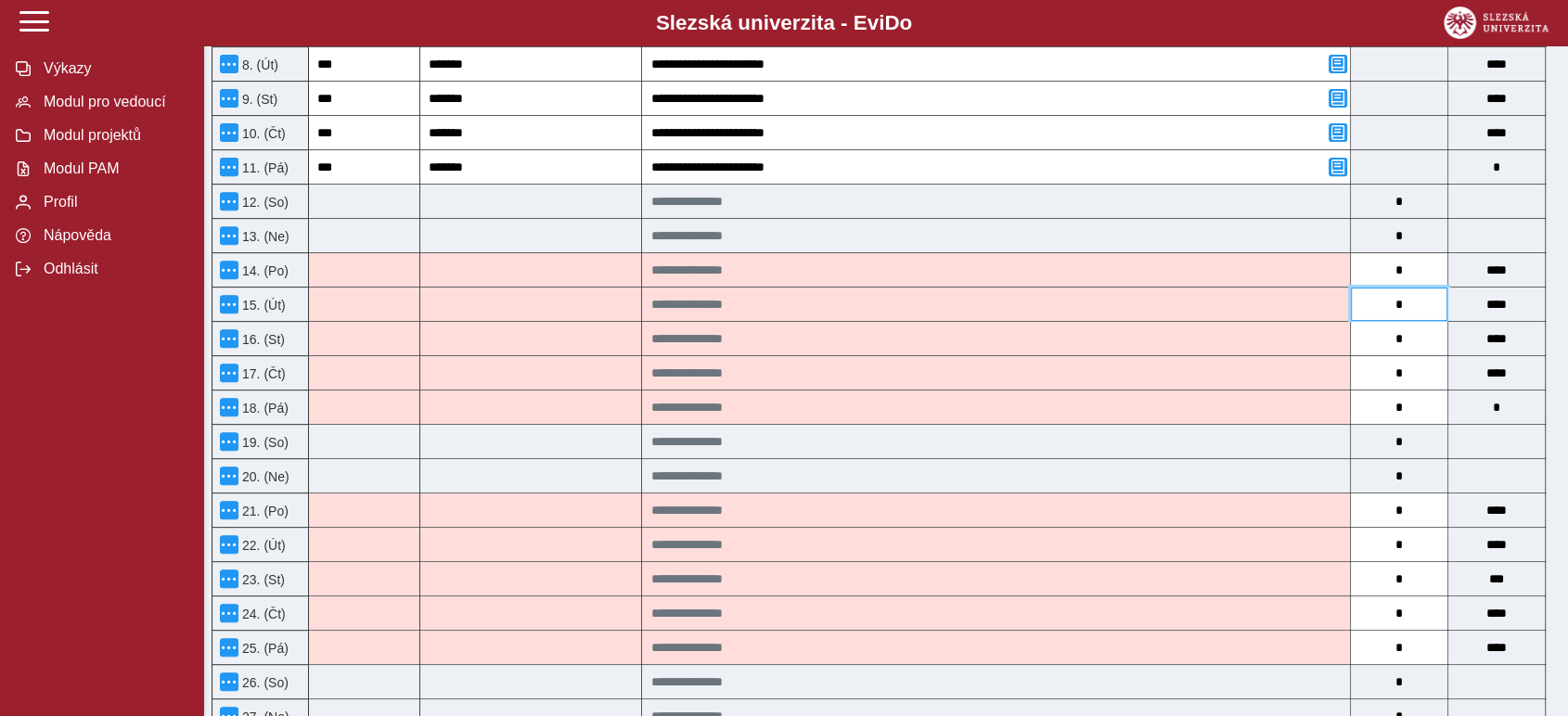 click on "*" at bounding box center [1399, 304] 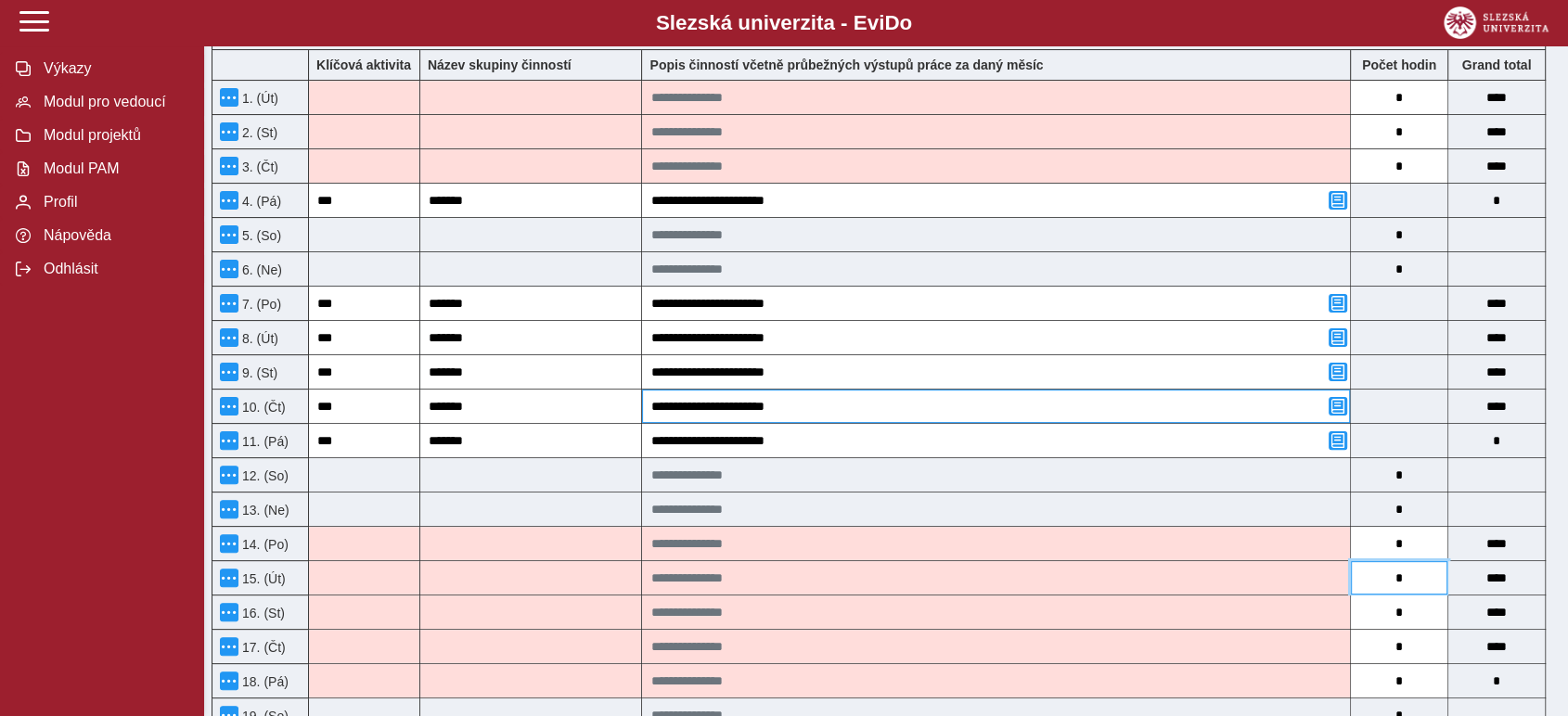 scroll, scrollTop: 412, scrollLeft: 0, axis: vertical 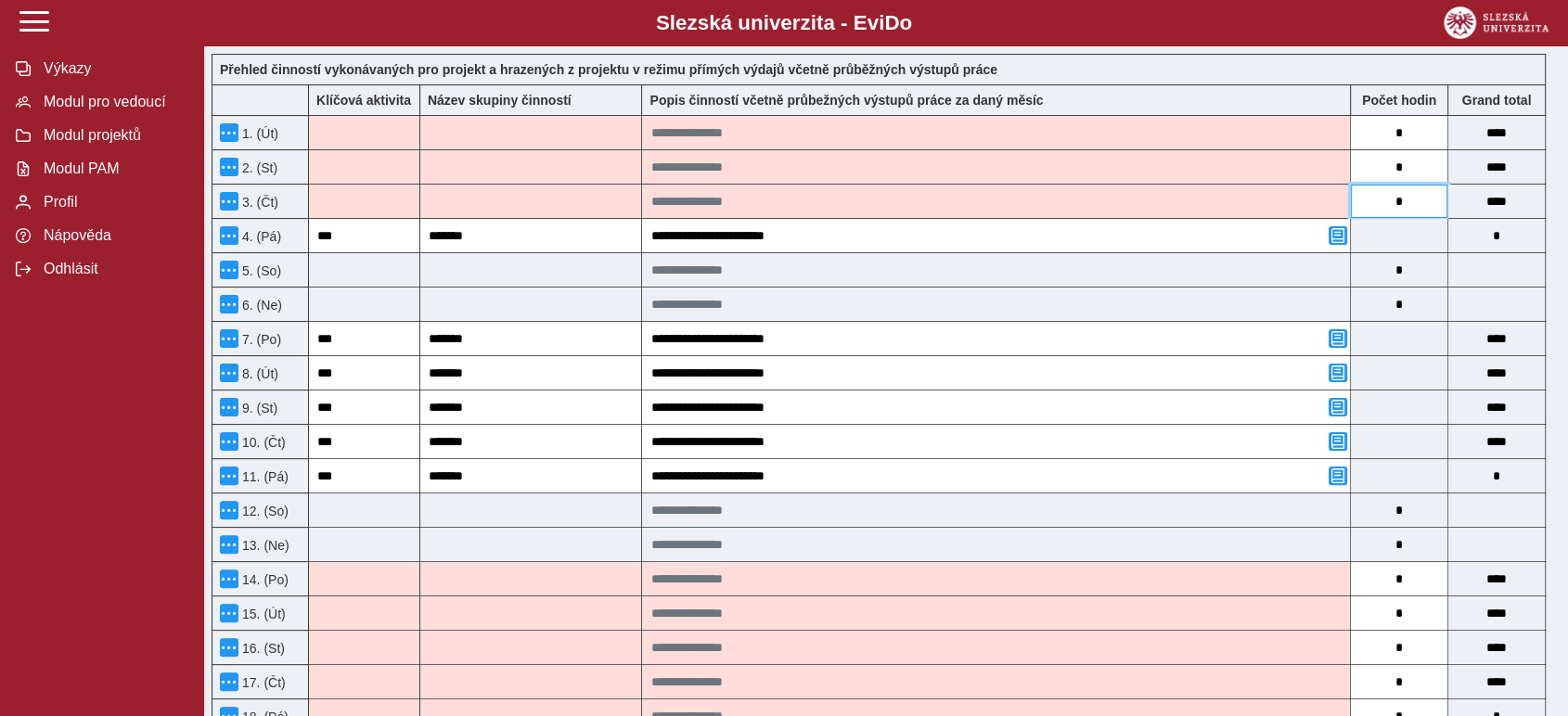 click on "*" at bounding box center (1399, 201) 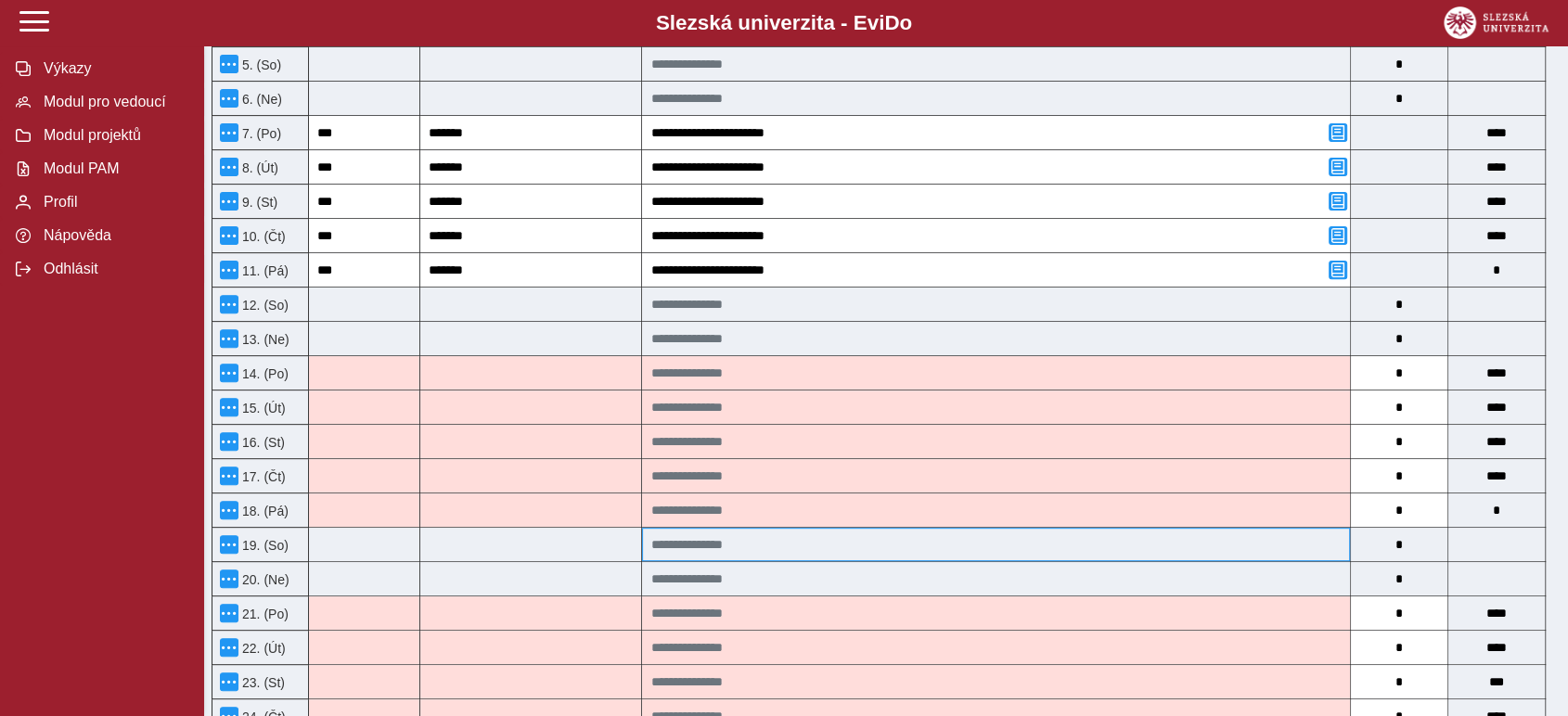 scroll, scrollTop: 602, scrollLeft: 0, axis: vertical 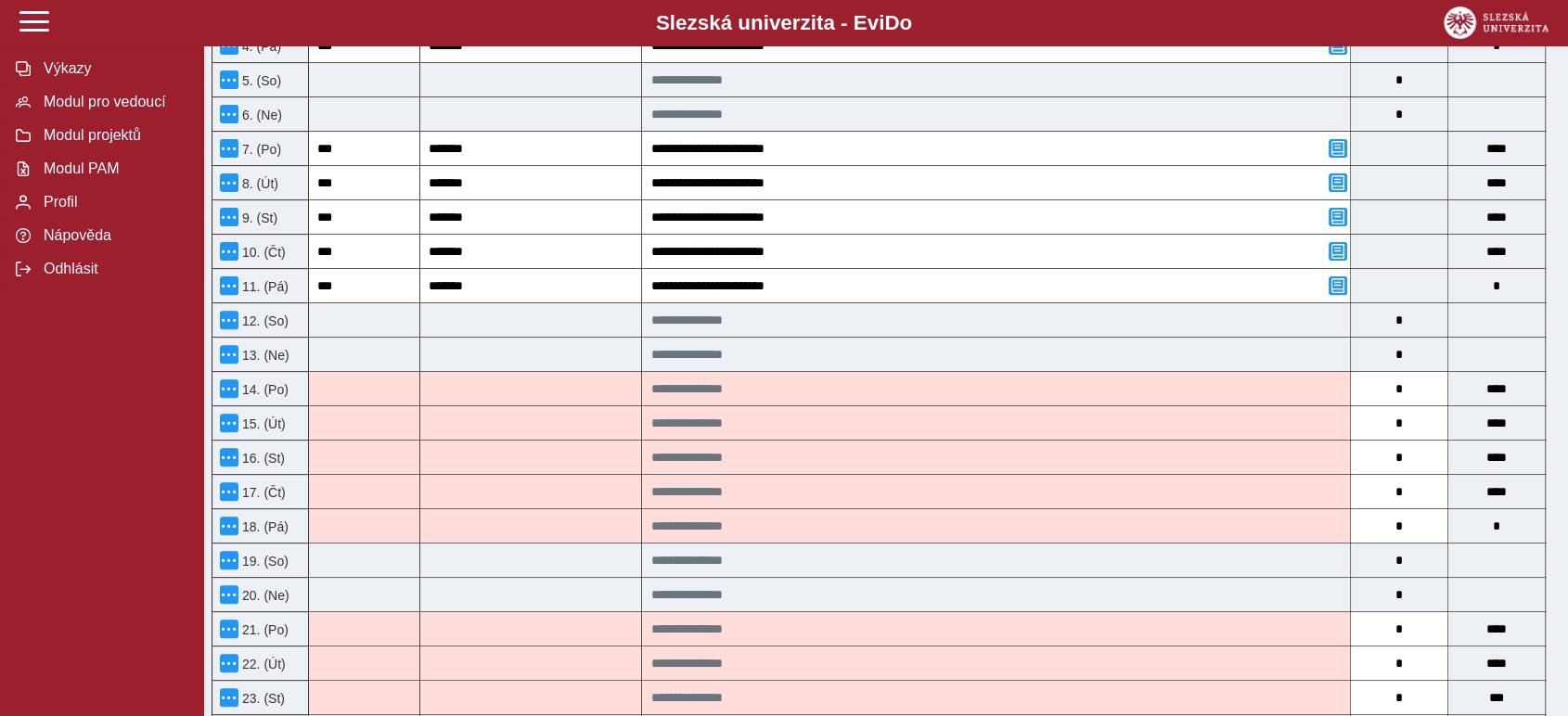 click on "Zpět  Pracovní výkaz (stav: nepodepsán)  Uložit Storno Chyba 17 Možnosti   Název projektu Název příjemce Registrační číslo  ESF+: Rozvoj systému vzdělávání na Slezské univerzitě    Slezská univerzita v Opavě   CZ.02.02.XX/00/23_022/0008927  Jméno a příjmení  Mgr. [FIRST] [LAST]  Název pozice  Odborný pracovník projektové kanceláře pro strategické a rozvojové projekty  Výše úvazku pro projekt v režimu přímých výdajů  0,15  Kód položky rozpočtu  1.1.1.1.1.1.1.13  Celková výše úvazku u zaměstnavatele, u kterého je sjednána prokazovaná pozice  1  Typ pracovněprávního vztahu, k němuž se vztahuje tento výkaz  Pracovní smlouva   (vnořená smlouva)  Celková výše úvazku u všech zaměstnavatelů zapojených do realizace projektu  1  Výkaz pro rok a měsíc  2025/7   Pro tuto smlouvu je vypnut automatický nápočet hodin. Zadejte prosím odpracované hodiny ručně.  Klíčová aktivita Název skupiny činností Počet hodin Grand total    1. (Út)" at bounding box center (886, 574) 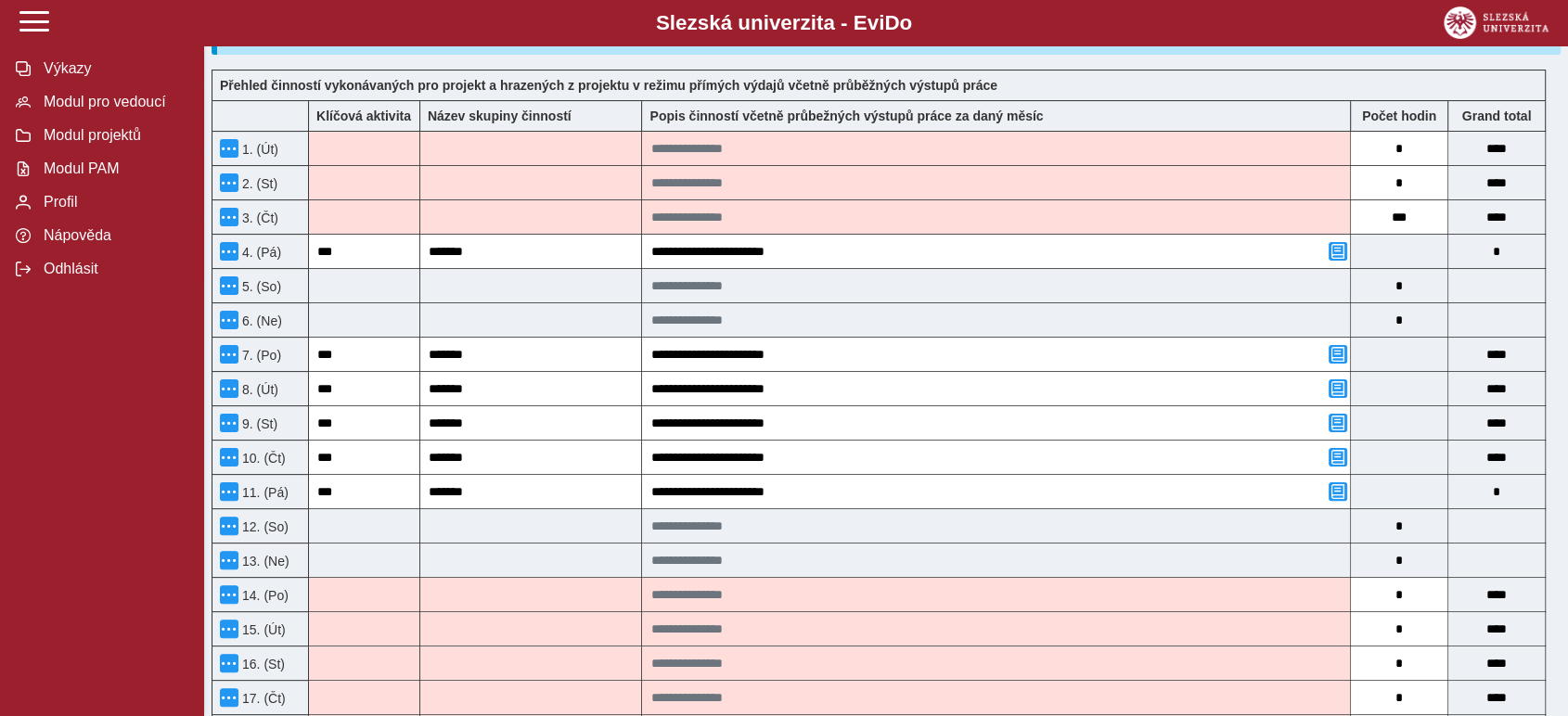 scroll, scrollTop: 705, scrollLeft: 0, axis: vertical 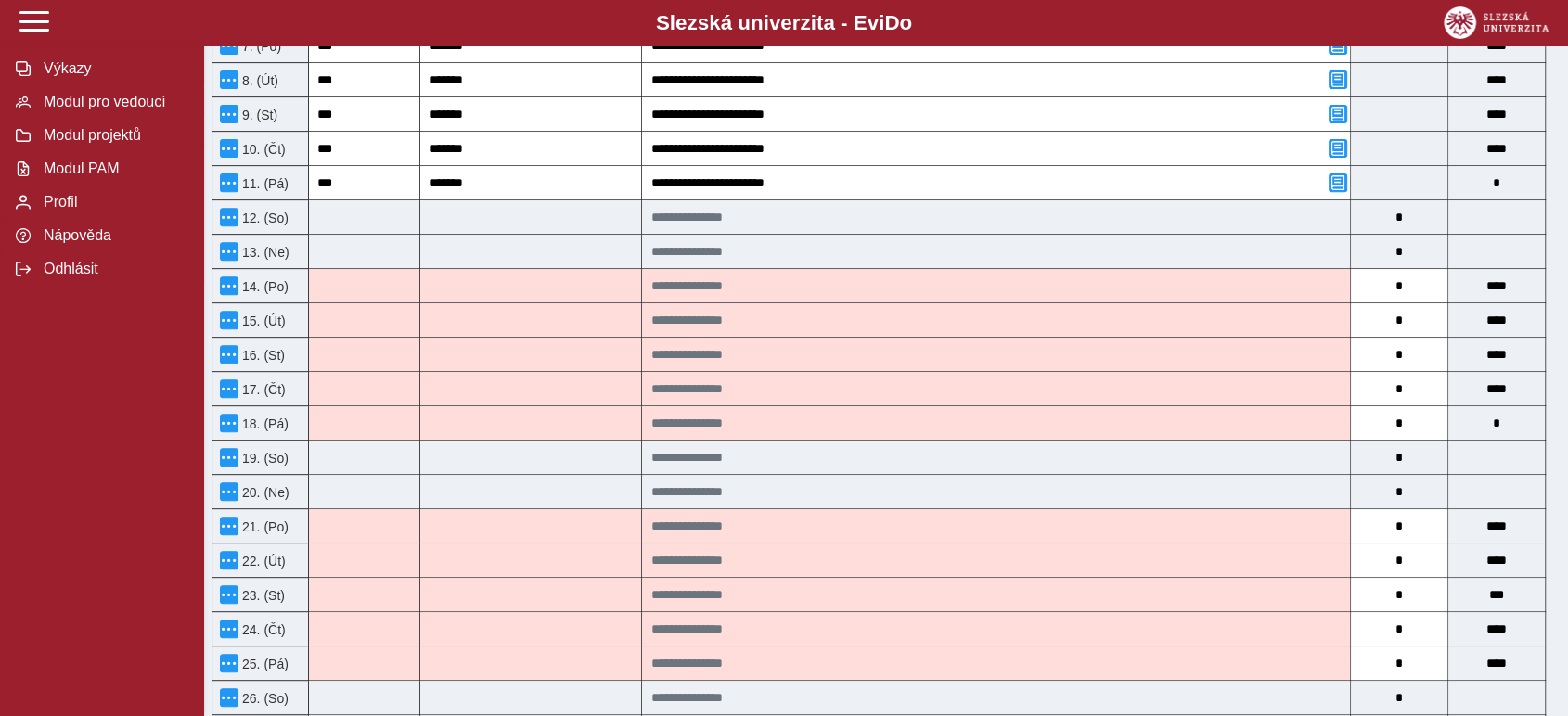 click on "Zpět  Pracovní výkaz (stav: nepodepsán)  Uložit Storno Chyba 17 Možnosti   Název projektu Název příjemce Registrační číslo  ESF+: Rozvoj systému vzdělávání na Slezské univerzitě    Slezská univerzita v Opavě   CZ.02.02.XX/00/23_022/0008927  Jméno a příjmení  Mgr. [FIRST] [LAST]  Název pozice  Odborný pracovník projektové kanceláře pro strategické a rozvojové projekty  Výše úvazku pro projekt v režimu přímých výdajů  0,15  Kód položky rozpočtu  1.1.1.1.1.1.1.13  Celková výše úvazku u zaměstnavatele, u kterého je sjednána prokazovaná pozice  1  Typ pracovněprávního vztahu, k němuž se vztahuje tento výkaz  Pracovní smlouva   (vnořená smlouva)  Celková výše úvazku u všech zaměstnavatelů zapojených do realizace projektu  1  Výkaz pro rok a měsíc  2025/7   Pro tuto smlouvu je vypnut automatický nápočet hodin. Zadejte prosím odpracované hodiny ručně.  Klíčová aktivita Název skupiny činností Počet hodin Grand total    1. (Út)" at bounding box center [886, 455] 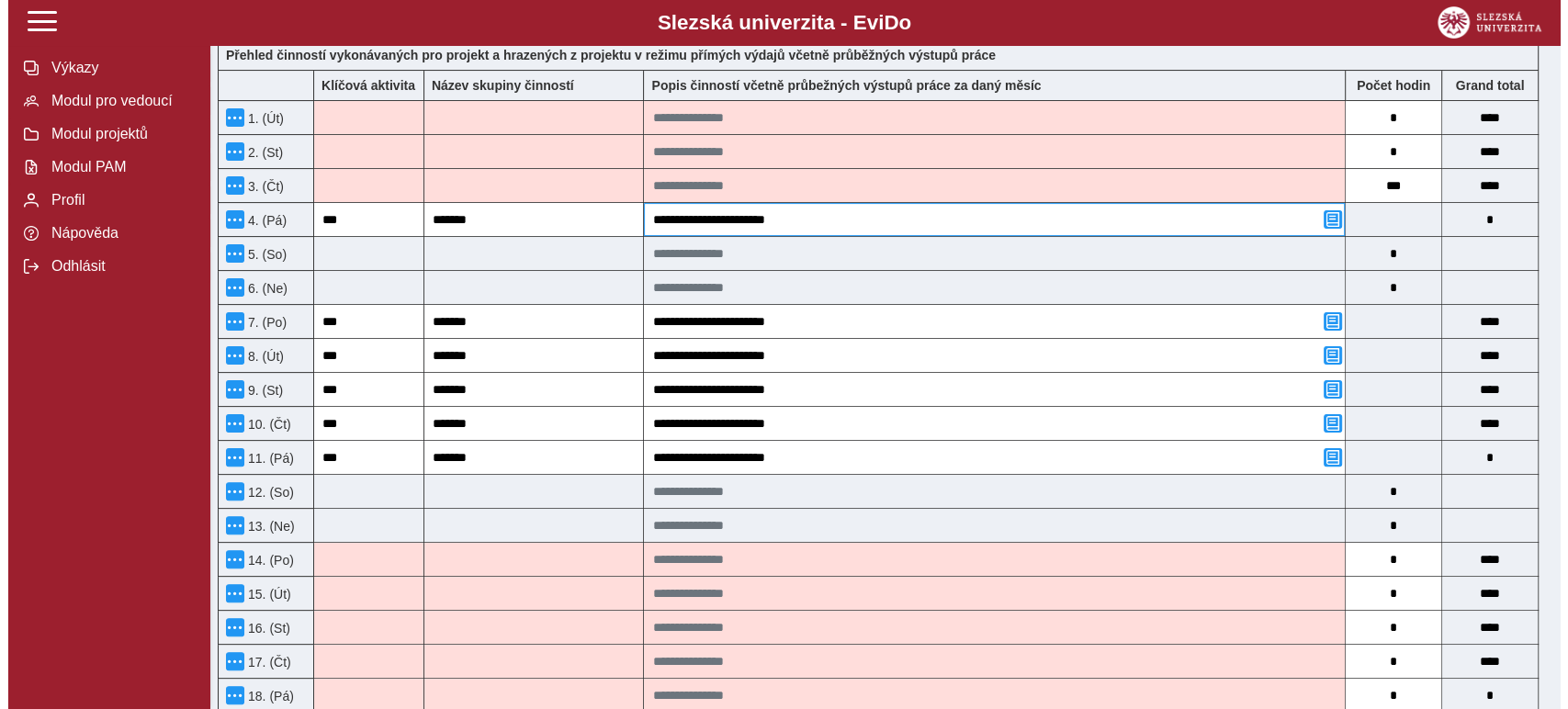 scroll, scrollTop: 269, scrollLeft: 0, axis: vertical 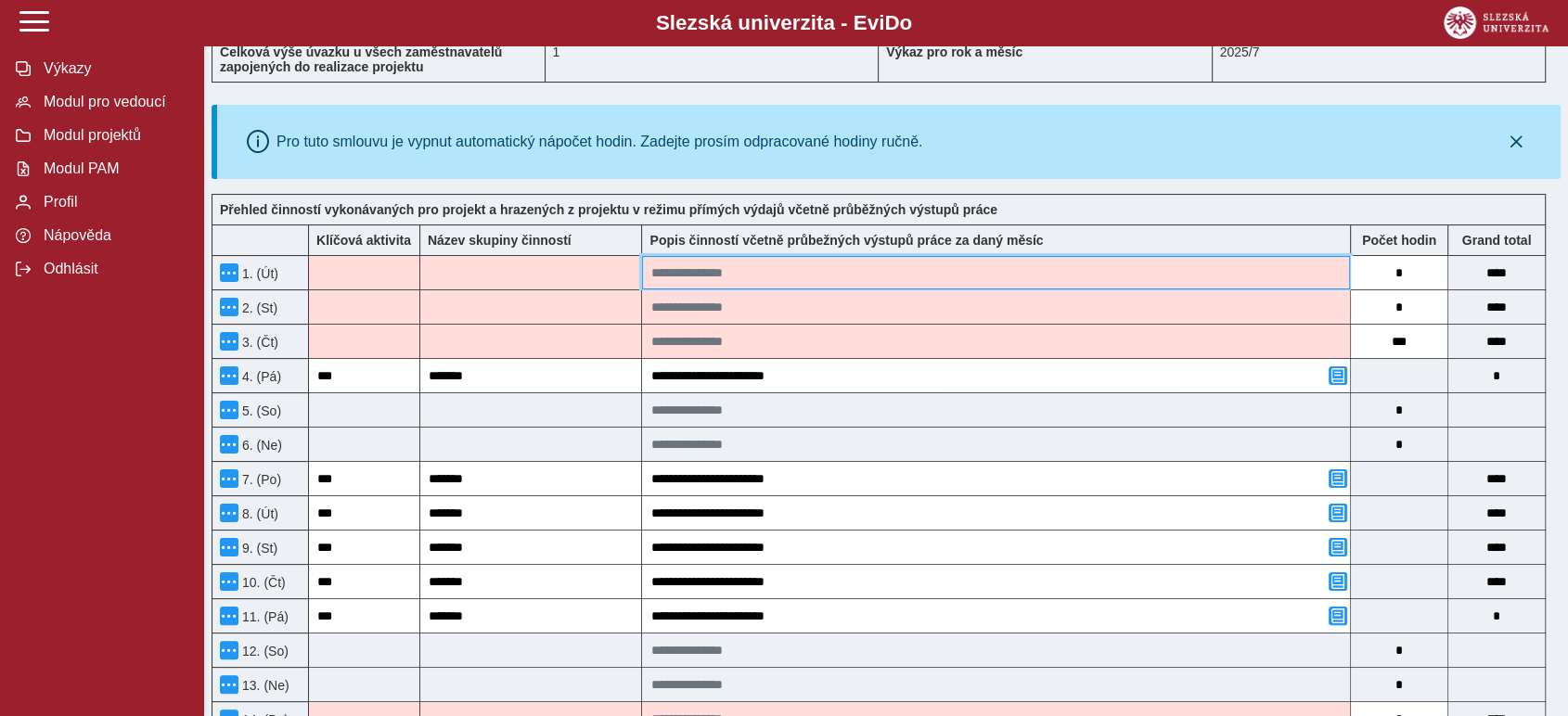 click at bounding box center (996, 273) 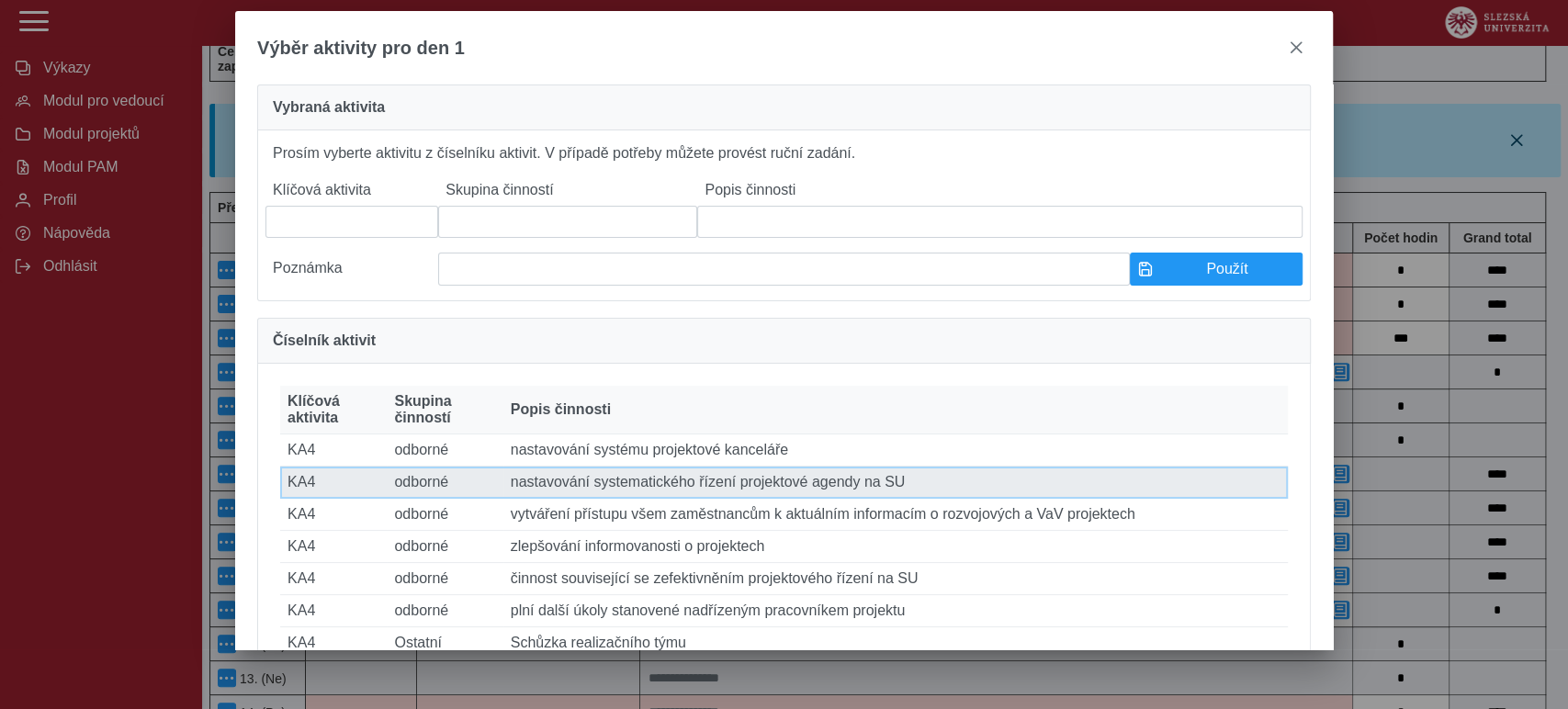 click on "Popis činnosti nastavování systematického řízení projektové agendy na SU" at bounding box center [896, 482] 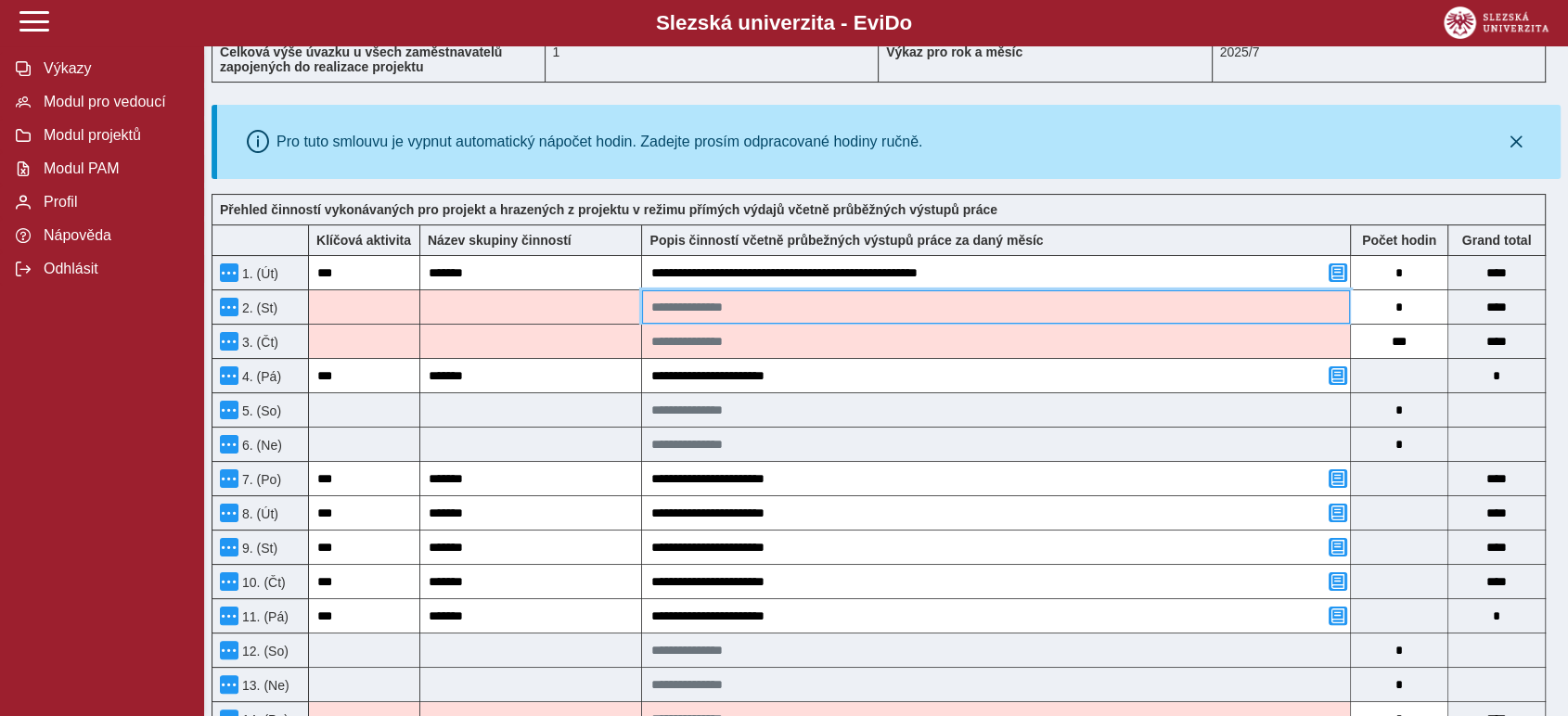click at bounding box center (996, 307) 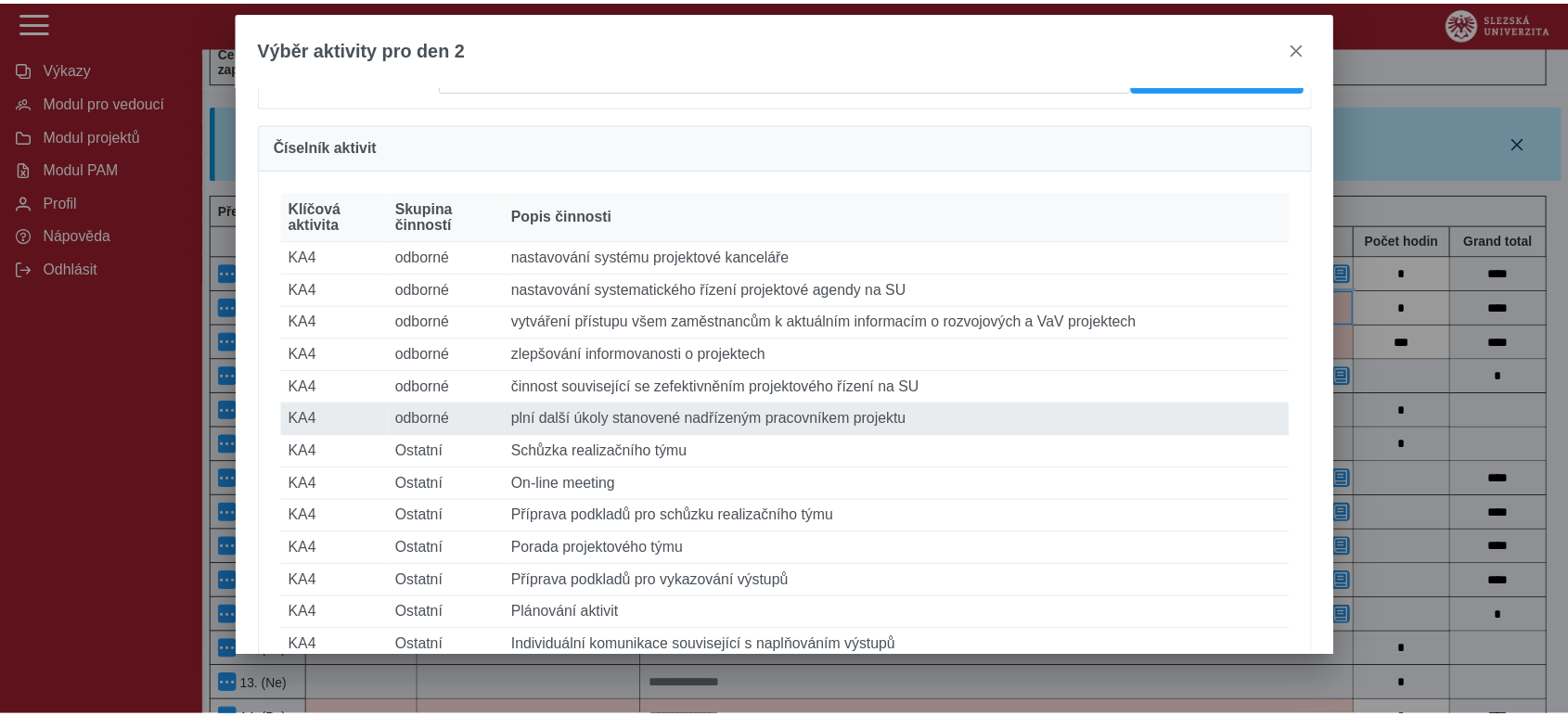 scroll, scrollTop: 206, scrollLeft: 0, axis: vertical 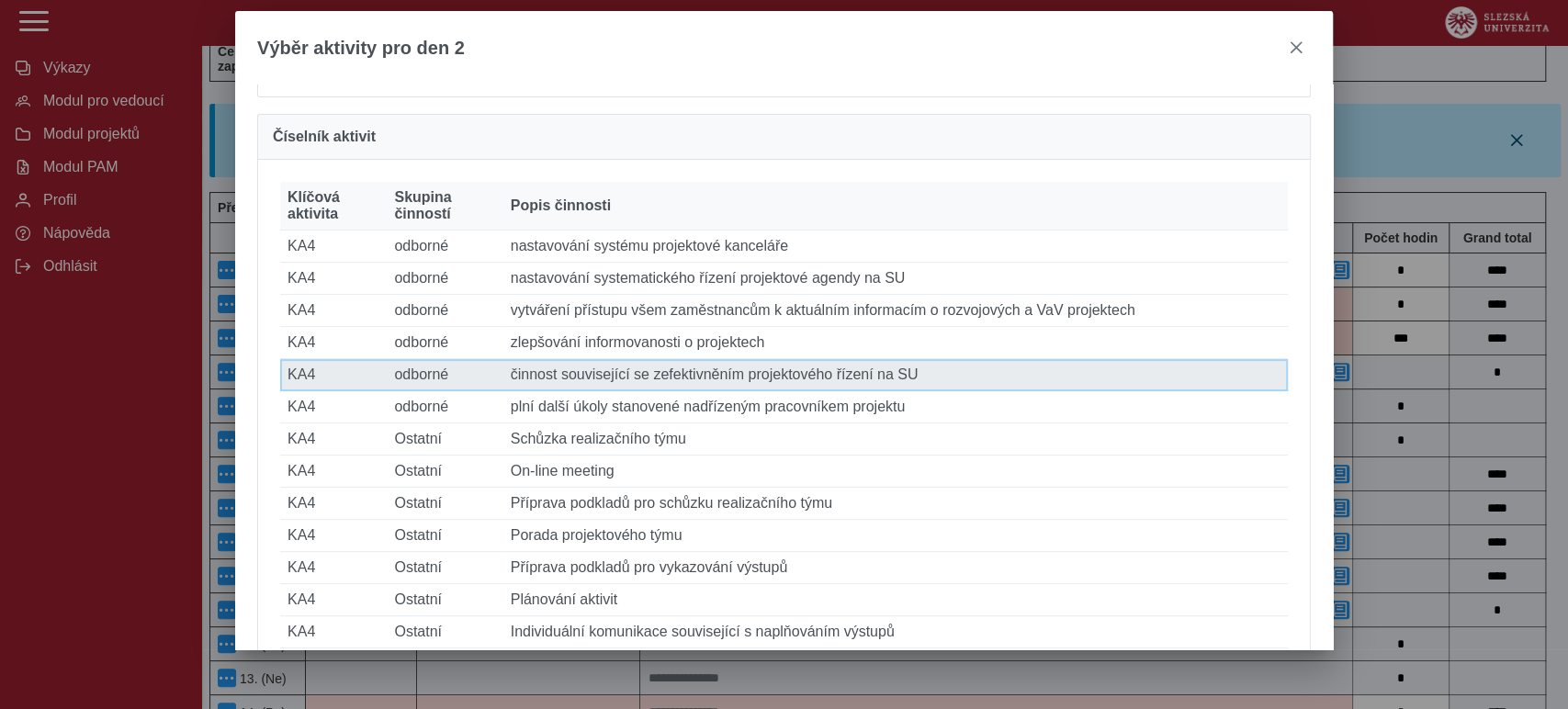 click on "Popis činnosti činnost související se zefektivněním projektového řízení na SU" at bounding box center (896, 375) 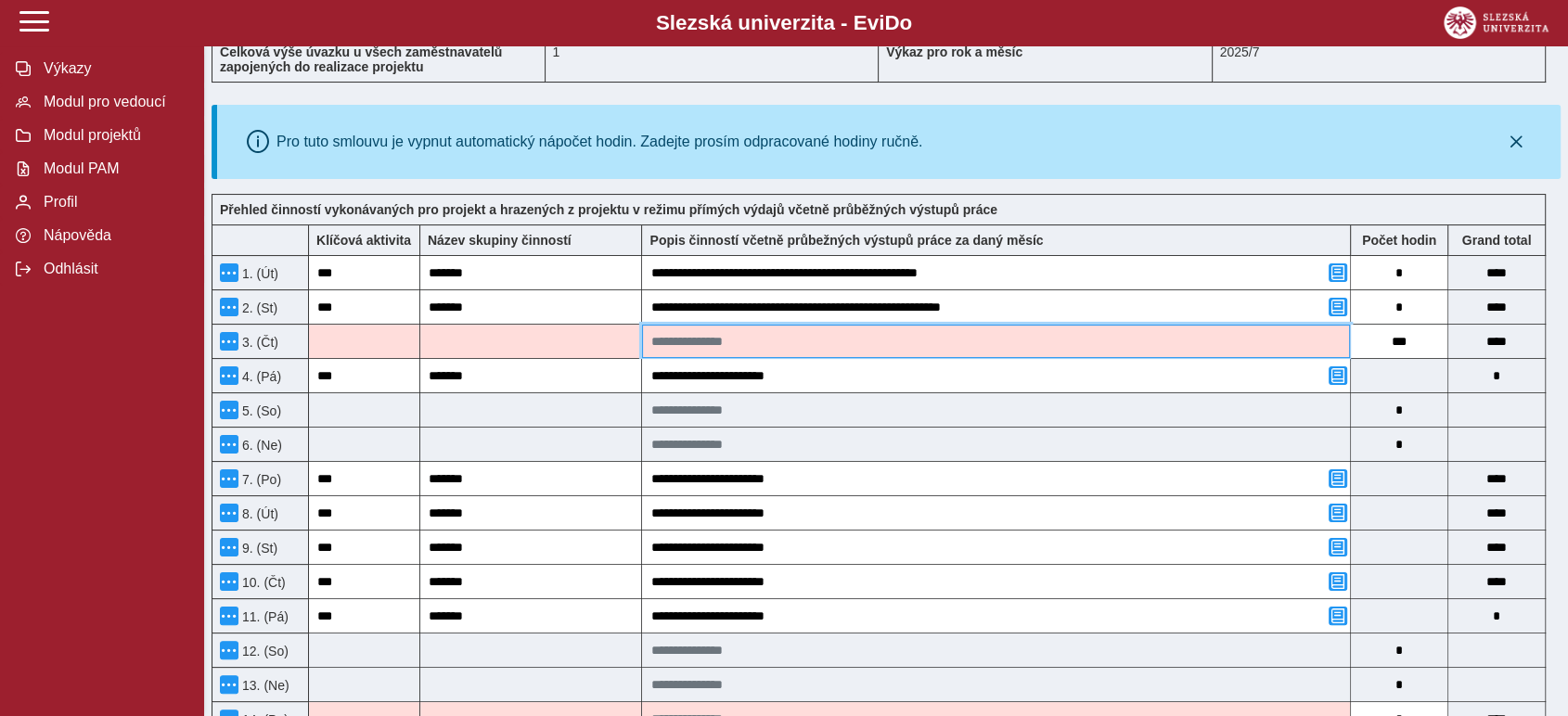 click at bounding box center (996, 341) 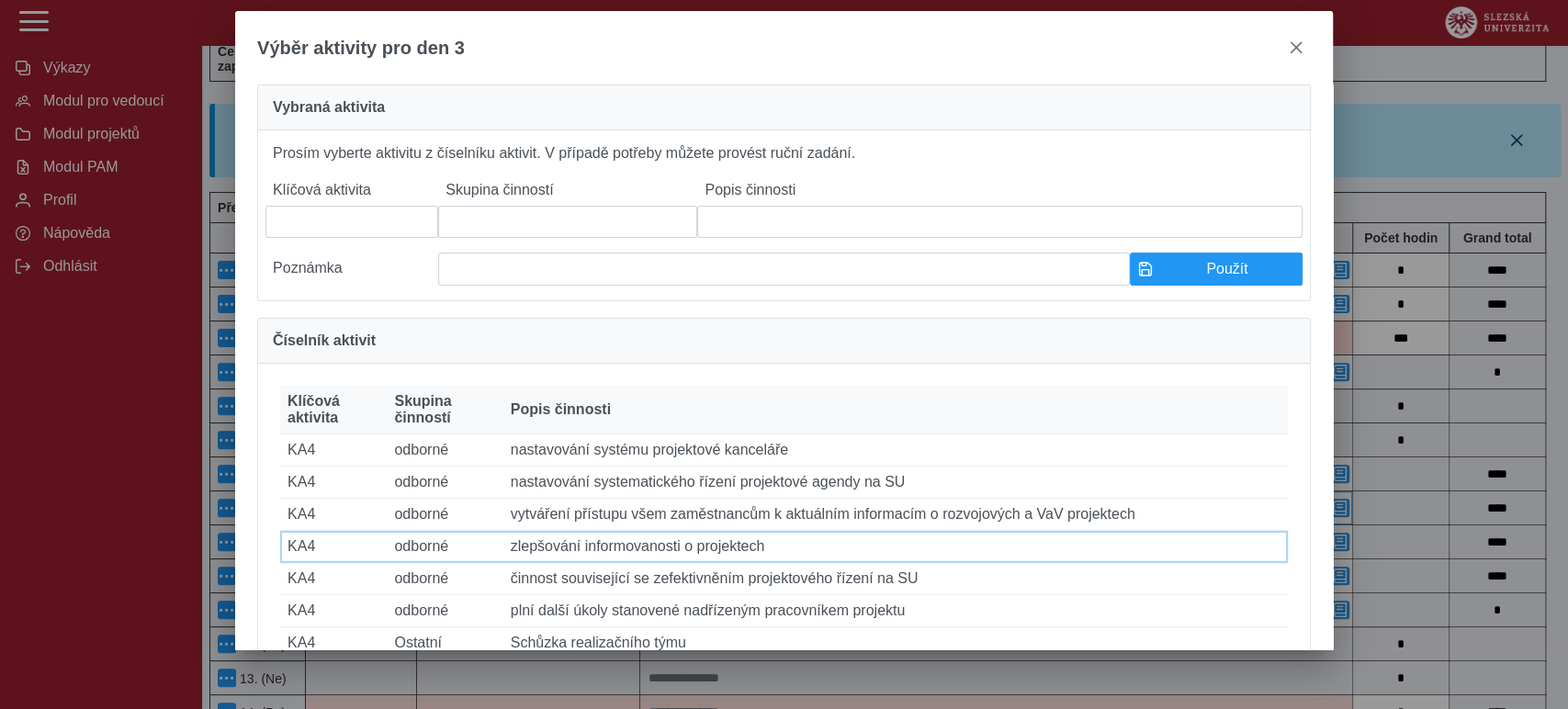 drag, startPoint x: 655, startPoint y: 569, endPoint x: 646, endPoint y: 516, distance: 53.75872 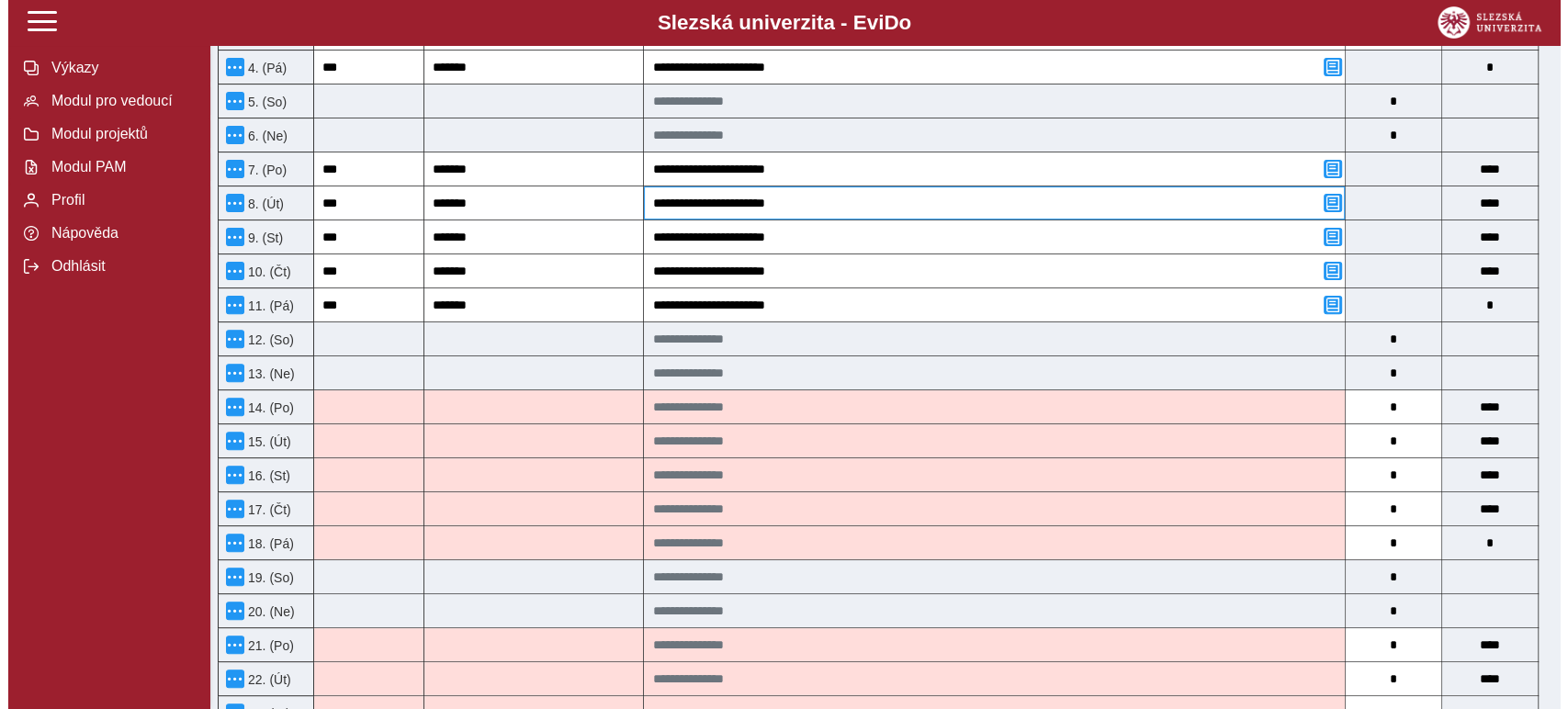 scroll, scrollTop: 575, scrollLeft: 0, axis: vertical 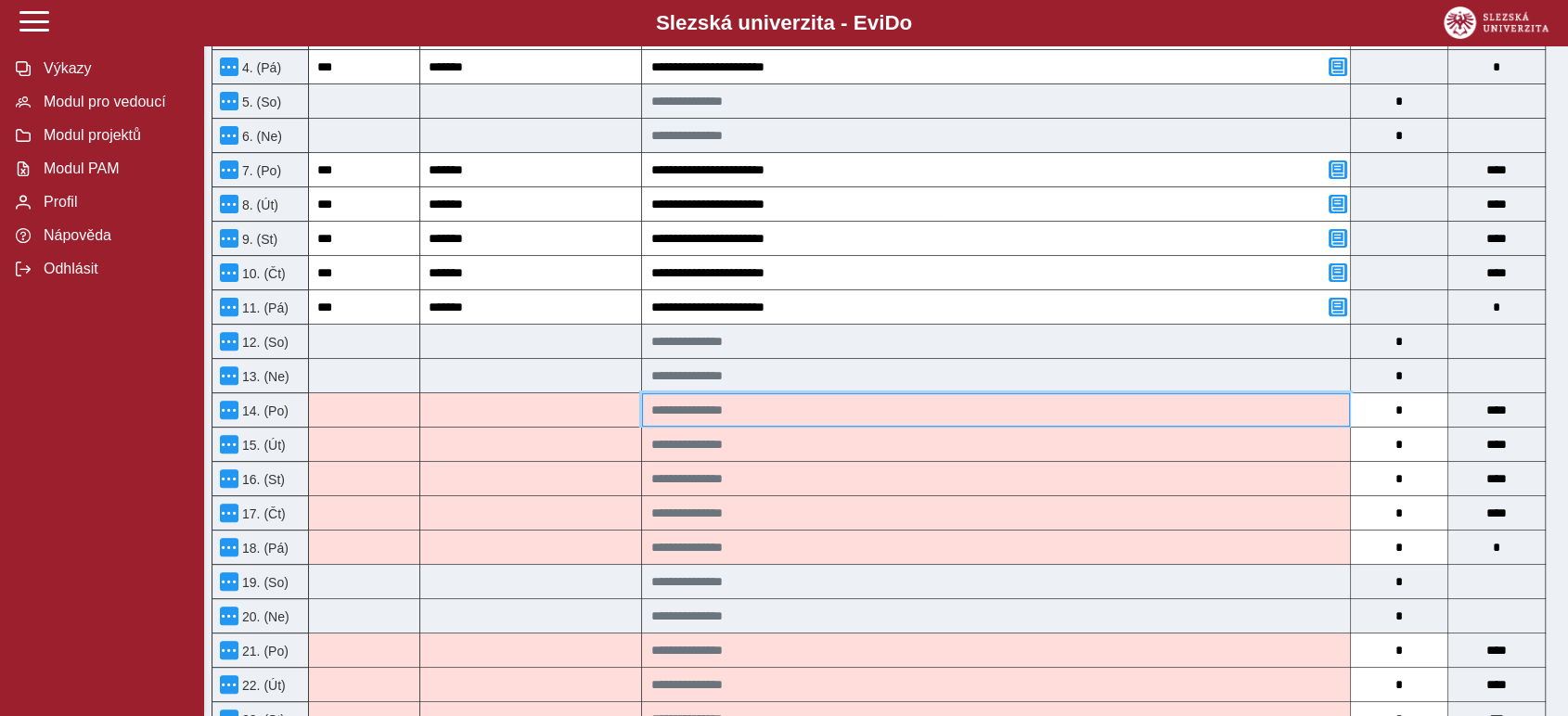 click at bounding box center (996, 410) 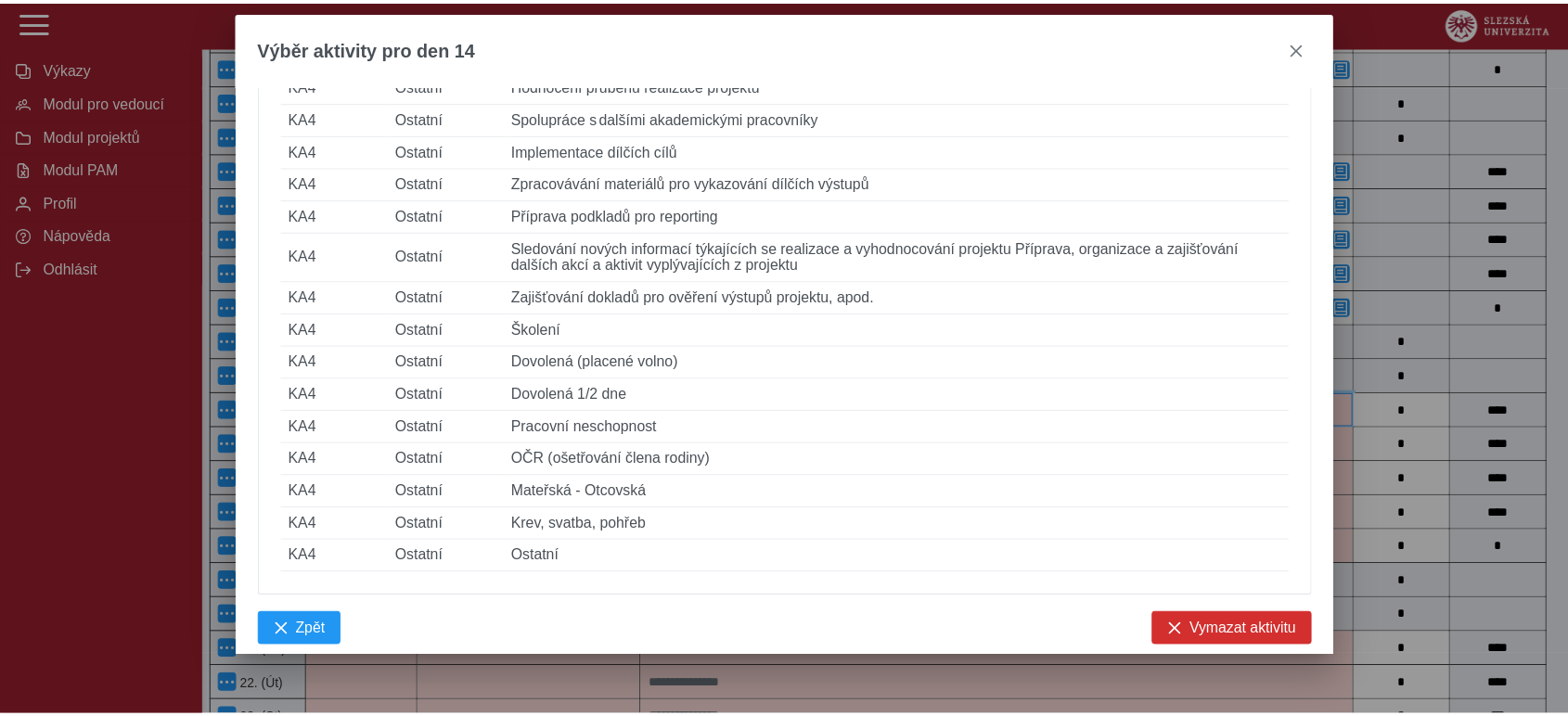 scroll, scrollTop: 824, scrollLeft: 0, axis: vertical 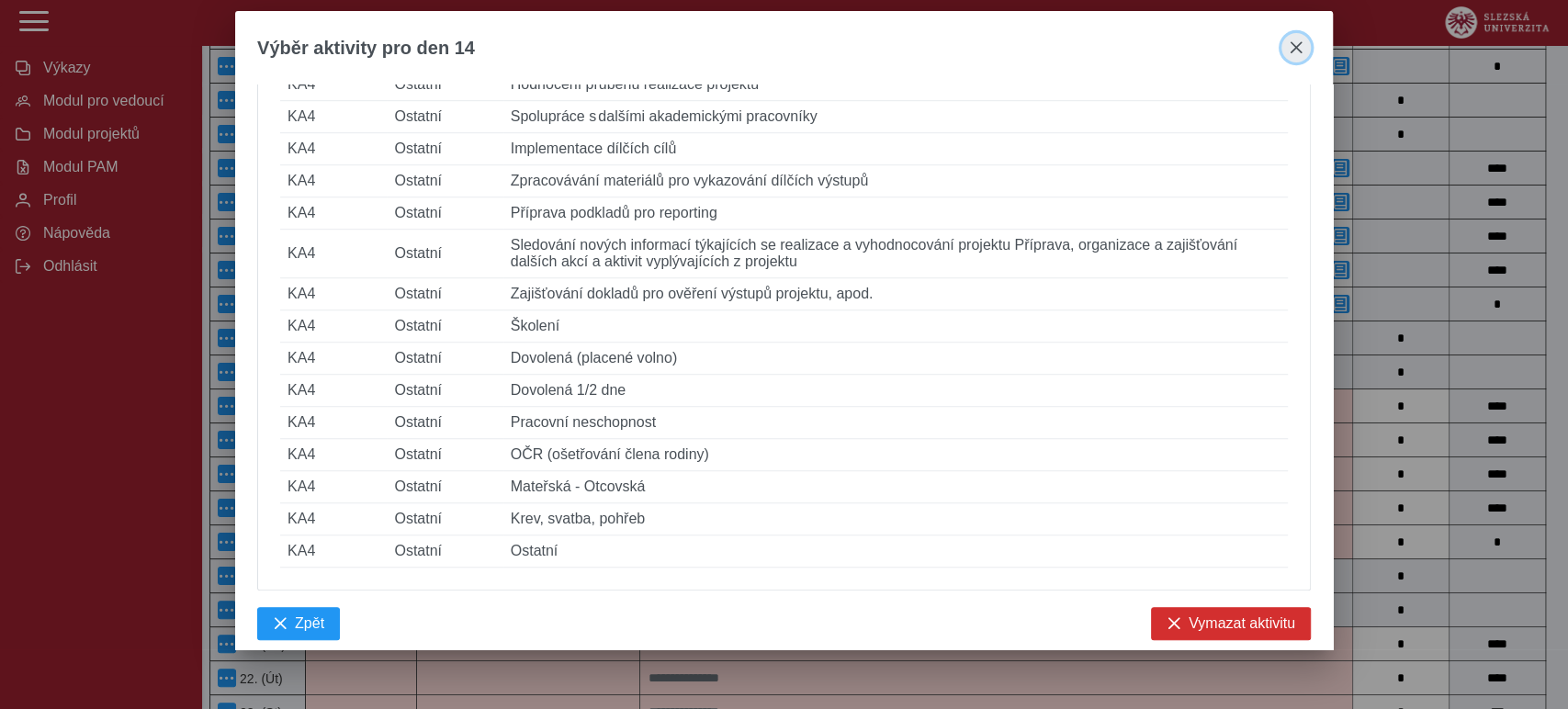 click at bounding box center (1296, 48) 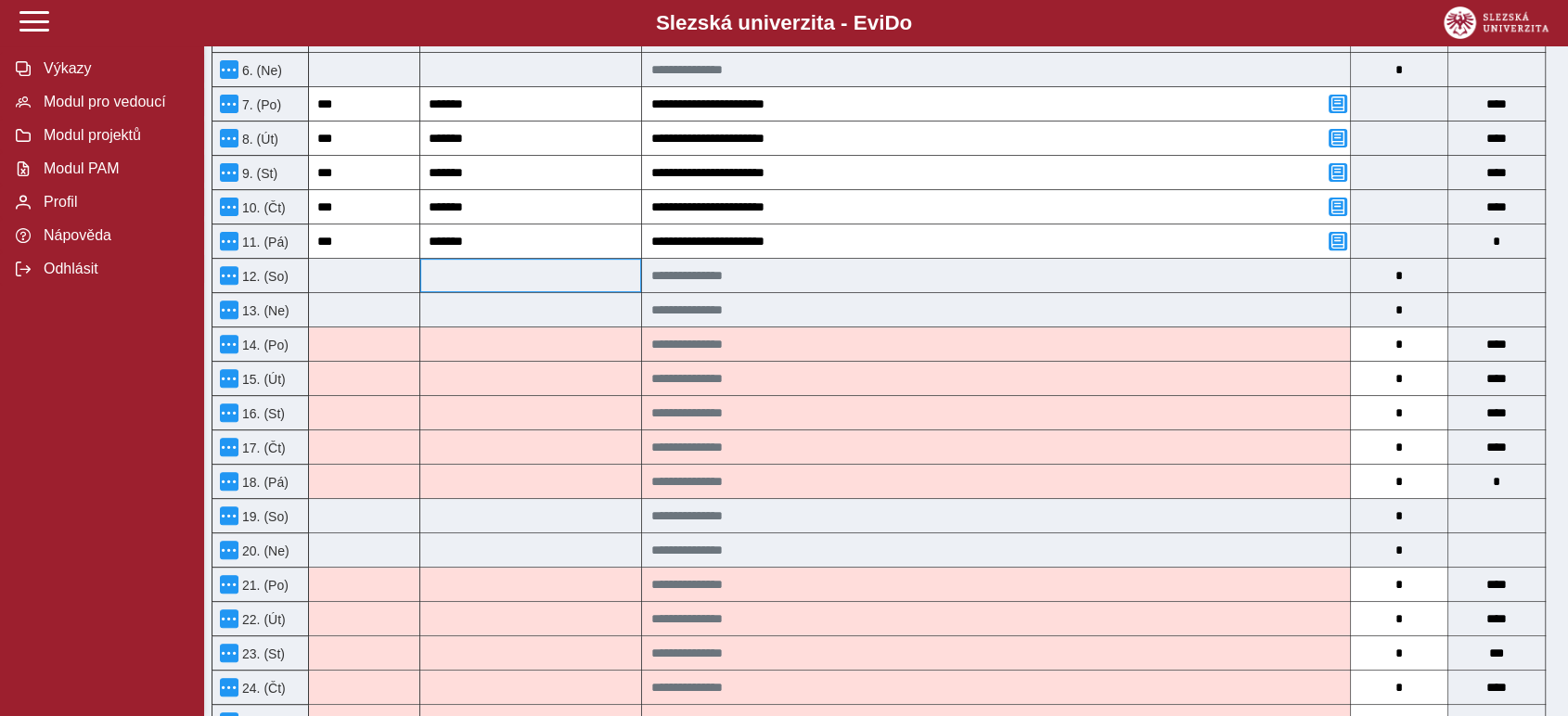scroll, scrollTop: 581, scrollLeft: 0, axis: vertical 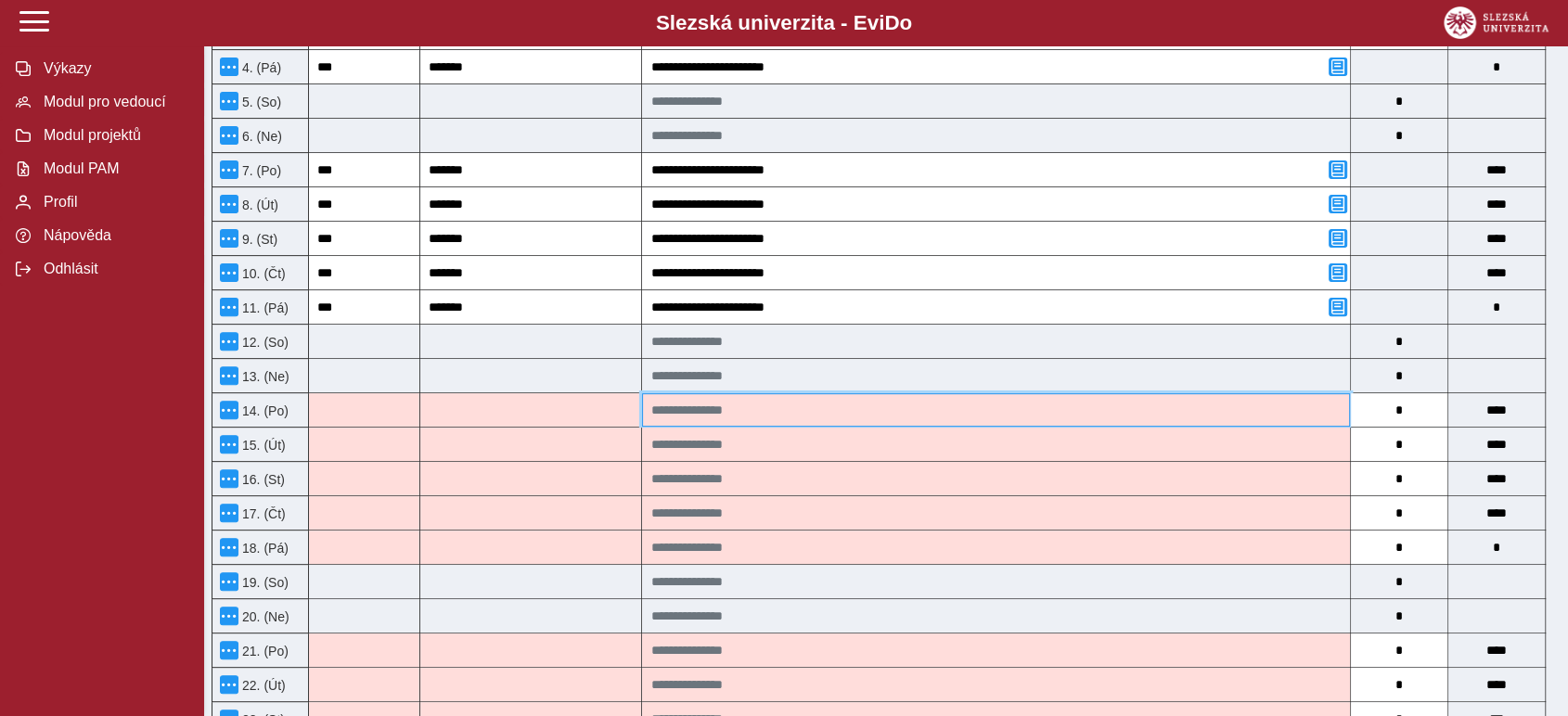 click at bounding box center (996, 410) 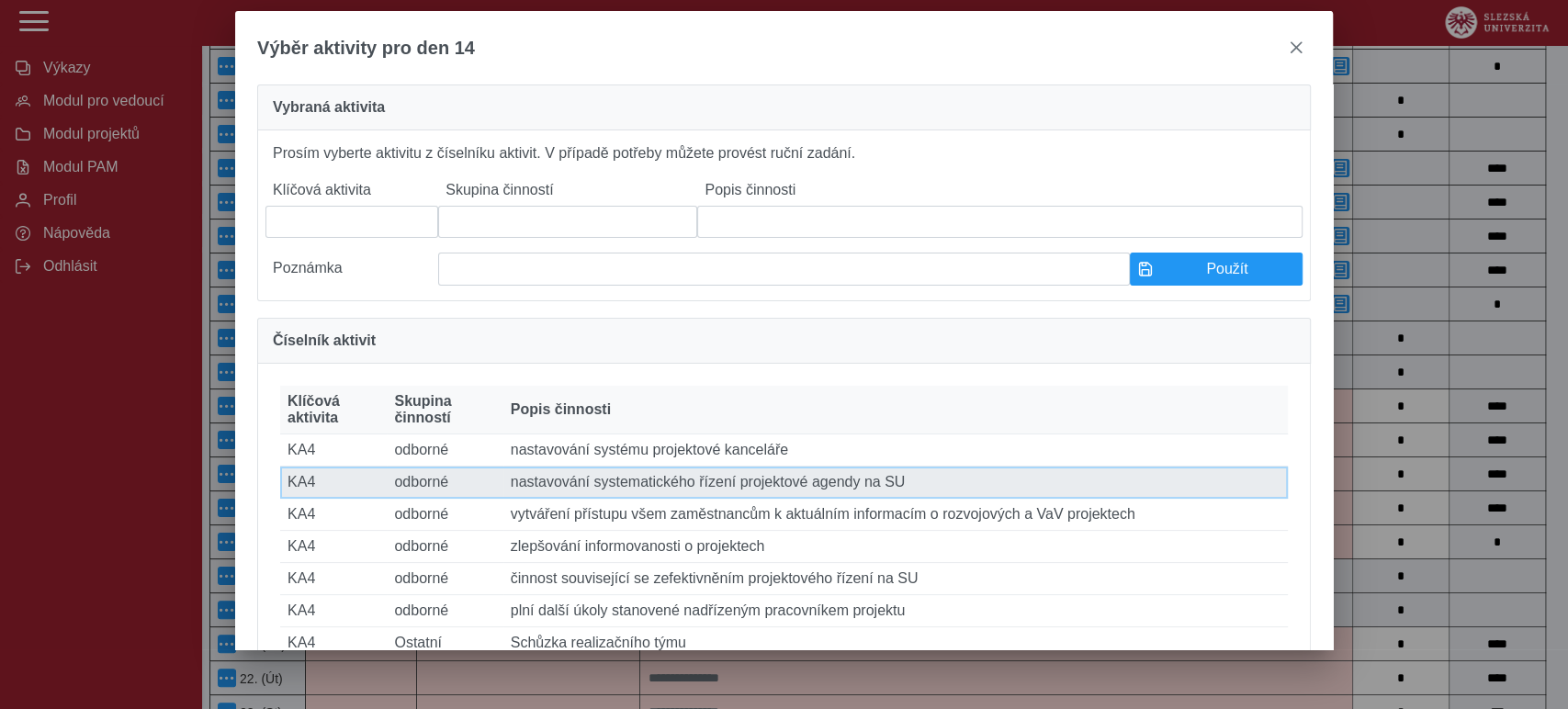 click on "Popis činnosti nastavování systematického řízení projektové agendy na SU" at bounding box center [896, 482] 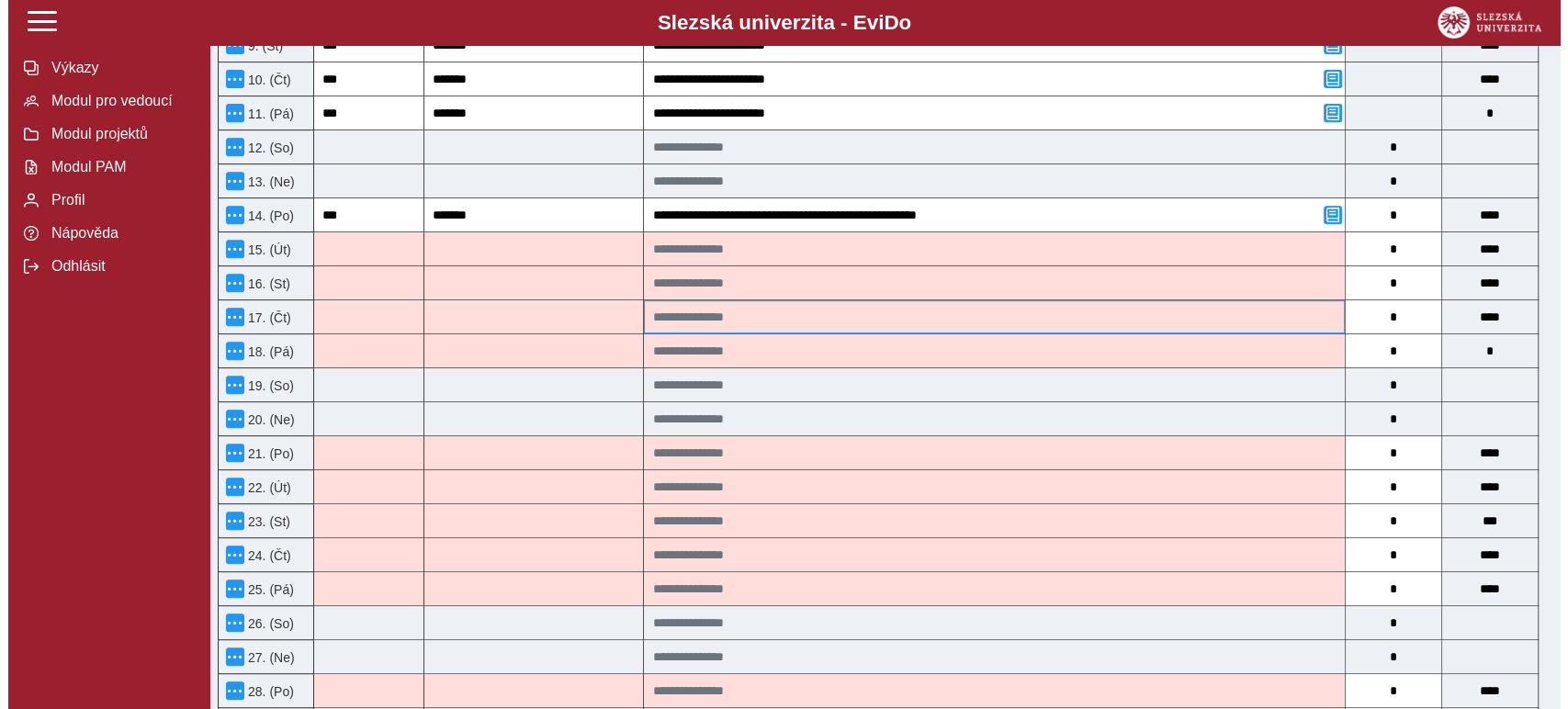 scroll, scrollTop: 779, scrollLeft: 0, axis: vertical 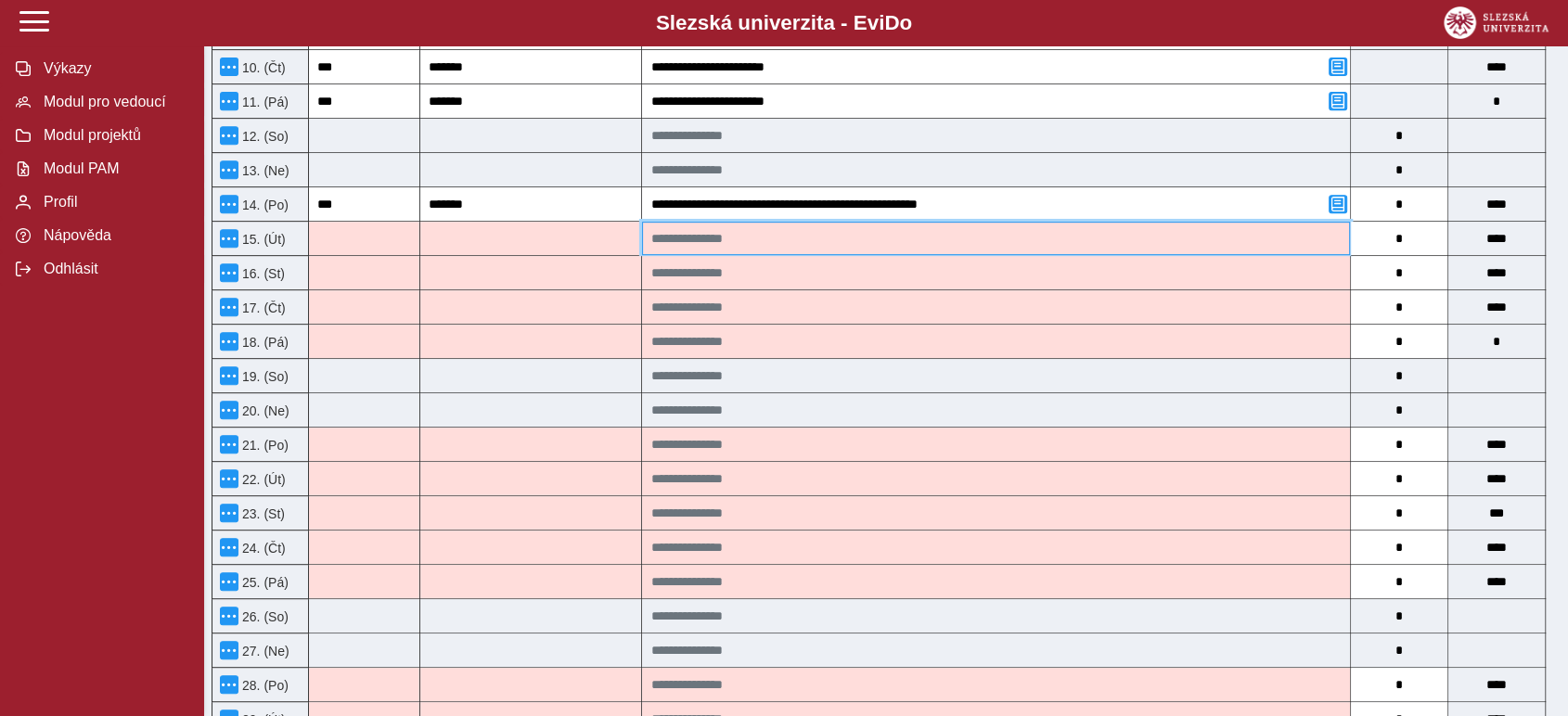 click at bounding box center [996, 238] 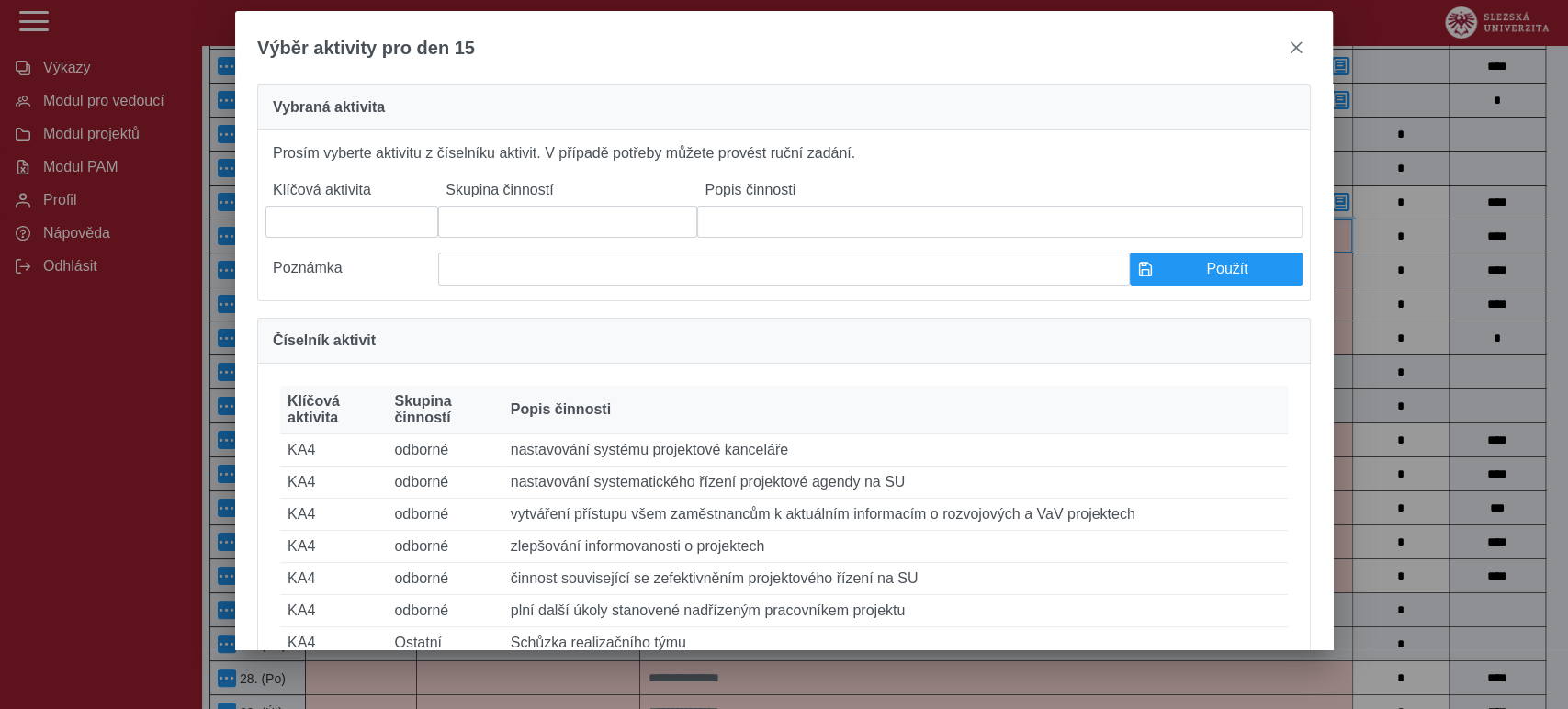 scroll, scrollTop: 204, scrollLeft: 0, axis: vertical 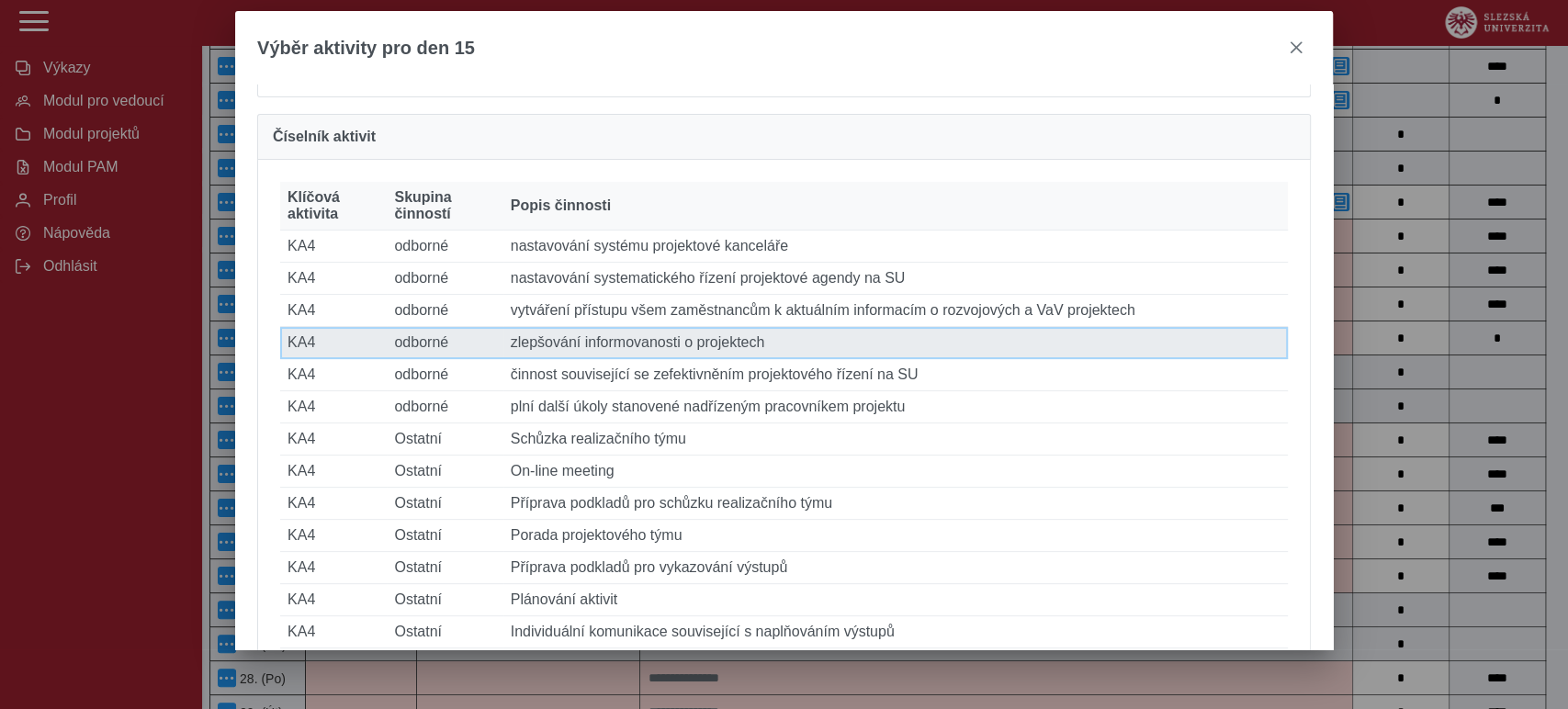 click on "Popis činnosti zlepšování informovanosti o projektech" at bounding box center (896, 343) 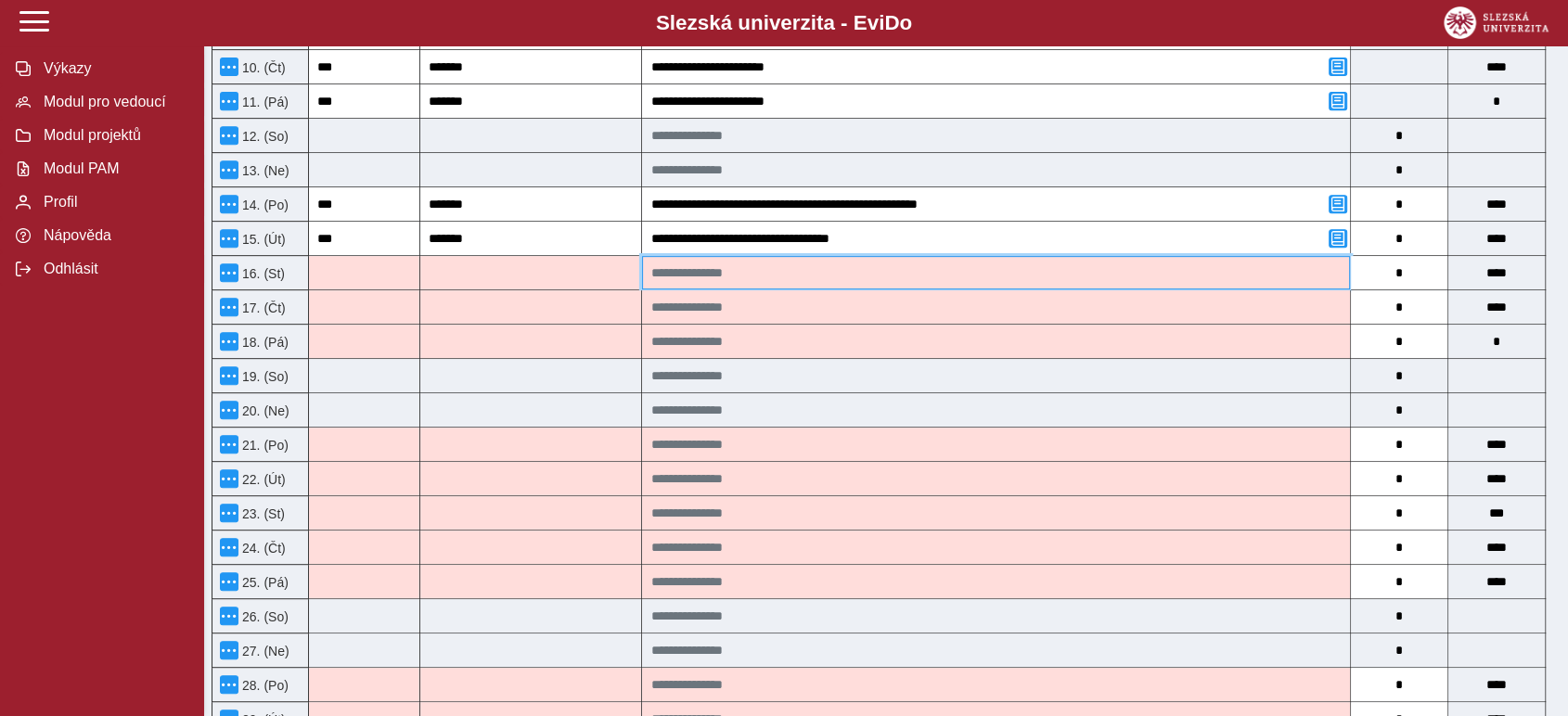 click at bounding box center [996, 273] 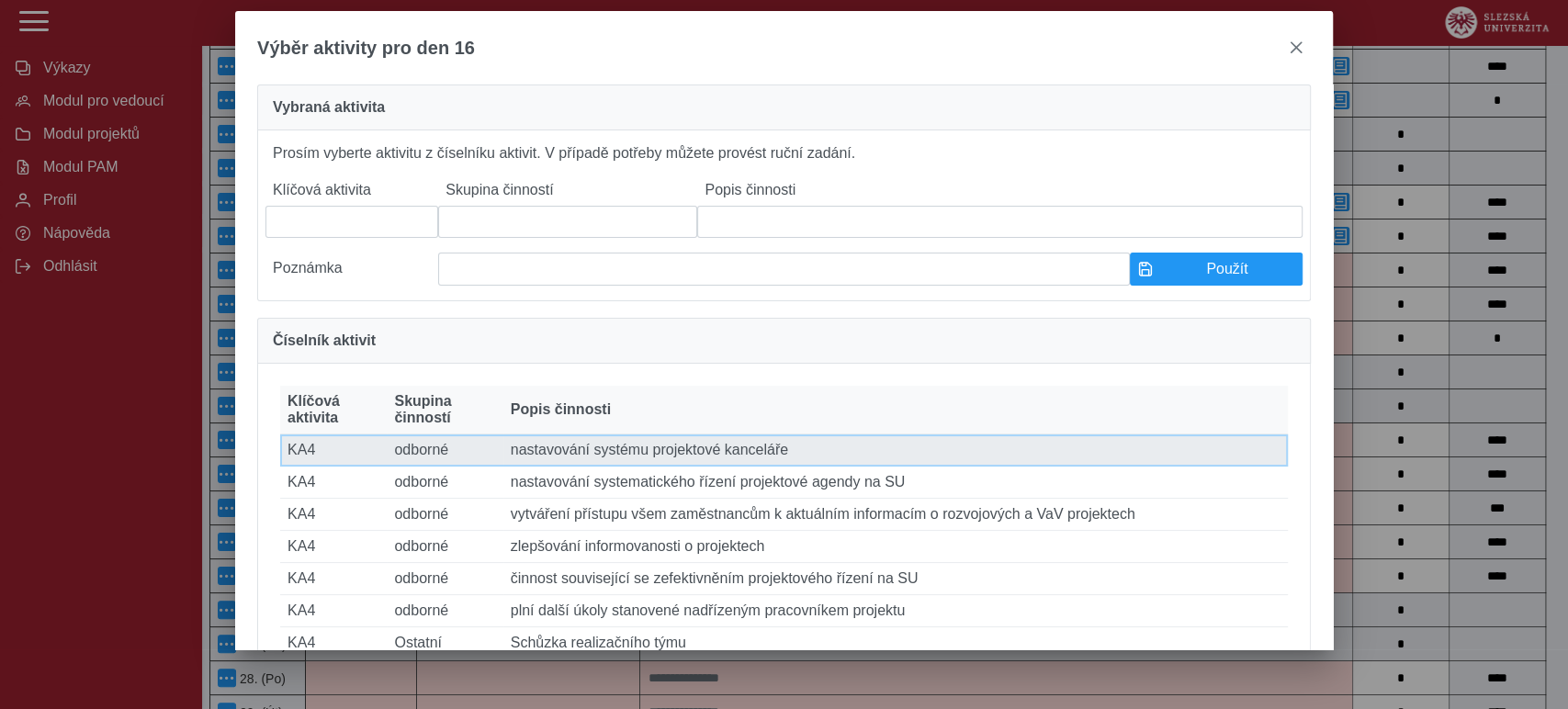 click on "Popis činnosti nastavování systému projektové kanceláře" at bounding box center (896, 450) 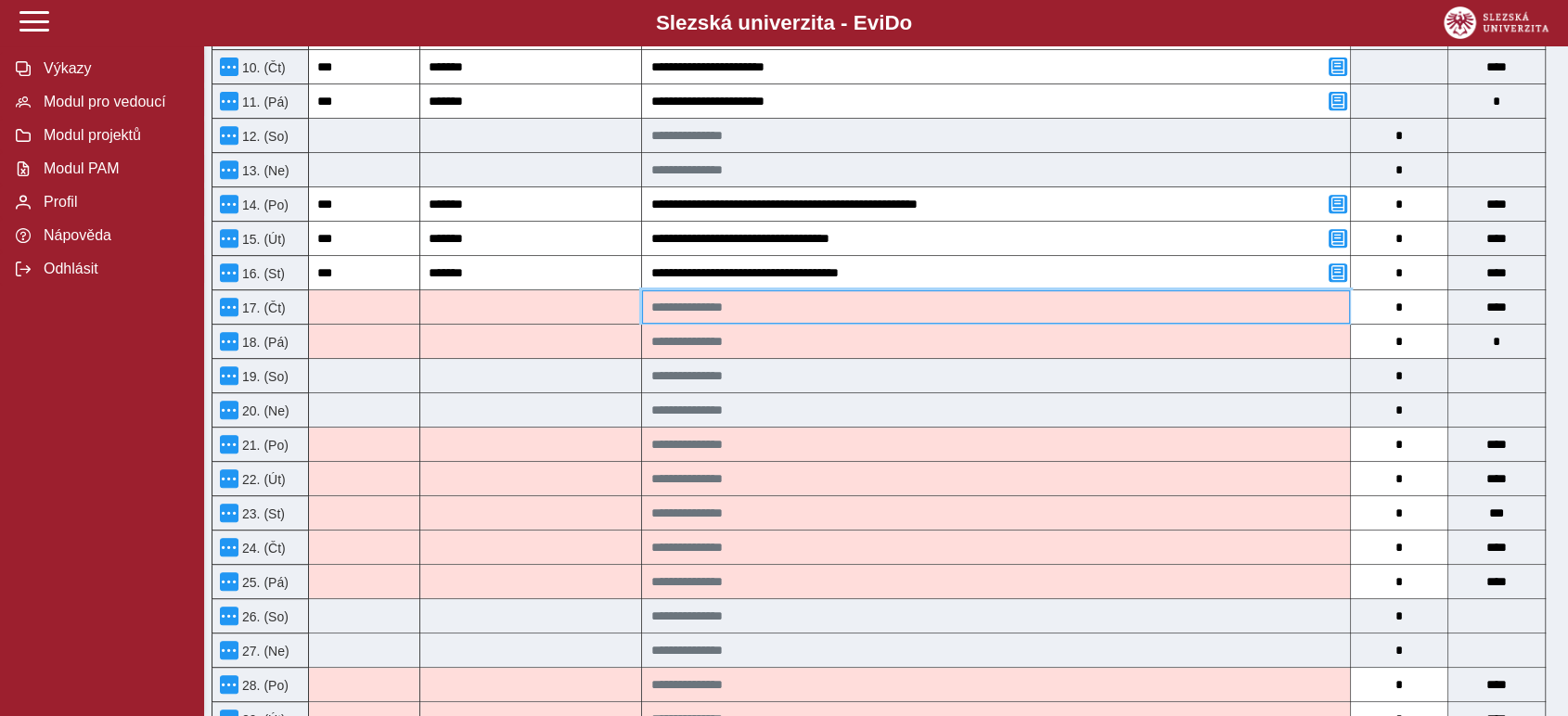 click at bounding box center [996, 307] 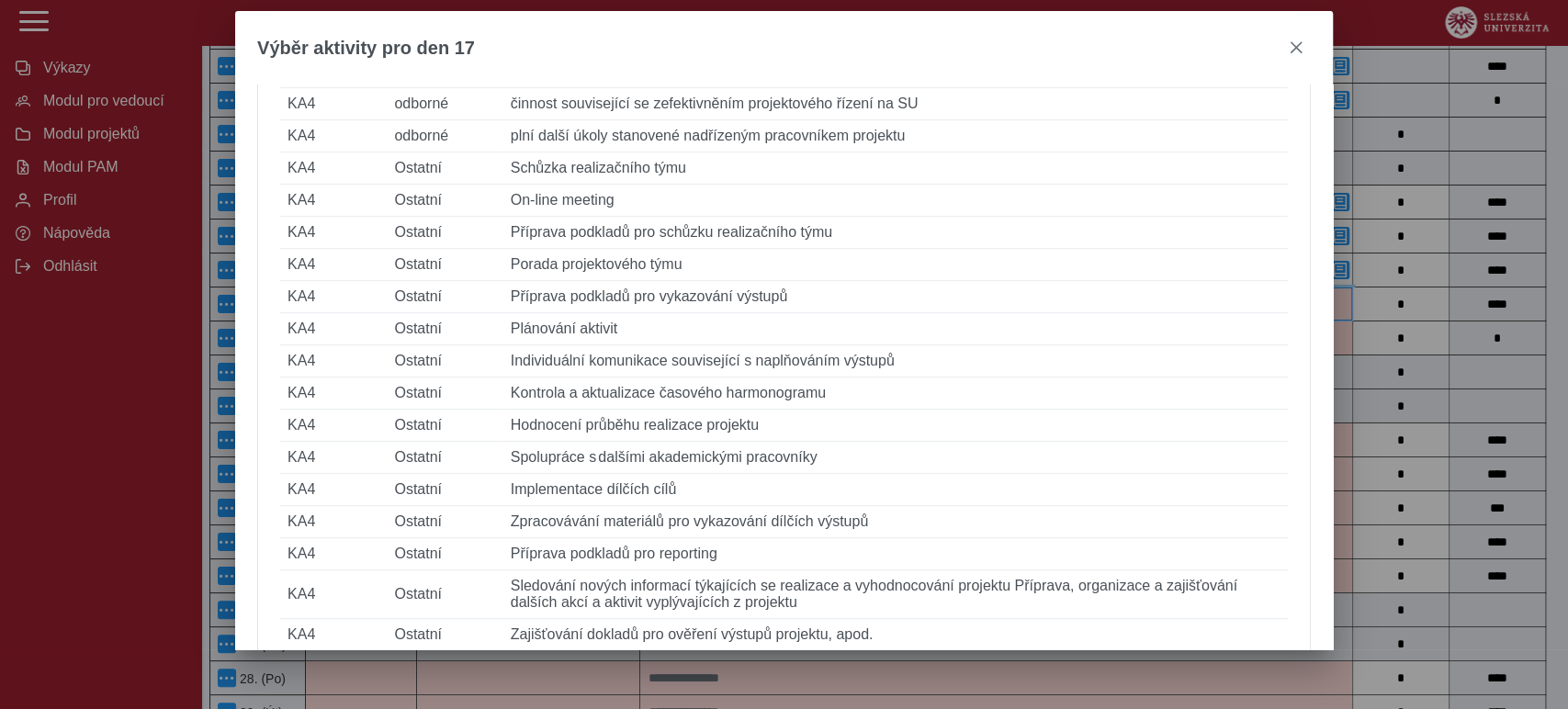 scroll, scrollTop: 306, scrollLeft: 0, axis: vertical 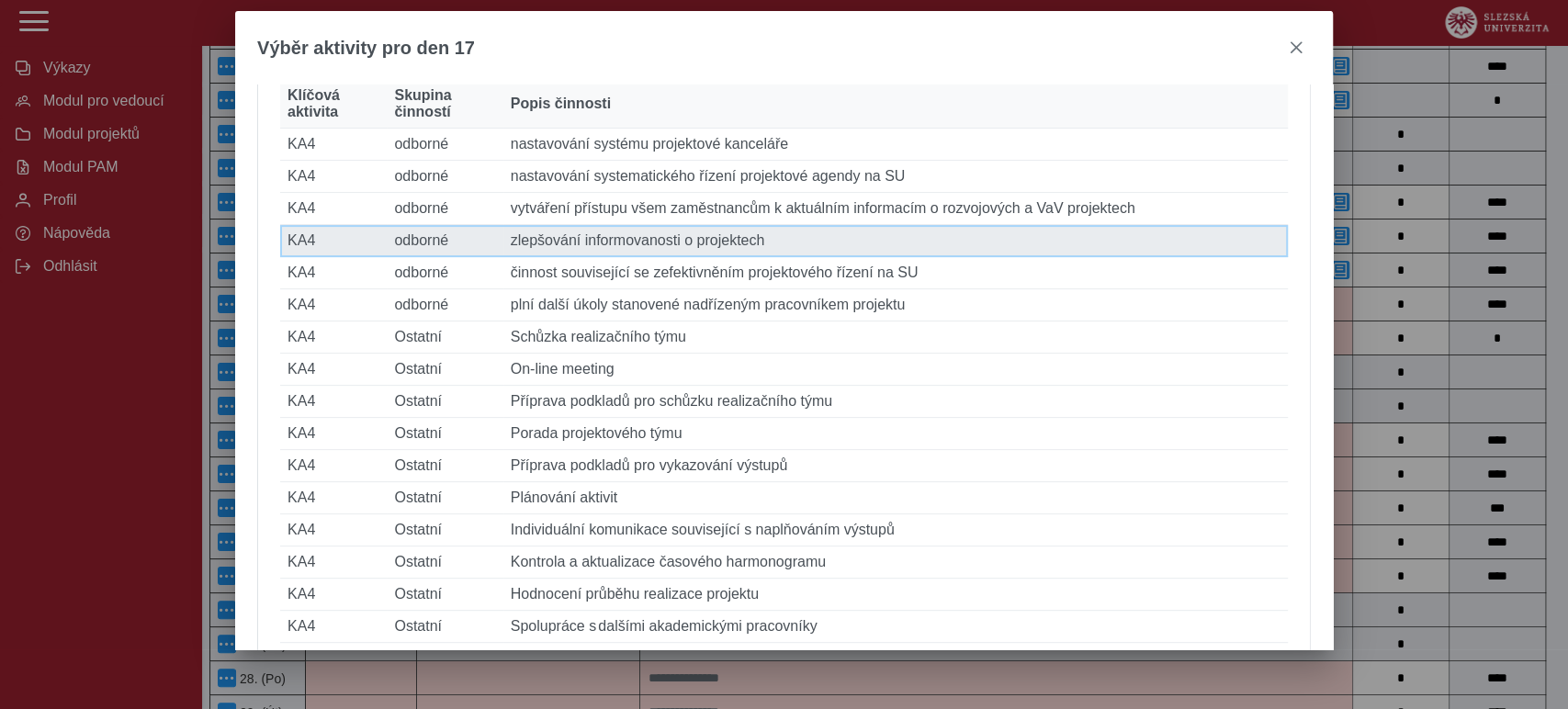 click on "Popis činnosti zlepšování informovanosti o projektech" at bounding box center [896, 241] 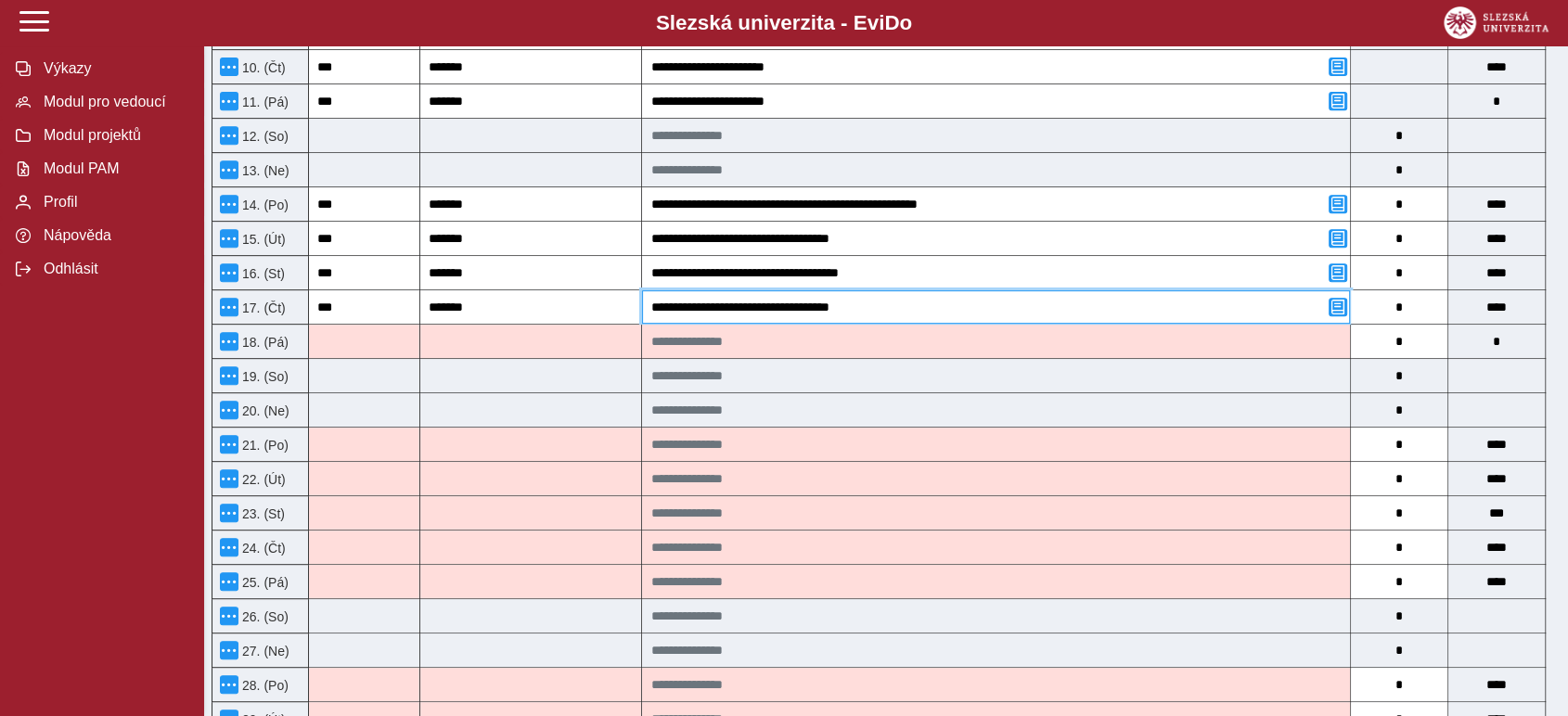click on "**********" at bounding box center (996, 307) 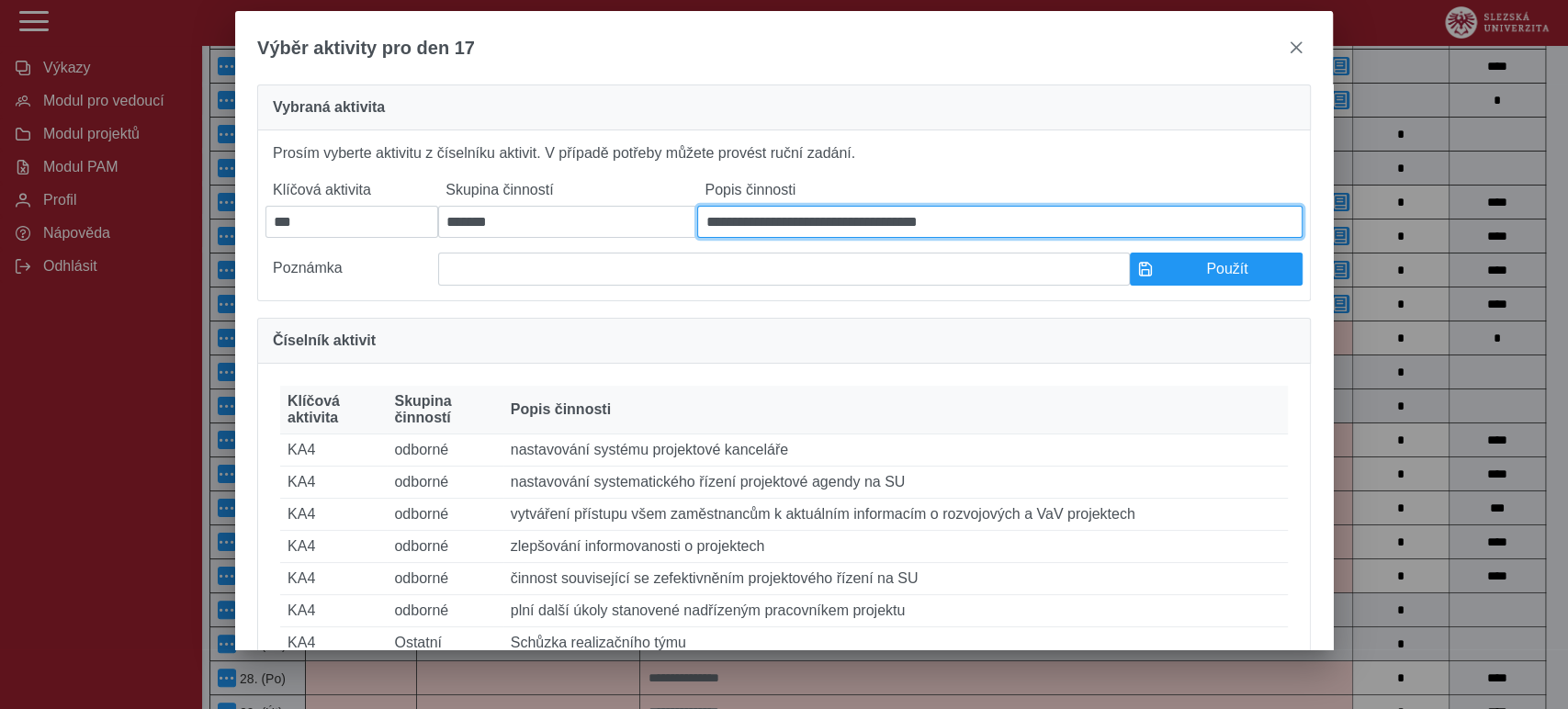click on "**********" at bounding box center (999, 221) 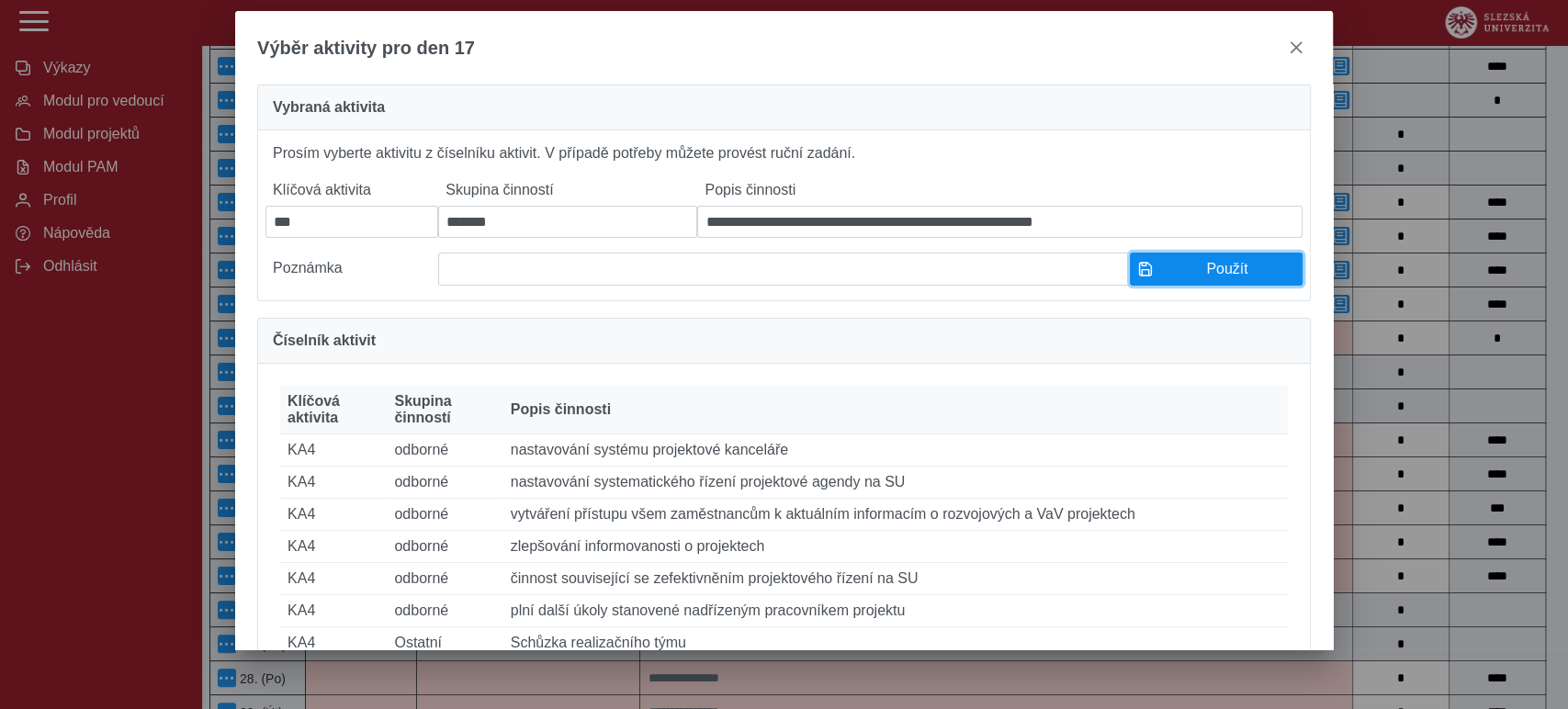 click on "Použít" at bounding box center [1227, 269] 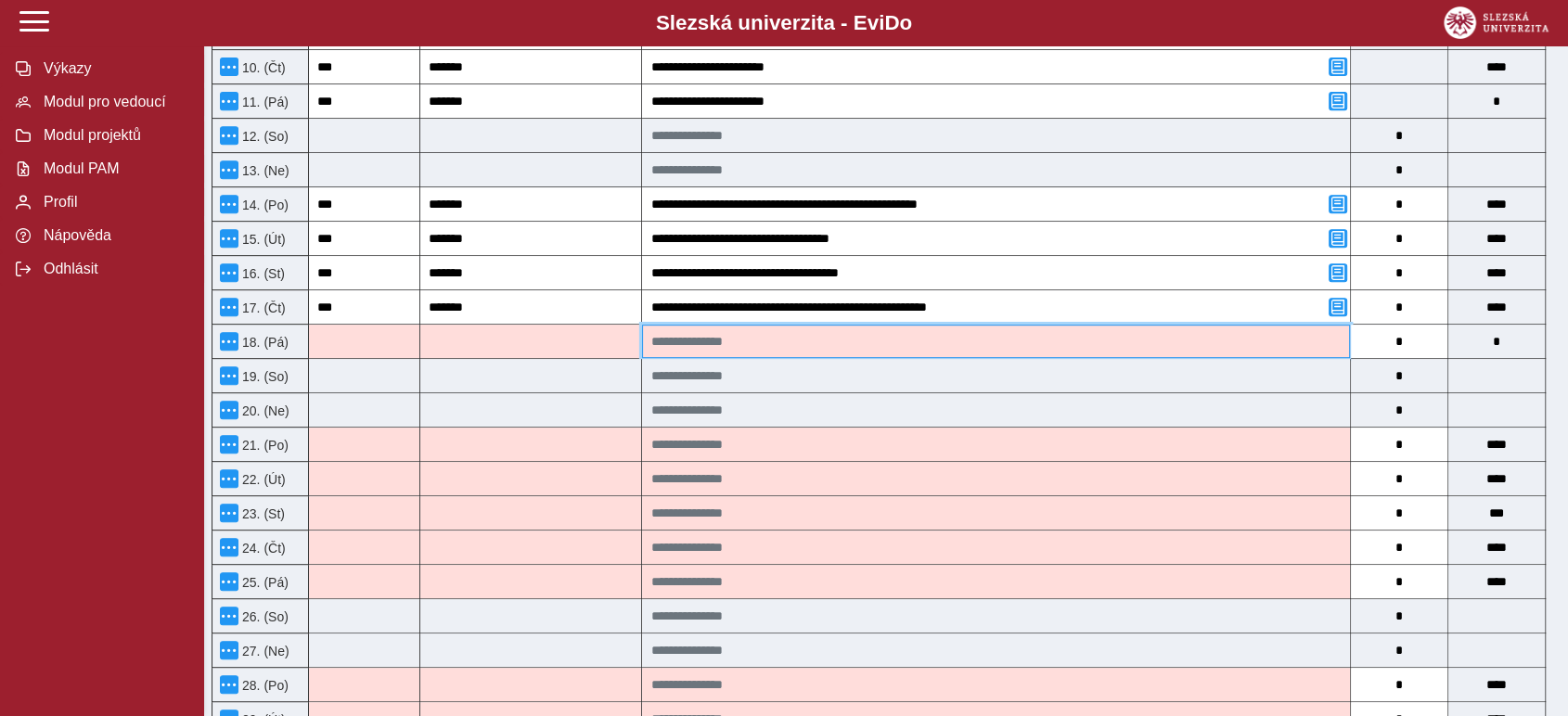 click at bounding box center [996, 341] 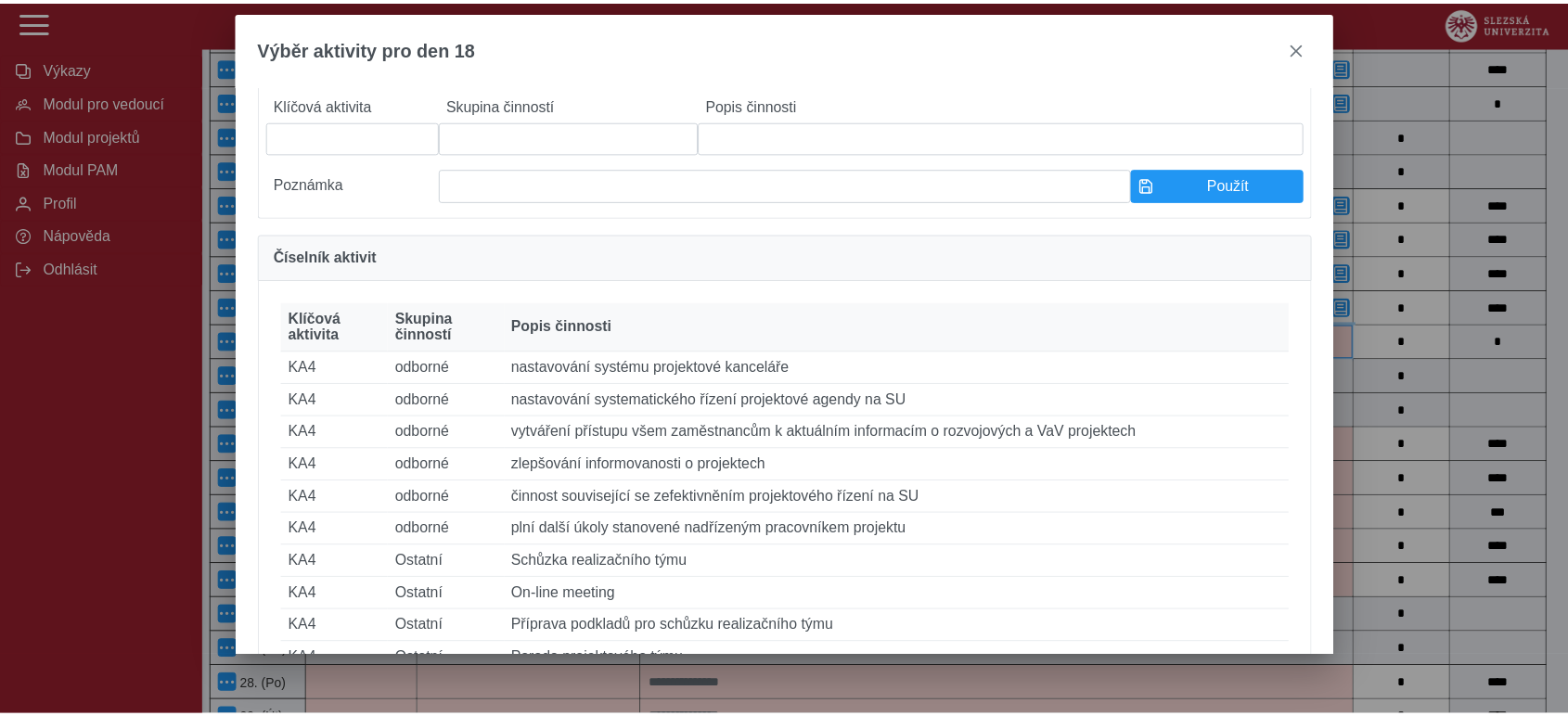 scroll, scrollTop: 206, scrollLeft: 0, axis: vertical 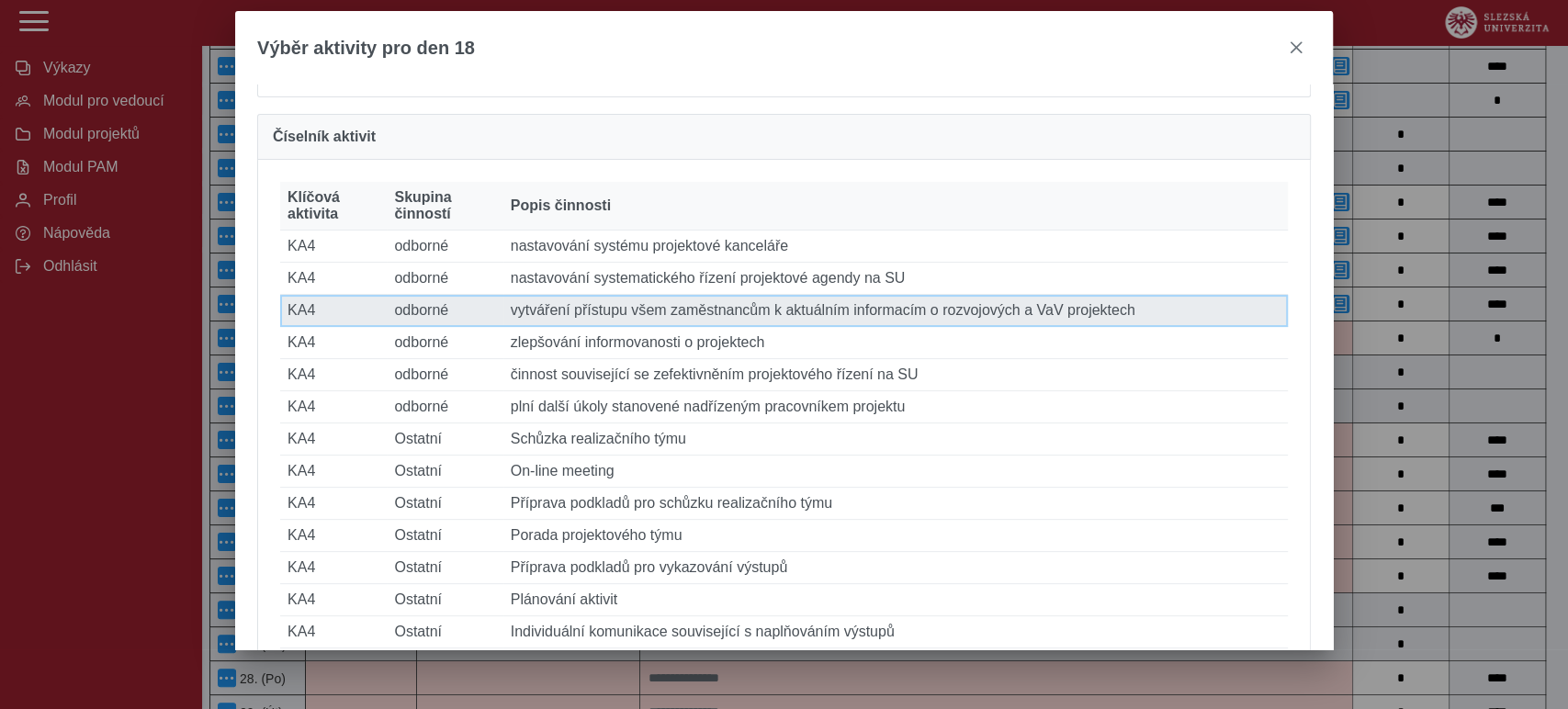 click on "Popis činnosti vytváření přístupu všem zaměstnancům k aktuálním informacím o rozvojových a VaV projektech" at bounding box center (896, 310) 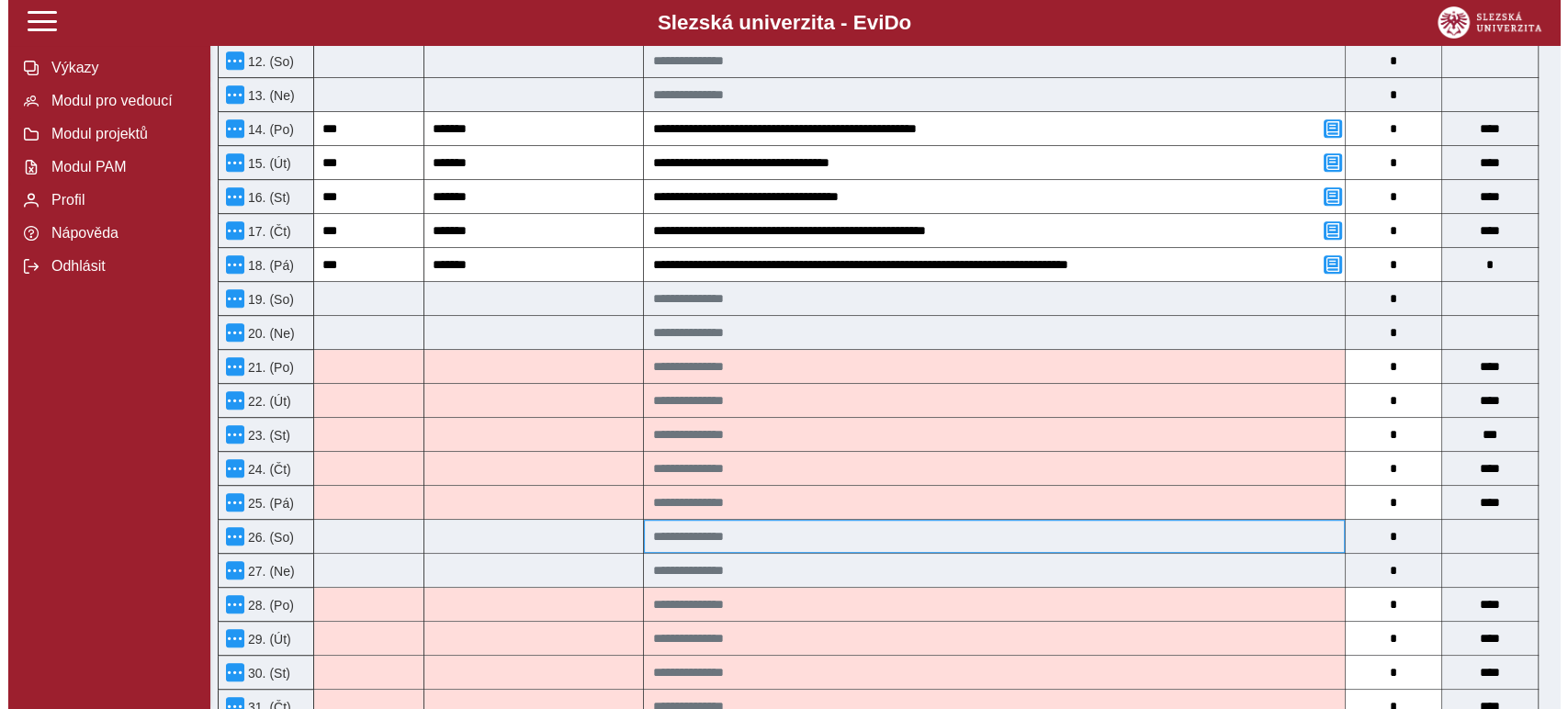 scroll, scrollTop: 779, scrollLeft: 0, axis: vertical 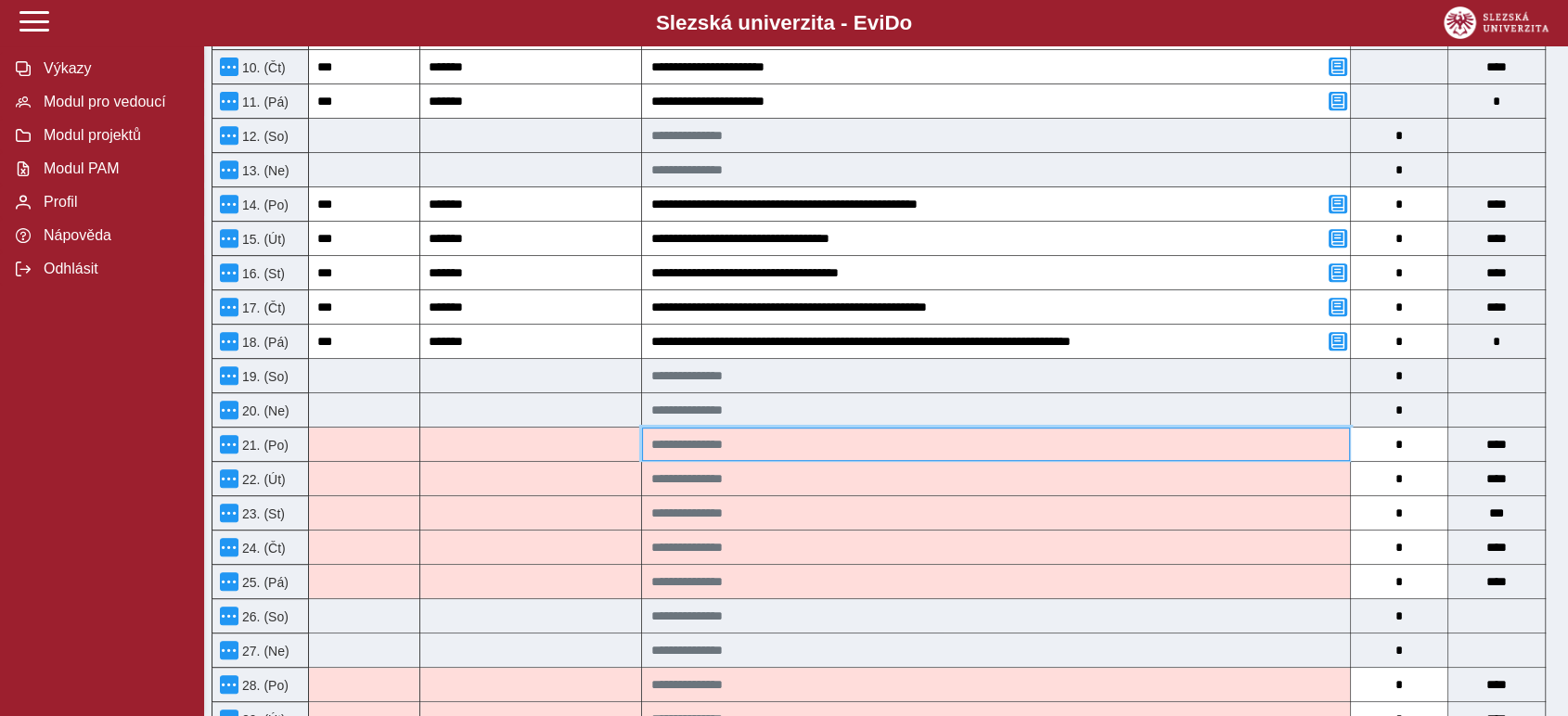 click at bounding box center (996, 444) 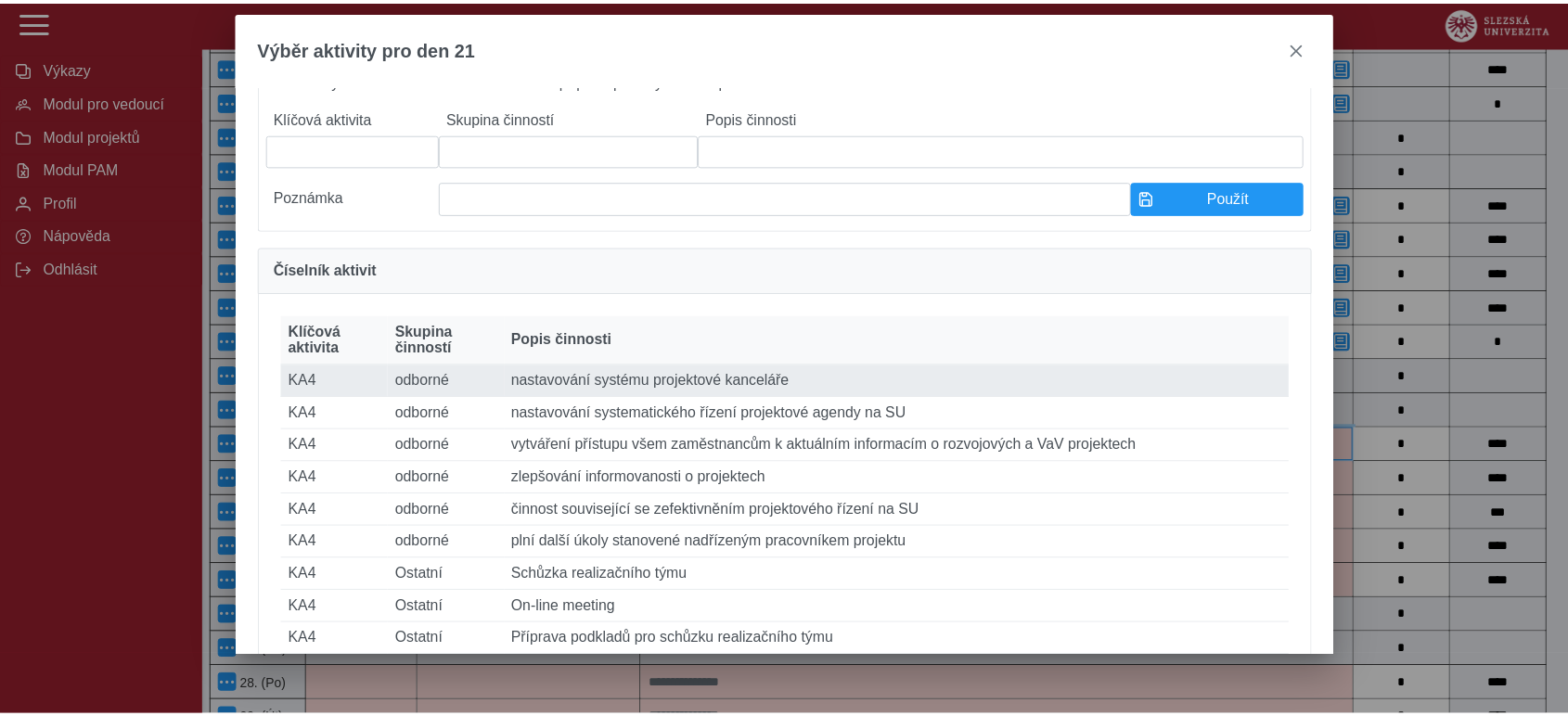 scroll, scrollTop: 103, scrollLeft: 0, axis: vertical 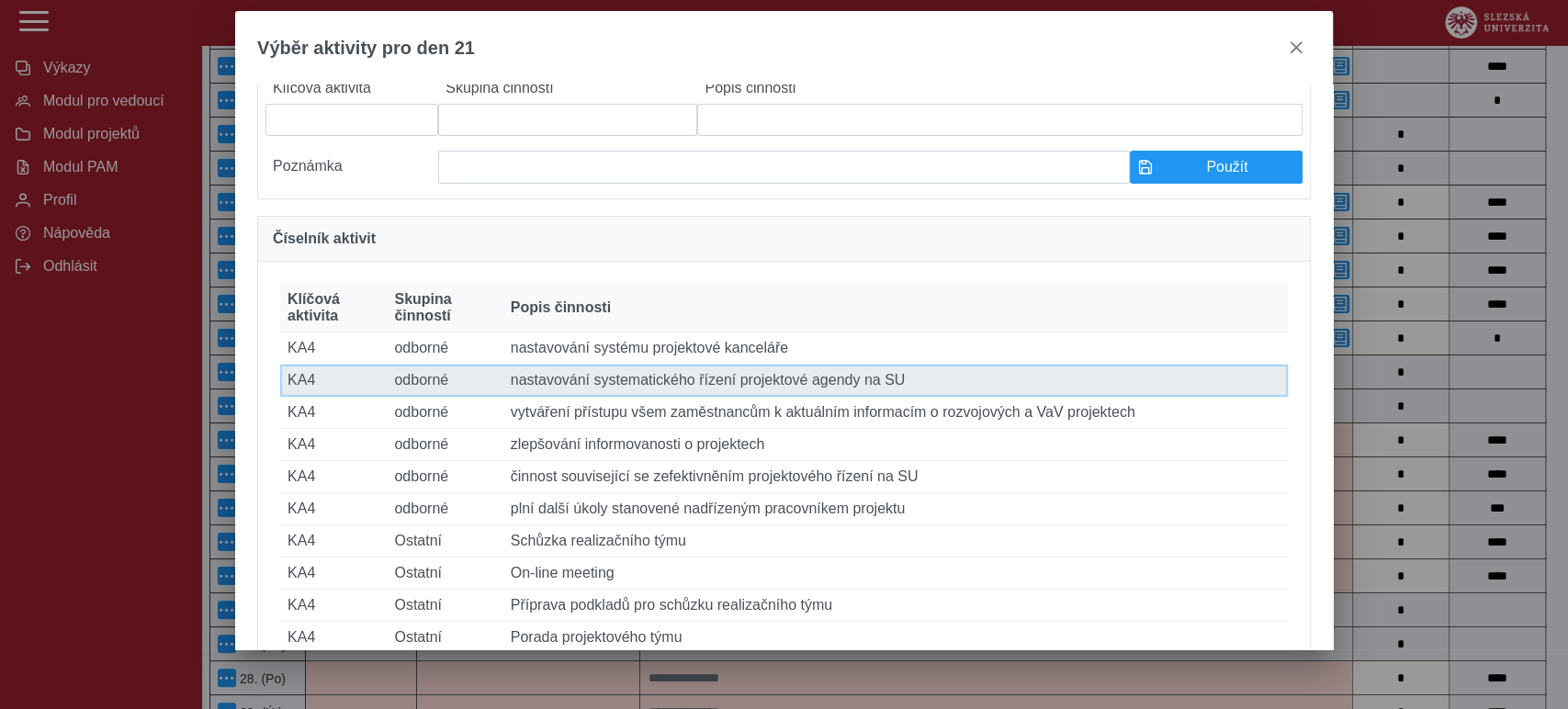 click on "Popis činnosti nastavování systematického řízení projektové agendy na SU" at bounding box center [896, 380] 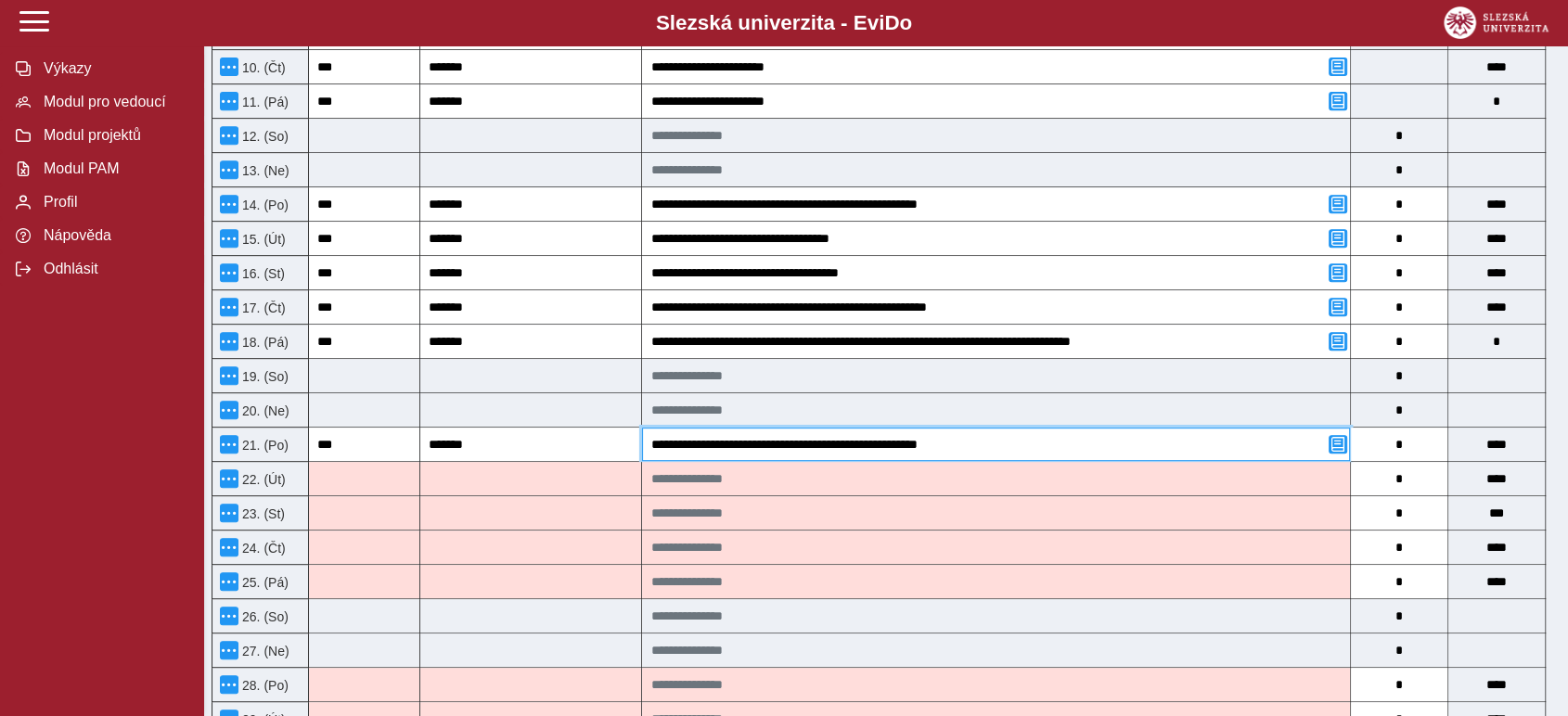 click on "**********" at bounding box center (996, 444) 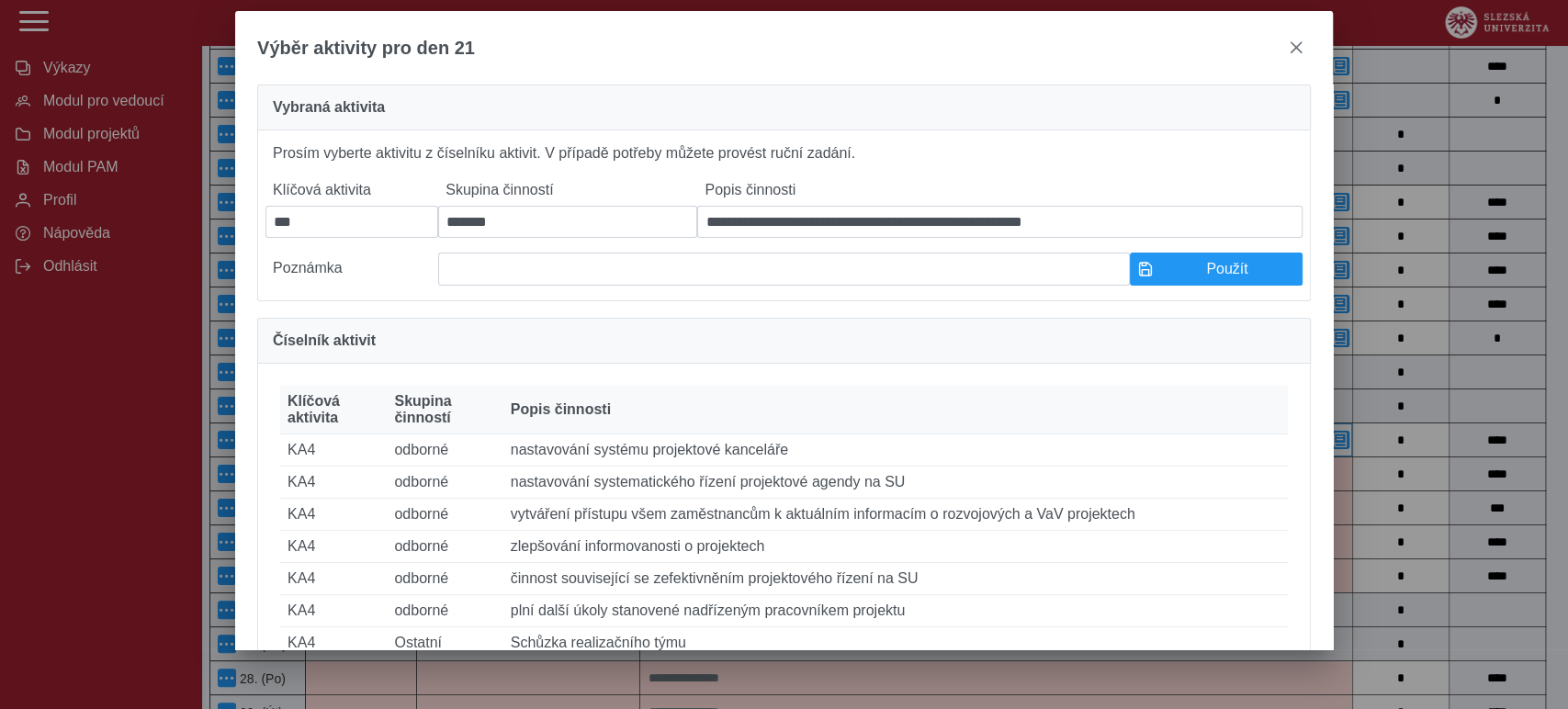 click on "**********" at bounding box center [784, 354] 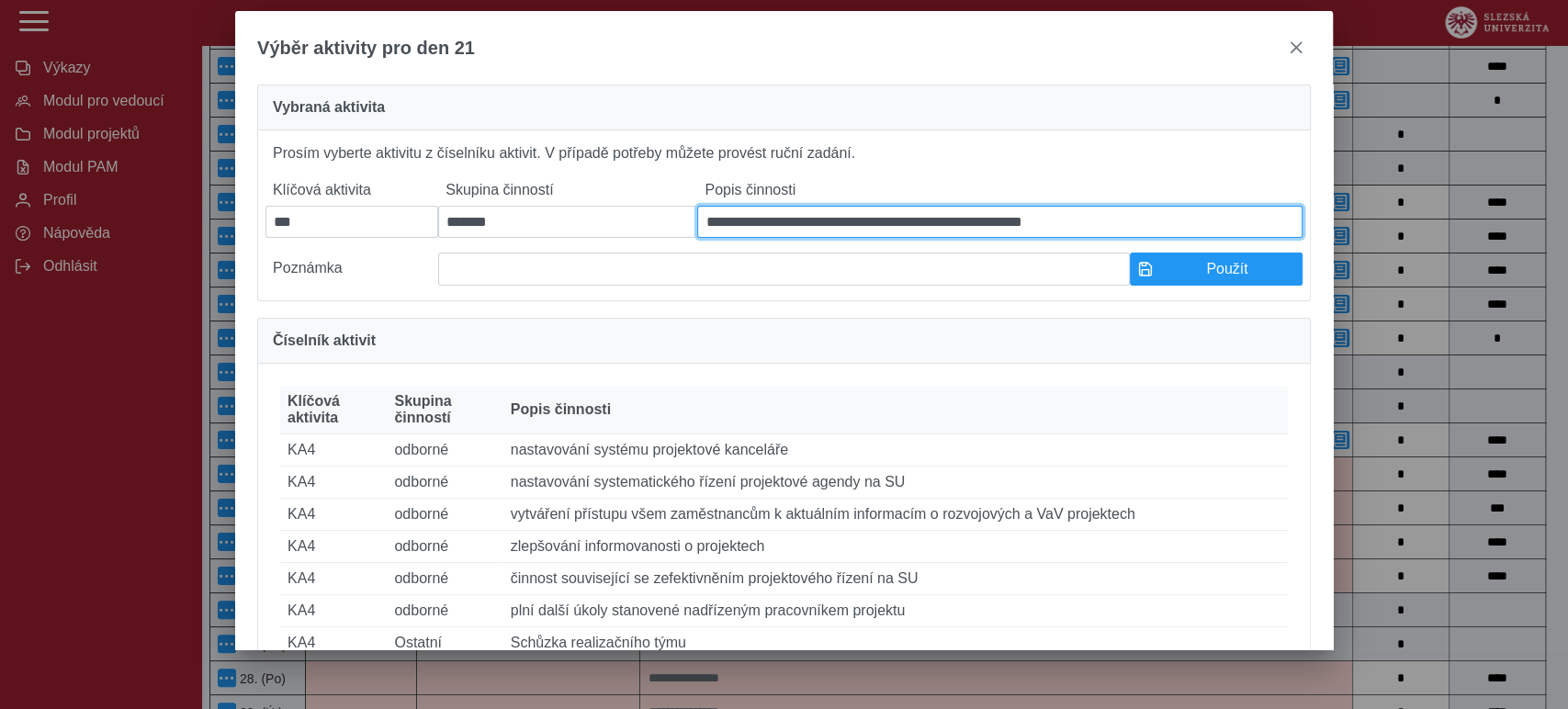 click on "**********" at bounding box center (999, 221) 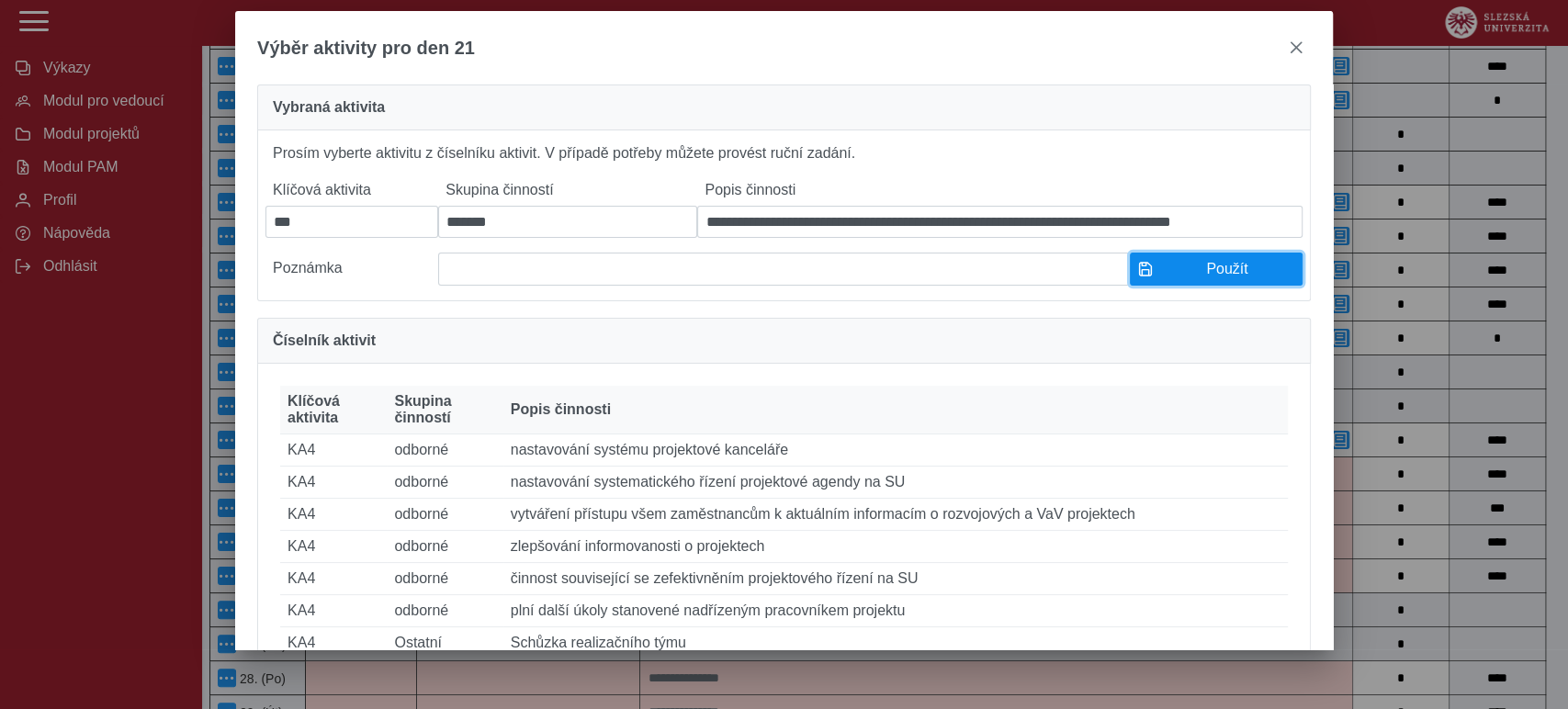 click on "Použít" at bounding box center [1216, 269] 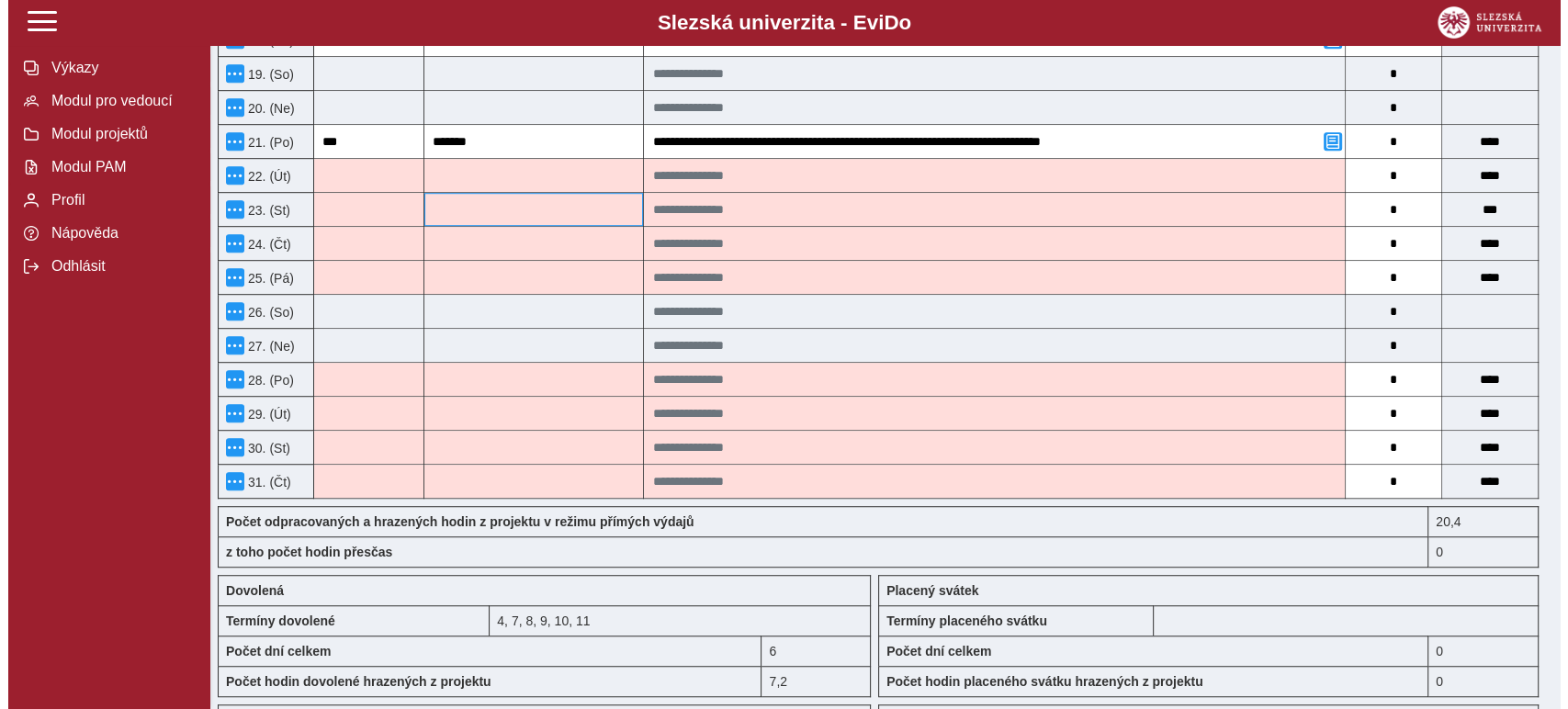 scroll, scrollTop: 1086, scrollLeft: 0, axis: vertical 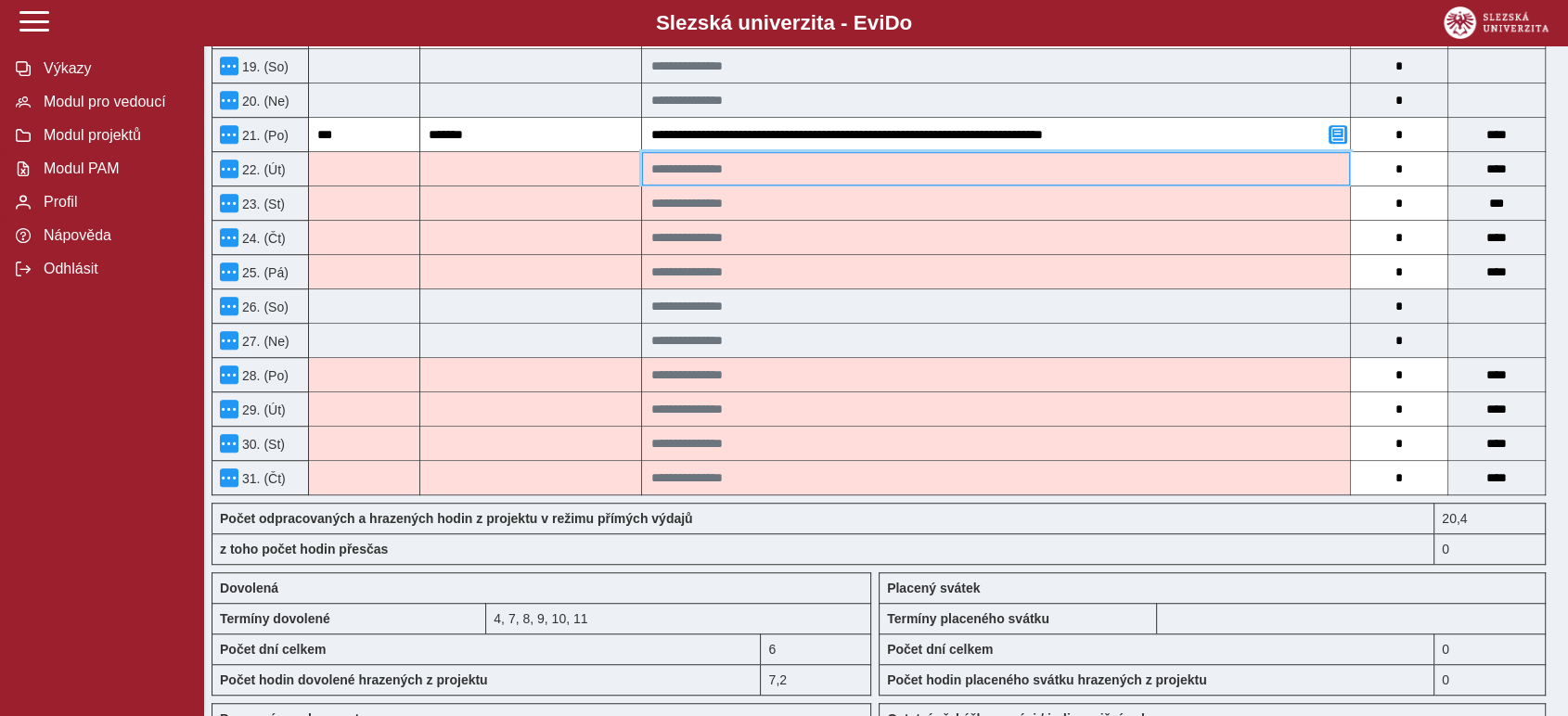 click at bounding box center [996, 169] 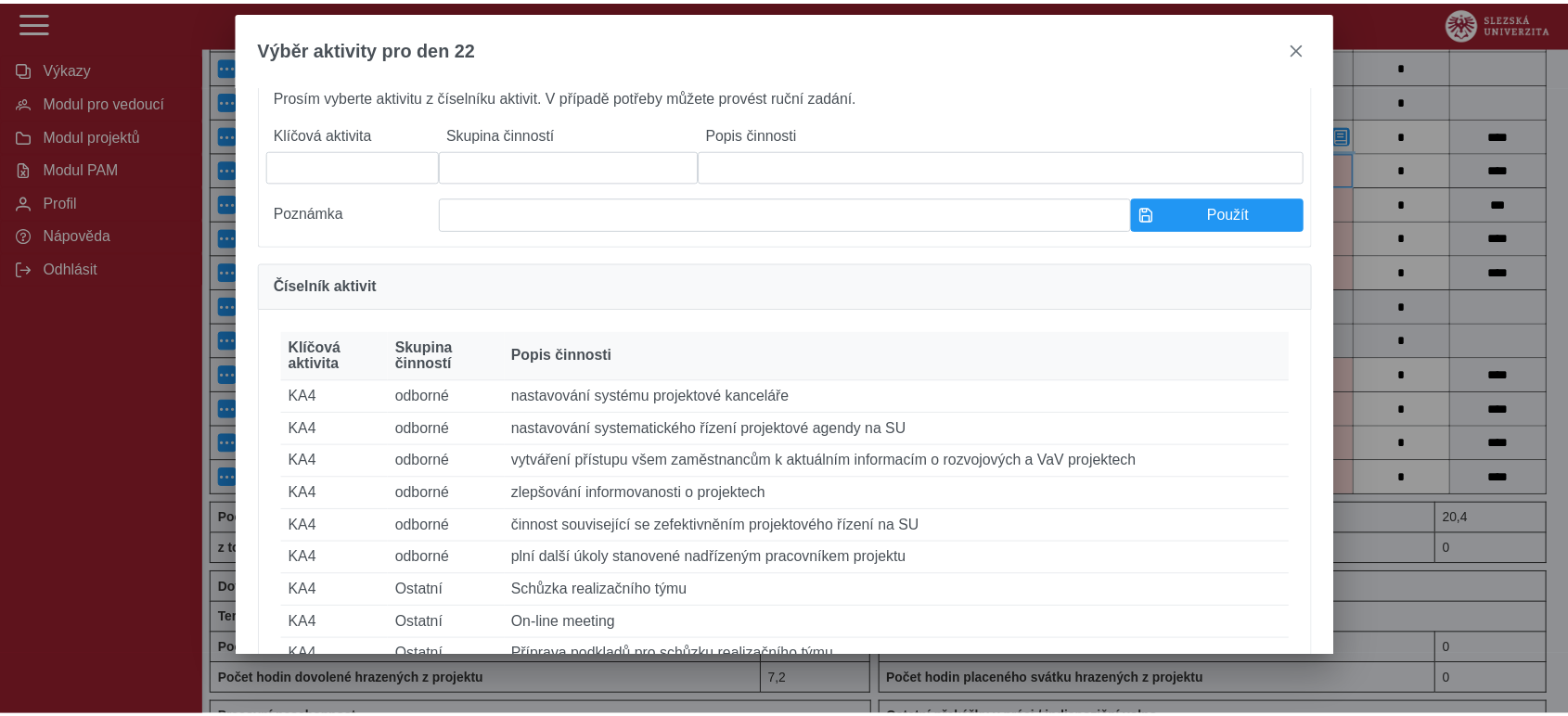 scroll, scrollTop: 103, scrollLeft: 0, axis: vertical 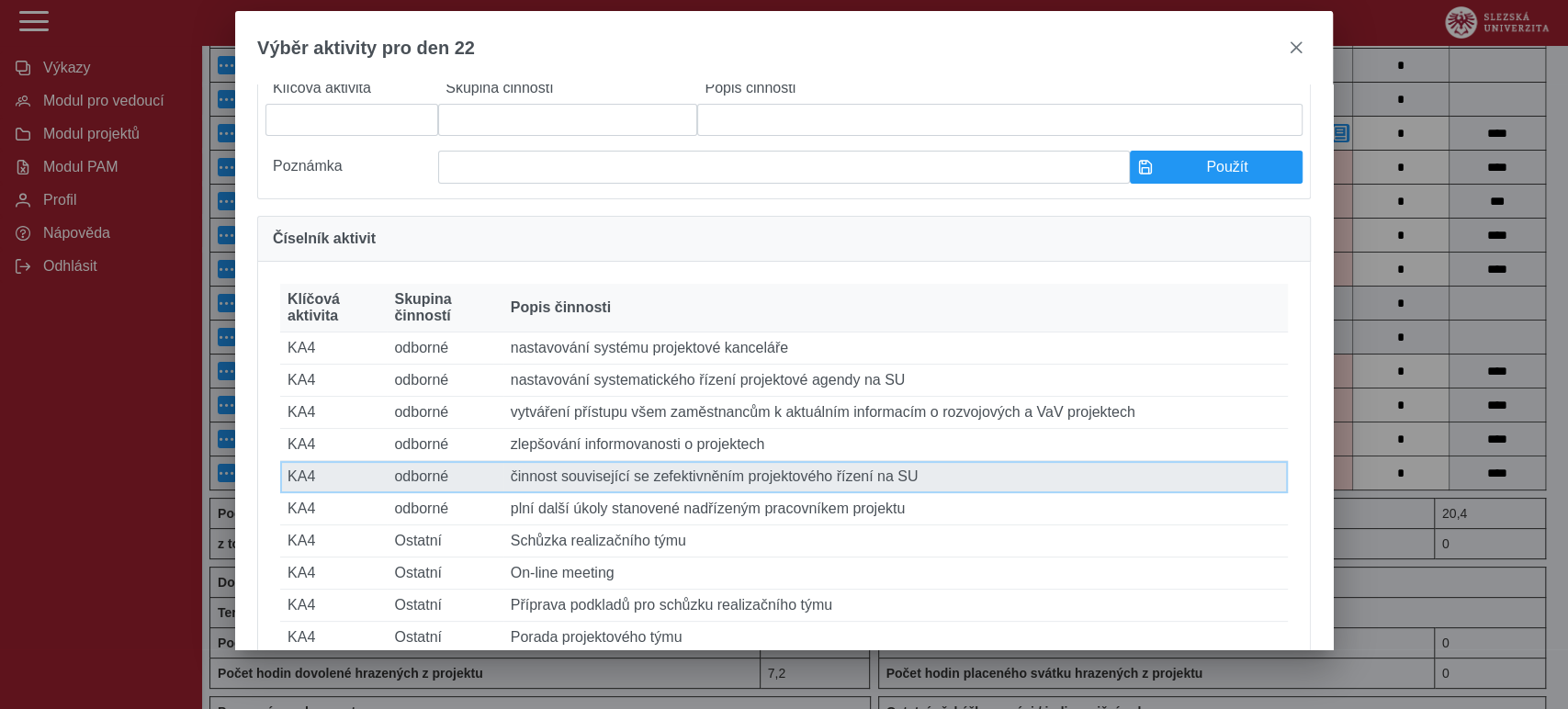 click on "Popis činnosti činnost související se zefektivněním projektového řízení na SU" at bounding box center (896, 477) 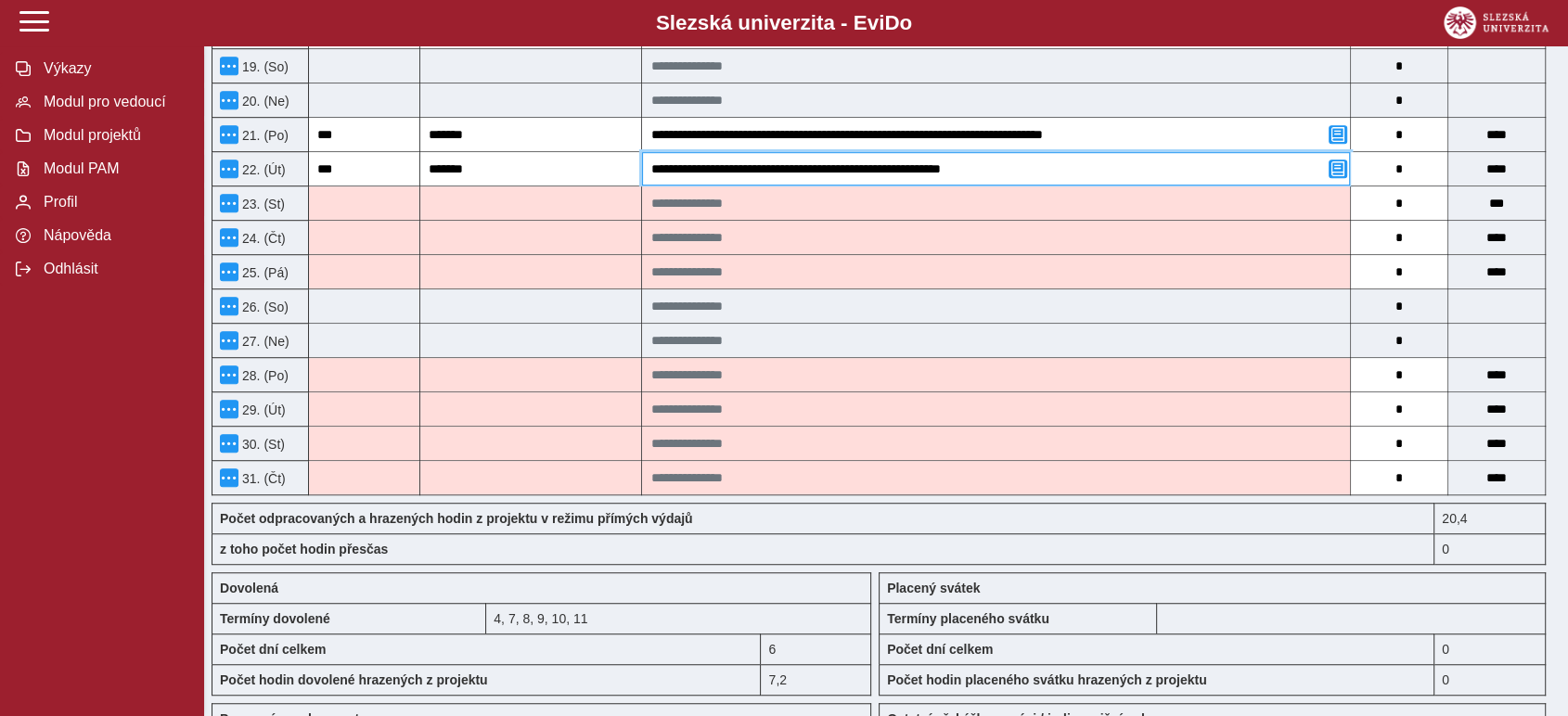 click on "**********" at bounding box center (996, 169) 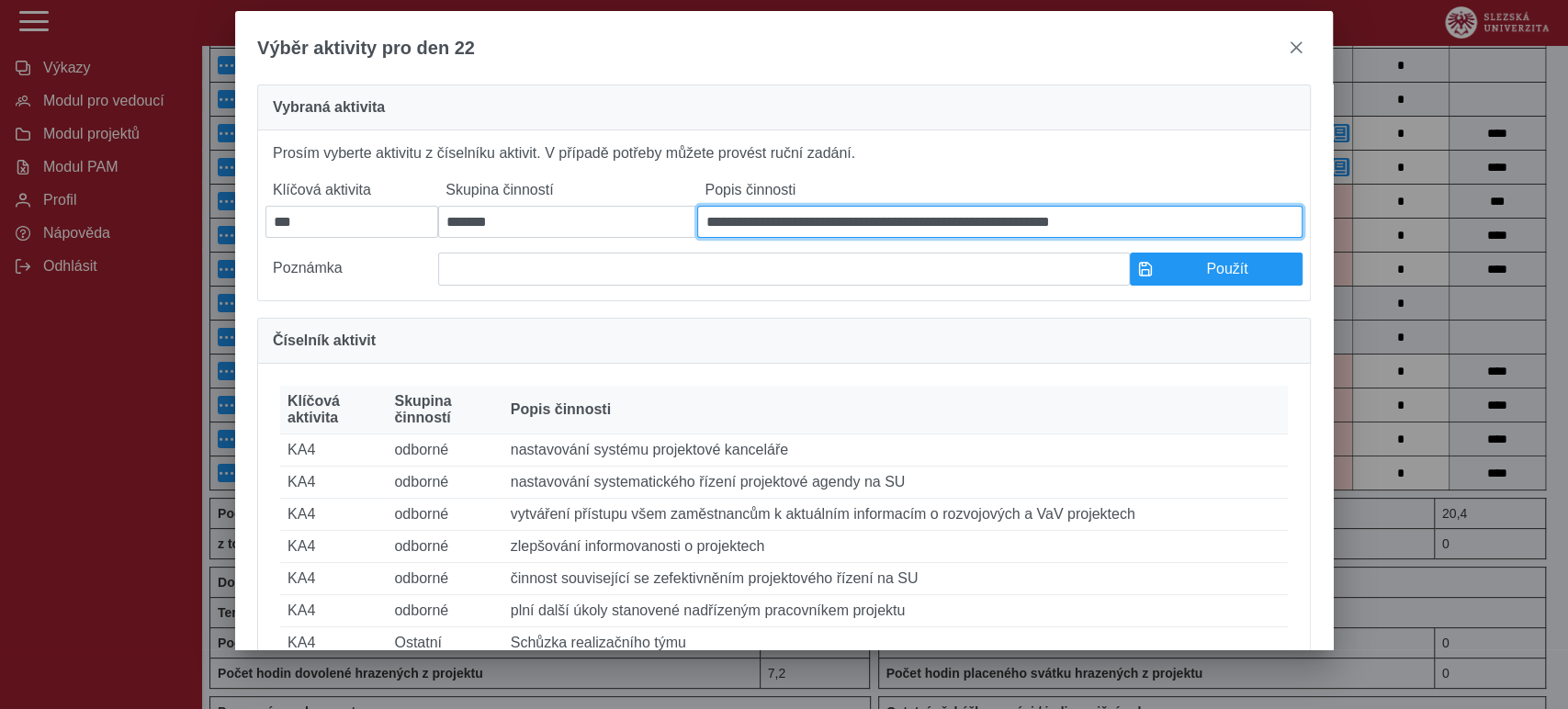 click on "**********" at bounding box center [999, 221] 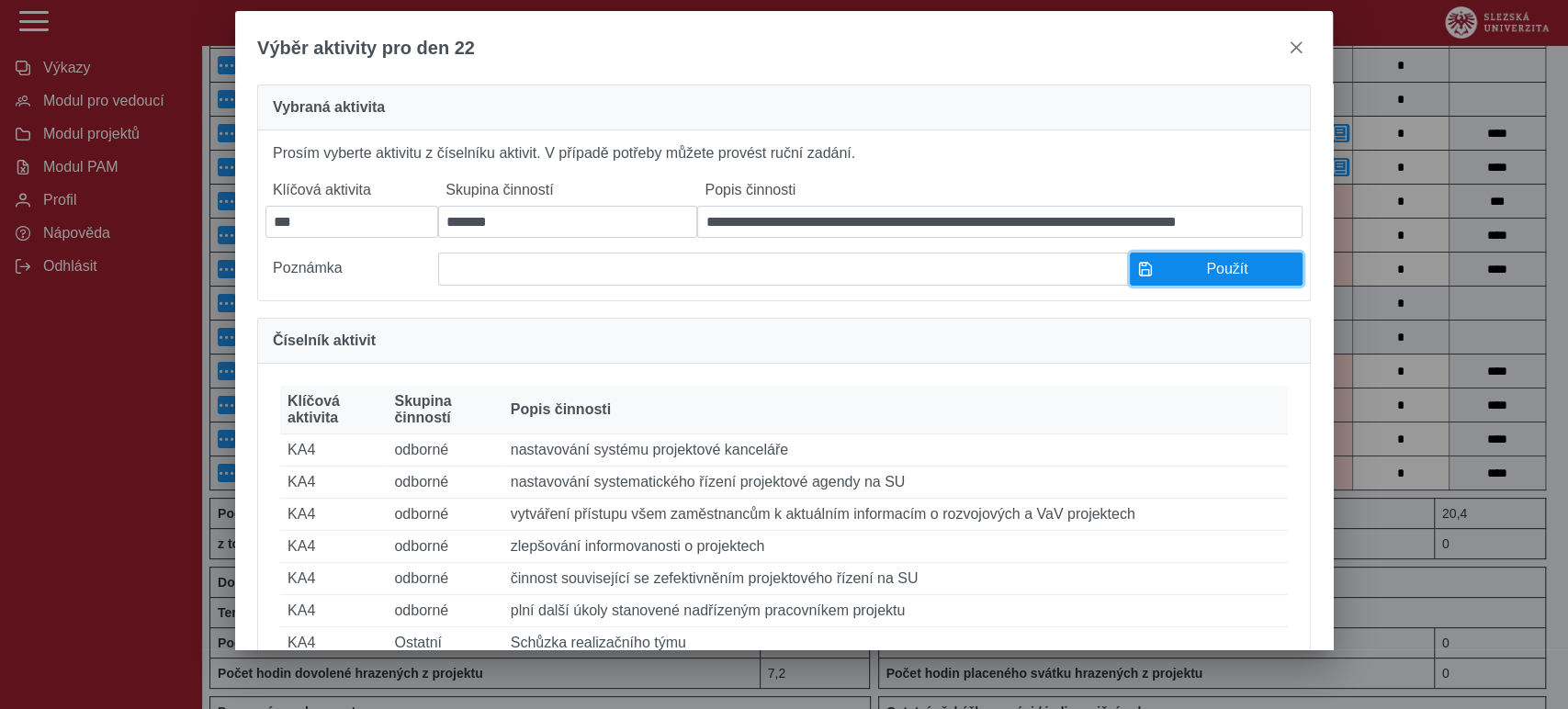 click on "Použít" at bounding box center [1227, 269] 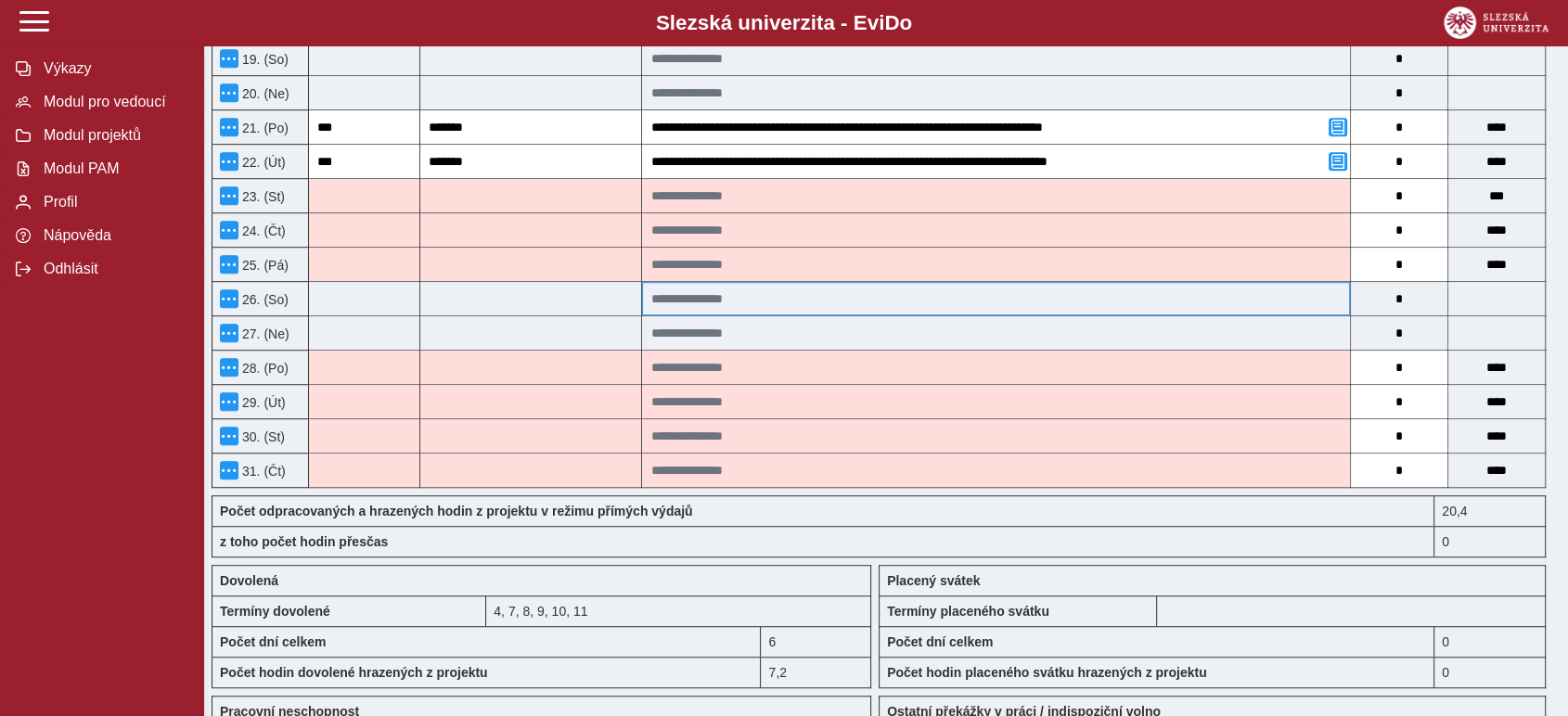 scroll, scrollTop: 993, scrollLeft: 0, axis: vertical 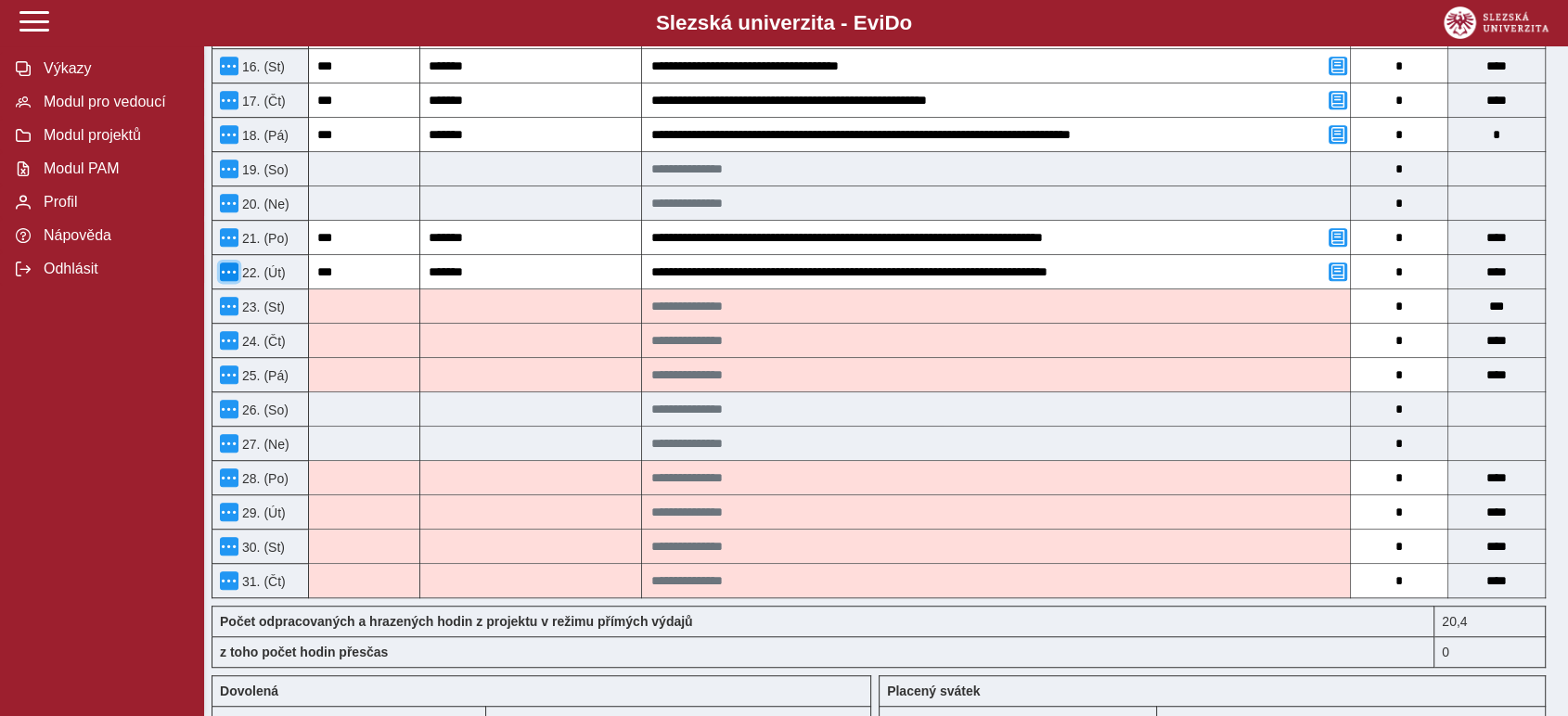 click at bounding box center (229, 272) 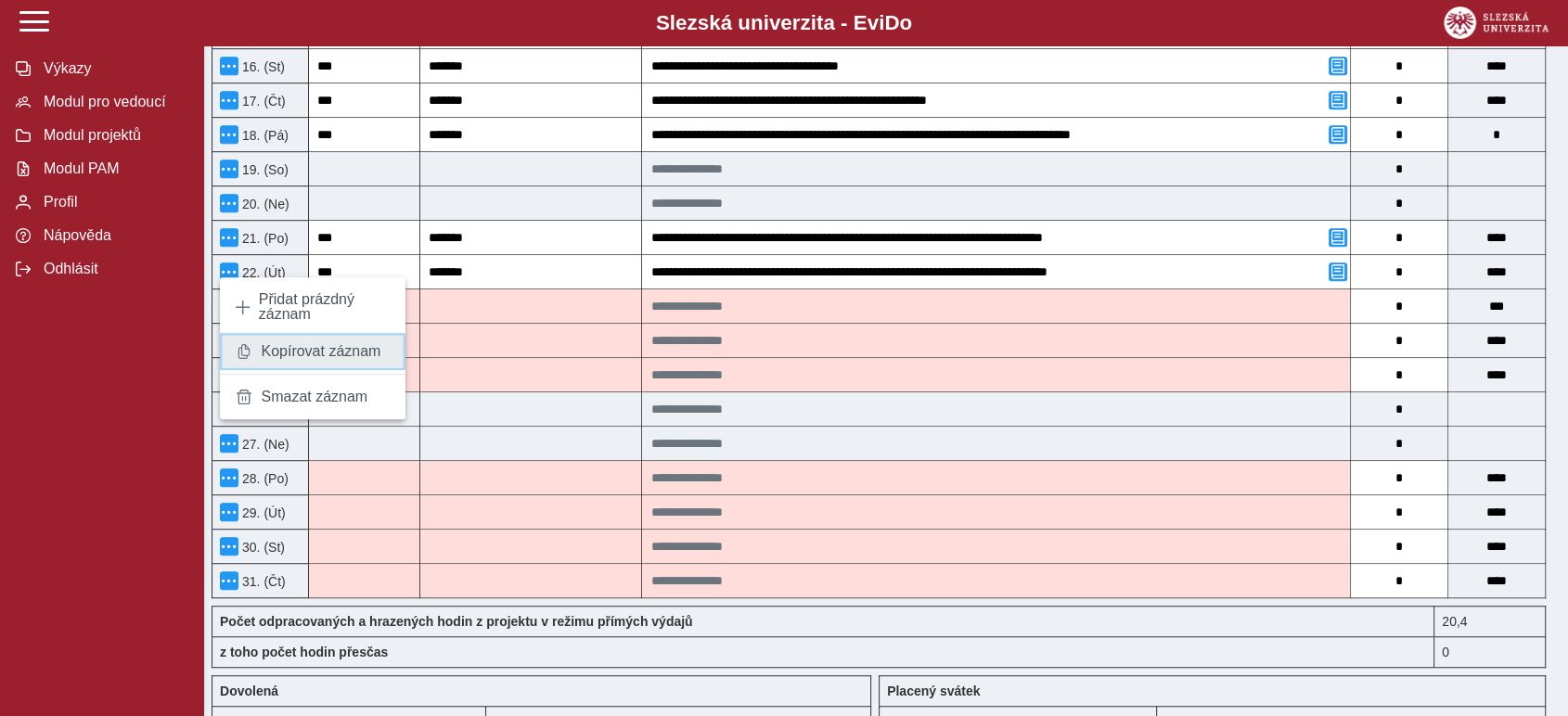 click on "Kopírovat záznam" at bounding box center [320, 352] 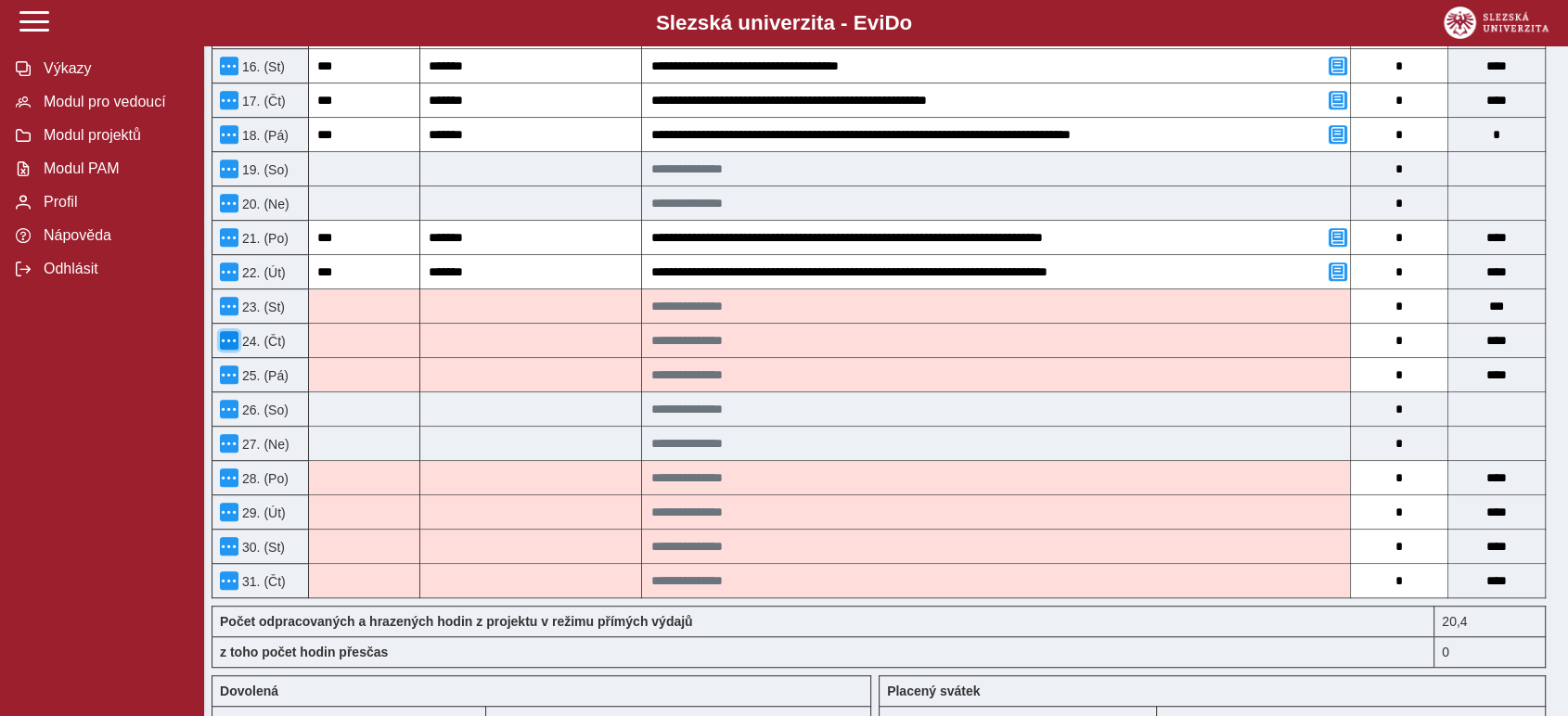click at bounding box center (229, 340) 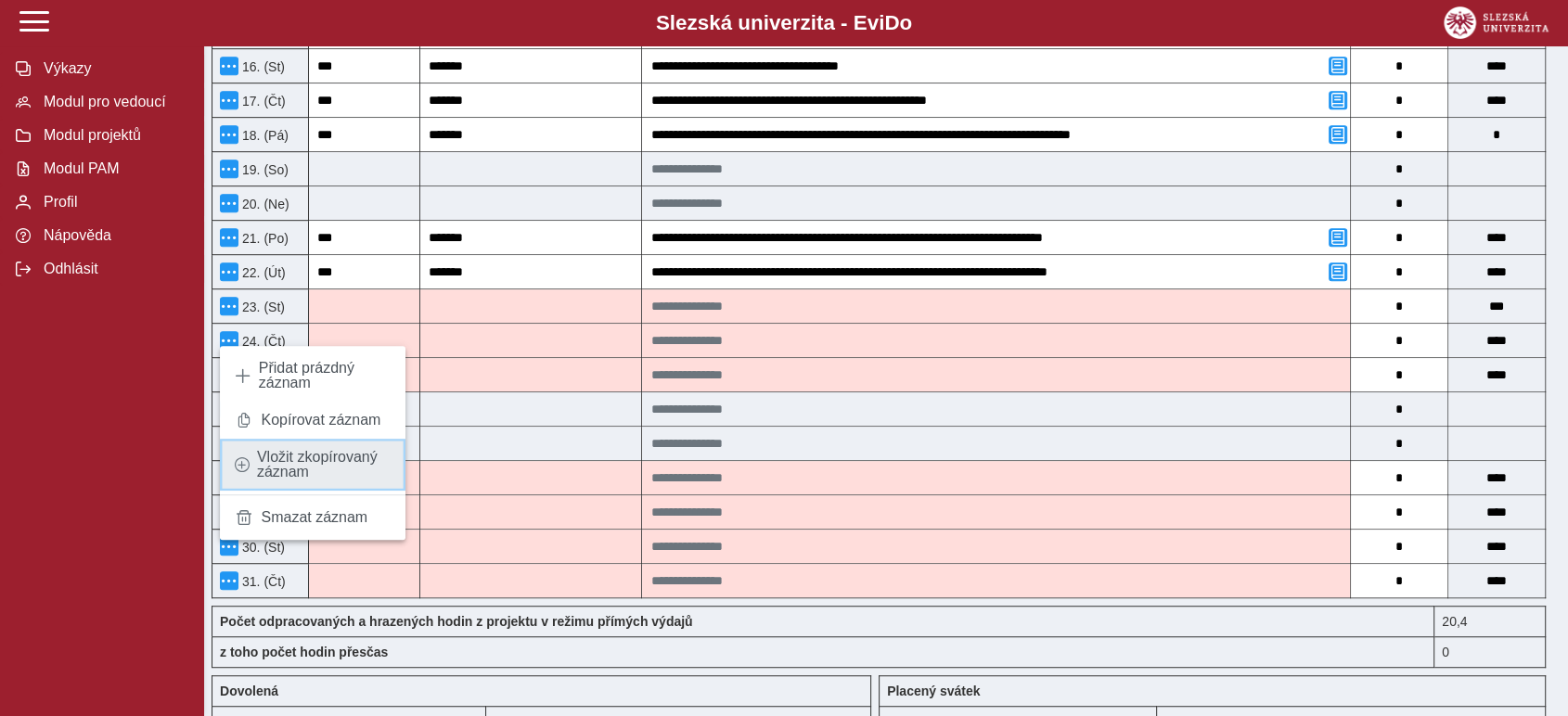 click on "Vložit zkopírovaný záznam" at bounding box center (324, 465) 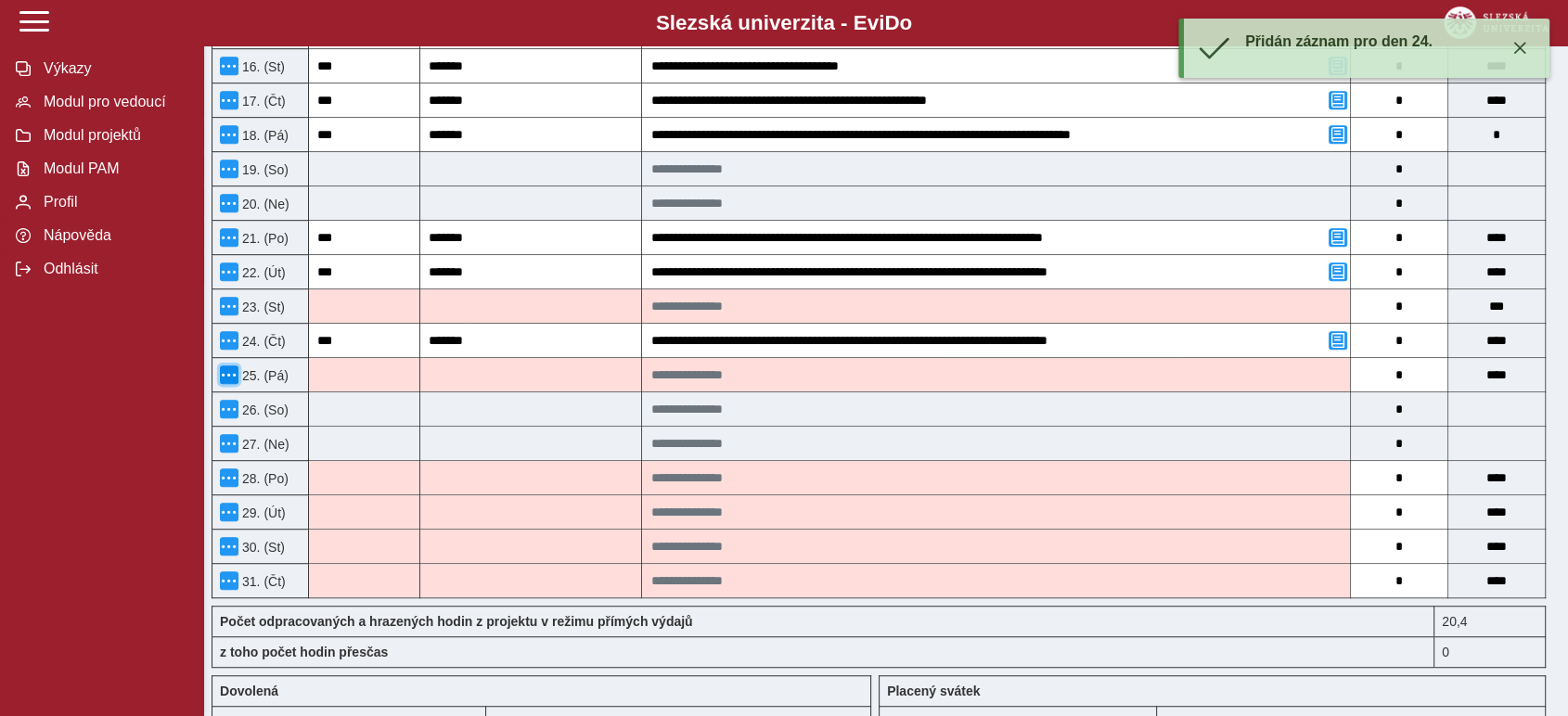 click at bounding box center (229, 375) 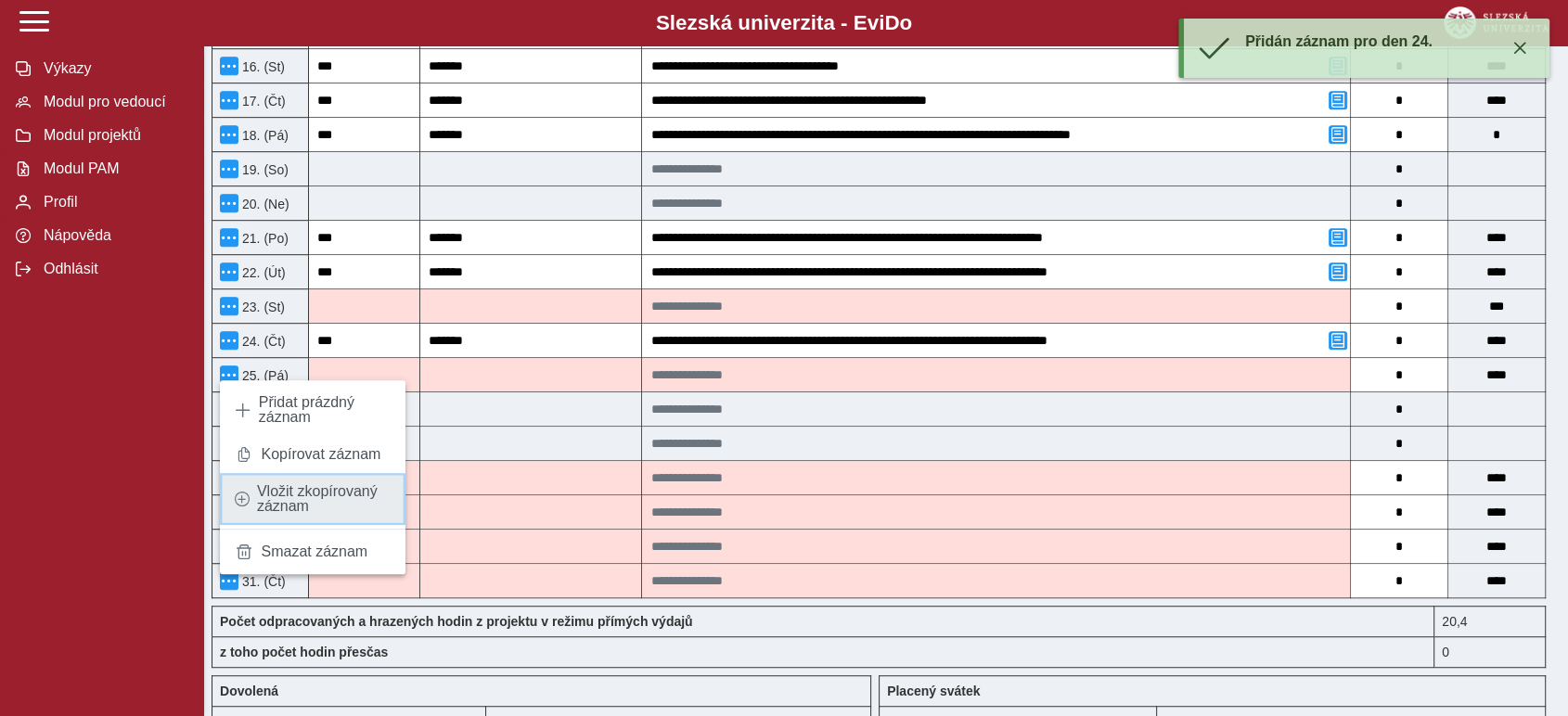 click on "Vložit zkopírovaný záznam" at bounding box center (324, 499) 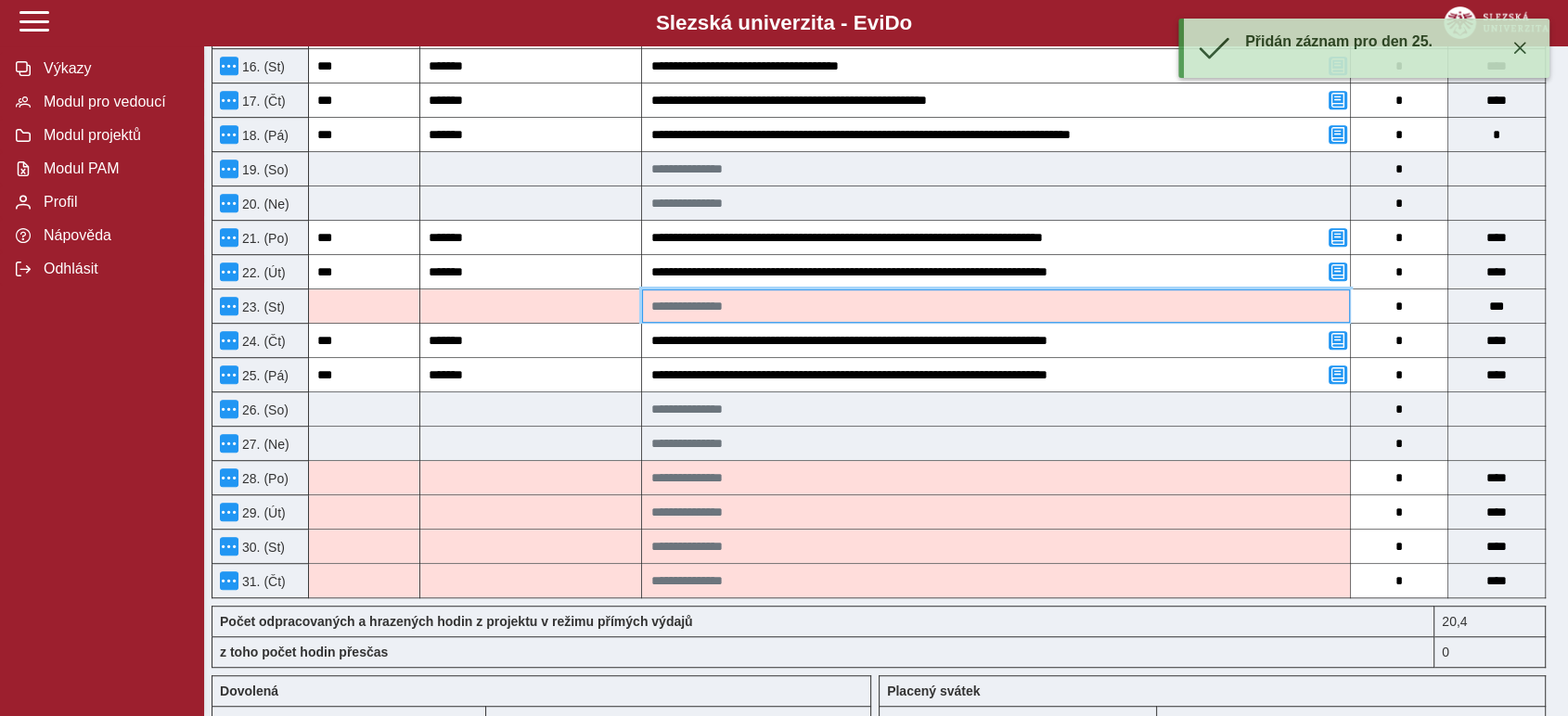 click at bounding box center (996, 306) 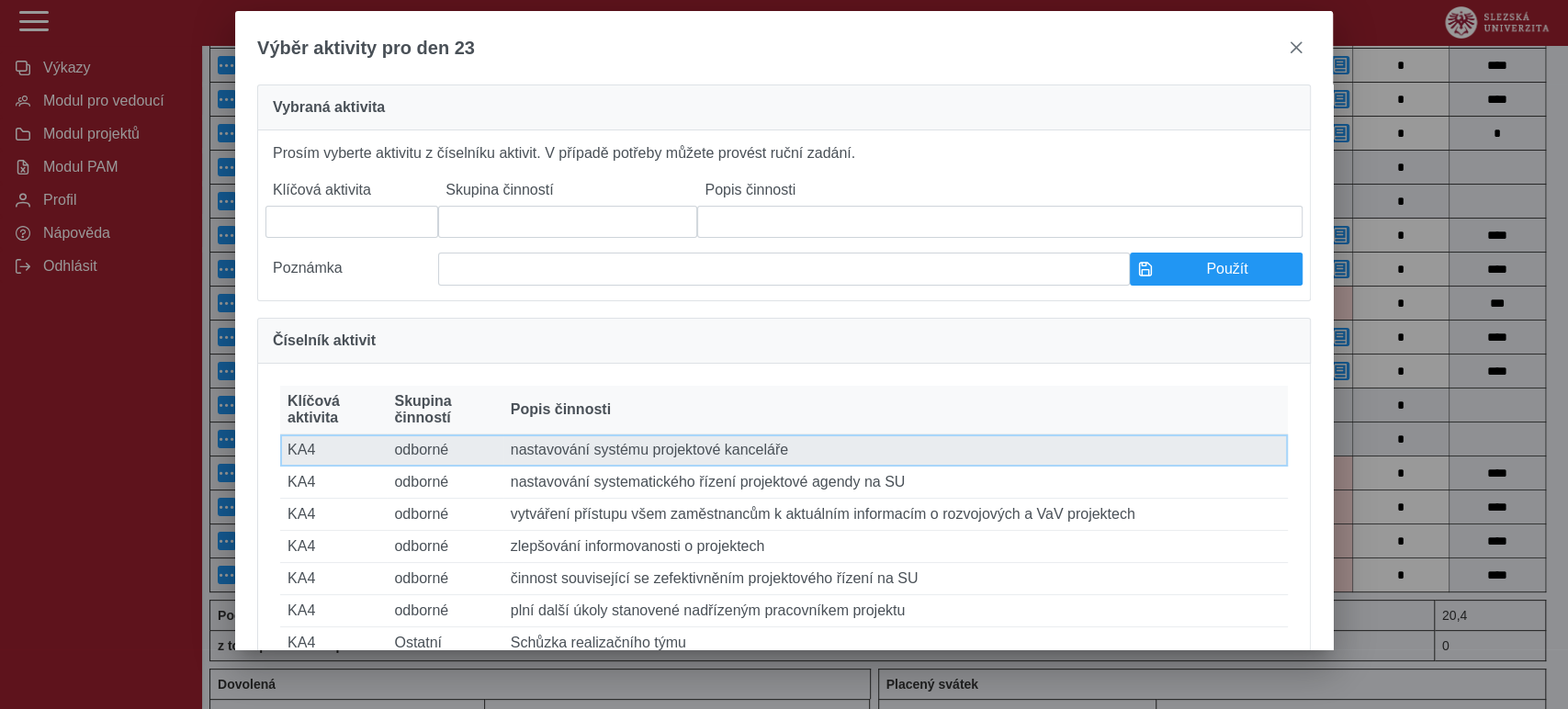 click on "Popis činnosti nastavování systému projektové kanceláře" at bounding box center (896, 450) 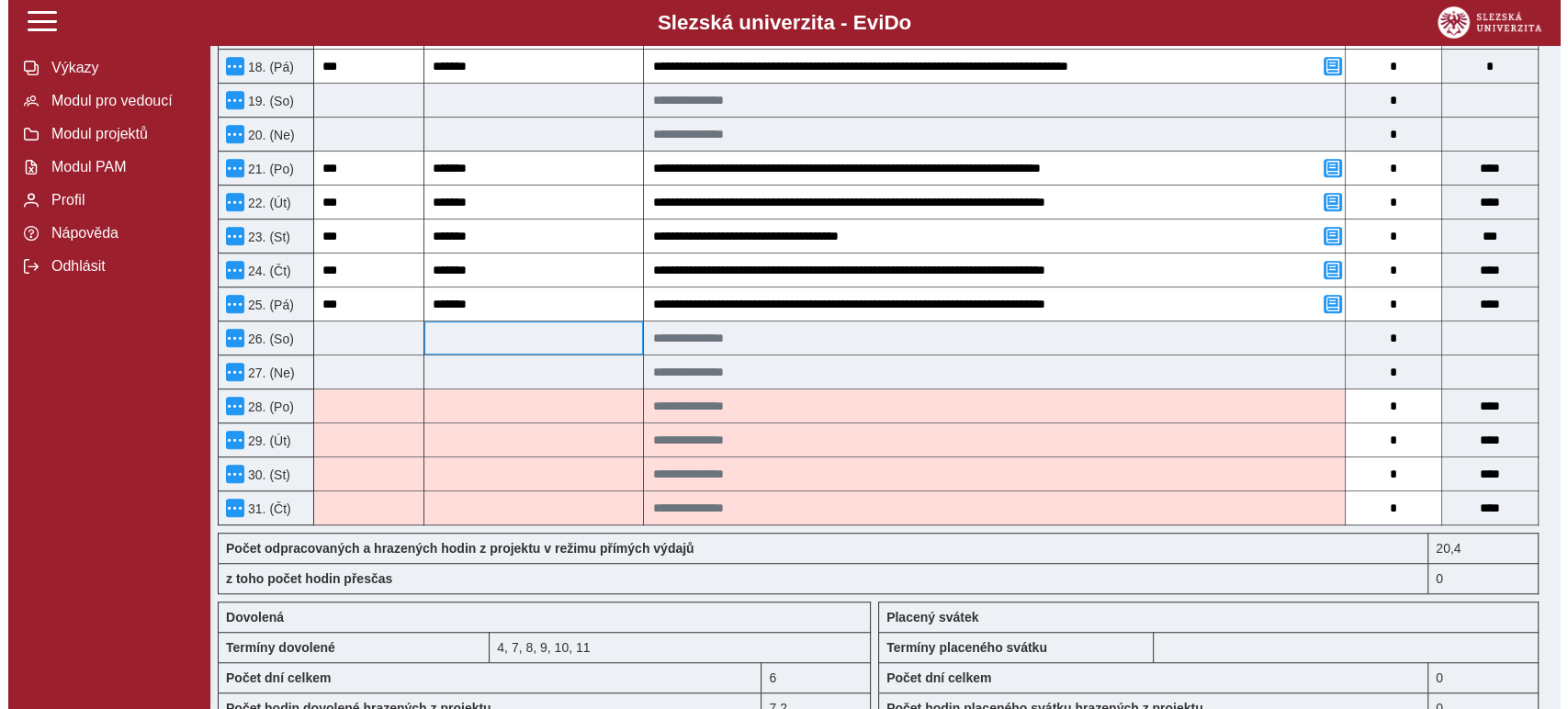 scroll, scrollTop: 1086, scrollLeft: 0, axis: vertical 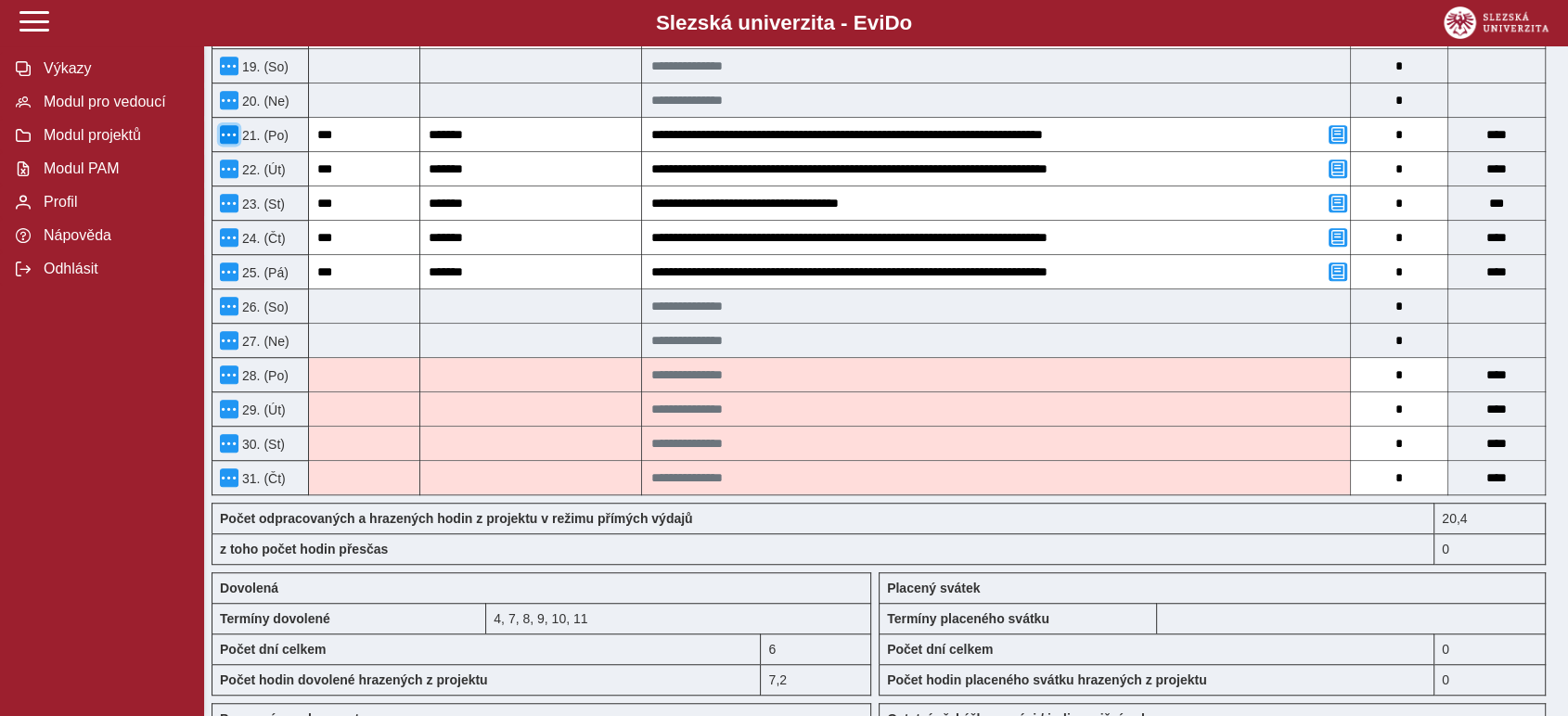 click at bounding box center (229, 134) 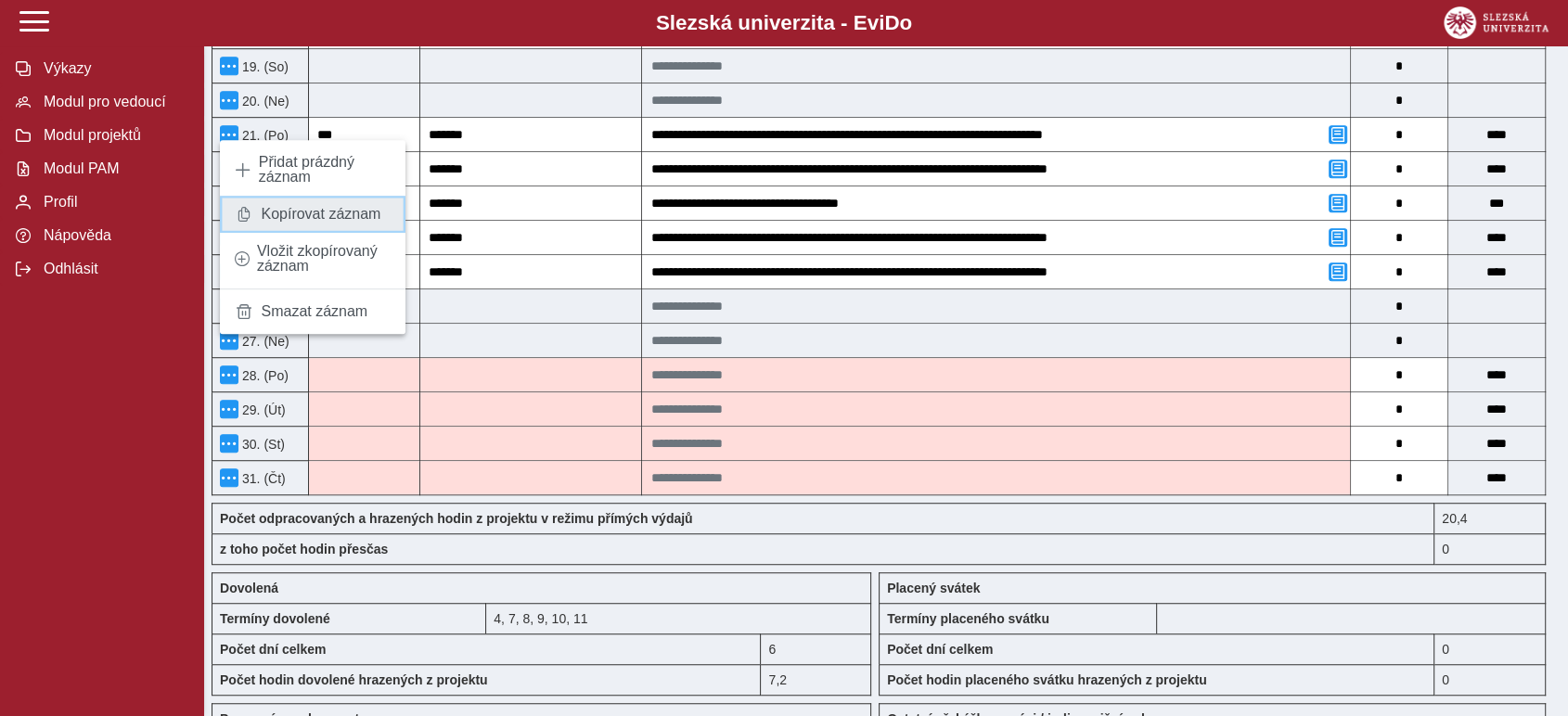 click on "Kopírovat záznam" at bounding box center [320, 214] 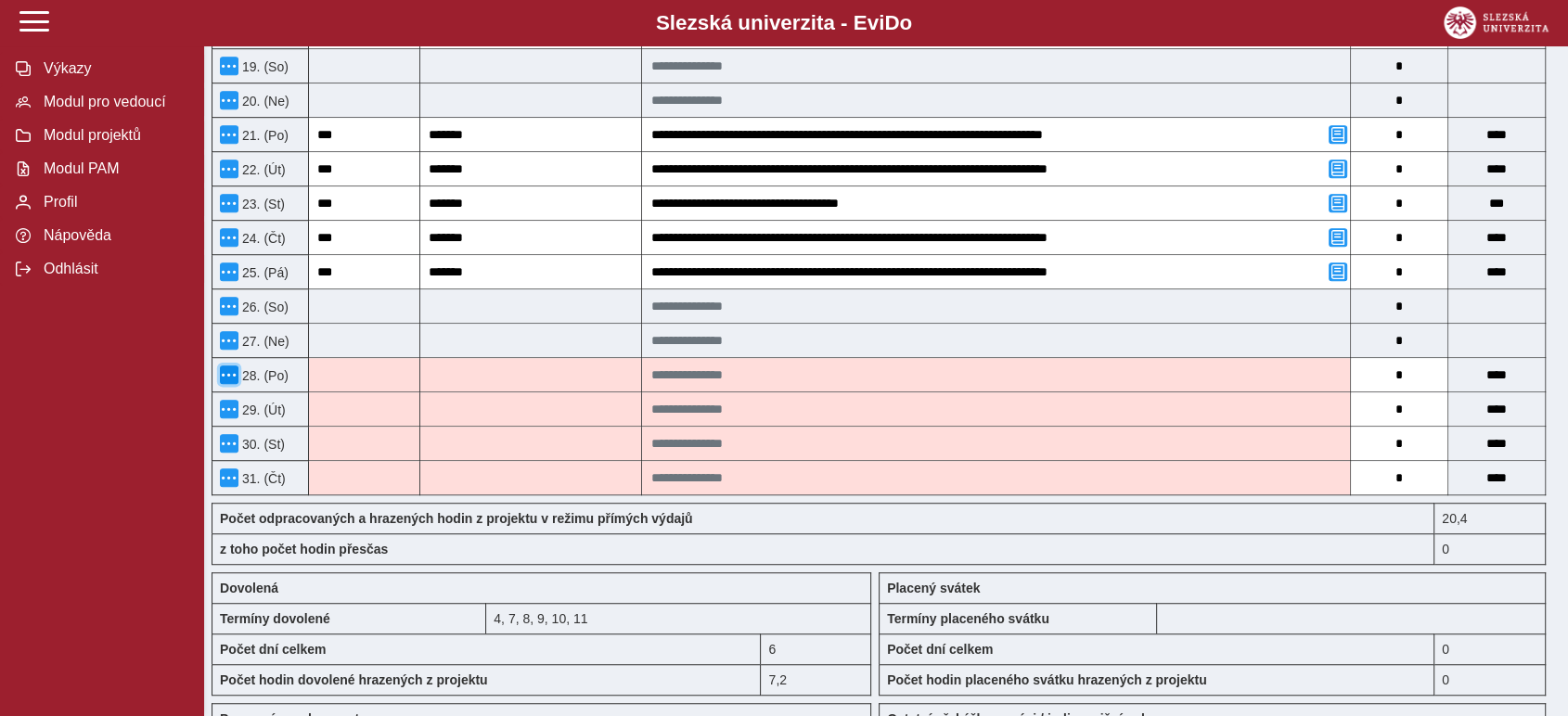 click at bounding box center (229, 375) 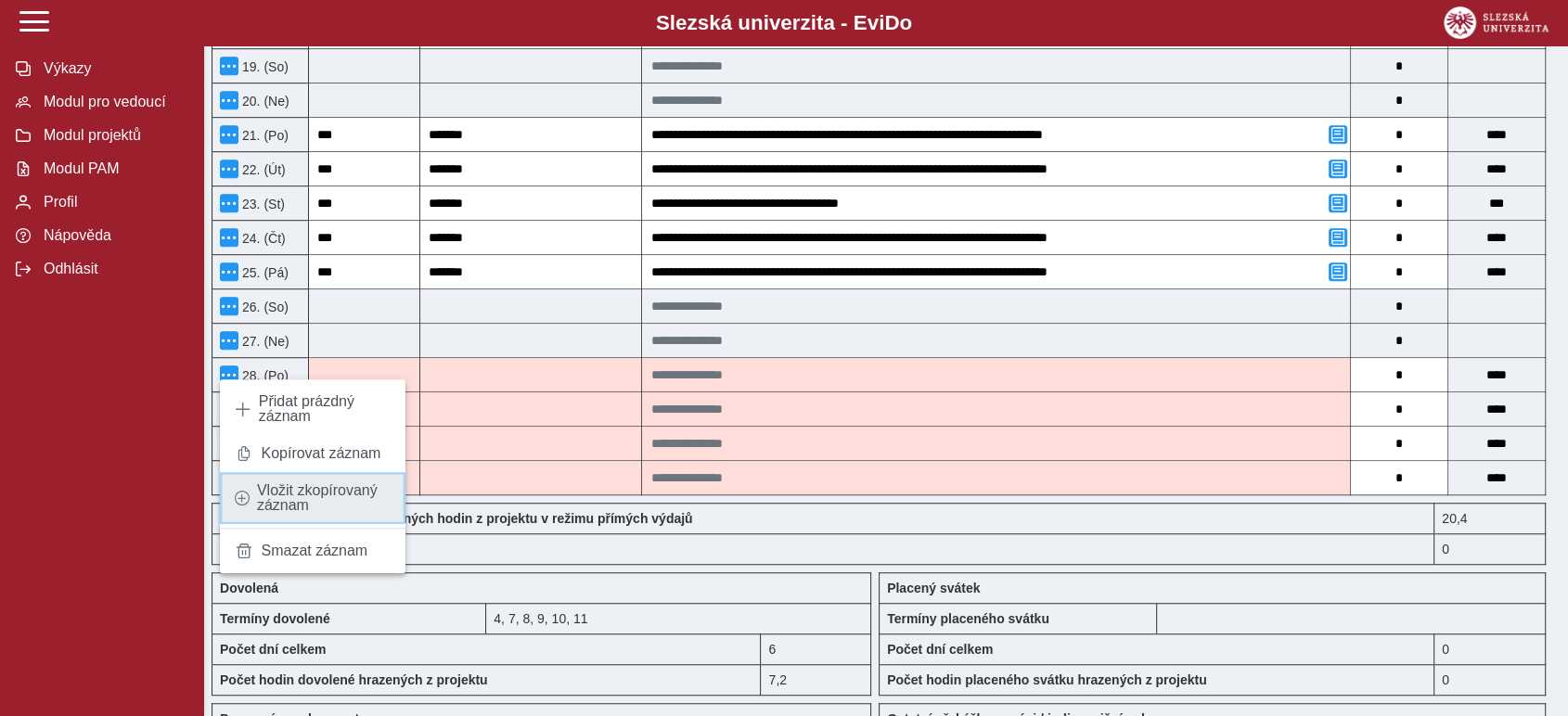 click on "Vložit zkopírovaný záznam" at bounding box center [324, 498] 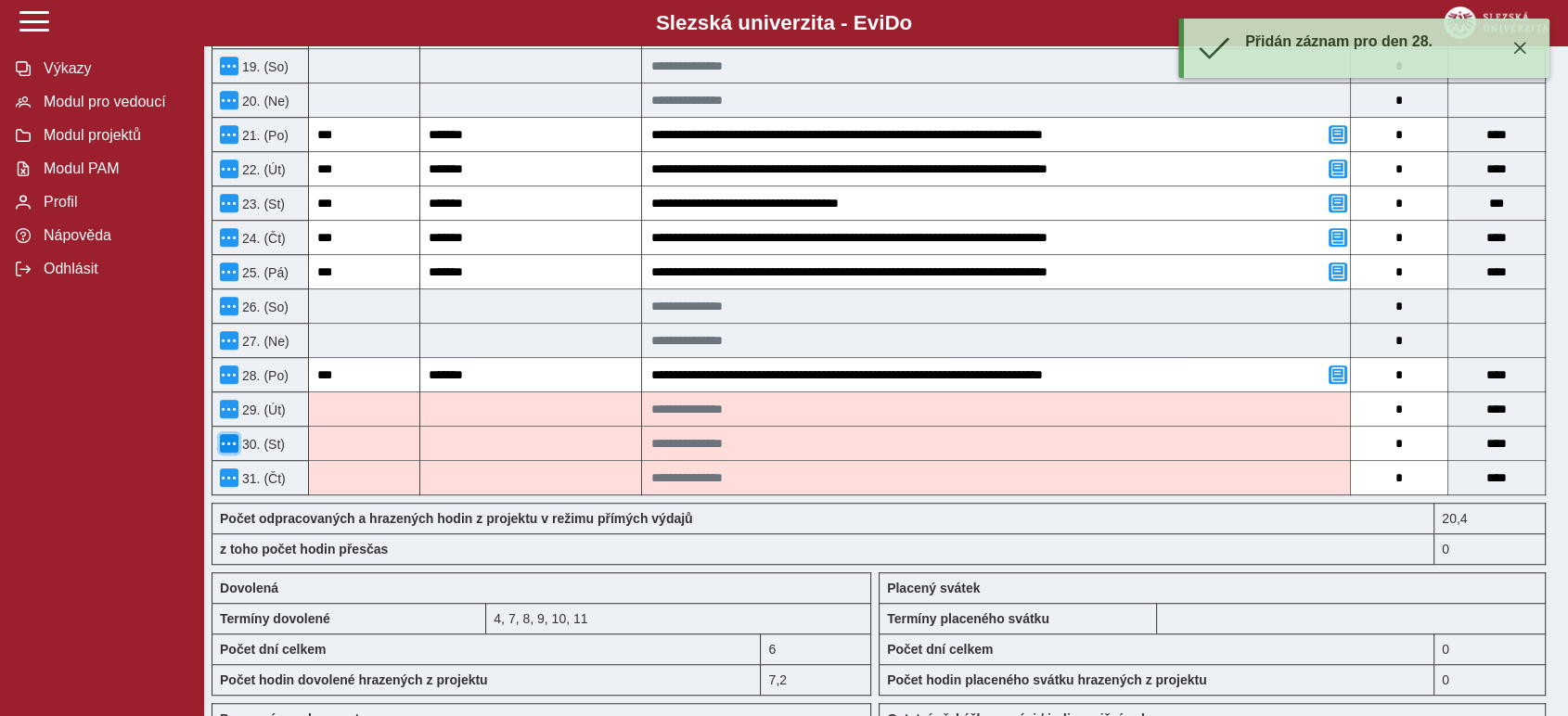click at bounding box center [229, 443] 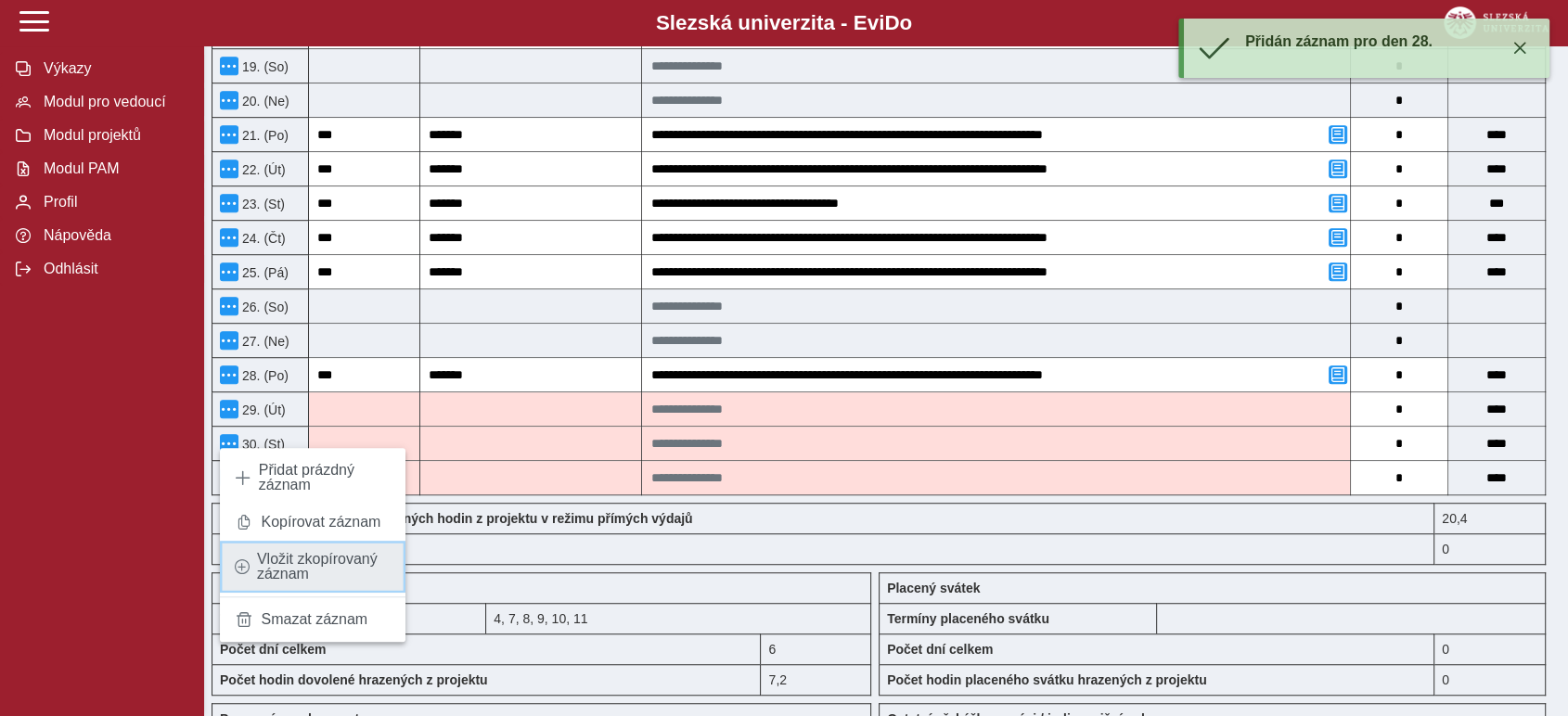 click on "Vložit zkopírovaný záznam" at bounding box center [324, 567] 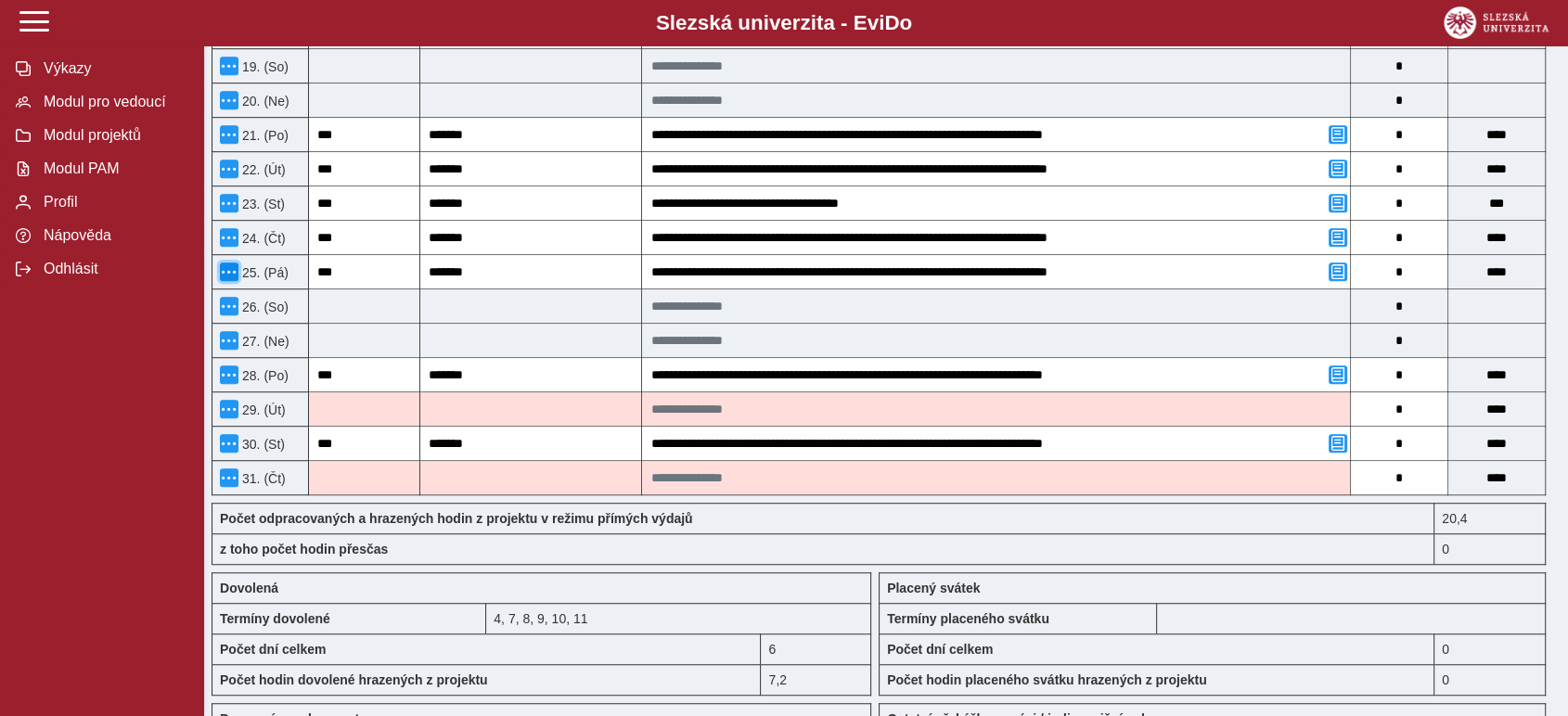 click at bounding box center [229, 272] 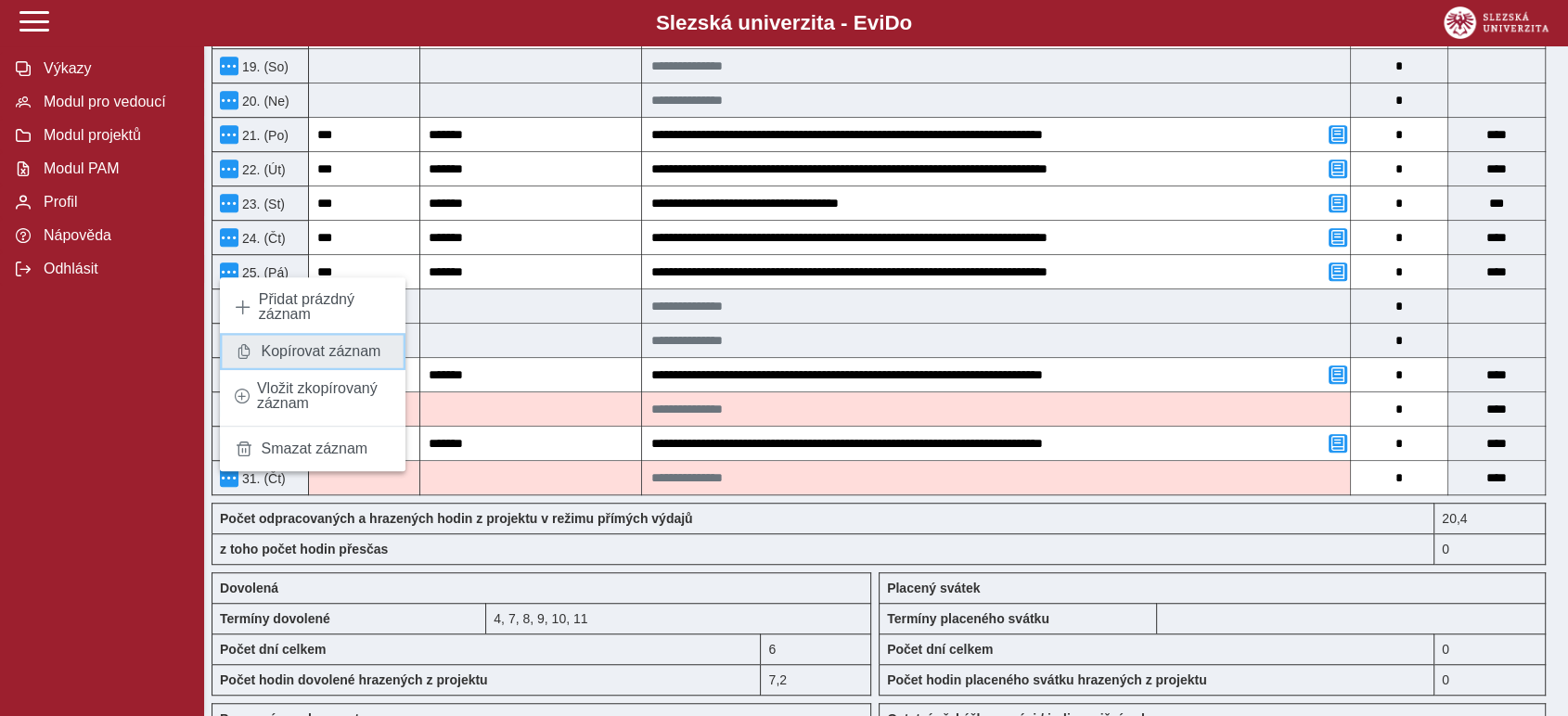 click on "Kopírovat záznam" at bounding box center [320, 352] 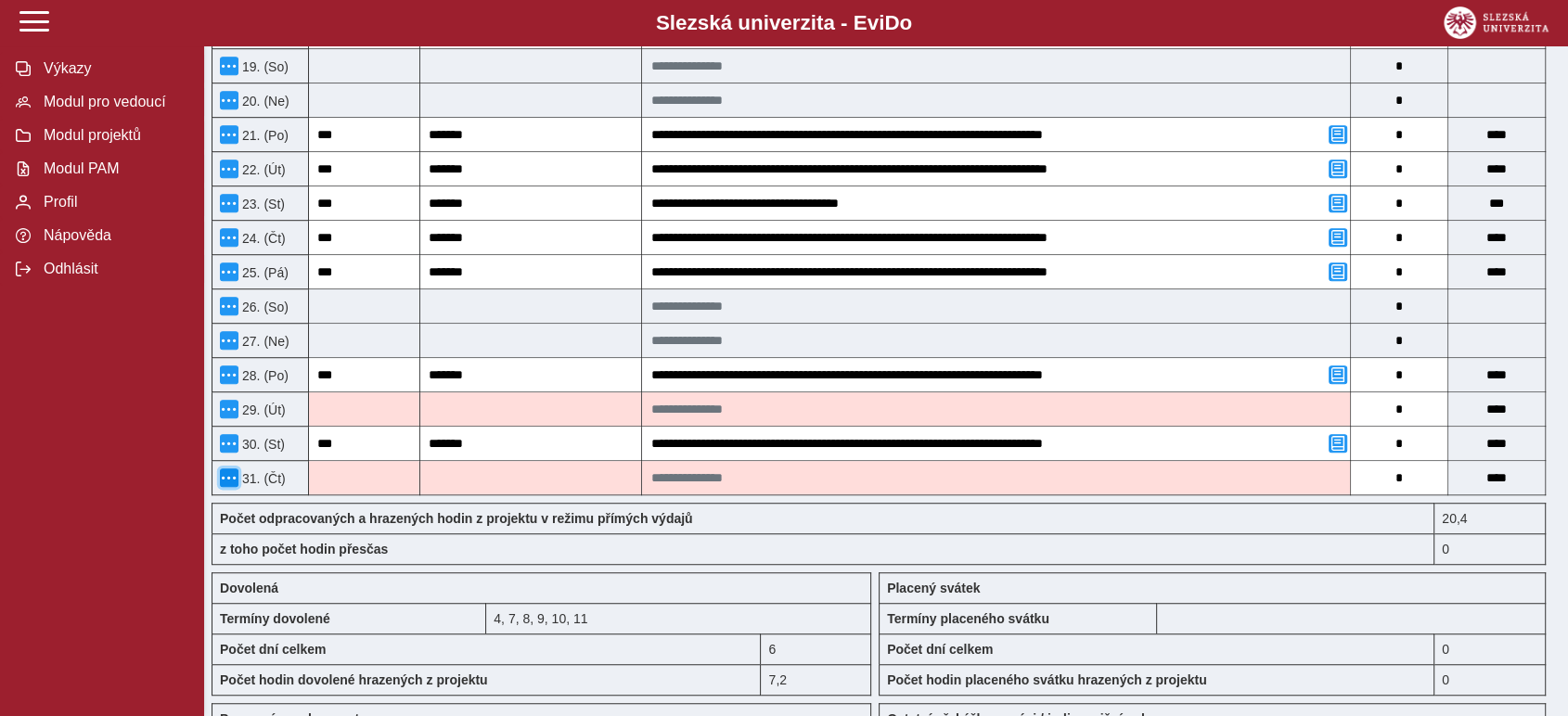 click at bounding box center (229, 478) 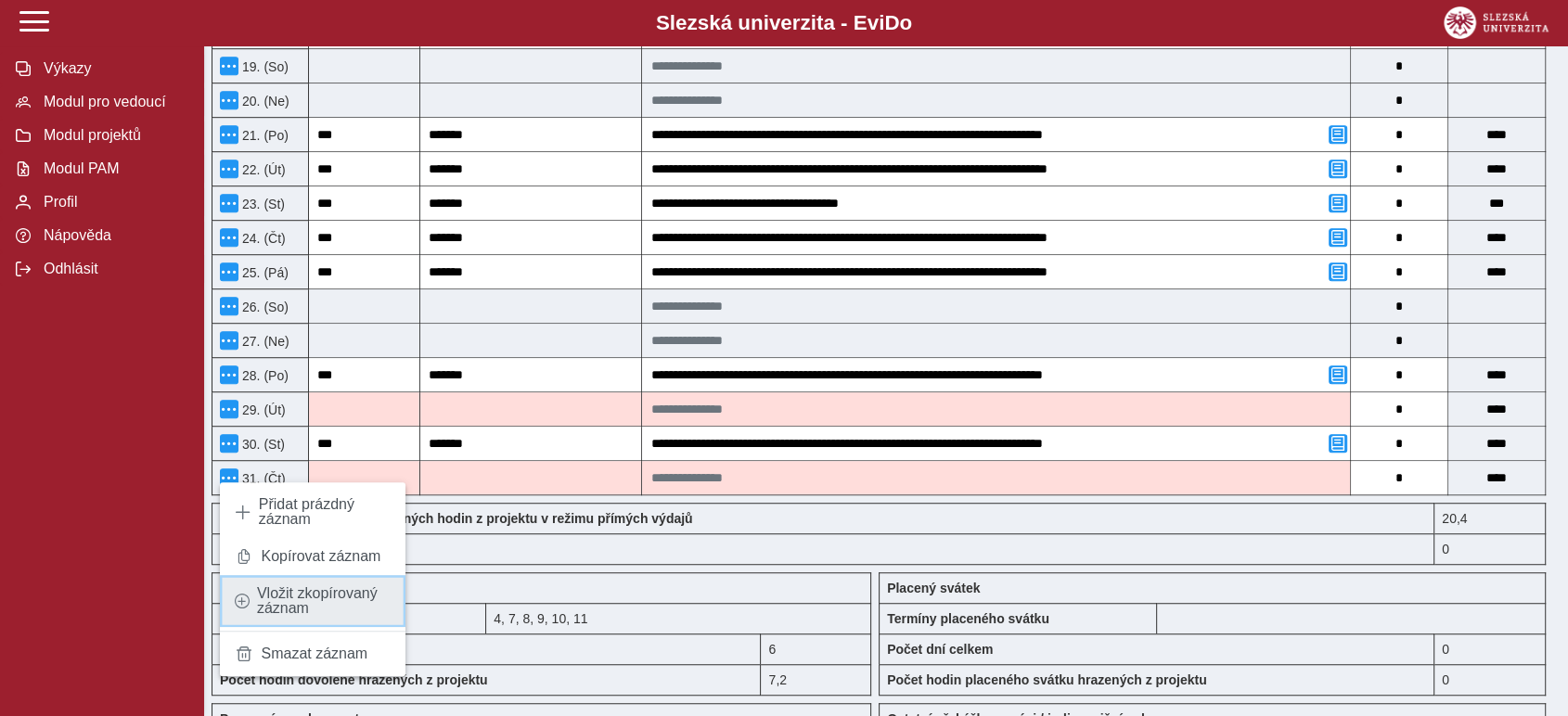 click on "Vložit zkopírovaný záznam" at bounding box center (324, 601) 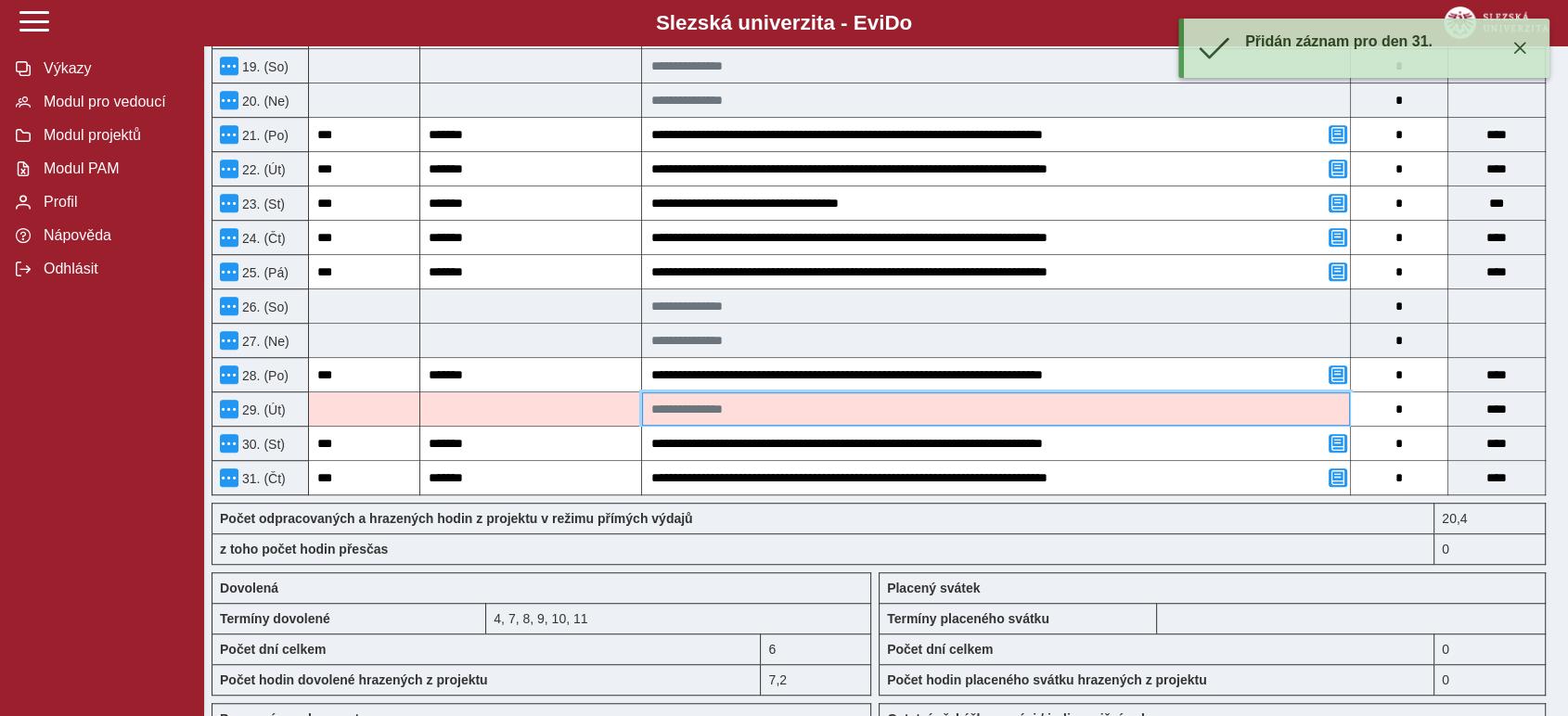 click at bounding box center [996, 409] 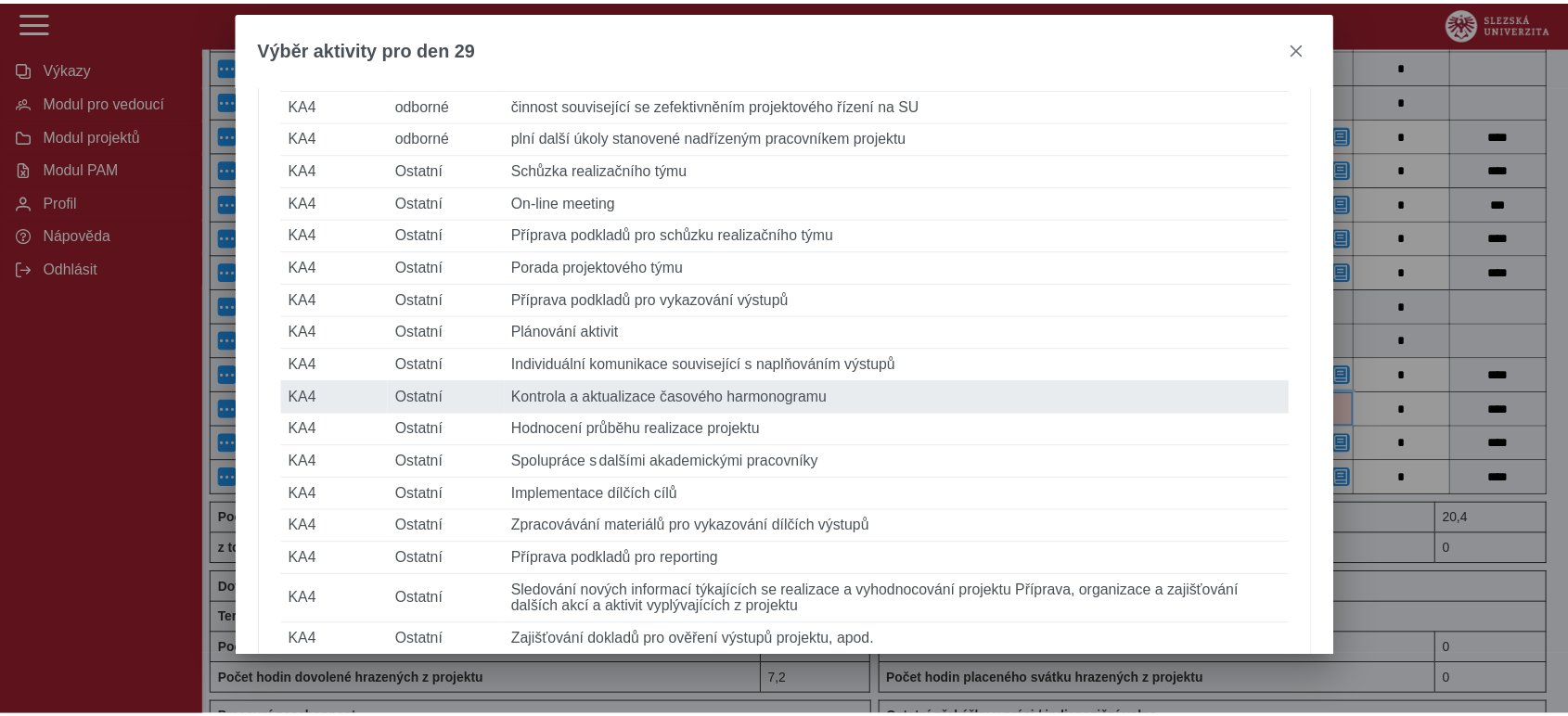 scroll, scrollTop: 515, scrollLeft: 0, axis: vertical 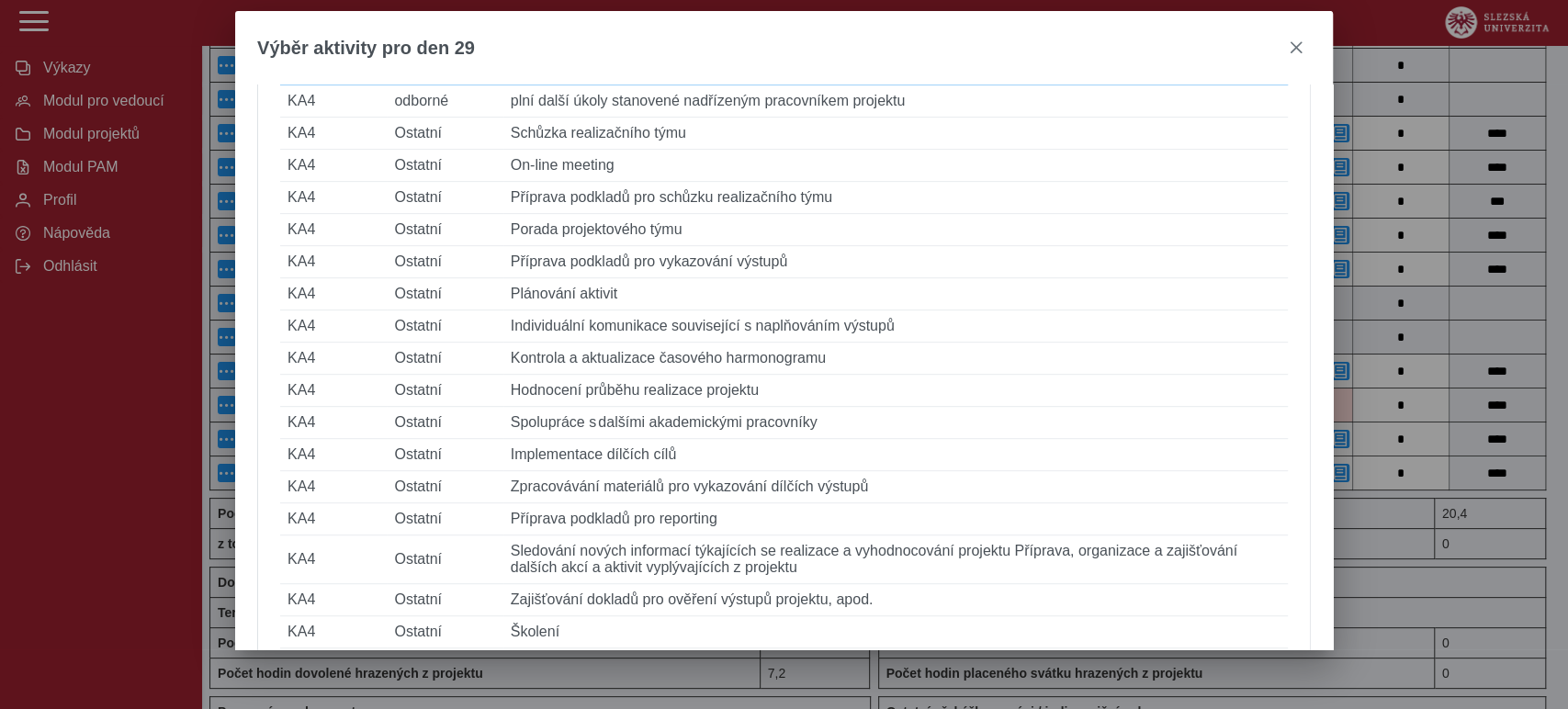 click on "Popis činnosti činnost související se zefektivněním projektového řízení na SU" at bounding box center (896, 69) 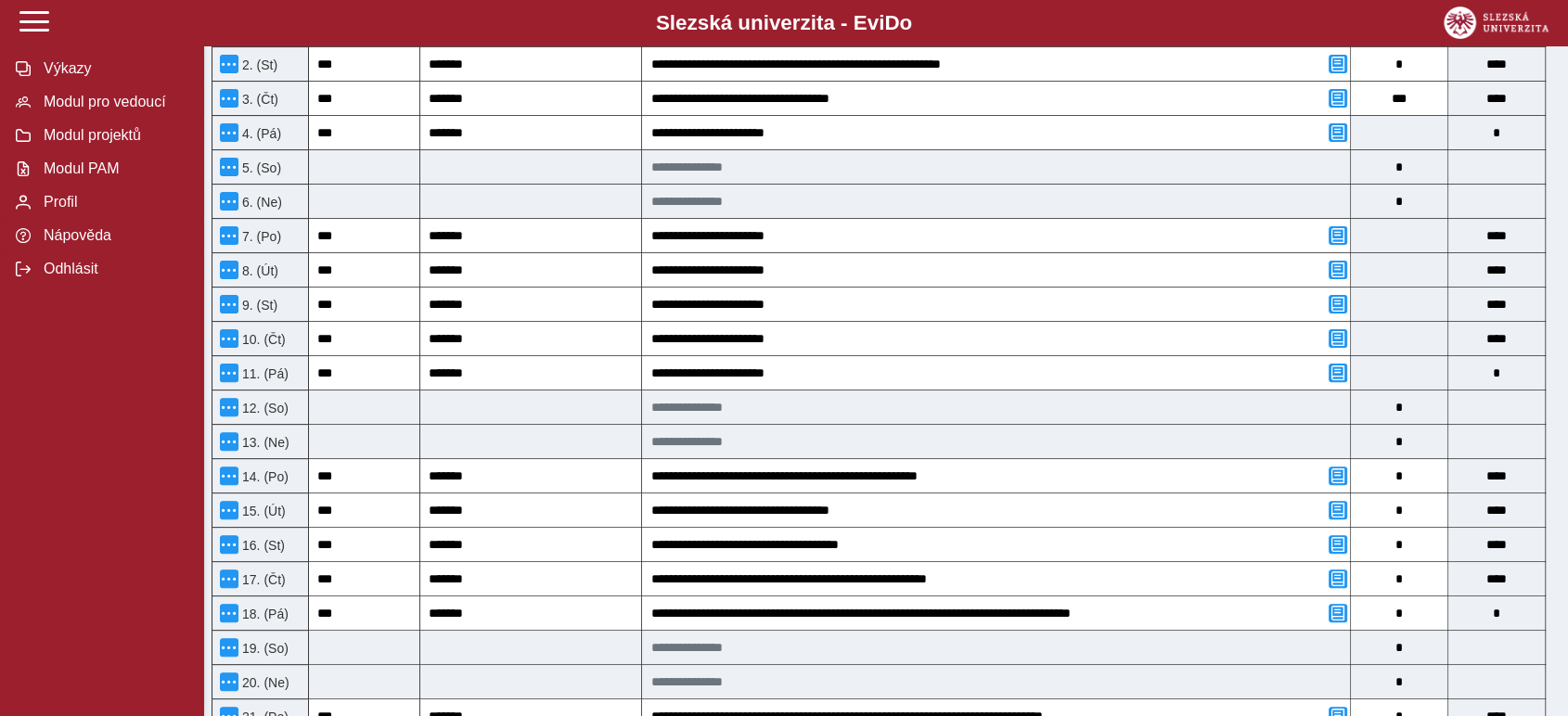 scroll, scrollTop: 0, scrollLeft: 0, axis: both 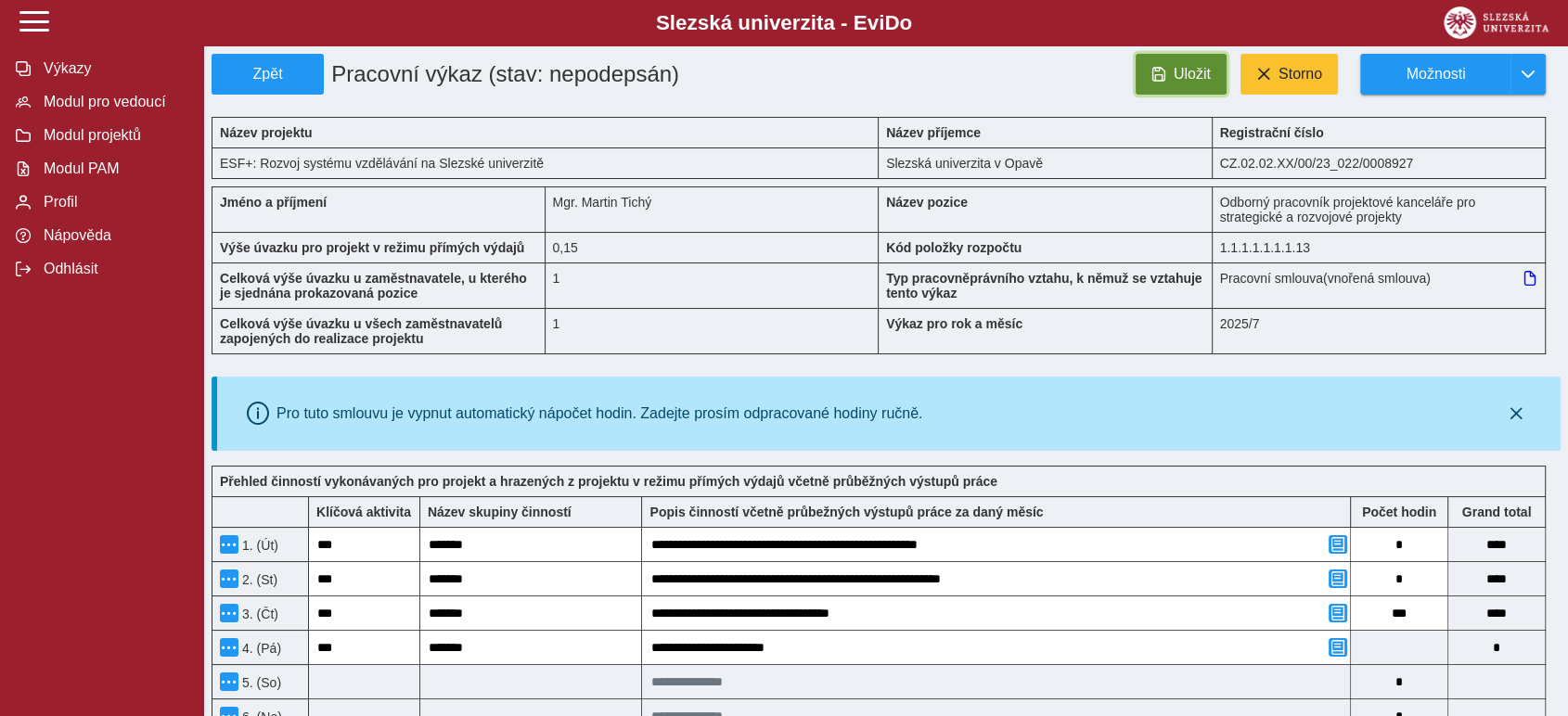 click on "Uložit" at bounding box center (1192, 74) 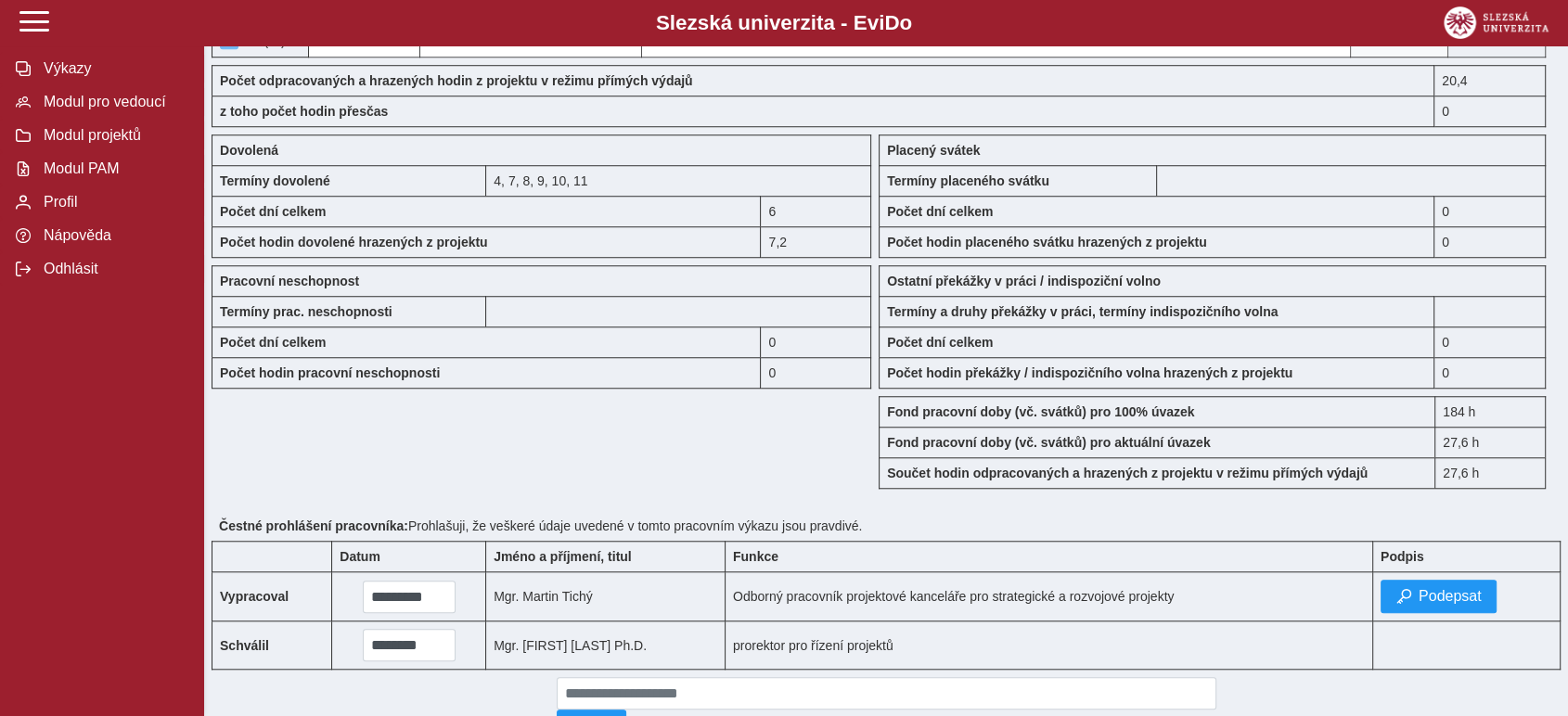 scroll, scrollTop: 1507, scrollLeft: 0, axis: vertical 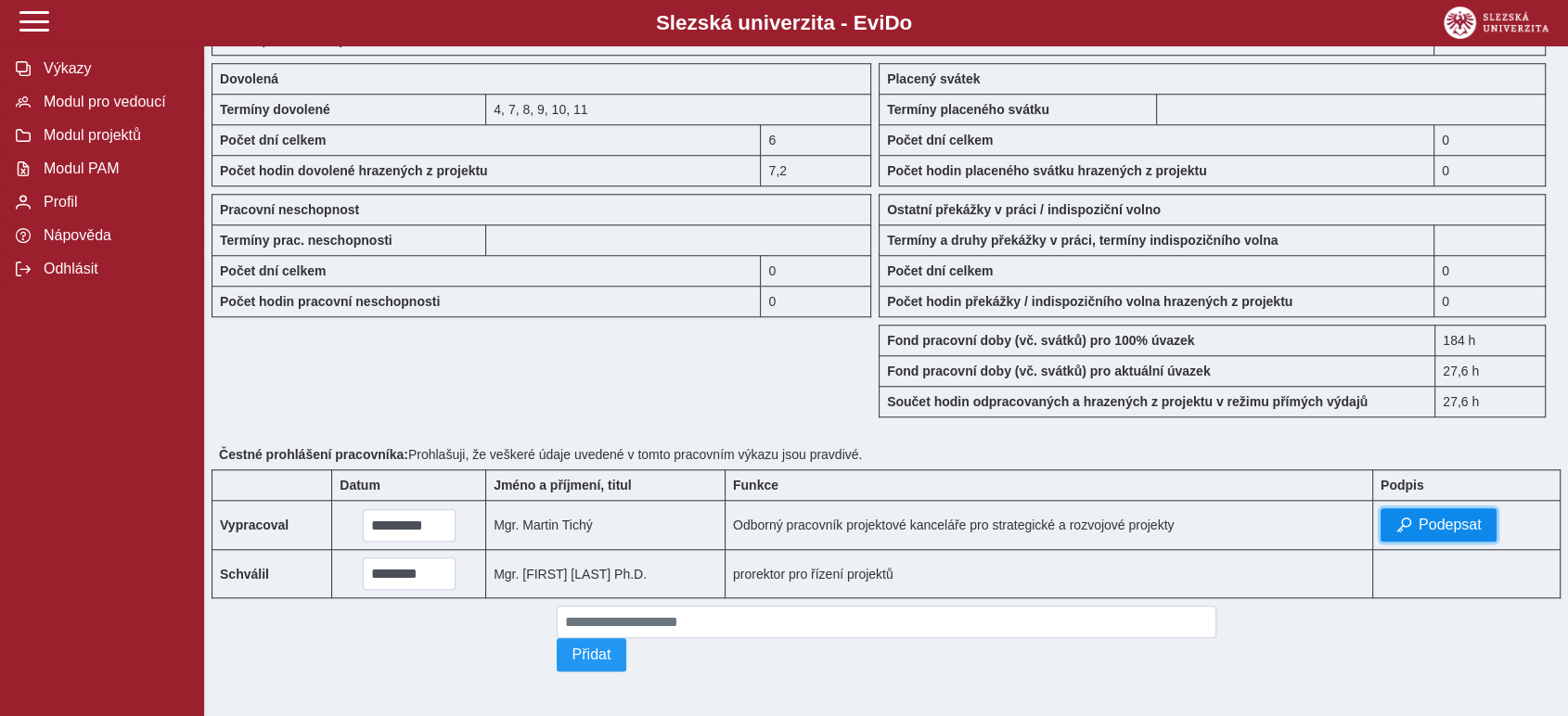click on "Podepsat" at bounding box center [1450, 525] 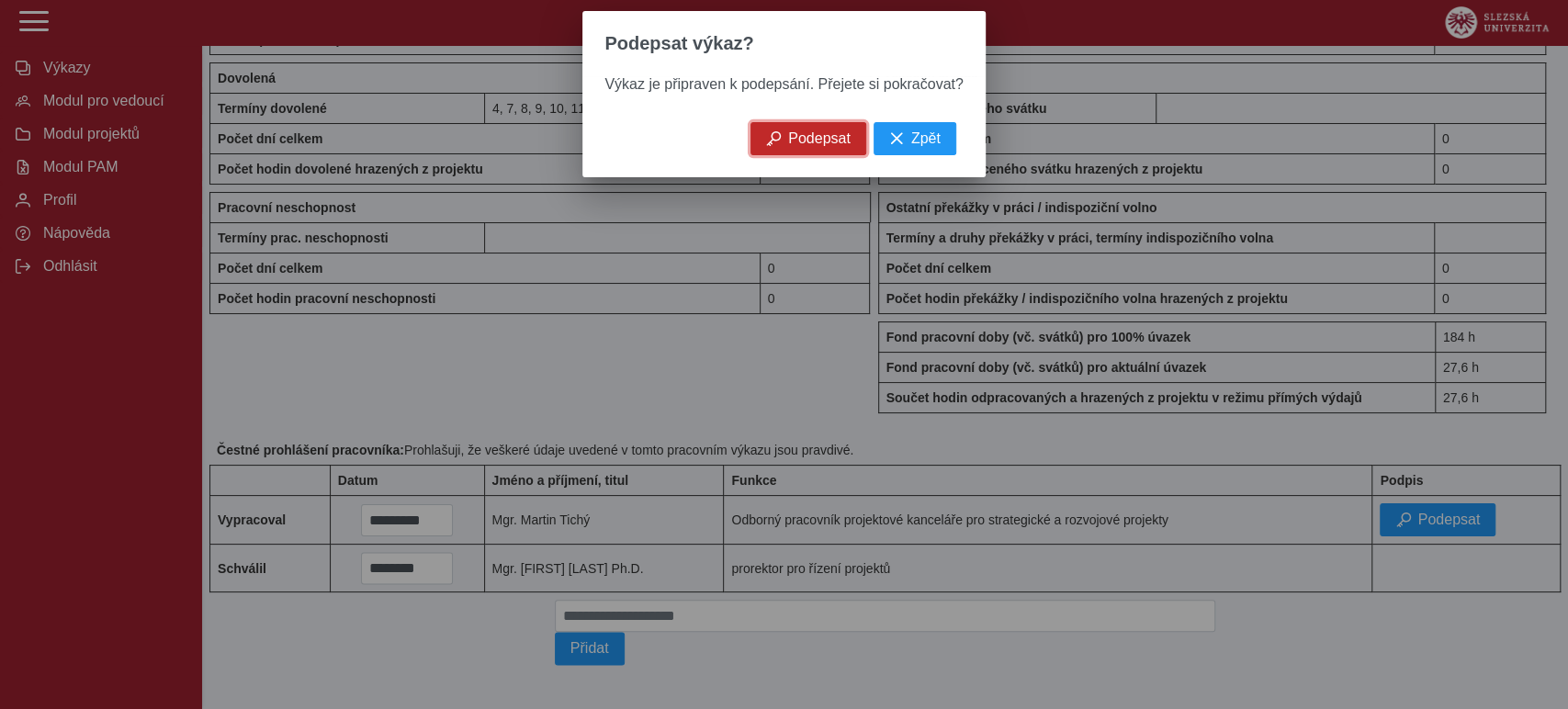 click at bounding box center [773, 139] 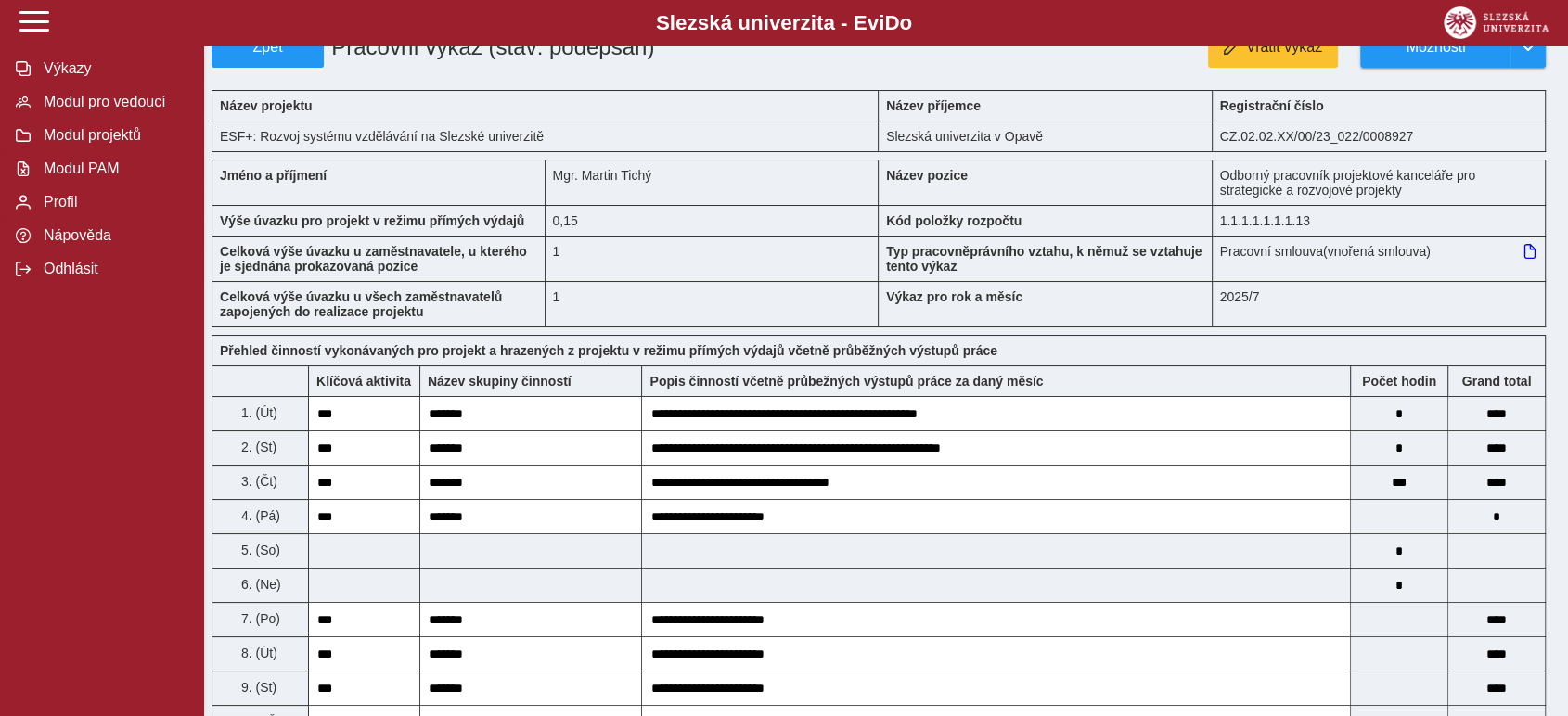 scroll, scrollTop: 0, scrollLeft: 0, axis: both 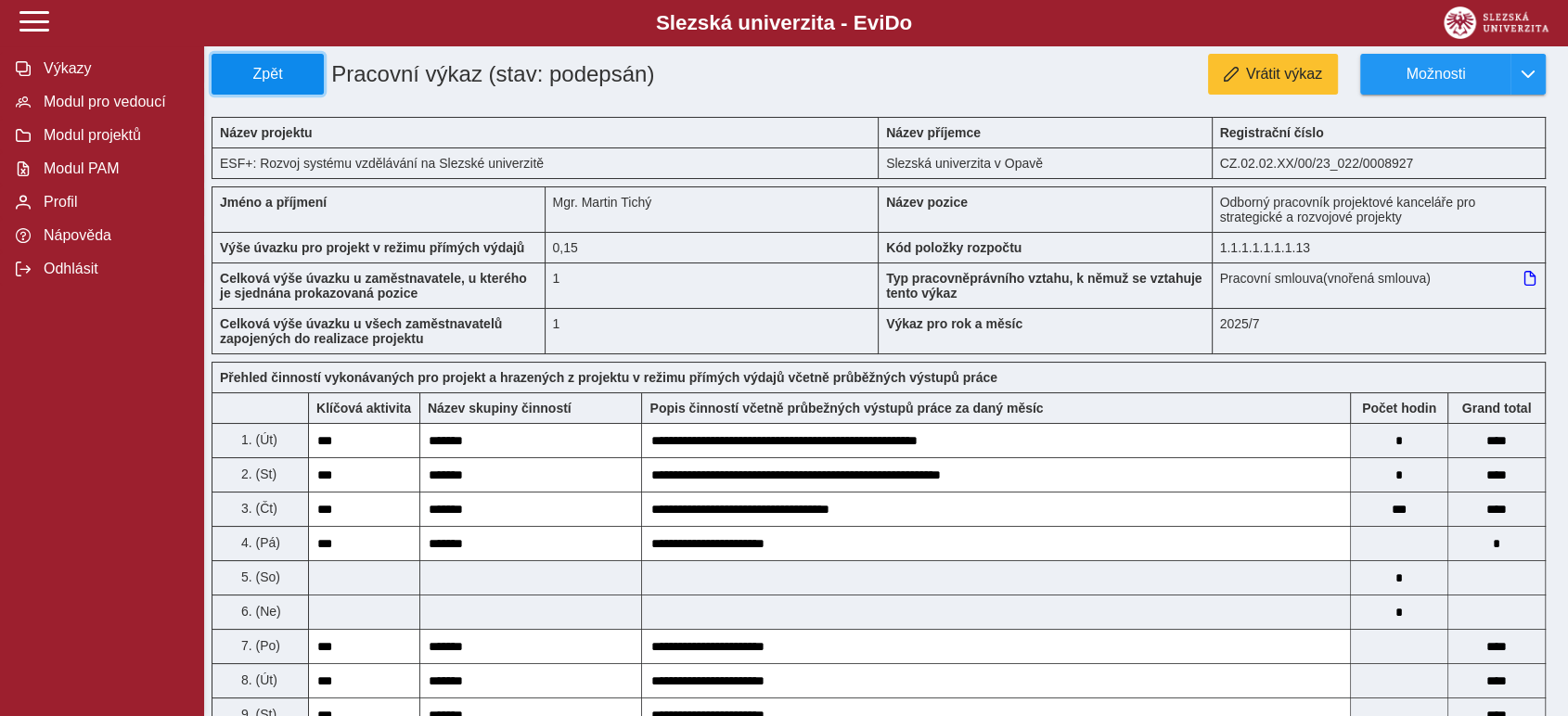 click on "Zpět" at bounding box center (267, 74) 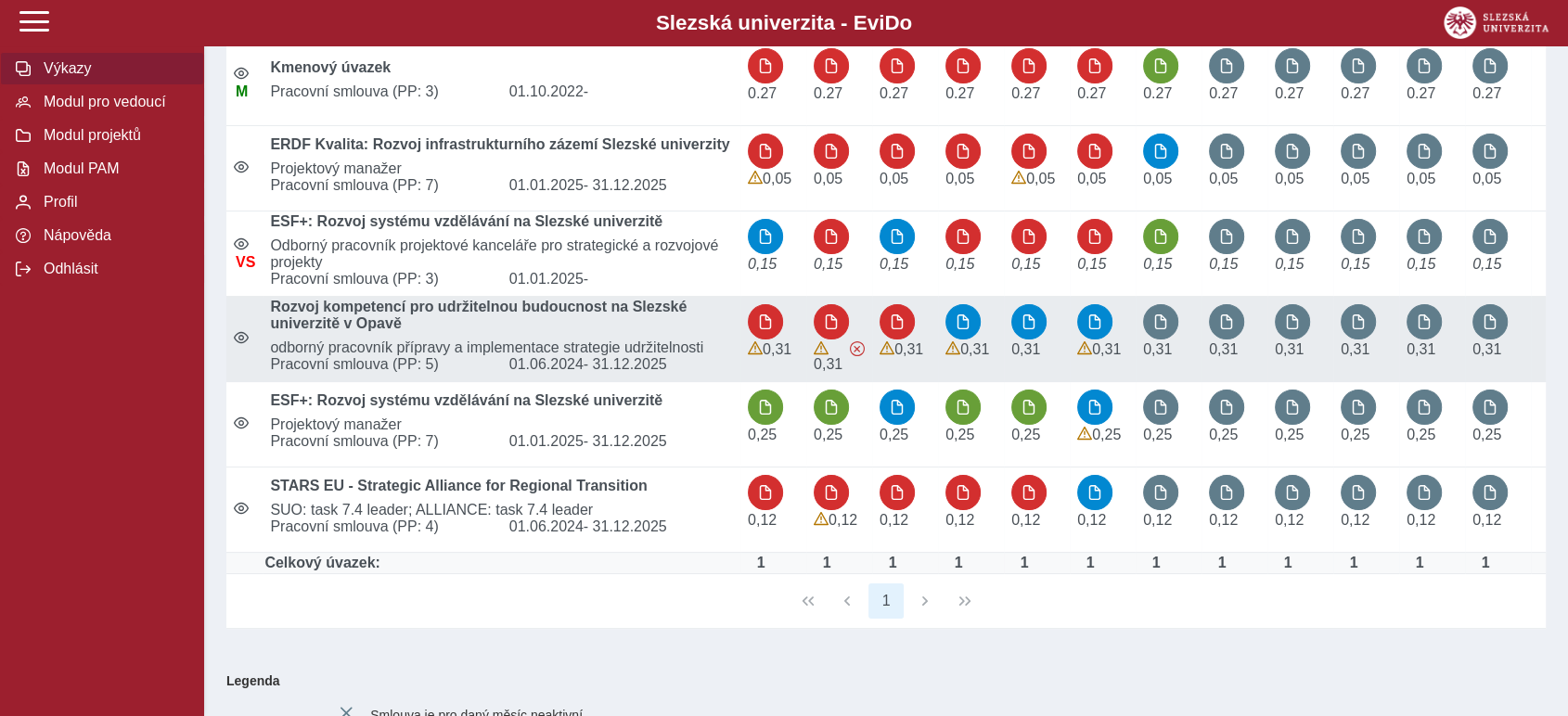 scroll, scrollTop: 0, scrollLeft: 0, axis: both 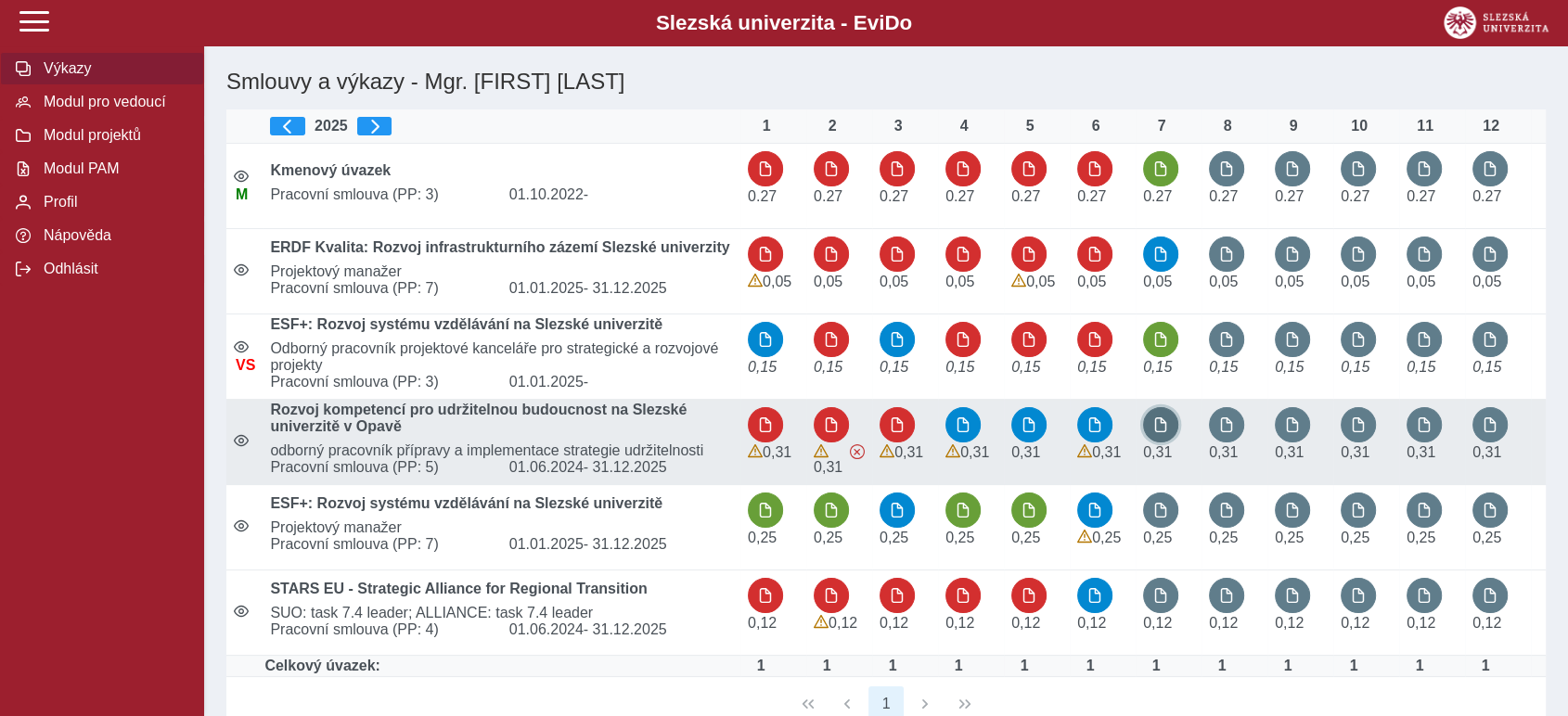 click at bounding box center [1161, 425] 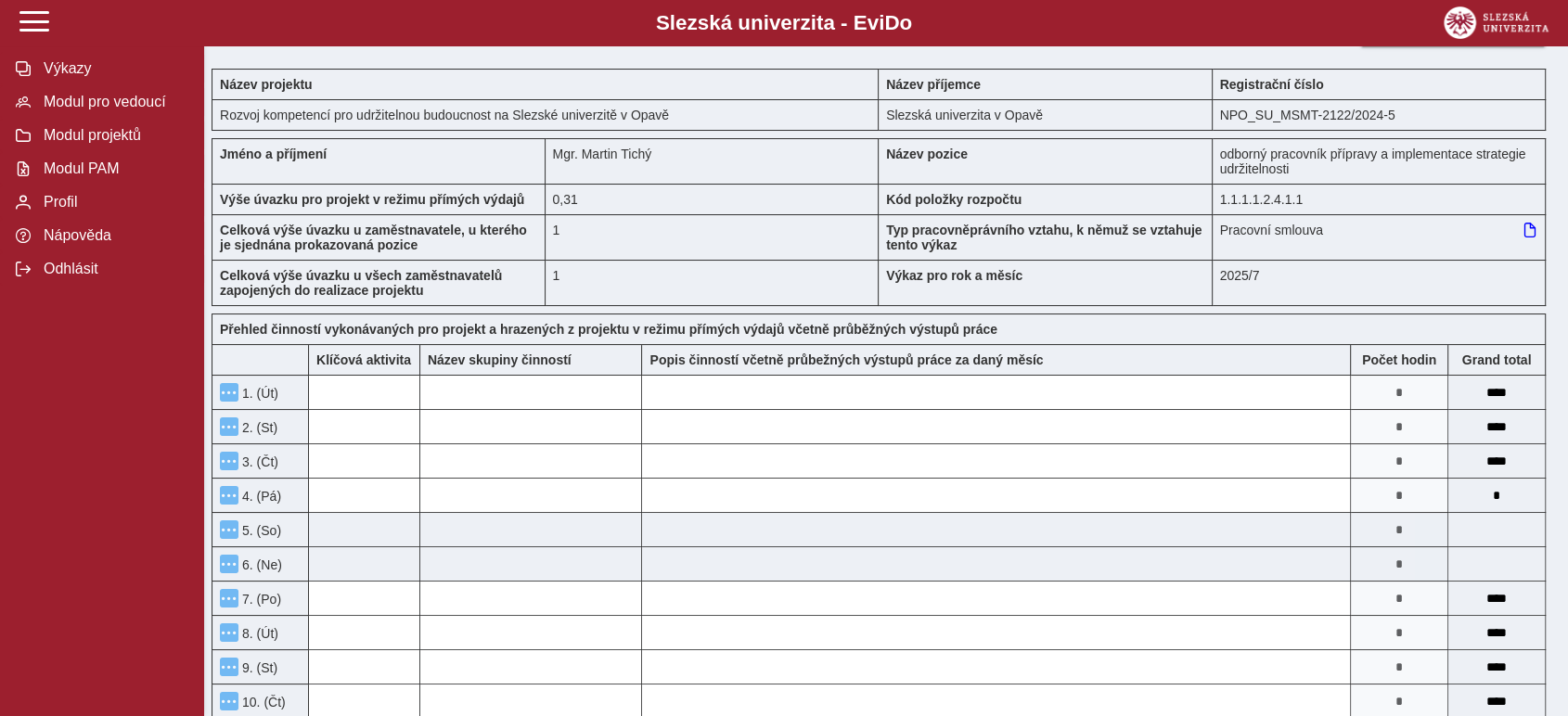 scroll, scrollTop: 0, scrollLeft: 0, axis: both 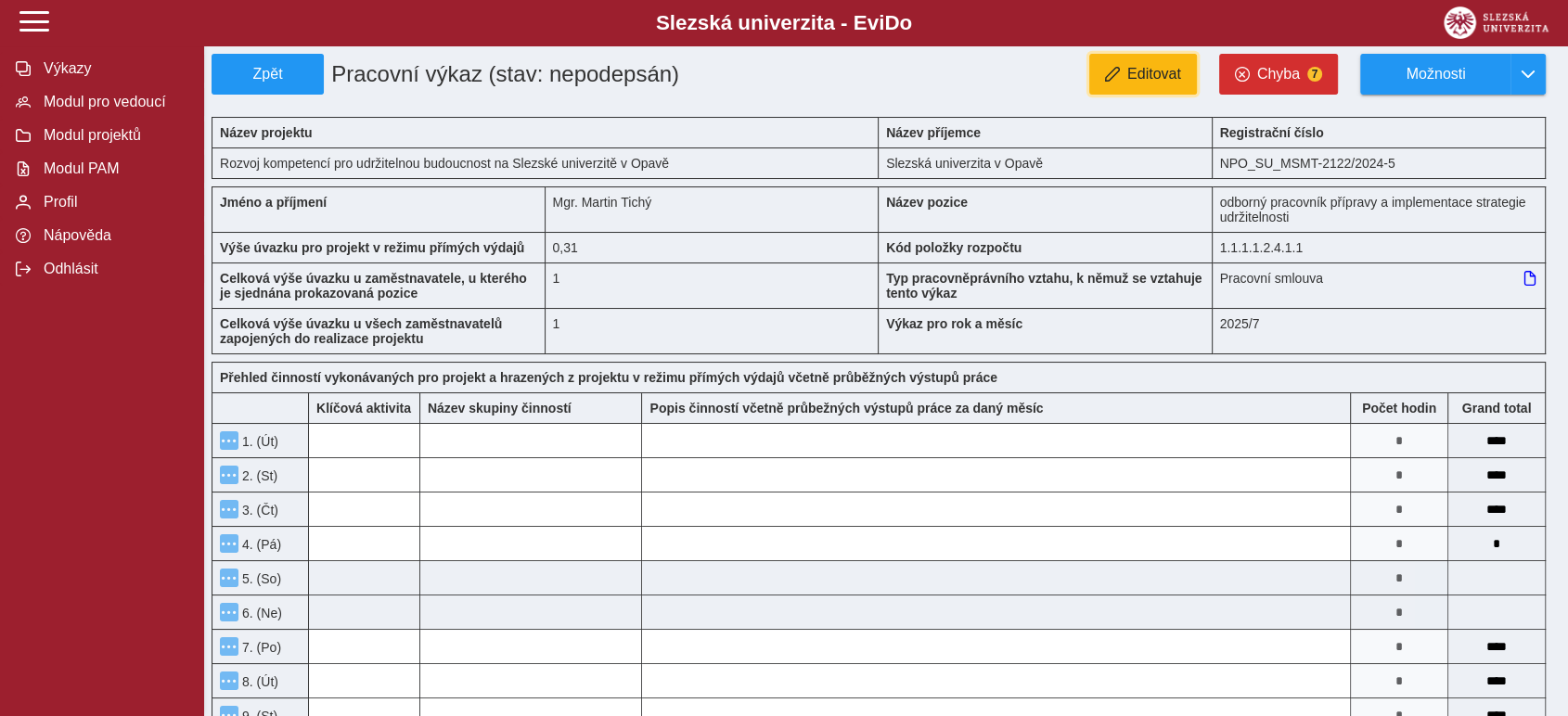 click on "Editovat" at bounding box center [1143, 74] 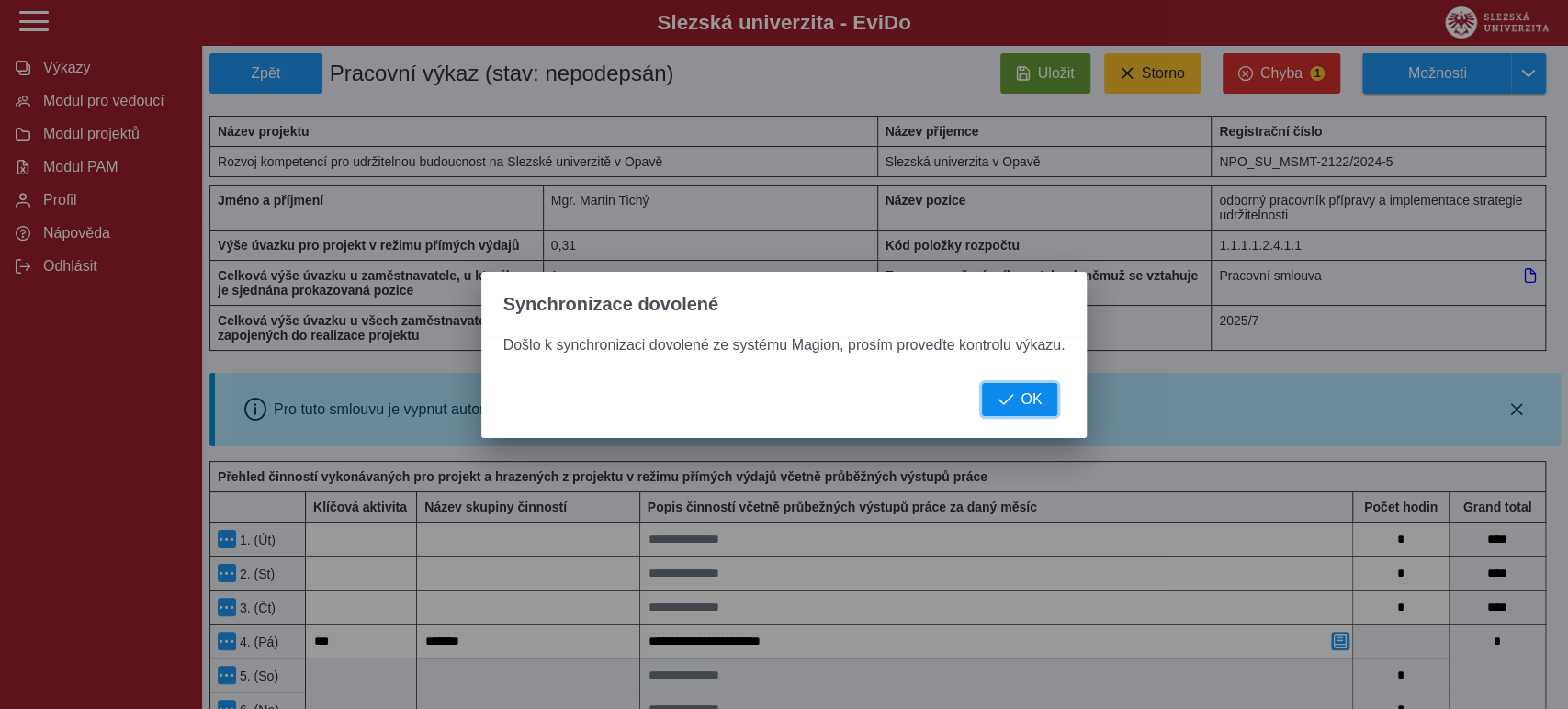 click on "OK" at bounding box center (1031, 400) 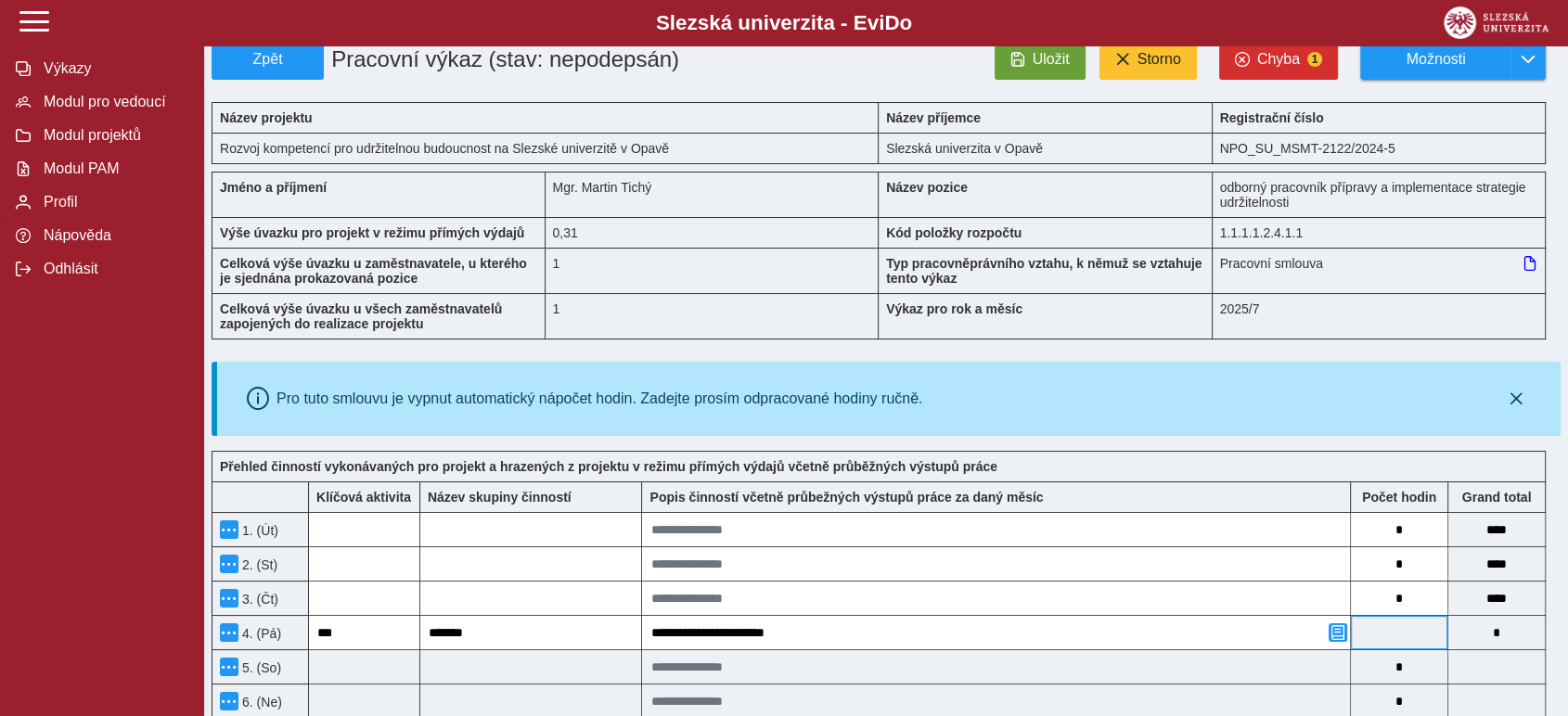 scroll, scrollTop: 206, scrollLeft: 0, axis: vertical 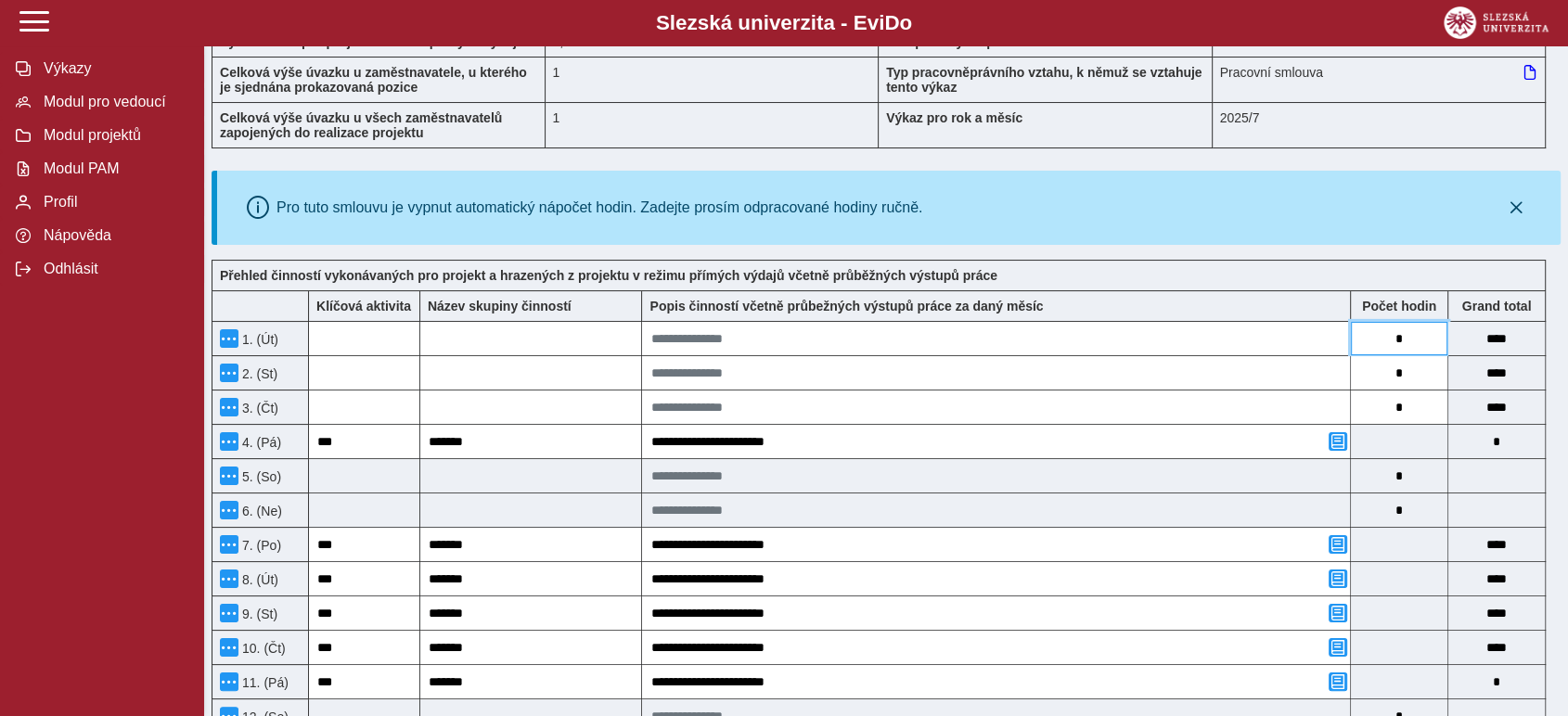 click on "*" at bounding box center [1399, 339] 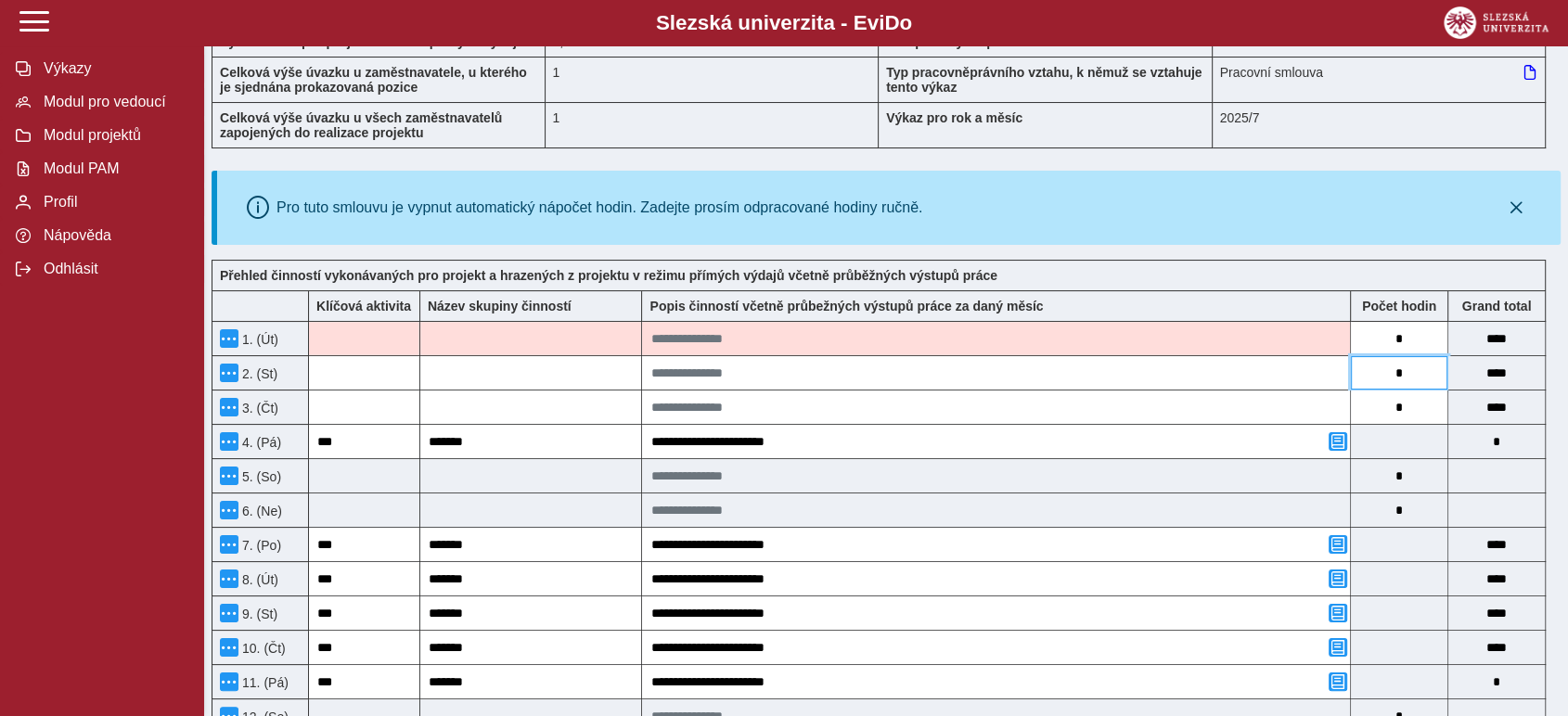 click on "*" at bounding box center [1399, 373] 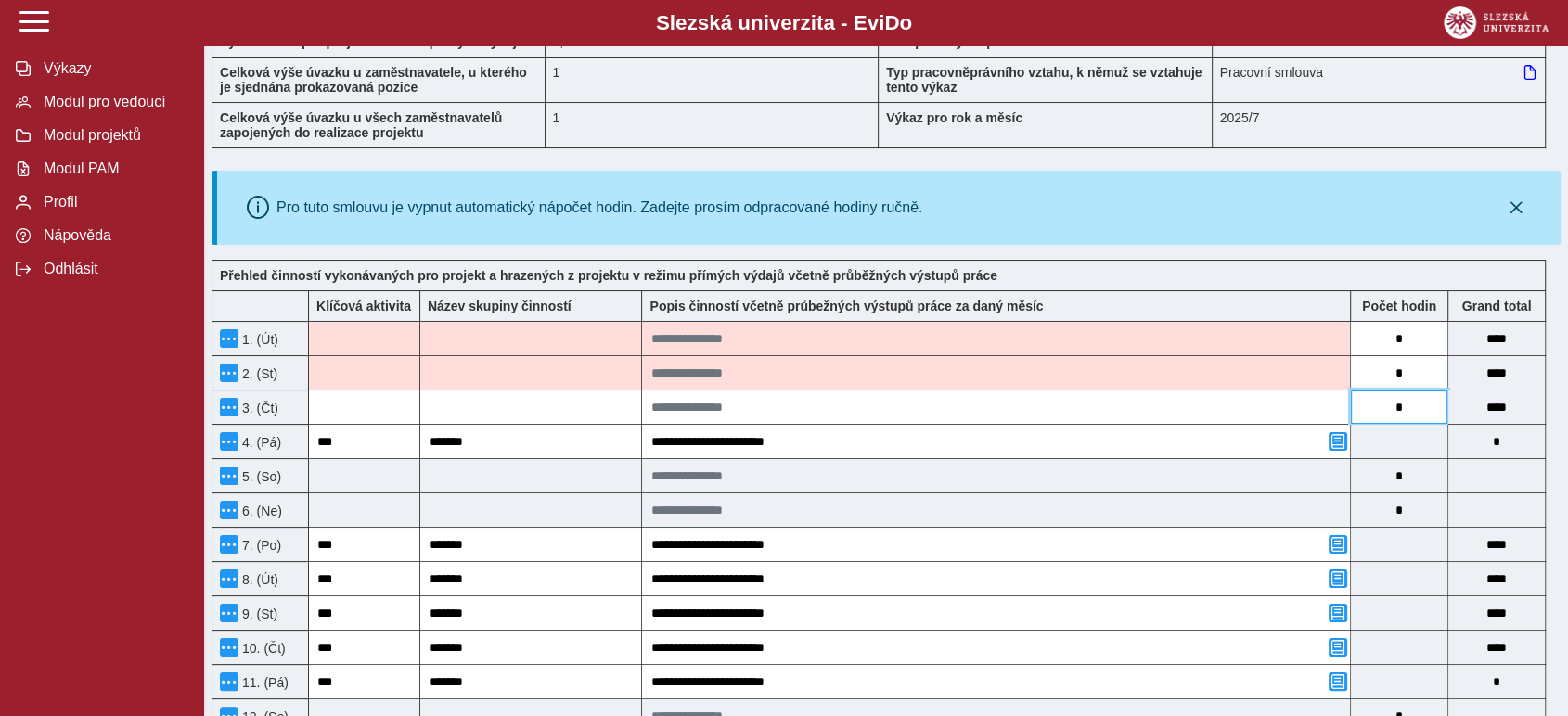 click on "*" at bounding box center (1399, 407) 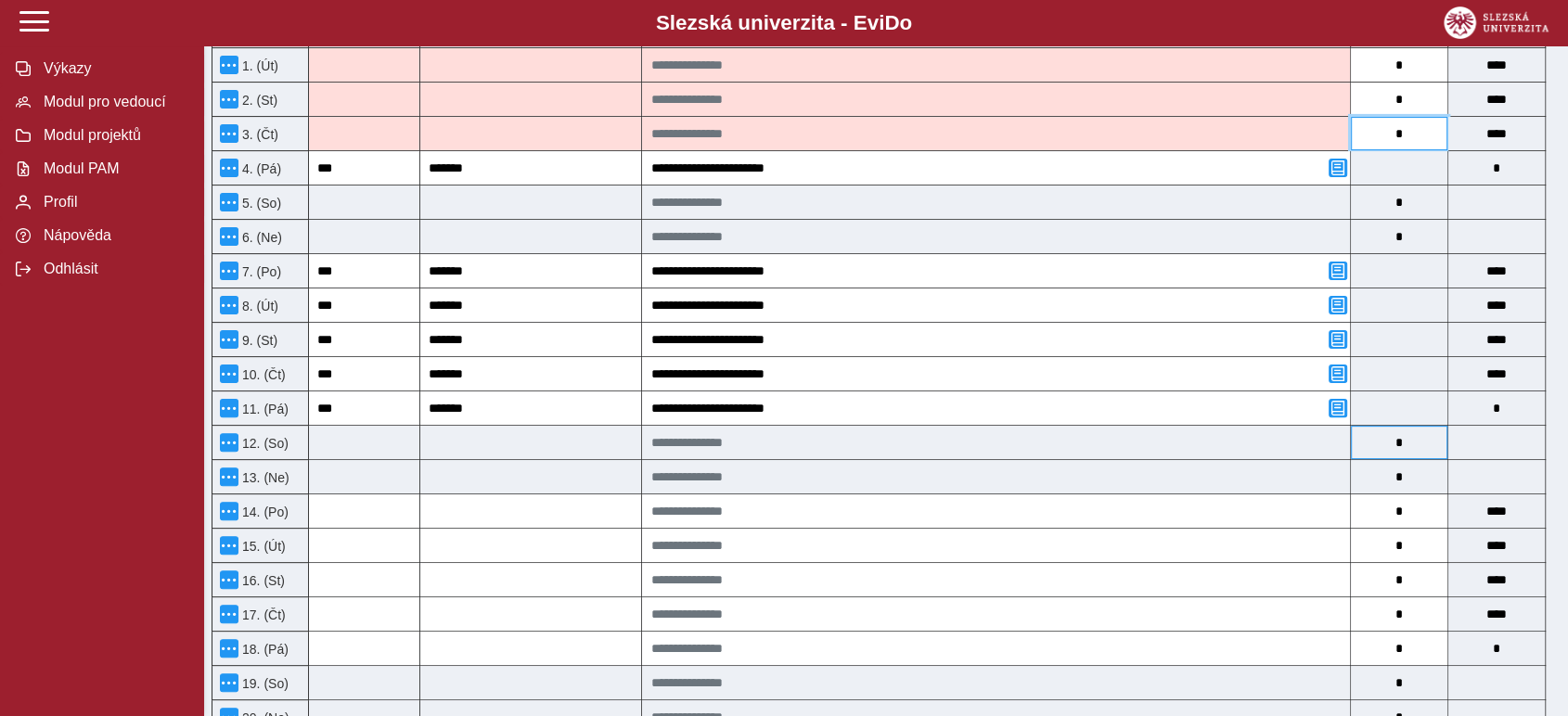 scroll, scrollTop: 515, scrollLeft: 0, axis: vertical 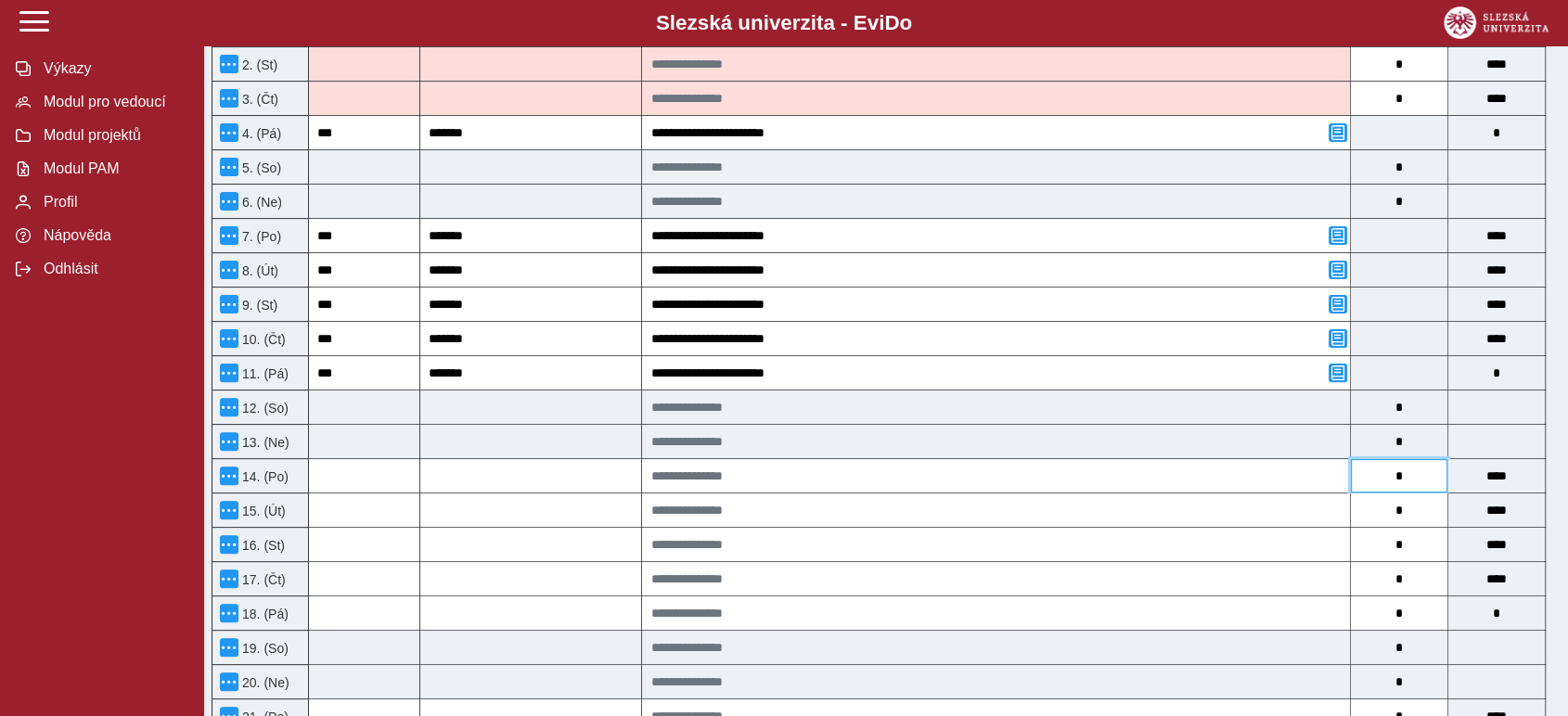 click on "*" at bounding box center (1399, 476) 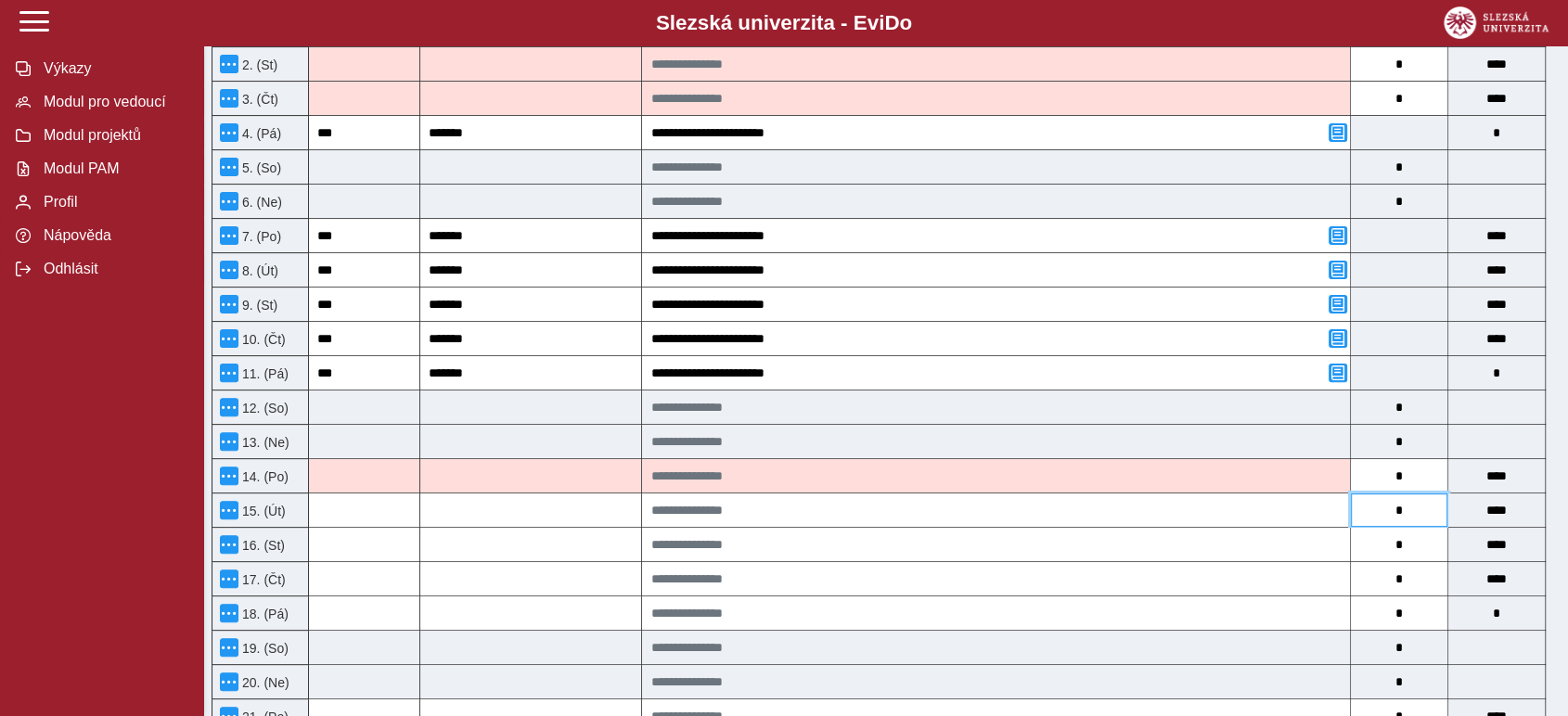 click on "*" at bounding box center (1399, 510) 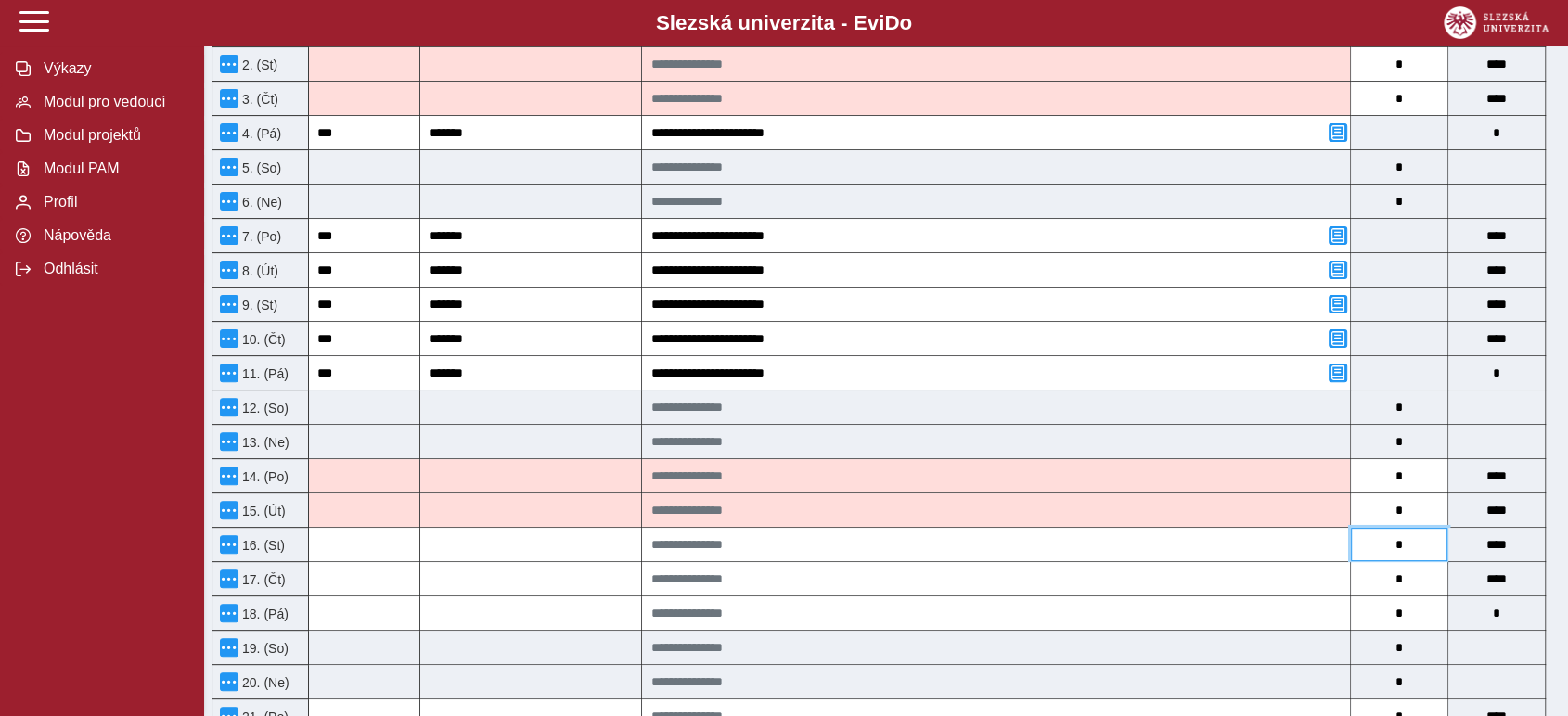 click on "*" at bounding box center (1399, 544) 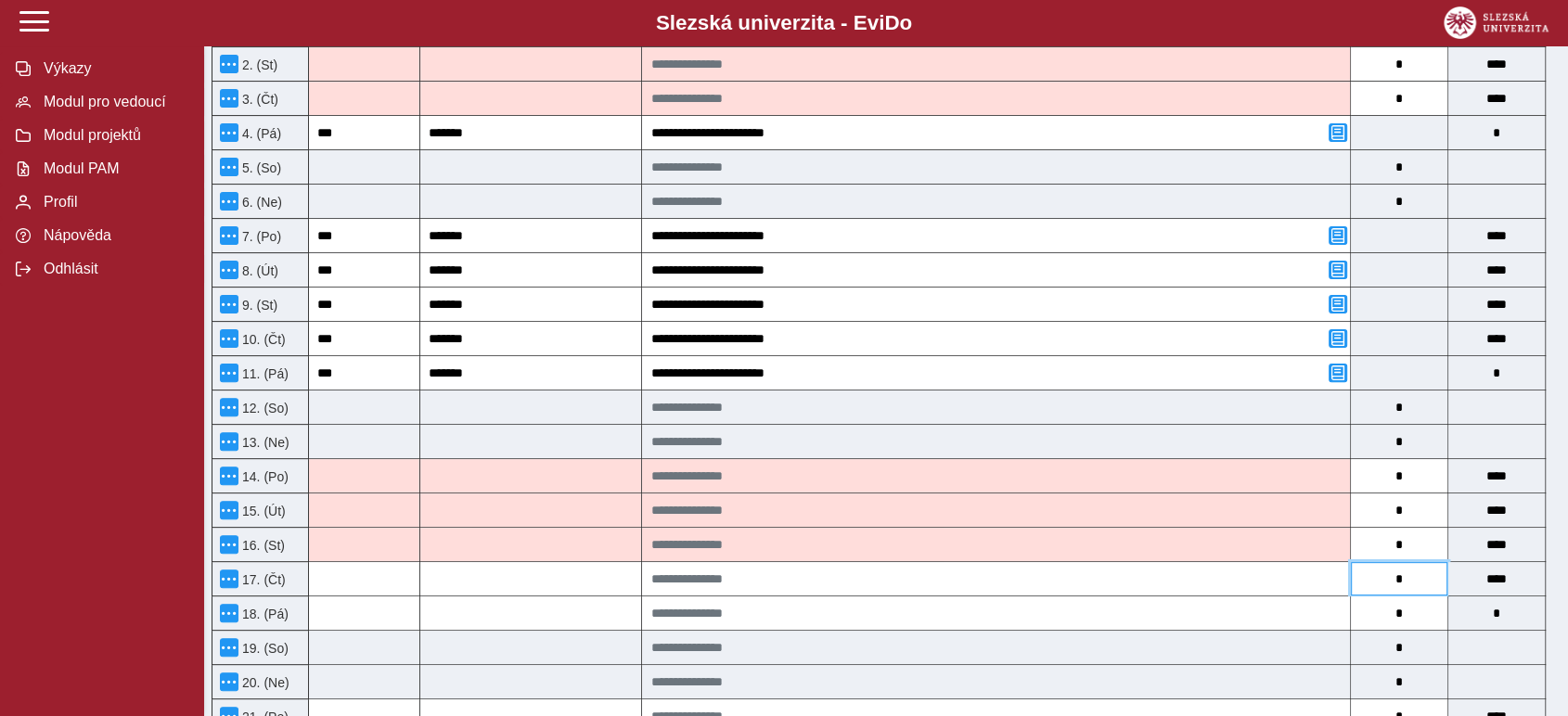 click on "*" at bounding box center (1399, 579) 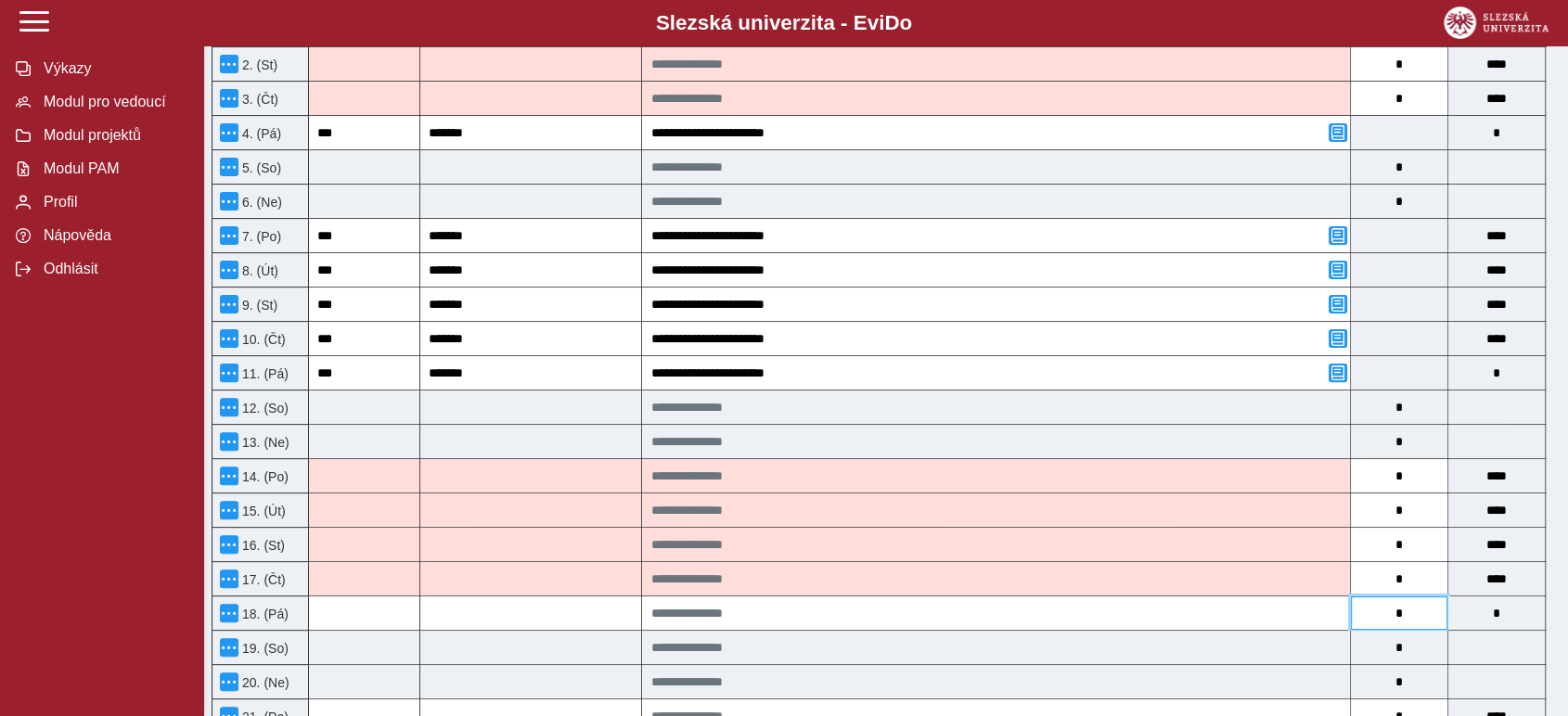 click on "*" at bounding box center [1399, 613] 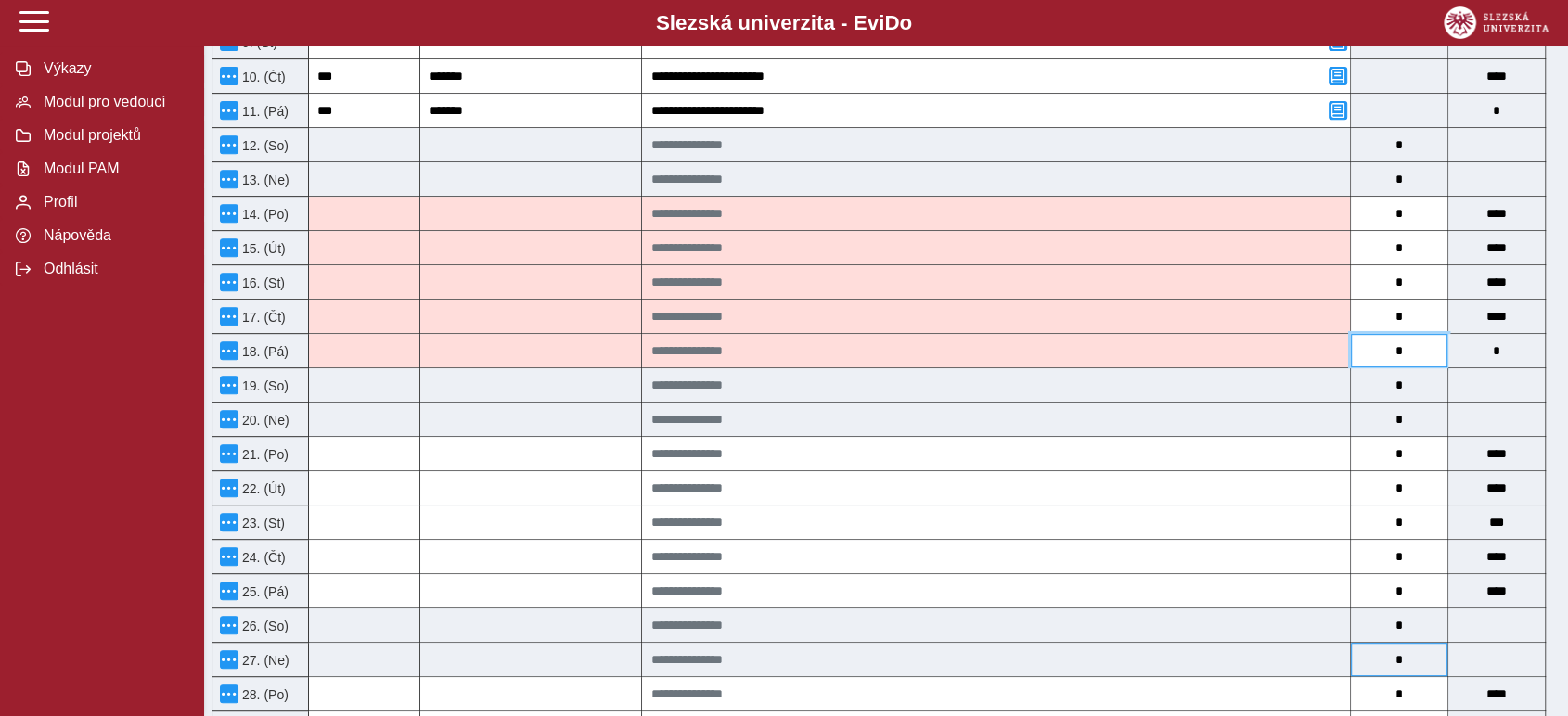 scroll, scrollTop: 824, scrollLeft: 0, axis: vertical 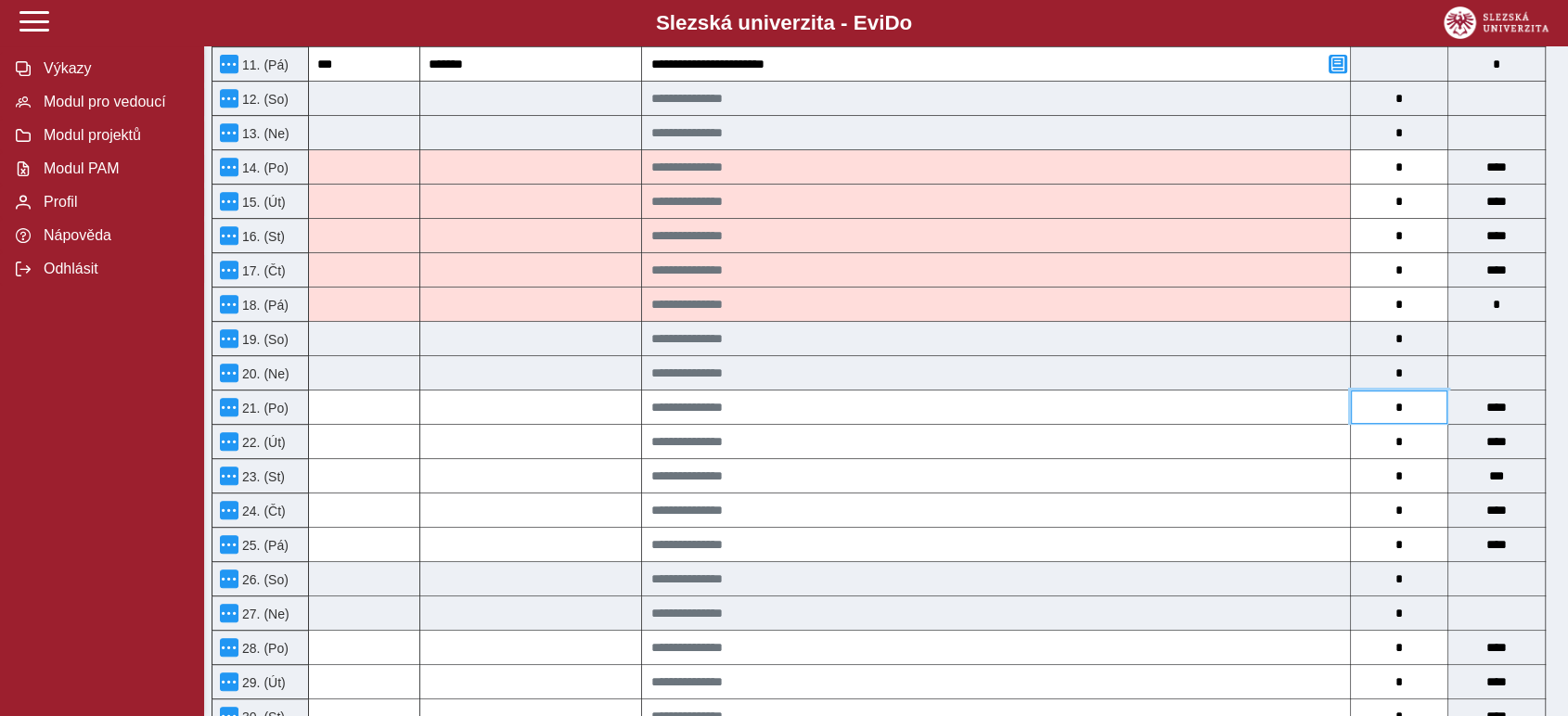 click on "*" at bounding box center (1399, 407) 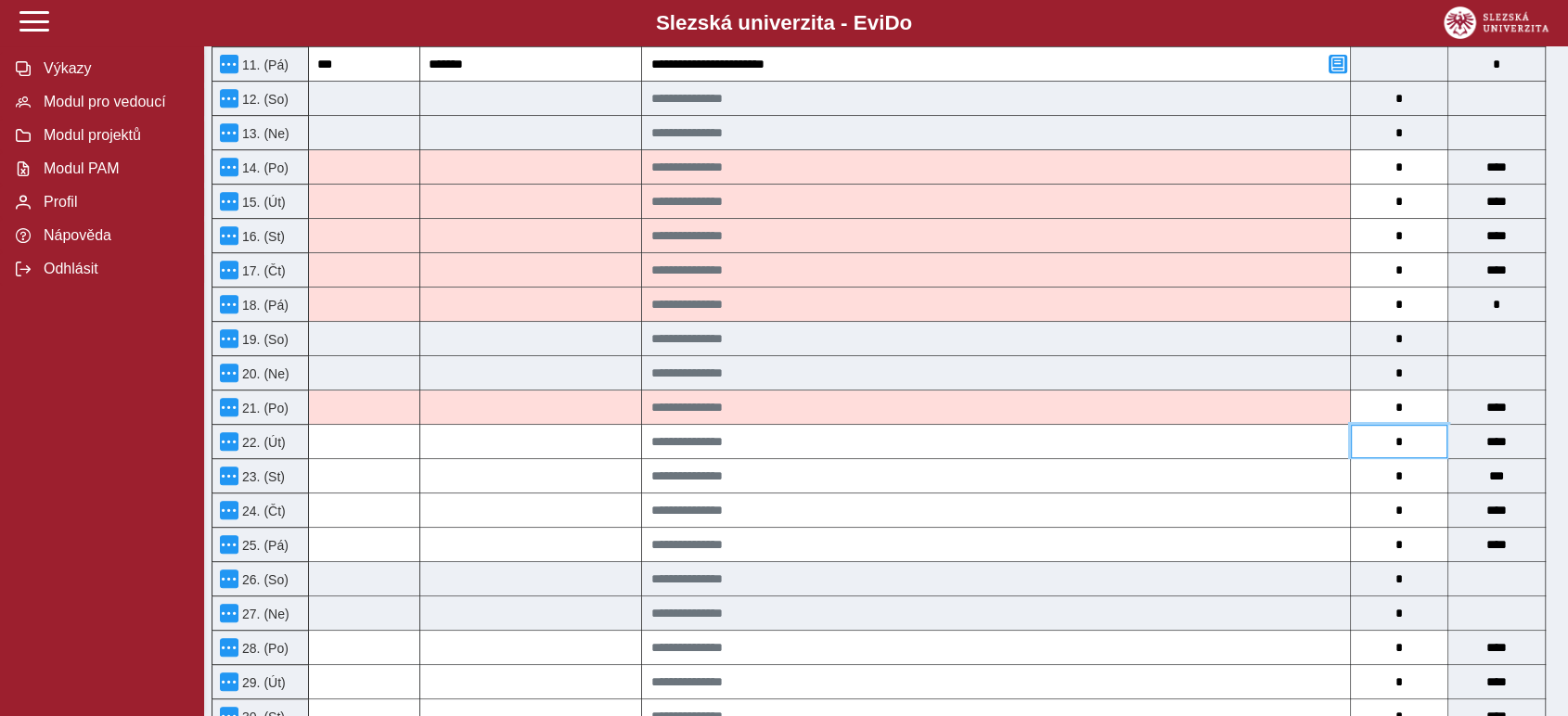 click on "*" at bounding box center [1399, 441] 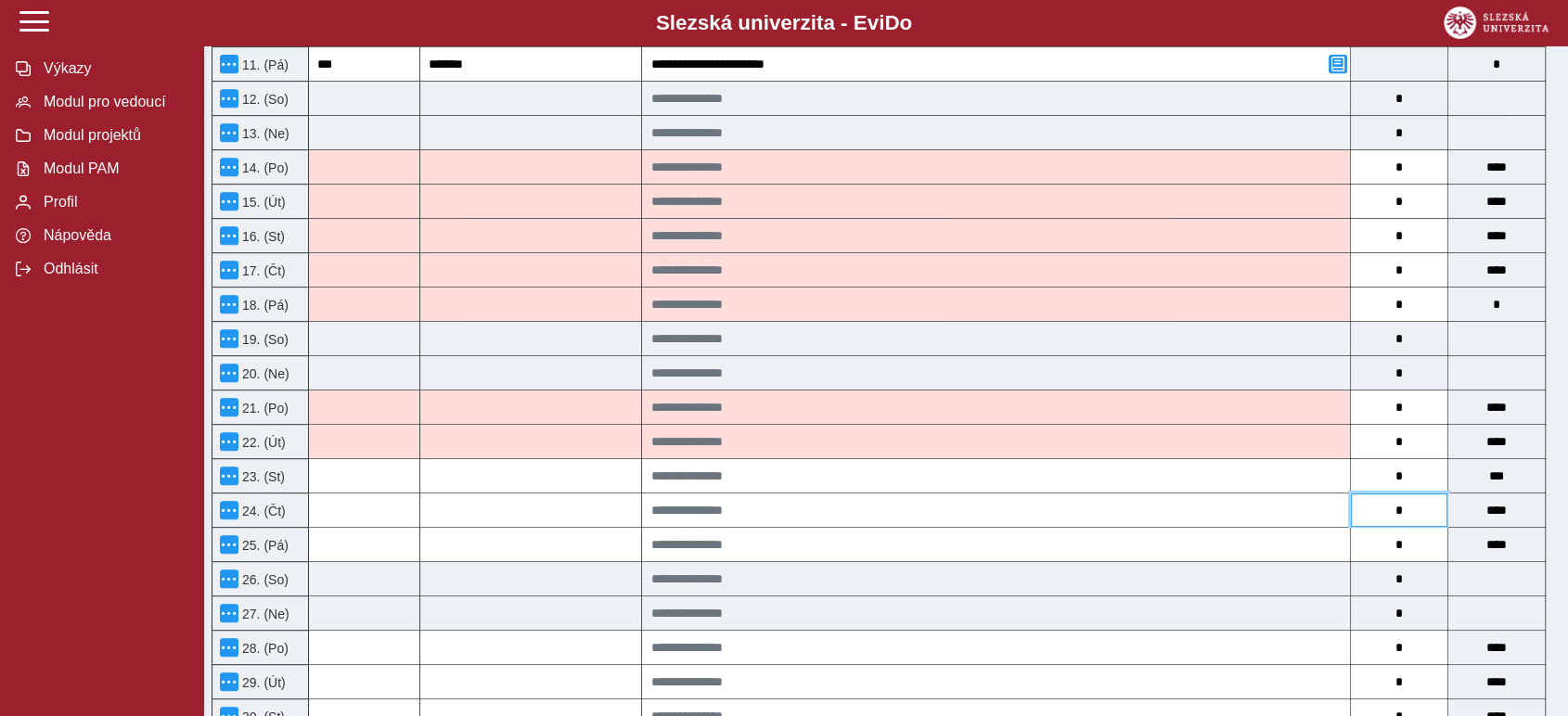 click on "*" at bounding box center (1399, 510) 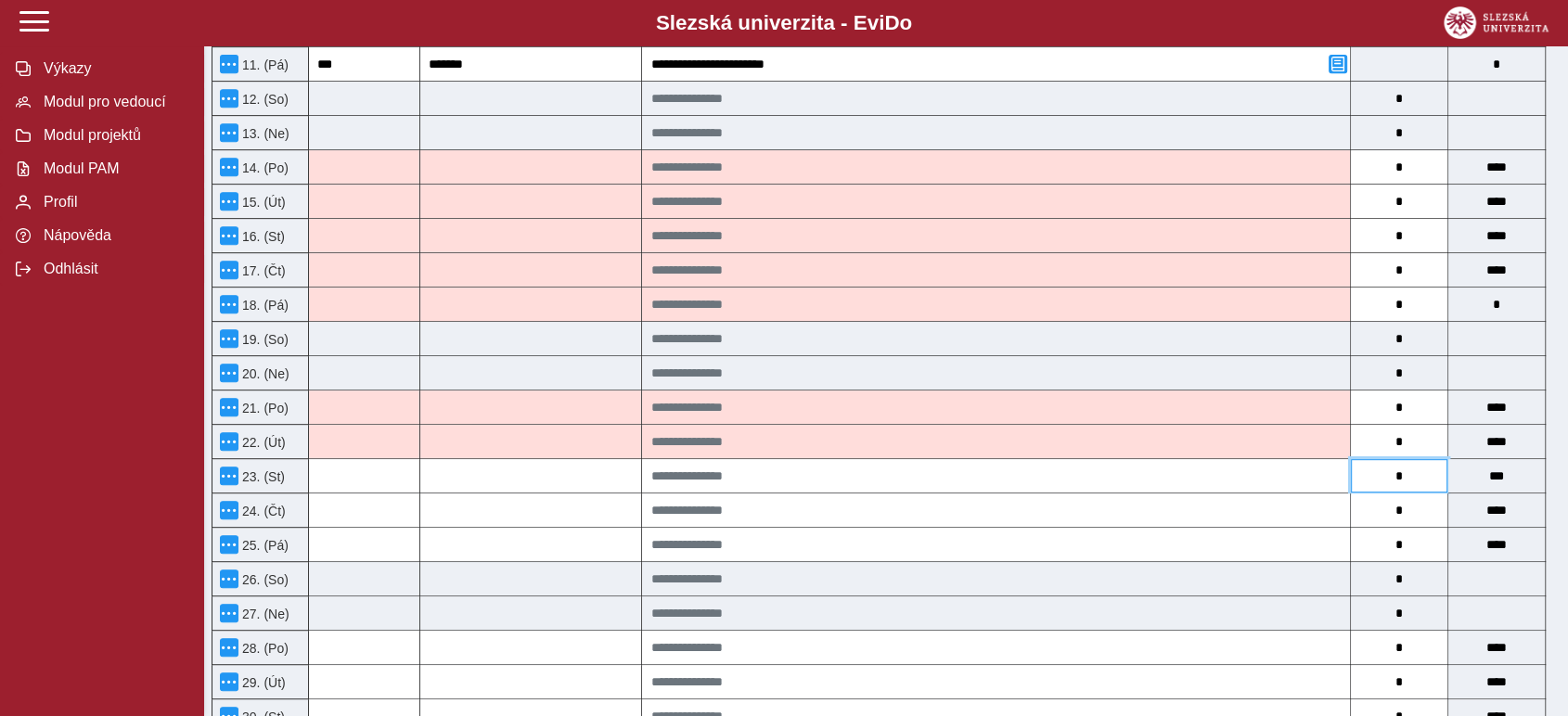 click on "*" at bounding box center (1399, 476) 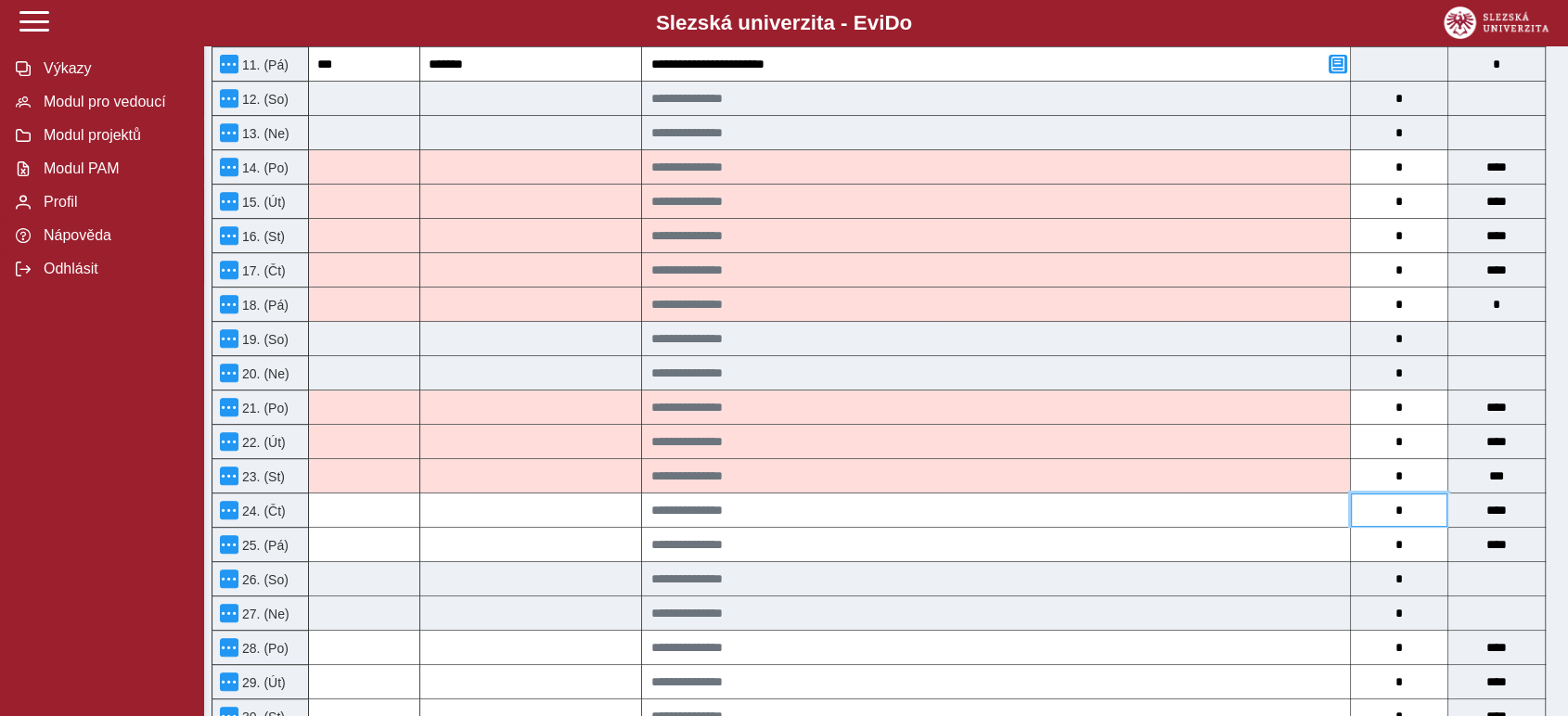 click on "*" at bounding box center (1399, 510) 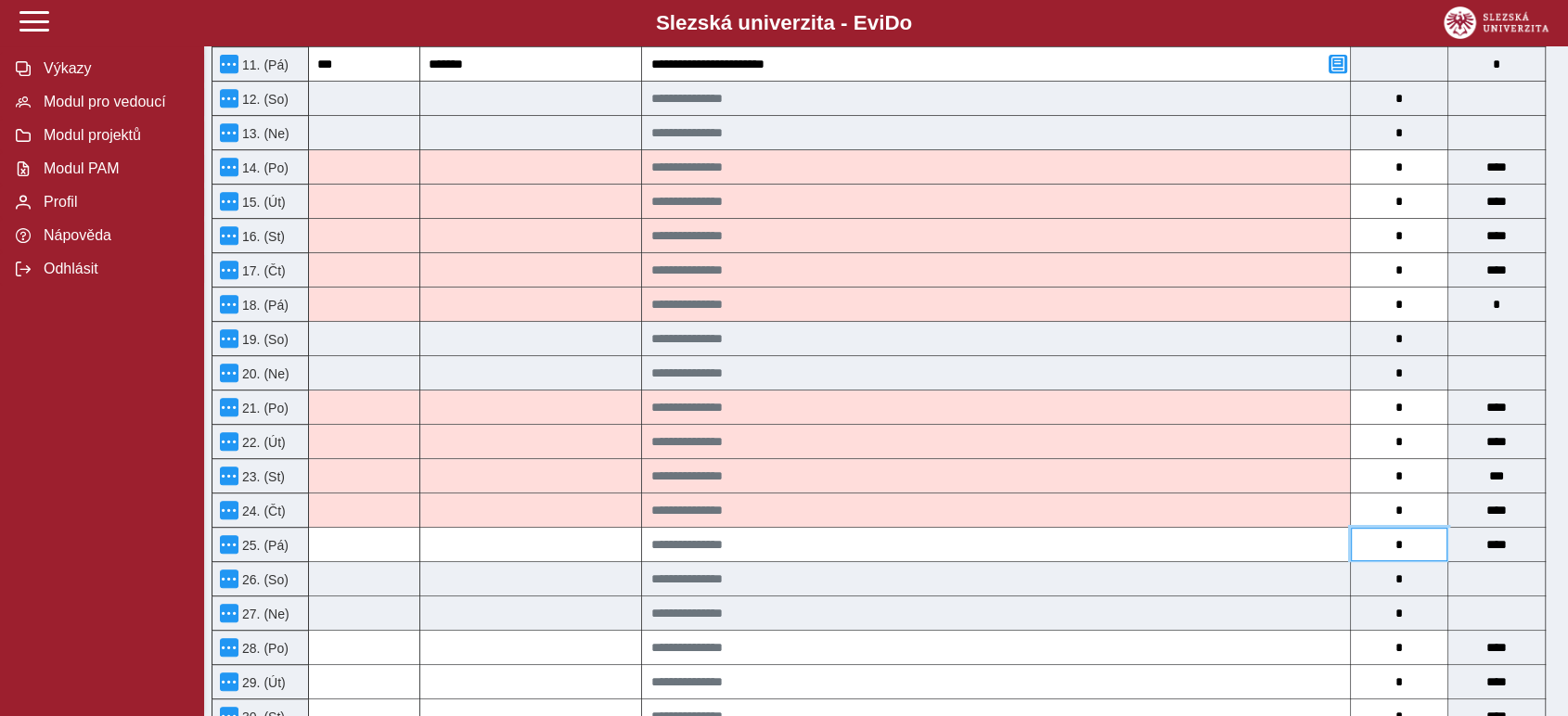 click on "*" at bounding box center (1399, 544) 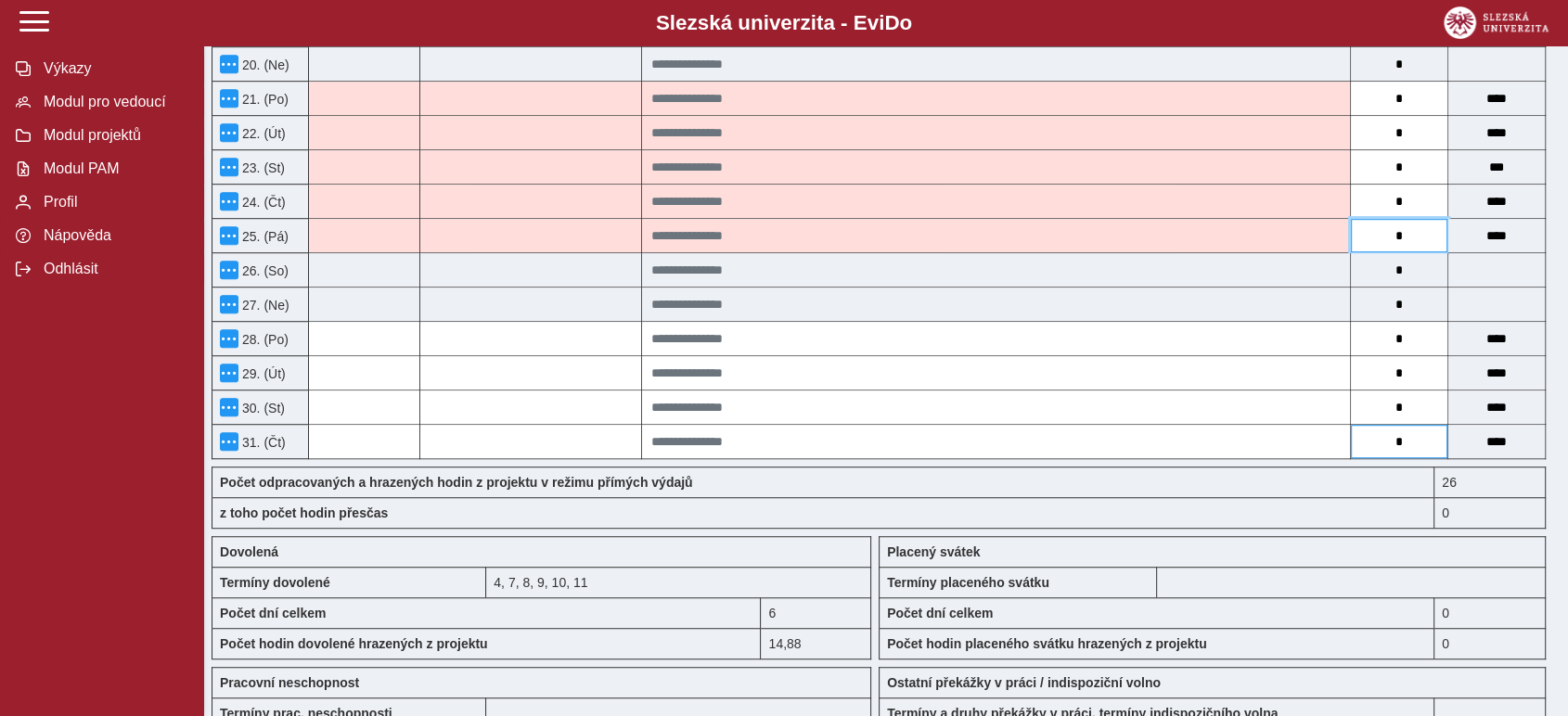 scroll, scrollTop: 1133, scrollLeft: 0, axis: vertical 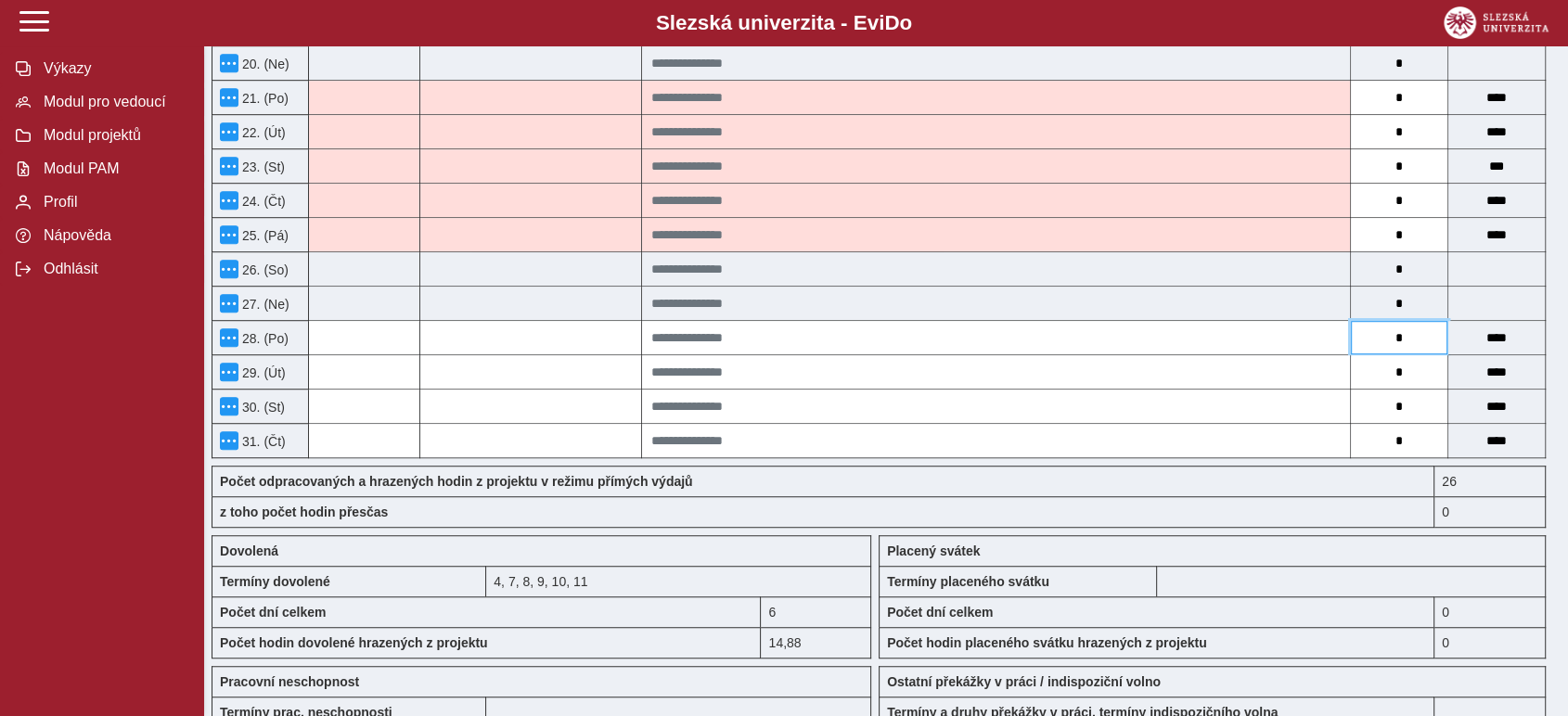 click on "*" at bounding box center [1399, 338] 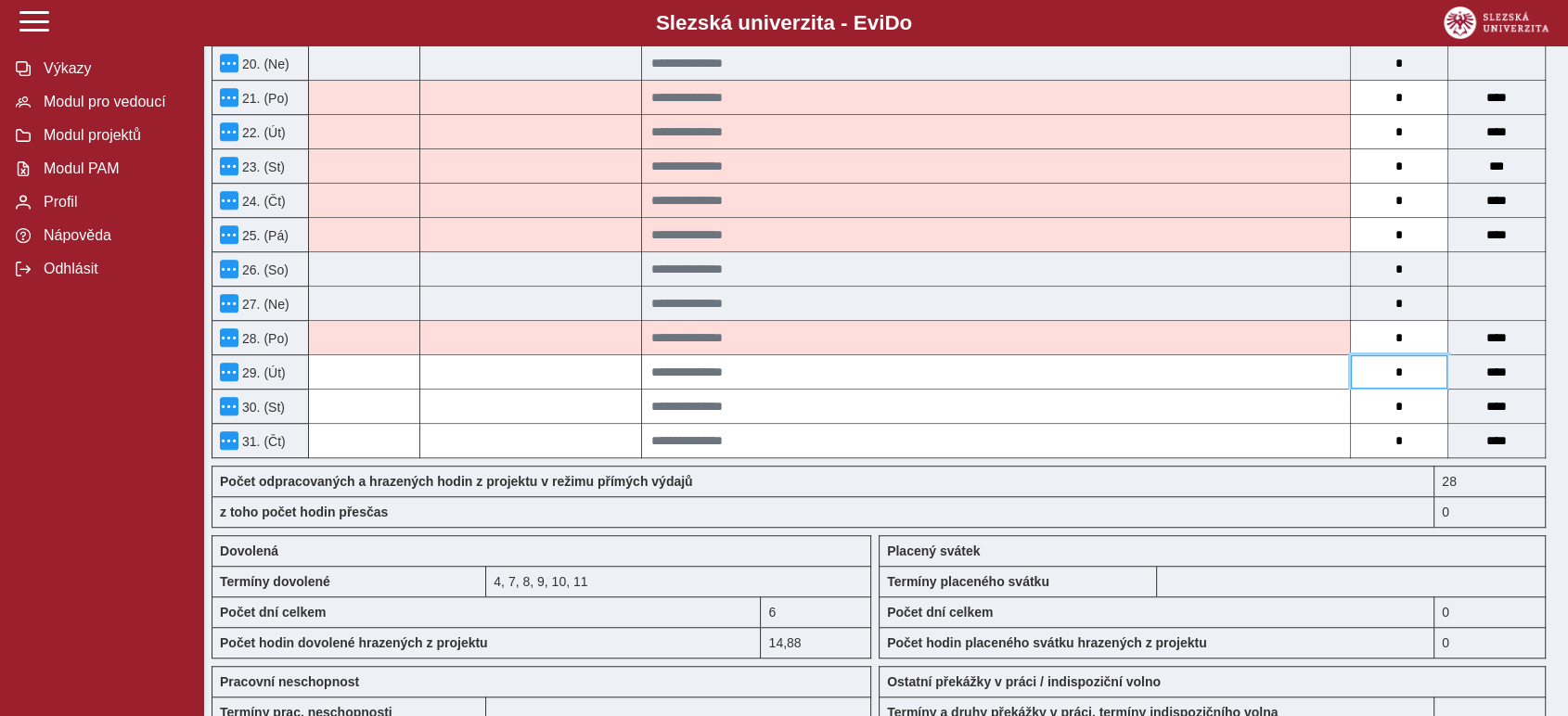 click on "*" at bounding box center [1399, 372] 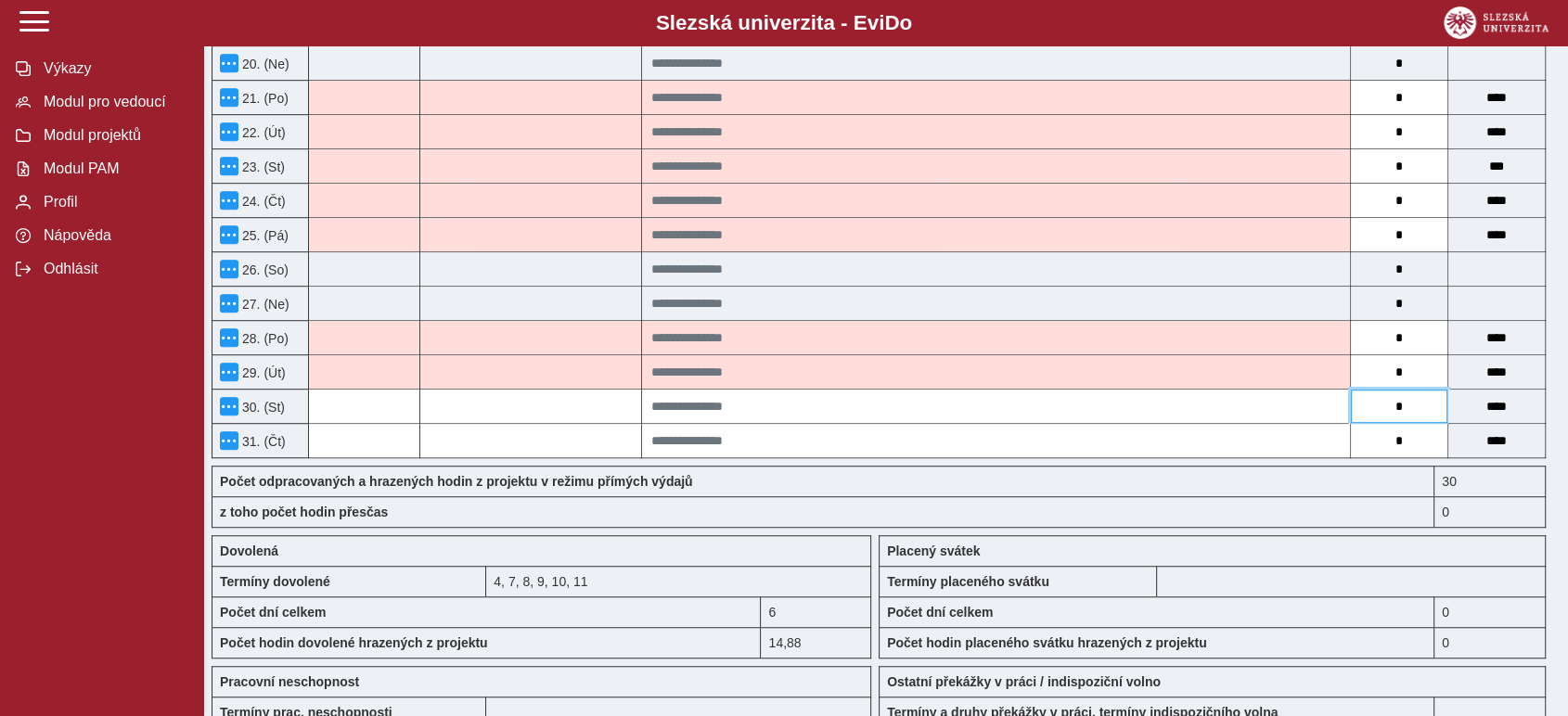 click on "*" at bounding box center [1399, 406] 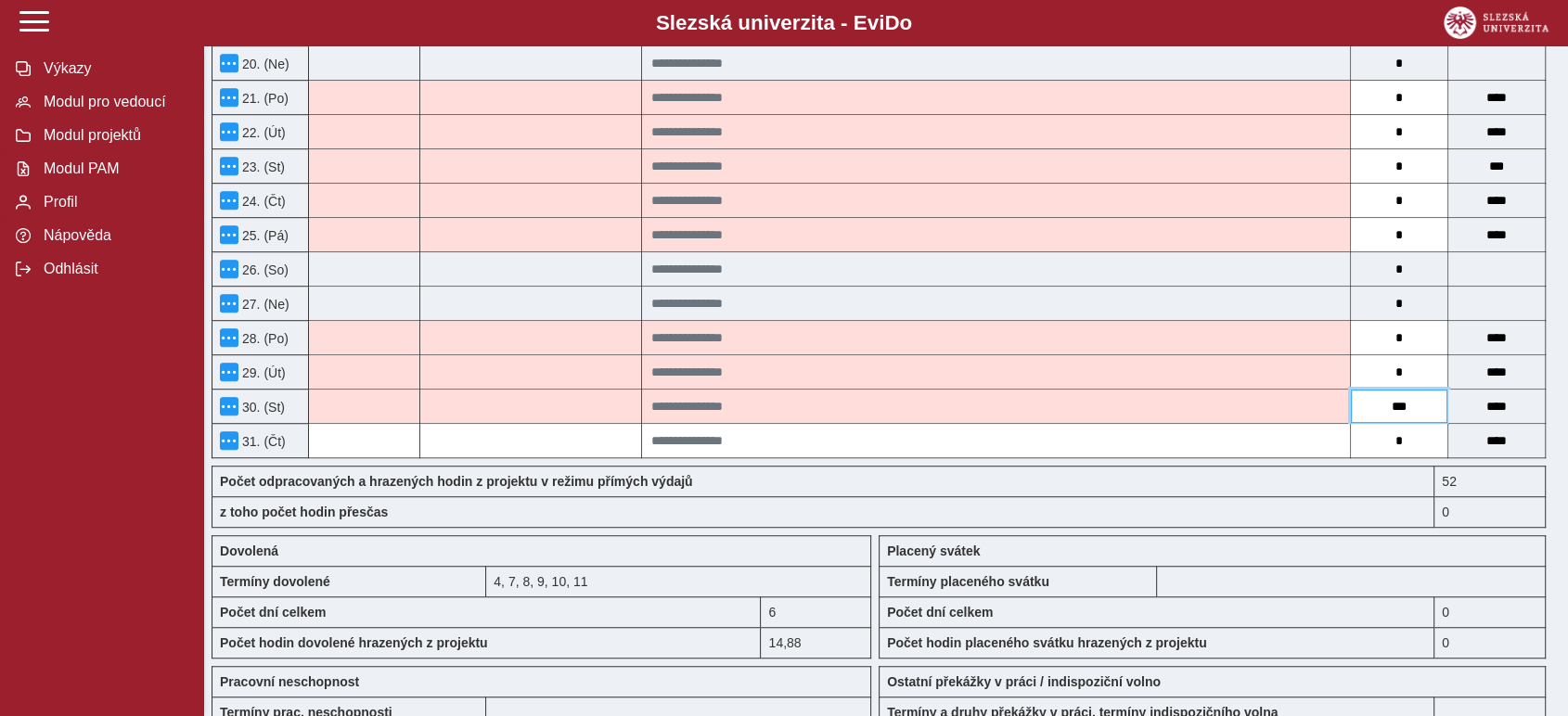 click on "***" at bounding box center [1399, 406] 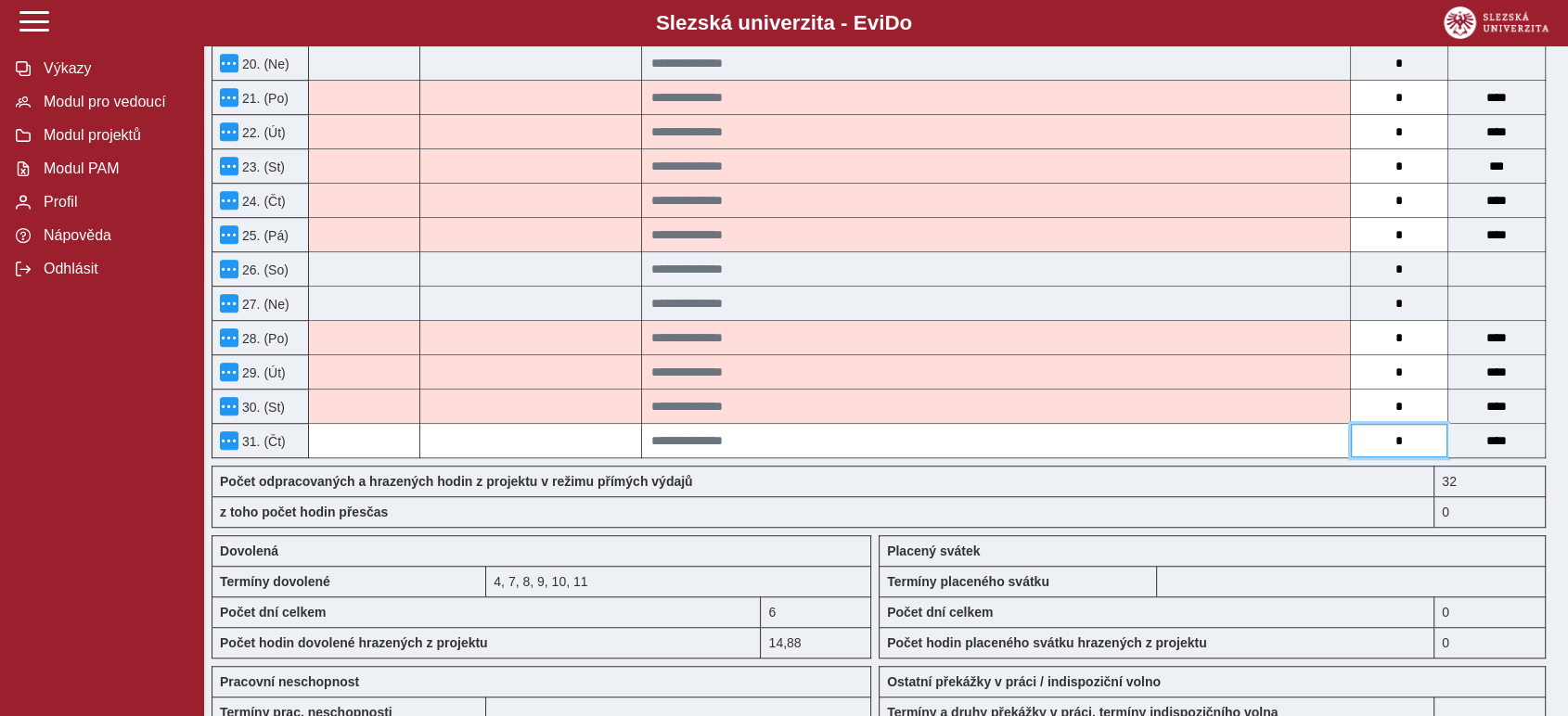 click on "*" at bounding box center [1399, 441] 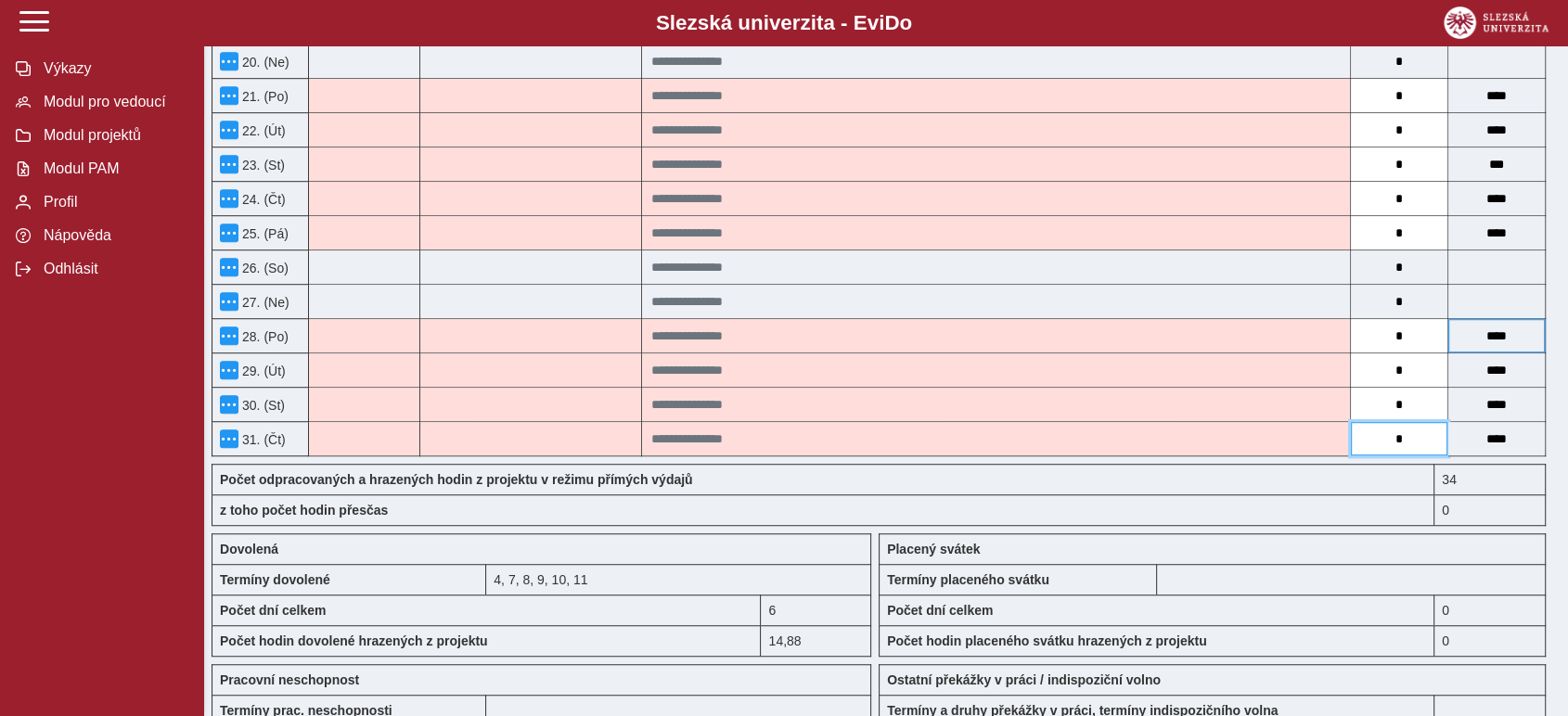 scroll, scrollTop: 1133, scrollLeft: 0, axis: vertical 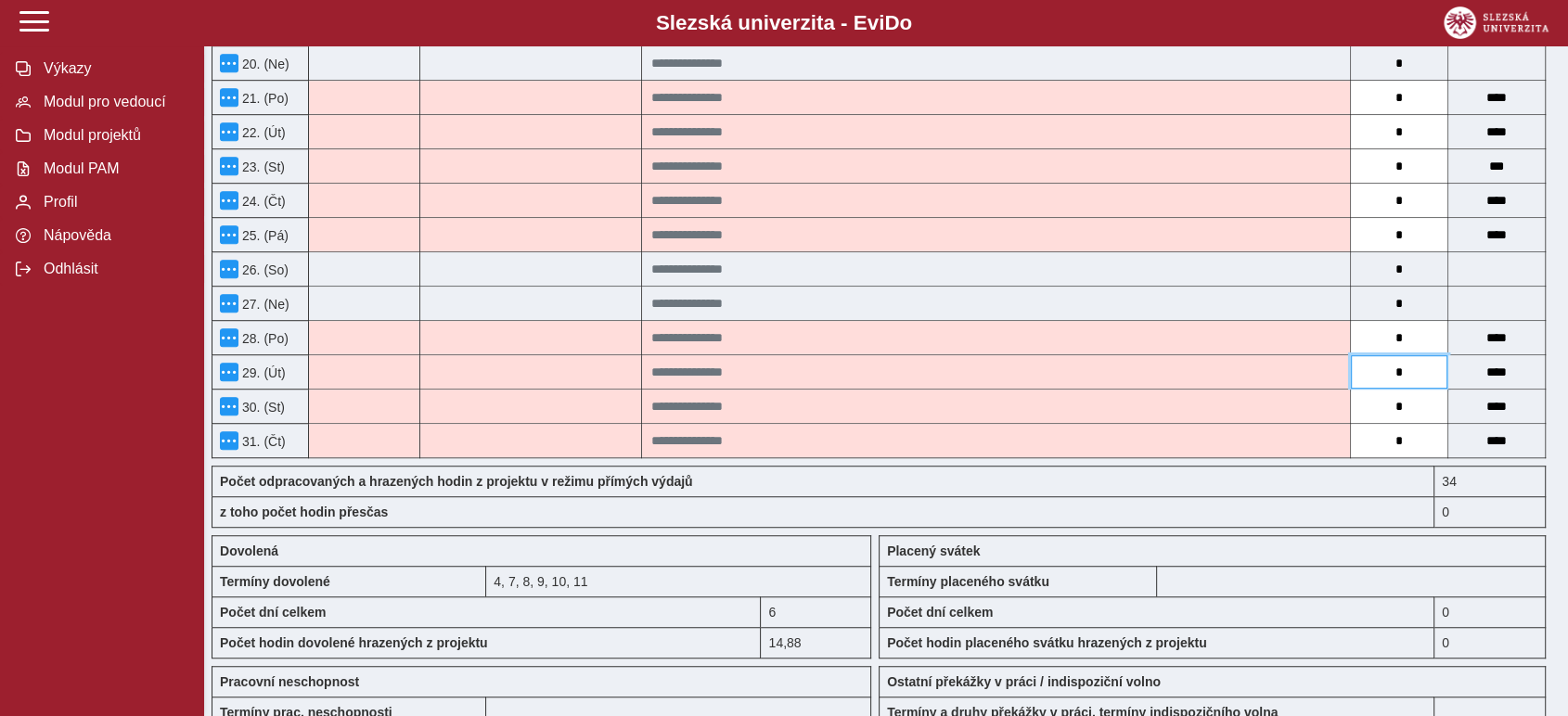 click on "*" at bounding box center (1399, 372) 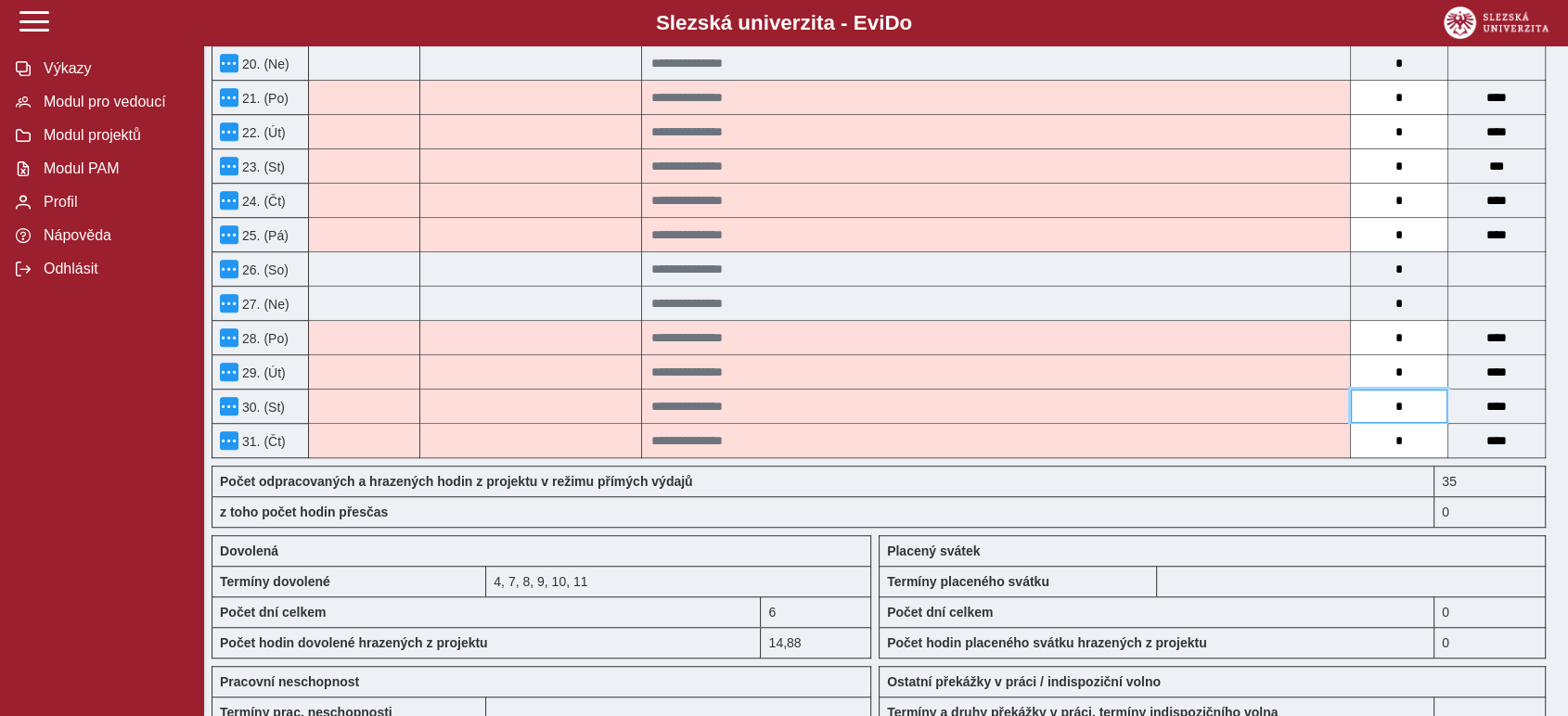 click on "*" at bounding box center (1399, 406) 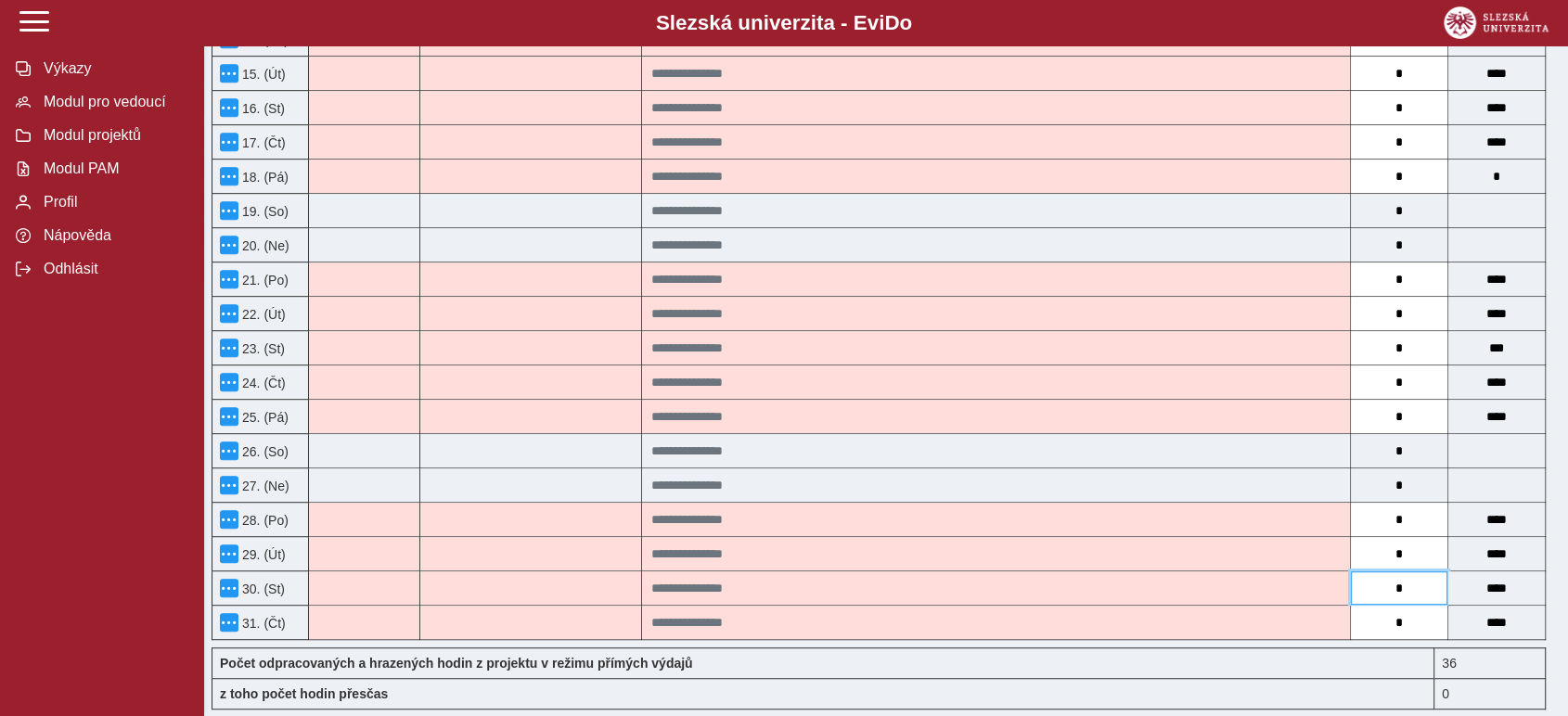 scroll, scrollTop: 927, scrollLeft: 0, axis: vertical 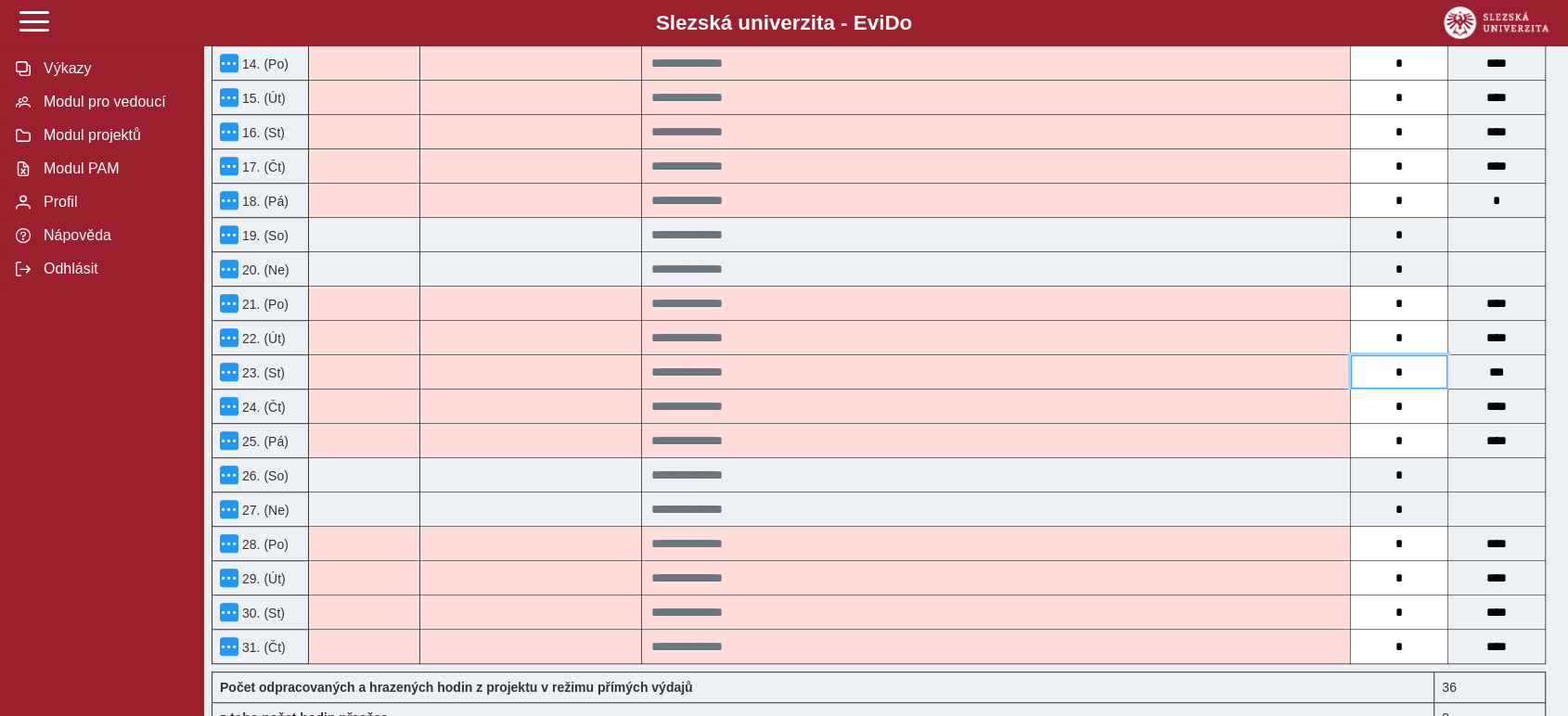 click on "*" at bounding box center (1399, 372) 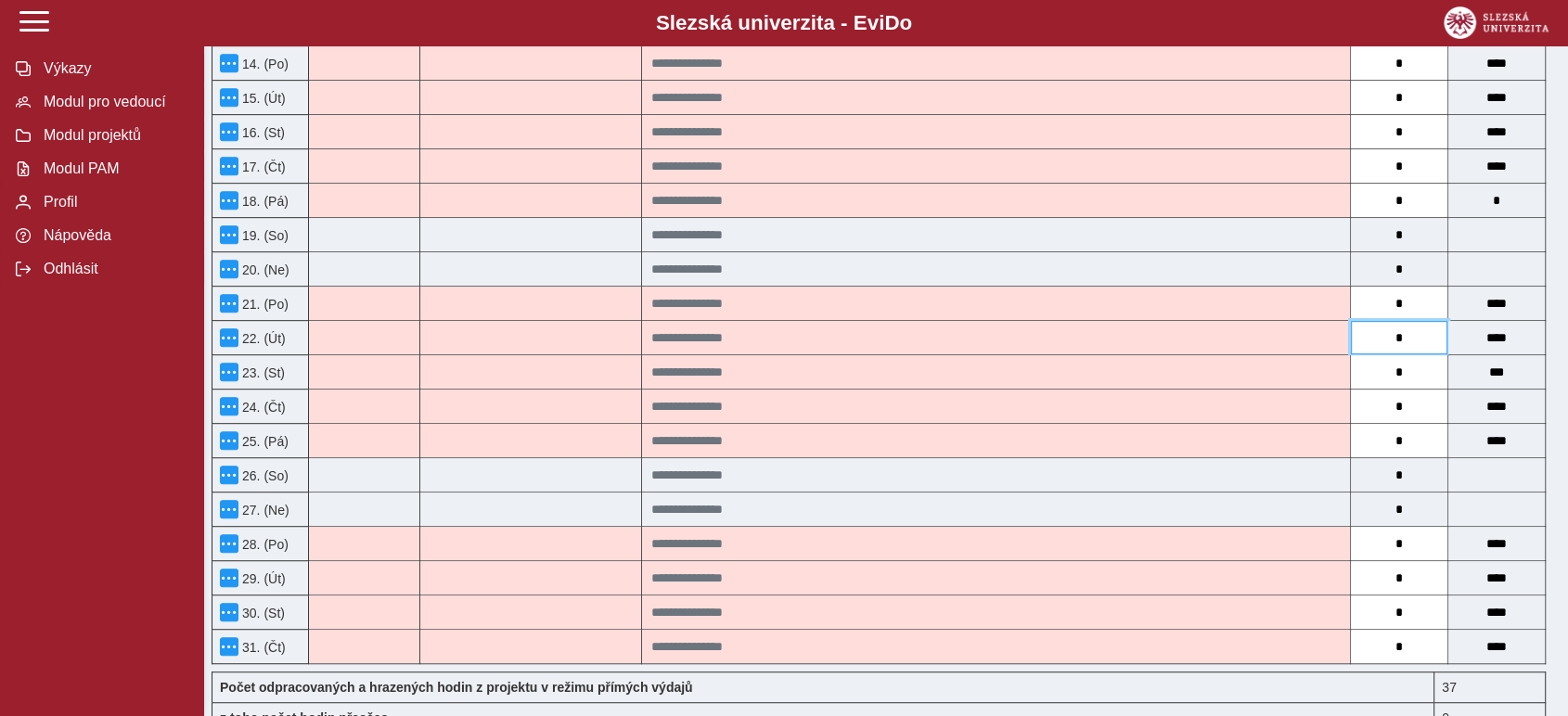 click on "*" at bounding box center [1399, 338] 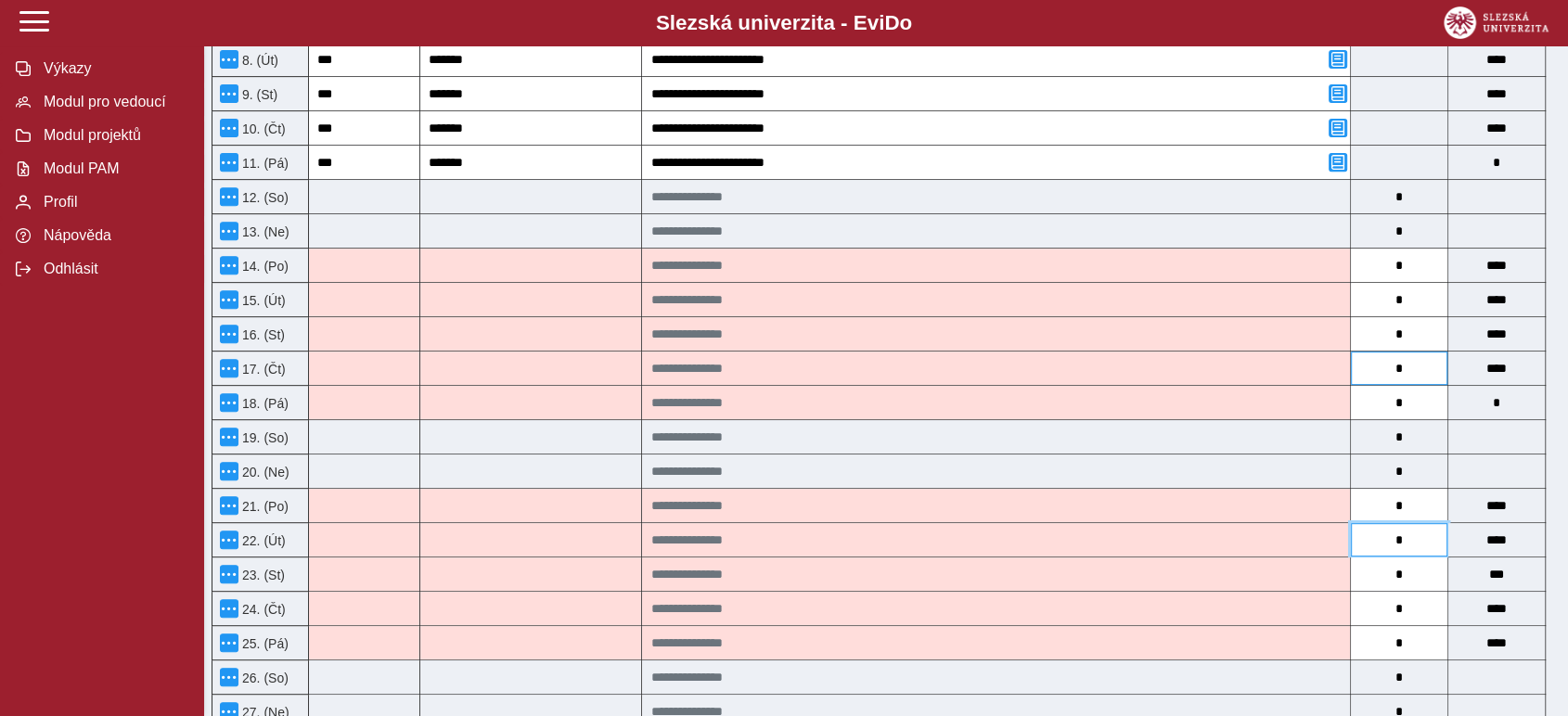 scroll, scrollTop: 721, scrollLeft: 0, axis: vertical 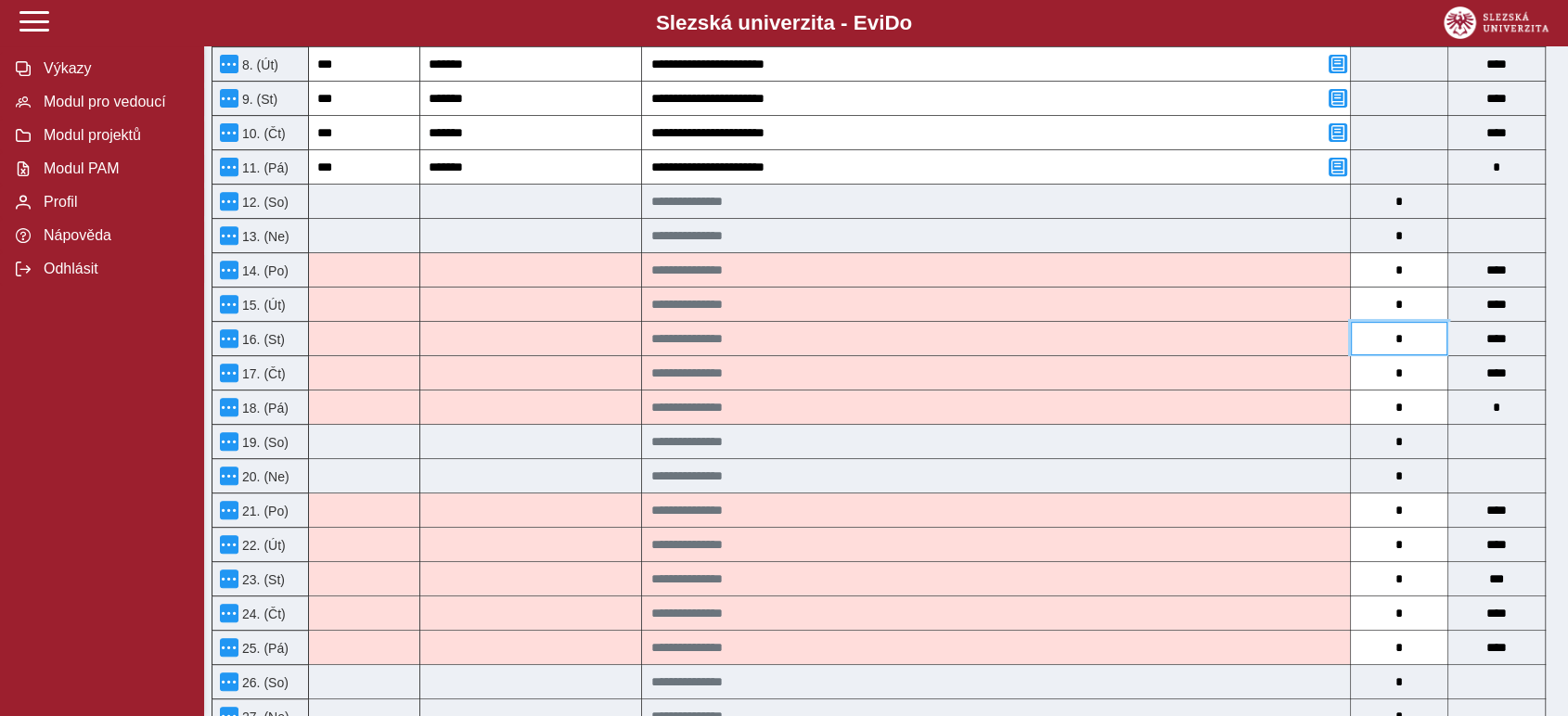 click on "*" at bounding box center [1399, 339] 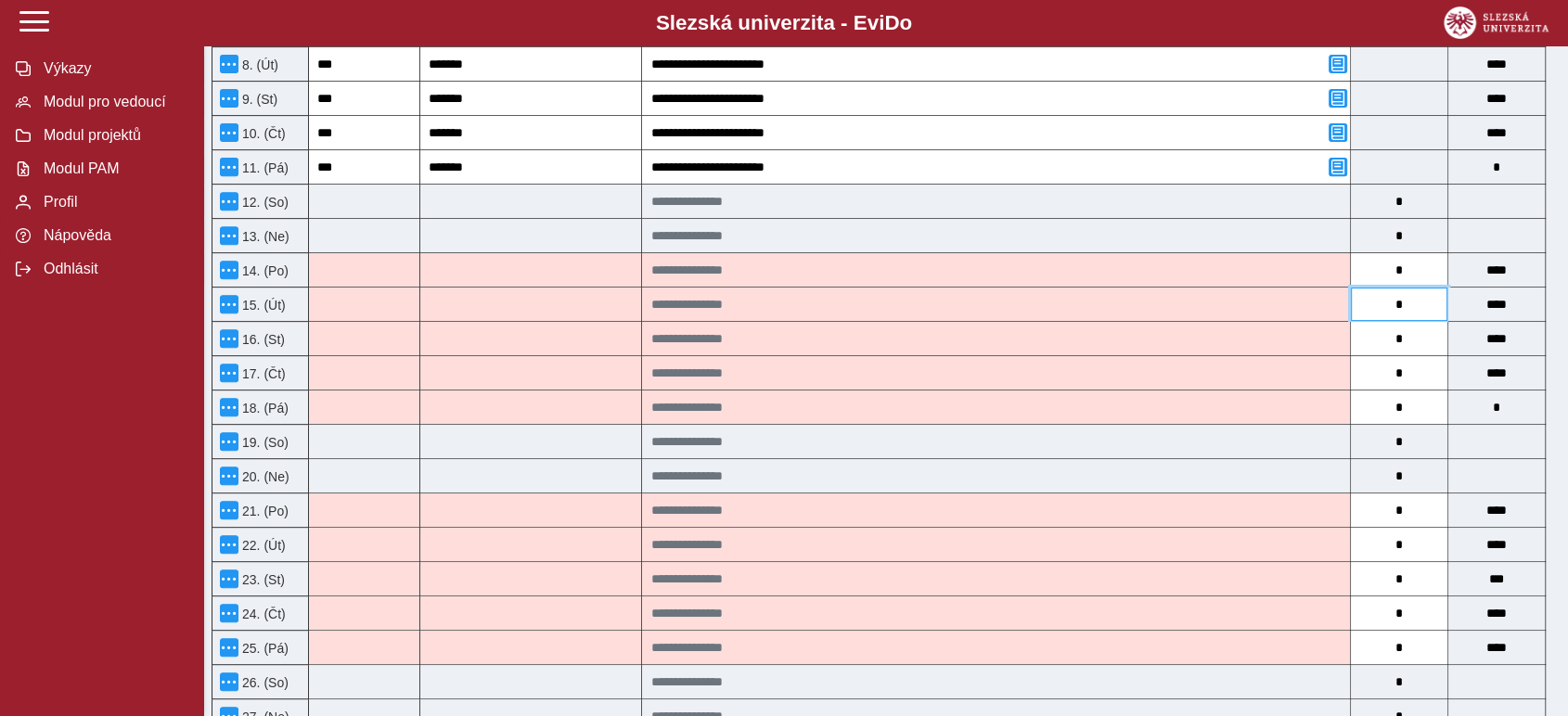 click on "*" at bounding box center [1399, 304] 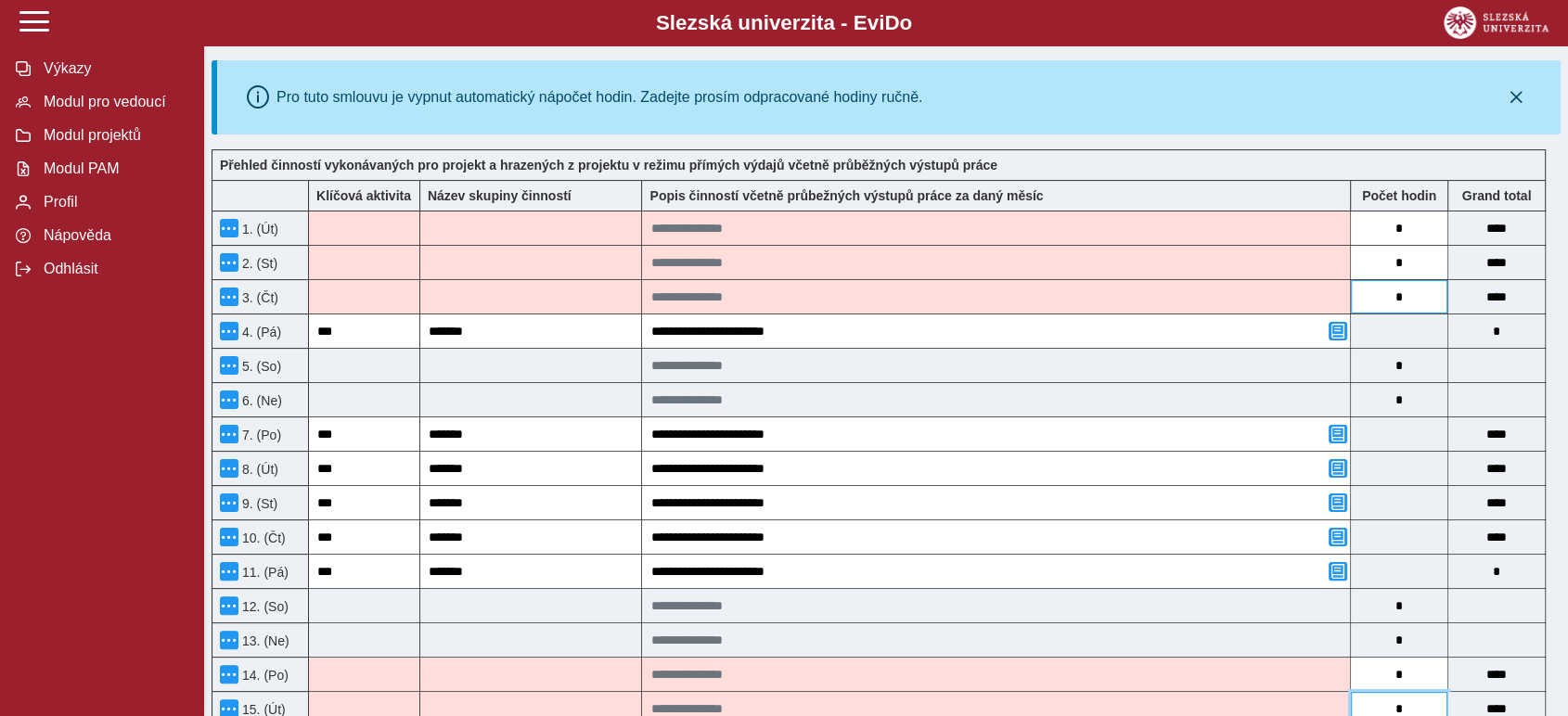 scroll, scrollTop: 206, scrollLeft: 0, axis: vertical 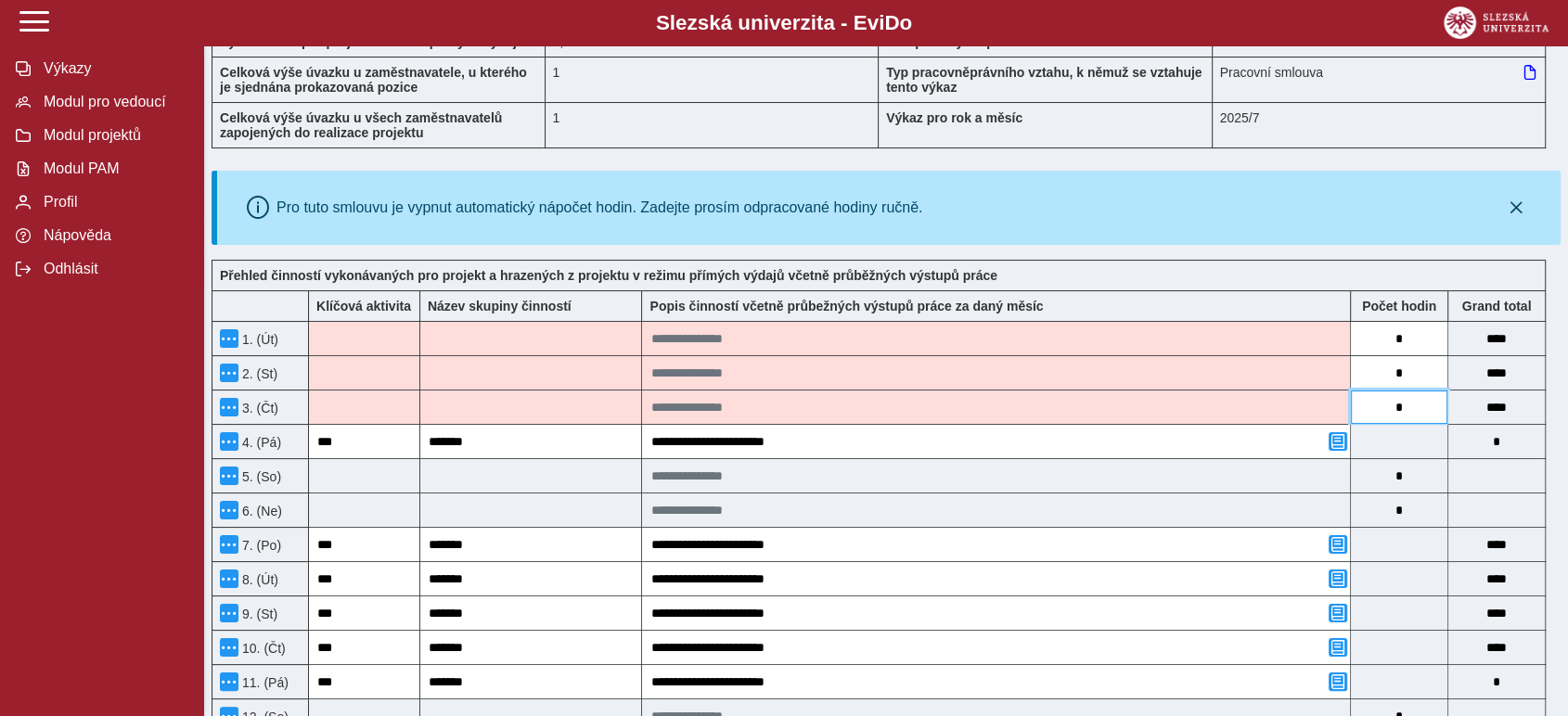 click on "*" at bounding box center (1399, 407) 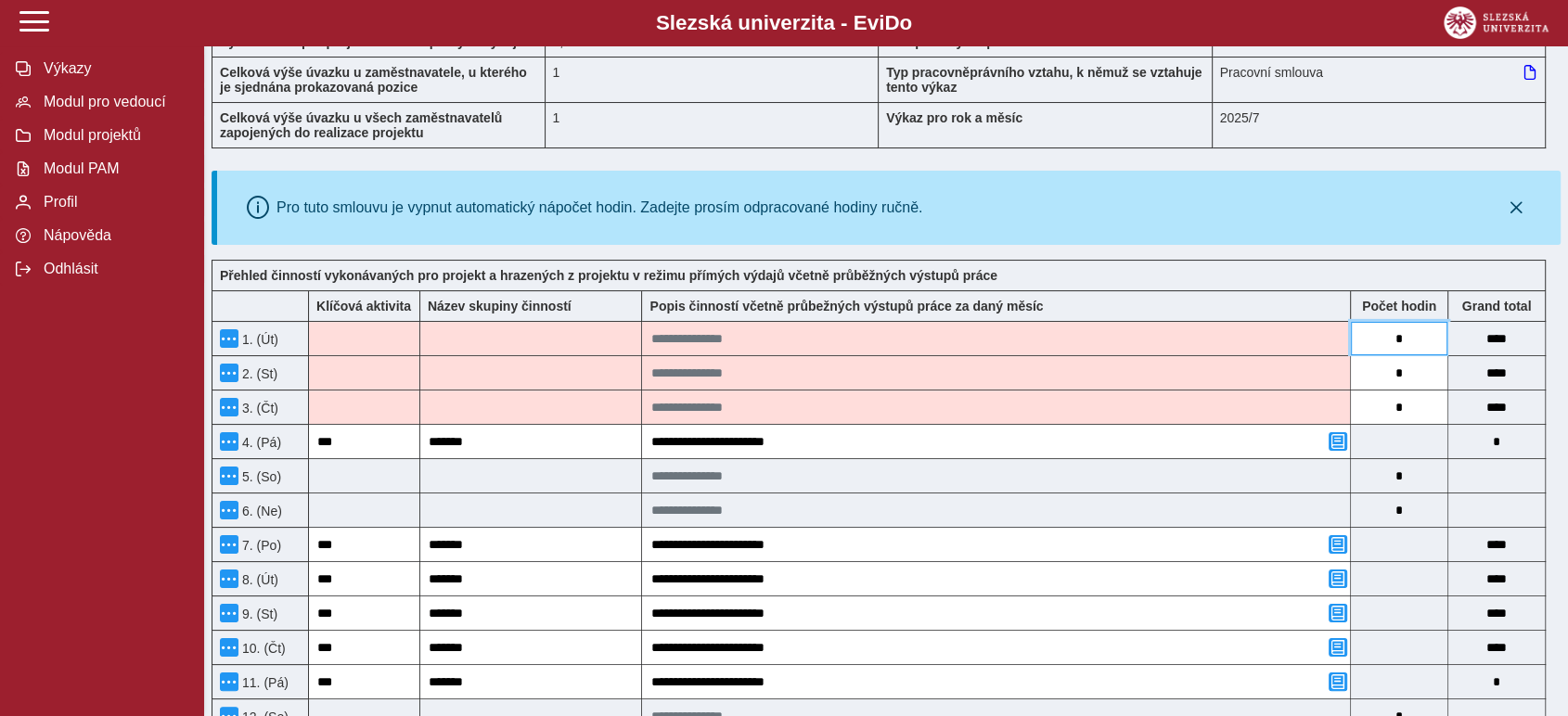 click on "*" at bounding box center [1399, 339] 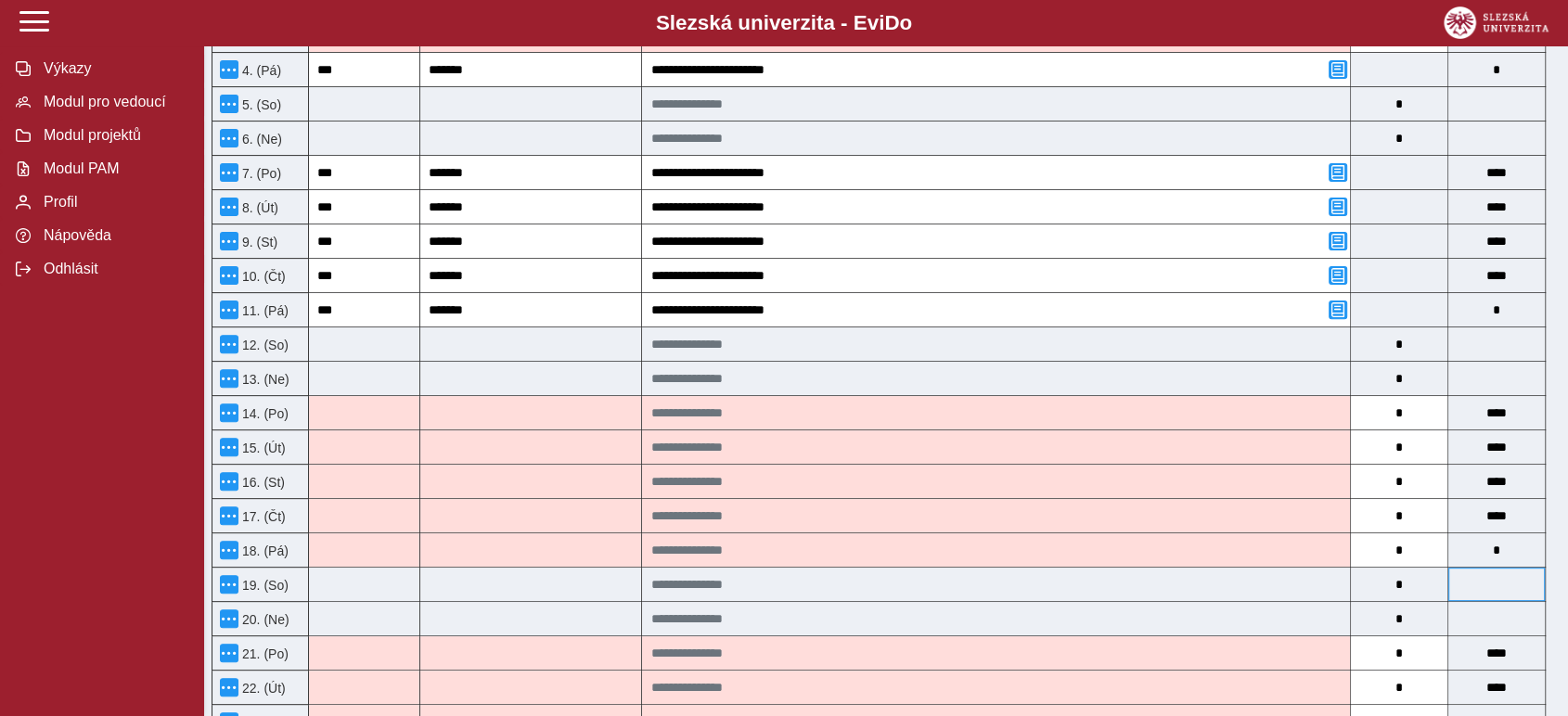 scroll, scrollTop: 412, scrollLeft: 0, axis: vertical 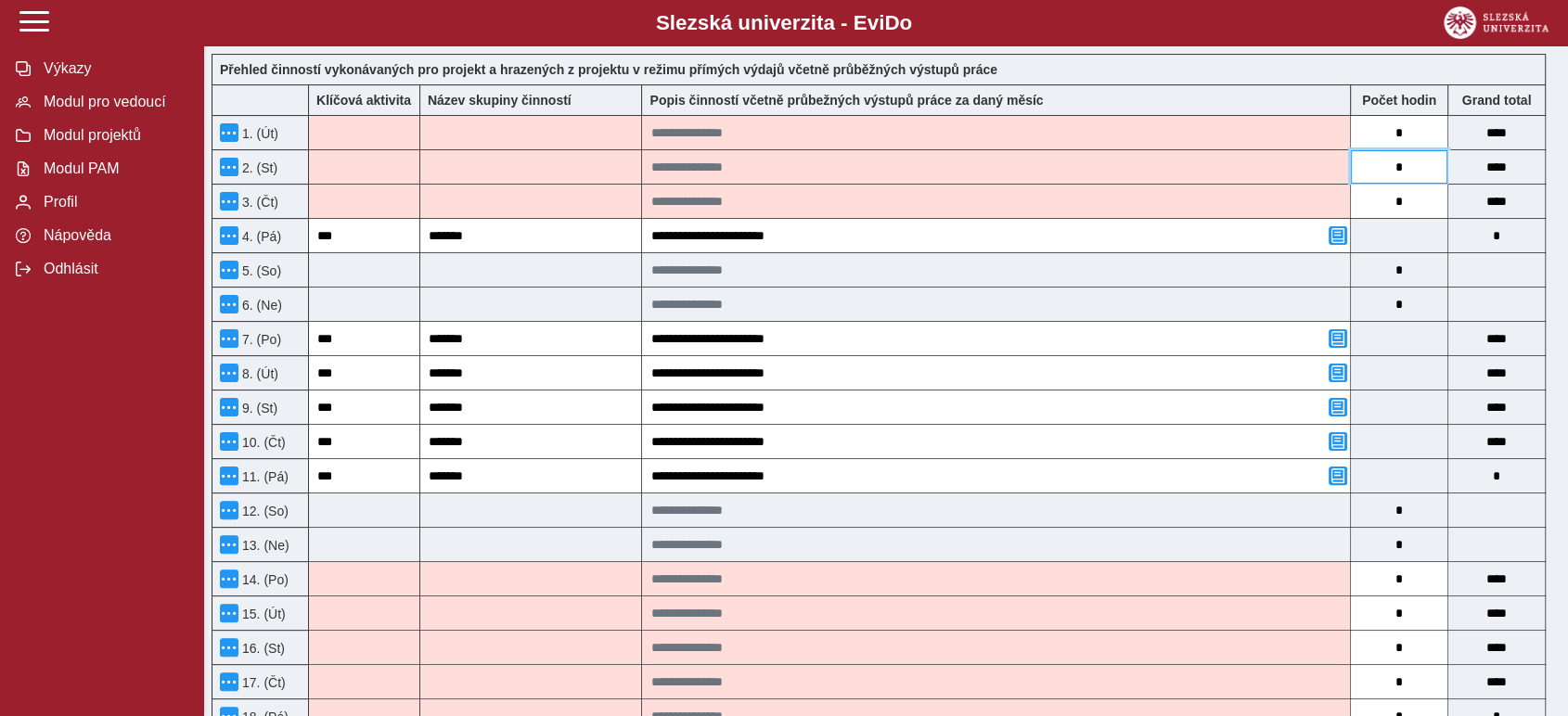 click on "*" at bounding box center [1399, 167] 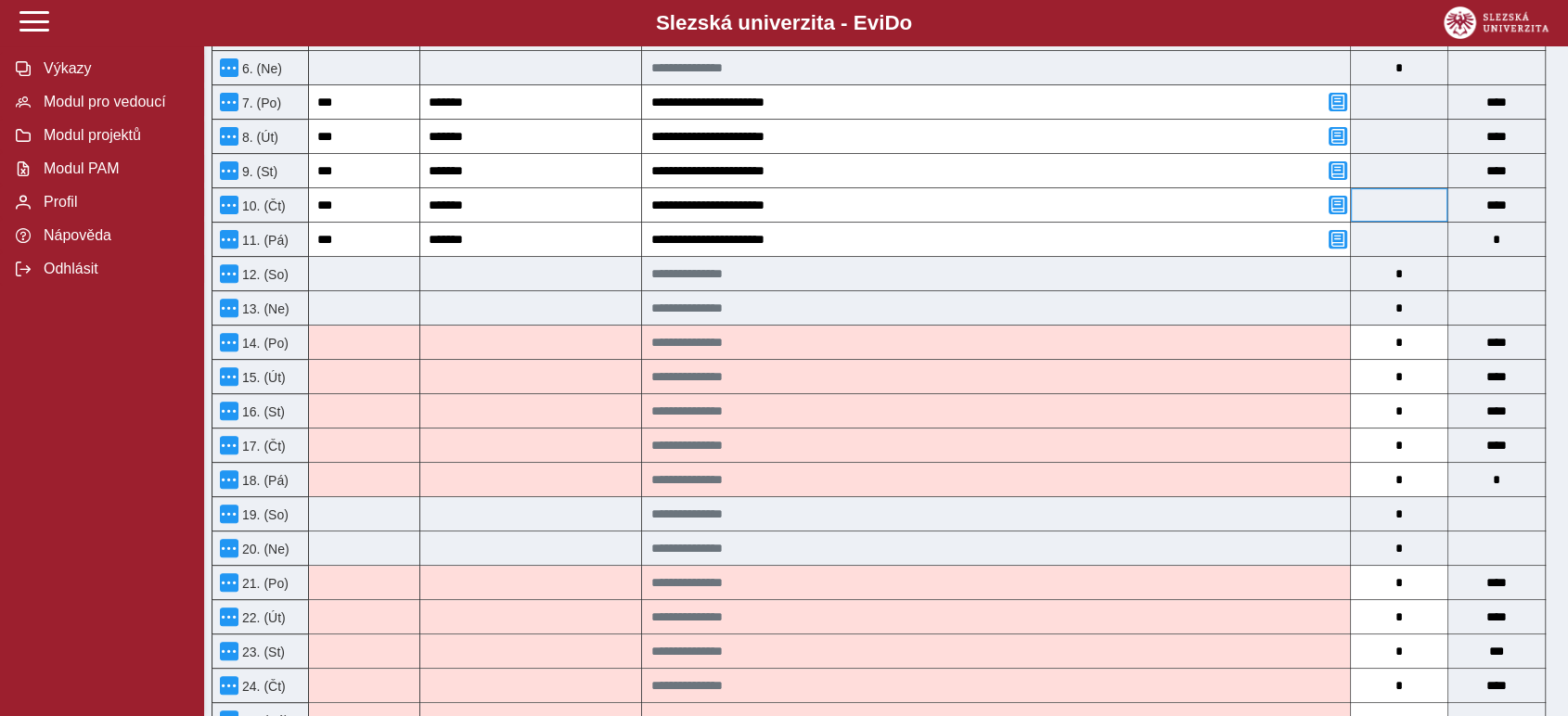 scroll, scrollTop: 684, scrollLeft: 0, axis: vertical 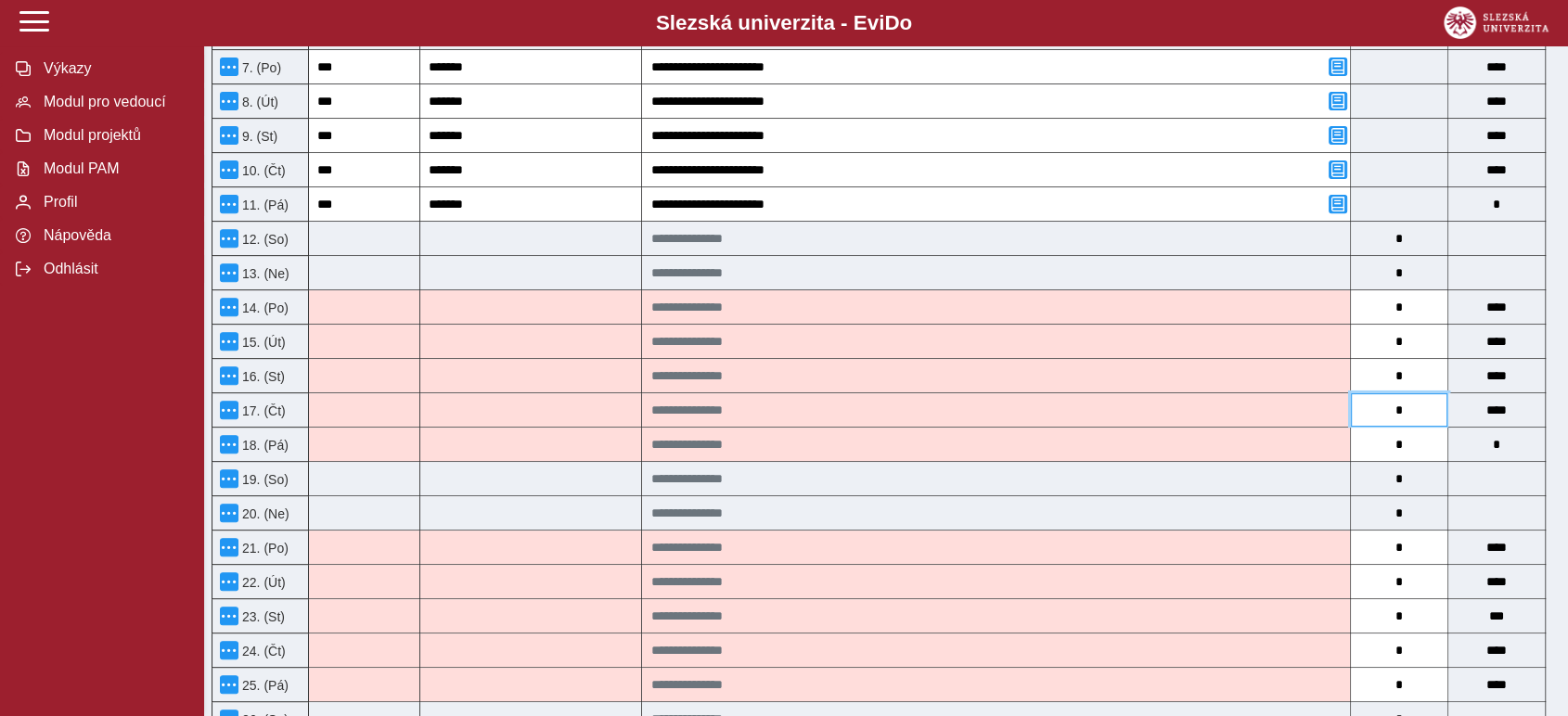 click on "*" at bounding box center (1399, 410) 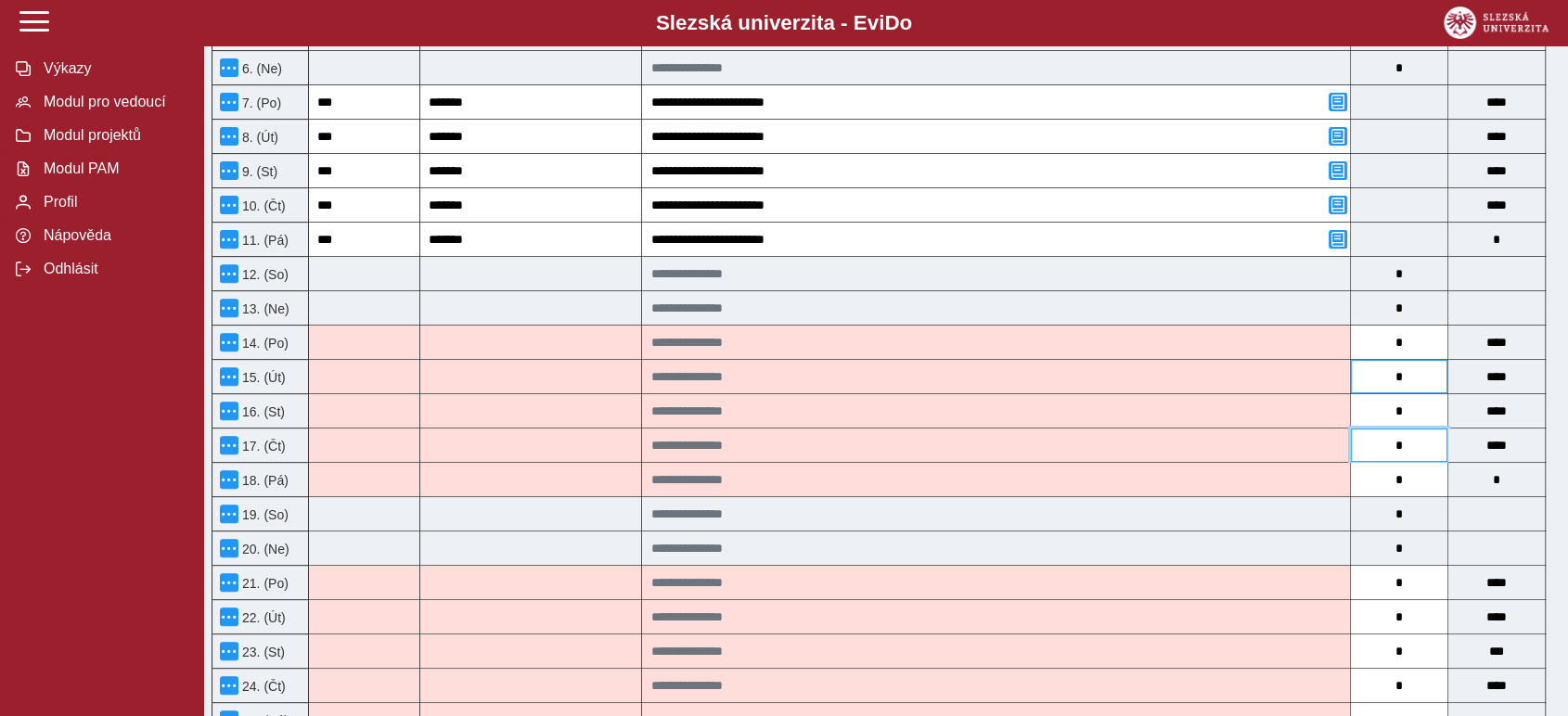 scroll, scrollTop: 684, scrollLeft: 0, axis: vertical 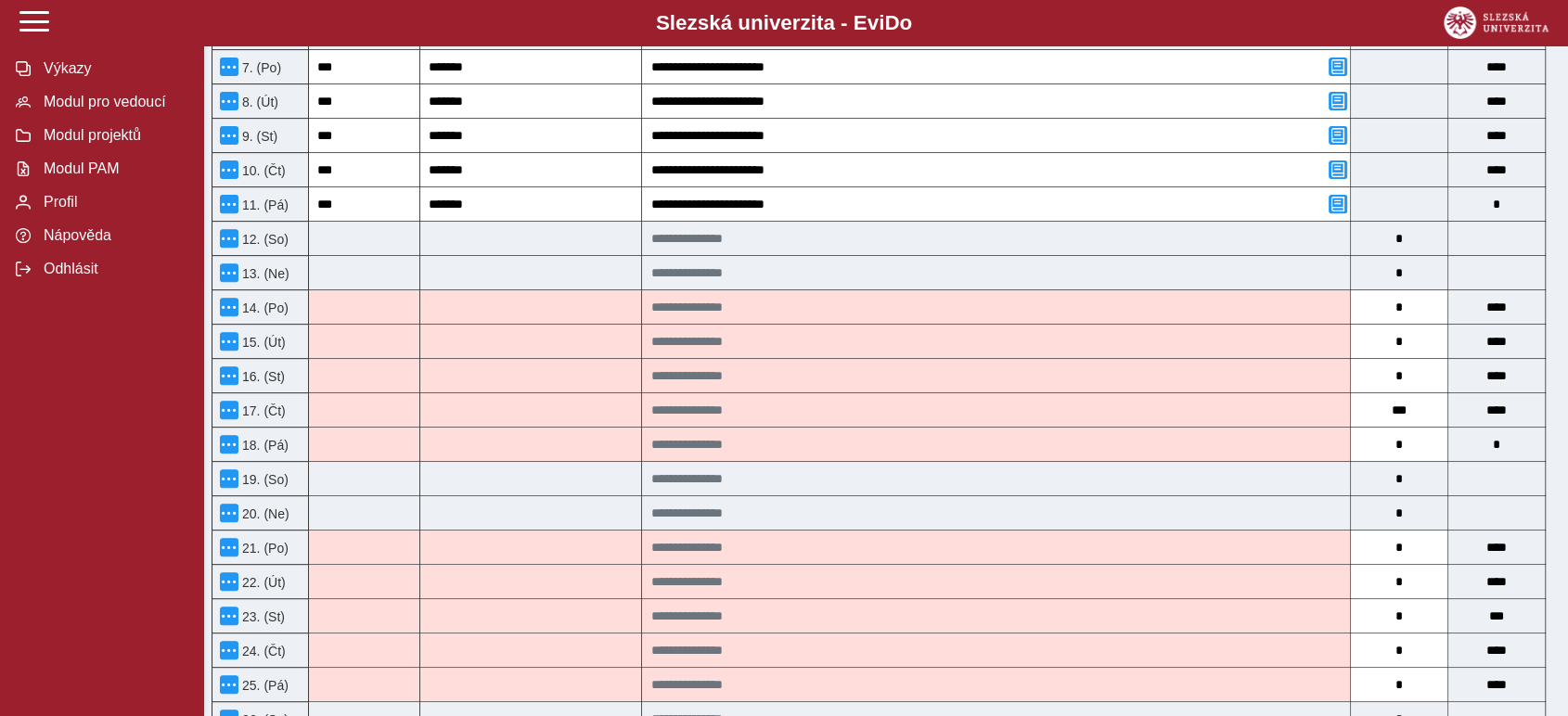 click on "Zpět  Pracovní výkaz (stav: nepodepsán)  Uložit Storno Chyba 18 Možnosti   Název projektu Název příjemce Registrační číslo  Rozvoj kompetencí pro udržitelnou budoucnost na Slezské univerzitě v Opavě   Slezská univerzita v Opavě   NPO_SU_MSMT-2122/2024-5  Jméno a příjmení  Mgr. [FIRST] [LAST]  Název pozice  odborný pracovník přípravy a implementace strategie udržitelnosti  Výše úvazku pro projekt v režimu přímých výdajů  0,31  Kód položky rozpočtu  1.1.1.1.2.4.1.1  Celková výše úvazku u zaměstnavatele, u kterého je sjednána prokazovaná pozice  1  Typ pracovněprávního vztahu, k němuž se vztahuje tento výkaz  Pracovní smlouva    Celková výše úvazku u všech zaměstnavatelů zapojených do realizace projektu  1  Výkaz pro rok a měsíc  2025/7   Pro tuto smlouvu je vypnut automatický nápočet hodin. Zadejte prosím odpracované hodiny ručně.  Klíčová aktivita Název skupiny činností Počet hodin Grand total    1. (Út)  * ****    2. (St)  *" at bounding box center (886, 492) 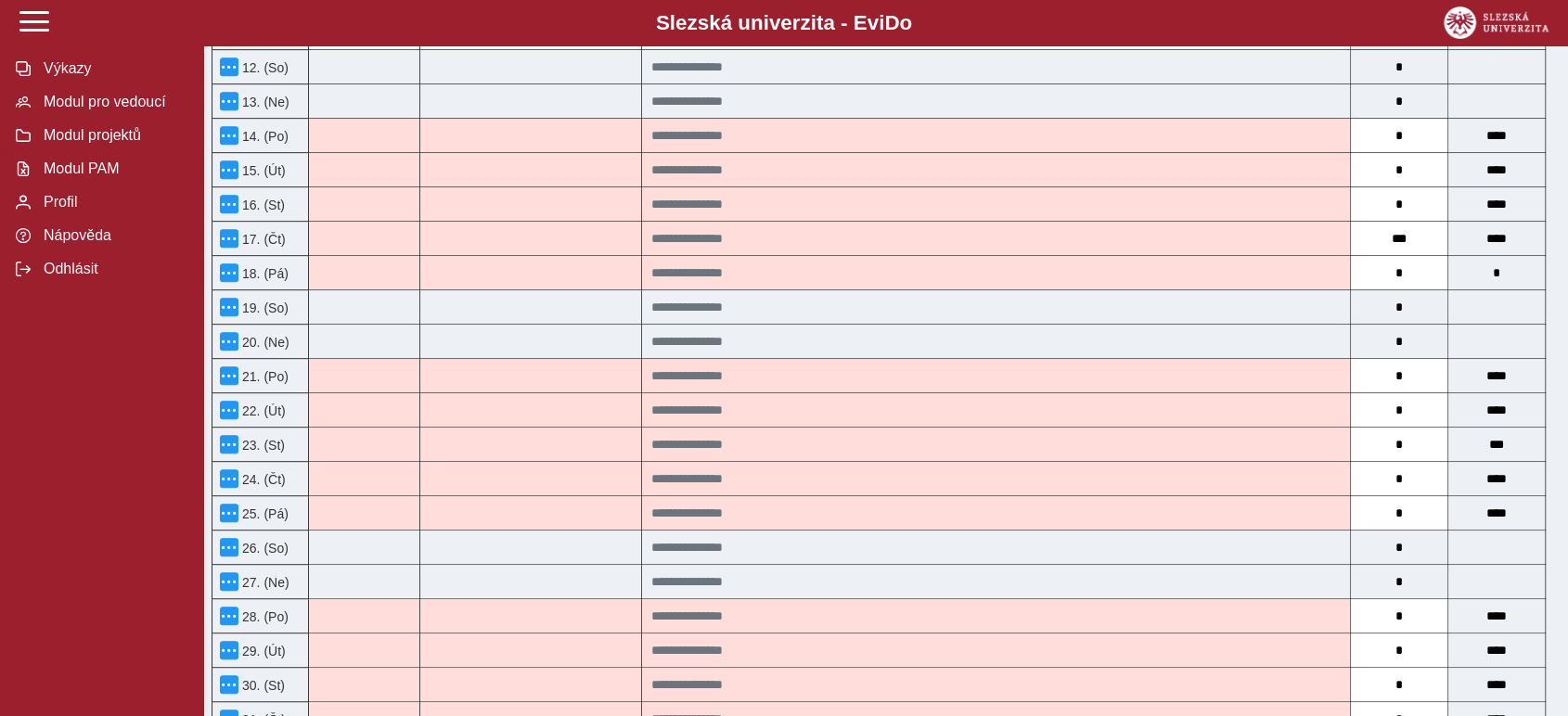 scroll, scrollTop: 581, scrollLeft: 0, axis: vertical 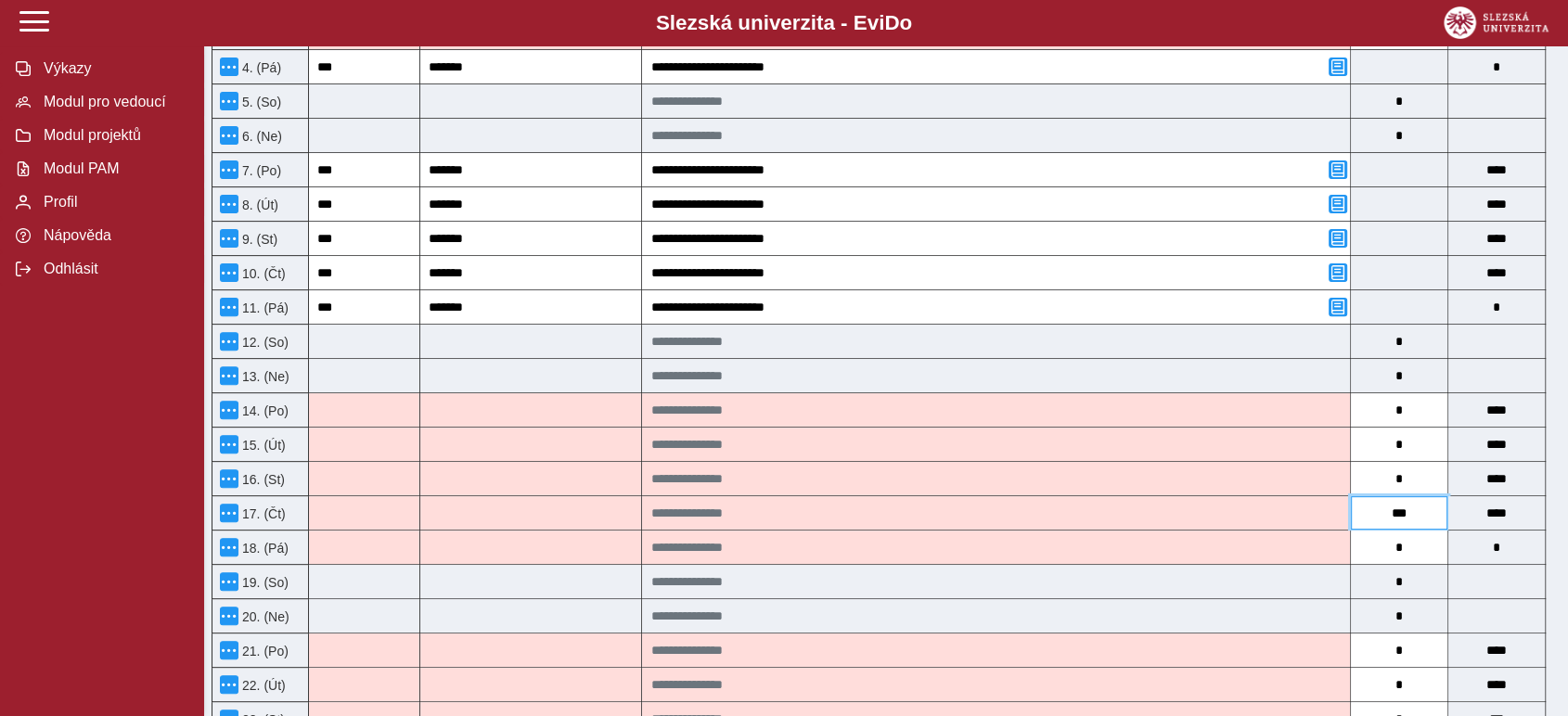click on "***" at bounding box center (1399, 513) 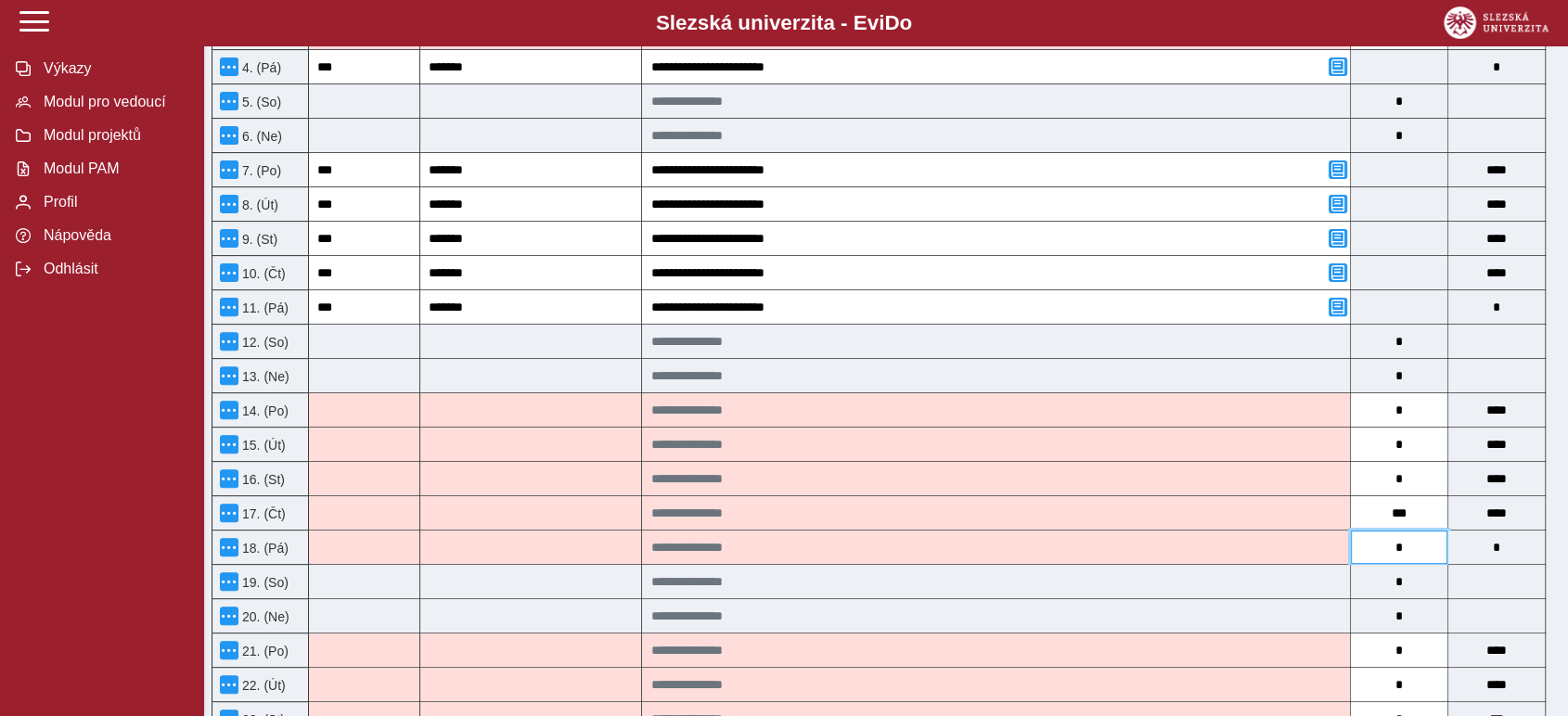 click on "*" at bounding box center [1399, 547] 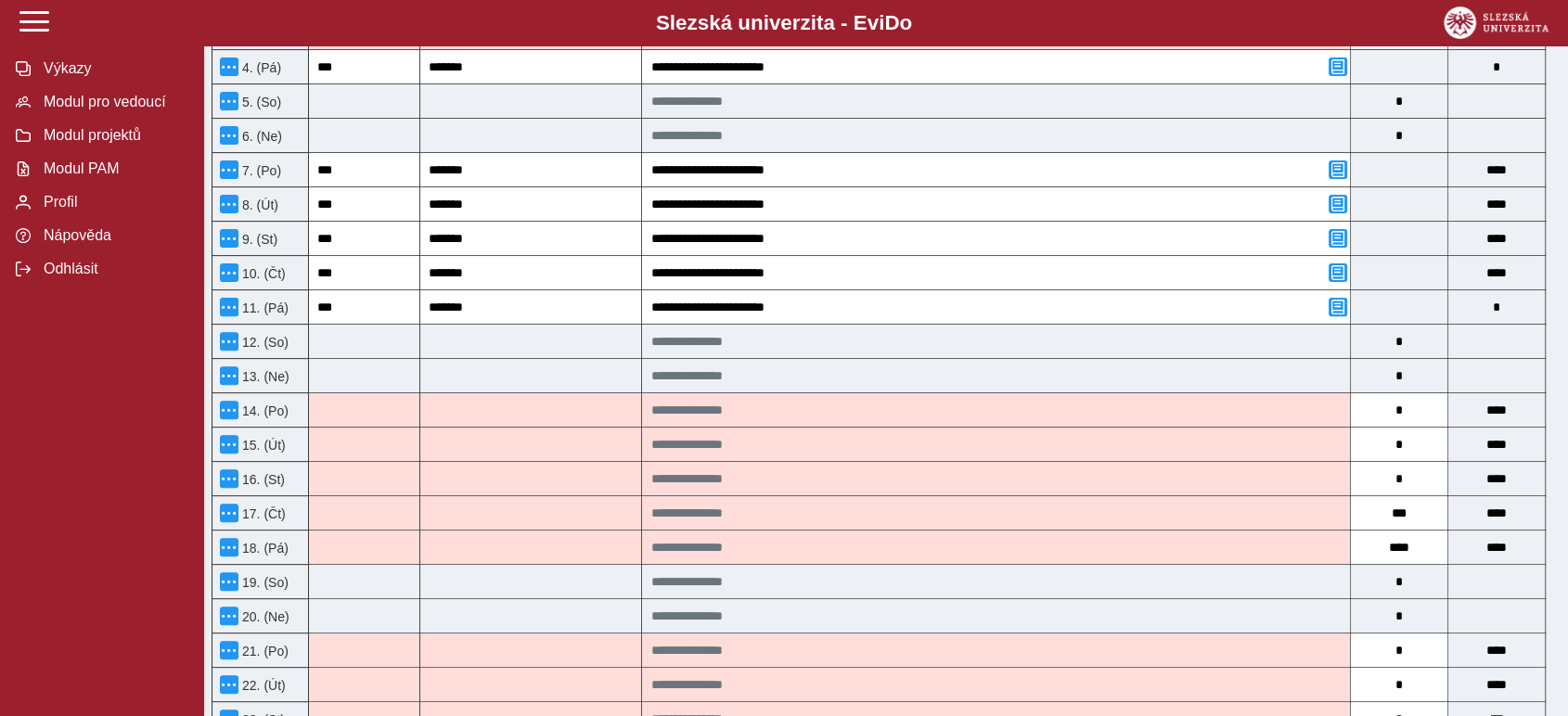 click on "**********" at bounding box center [879, 448] 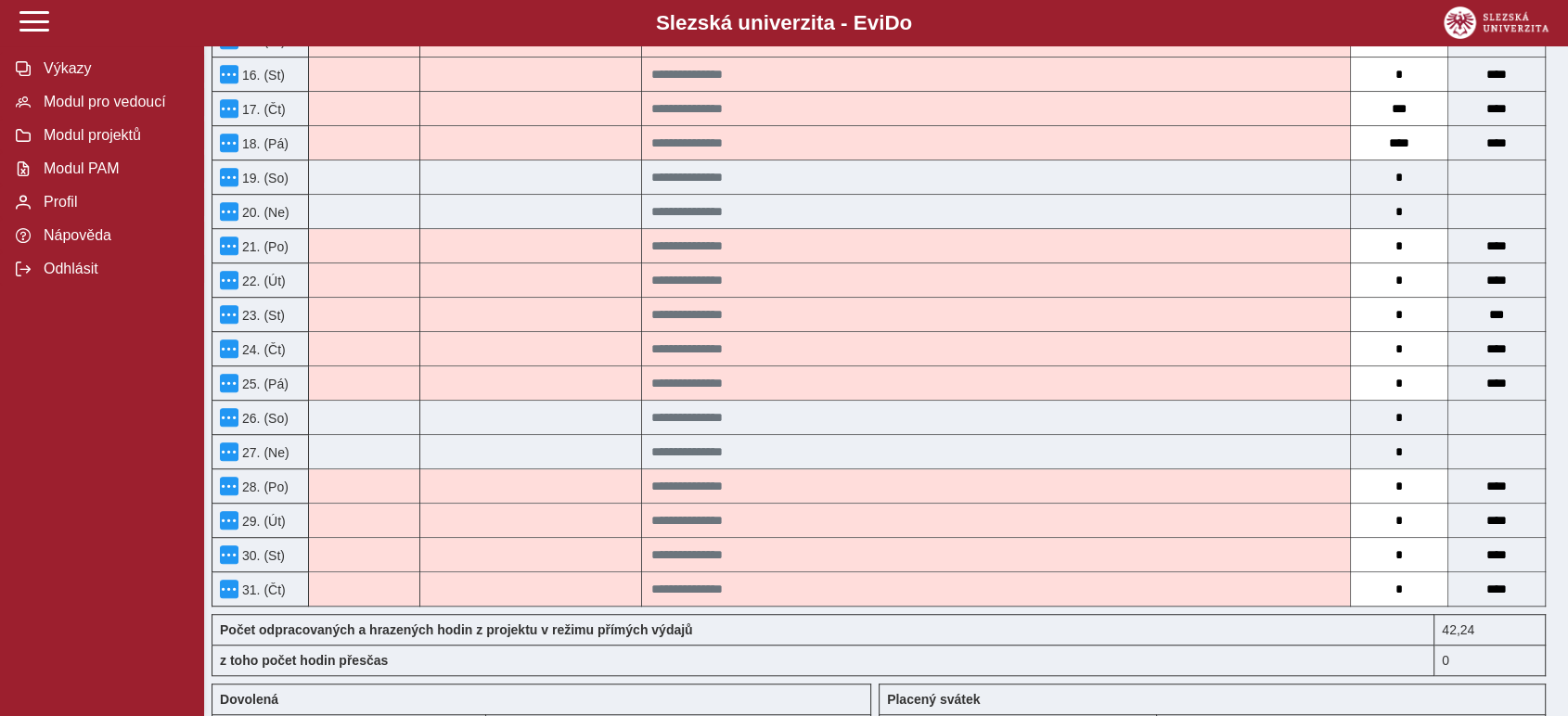 scroll, scrollTop: 890, scrollLeft: 0, axis: vertical 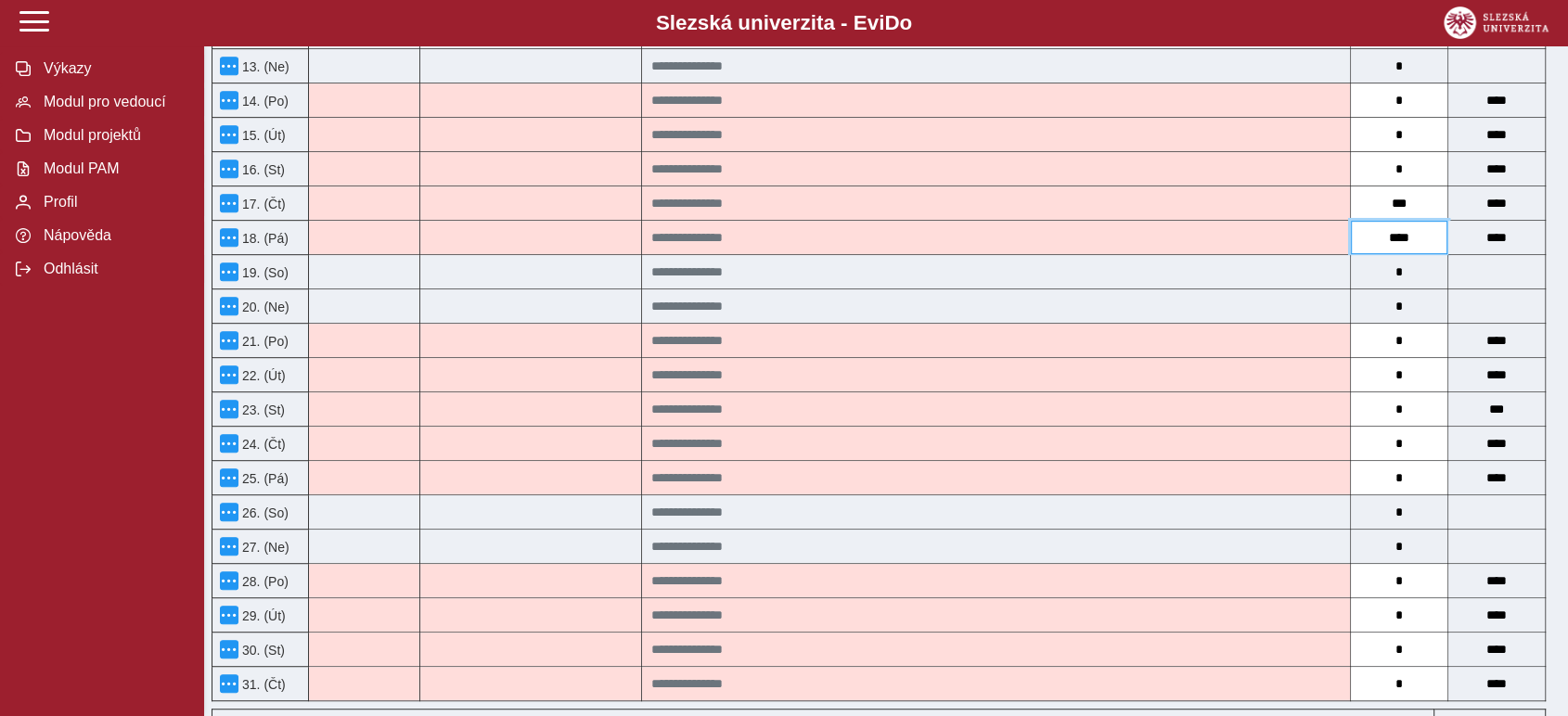 click on "****" at bounding box center (1399, 237) 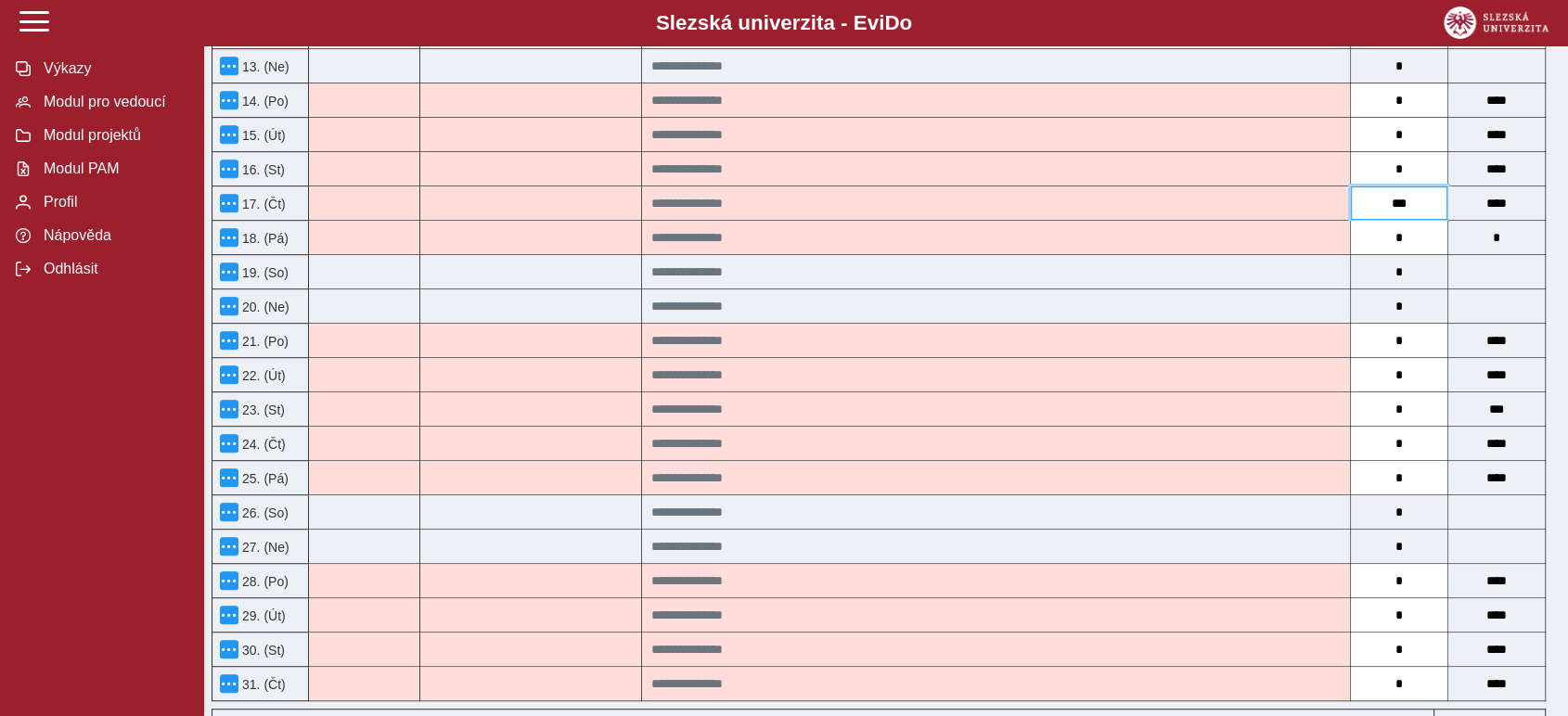 click on "***" at bounding box center [1399, 203] 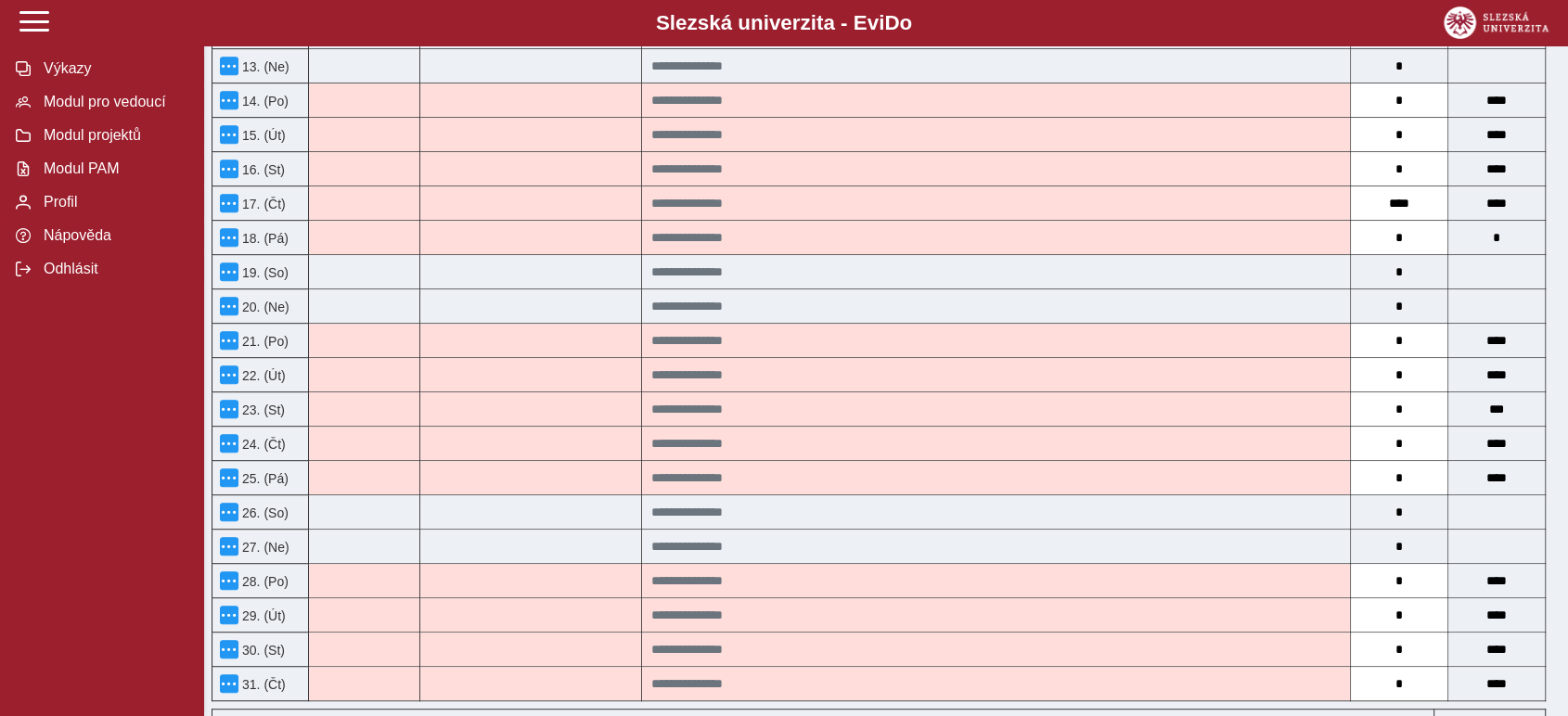 drag, startPoint x: 1557, startPoint y: 322, endPoint x: 1572, endPoint y: 326, distance: 15.524175 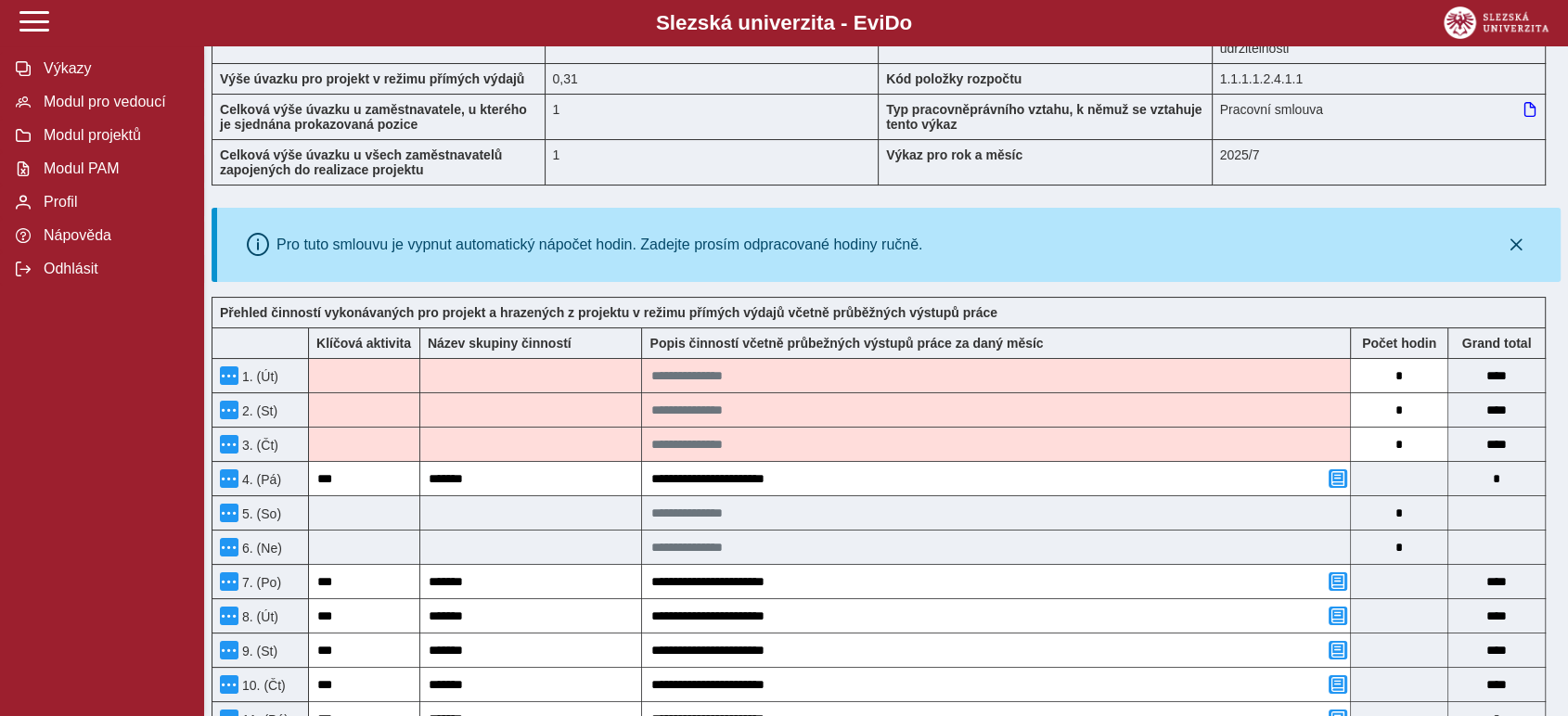 scroll, scrollTop: 0, scrollLeft: 0, axis: both 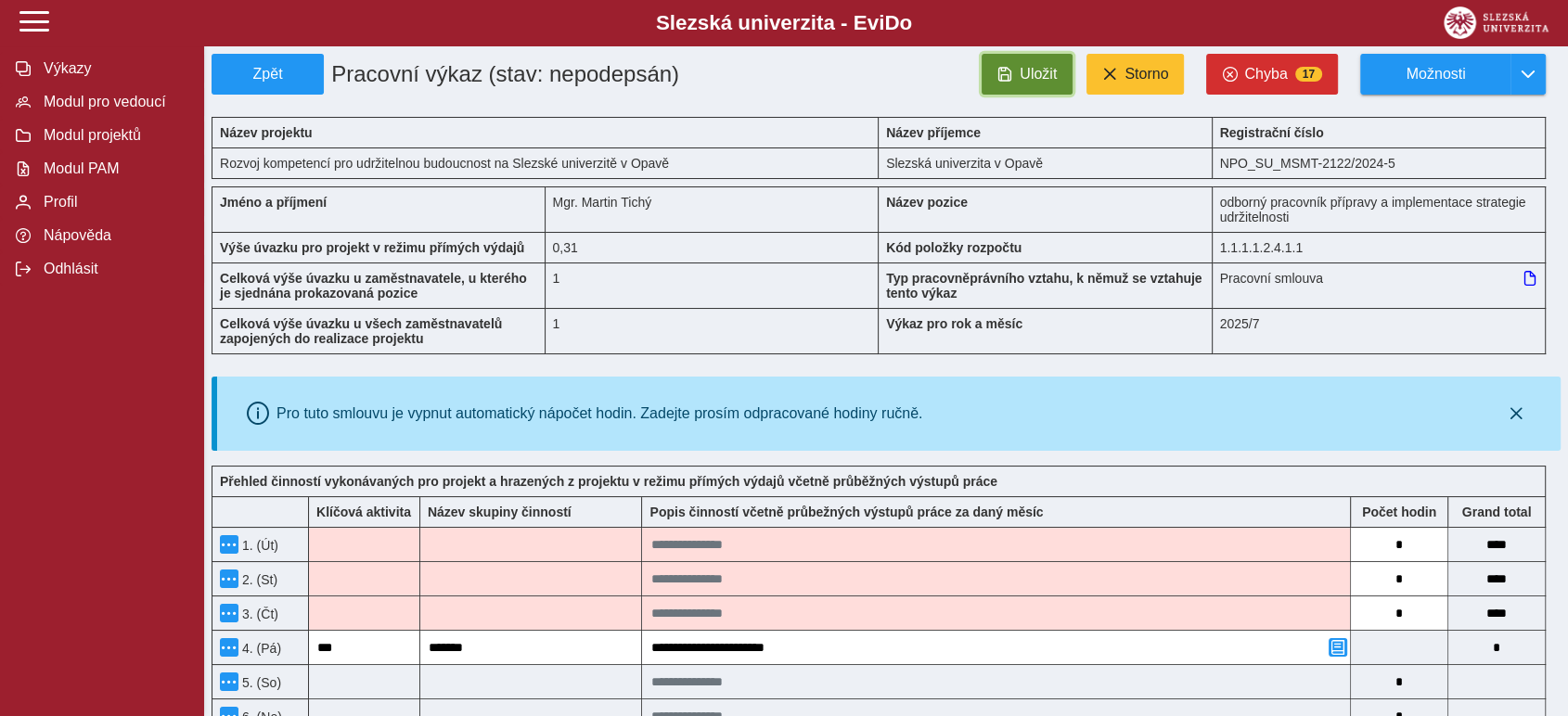 click at bounding box center (1005, 74) 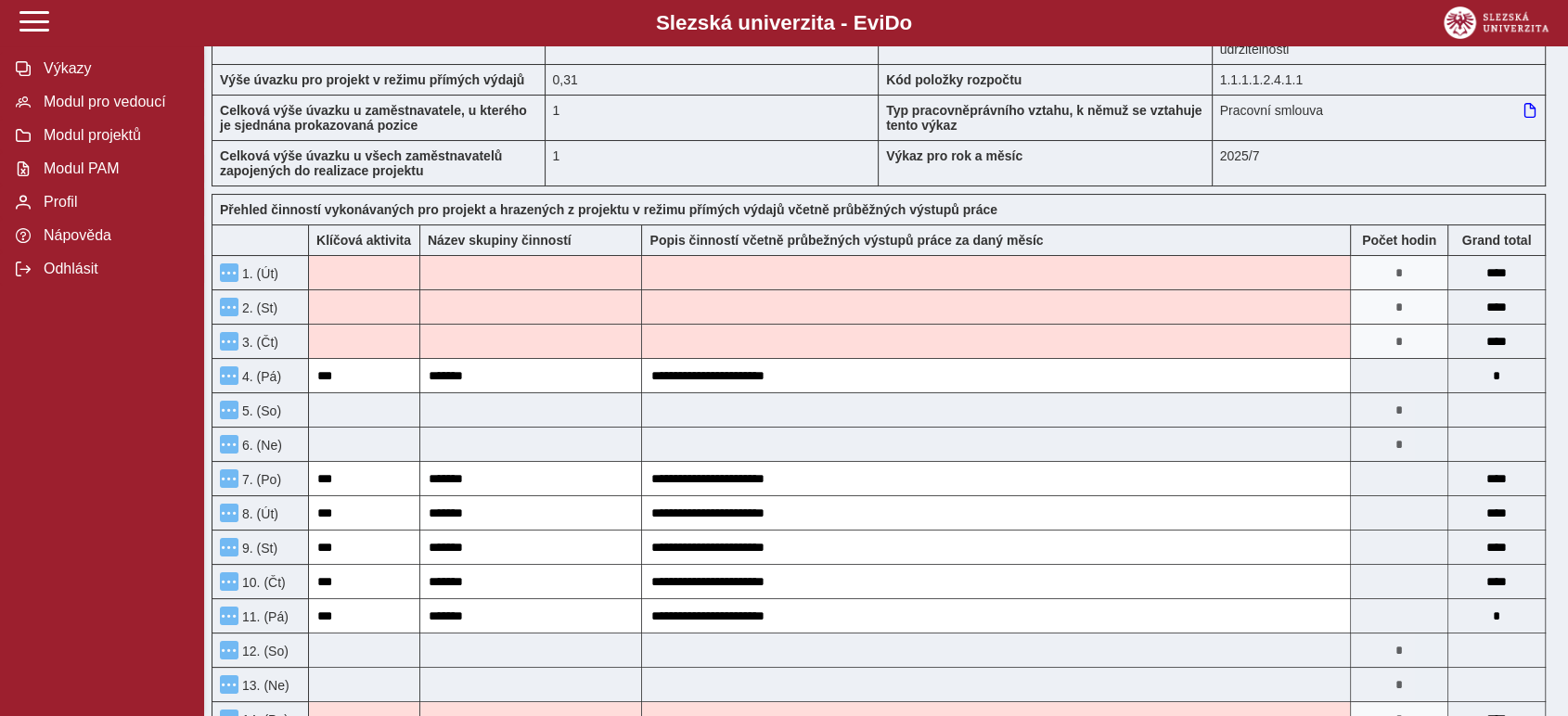scroll, scrollTop: 0, scrollLeft: 0, axis: both 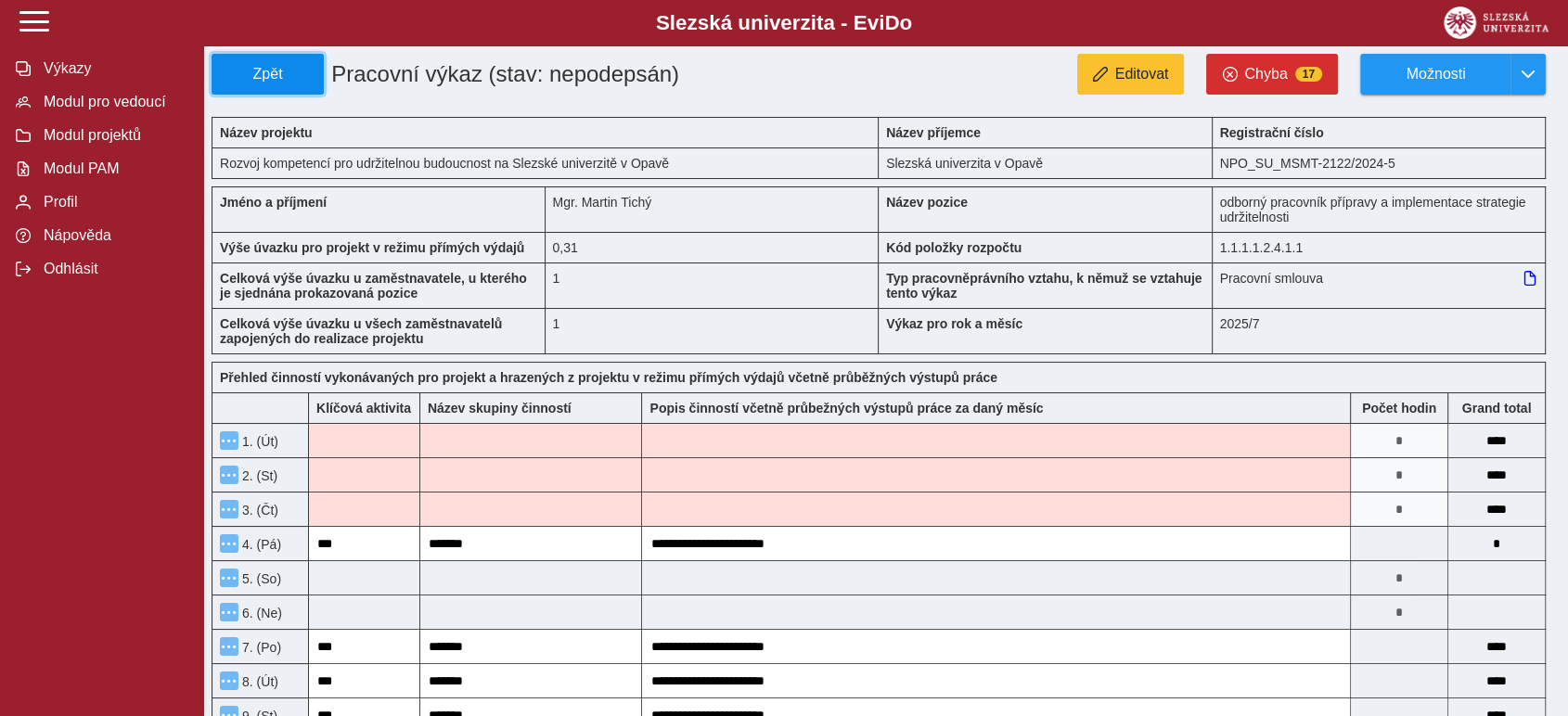 click on "Zpět" at bounding box center [267, 74] 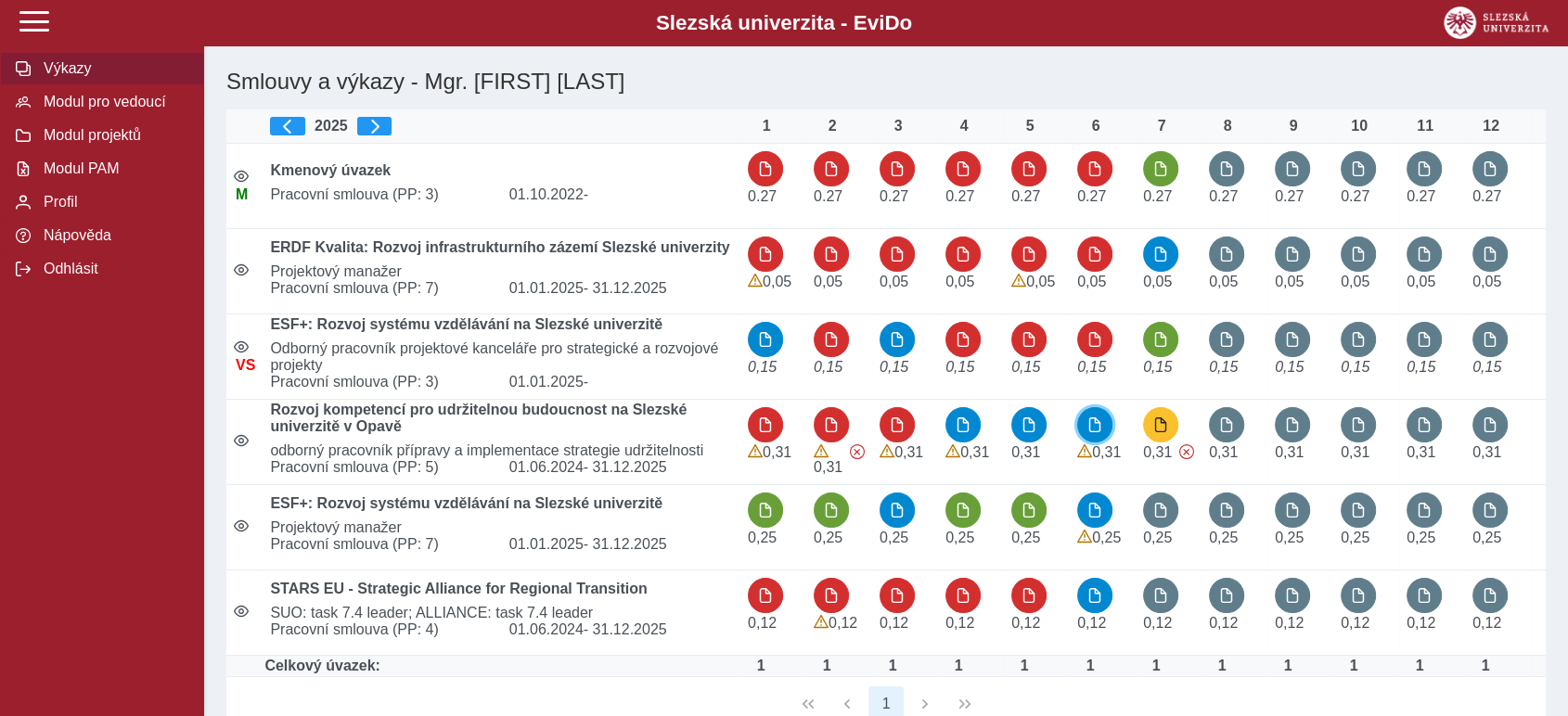 click at bounding box center [1095, 425] 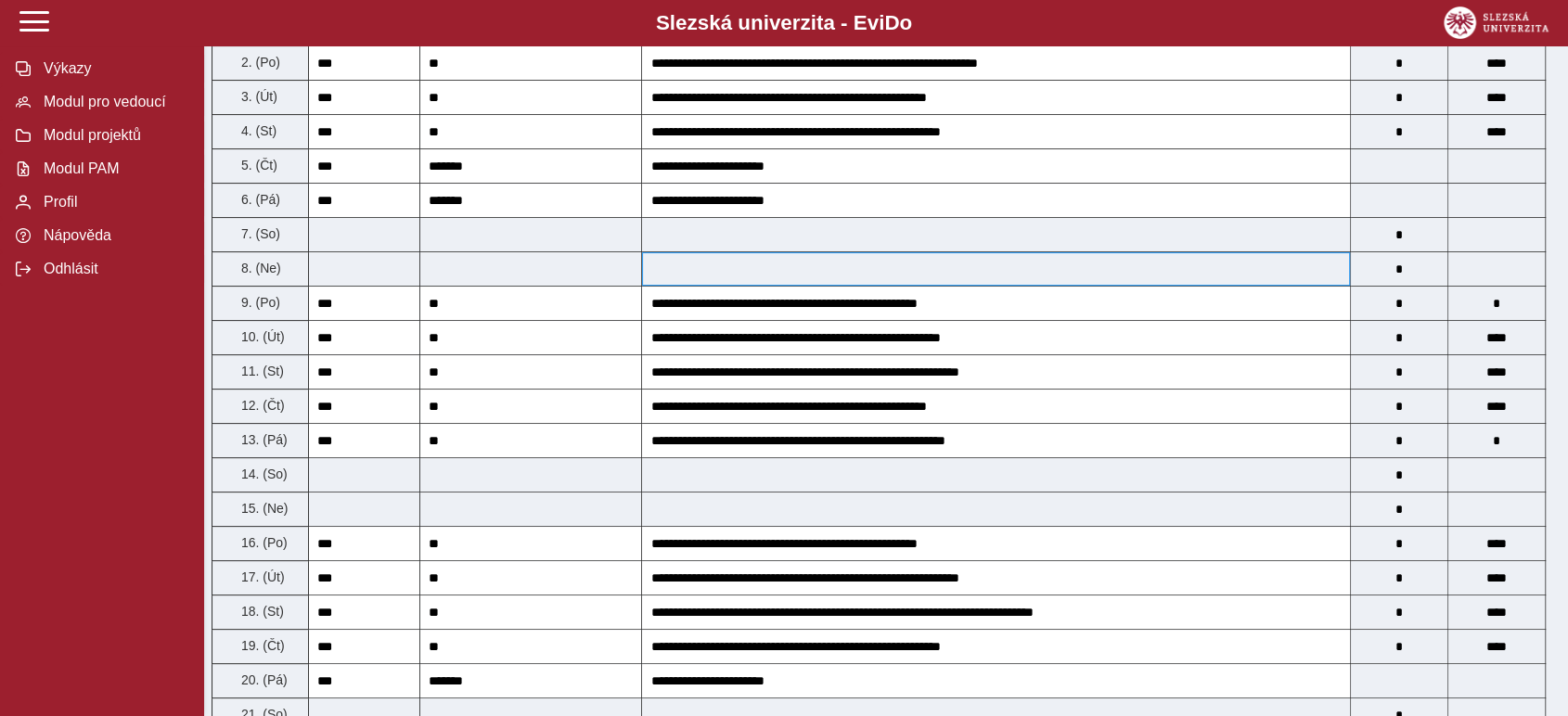 scroll, scrollTop: 0, scrollLeft: 0, axis: both 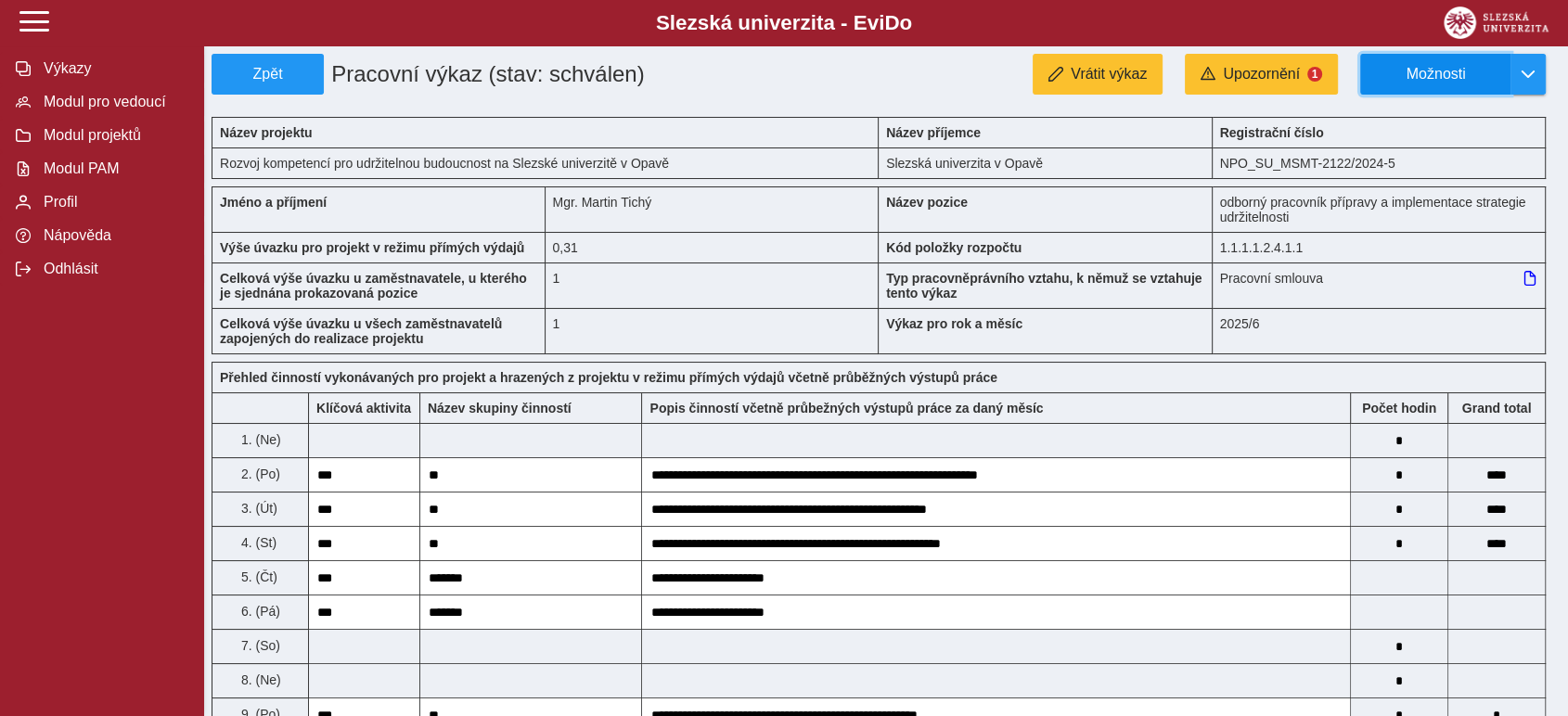 click on "Možnosti" at bounding box center [1435, 74] 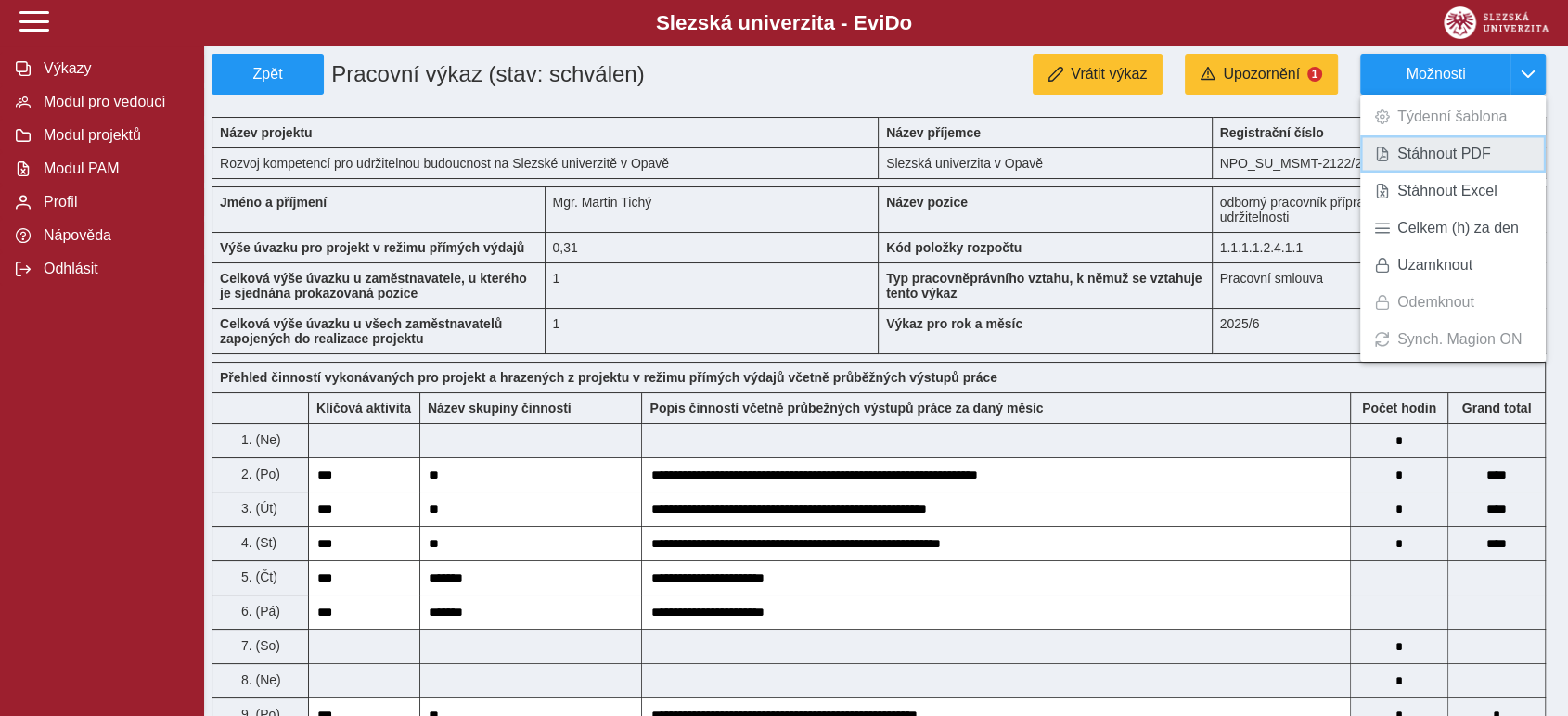 click on "Stáhnout PDF" at bounding box center [1444, 154] 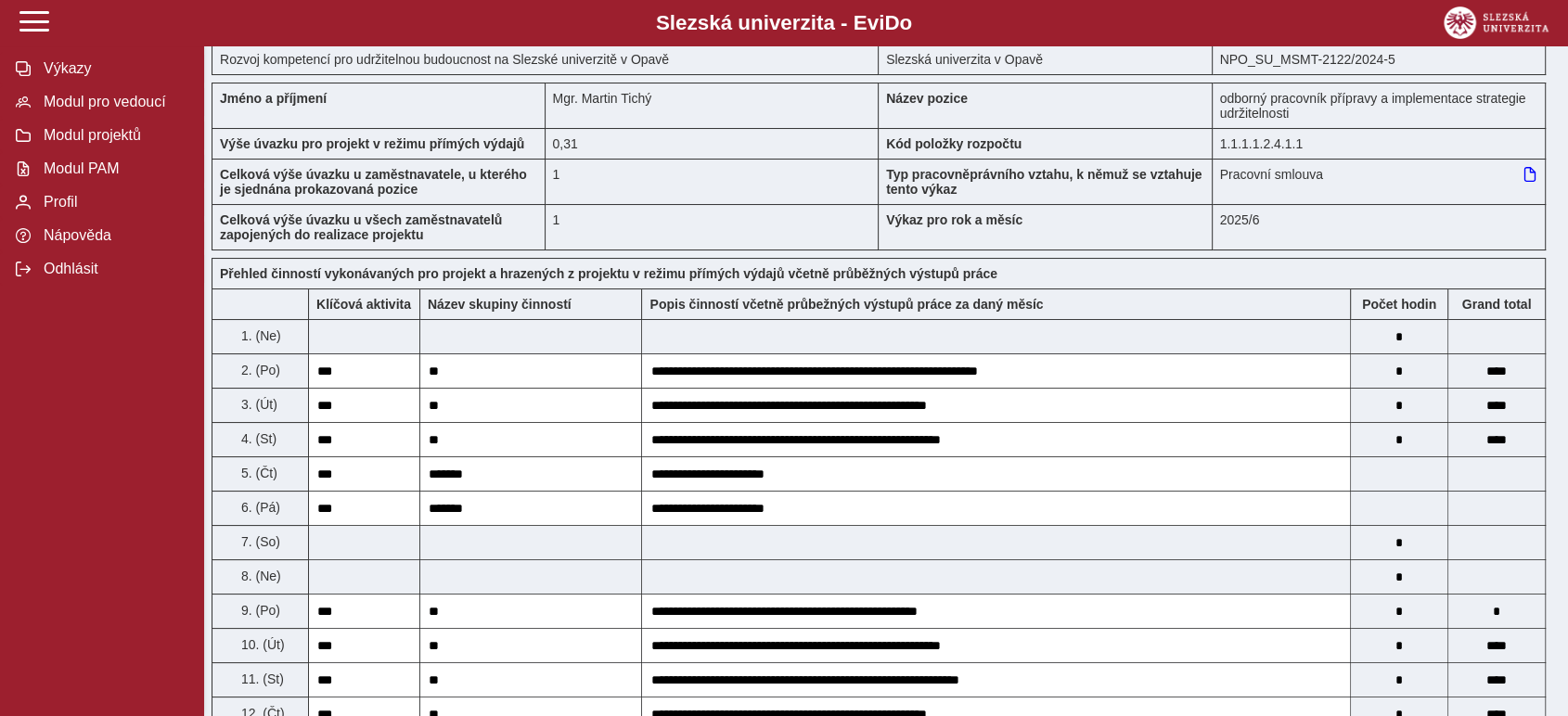 scroll, scrollTop: 0, scrollLeft: 0, axis: both 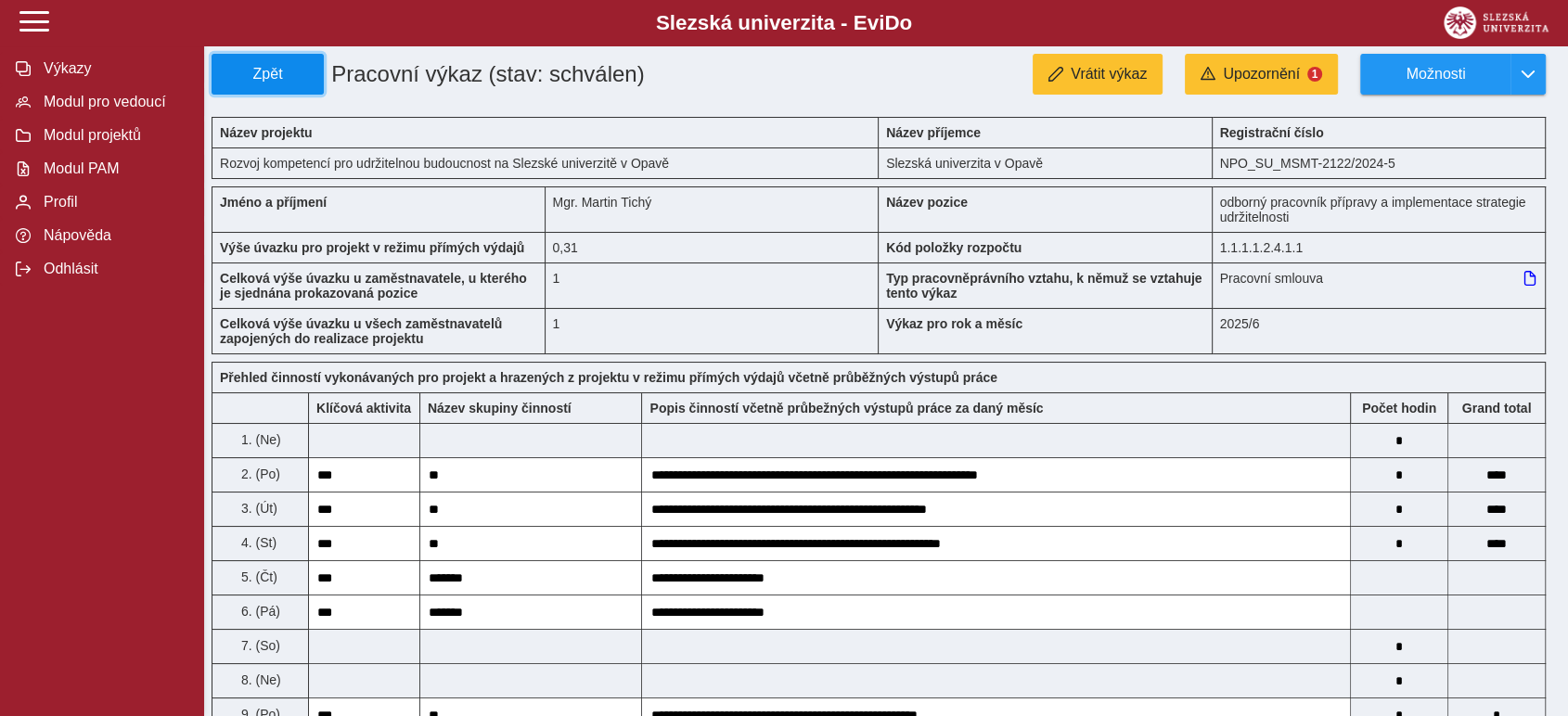 click on "Zpět" at bounding box center (267, 74) 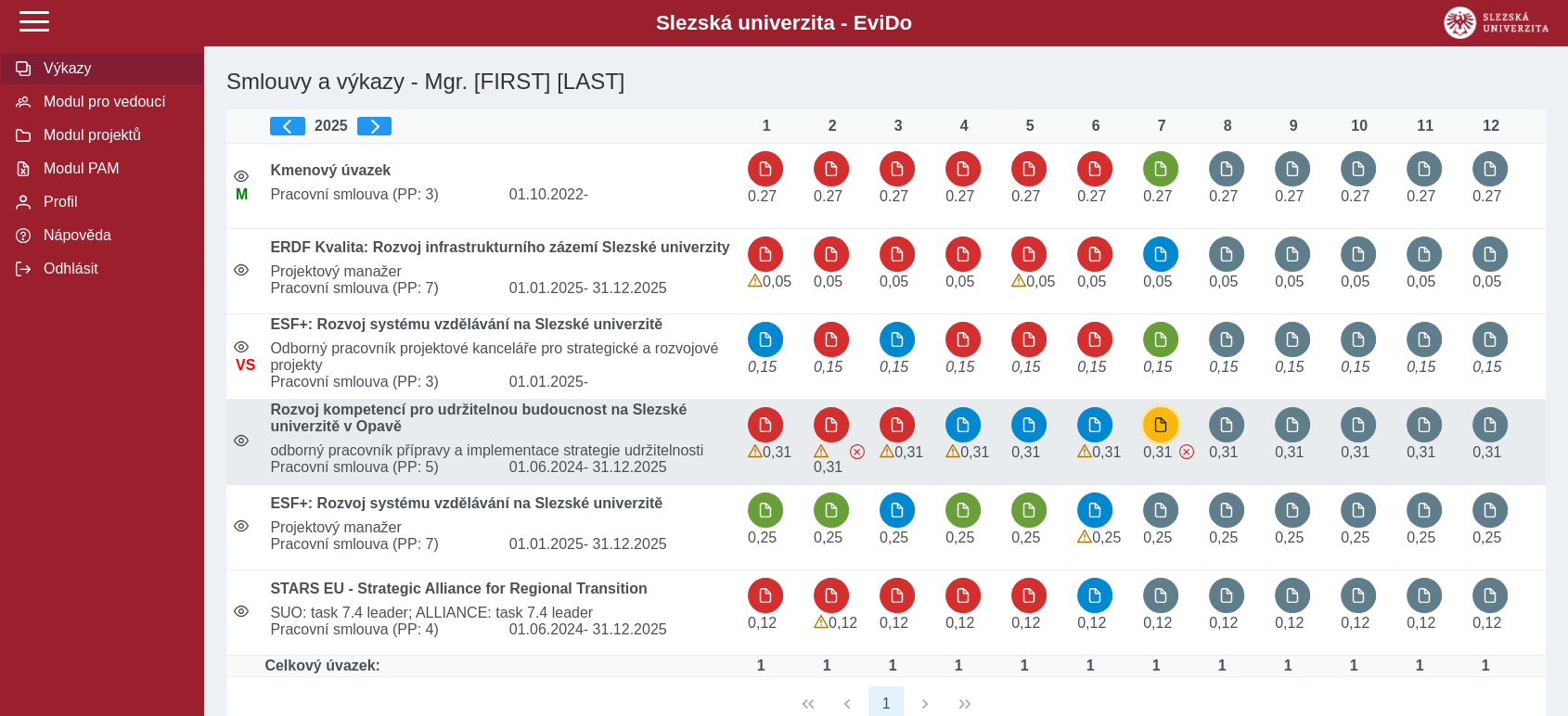 click at bounding box center [1161, 425] 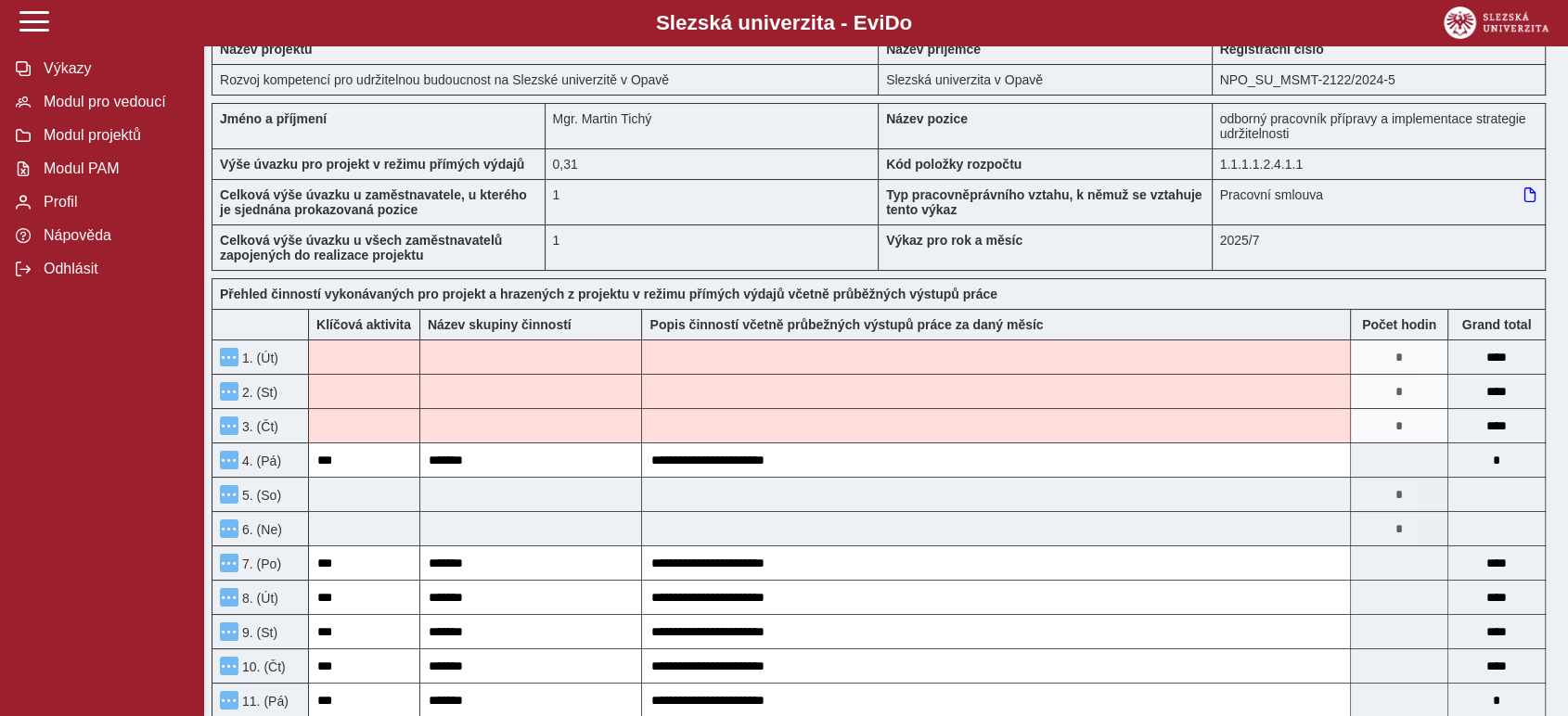 scroll, scrollTop: 0, scrollLeft: 0, axis: both 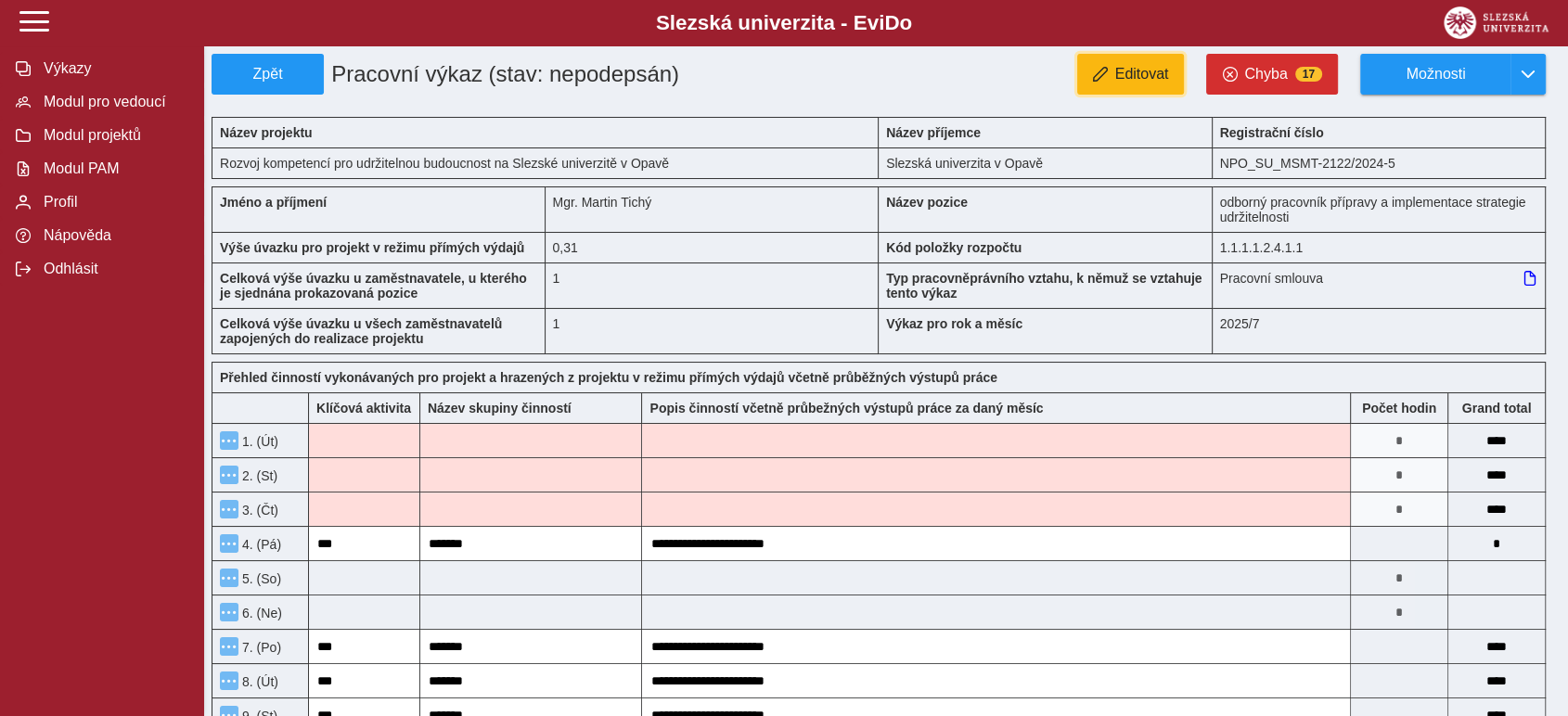 click on "Editovat" at bounding box center (1142, 74) 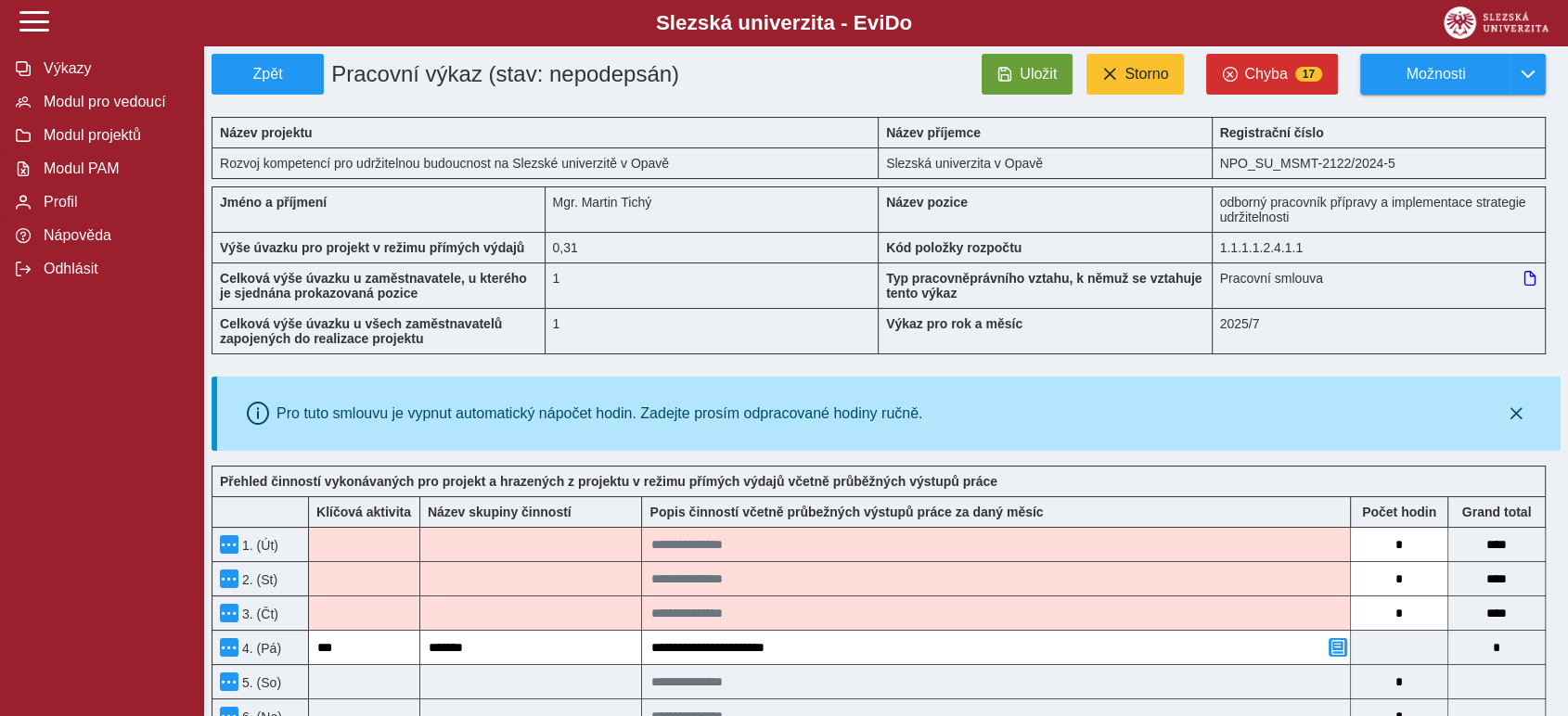 scroll, scrollTop: 103, scrollLeft: 0, axis: vertical 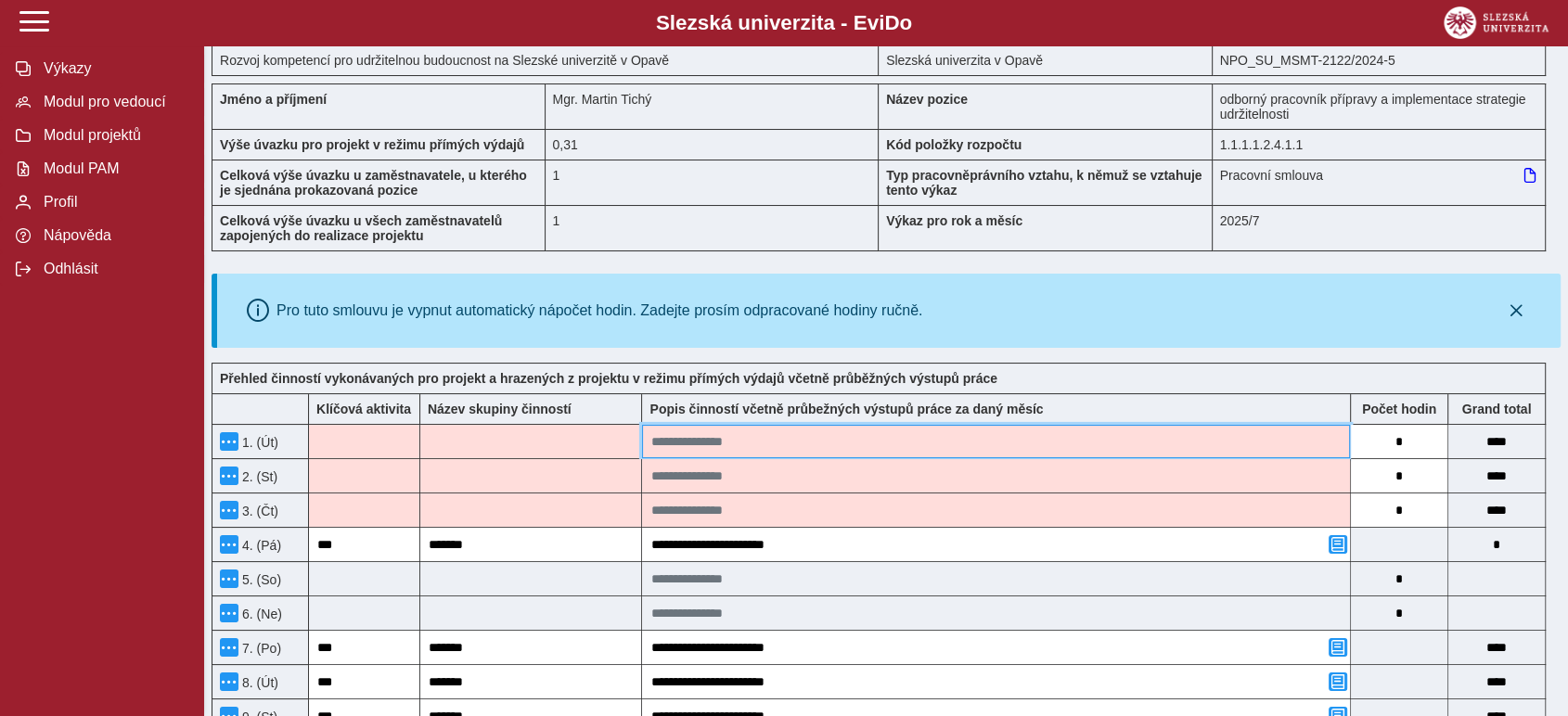 click at bounding box center [996, 441] 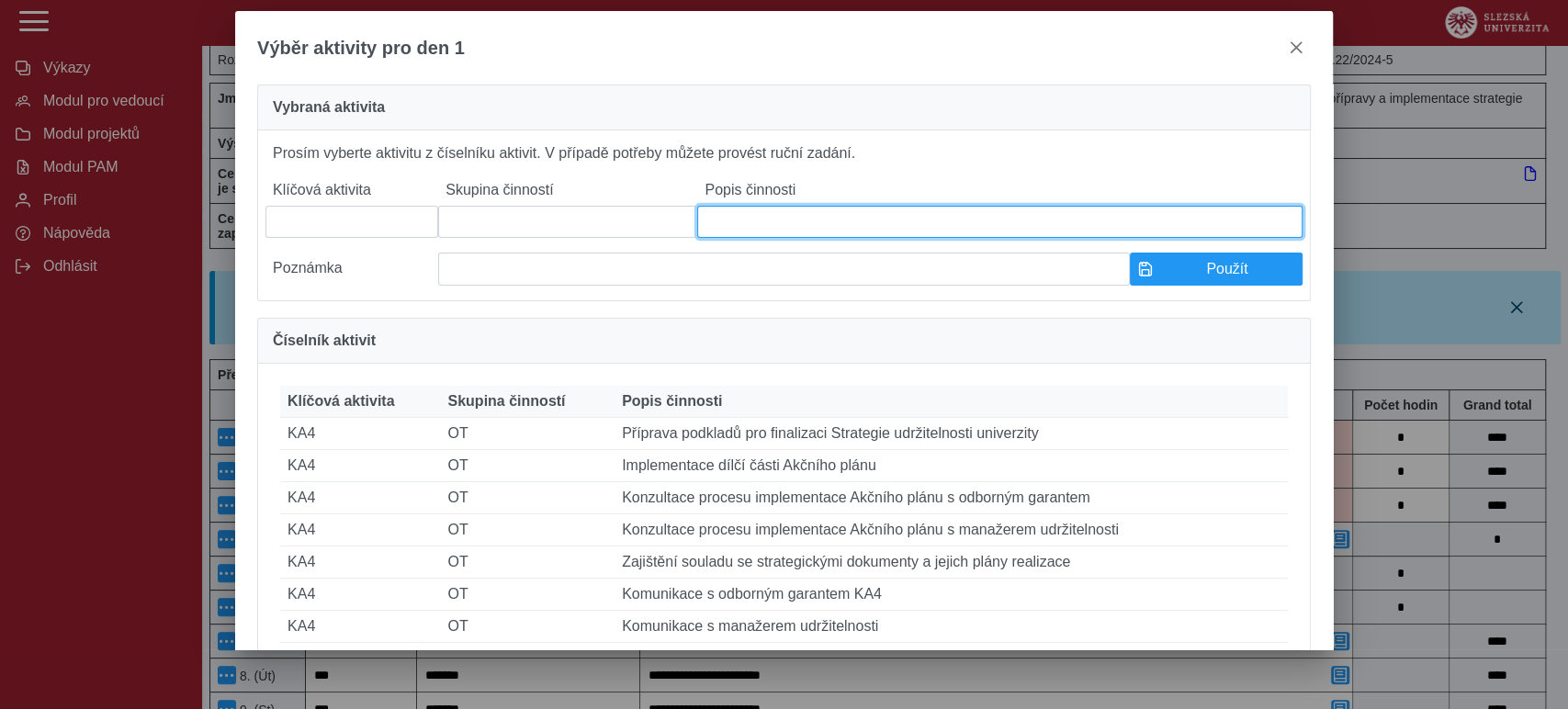 click at bounding box center (999, 221) 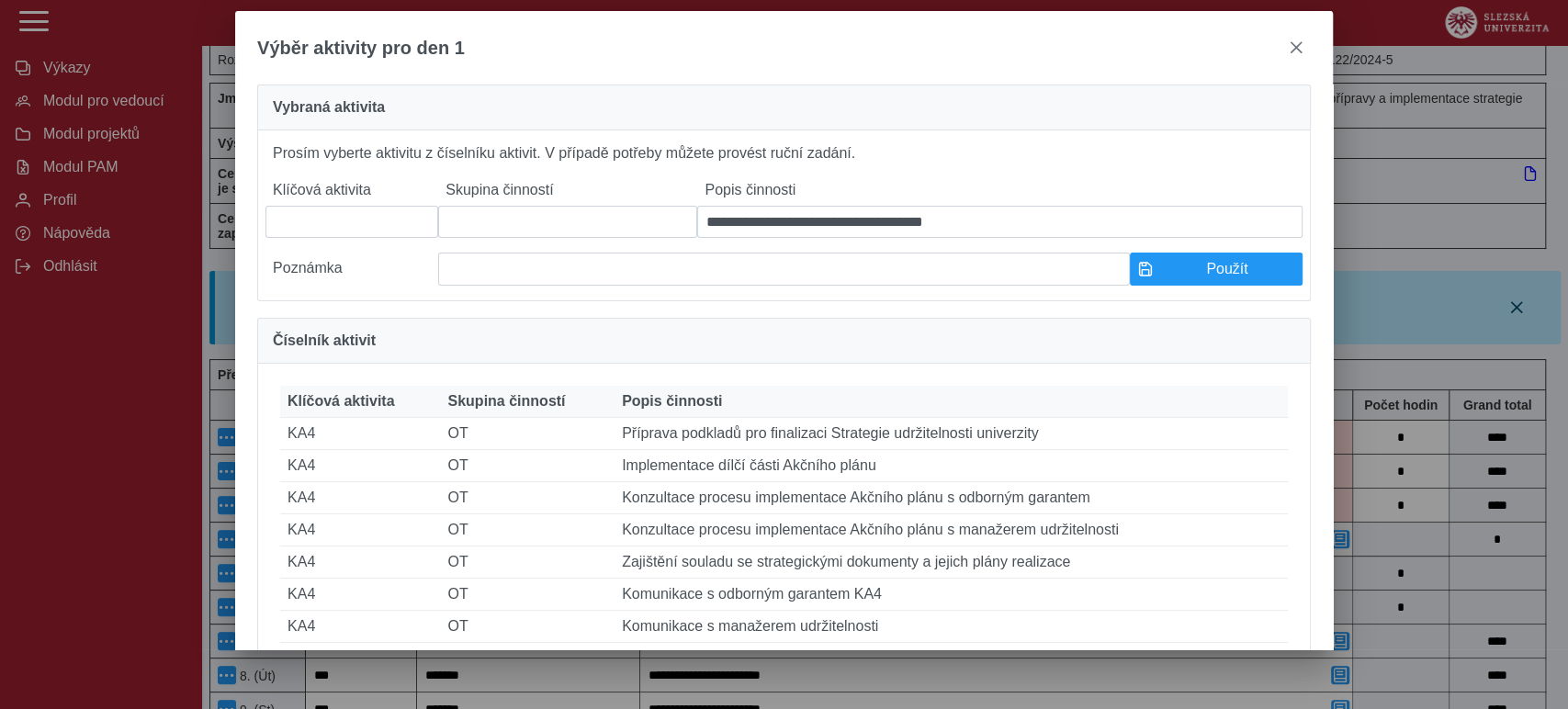 drag, startPoint x: 723, startPoint y: 32, endPoint x: 695, endPoint y: 29, distance: 28.160256 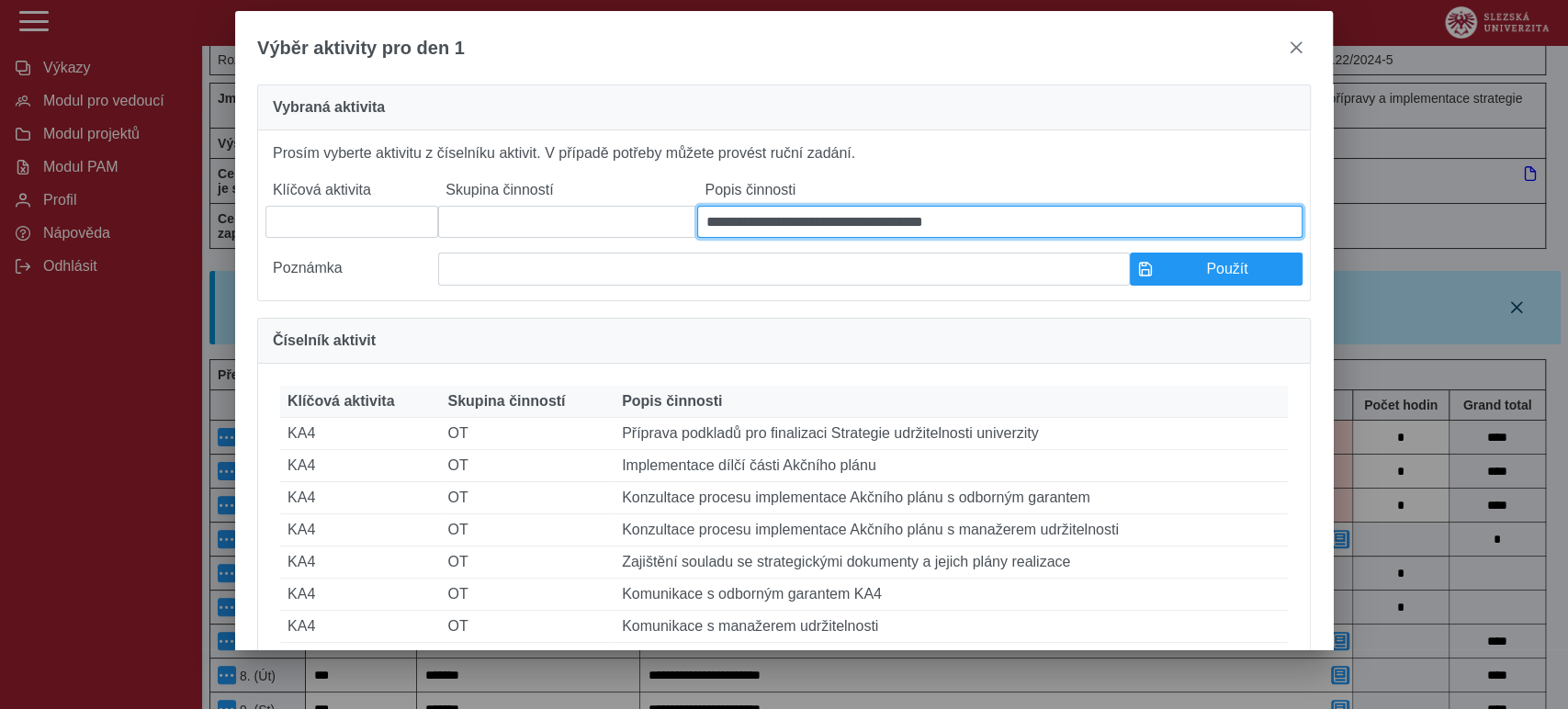 click on "**********" at bounding box center (999, 221) 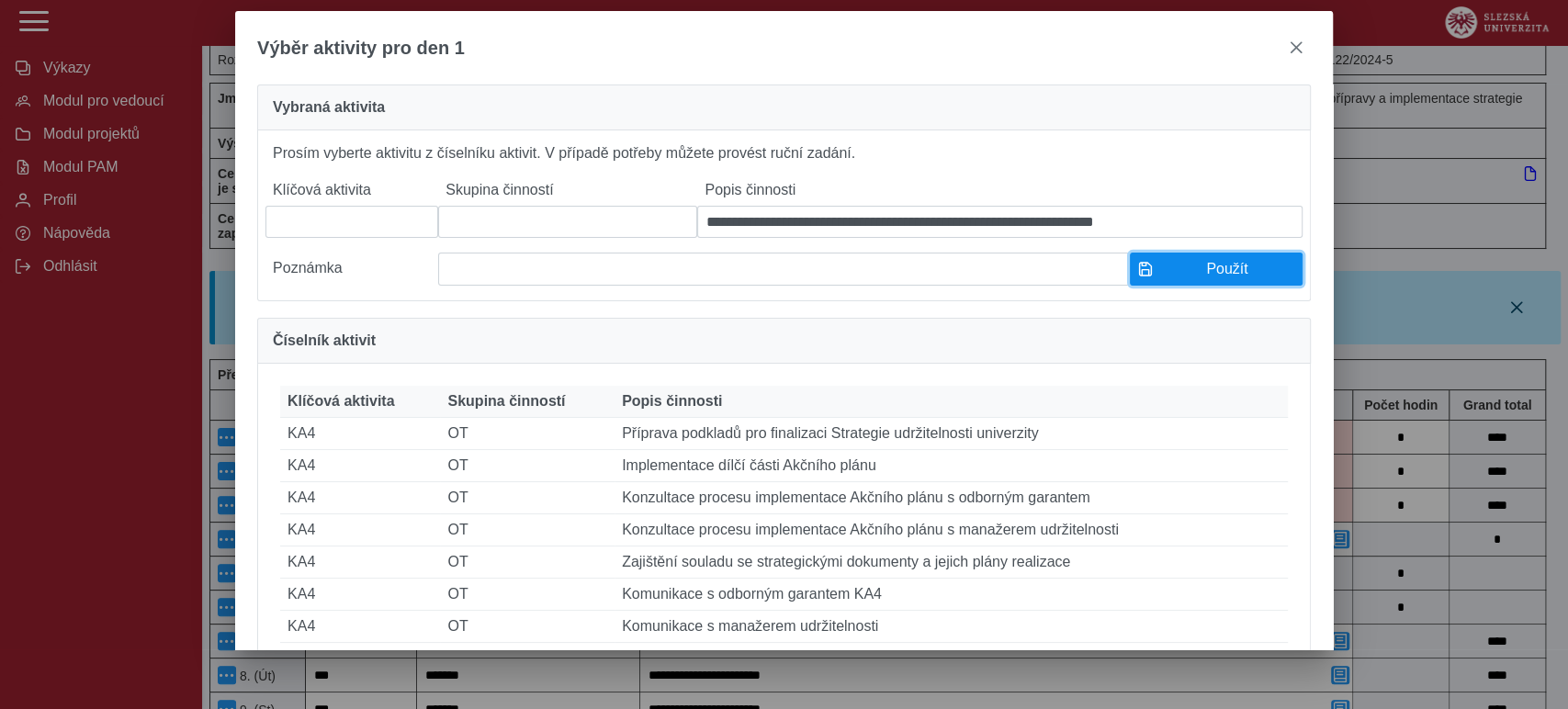 click on "Použít" at bounding box center (1227, 269) 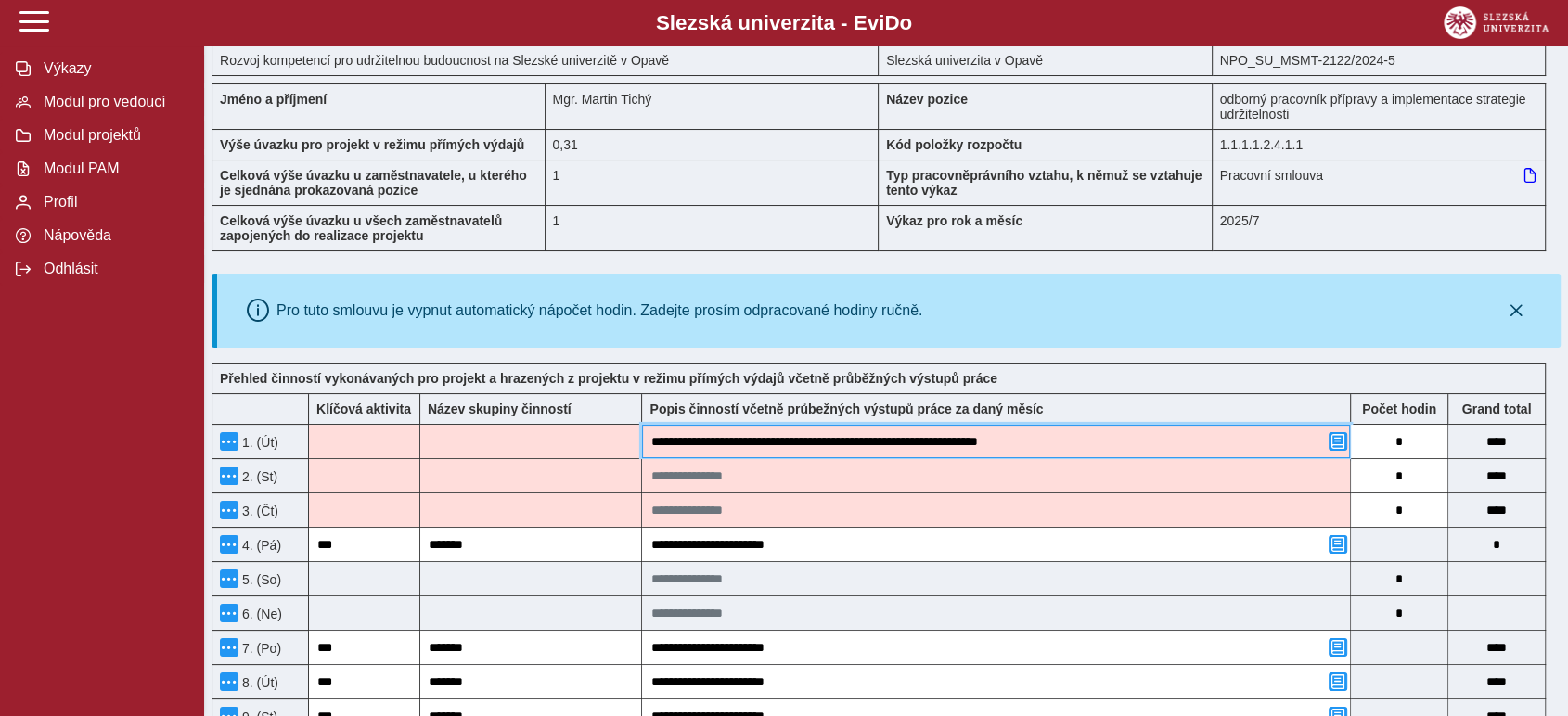 click on "**********" at bounding box center [996, 441] 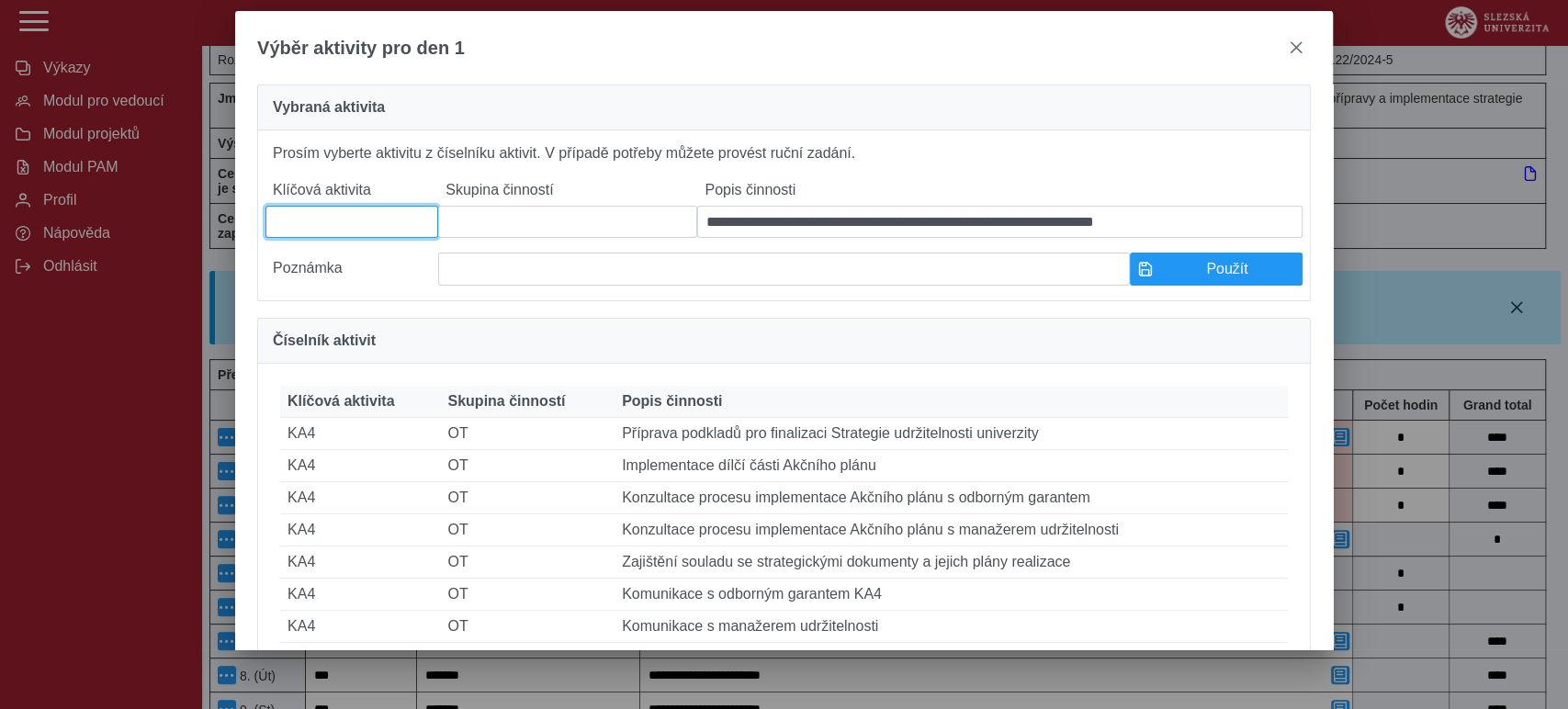 click at bounding box center (352, 221) 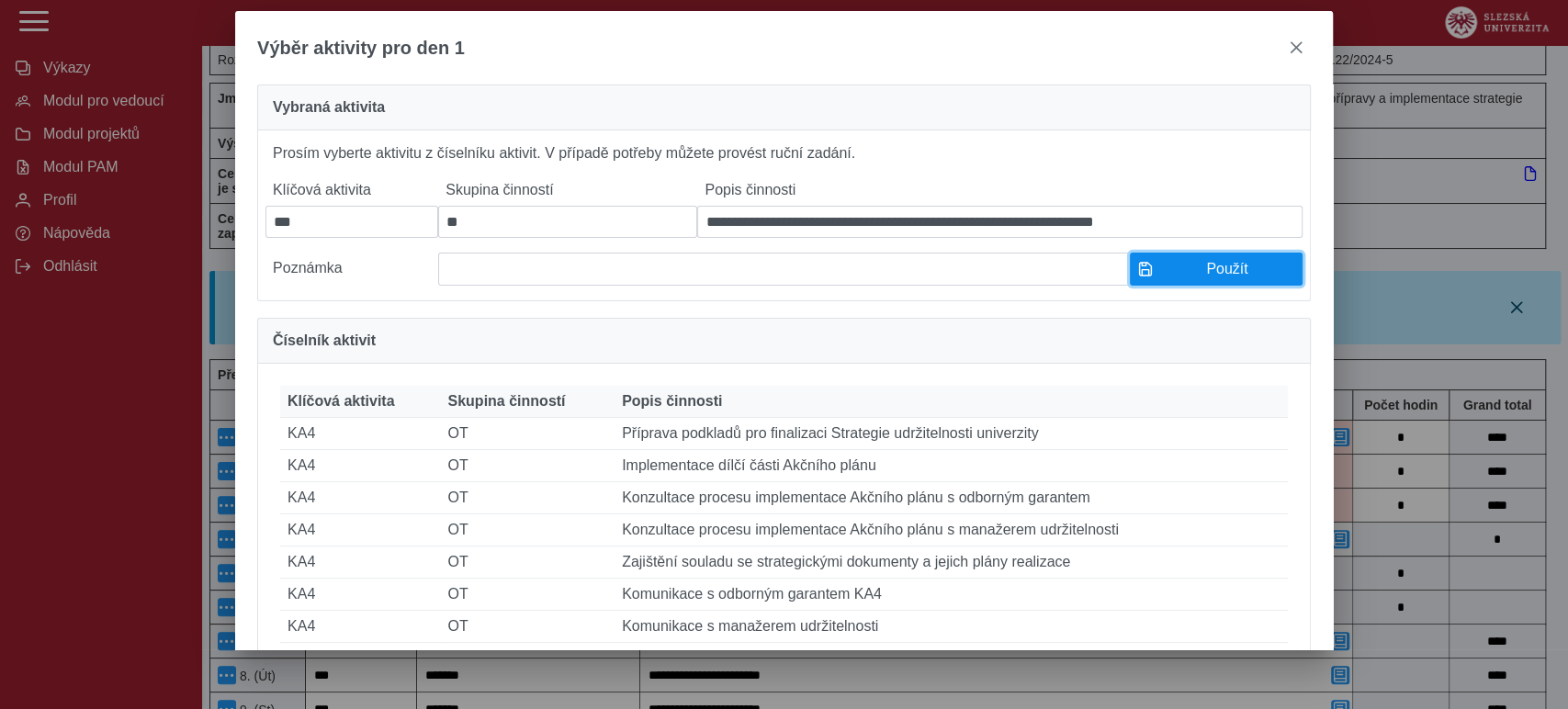 click on "Použít" at bounding box center [1227, 269] 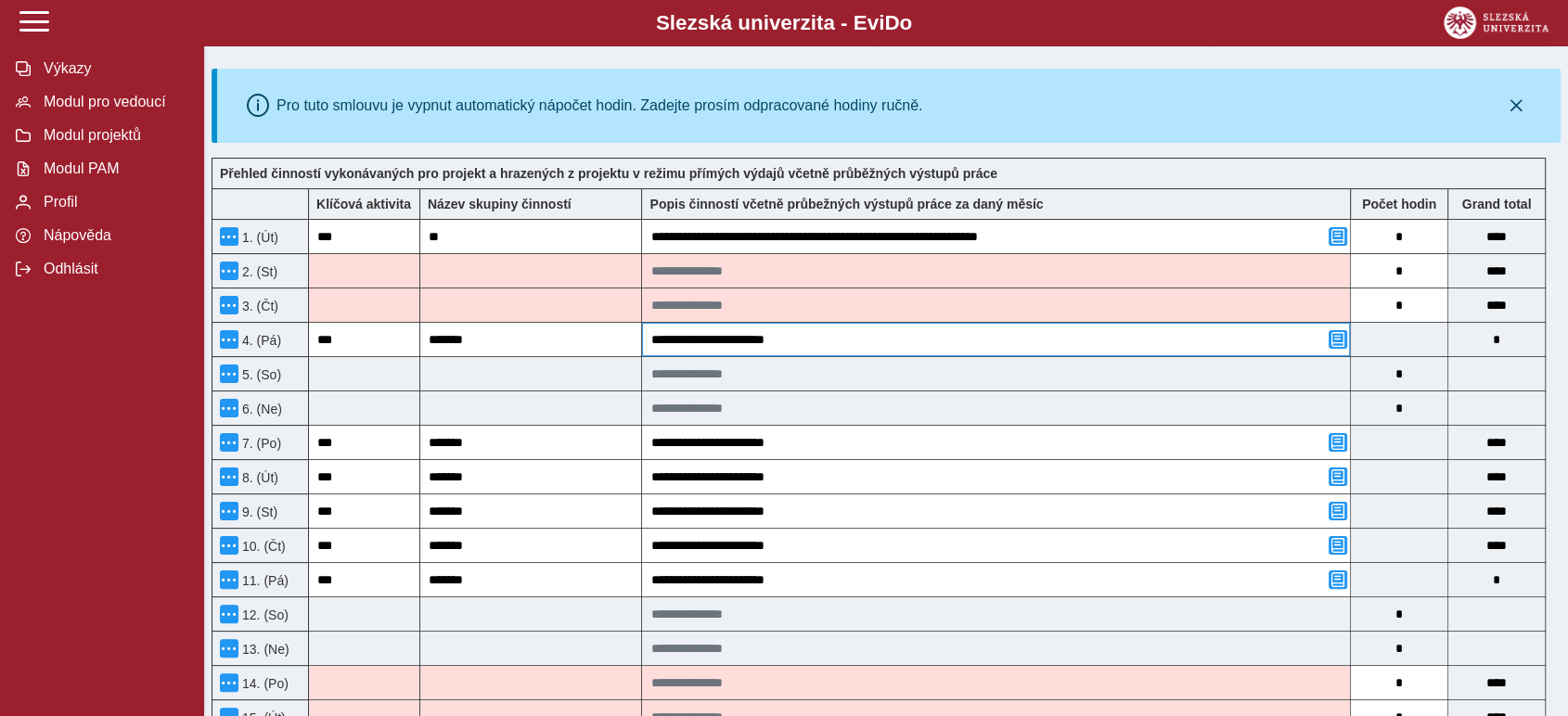 scroll, scrollTop: 309, scrollLeft: 0, axis: vertical 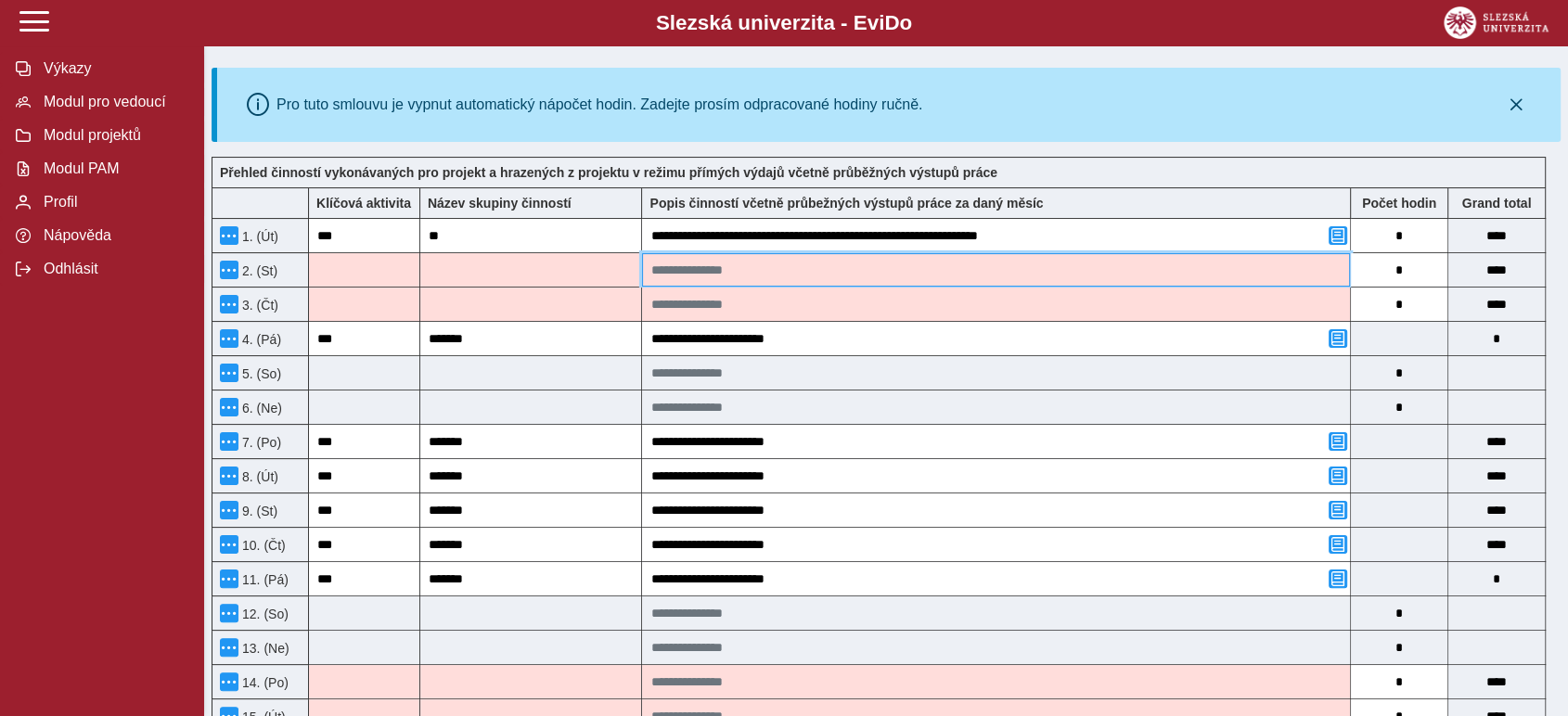 click at bounding box center [996, 270] 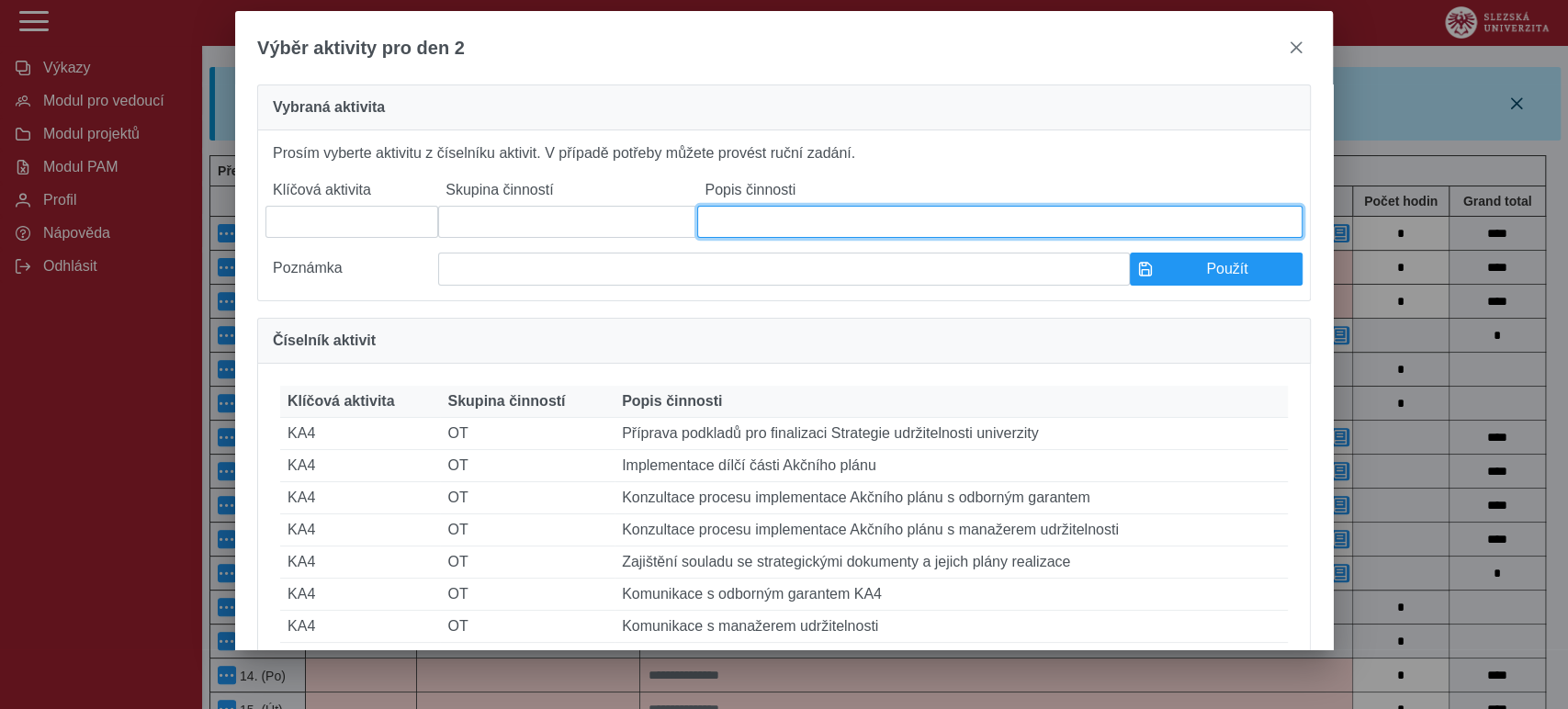 click at bounding box center [999, 221] 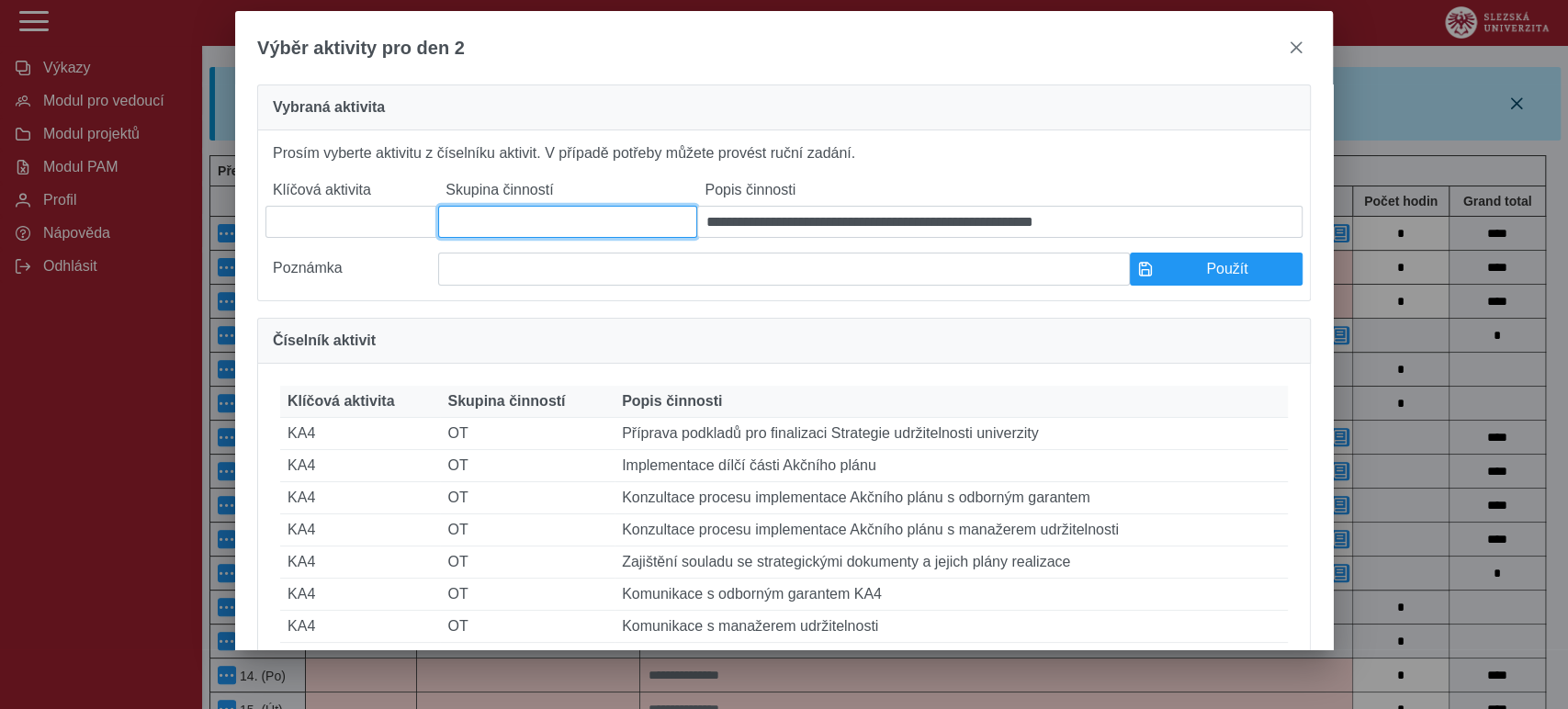 click at bounding box center [568, 221] 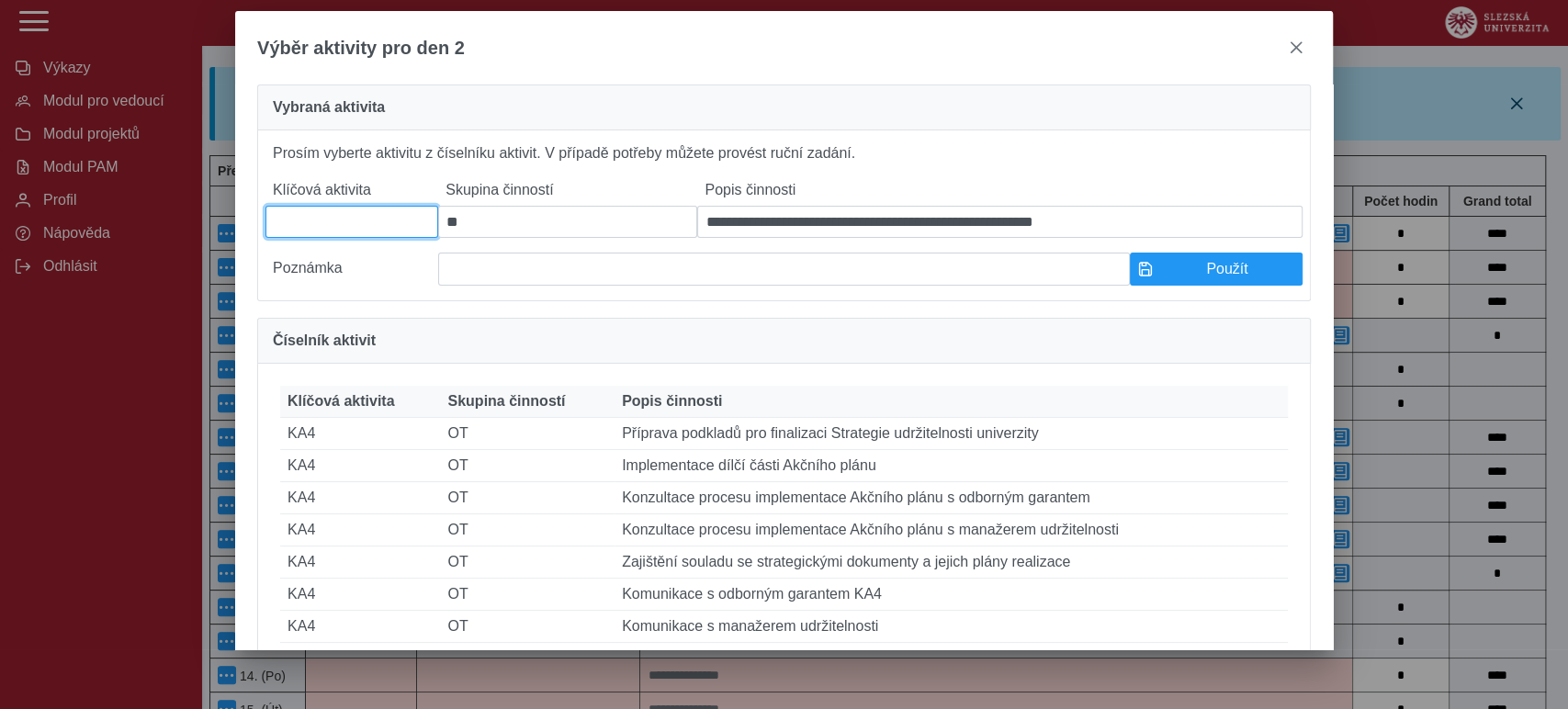 click at bounding box center (352, 221) 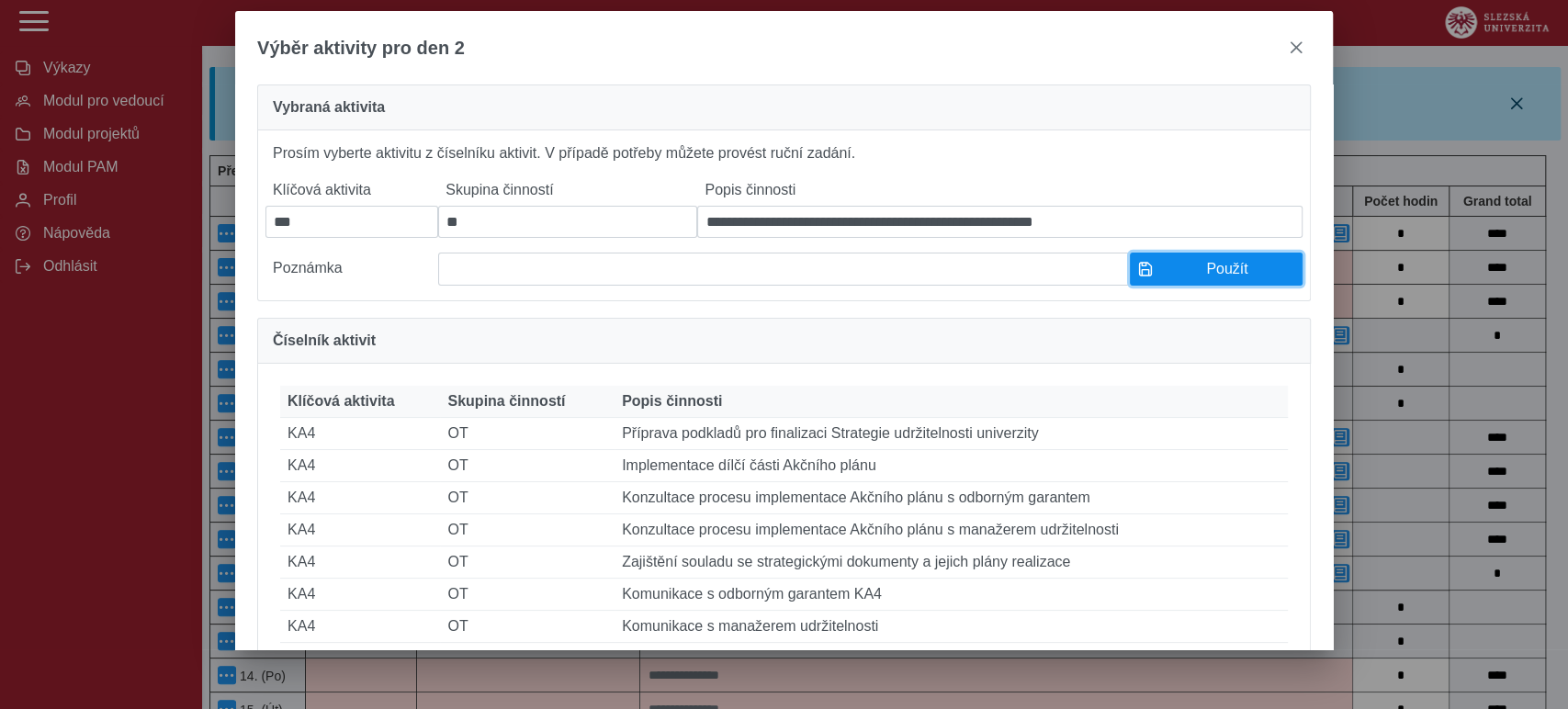 click on "Použít" at bounding box center (1227, 269) 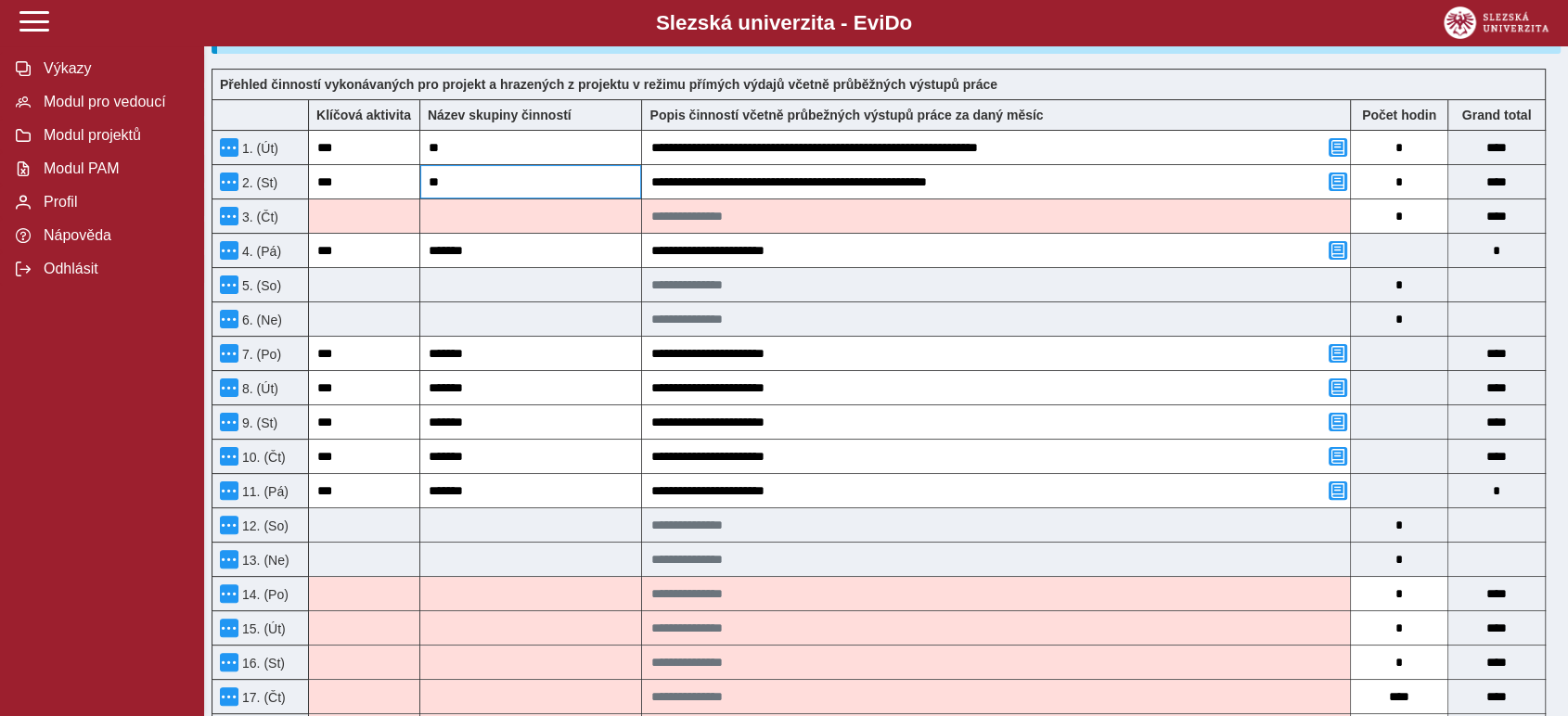 scroll, scrollTop: 309, scrollLeft: 0, axis: vertical 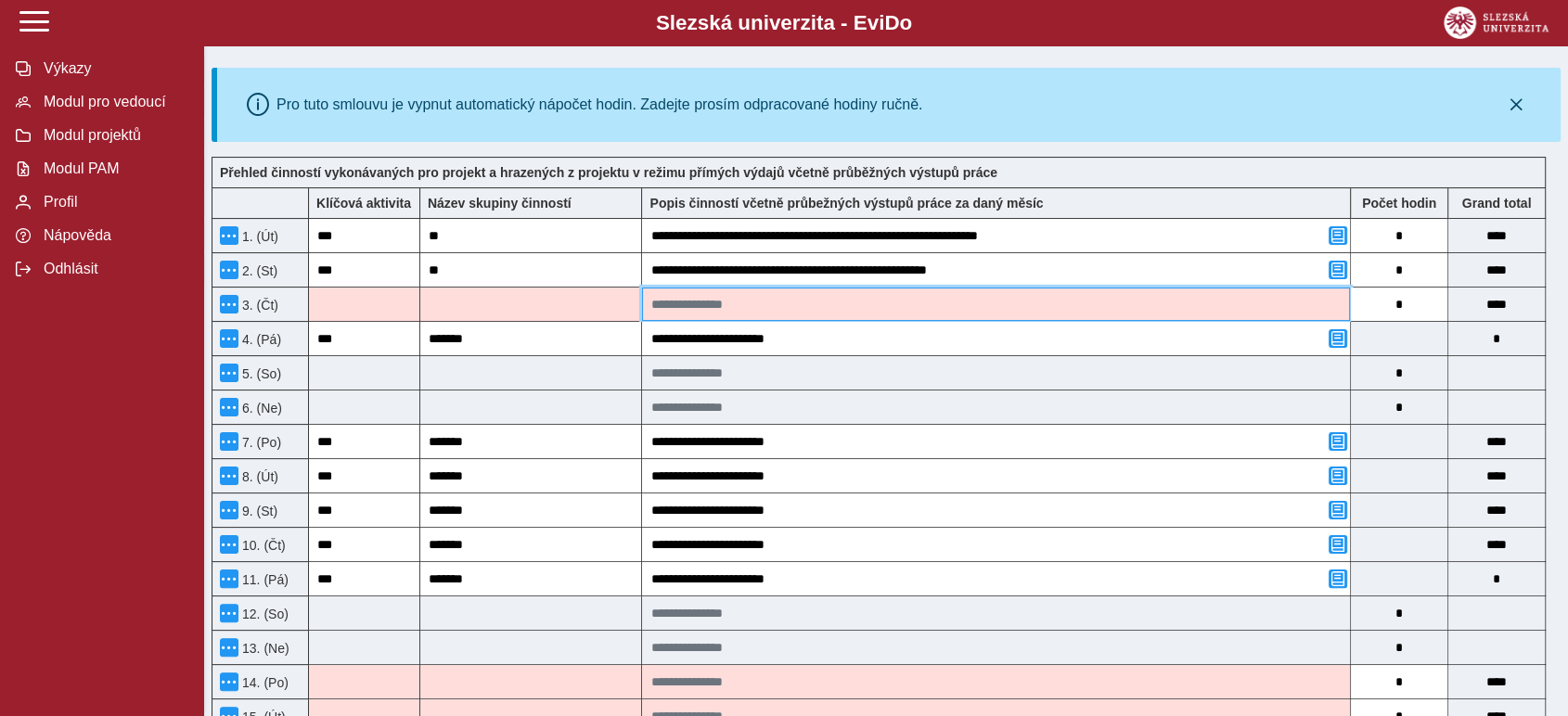 click at bounding box center [996, 304] 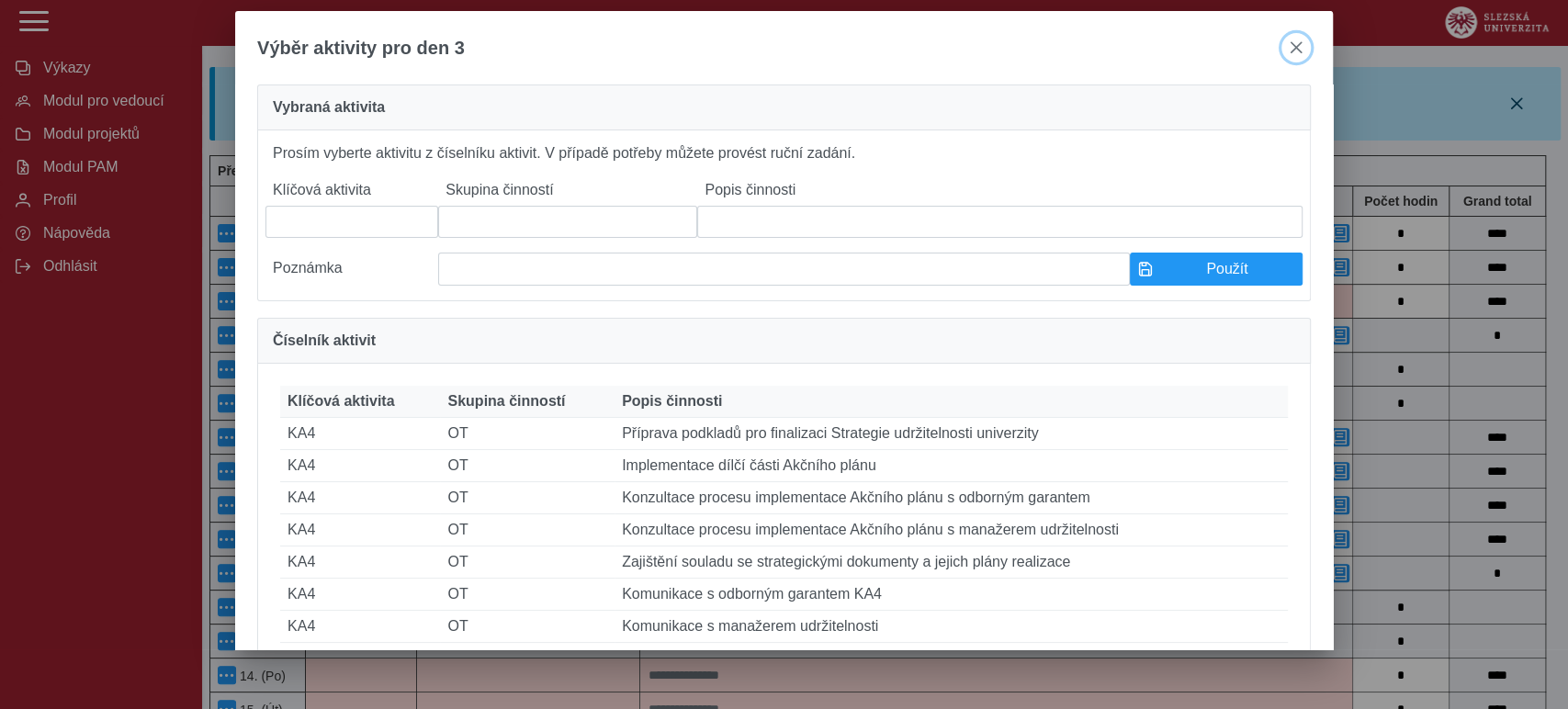 click at bounding box center (1296, 48) 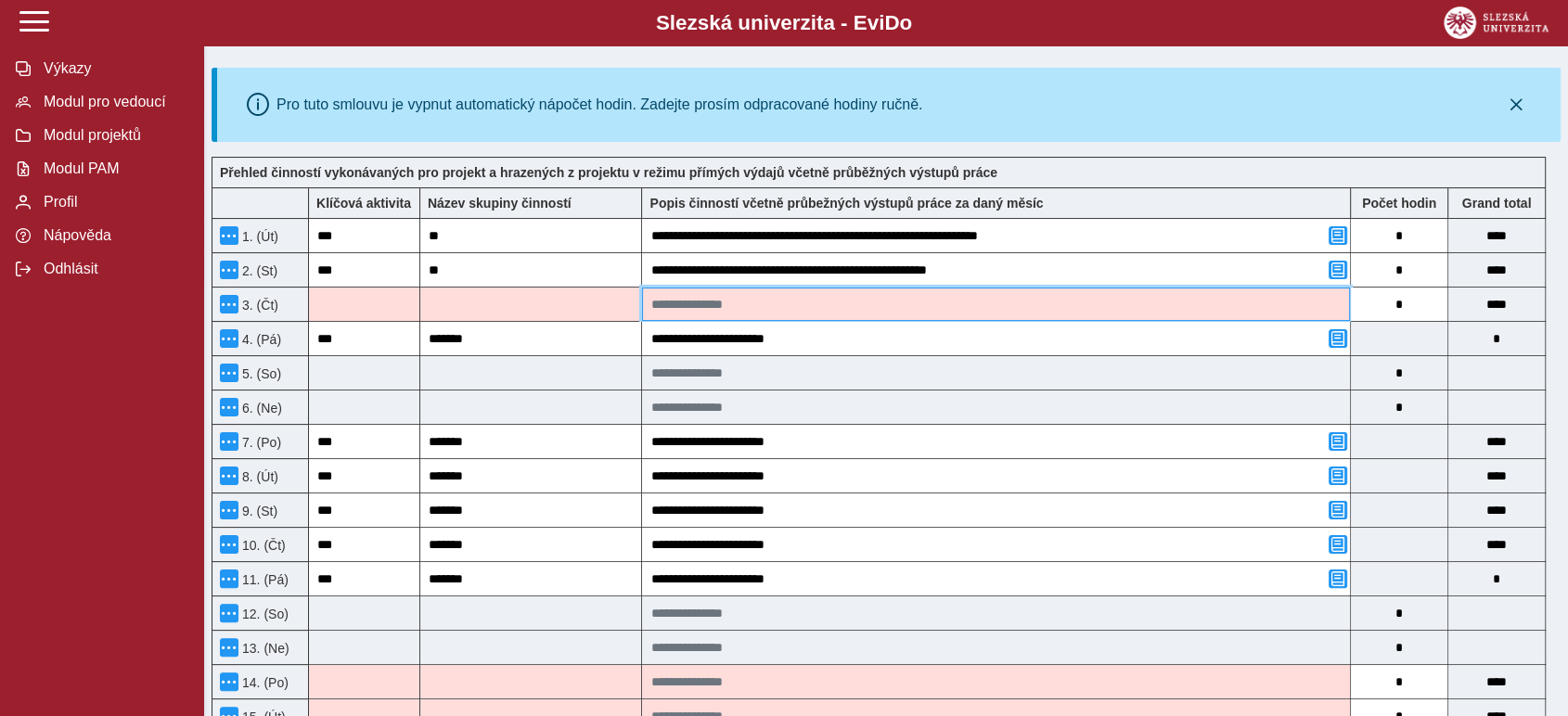 click at bounding box center (996, 304) 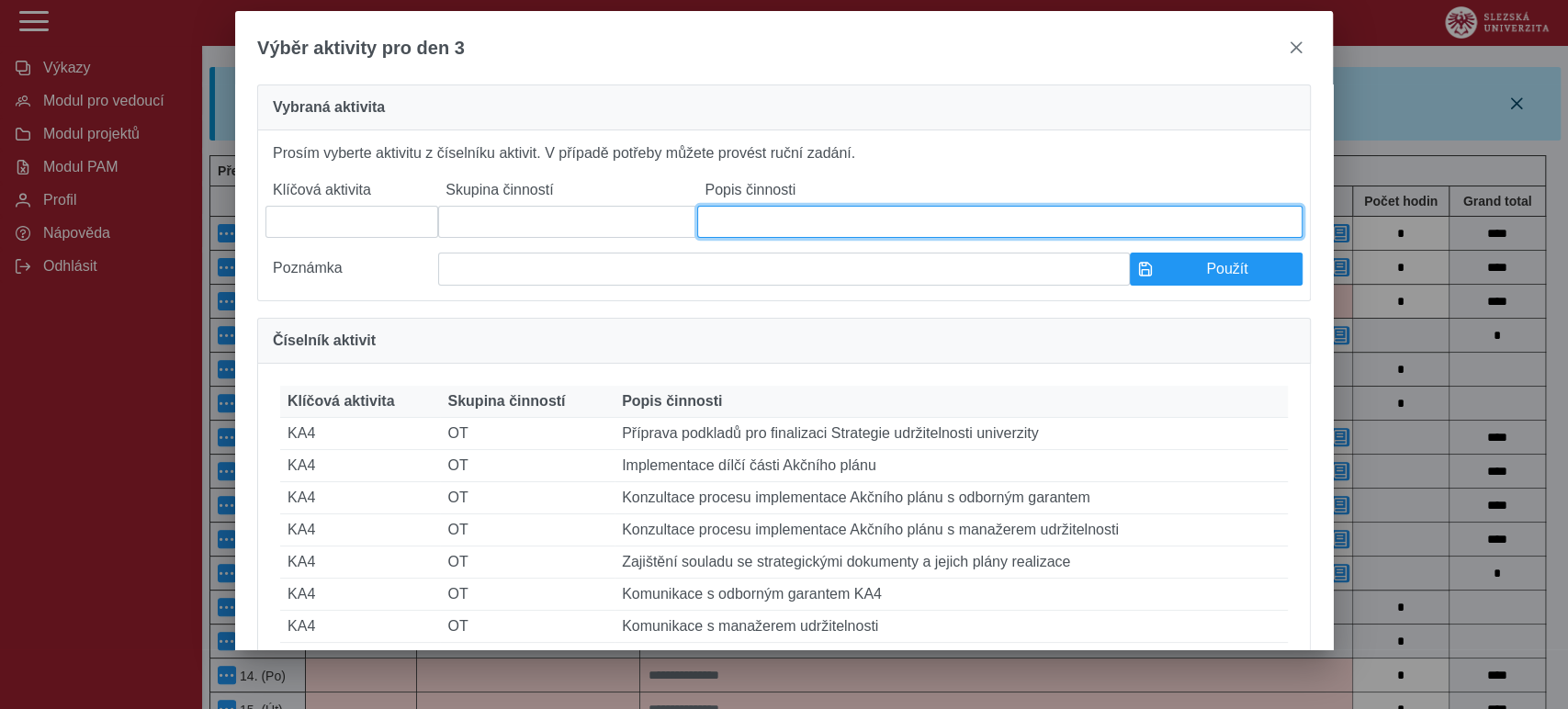 click at bounding box center [999, 221] 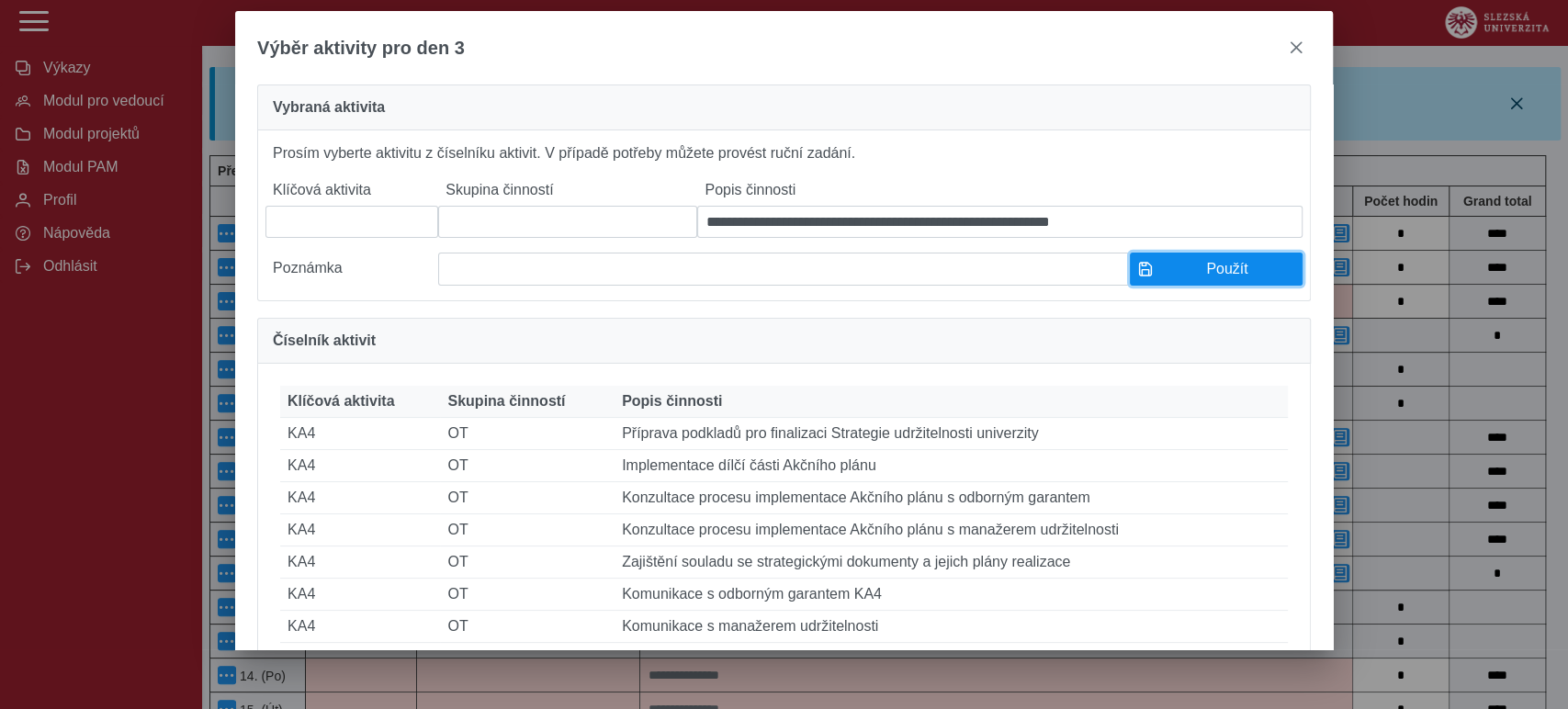drag, startPoint x: 1182, startPoint y: 287, endPoint x: 1221, endPoint y: 320, distance: 51.08816 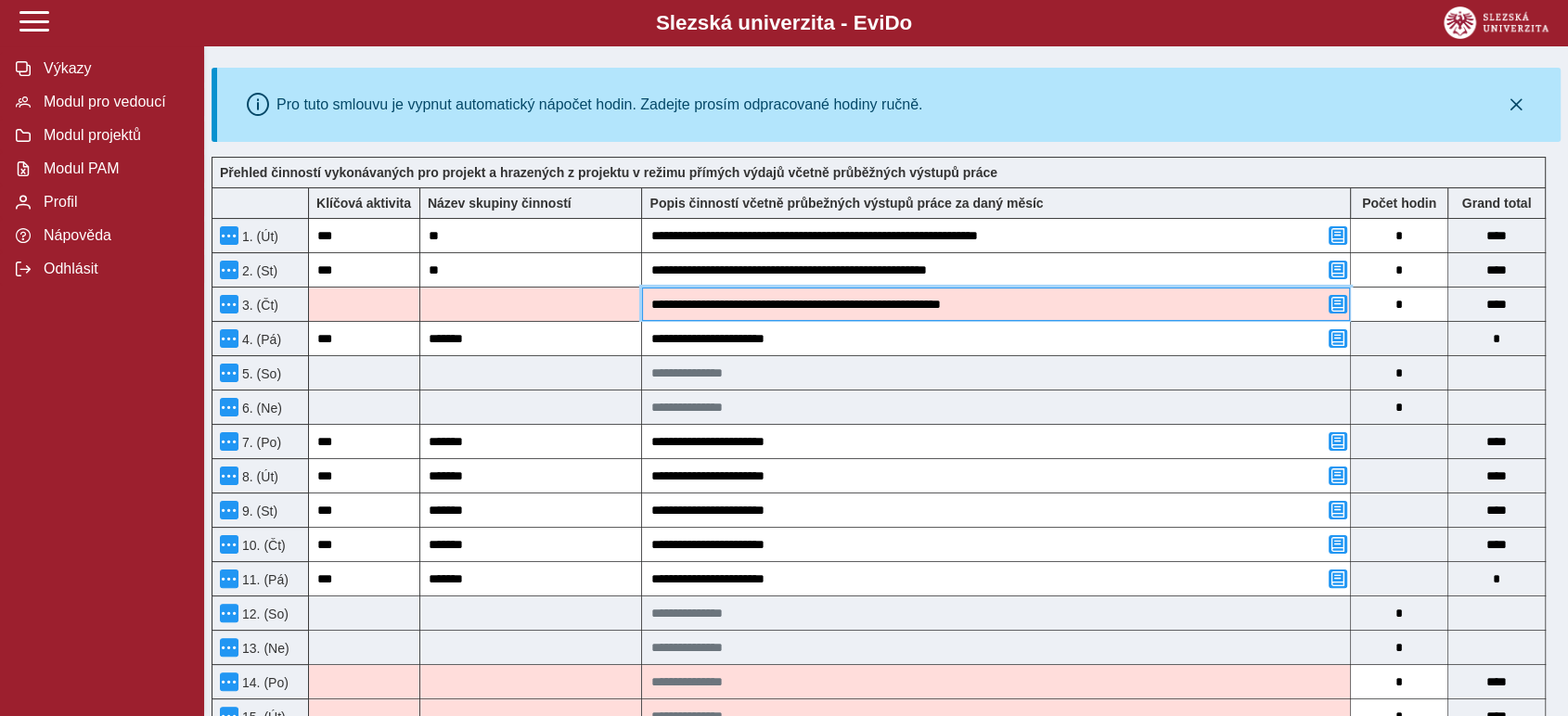 click on "**********" at bounding box center [996, 304] 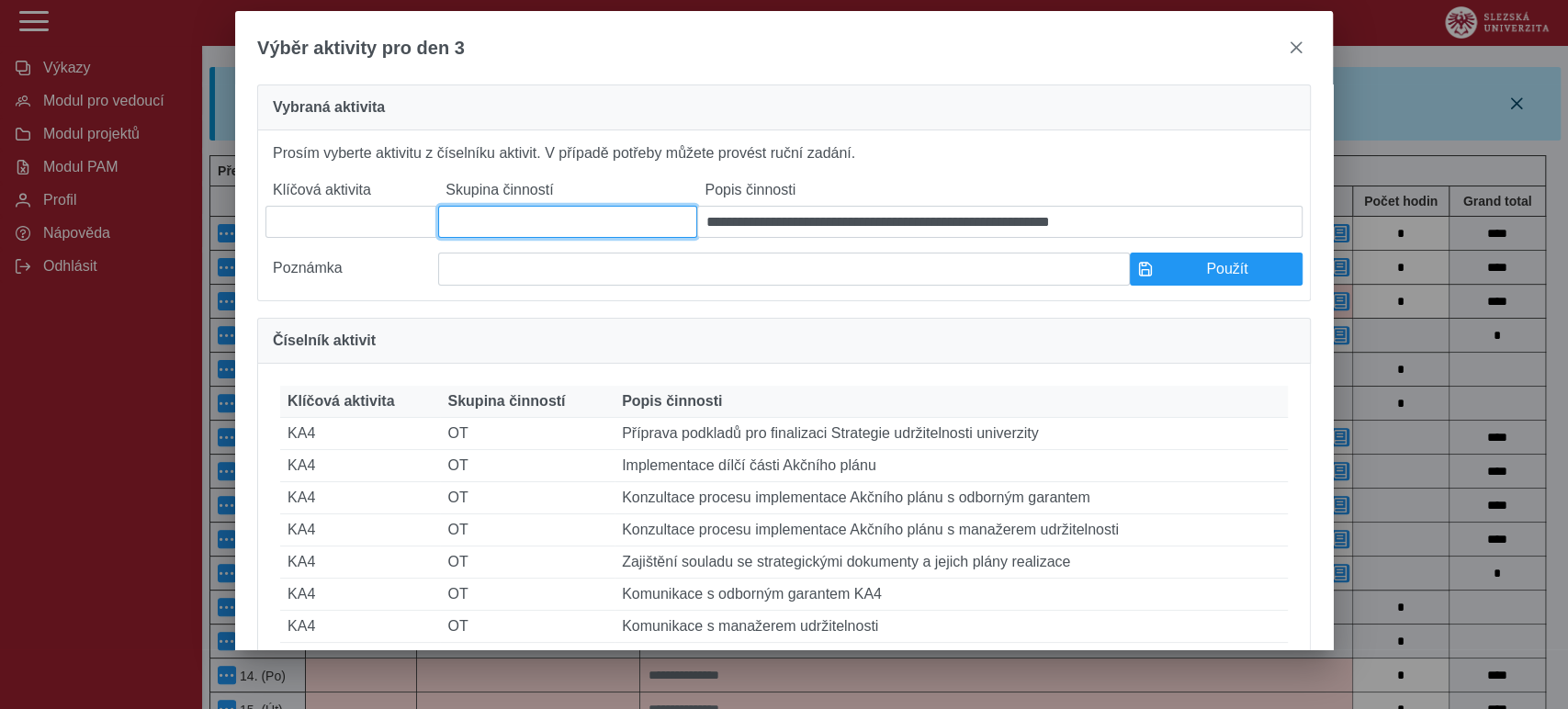 click at bounding box center (568, 221) 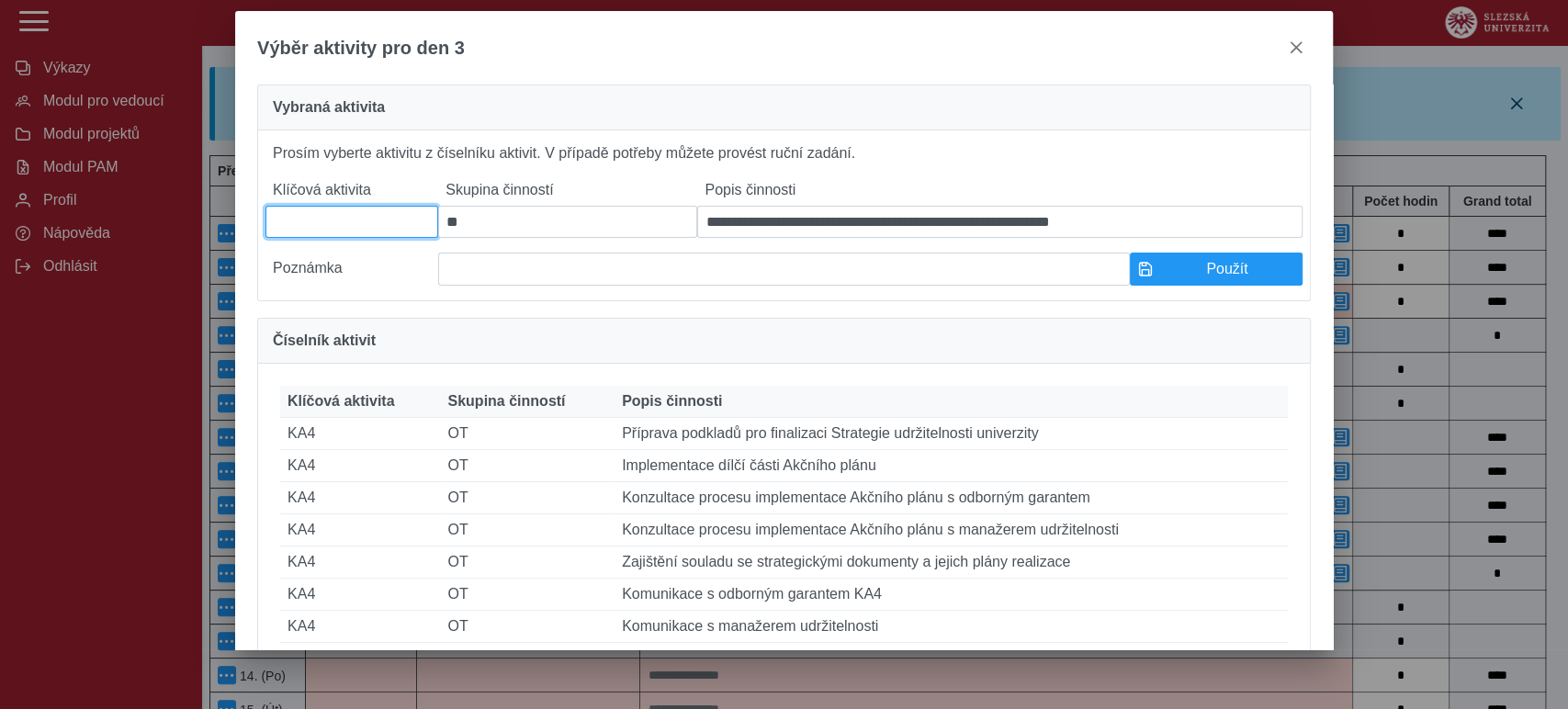 click at bounding box center [352, 221] 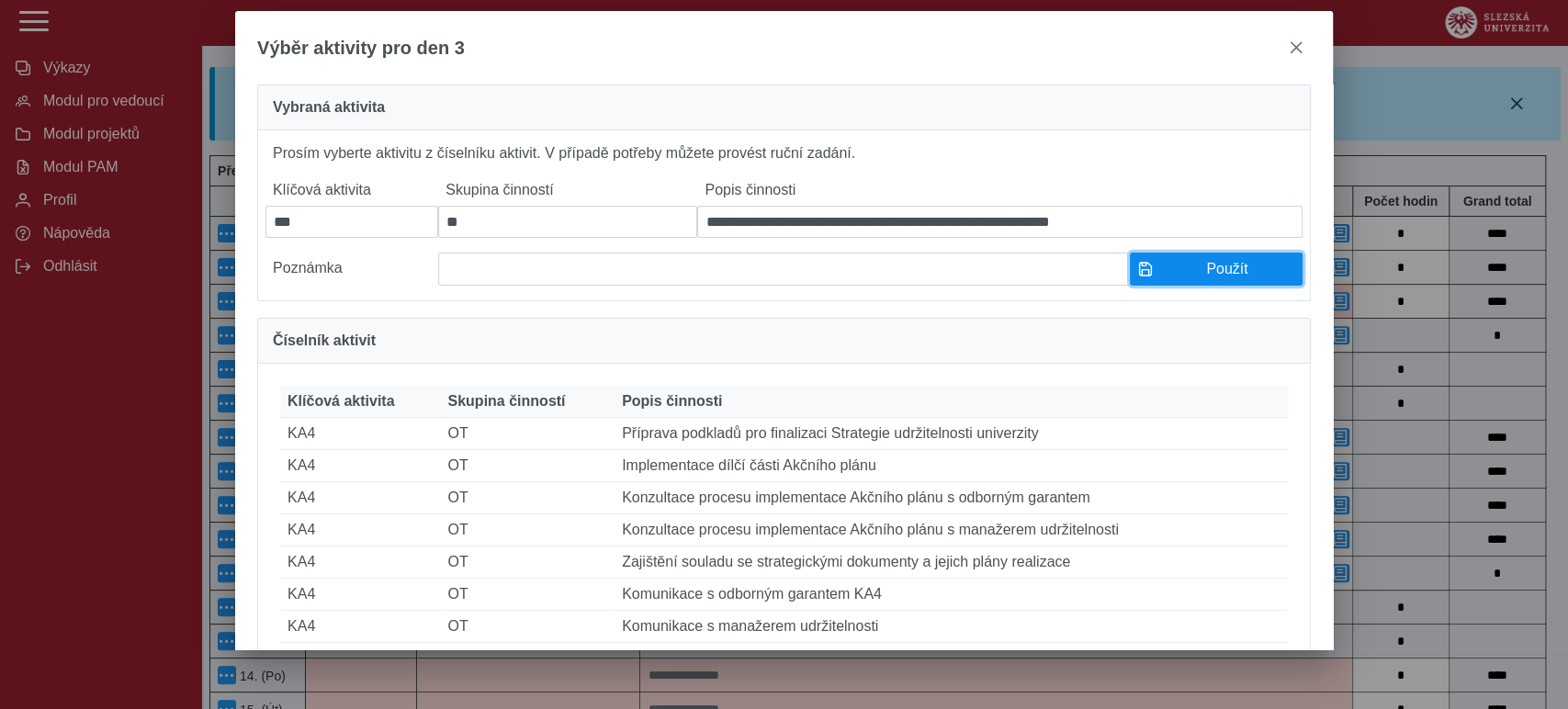 click on "Použít" at bounding box center [1227, 269] 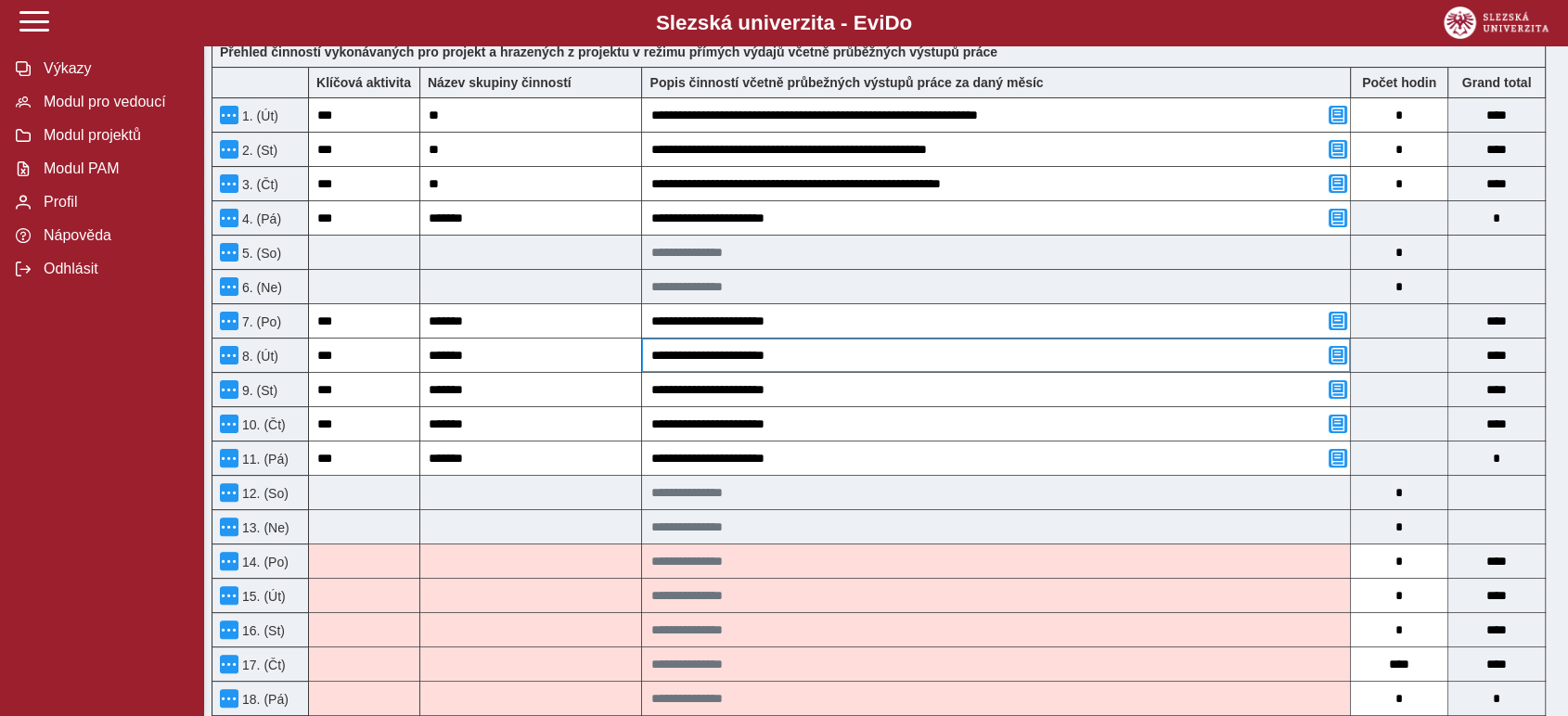 scroll, scrollTop: 412, scrollLeft: 0, axis: vertical 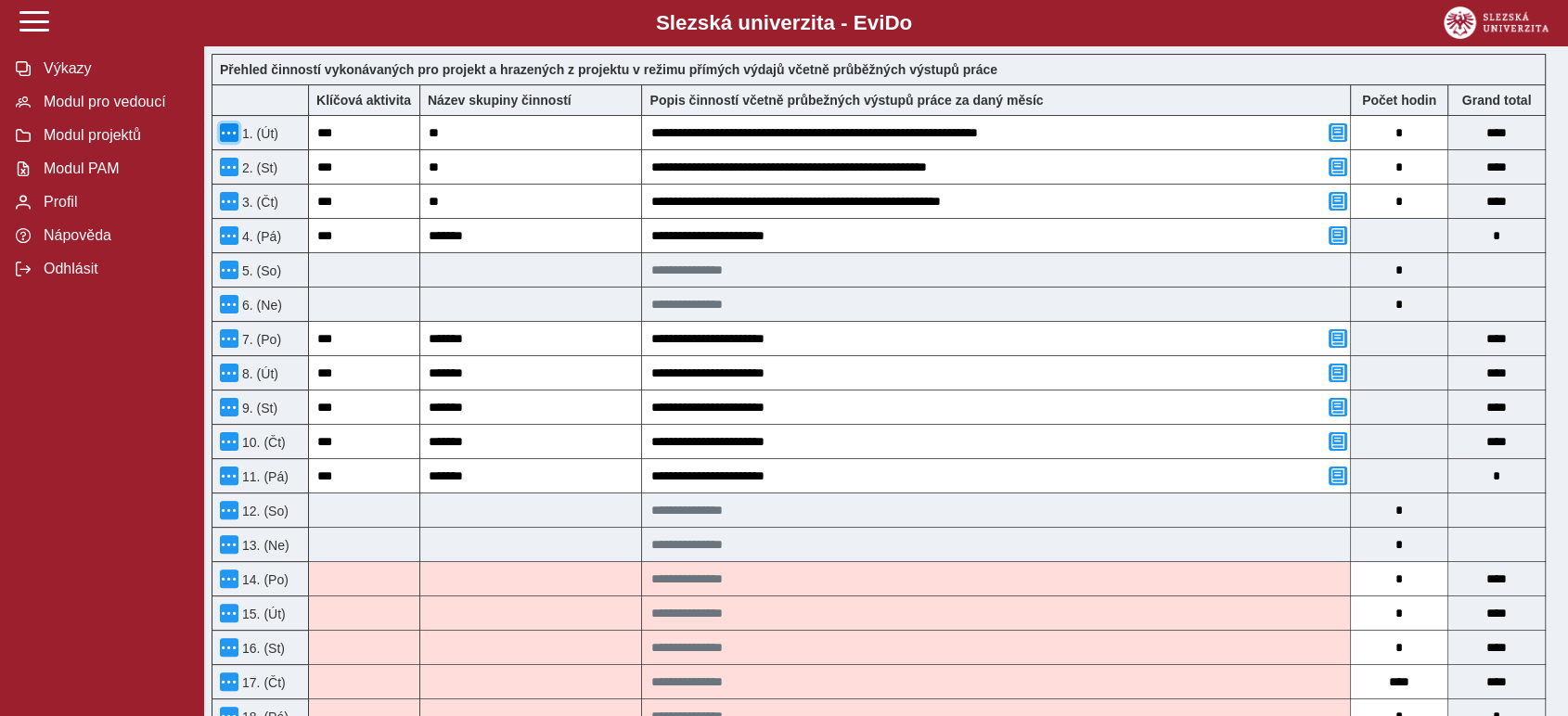 click at bounding box center [229, 133] 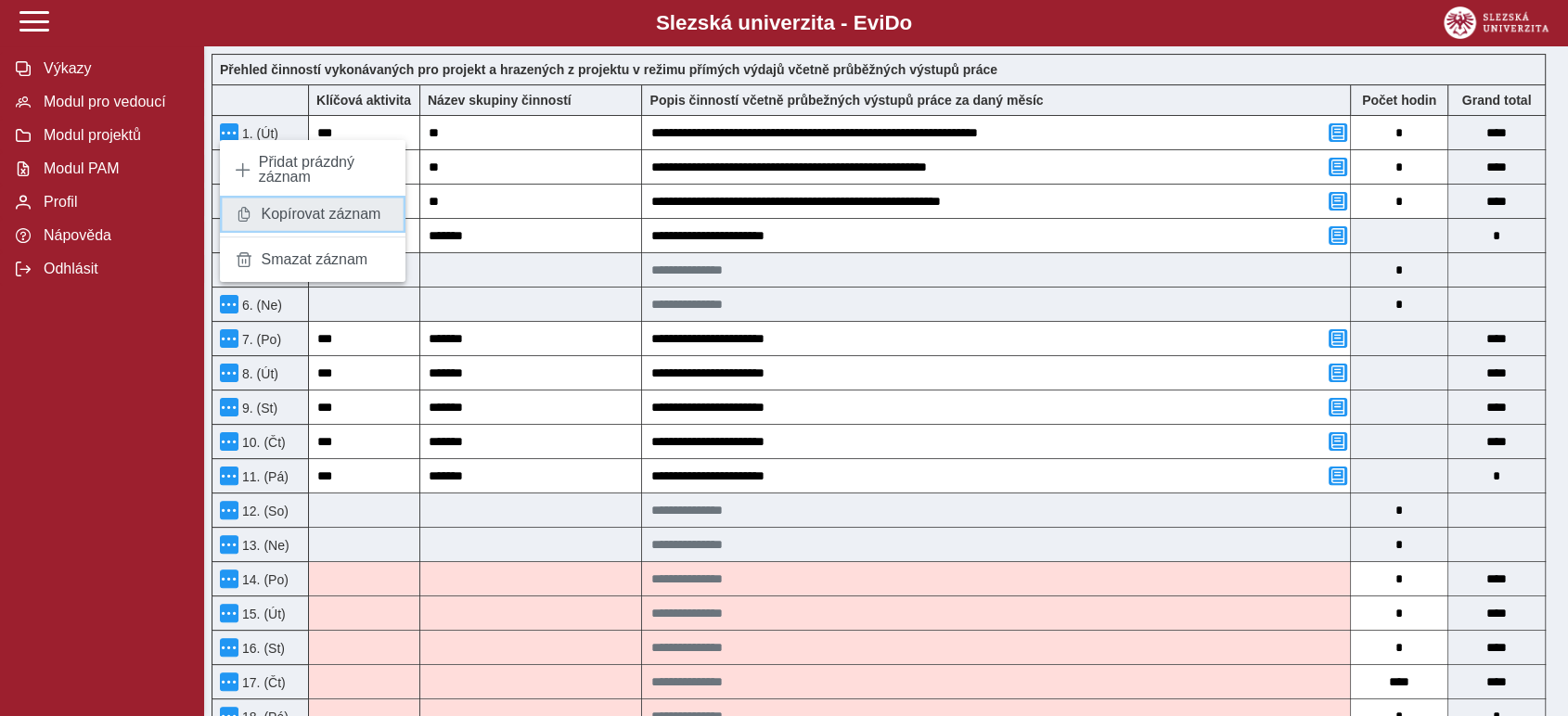 click on "Kopírovat záznam" at bounding box center (313, 214) 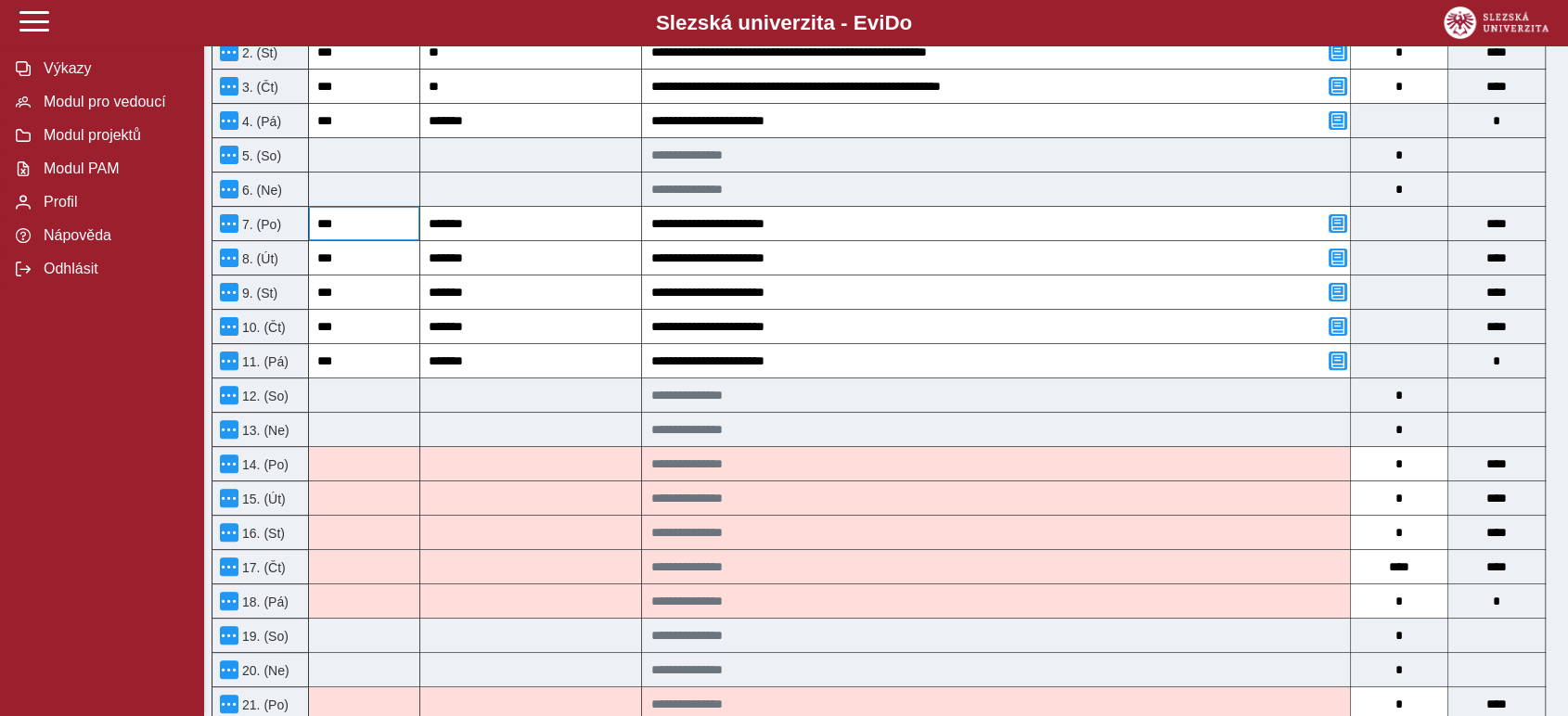 scroll, scrollTop: 721, scrollLeft: 0, axis: vertical 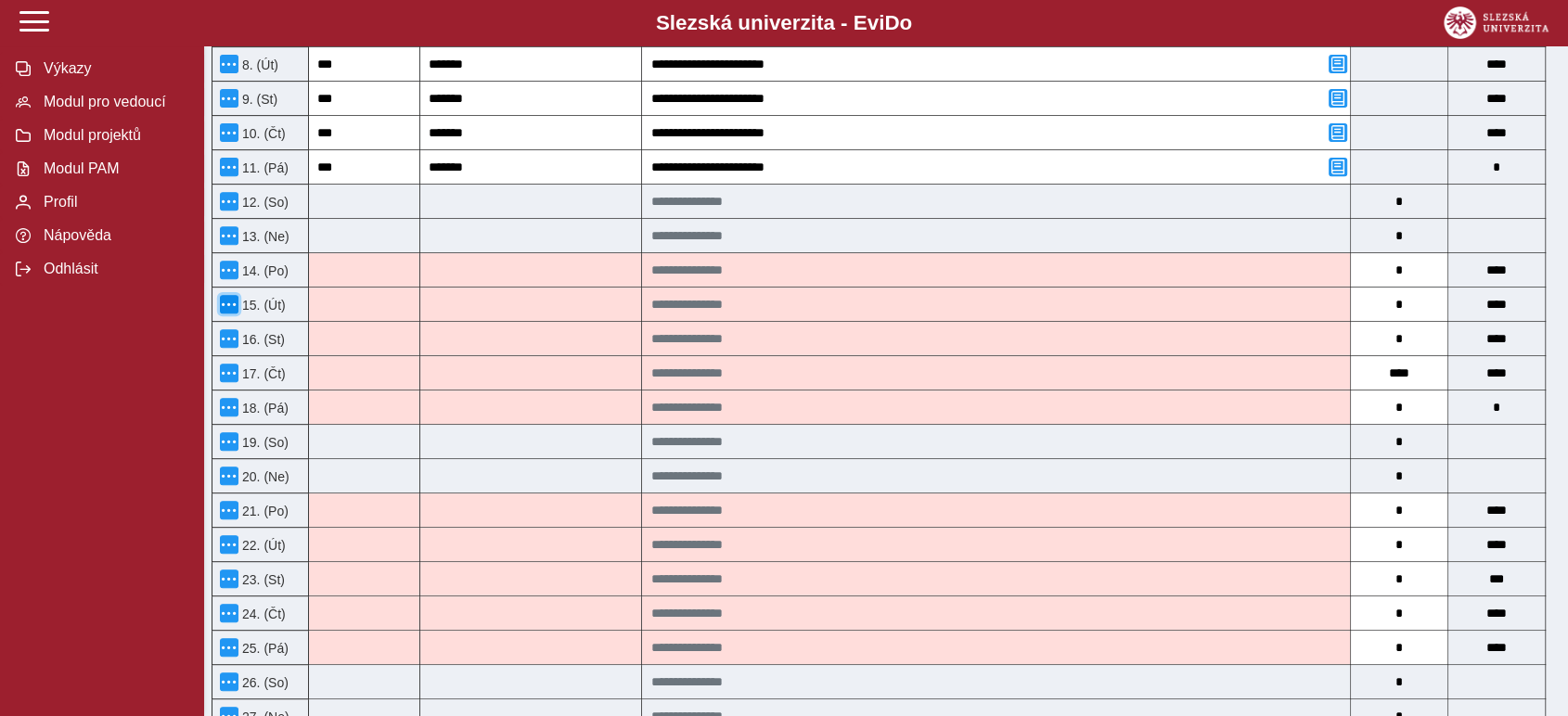 click at bounding box center (229, 304) 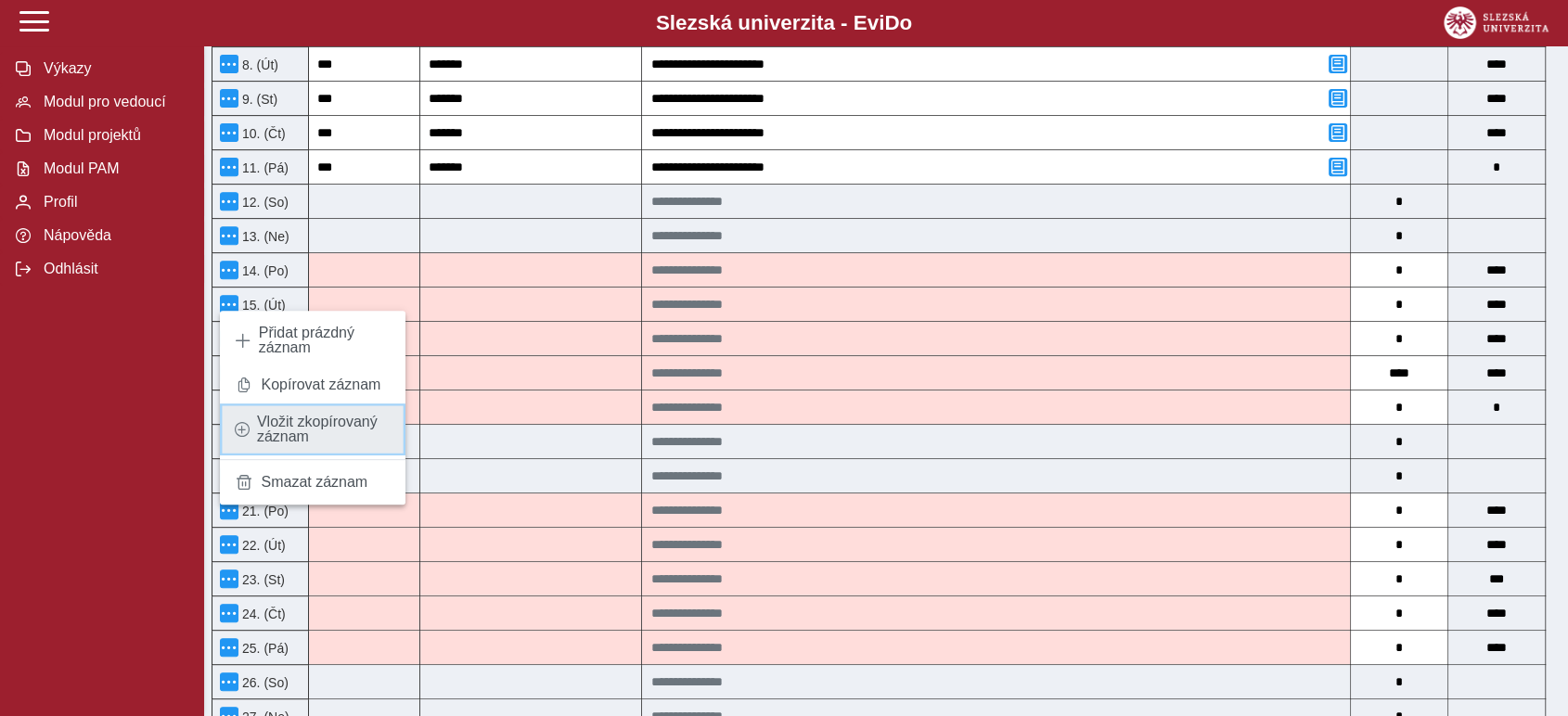 click on "Vložit zkopírovaný záznam" at bounding box center [324, 429] 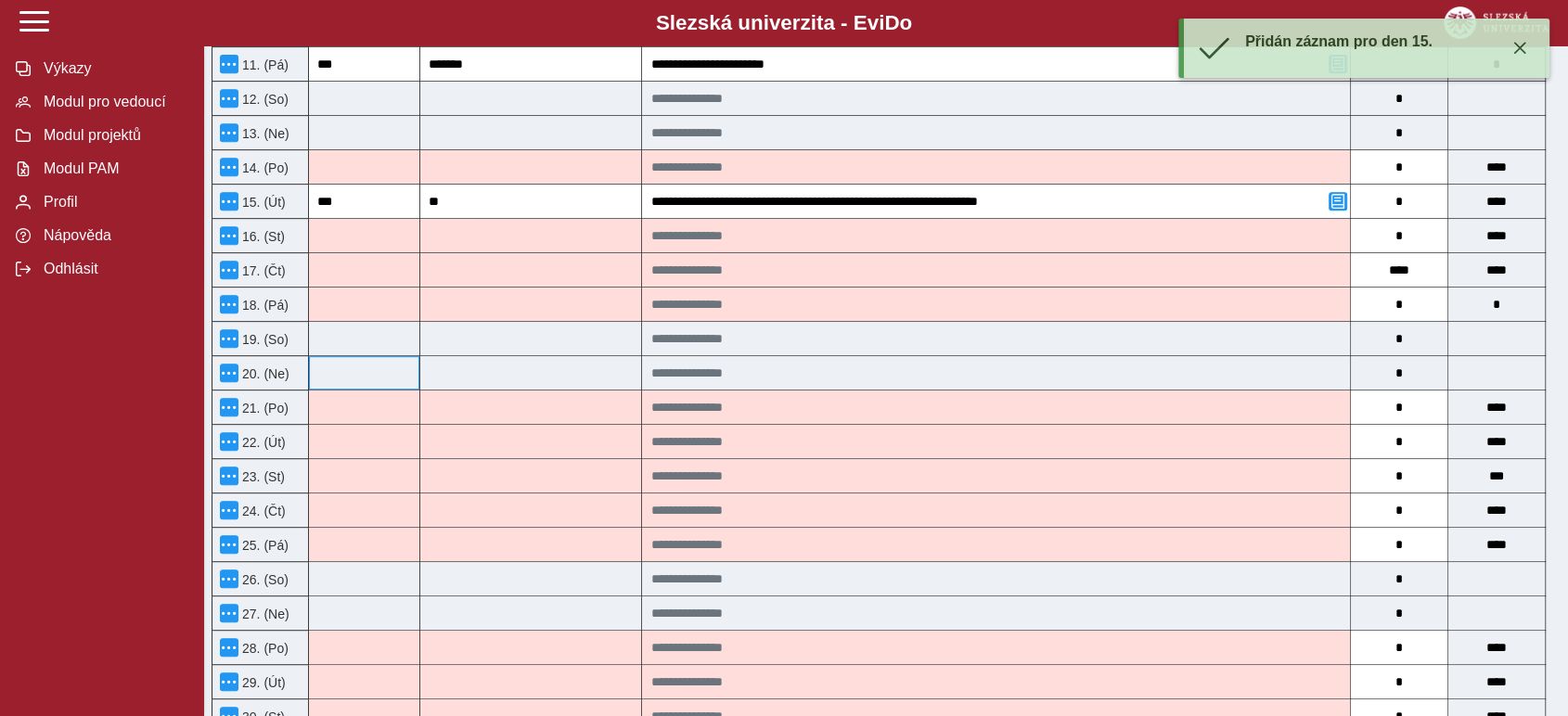 scroll, scrollTop: 824, scrollLeft: 0, axis: vertical 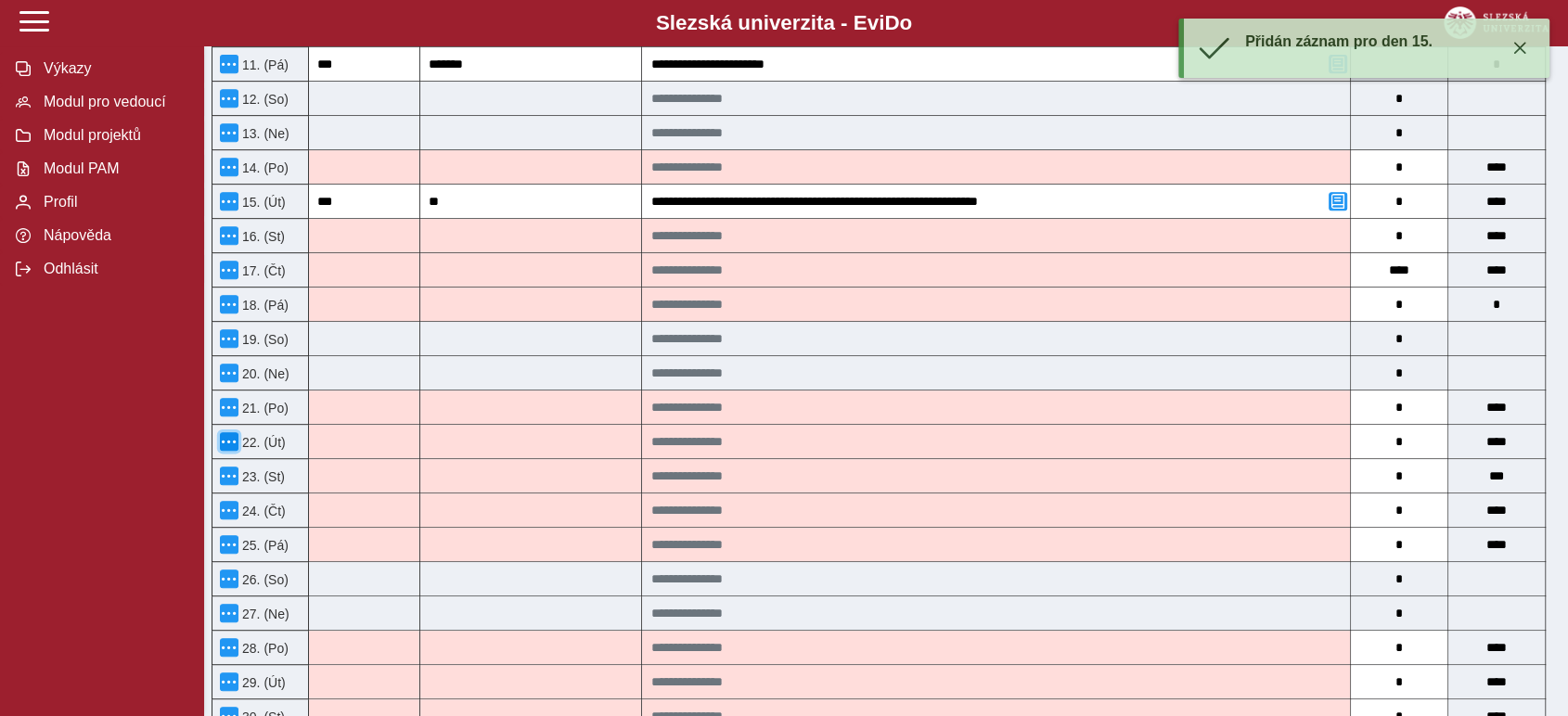 click at bounding box center [229, 441] 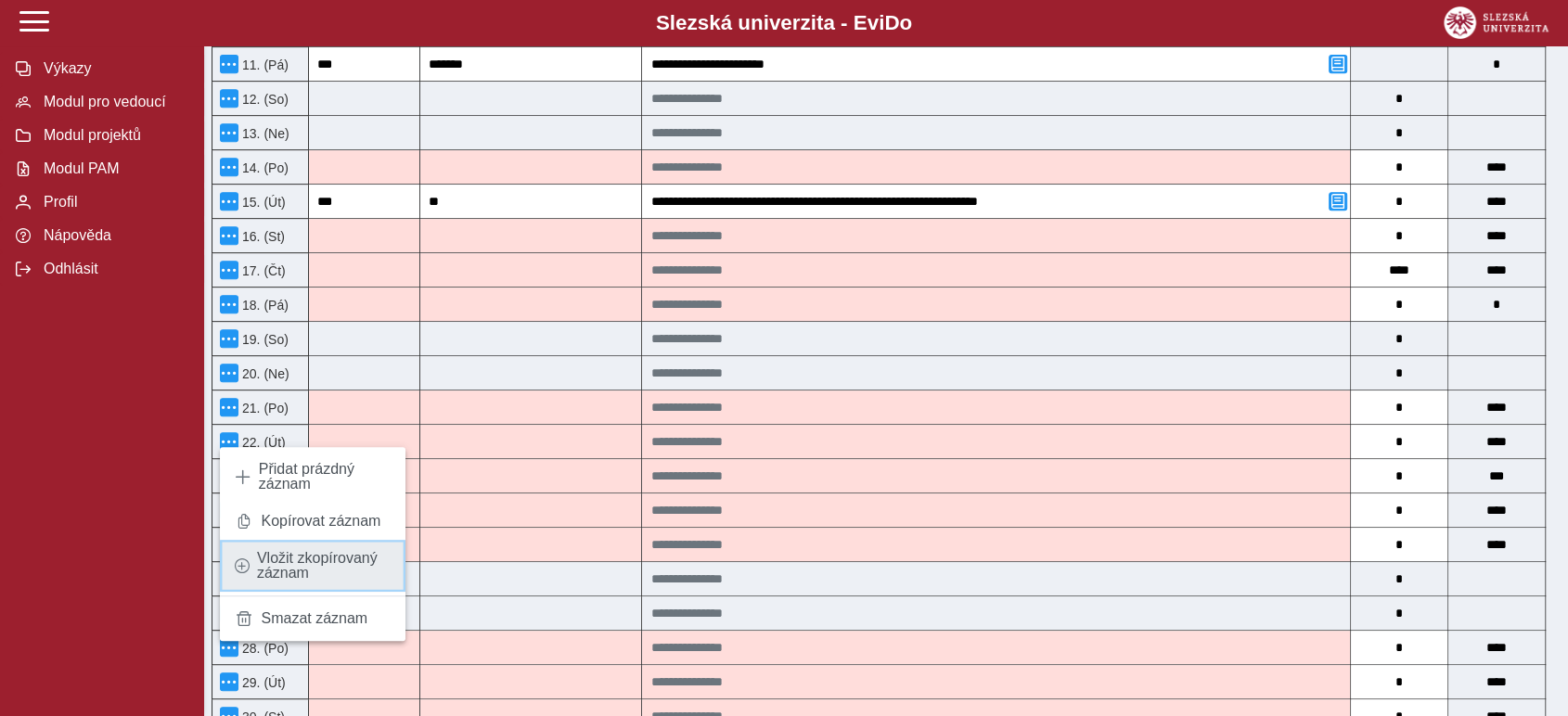 click on "Vložit zkopírovaný záznam" at bounding box center [324, 566] 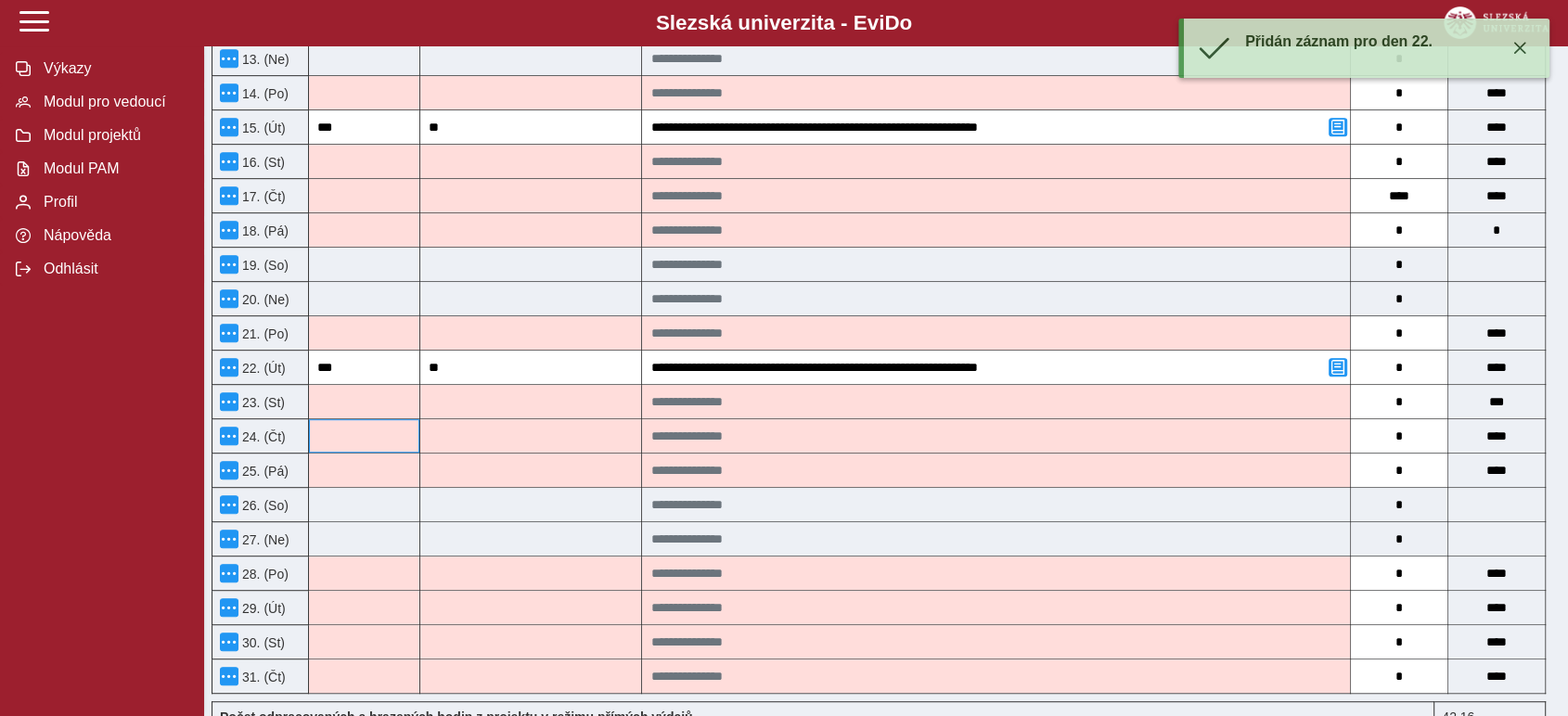 scroll, scrollTop: 927, scrollLeft: 0, axis: vertical 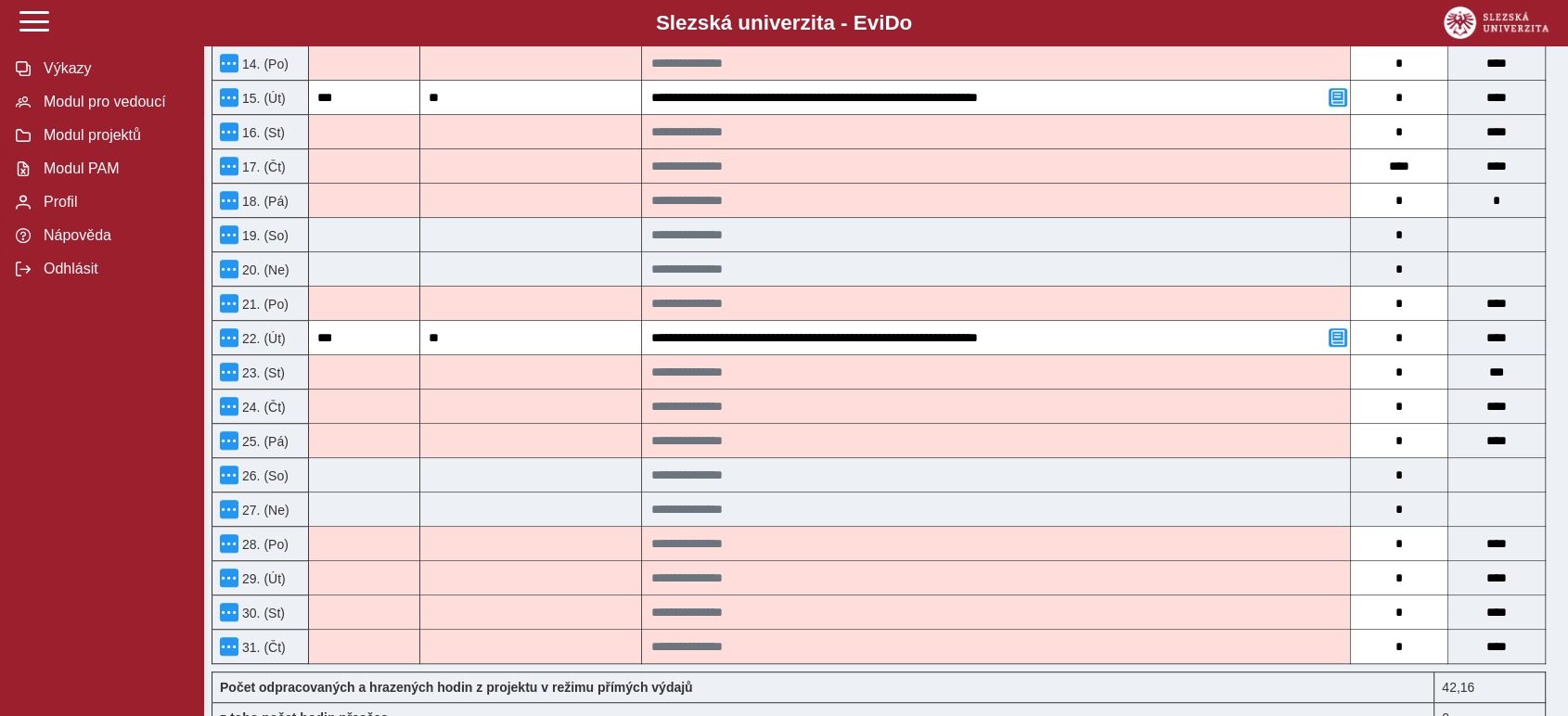 click on "29. (Út)" at bounding box center [262, 579] 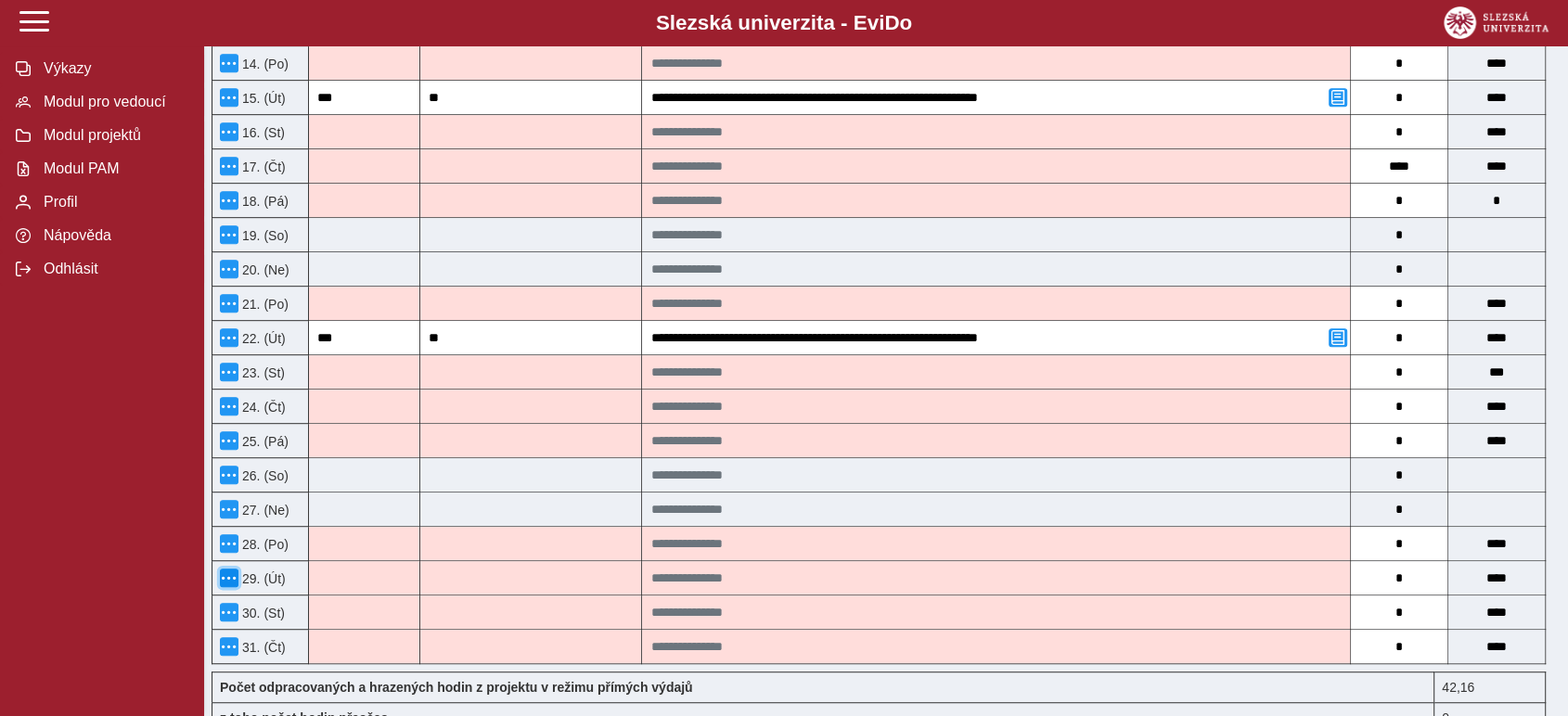 click at bounding box center (229, 578) 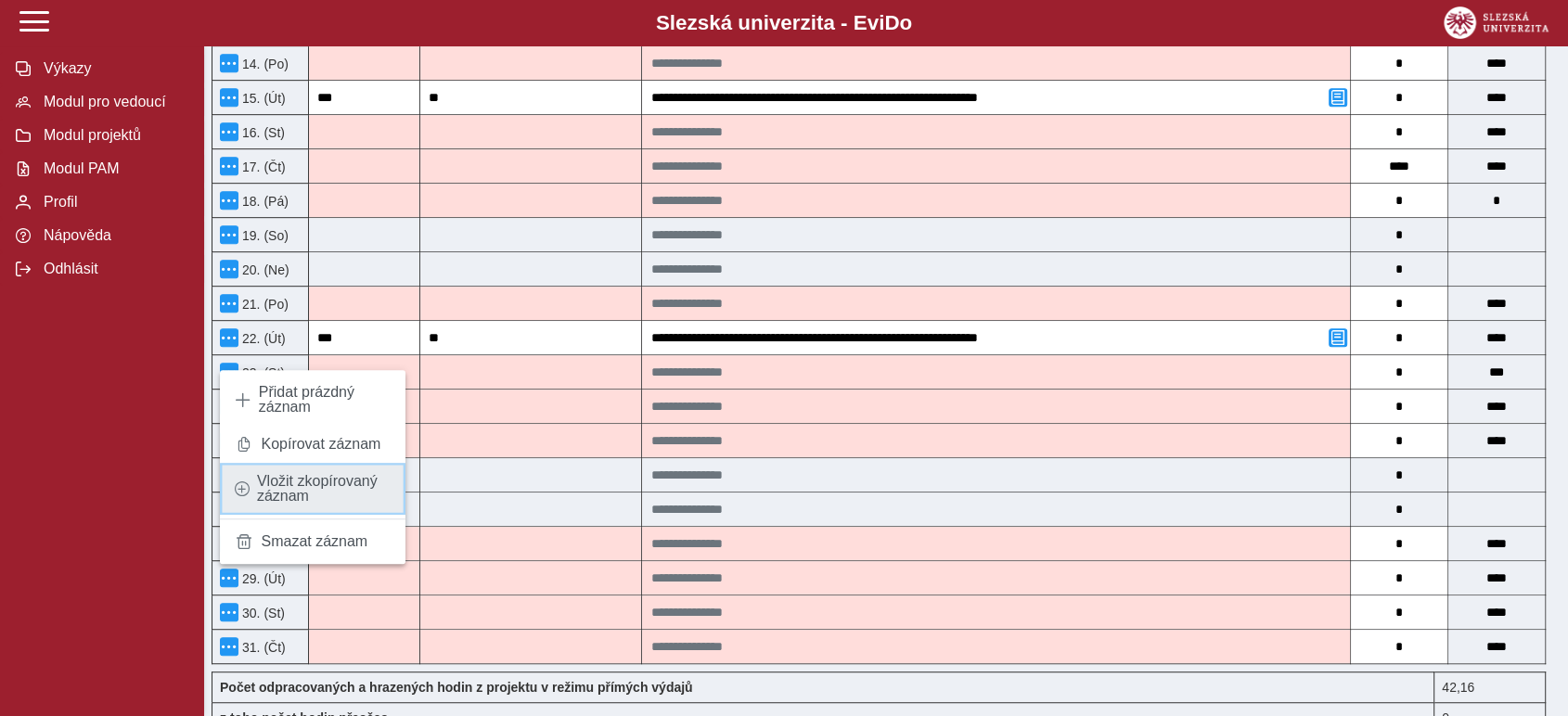 click on "Vložit zkopírovaný záznam" at bounding box center (324, 489) 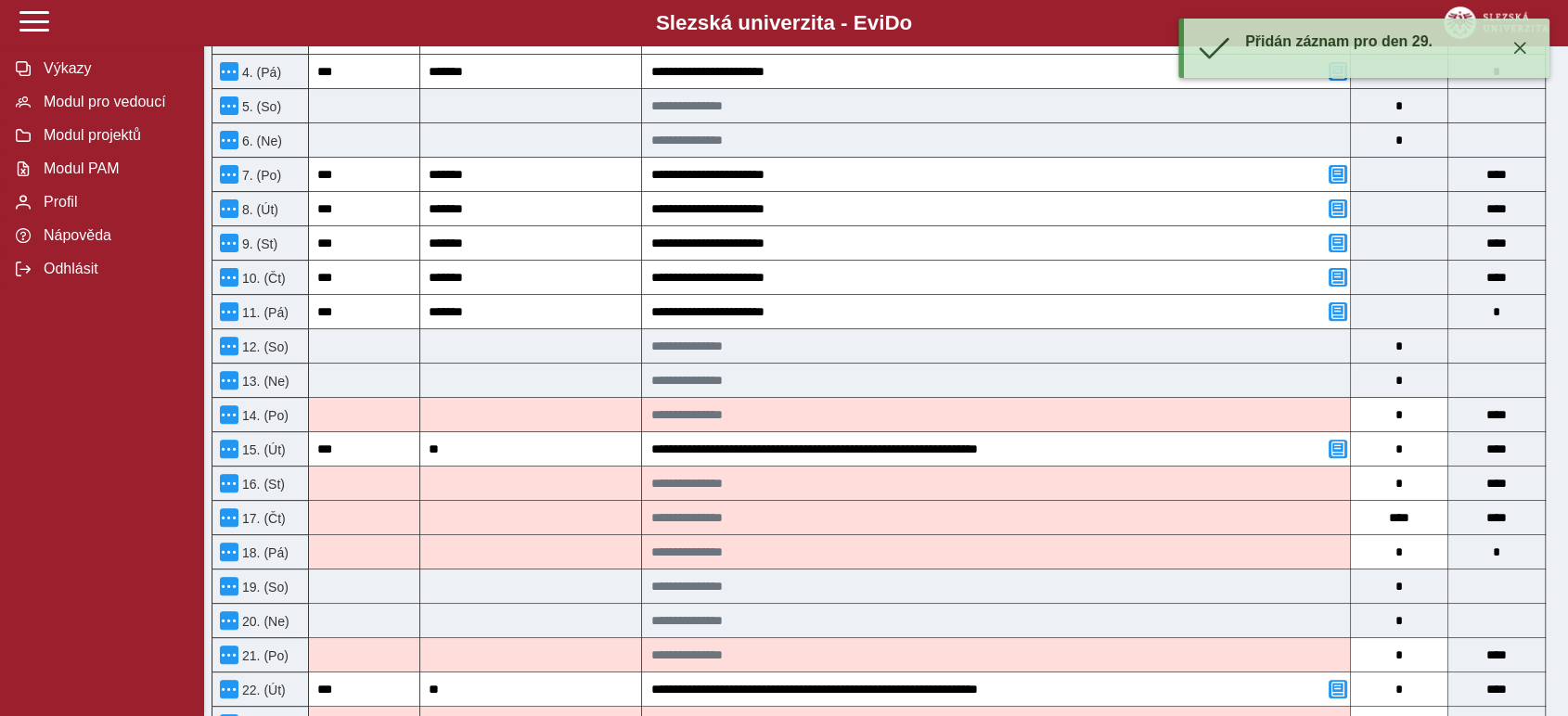 scroll, scrollTop: 412, scrollLeft: 0, axis: vertical 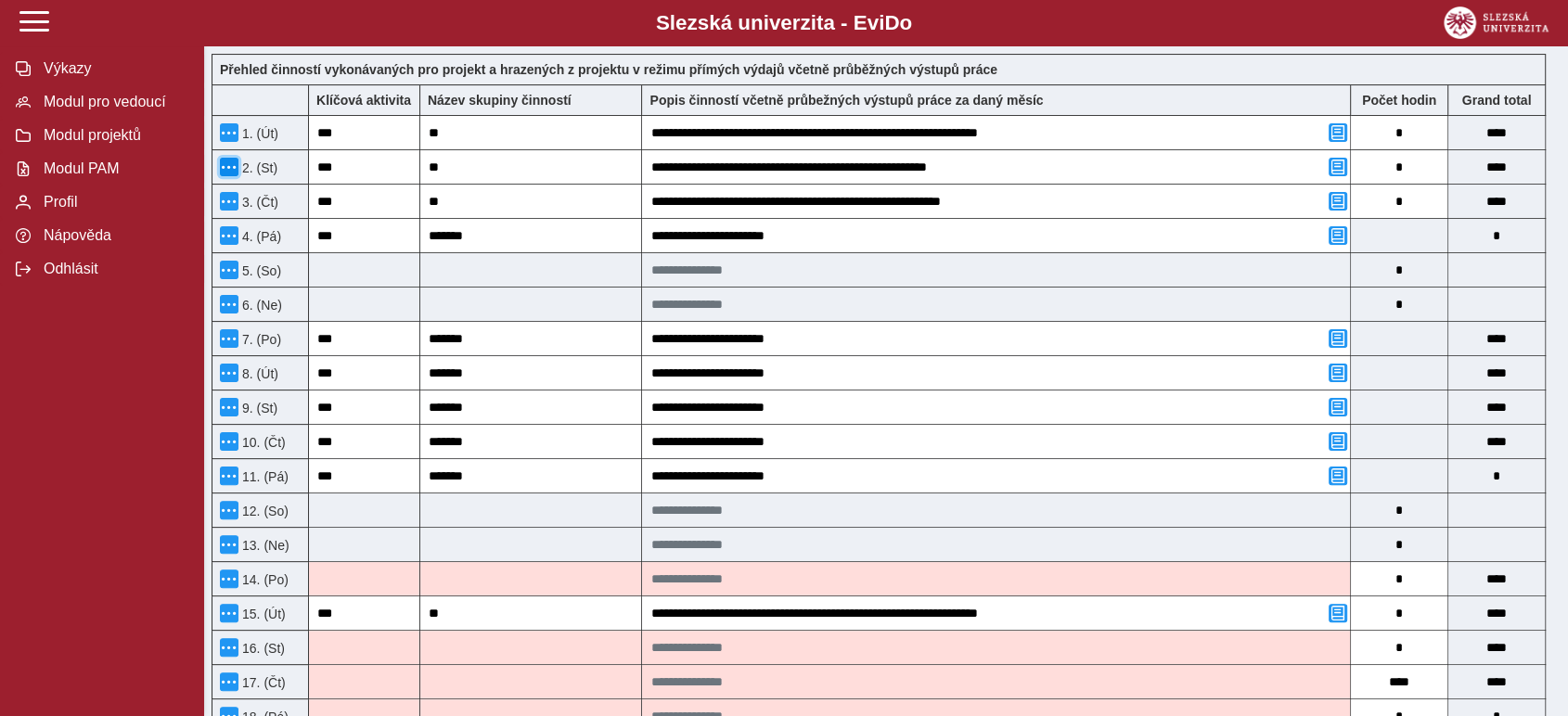 click at bounding box center [229, 167] 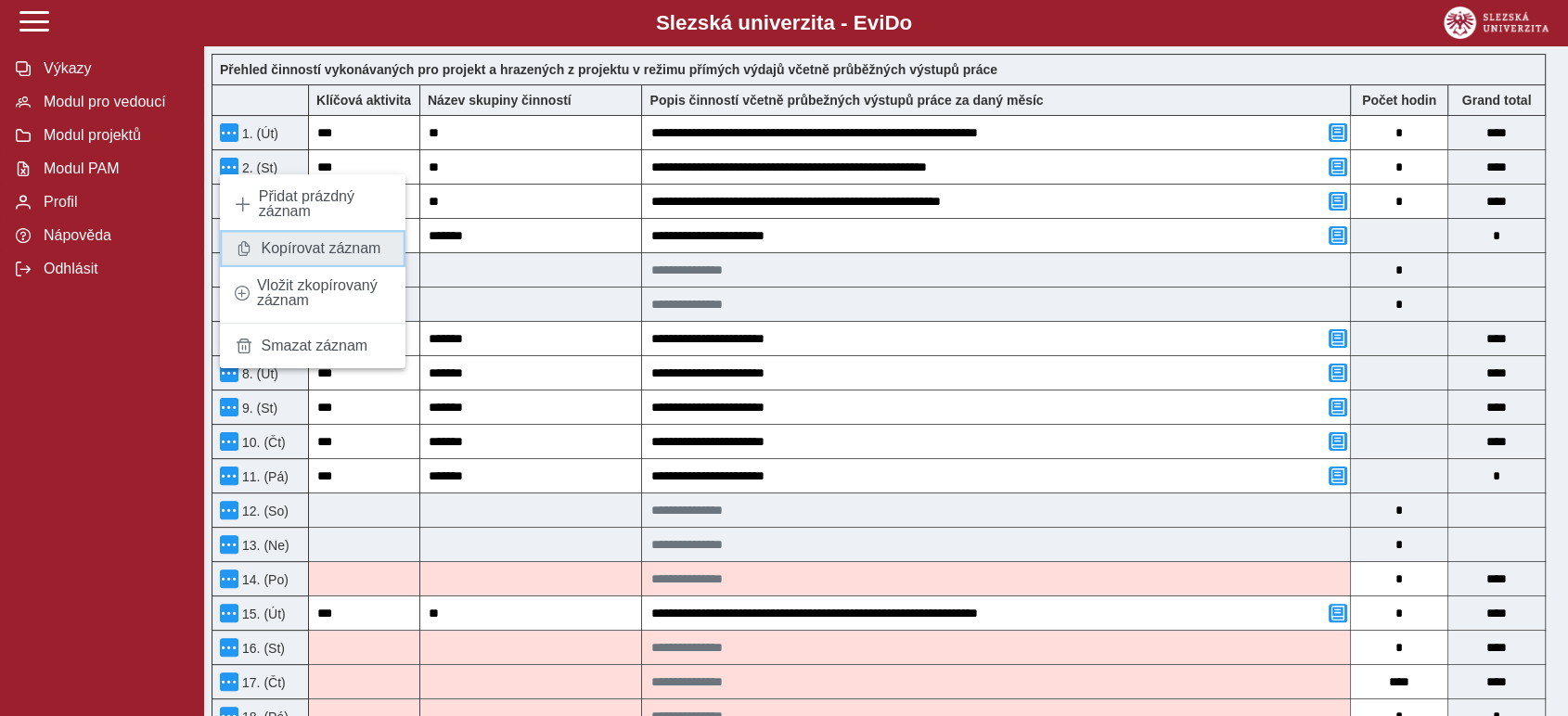 click on "Kopírovat záznam" at bounding box center [320, 249] 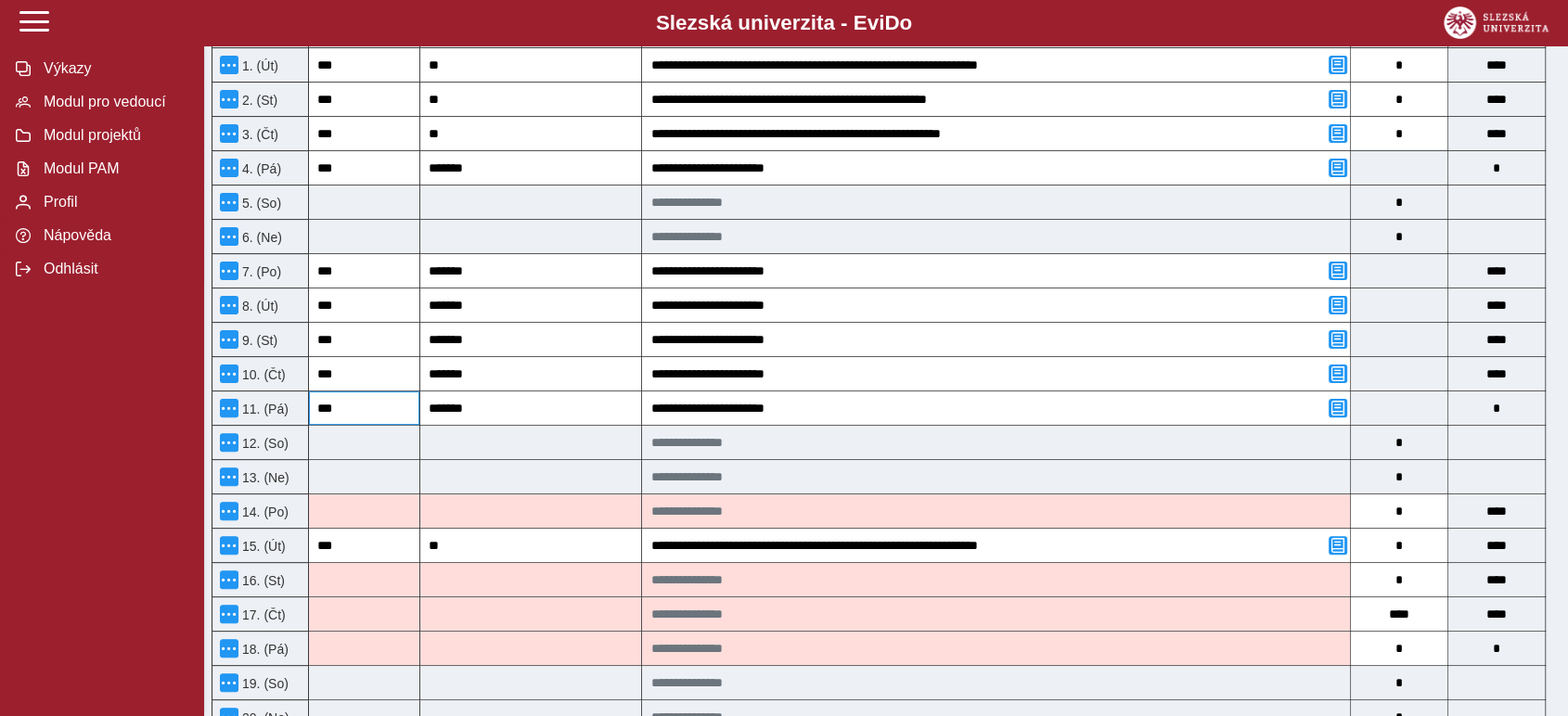 scroll, scrollTop: 515, scrollLeft: 0, axis: vertical 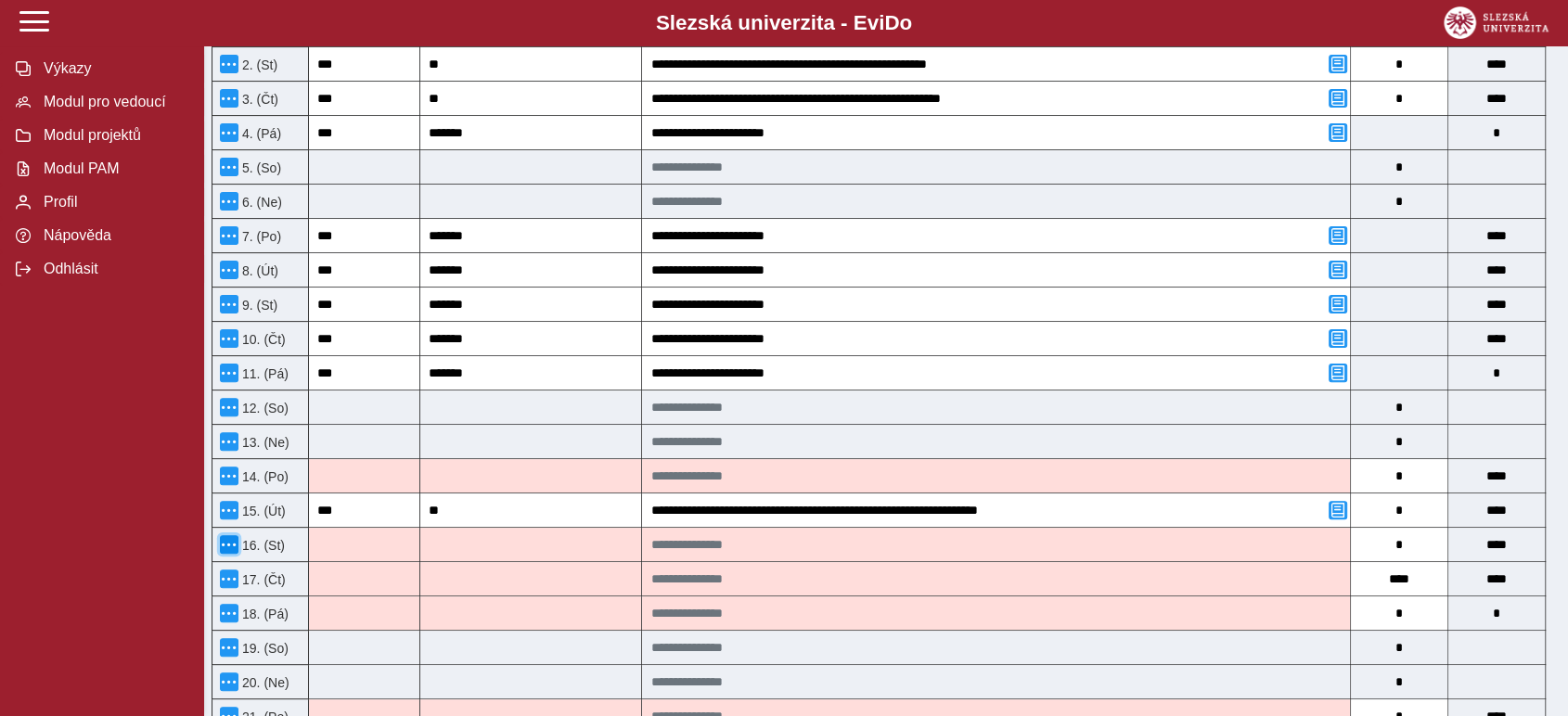 click at bounding box center [229, 544] 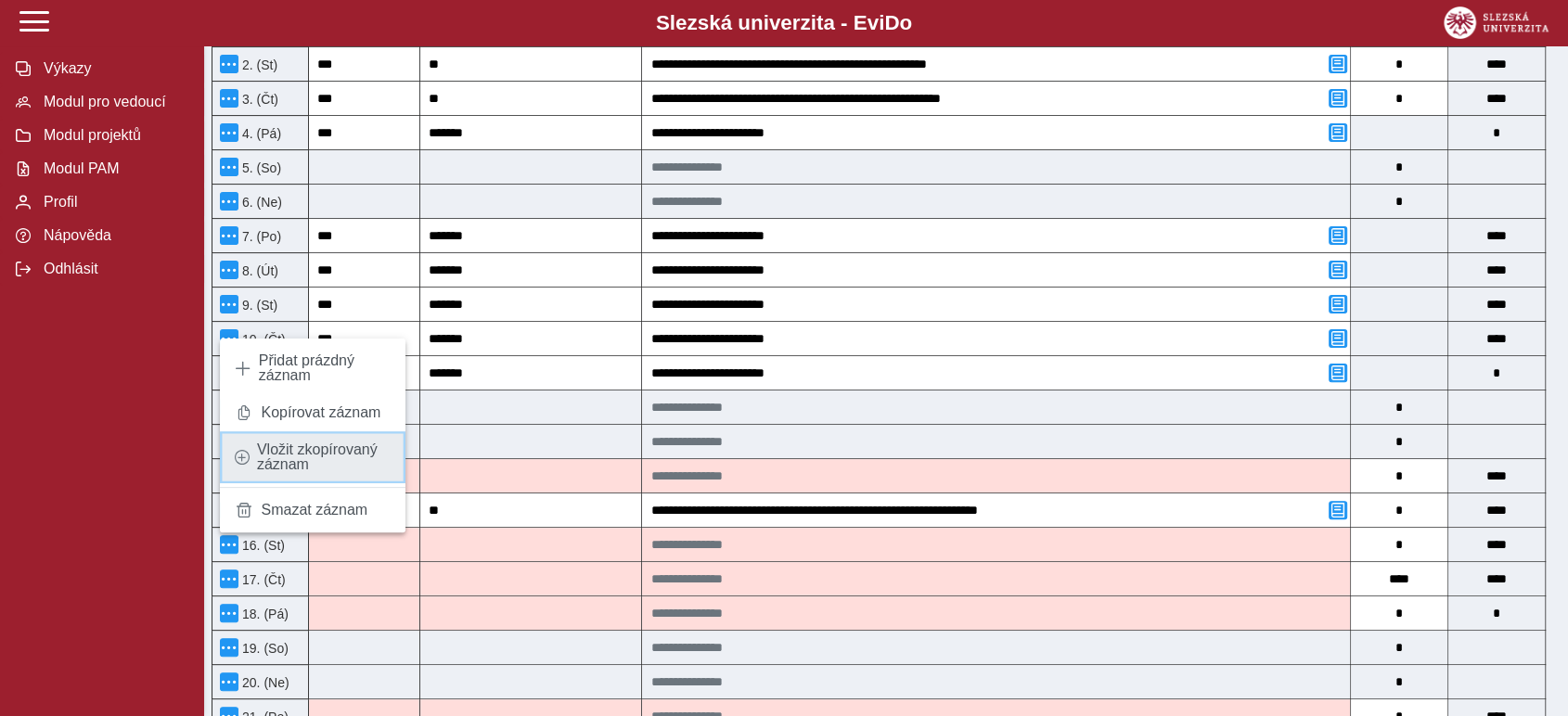 click on "Vložit zkopírovaný záznam" at bounding box center [324, 457] 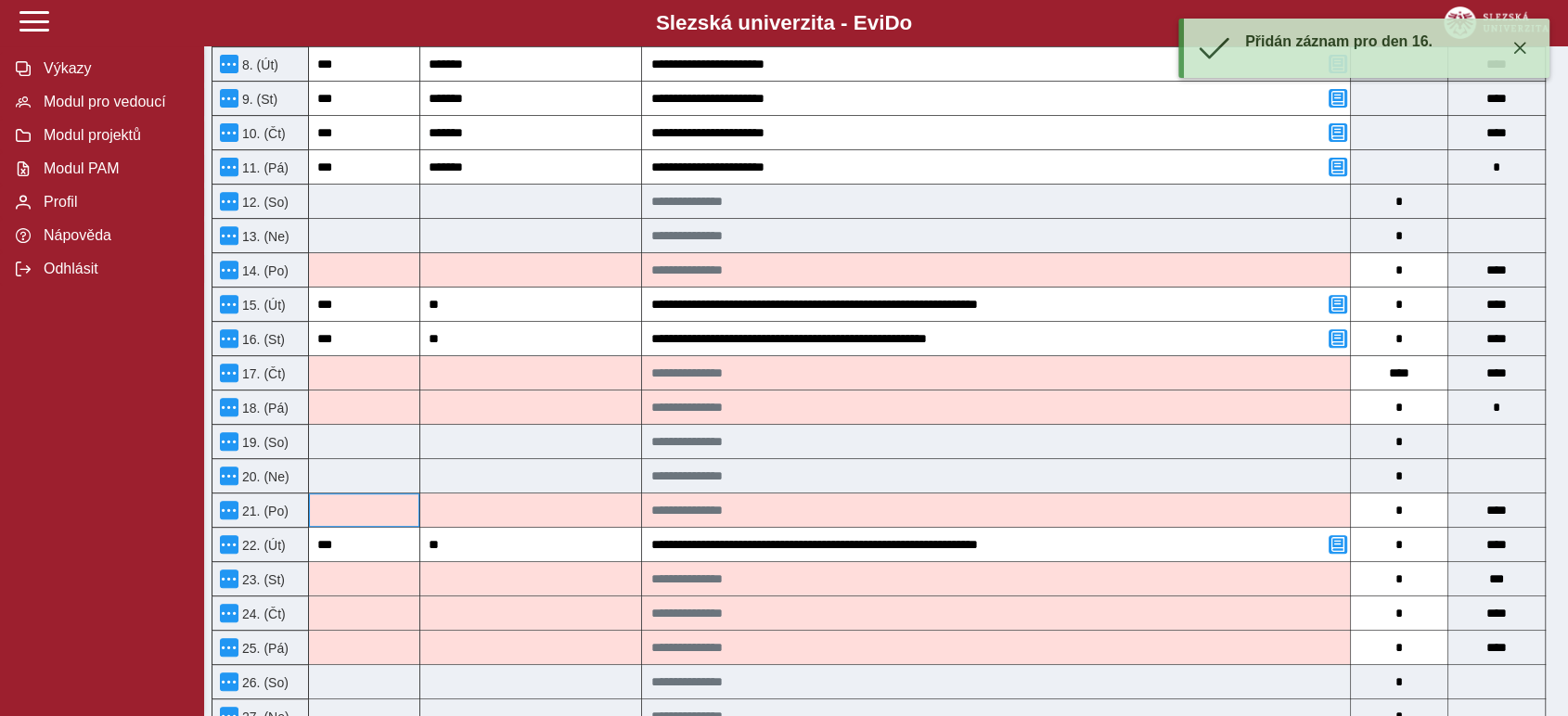 scroll, scrollTop: 824, scrollLeft: 0, axis: vertical 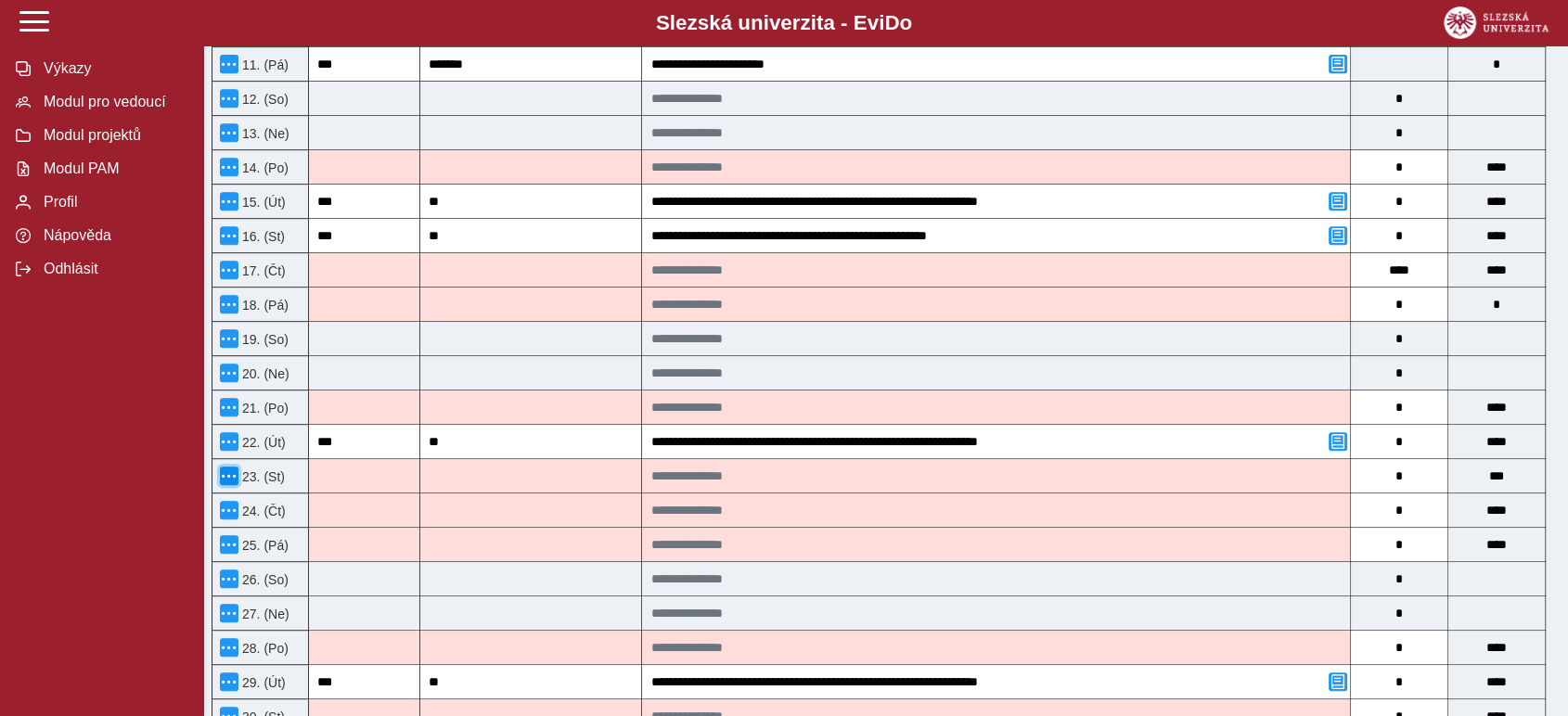 click at bounding box center (229, 476) 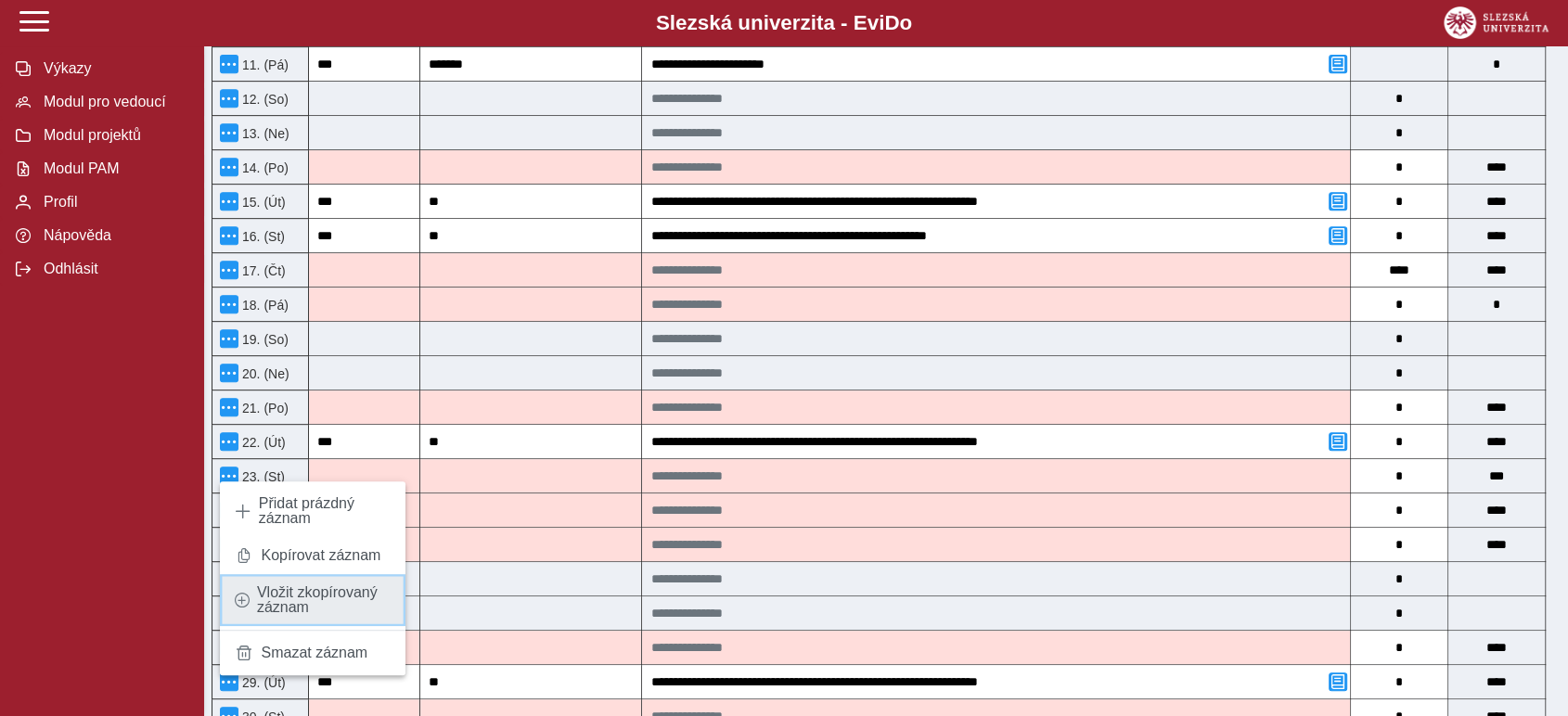 click on "Vložit zkopírovaný záznam" at bounding box center (324, 600) 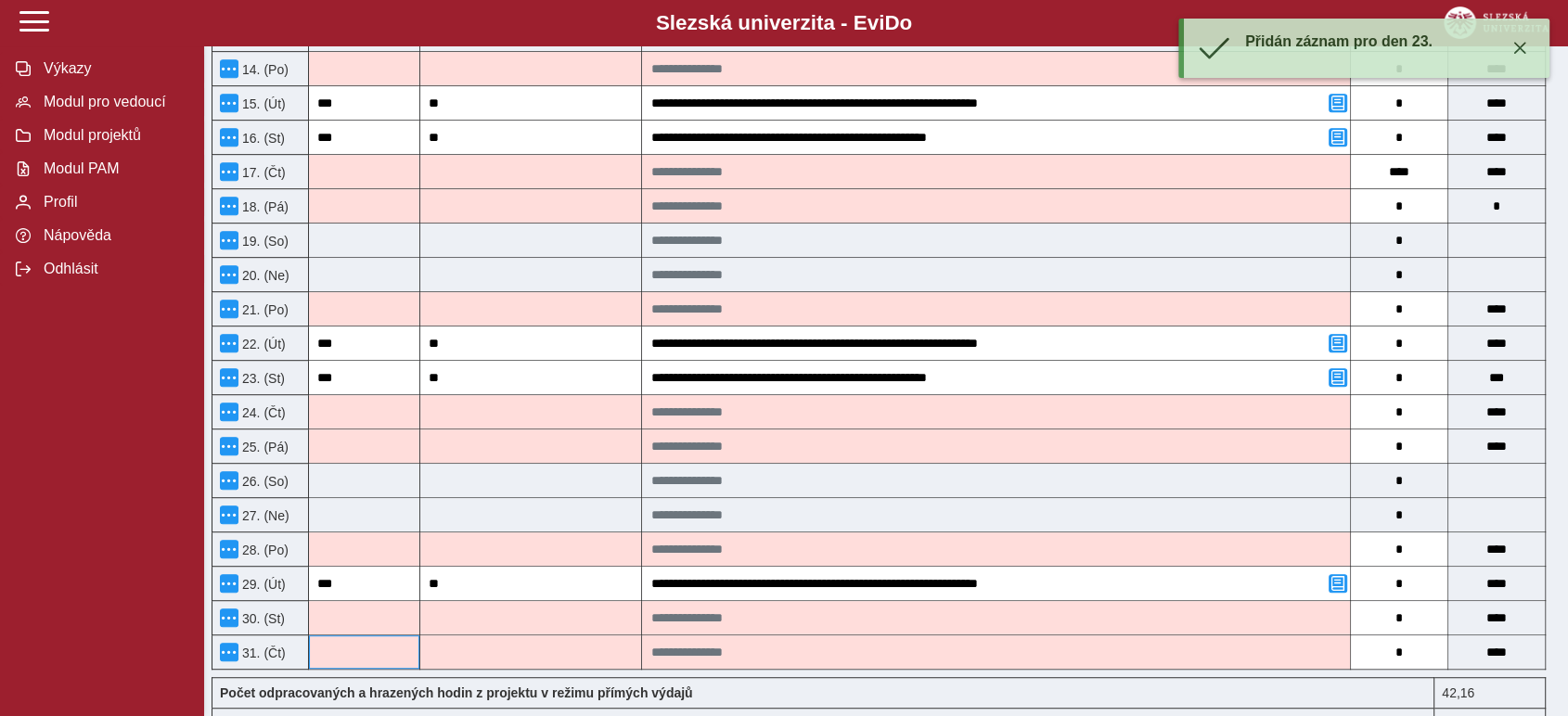 scroll, scrollTop: 1030, scrollLeft: 0, axis: vertical 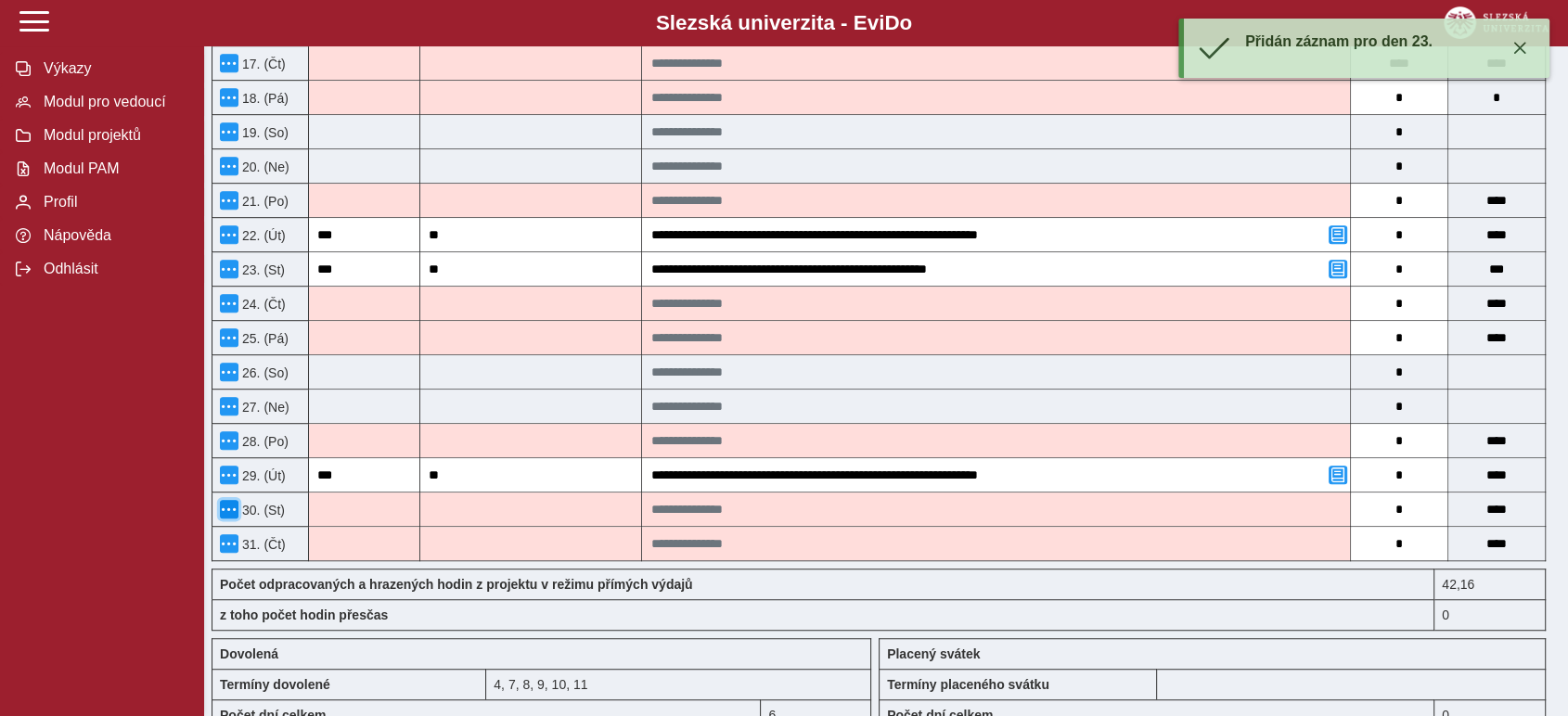 click at bounding box center [229, 509] 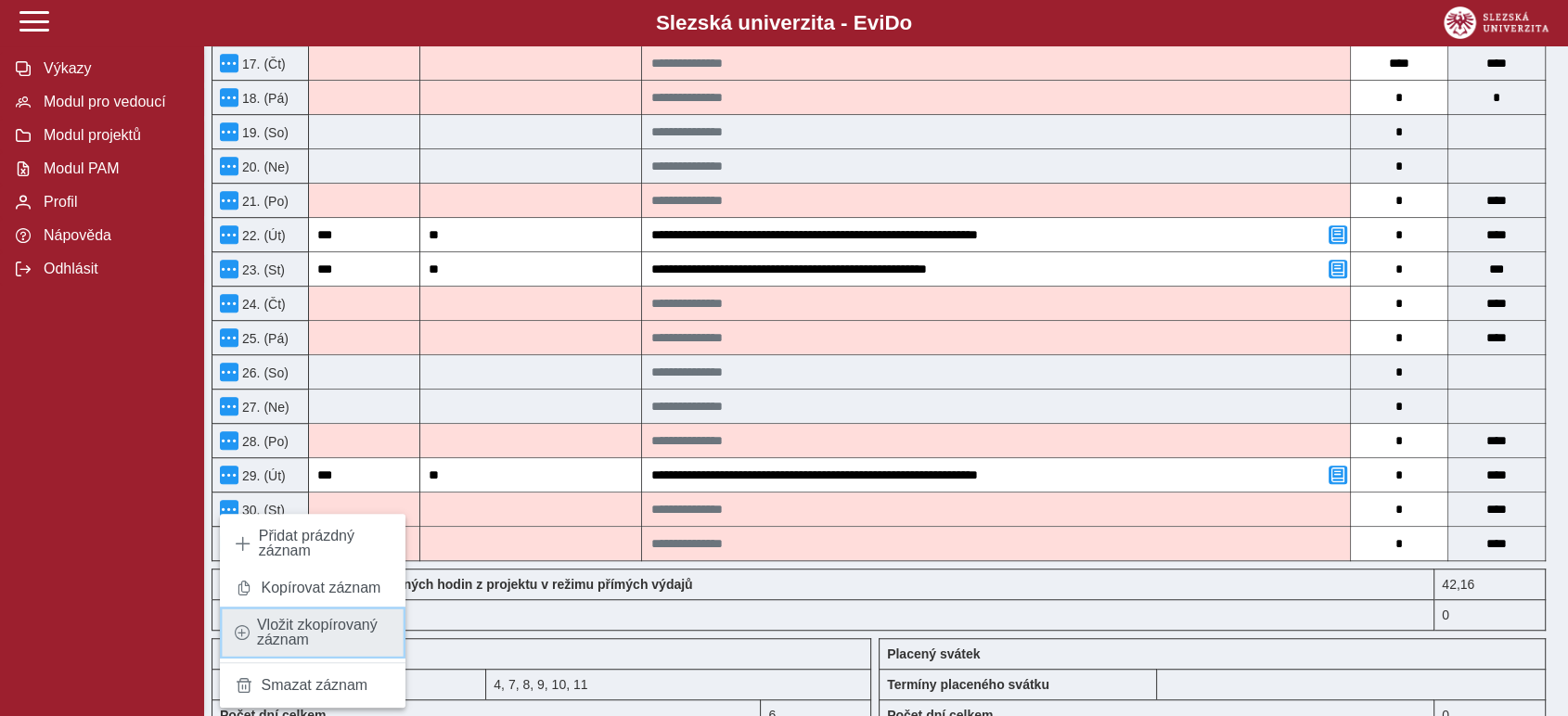 click on "Vložit zkopírovaný záznam" at bounding box center [324, 633] 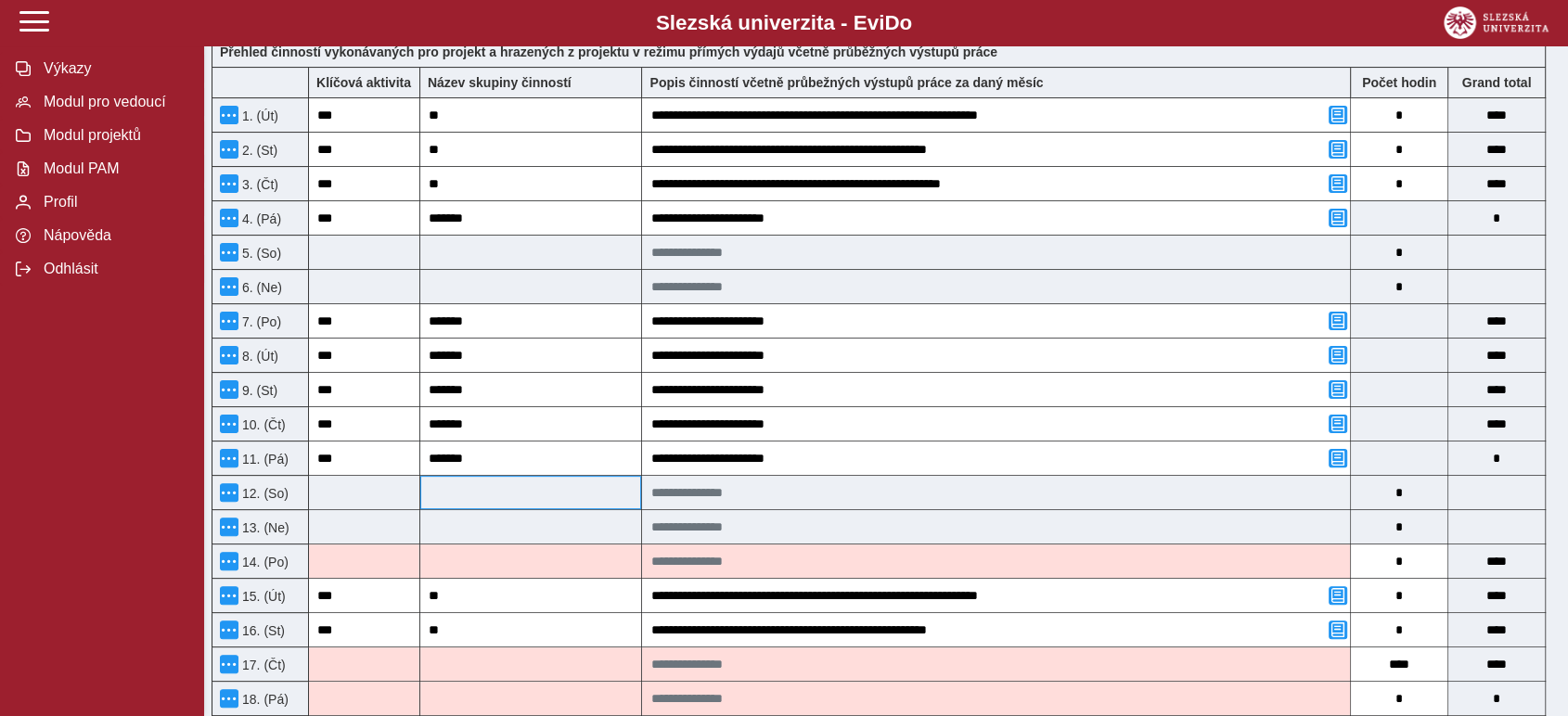 scroll, scrollTop: 309, scrollLeft: 0, axis: vertical 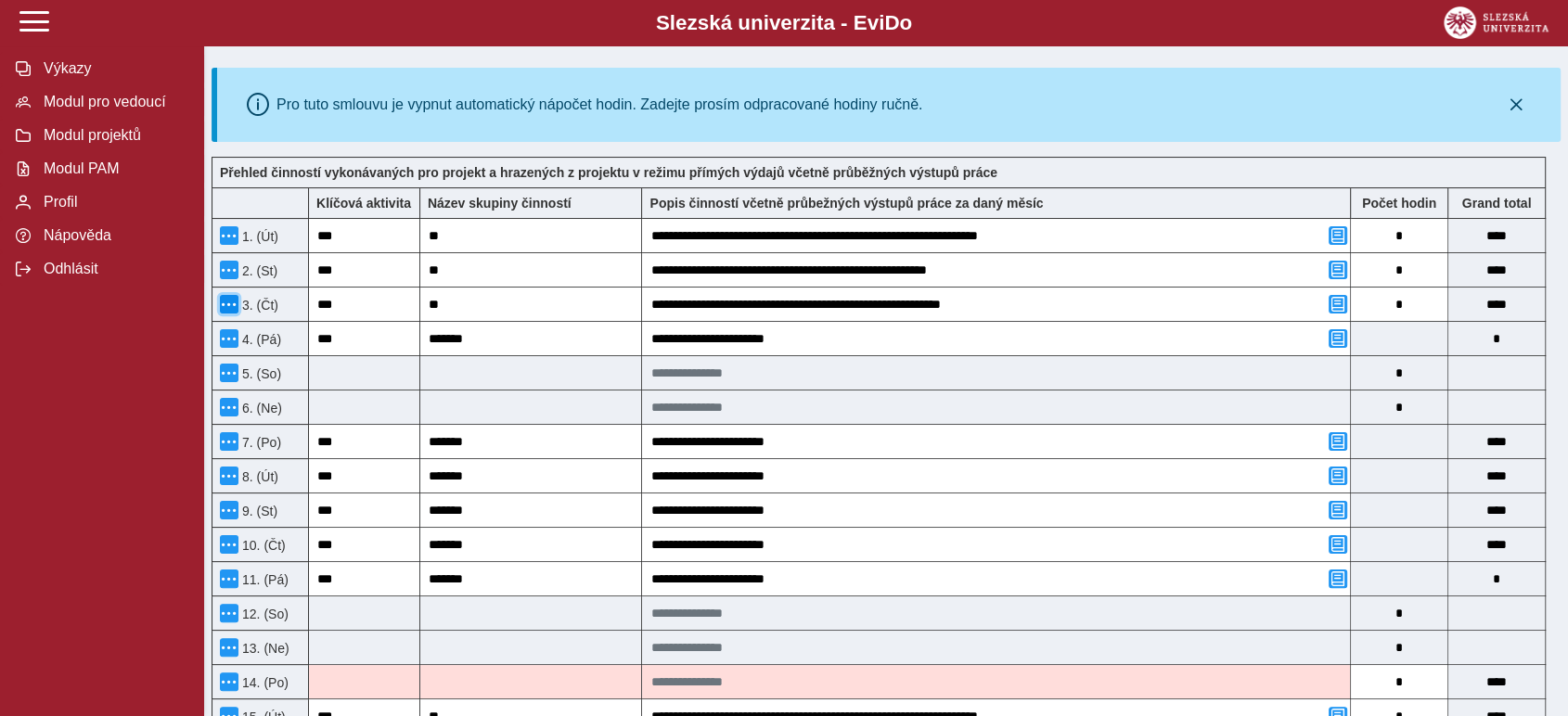 click at bounding box center [229, 304] 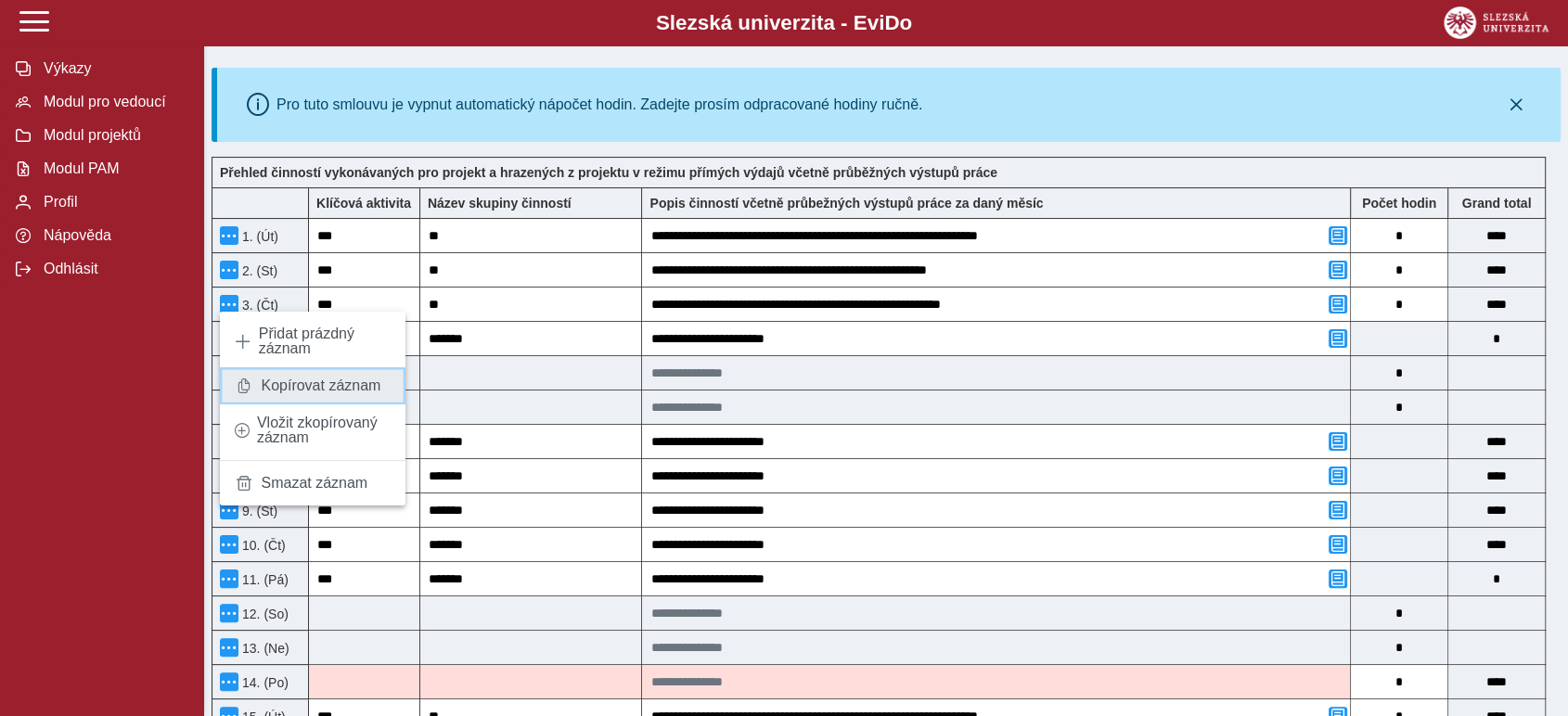 click on "Kopírovat záznam" at bounding box center (320, 386) 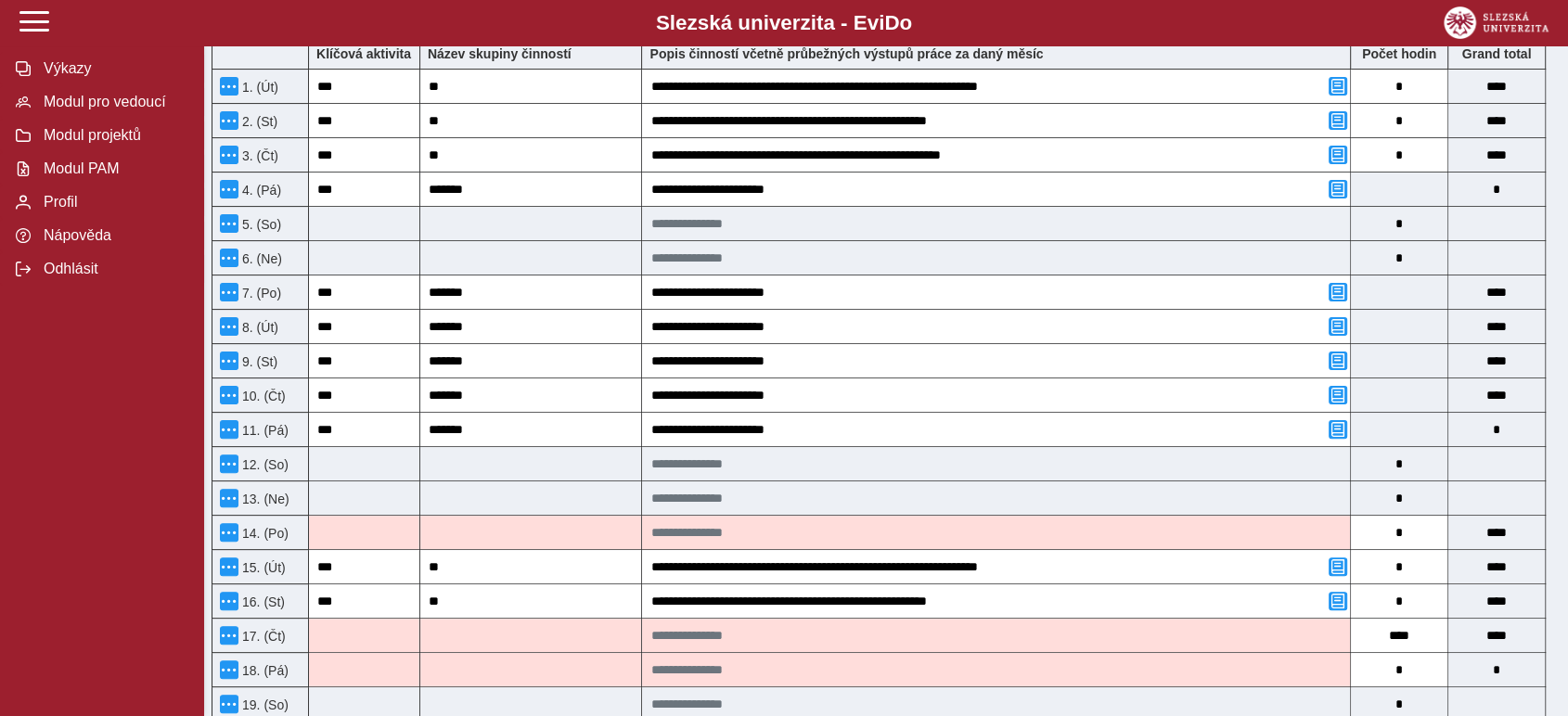 scroll, scrollTop: 618, scrollLeft: 0, axis: vertical 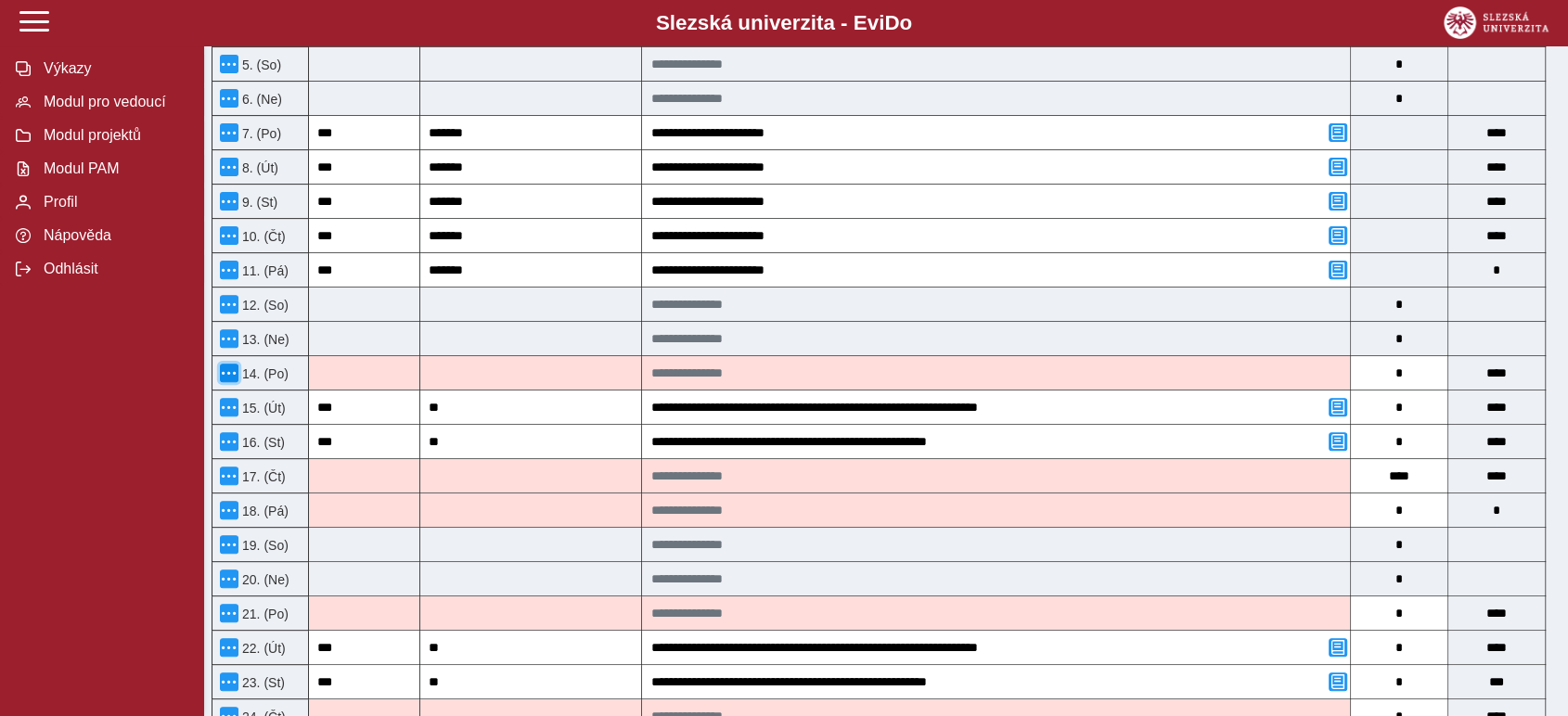 click at bounding box center (229, 373) 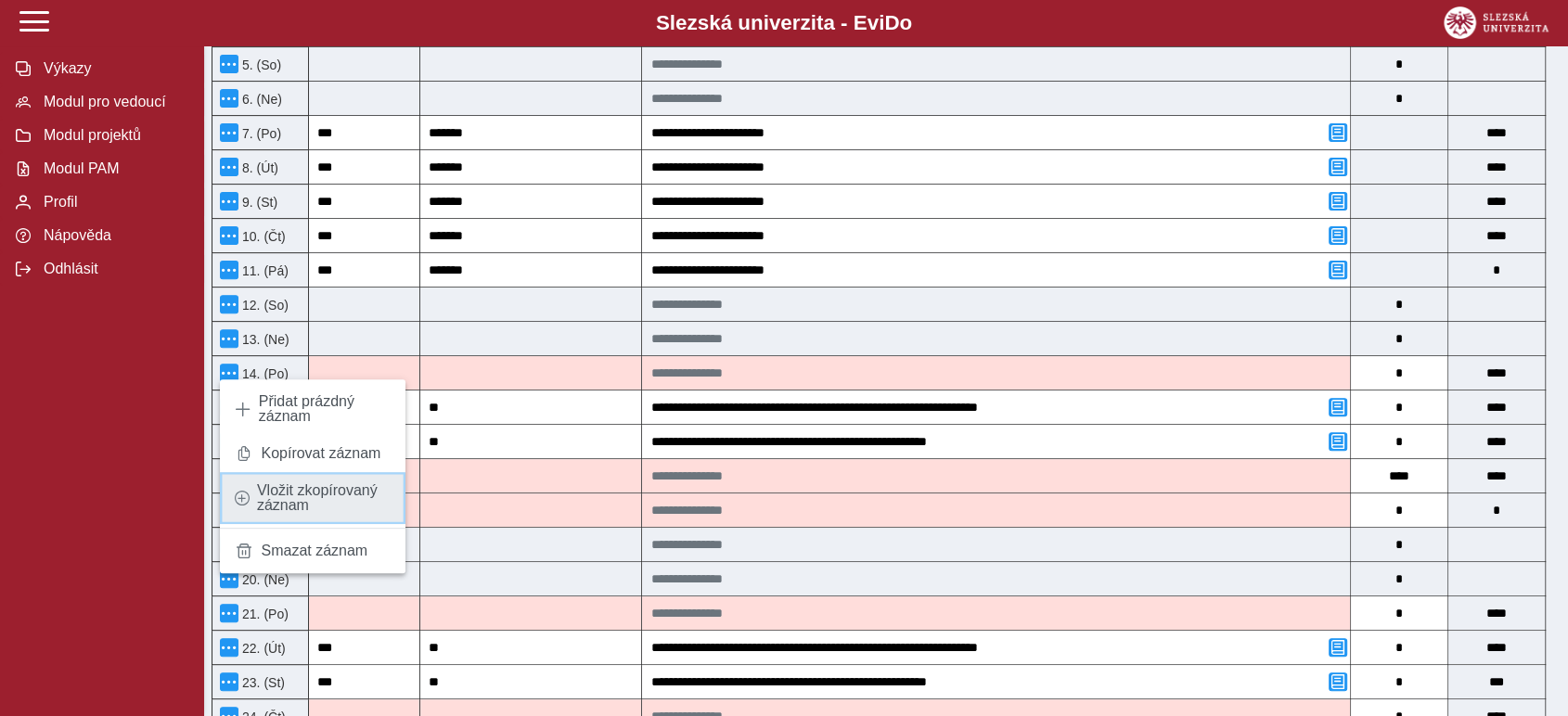 click on "Vložit zkopírovaný záznam" at bounding box center [324, 498] 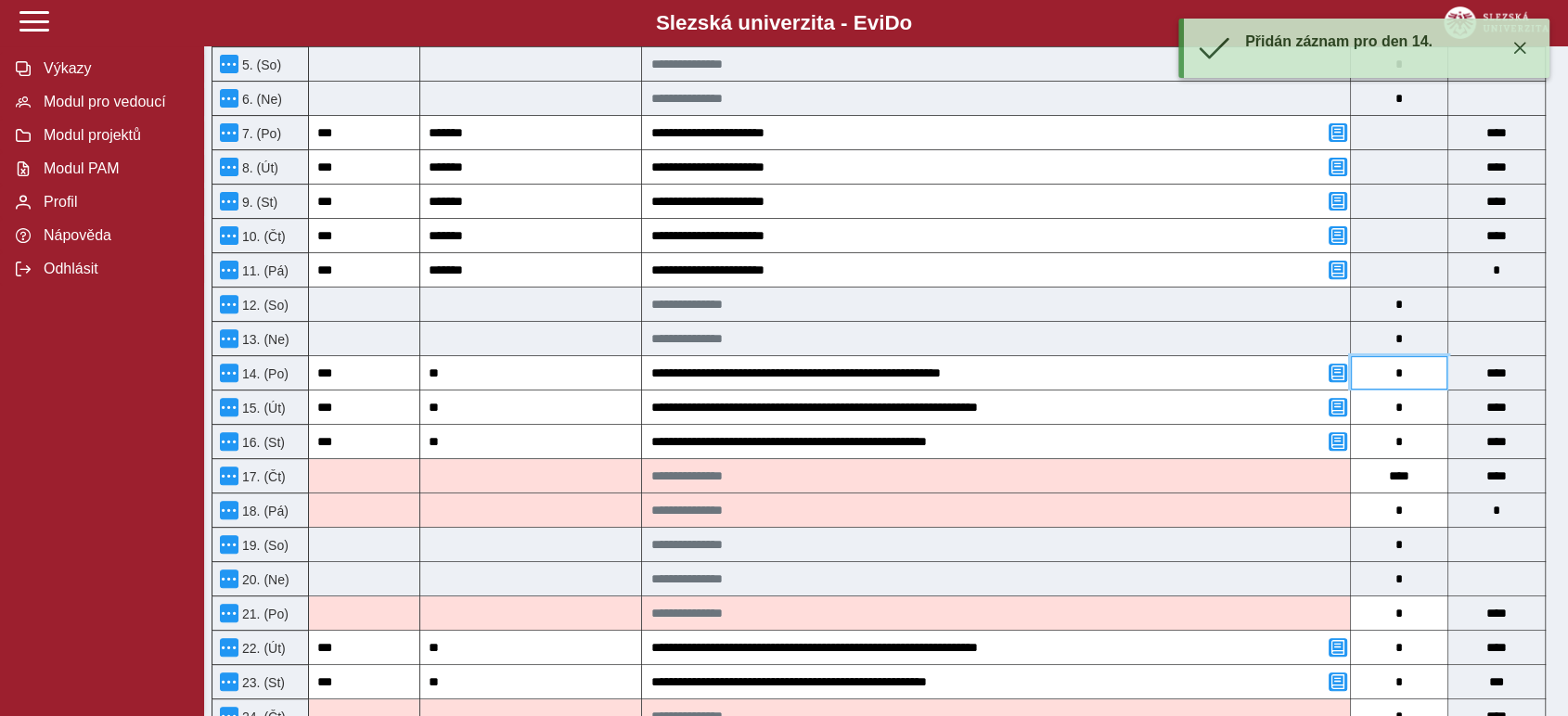 click on "*" at bounding box center [1399, 373] 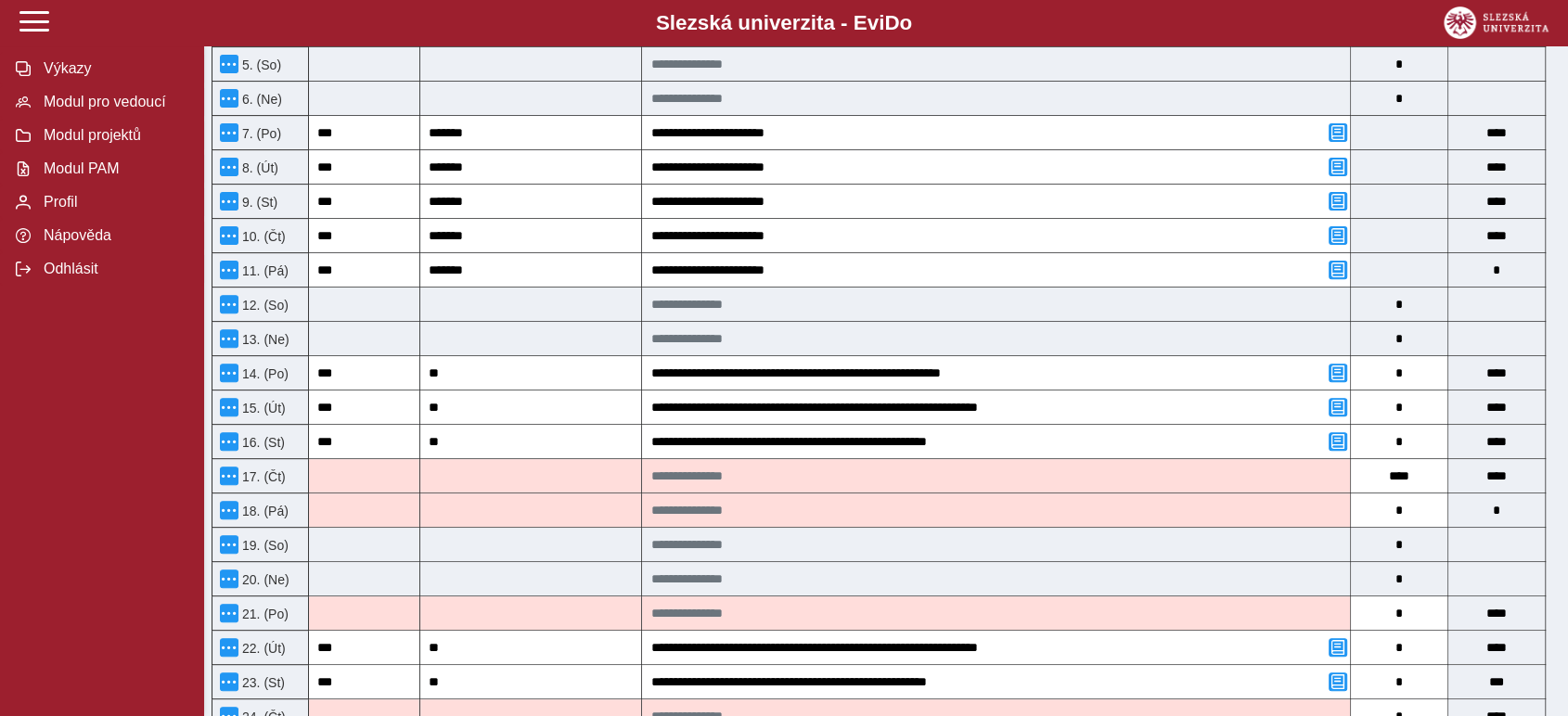 click on "Zpět  Pracovní výkaz (stav: nepodepsán)  Uložit Storno Chyba 7 Možnosti   Název projektu Název příjemce Registrační číslo  Rozvoj kompetencí pro udržitelnou budoucnost na Slezské univerzitě v Opavě   Slezská univerzita v Opavě   NPO_SU_MSMT-2122/2024-5  Jméno a příjmení  Mgr. [FIRST] [LAST]  Název pozice  odborný pracovník přípravy a implementace strategie udržitelnosti  Výše úvazku pro projekt v režimu přímých výdajů  0,31  Kód položky rozpočtu  1.1.1.1.2.4.1.1  Celková výše úvazku u zaměstnavatele, u kterého je sjednána prokazovaná pozice  1  Typ pracovněprávního vztahu, k němuž se vztahuje tento výkaz  Pracovní smlouva    Celková výše úvazku u všech zaměstnavatelů zapojených do realizace projektu  1  Výkaz pro rok a měsíc  2025/7   Pro tuto smlouvu je vypnut automatický nápočet hodin. Zadejte prosím odpracované hodiny ručně.  Klíčová aktivita Název skupiny činností Počet hodin Grand total    1. (Út)  *** **   * ****   **" at bounding box center [886, 543] 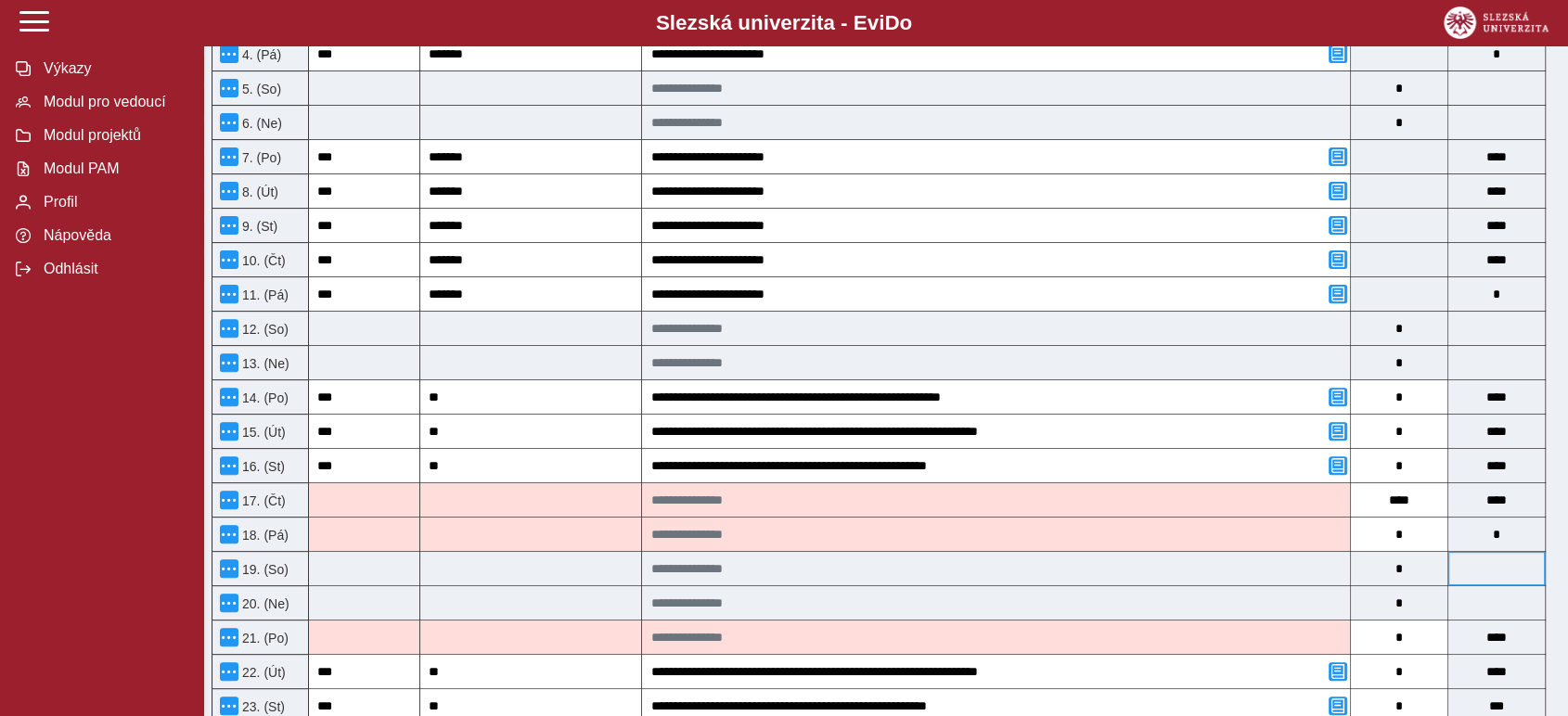 scroll, scrollTop: 581, scrollLeft: 0, axis: vertical 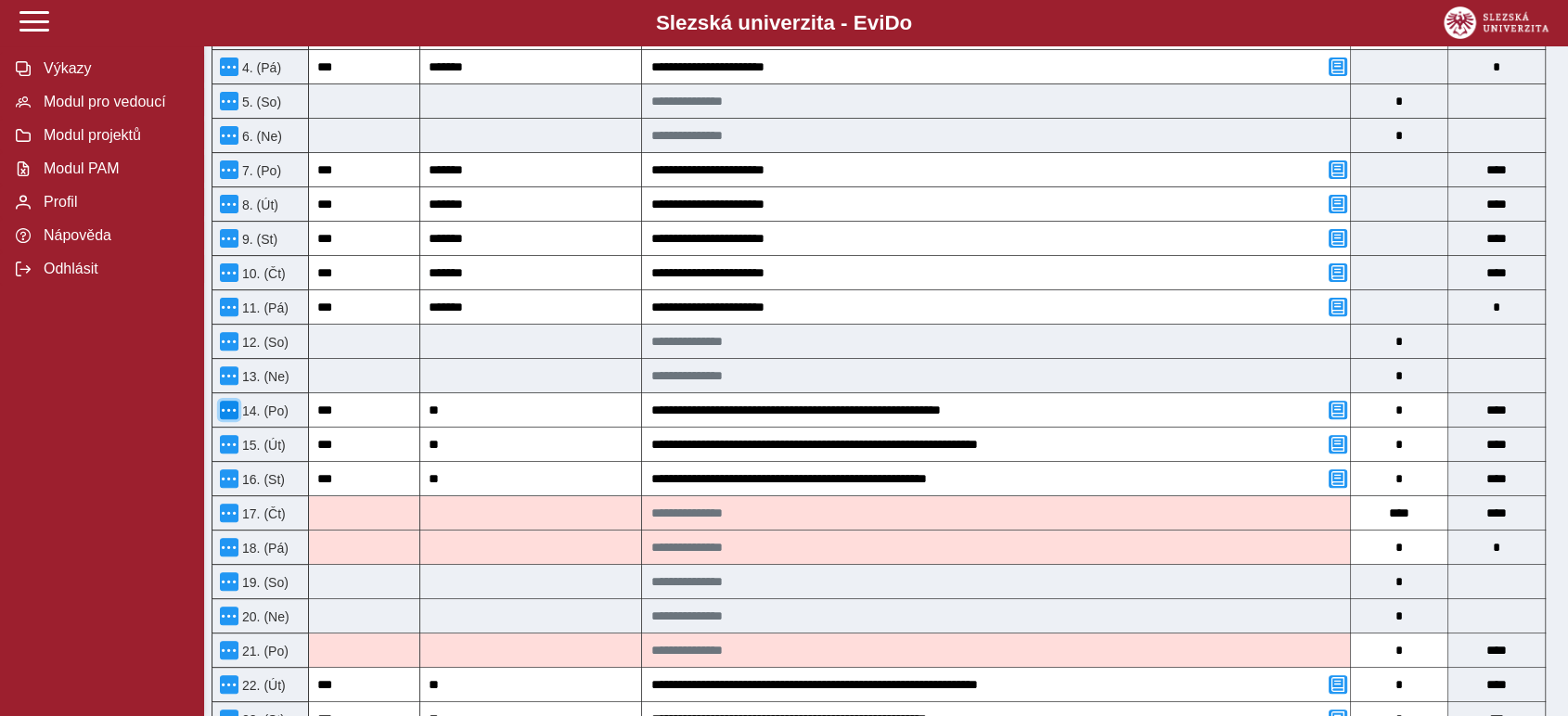 click at bounding box center [229, 410] 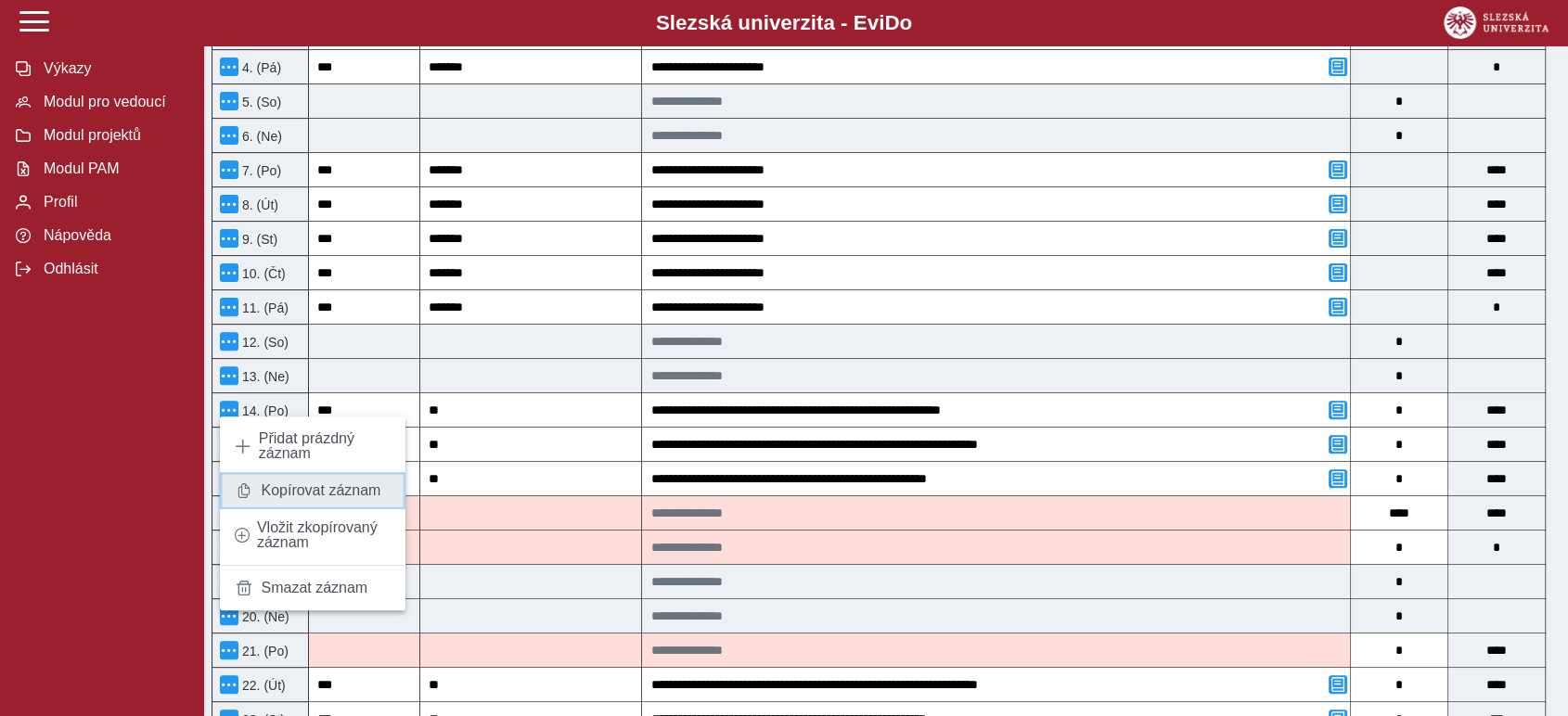 click on "Kopírovat záznam" at bounding box center [313, 491] 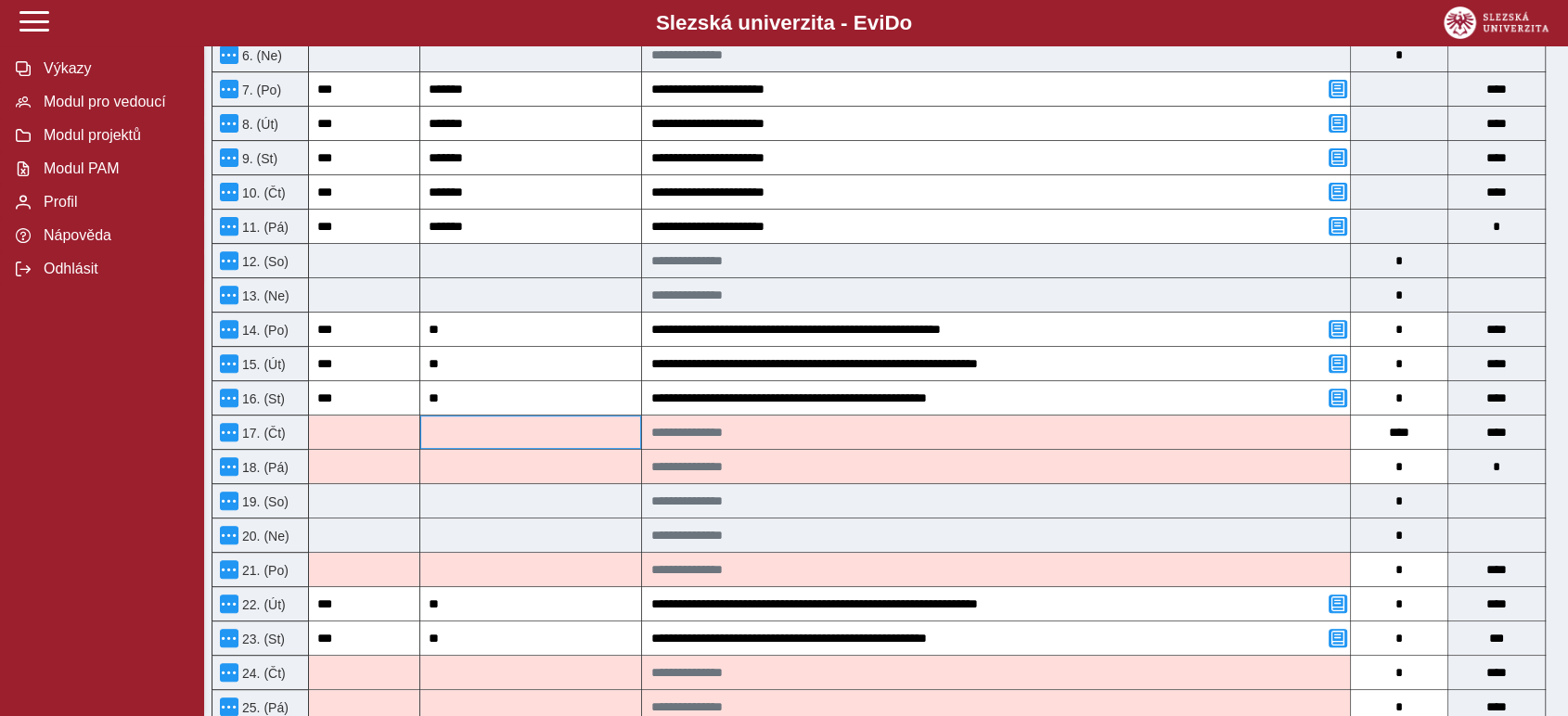 scroll, scrollTop: 684, scrollLeft: 0, axis: vertical 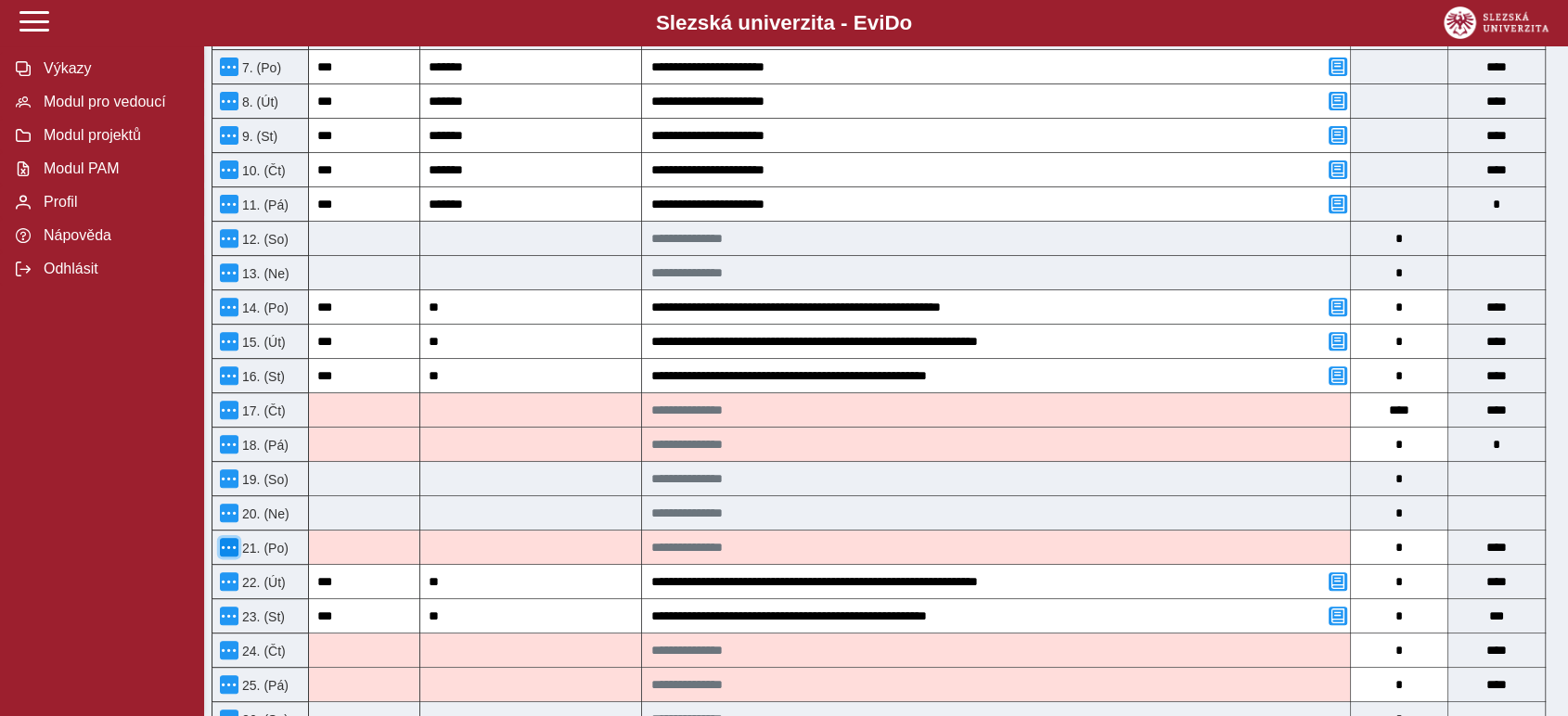 click at bounding box center (229, 547) 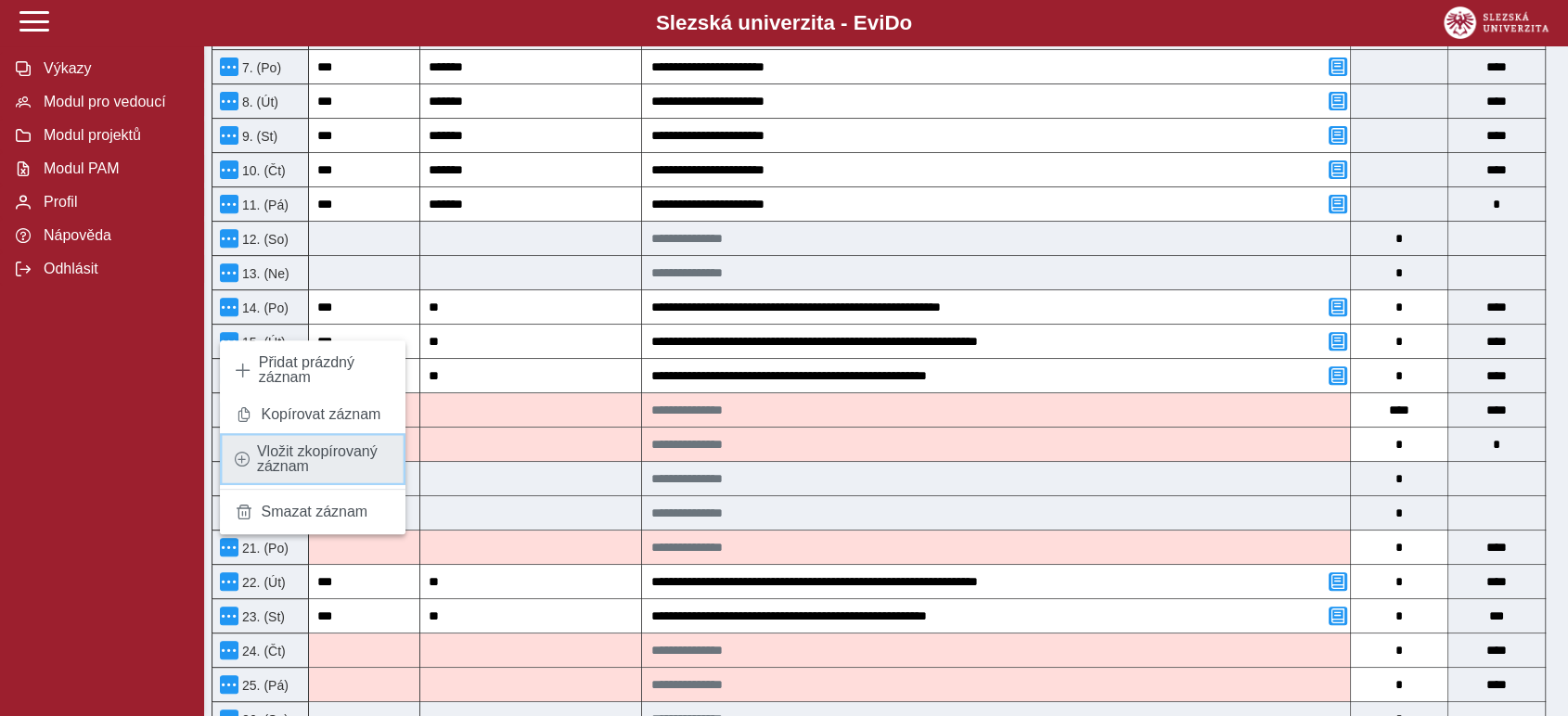 click on "Vložit zkopírovaný záznam" at bounding box center [324, 459] 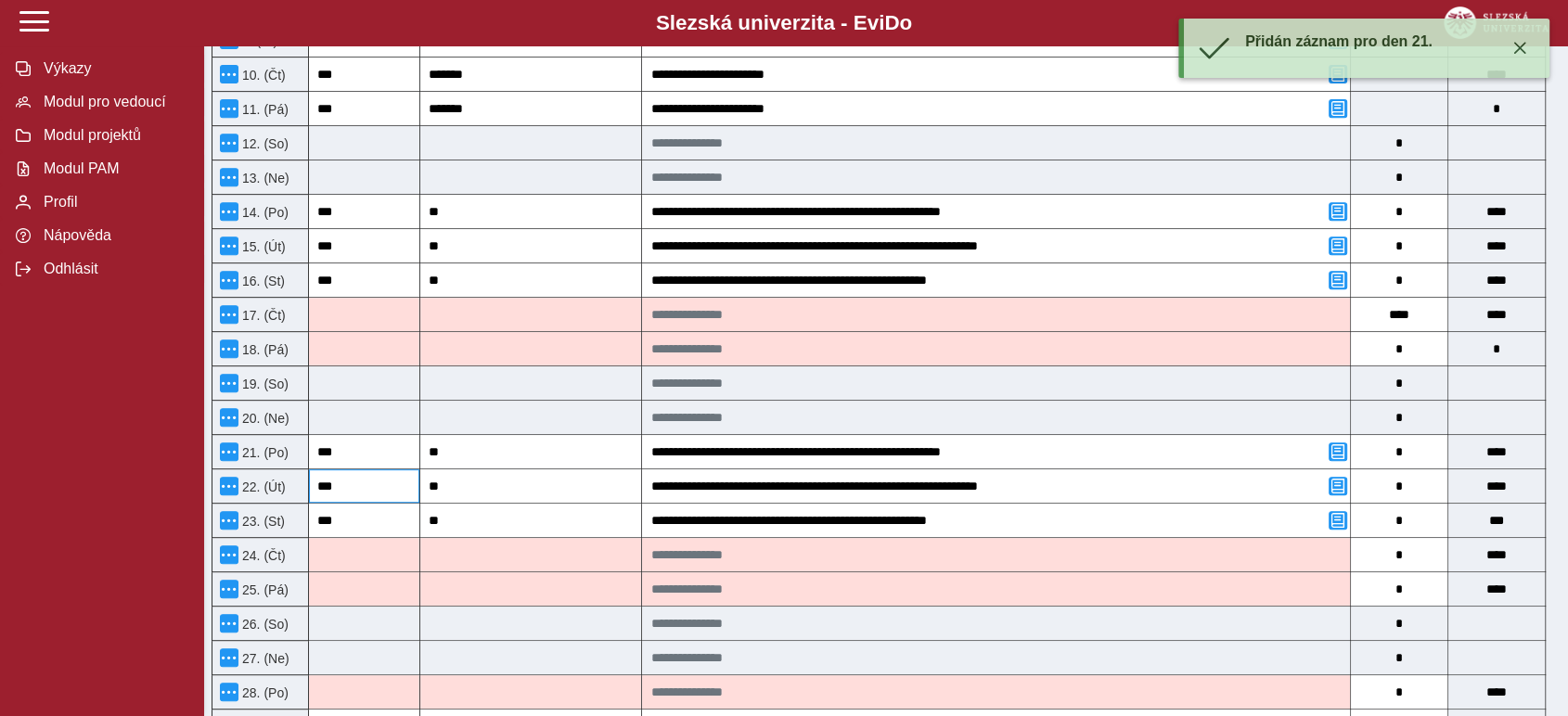 scroll, scrollTop: 890, scrollLeft: 0, axis: vertical 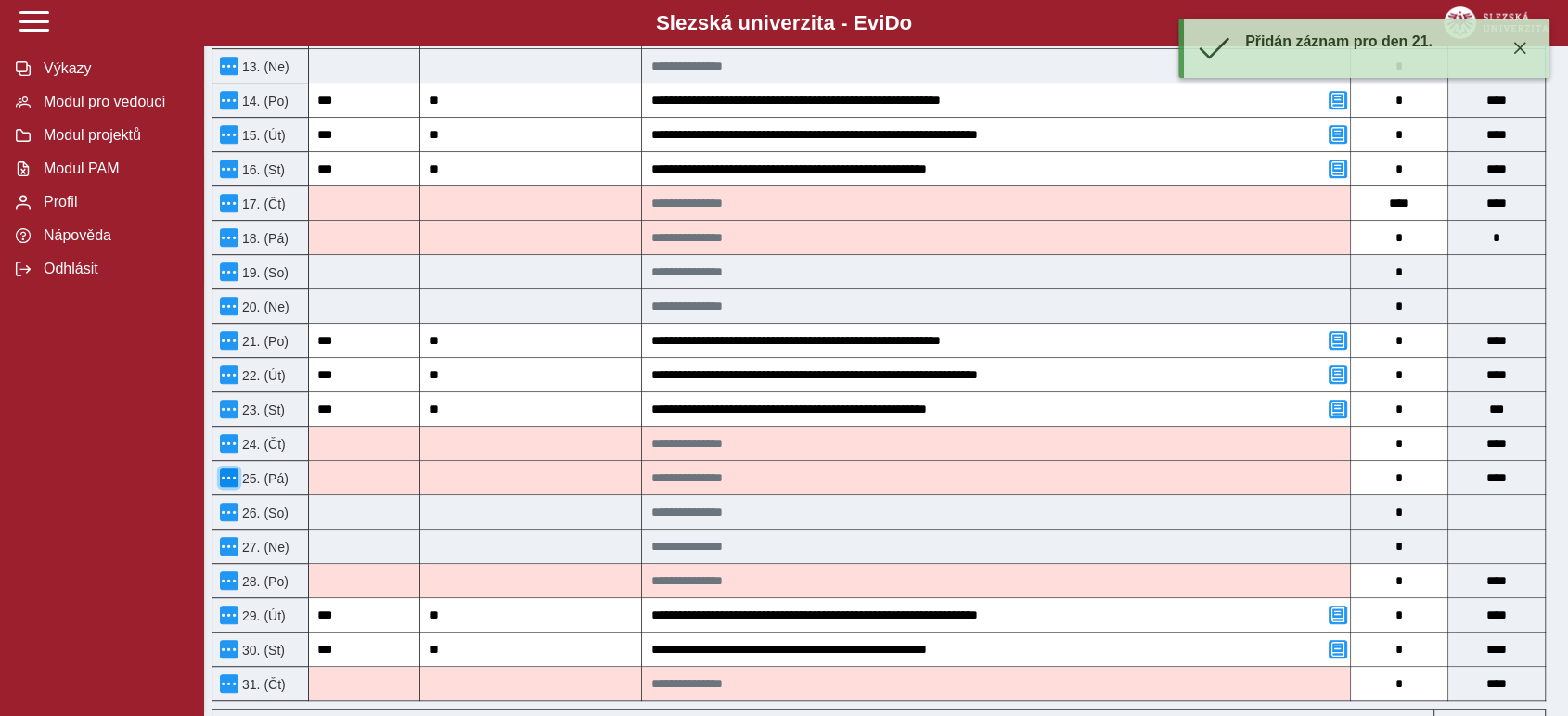 click at bounding box center (229, 478) 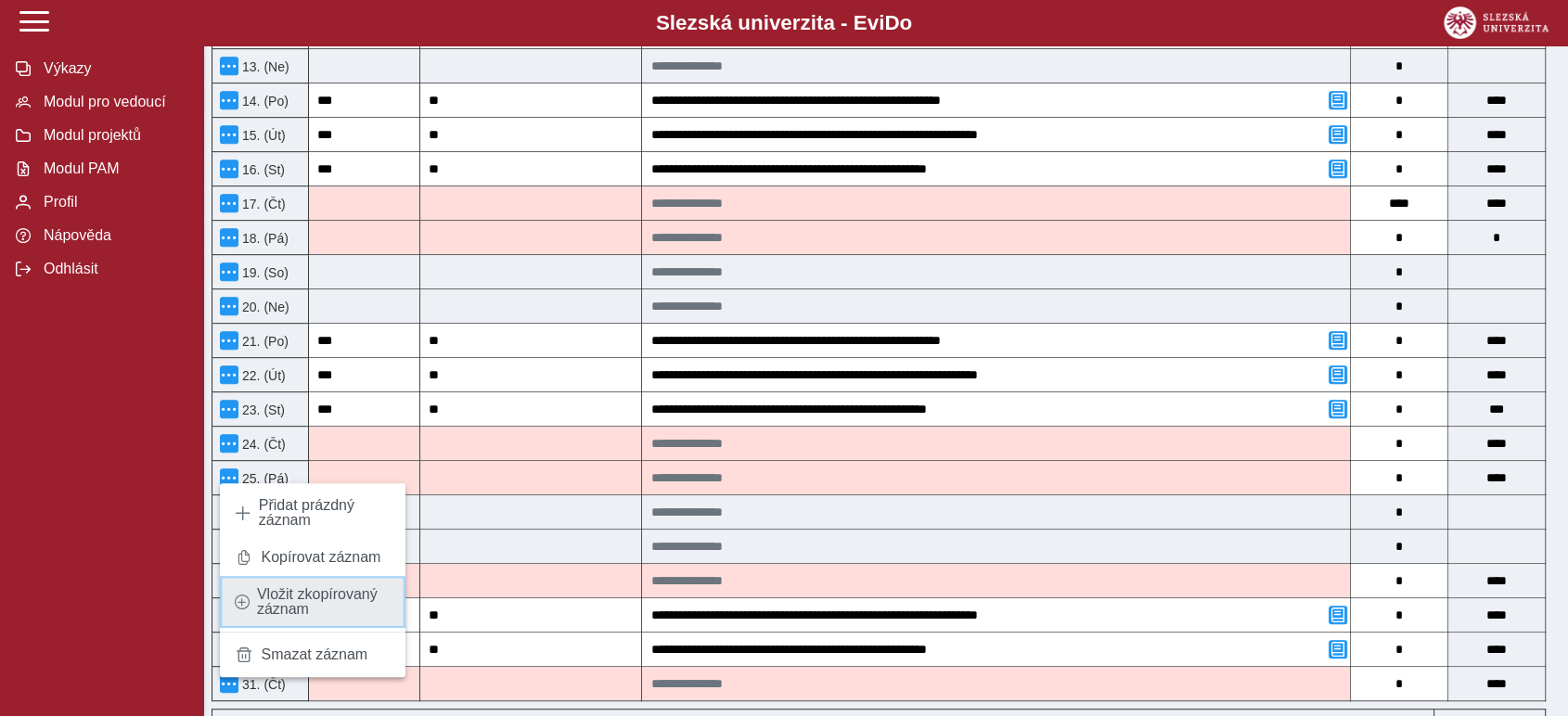 click on "Vložit zkopírovaný záznam" at bounding box center (324, 602) 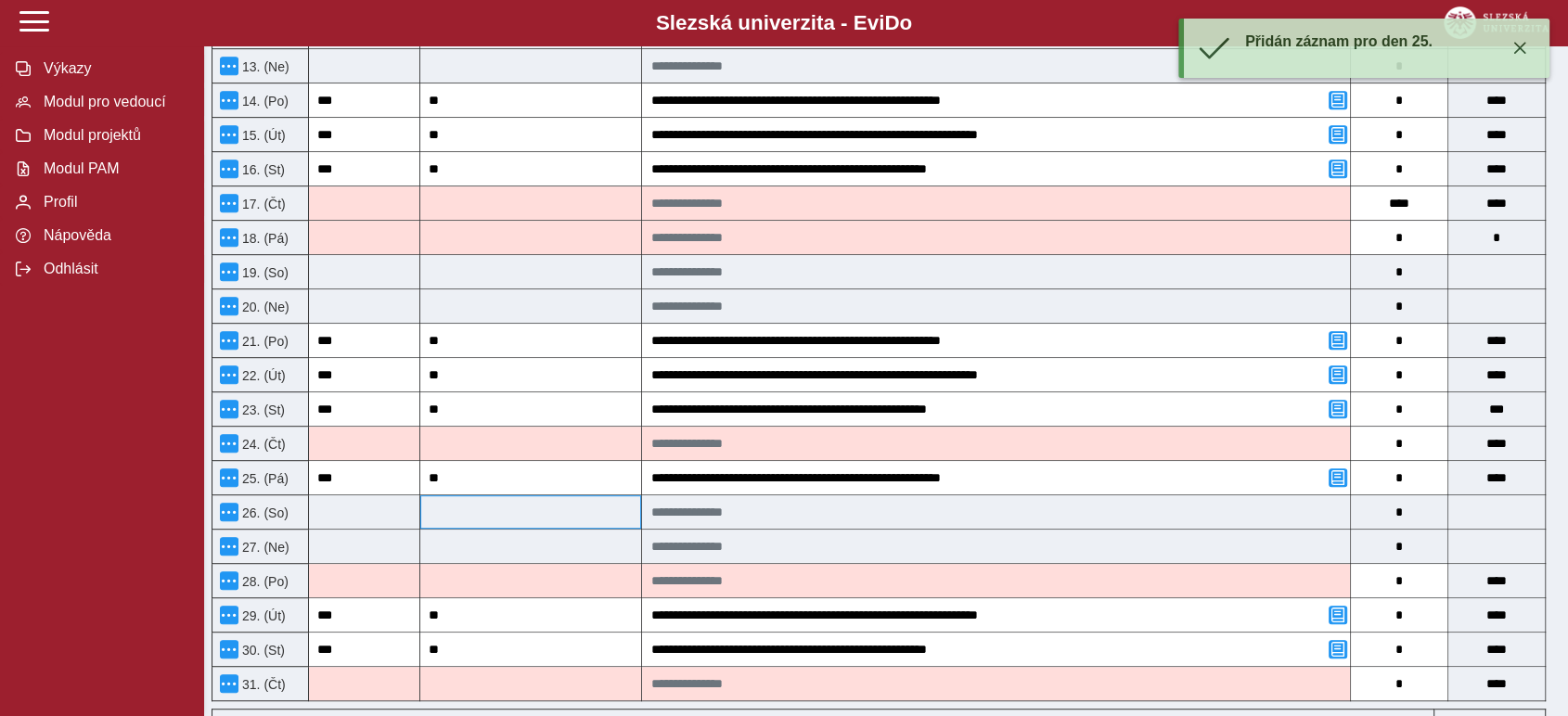 scroll, scrollTop: 1096, scrollLeft: 0, axis: vertical 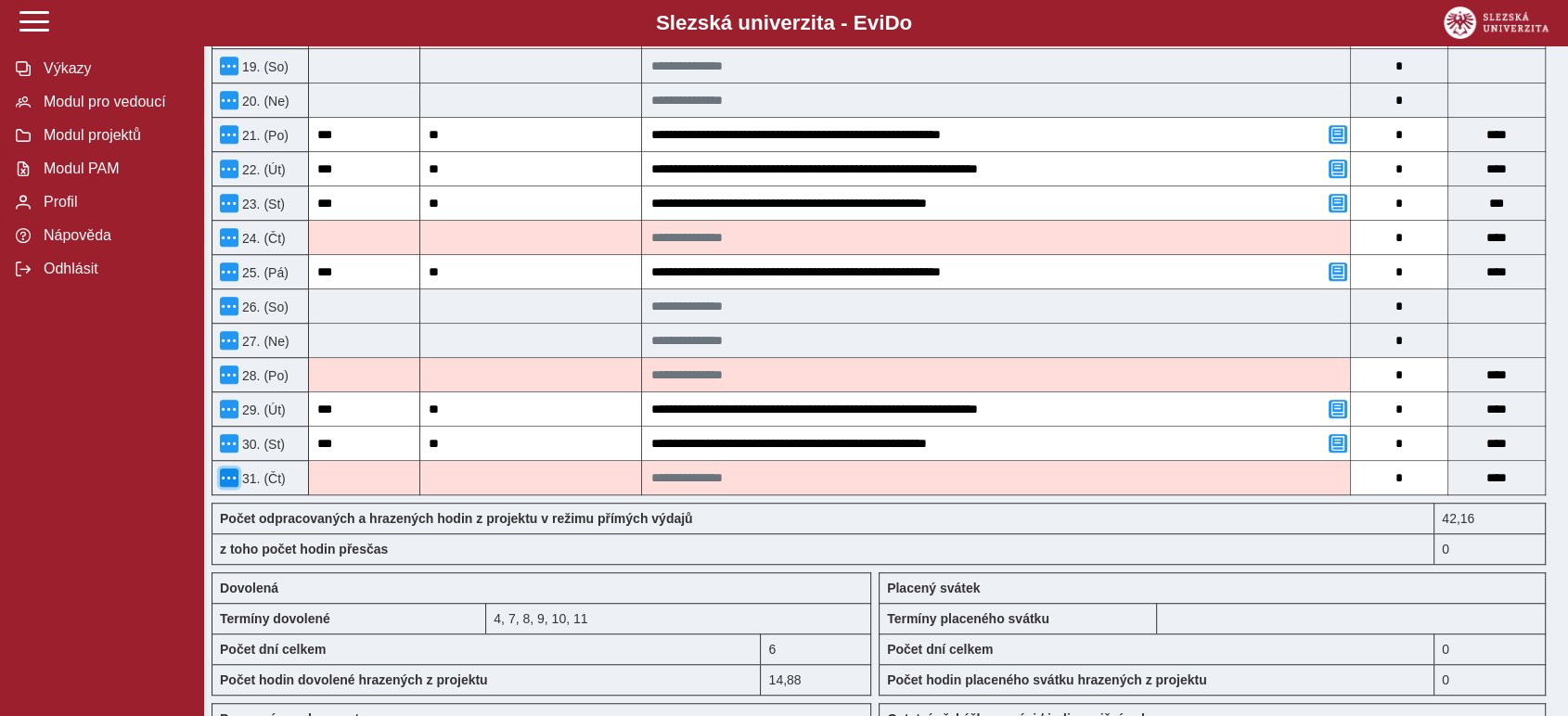 click at bounding box center (229, 478) 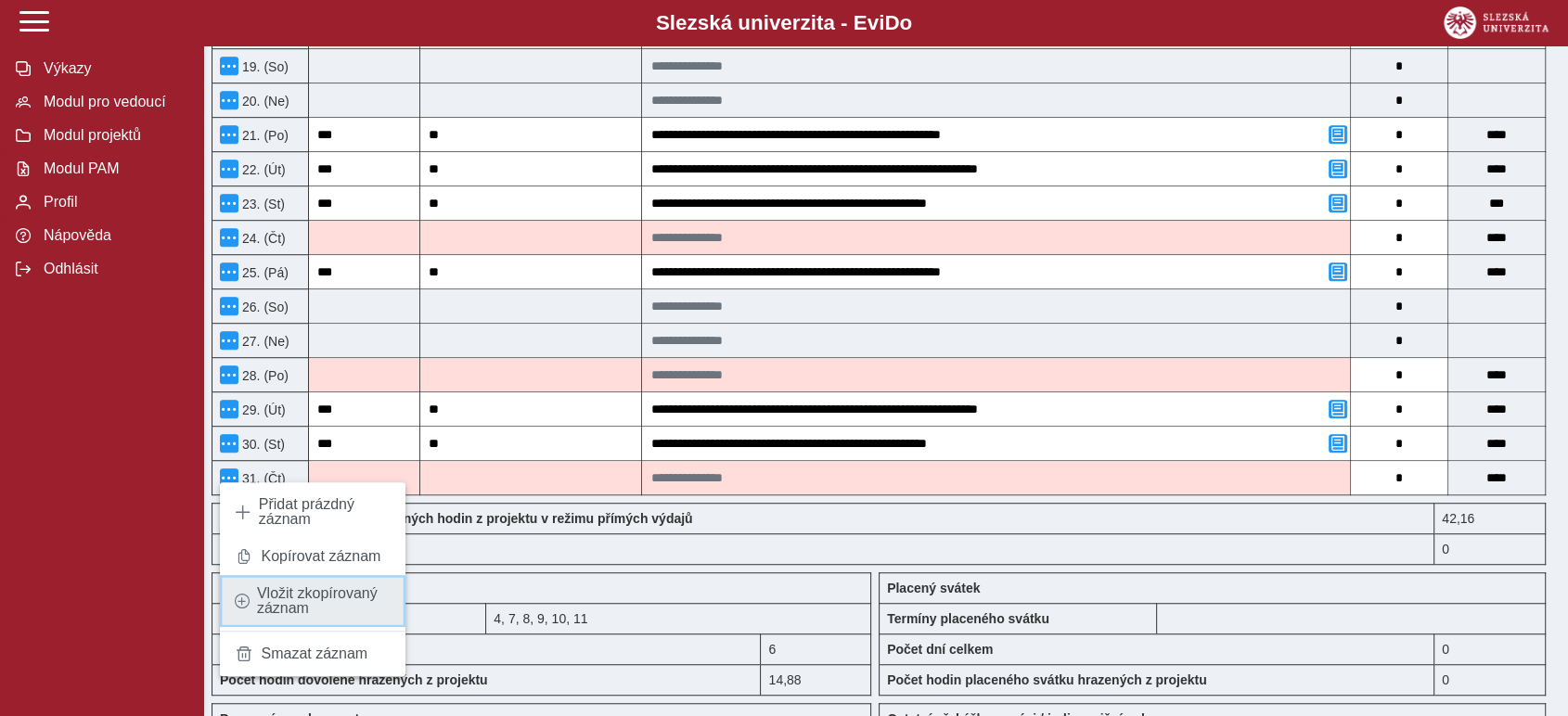 click on "Vložit zkopírovaný záznam" at bounding box center [324, 601] 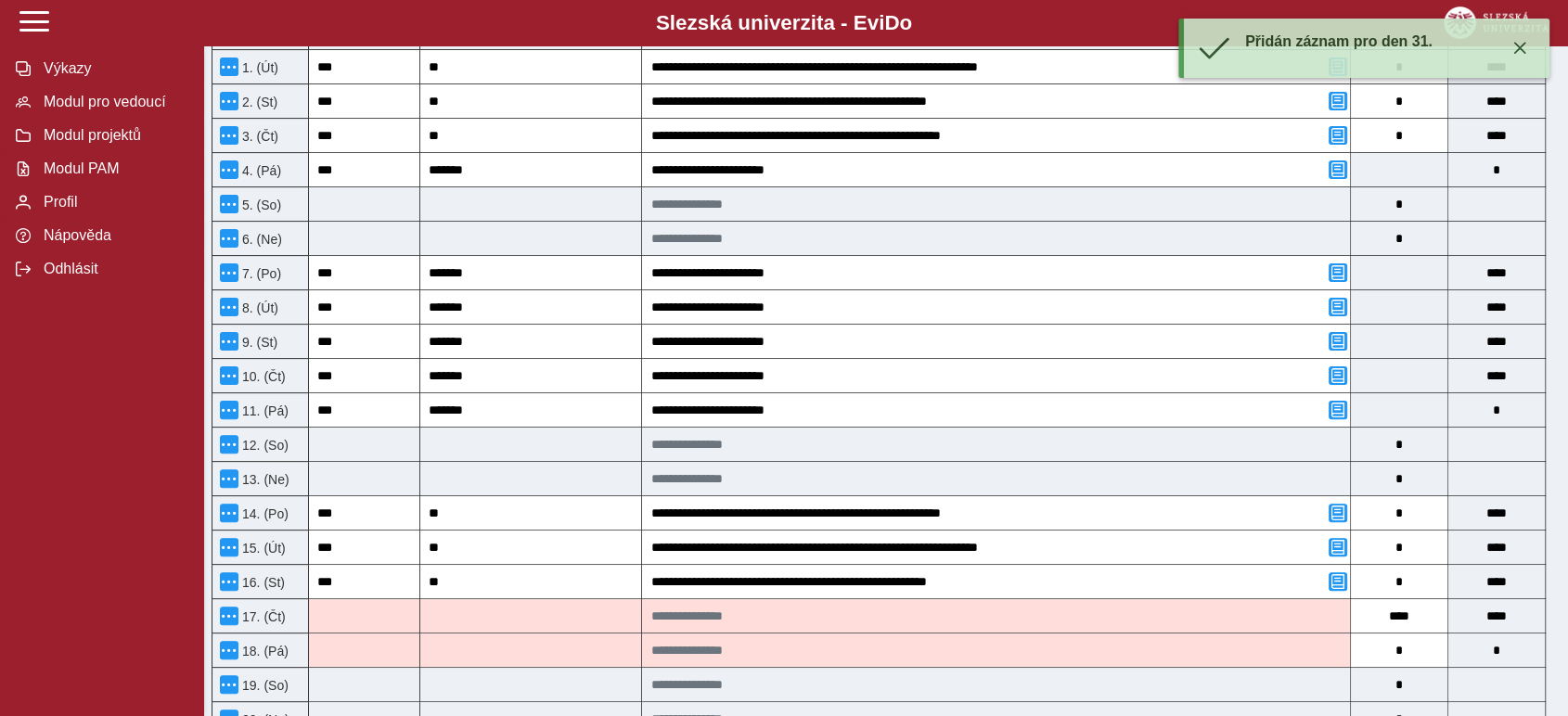 scroll, scrollTop: 684, scrollLeft: 0, axis: vertical 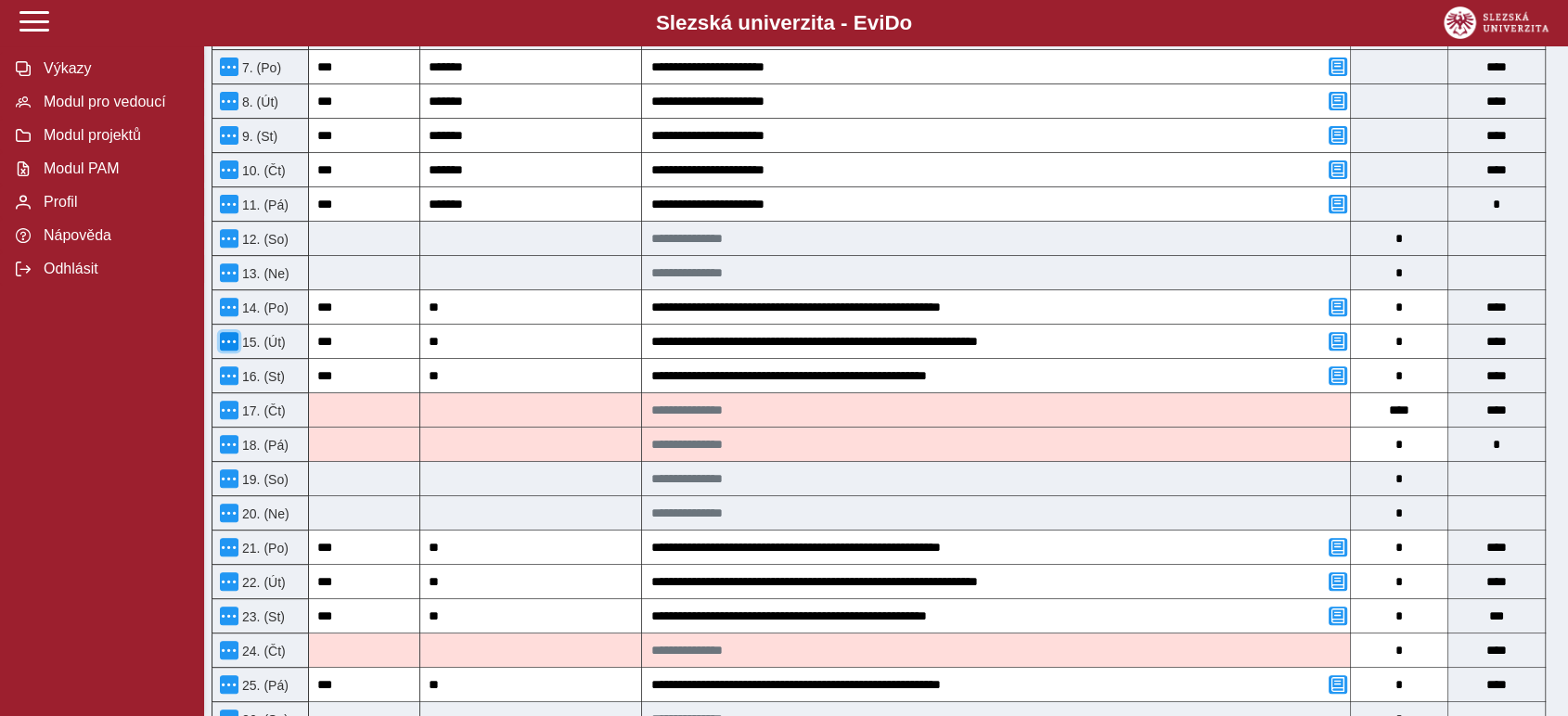 click at bounding box center [229, 341] 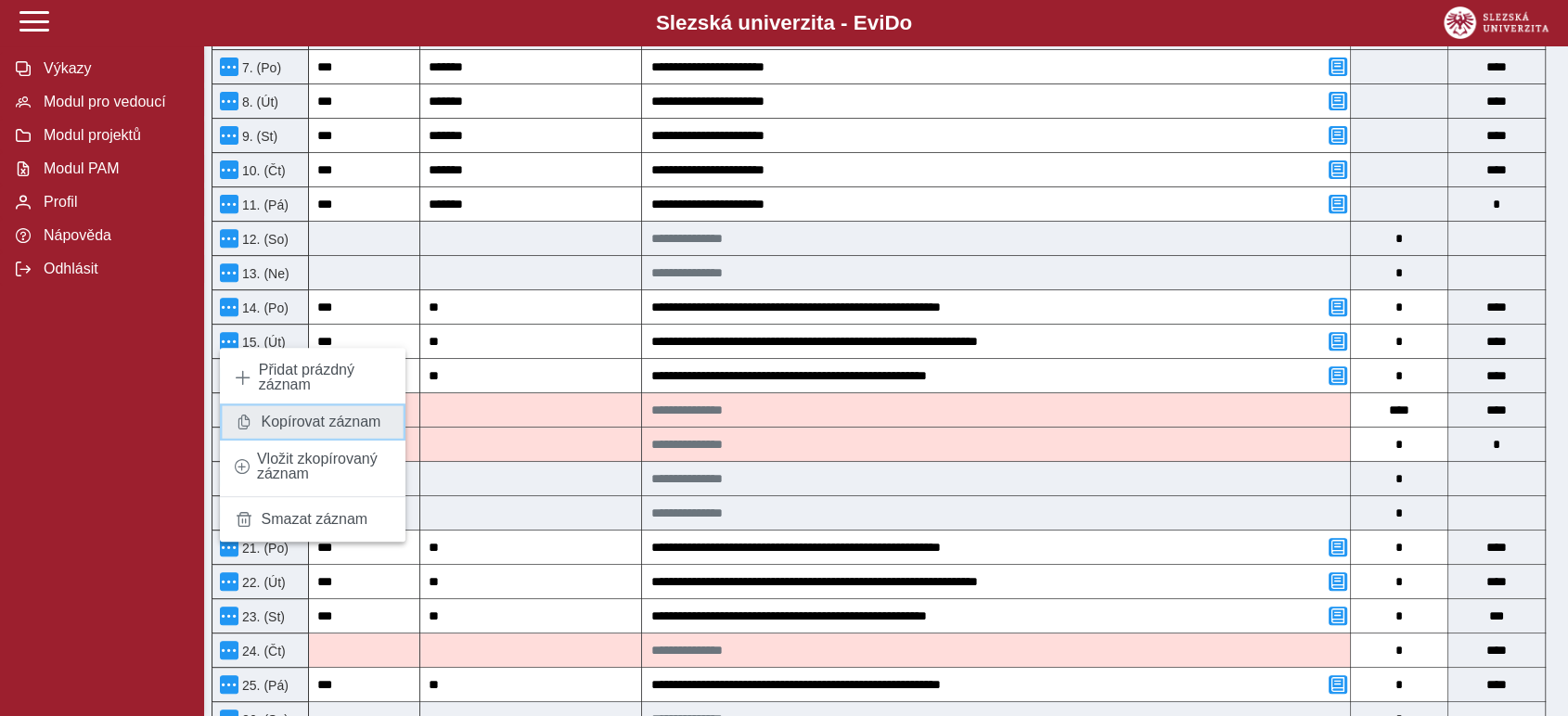 click on "Kopírovat záznam" at bounding box center (320, 422) 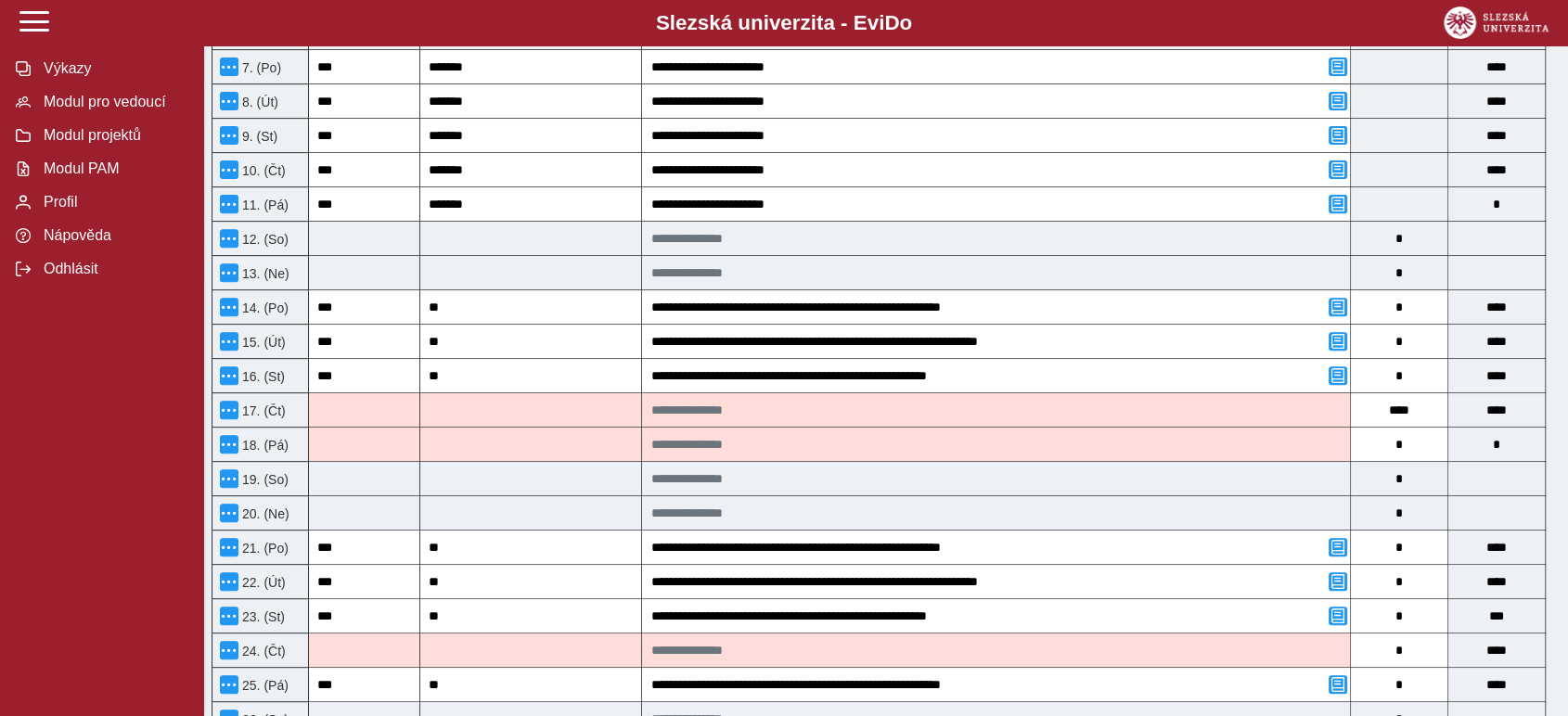 click on "18. (Pá)" at bounding box center [260, 444] 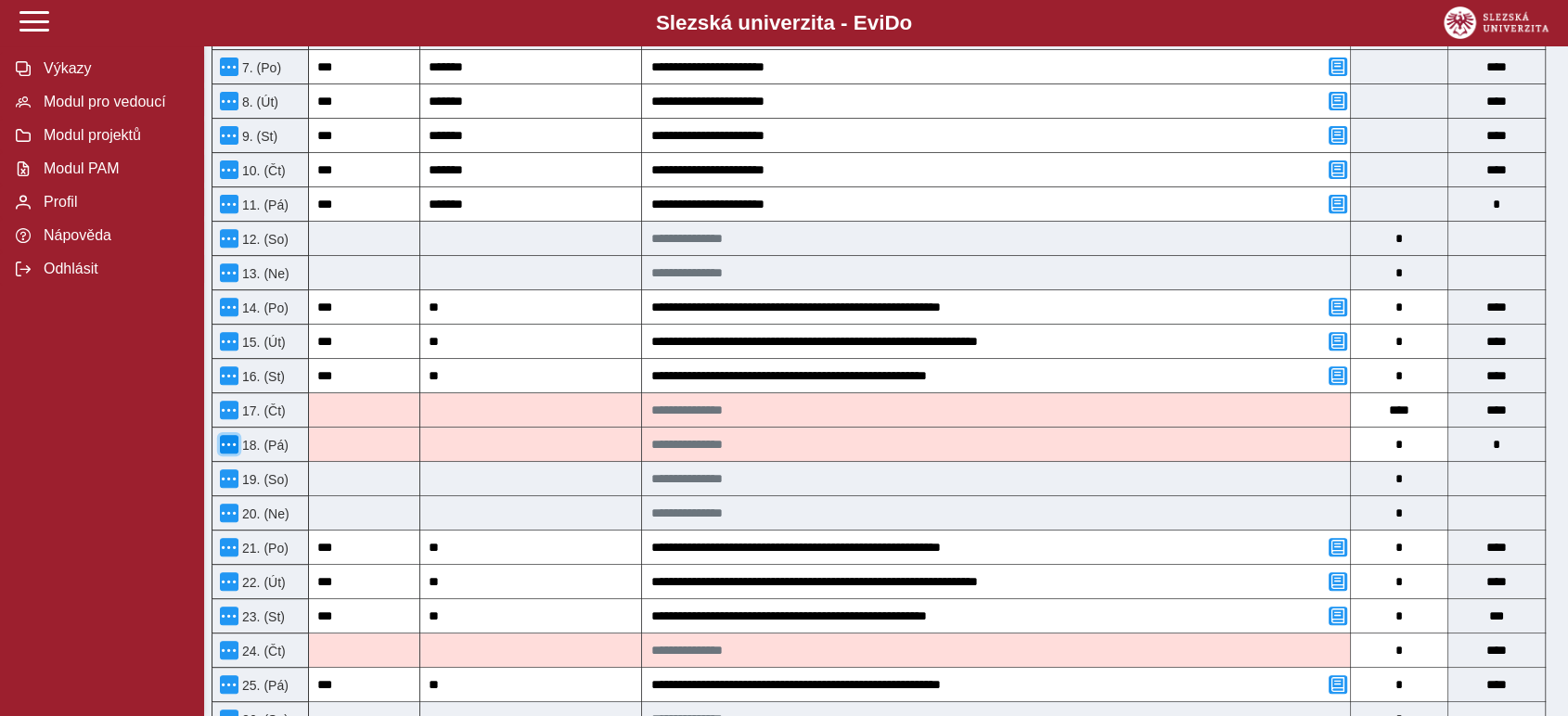 click at bounding box center [229, 444] 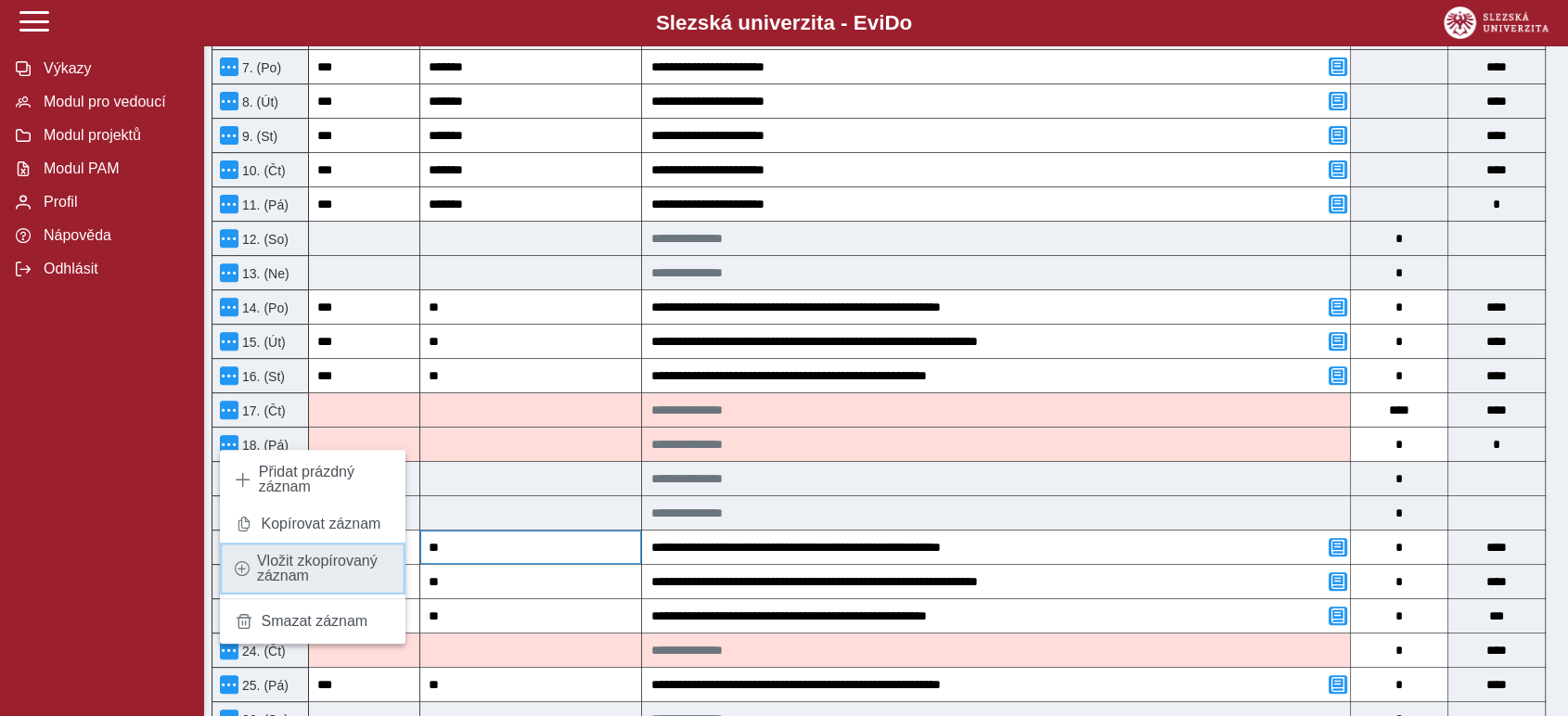 drag, startPoint x: 318, startPoint y: 559, endPoint x: 592, endPoint y: 550, distance: 274.14777 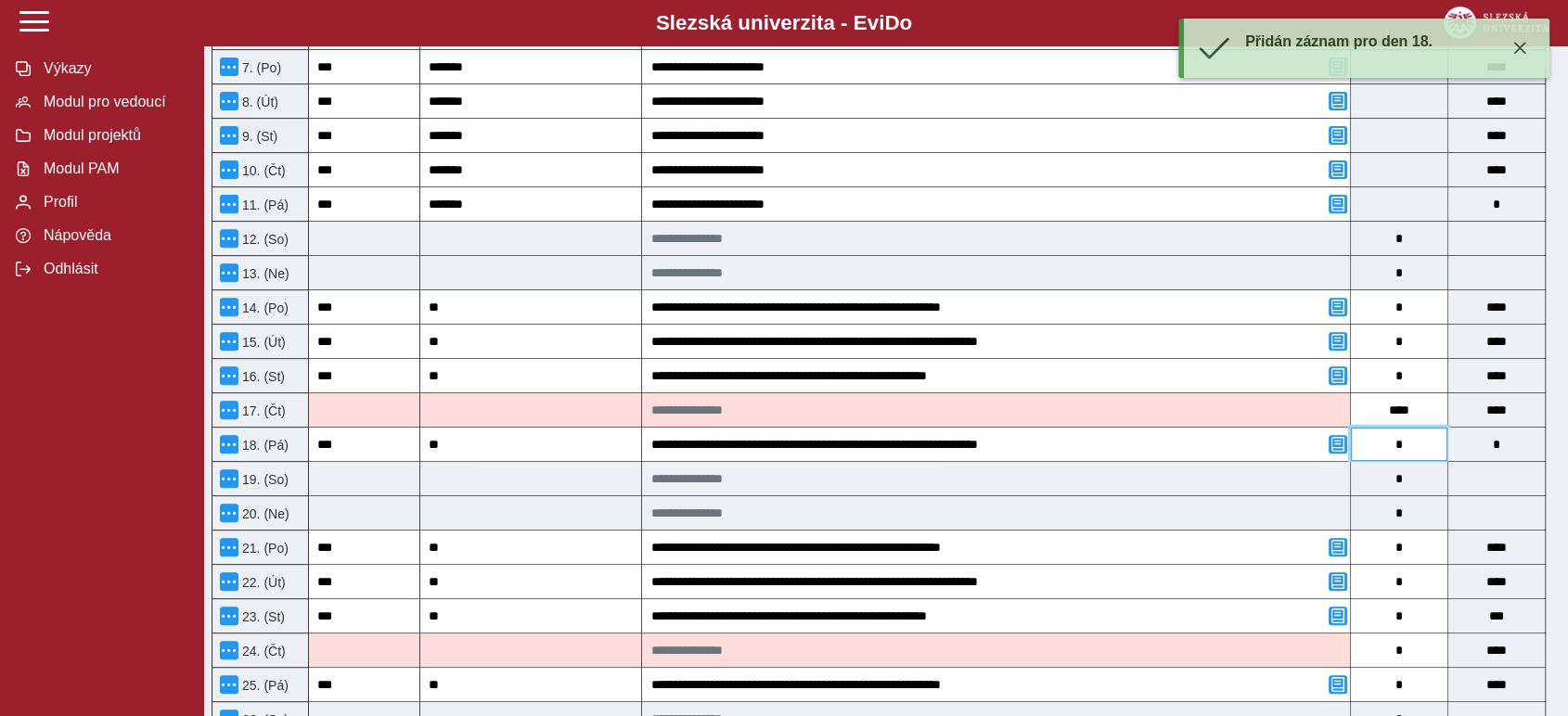 click on "*" at bounding box center (1399, 444) 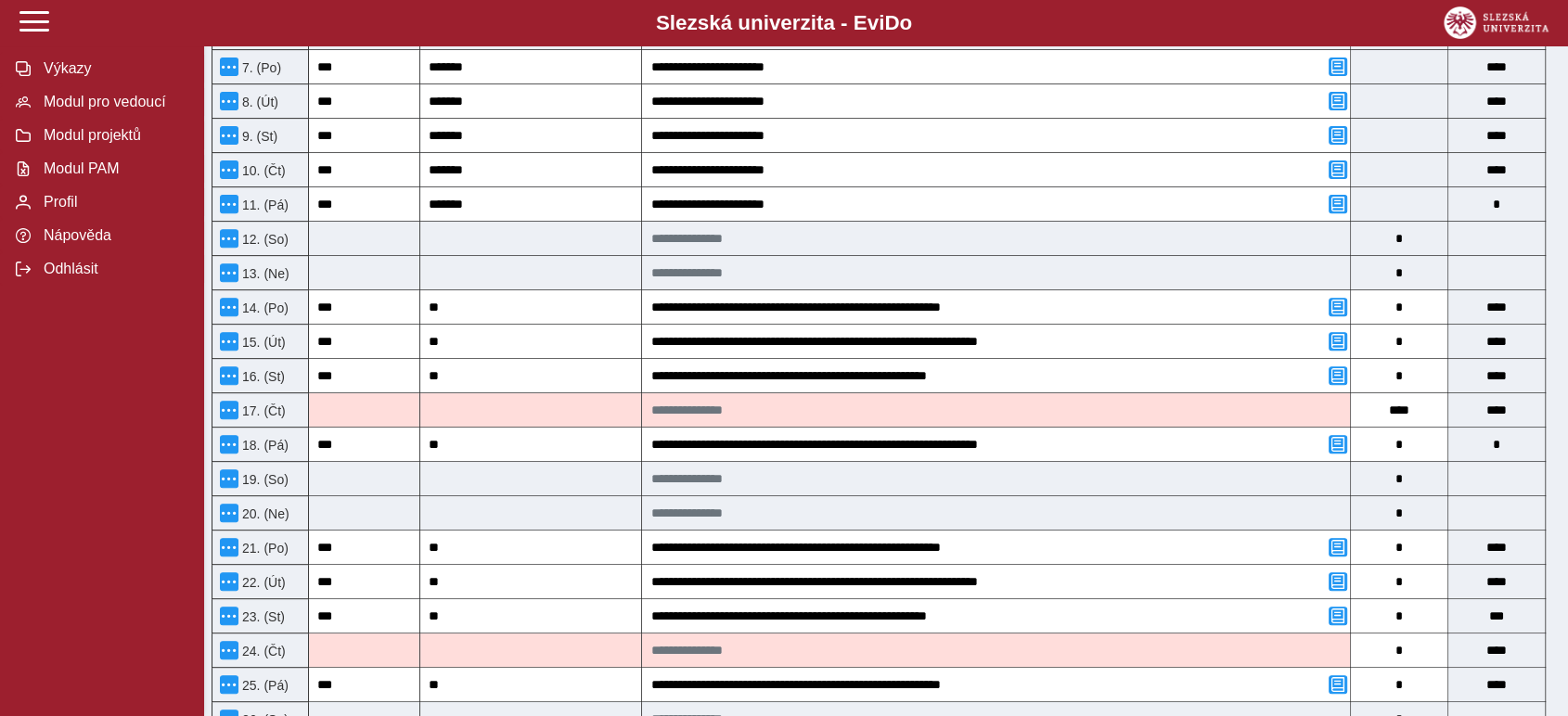 click on "Zpět  Pracovní výkaz (stav: nepodepsán)  Uložit Storno Chyba 3 Možnosti   Název projektu Název příjemce Registrační číslo  Rozvoj kompetencí pro udržitelnou budoucnost na Slezské univerzitě v Opavě   Slezská univerzita v Opavě   NPO_SU_MSMT-2122/2024-5  Jméno a příjmení  Mgr. [FIRST] [LAST]  Název pozice  odborný pracovník přípravy a implementace strategie udržitelnosti  Výše úvazku pro projekt v režimu přímých výdajů  0,31  Kód položky rozpočtu  1.1.1.1.2.4.1.1  Celková výše úvazku u zaměstnavatele, u kterého je sjednána prokazovaná pozice  1  Typ pracovněprávního vztahu, k němuž se vztahuje tento výkaz  Pracovní smlouva    Celková výše úvazku u všech zaměstnavatelů zapojených do realizace projektu  1  Výkaz pro rok a měsíc  2025/7   Pro tuto smlouvu je vypnut automatický nápočet hodin. Zadejte prosím odpracované hodiny ručně.  Klíčová aktivita Název skupiny činností Počet hodin Grand total    1. (Út)  *** **   * ****   **" at bounding box center [886, 477] 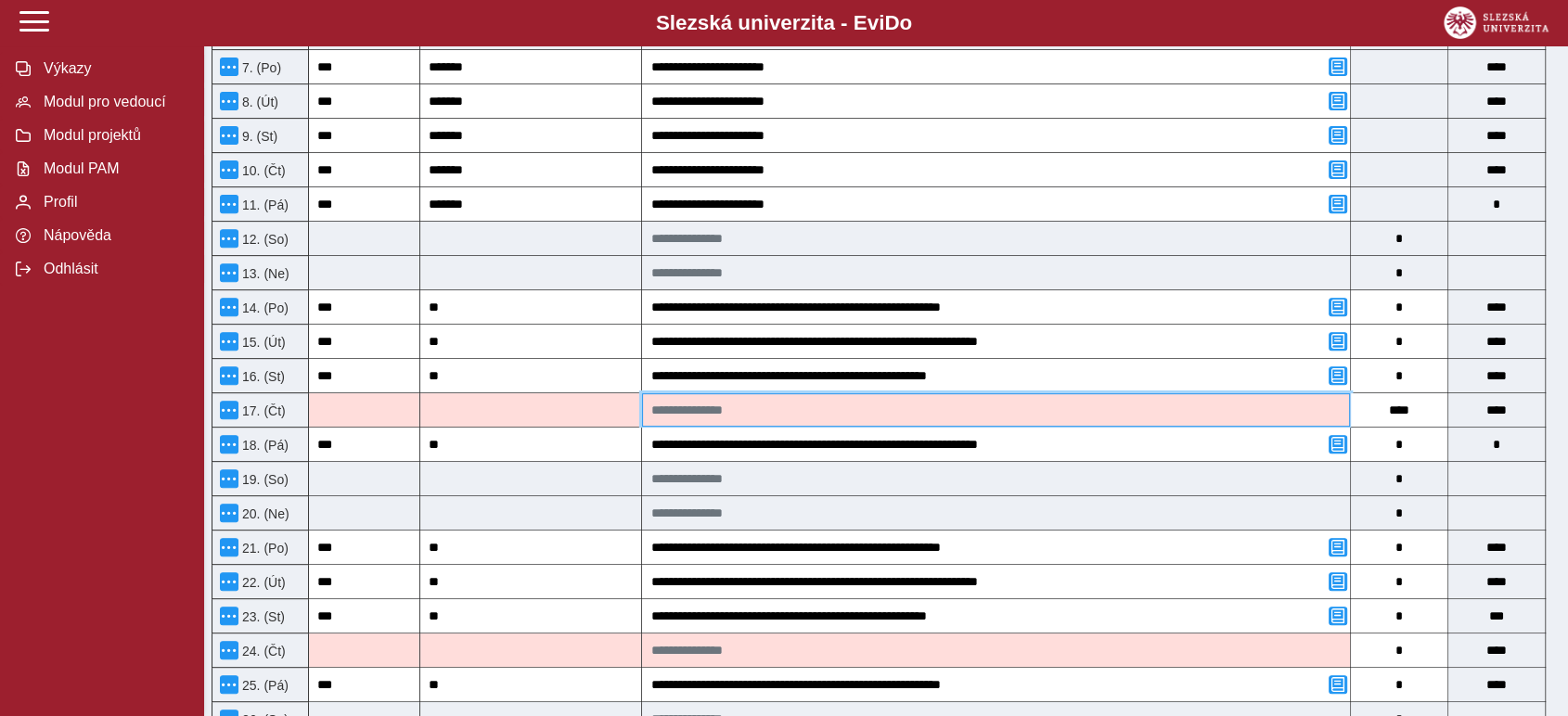 click at bounding box center [996, 410] 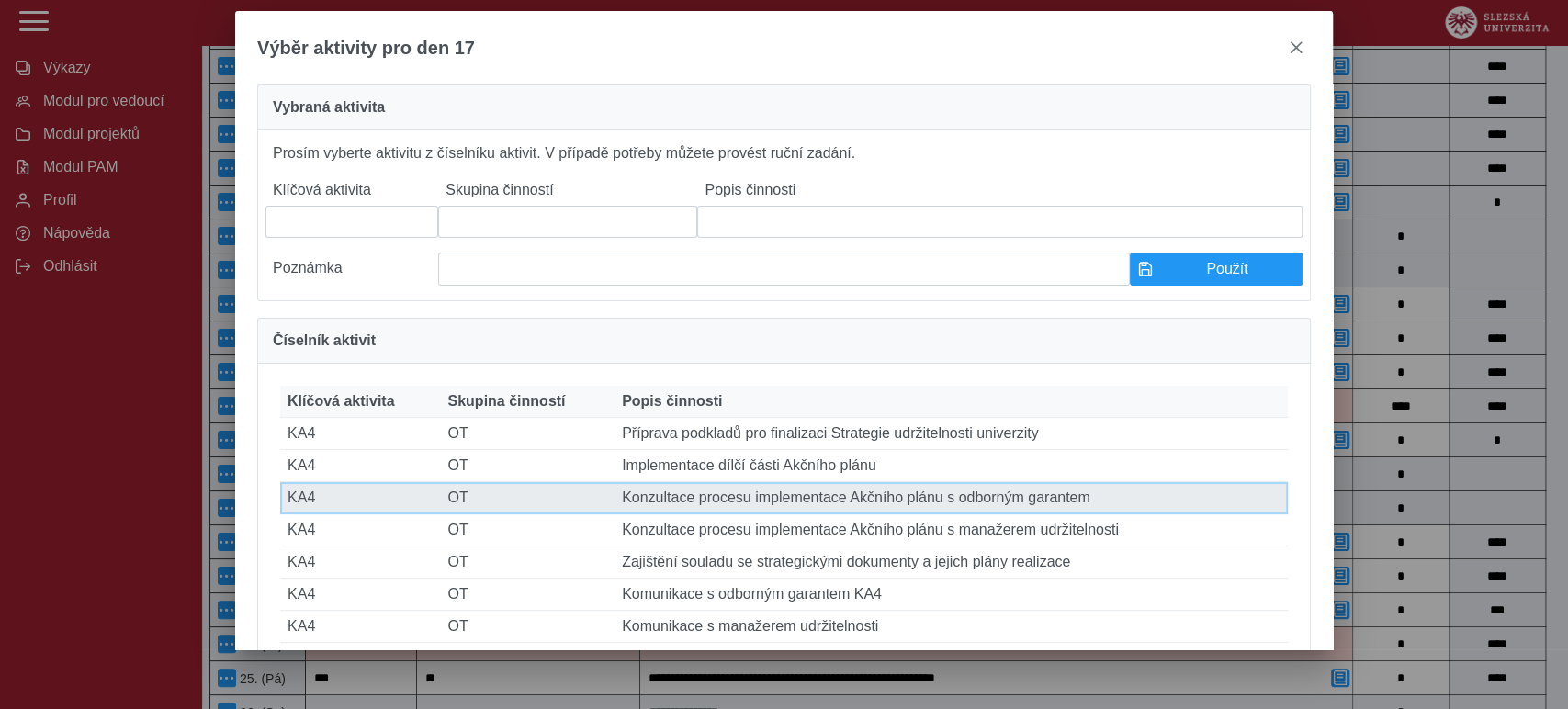 click on "Popis činnosti Konzultace procesu implementace Akčního plánu s odborným garantem" at bounding box center [951, 498] 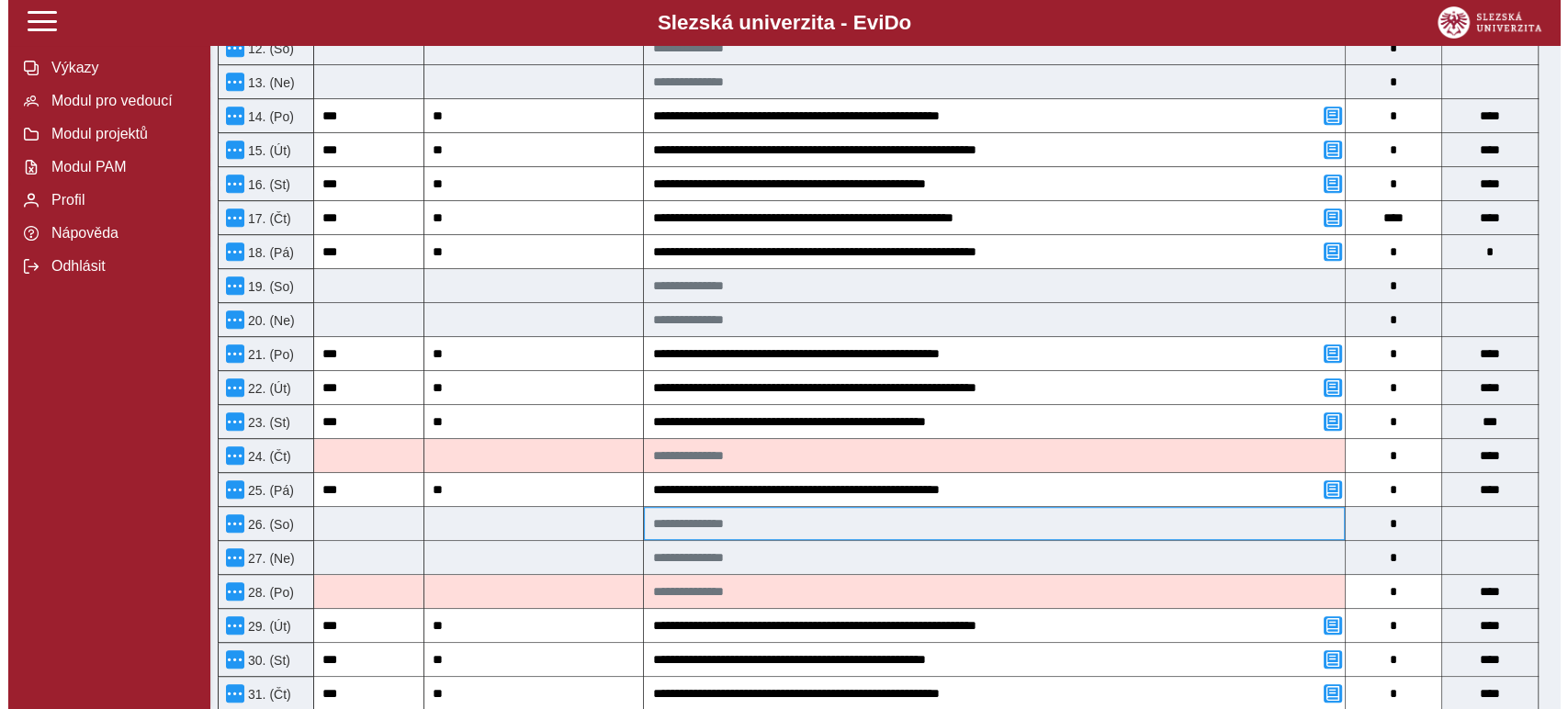 scroll, scrollTop: 882, scrollLeft: 0, axis: vertical 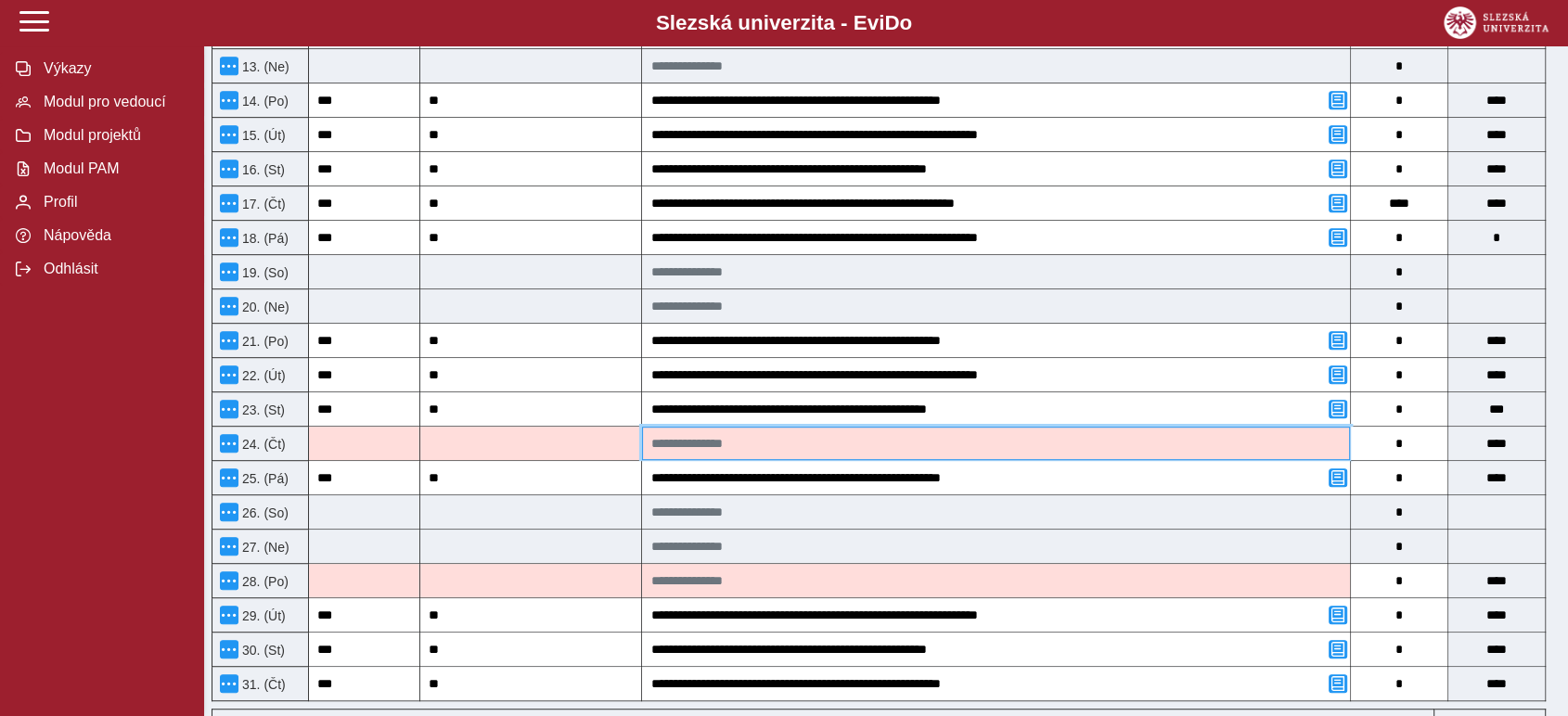 click at bounding box center (996, 443) 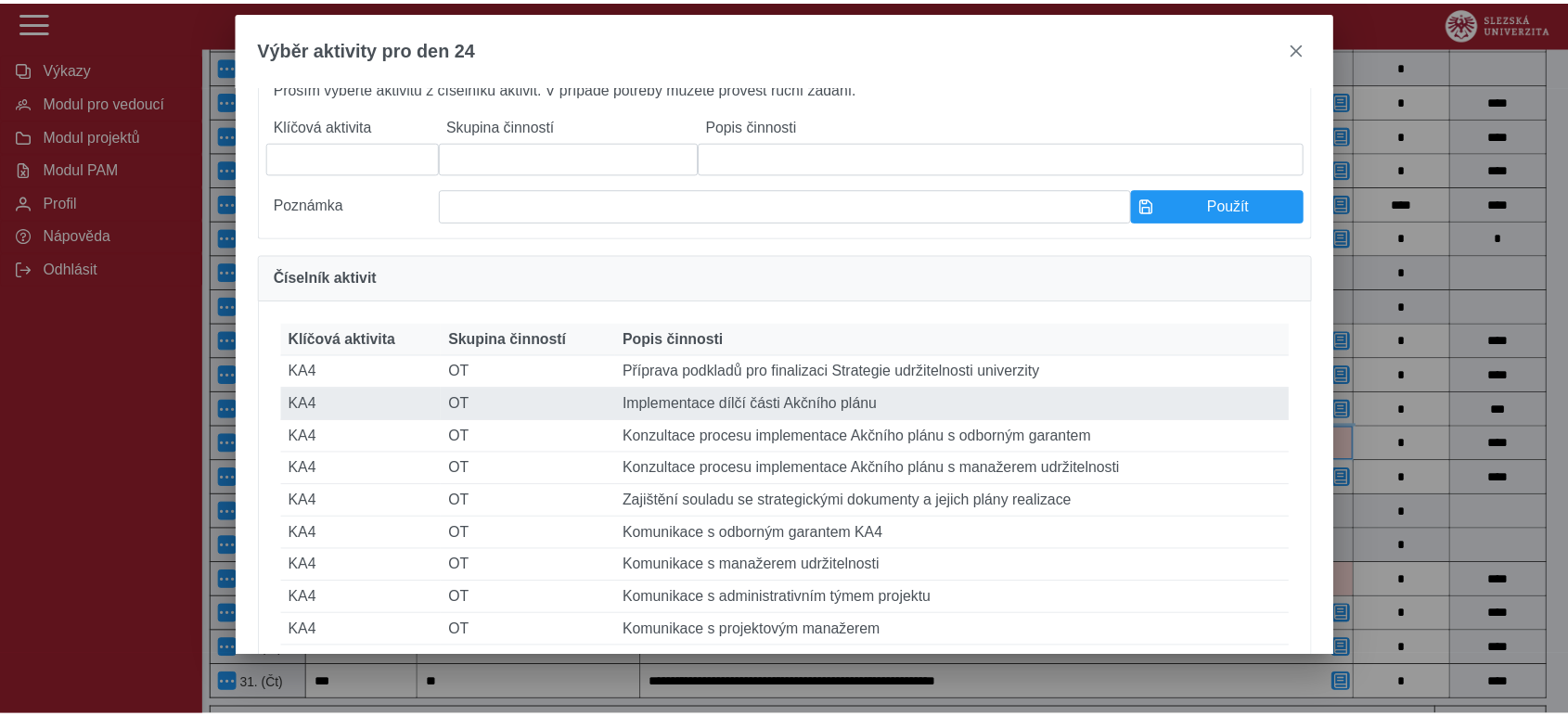scroll, scrollTop: 103, scrollLeft: 0, axis: vertical 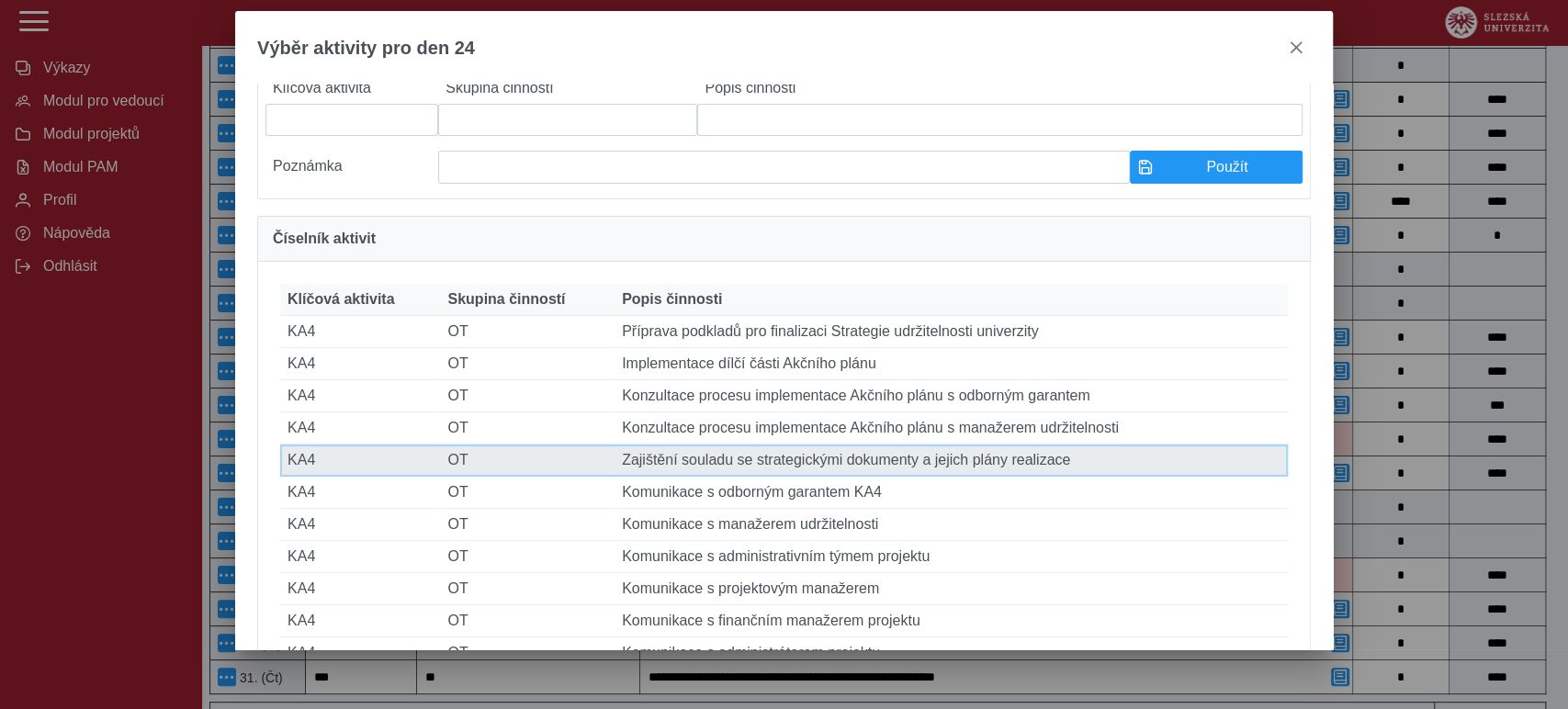 click on "Popis činnosti Zajištění souladu se strategickými dokumenty a jejich plány realizace" at bounding box center [951, 460] 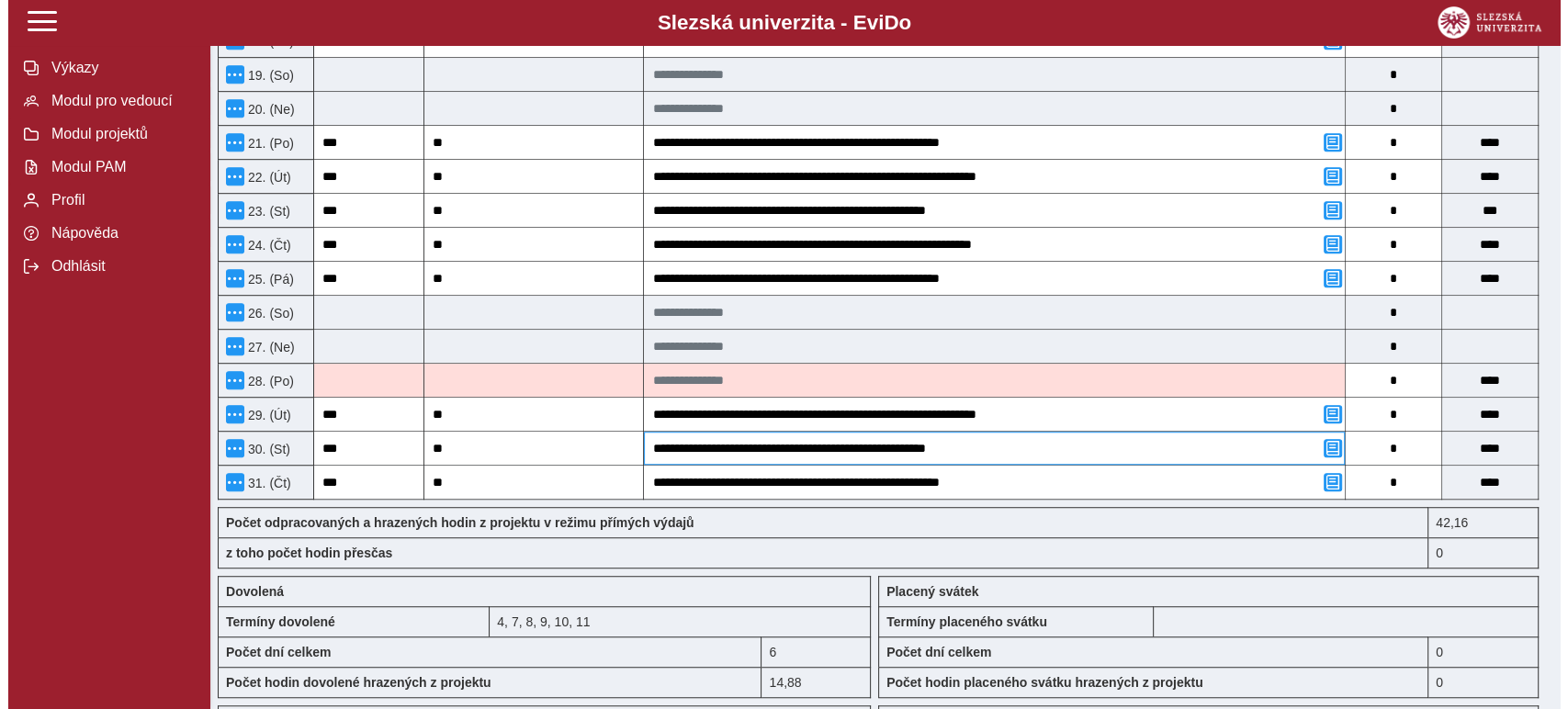 scroll, scrollTop: 1086, scrollLeft: 0, axis: vertical 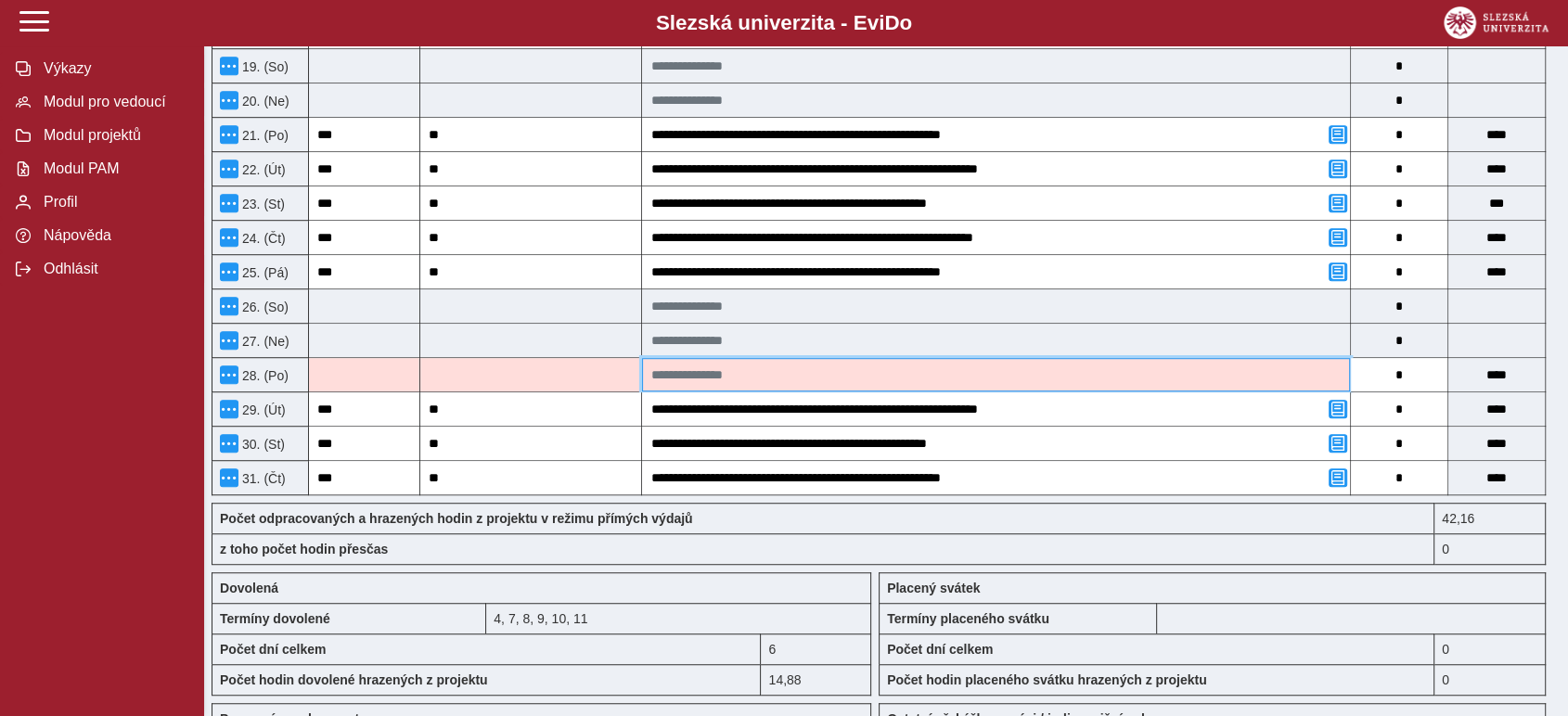 click at bounding box center (996, 375) 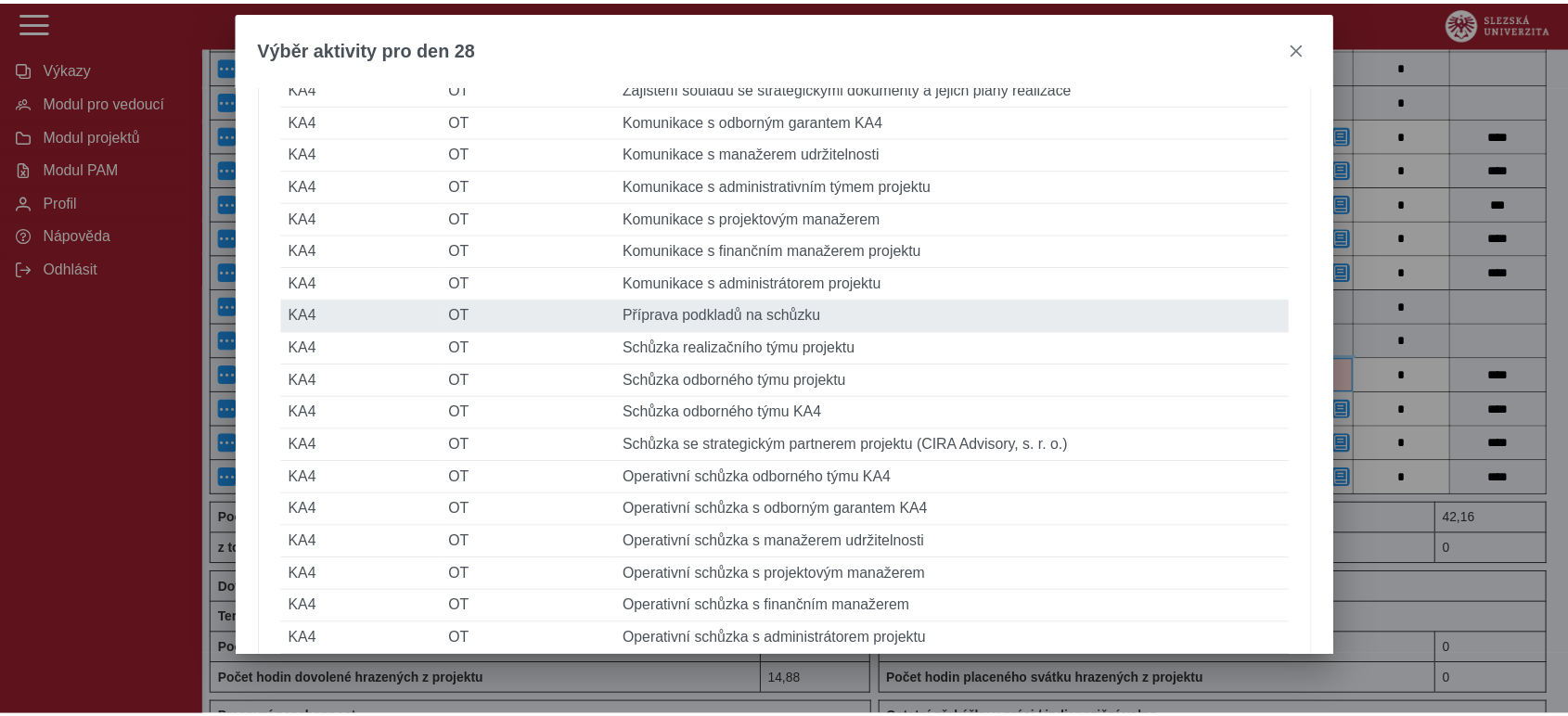 scroll, scrollTop: 515, scrollLeft: 0, axis: vertical 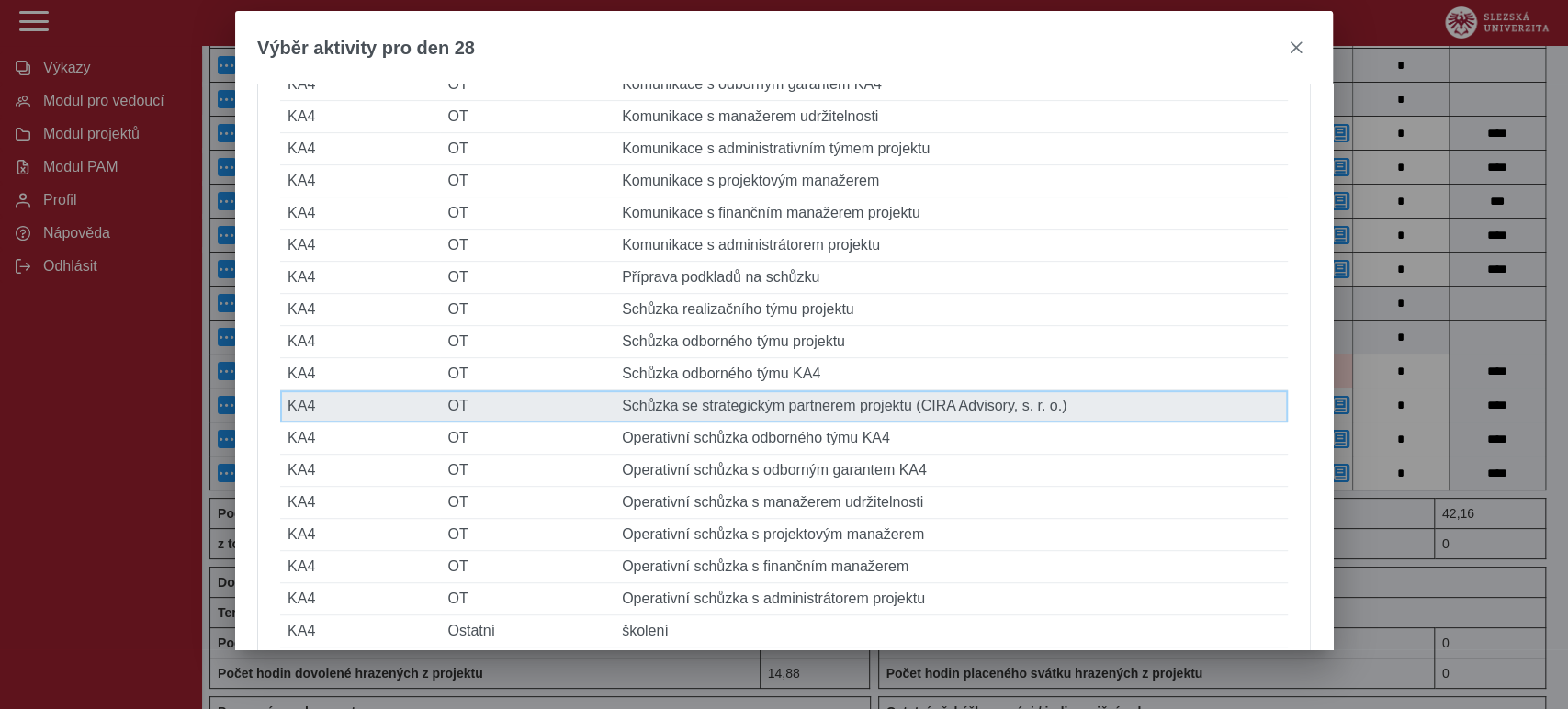 click on "Popis činnosti Schůzka se strategickým partnerem projektu (CIRA Advisory, s. r. o.)" at bounding box center [951, 406] 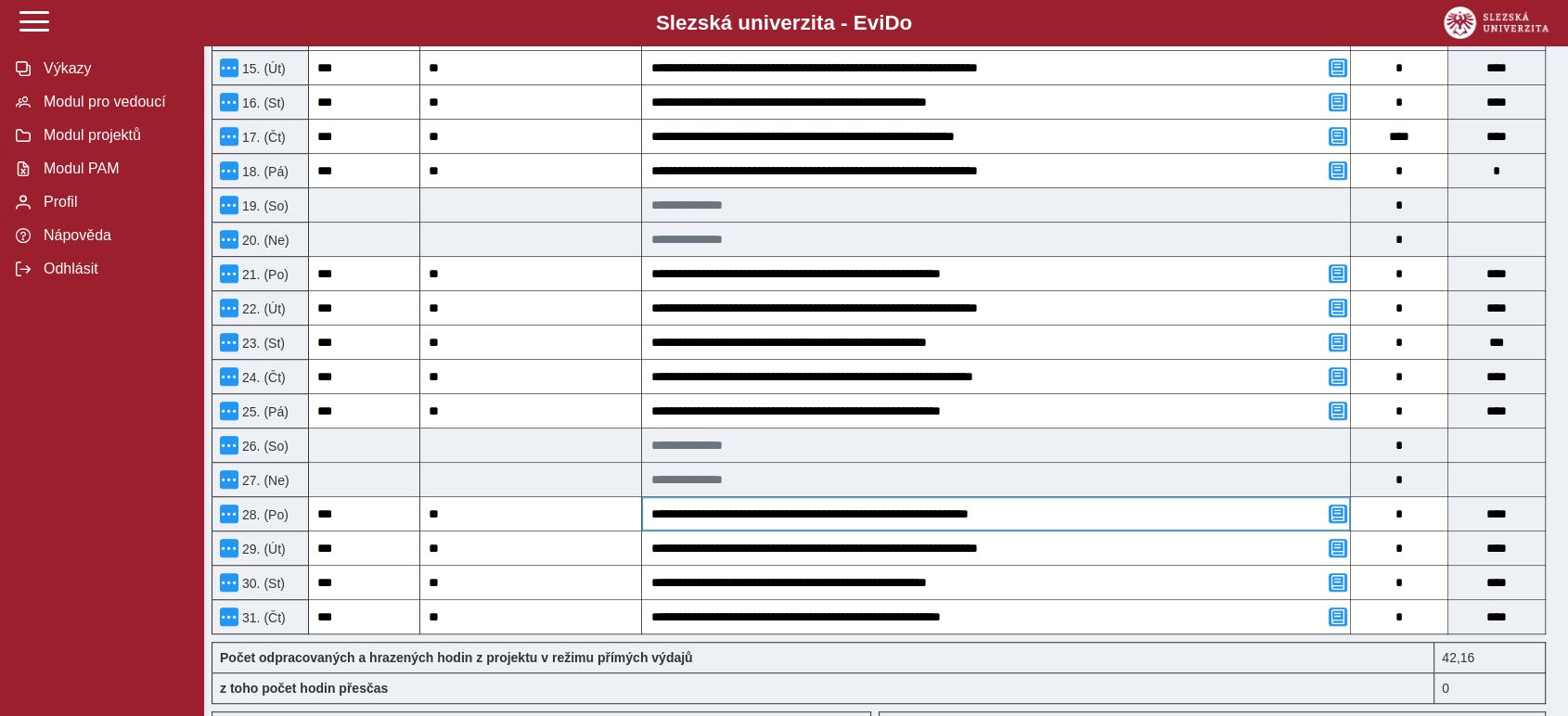 scroll, scrollTop: 993, scrollLeft: 0, axis: vertical 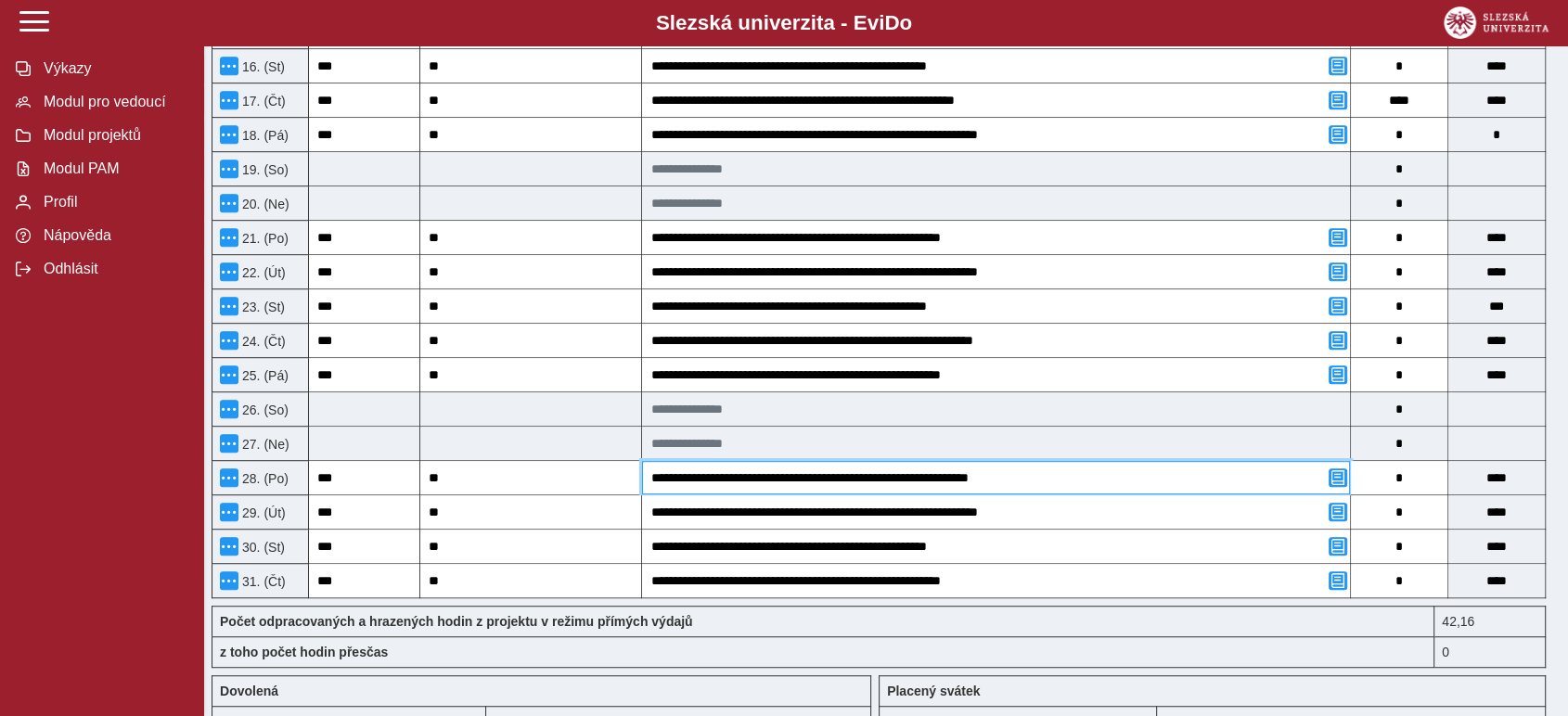 click on "**********" at bounding box center (996, 478) 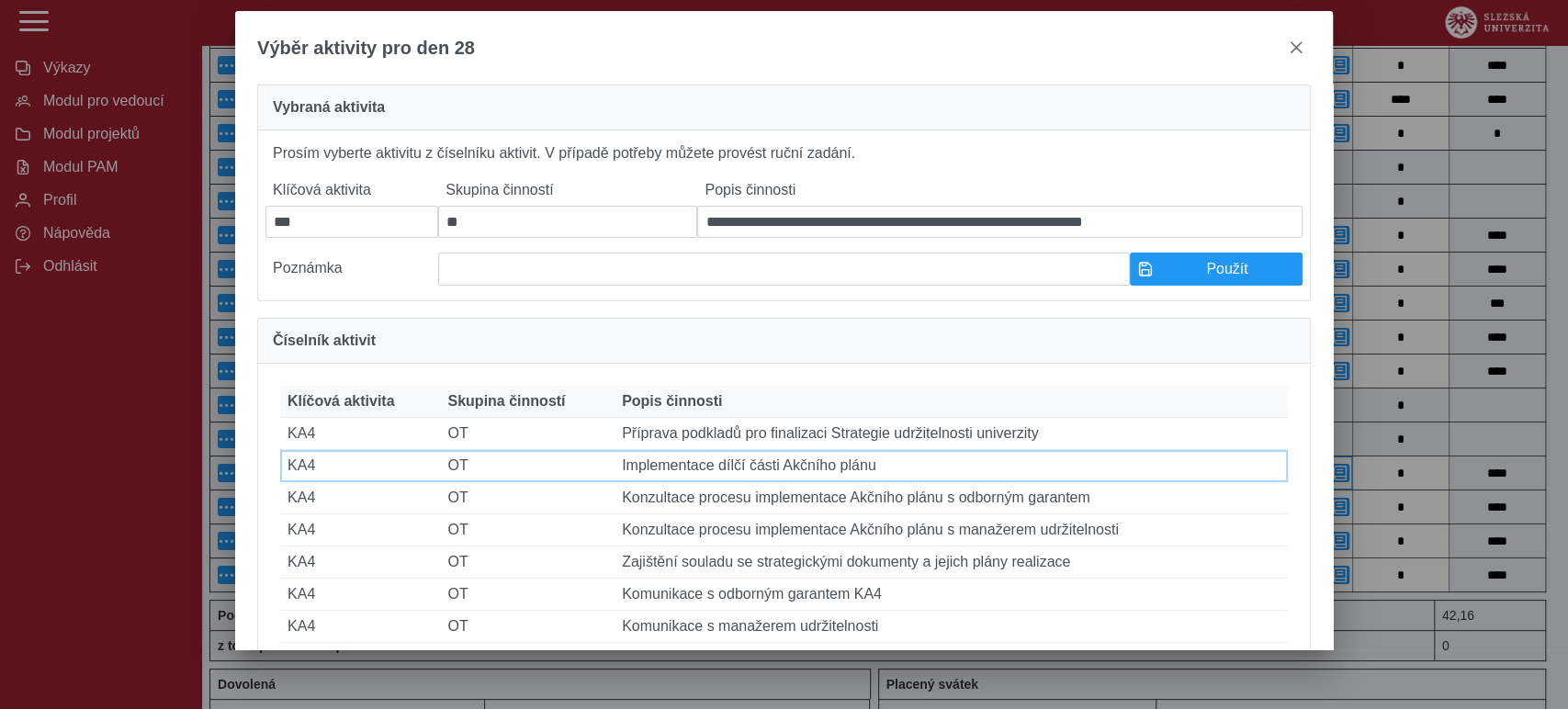 click on "Popis činnosti Implementace dílčí části Akčního plánu" at bounding box center (951, 466) 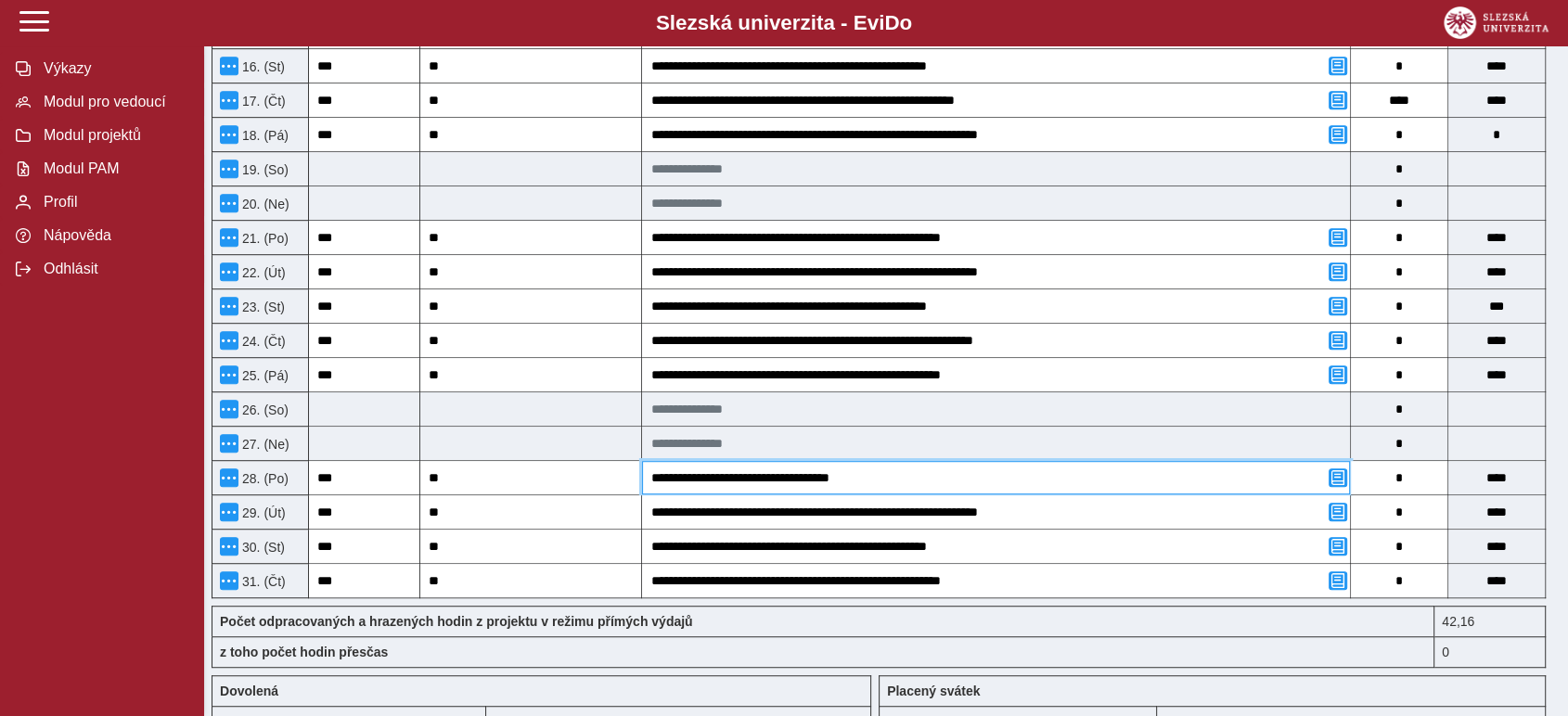 click on "**********" at bounding box center [996, 478] 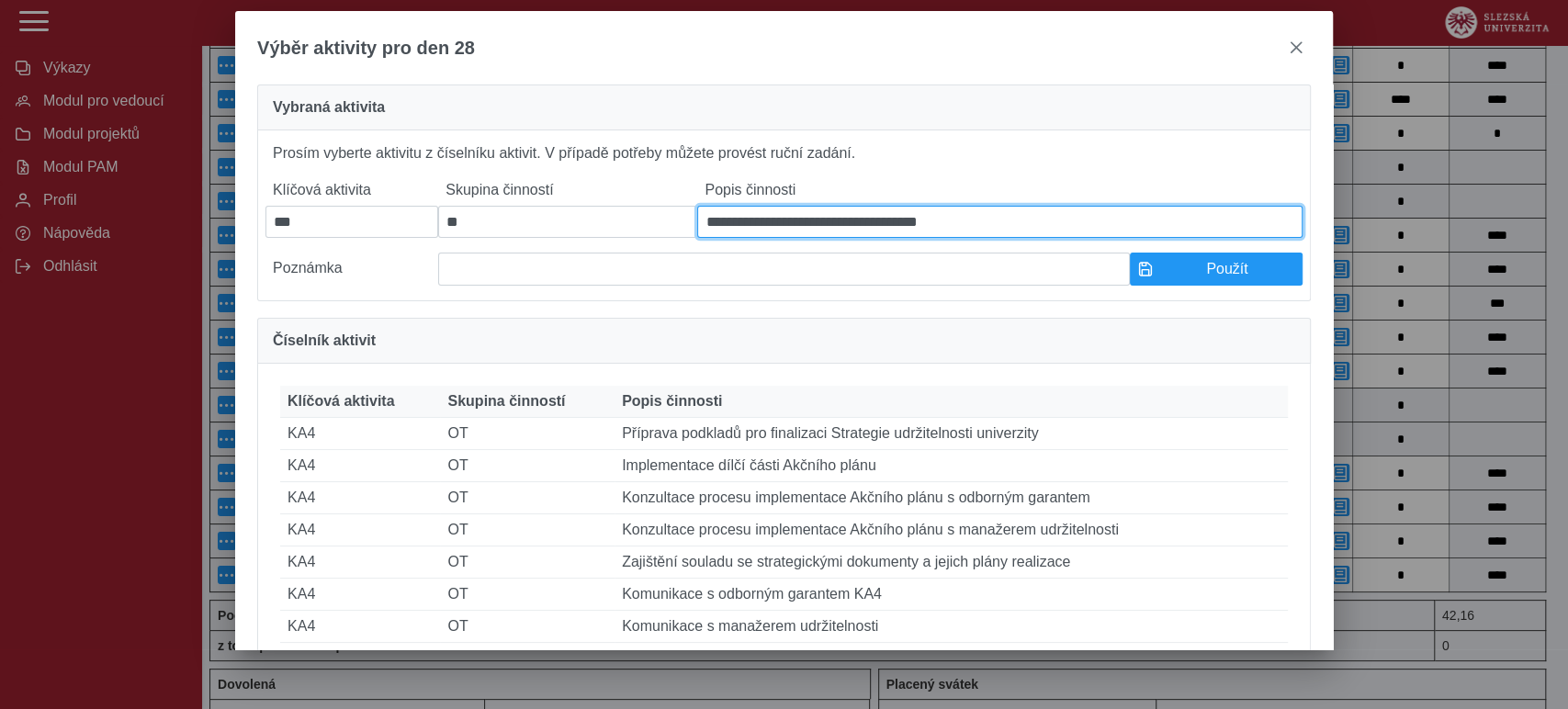 click on "**********" at bounding box center [999, 221] 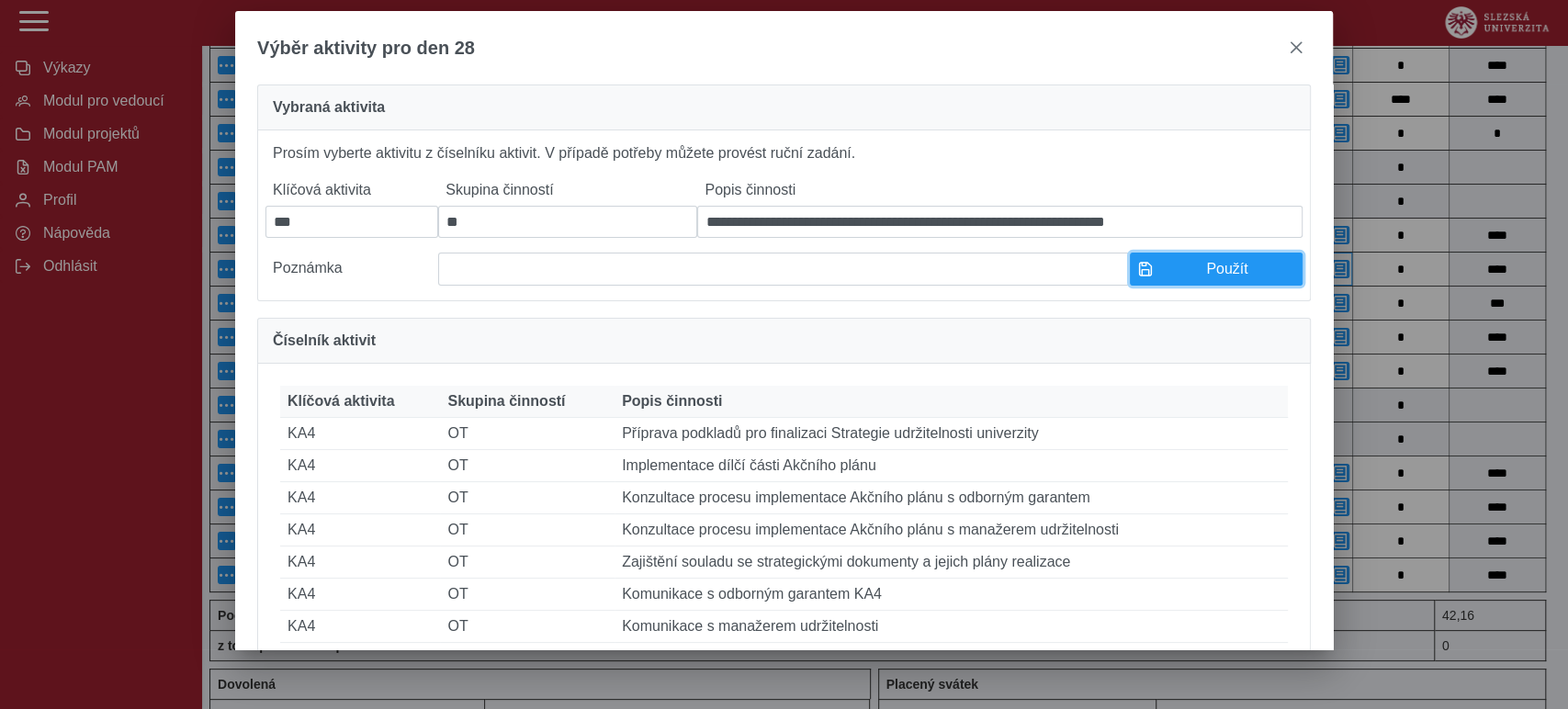 click on "Použít" at bounding box center [1227, 269] 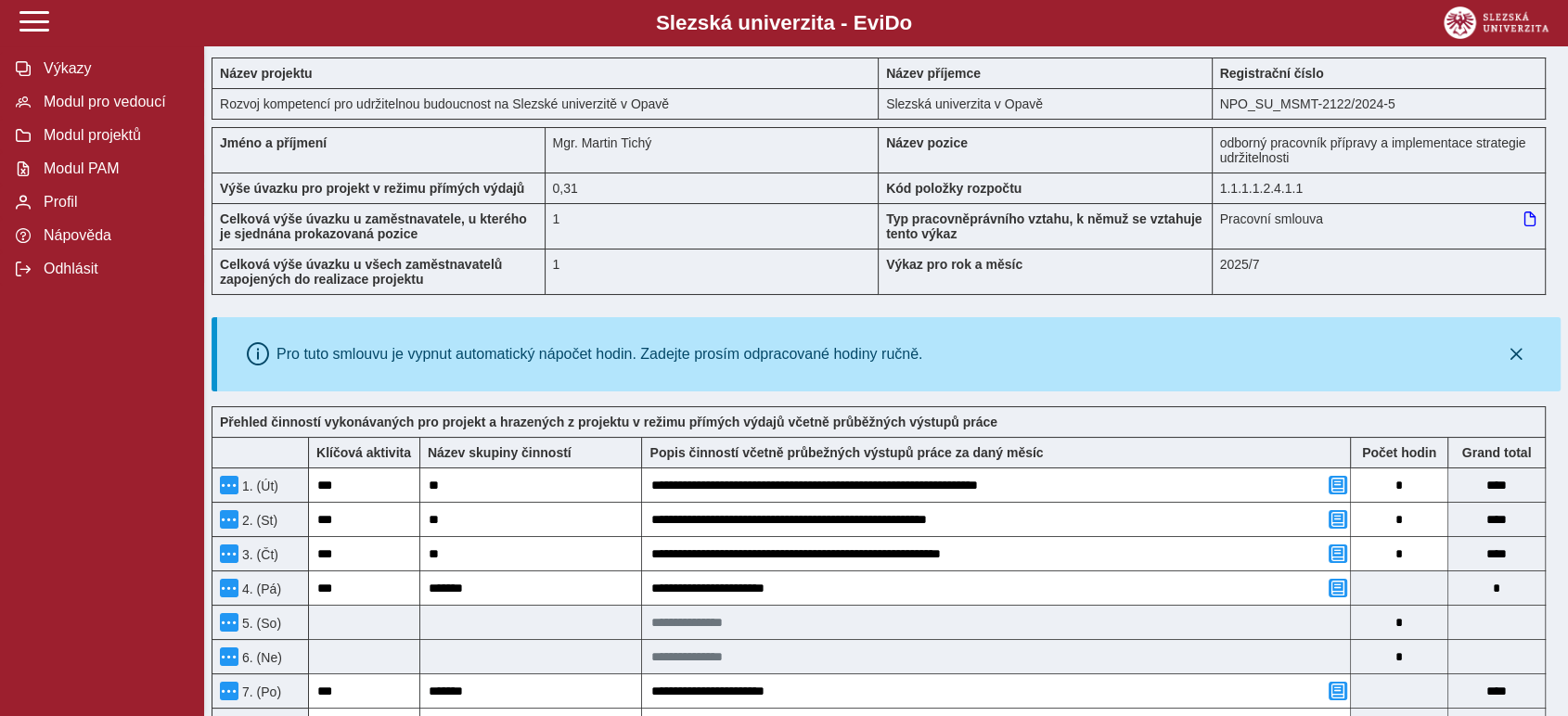 scroll, scrollTop: 0, scrollLeft: 0, axis: both 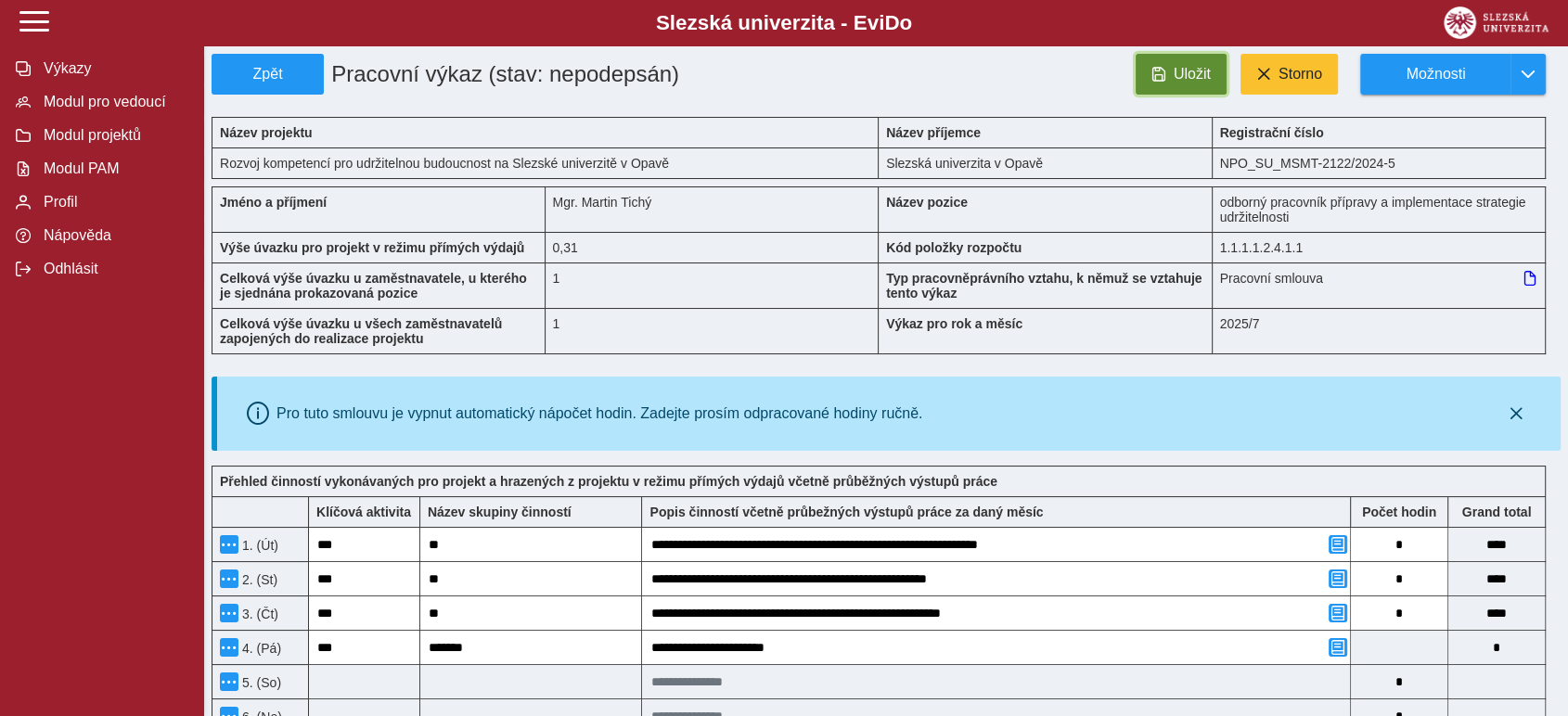 click at bounding box center (1159, 74) 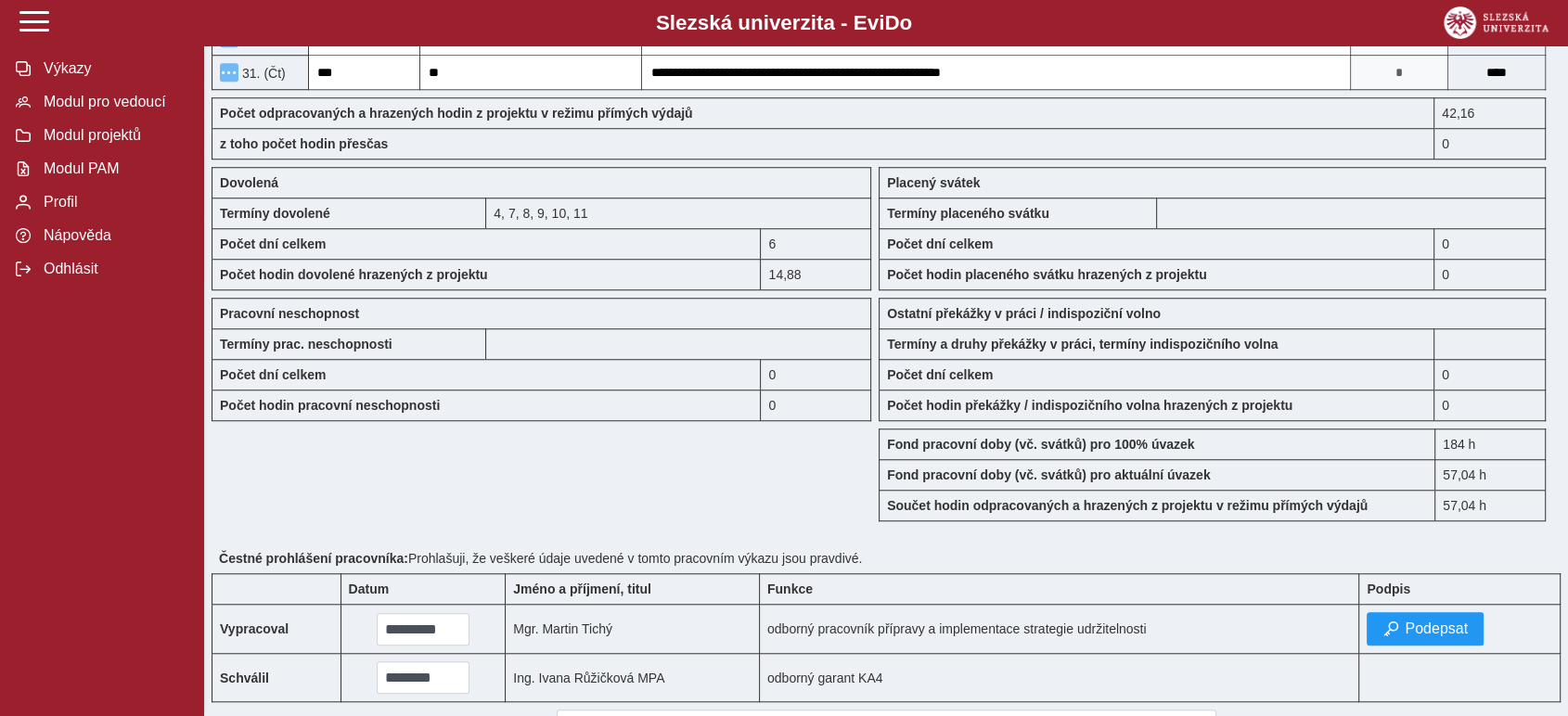 scroll, scrollTop: 1507, scrollLeft: 0, axis: vertical 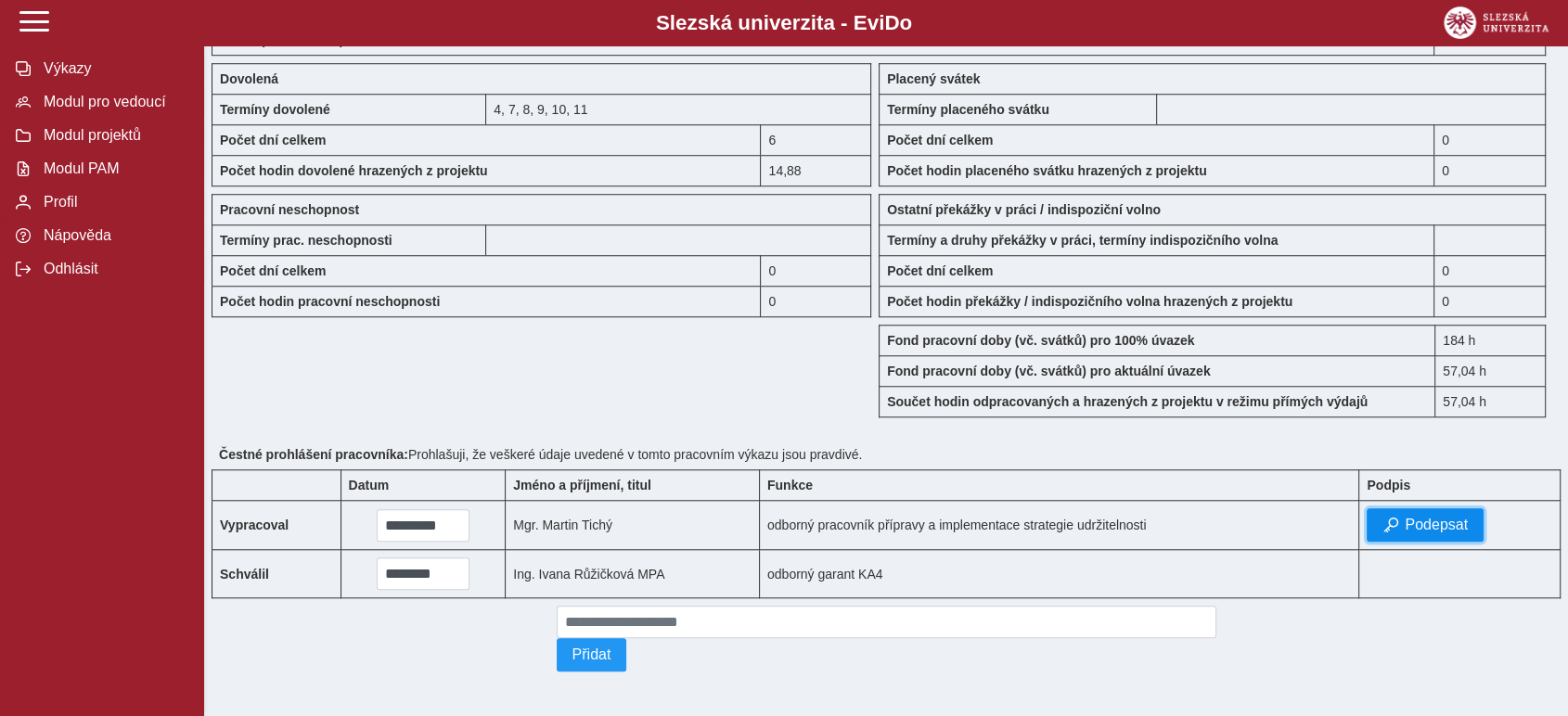 click on "Podepsat" at bounding box center (1436, 525) 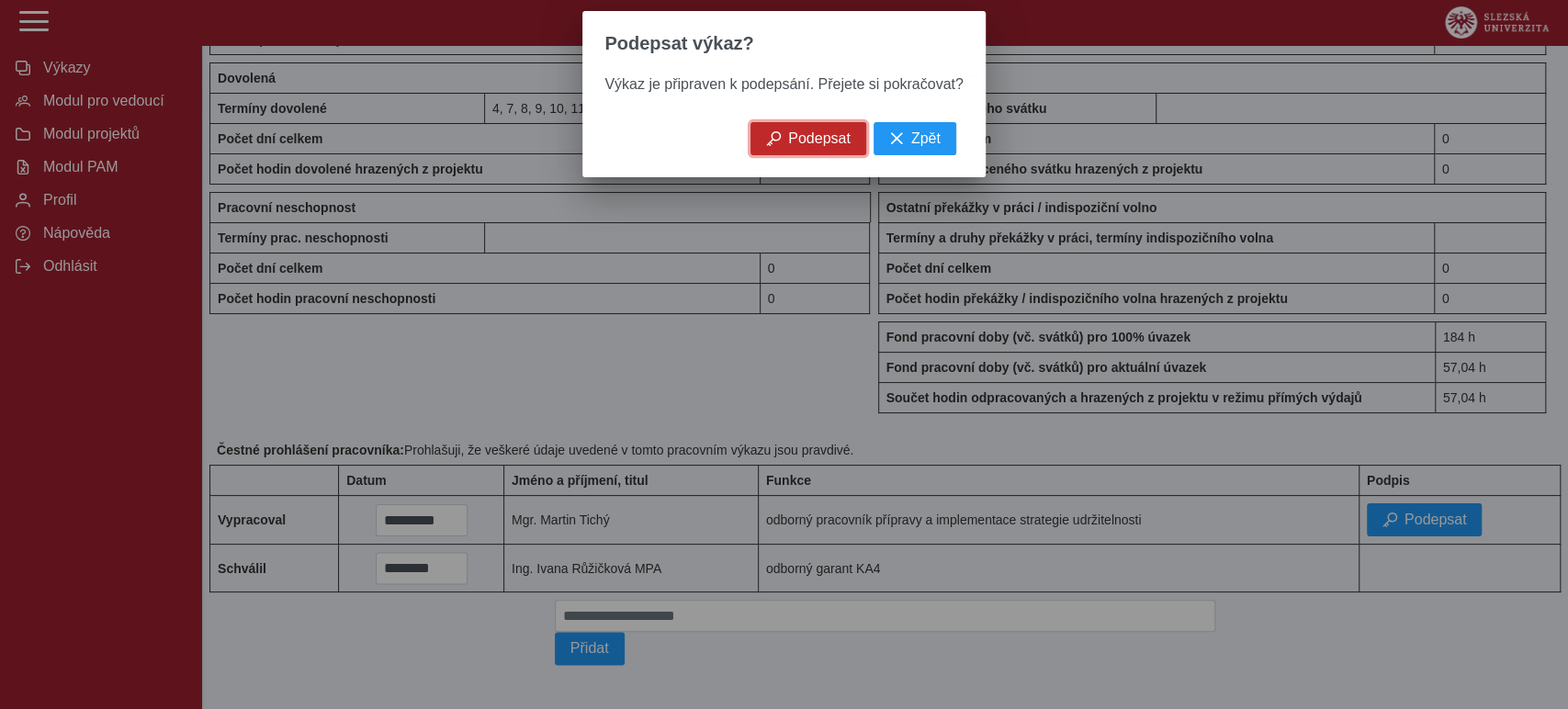 click on "Podepsat" at bounding box center (819, 139) 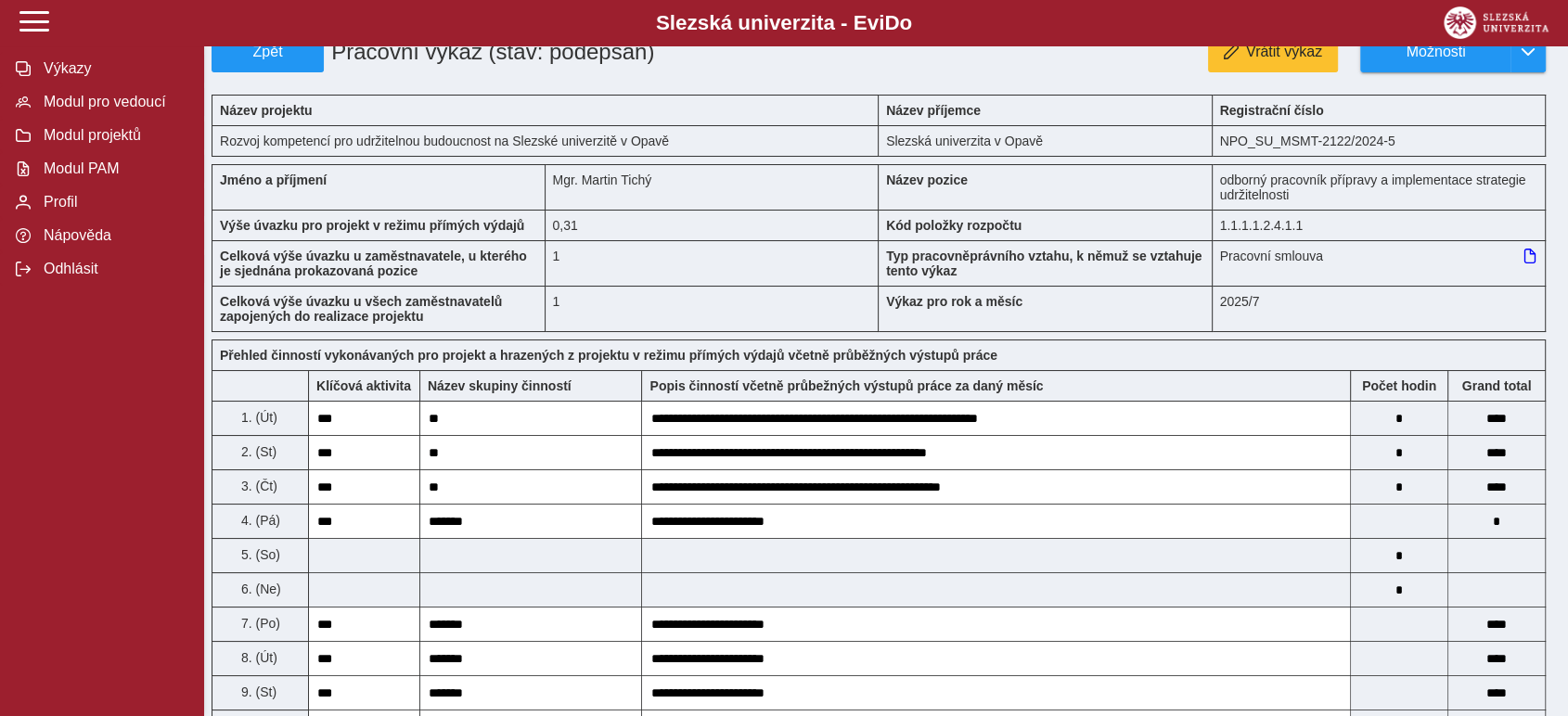 scroll, scrollTop: 0, scrollLeft: 0, axis: both 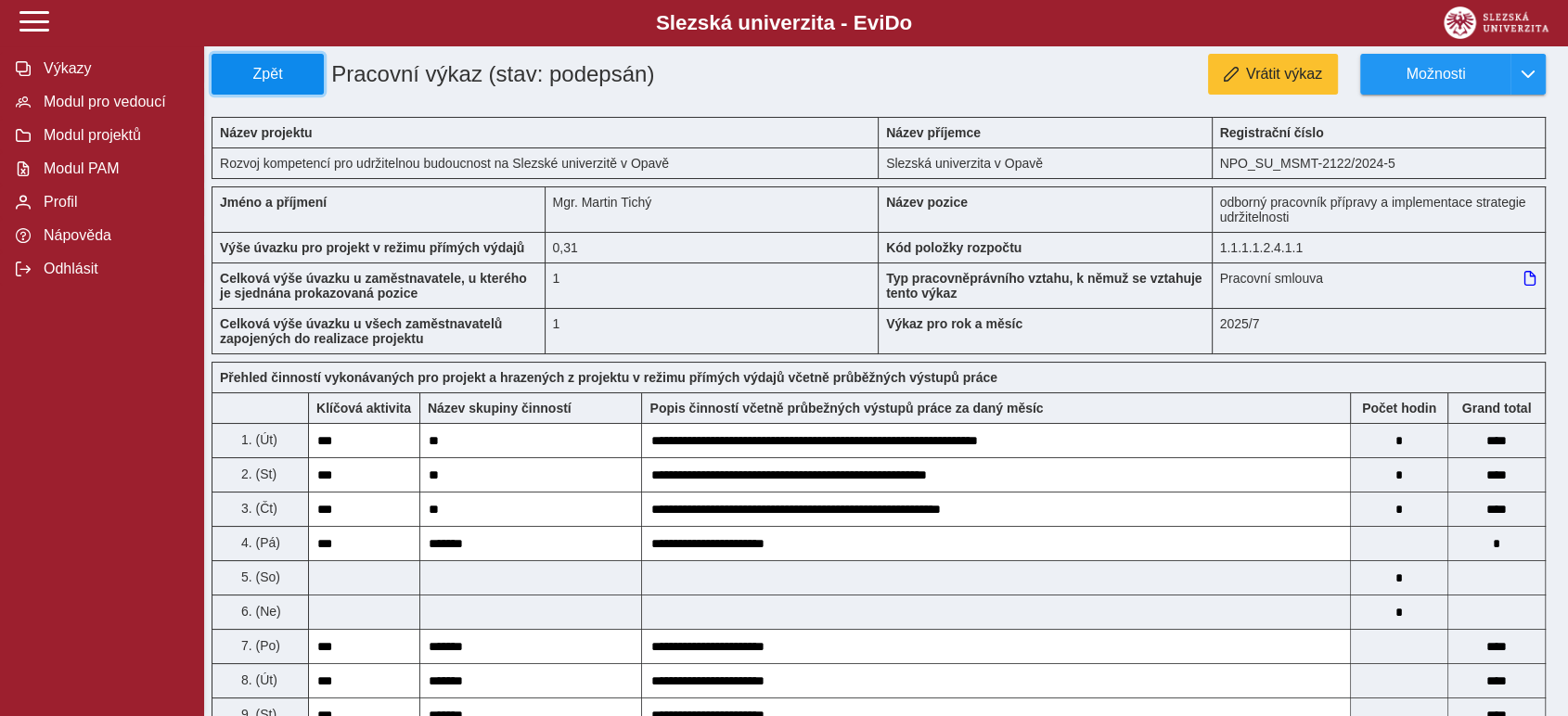 click on "Zpět" at bounding box center [267, 74] 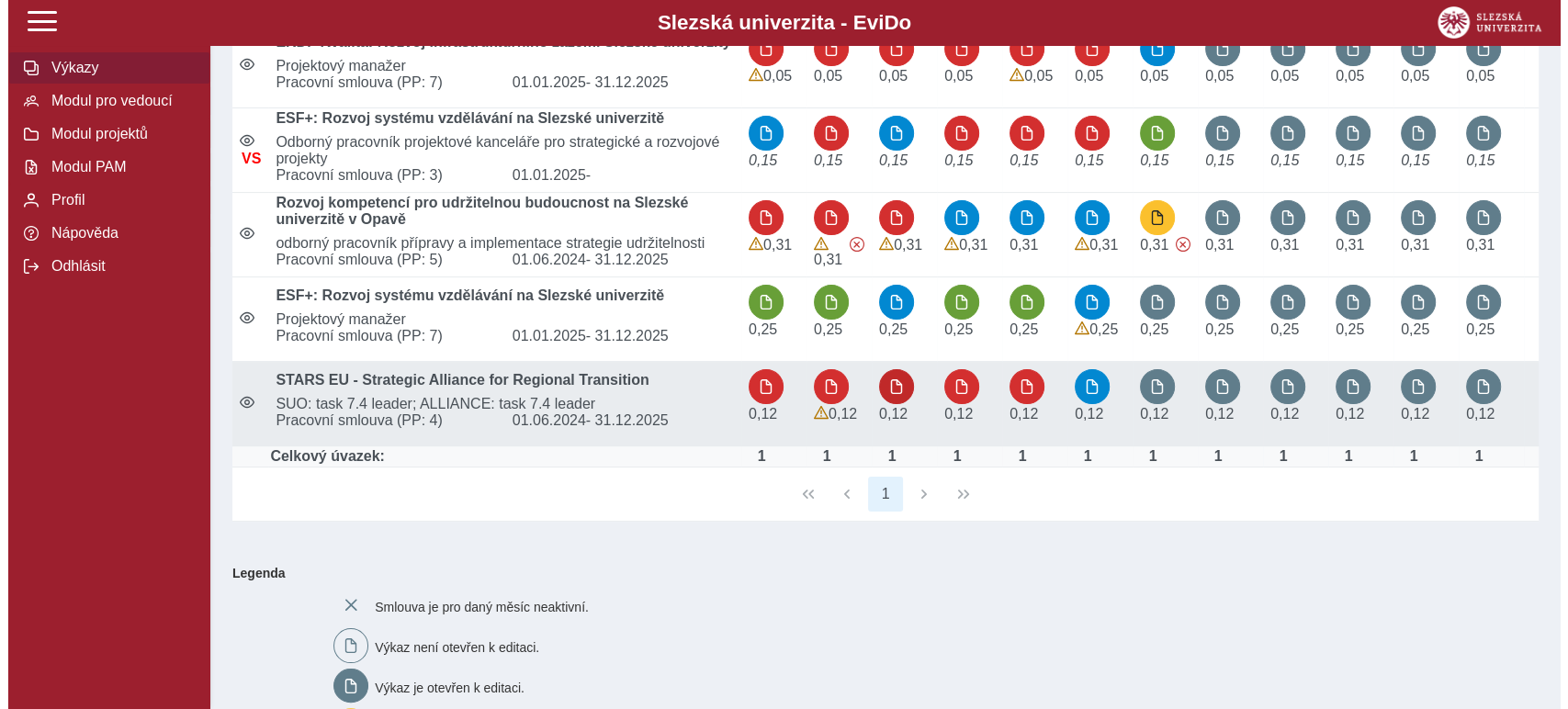 scroll, scrollTop: 204, scrollLeft: 0, axis: vertical 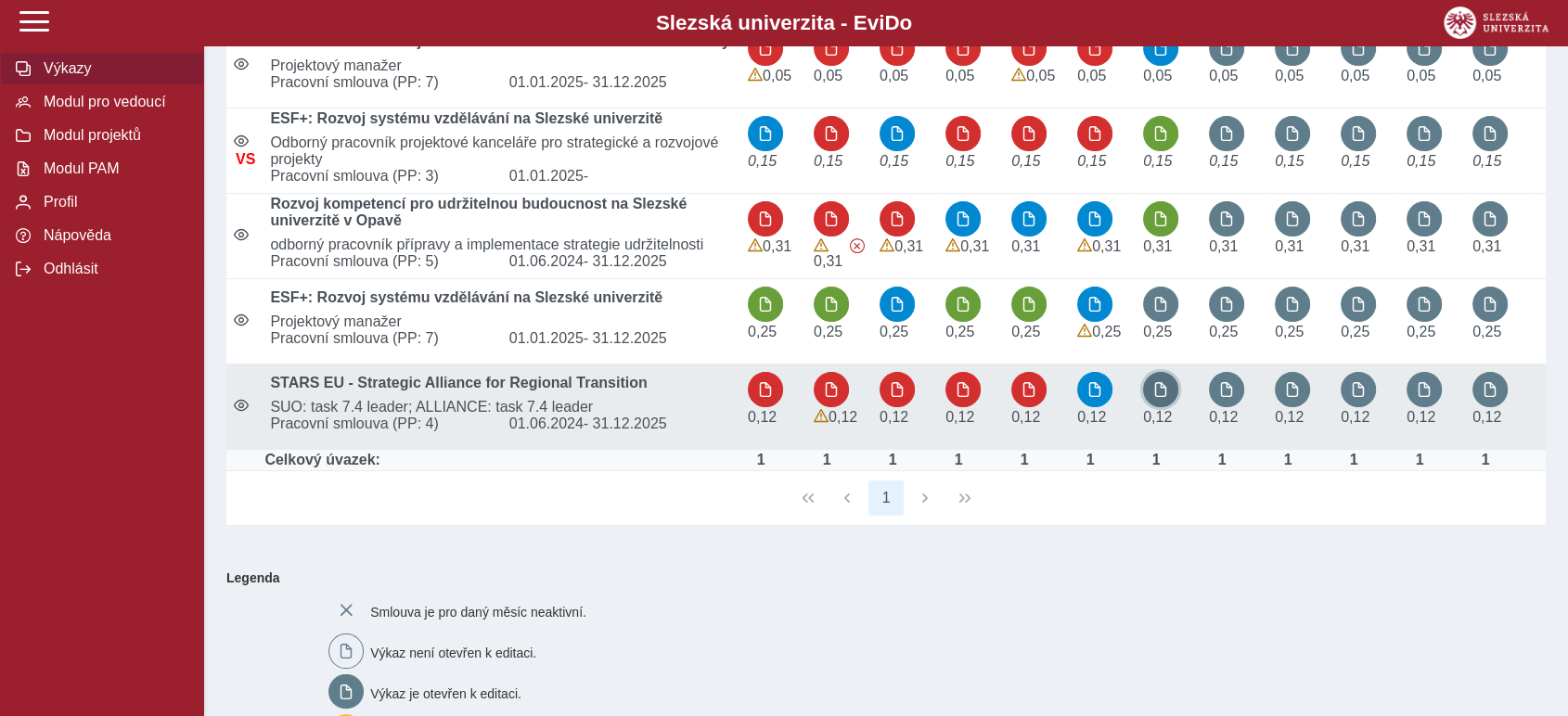 click at bounding box center [1161, 390] 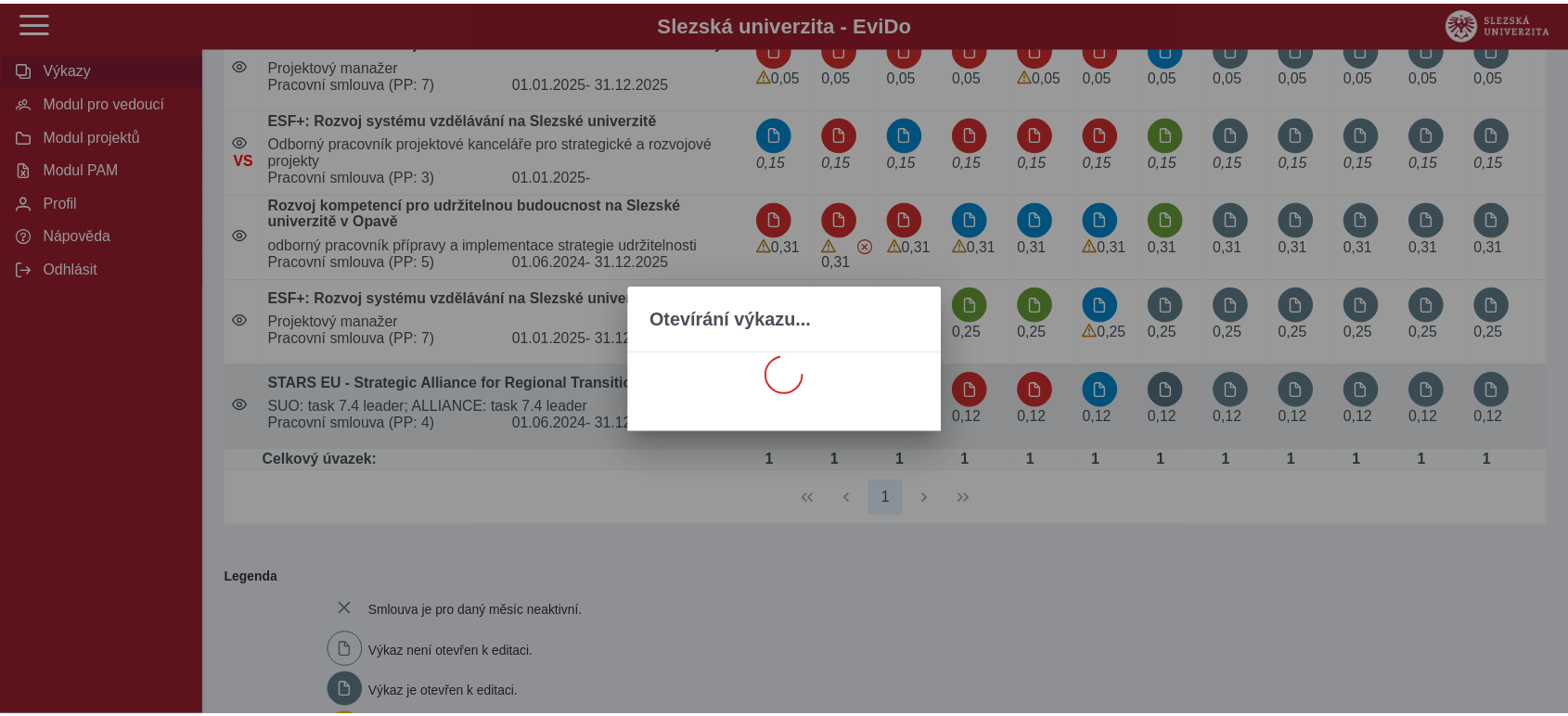 scroll, scrollTop: 0, scrollLeft: 0, axis: both 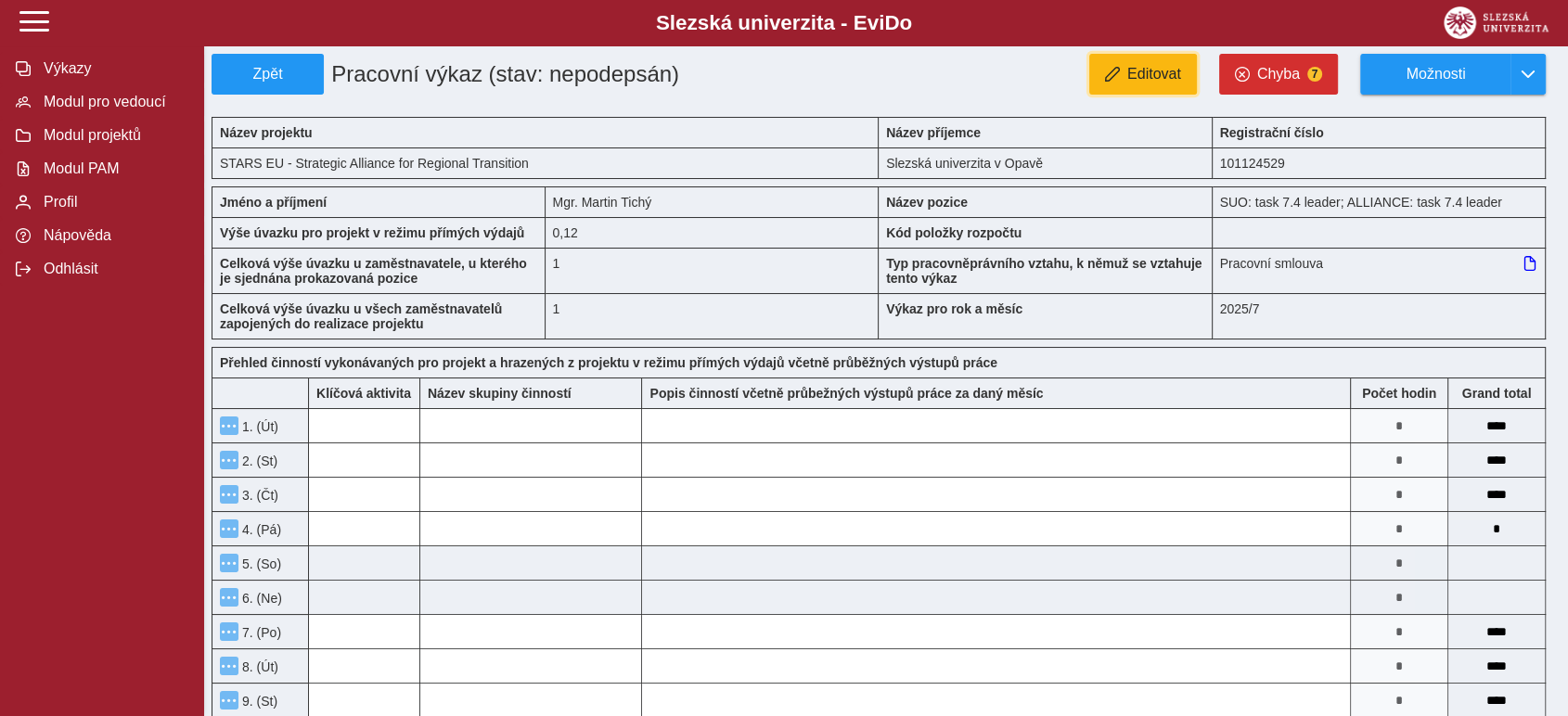 click on "Editovat" at bounding box center [1154, 74] 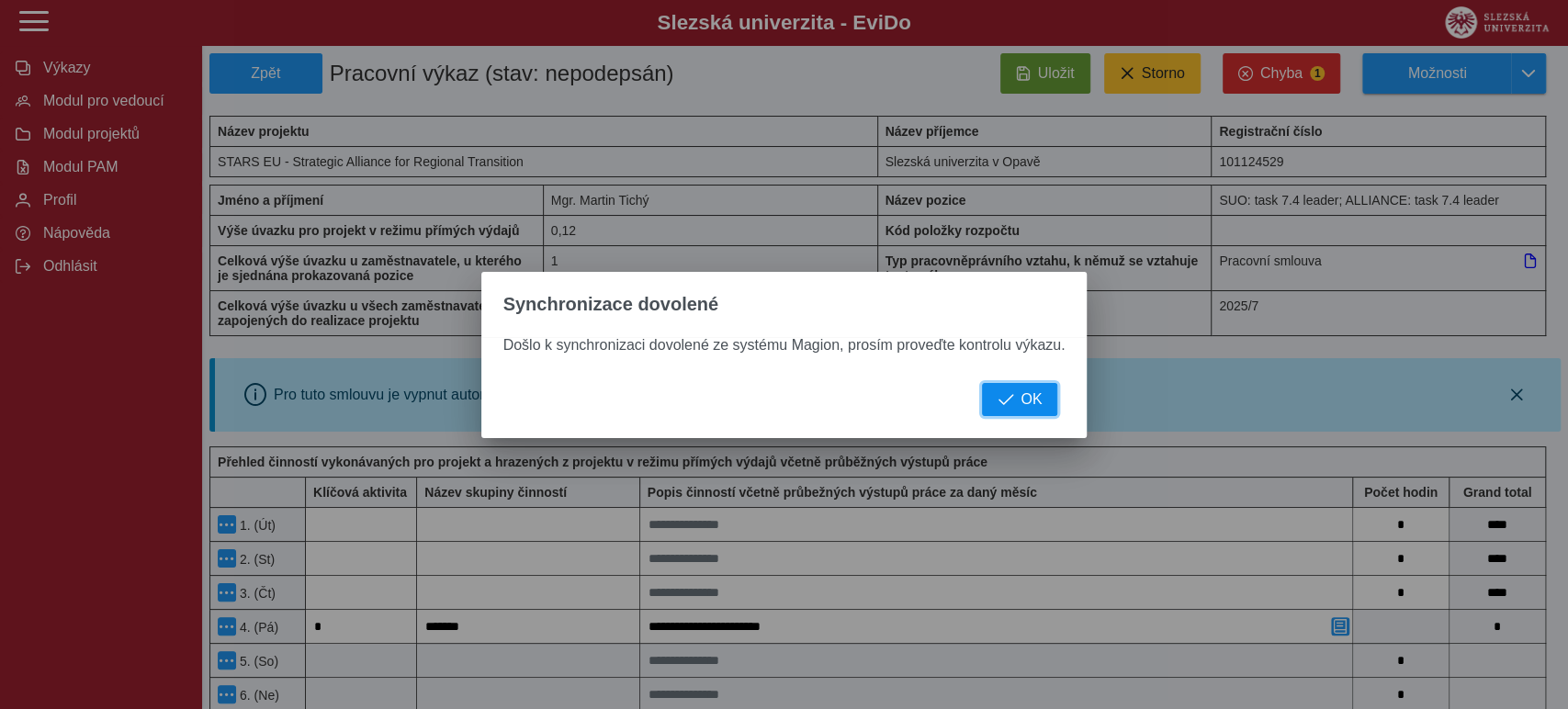 click on "OK" at bounding box center (1020, 400) 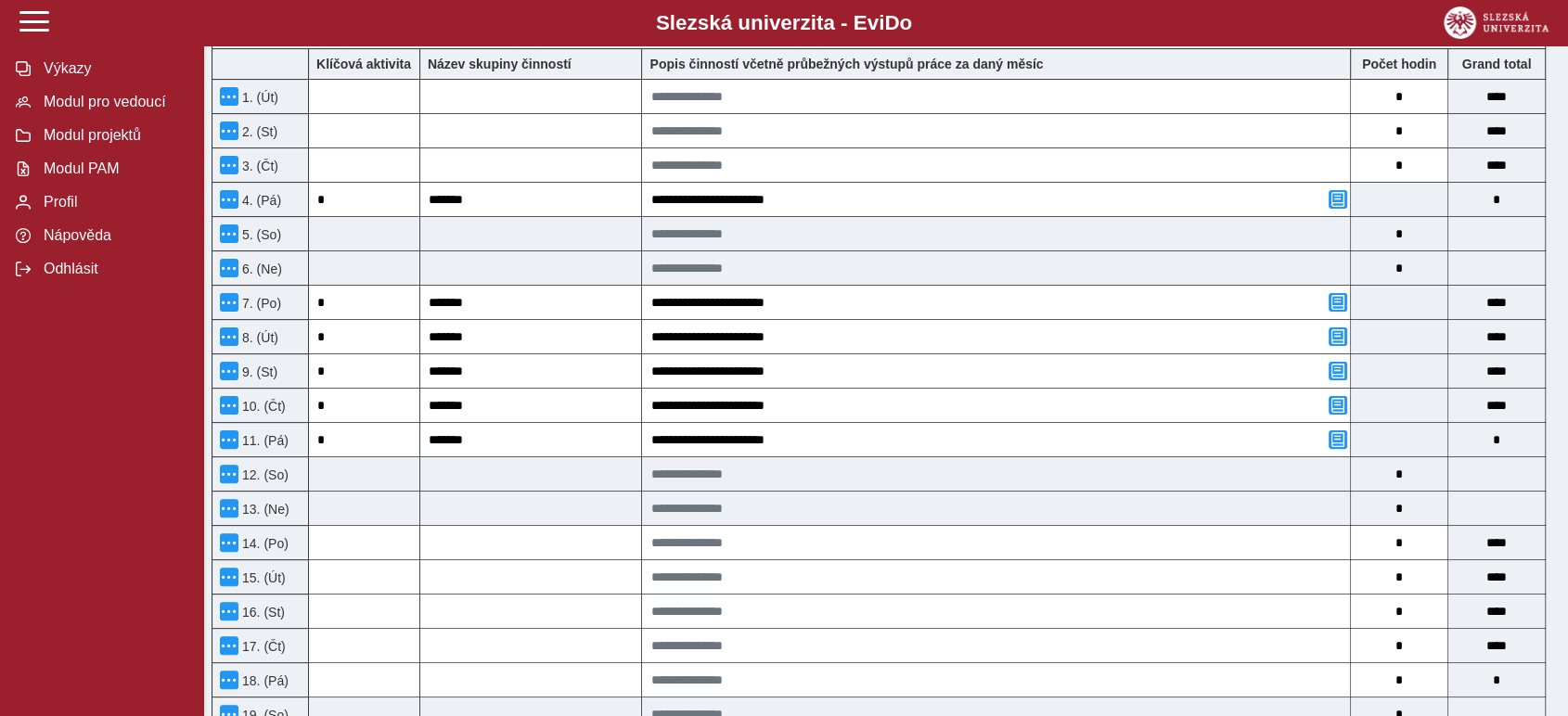 scroll, scrollTop: 309, scrollLeft: 0, axis: vertical 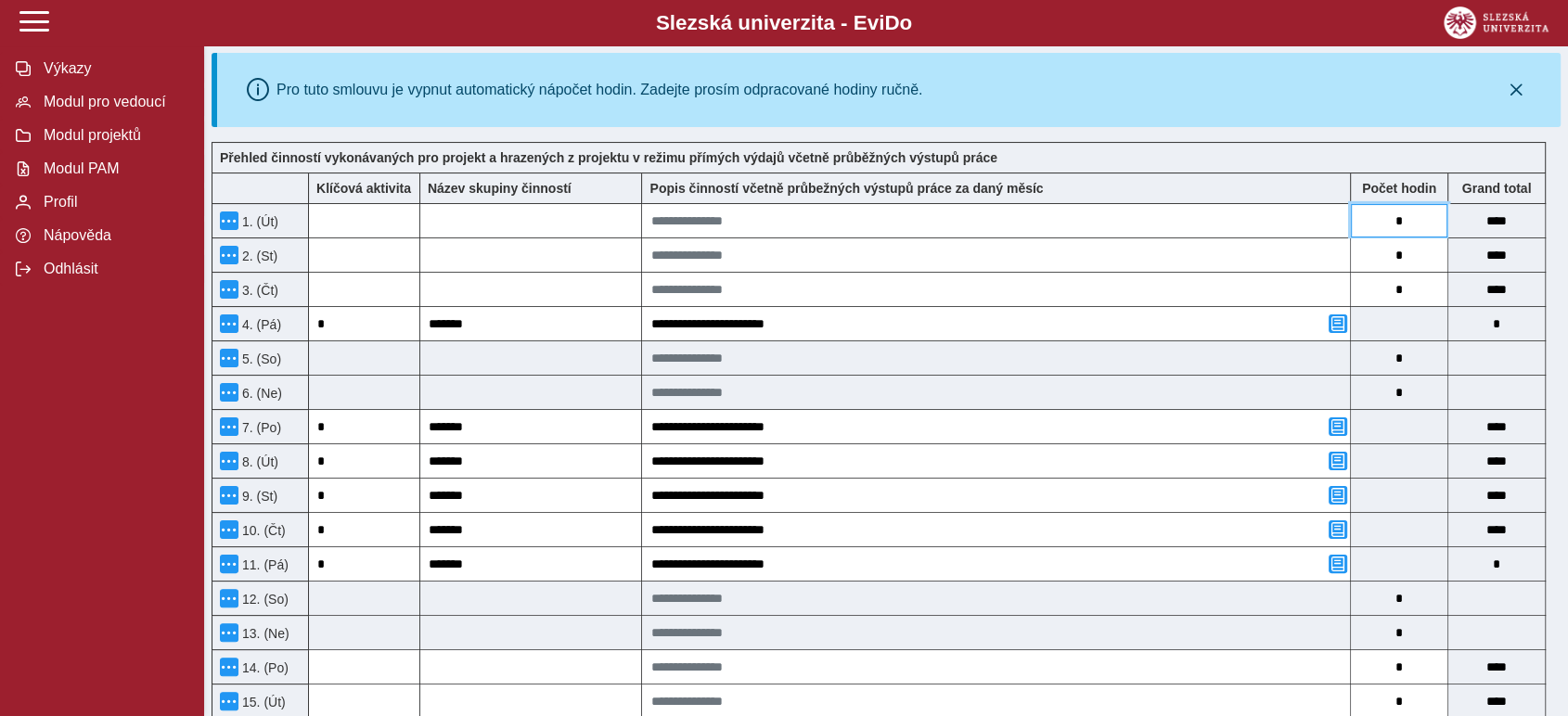 click on "*" at bounding box center (1399, 221) 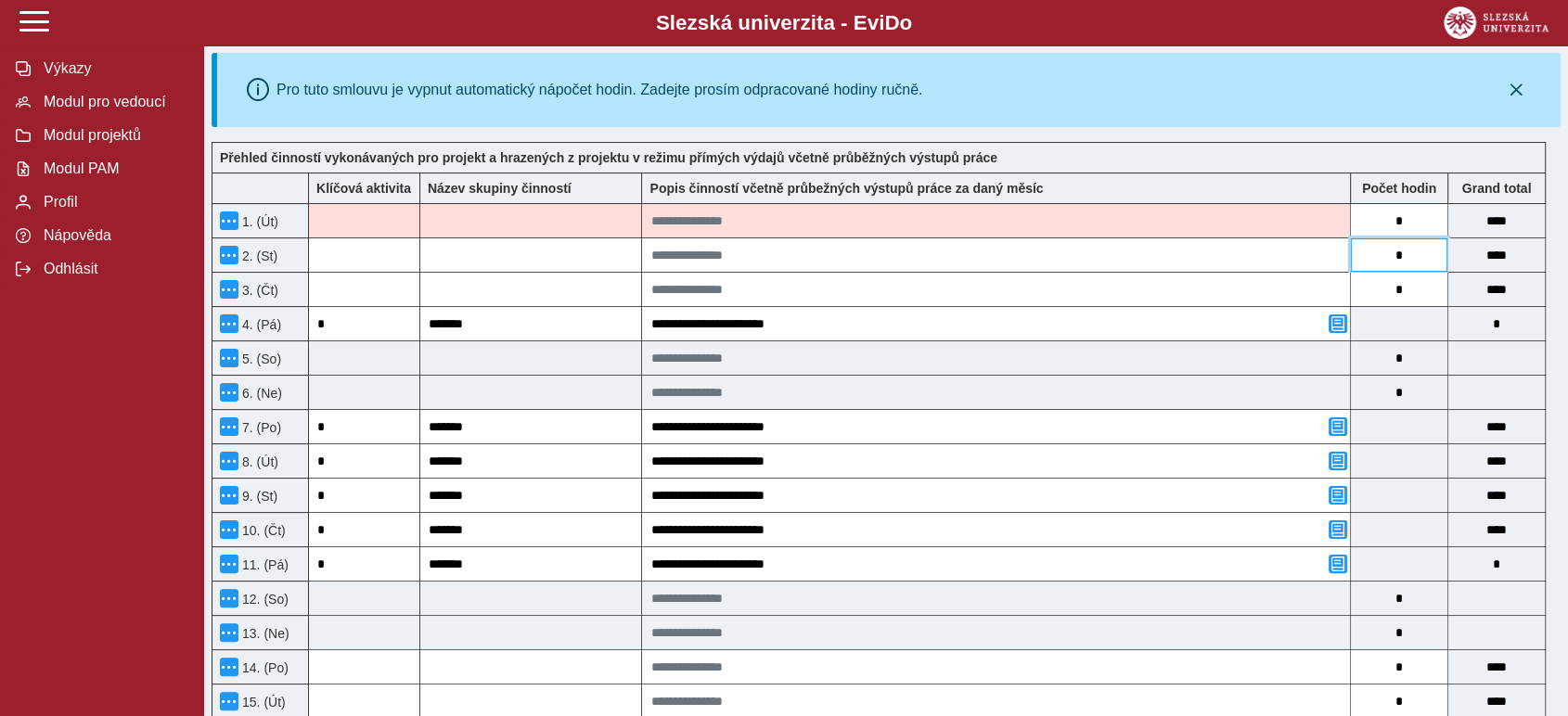 click on "*" at bounding box center [1399, 255] 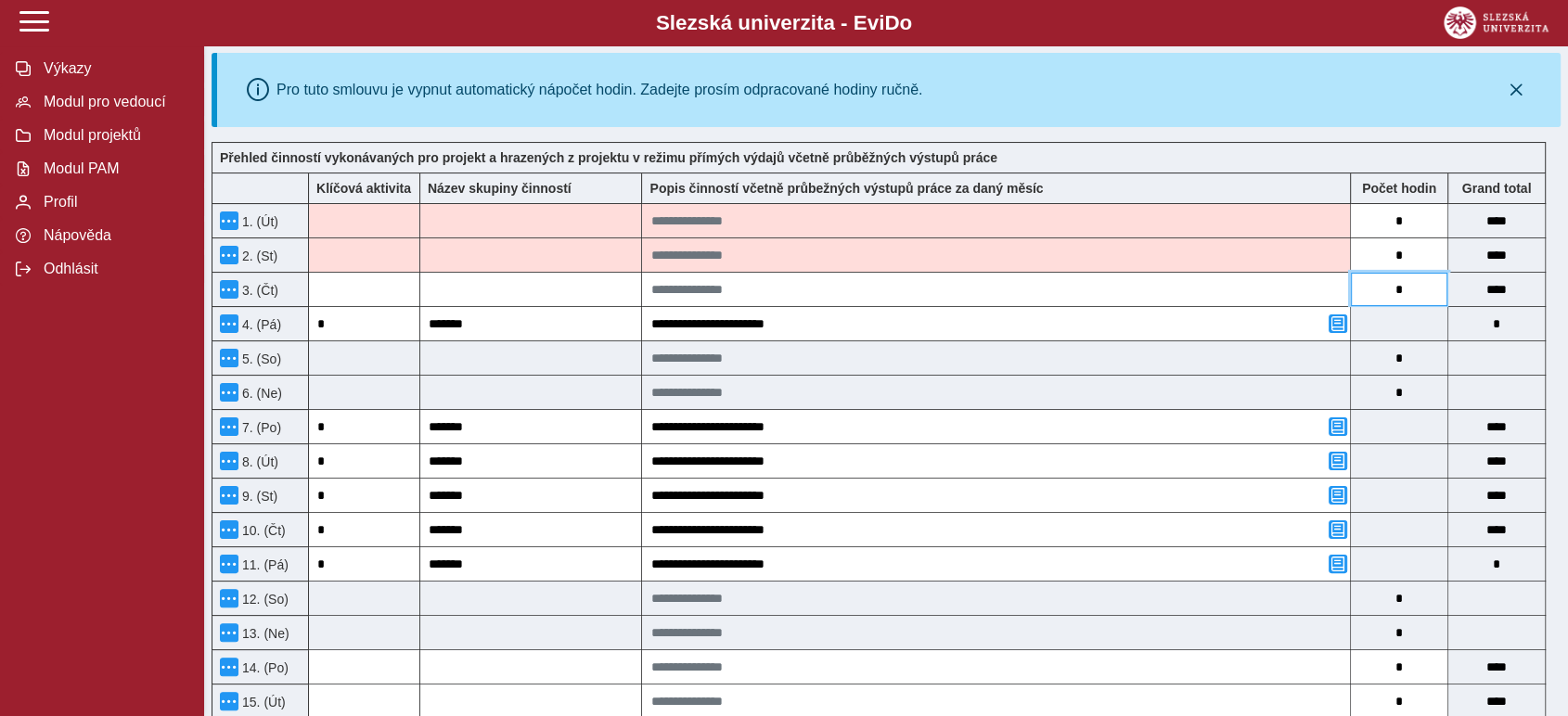click on "*" at bounding box center [1399, 289] 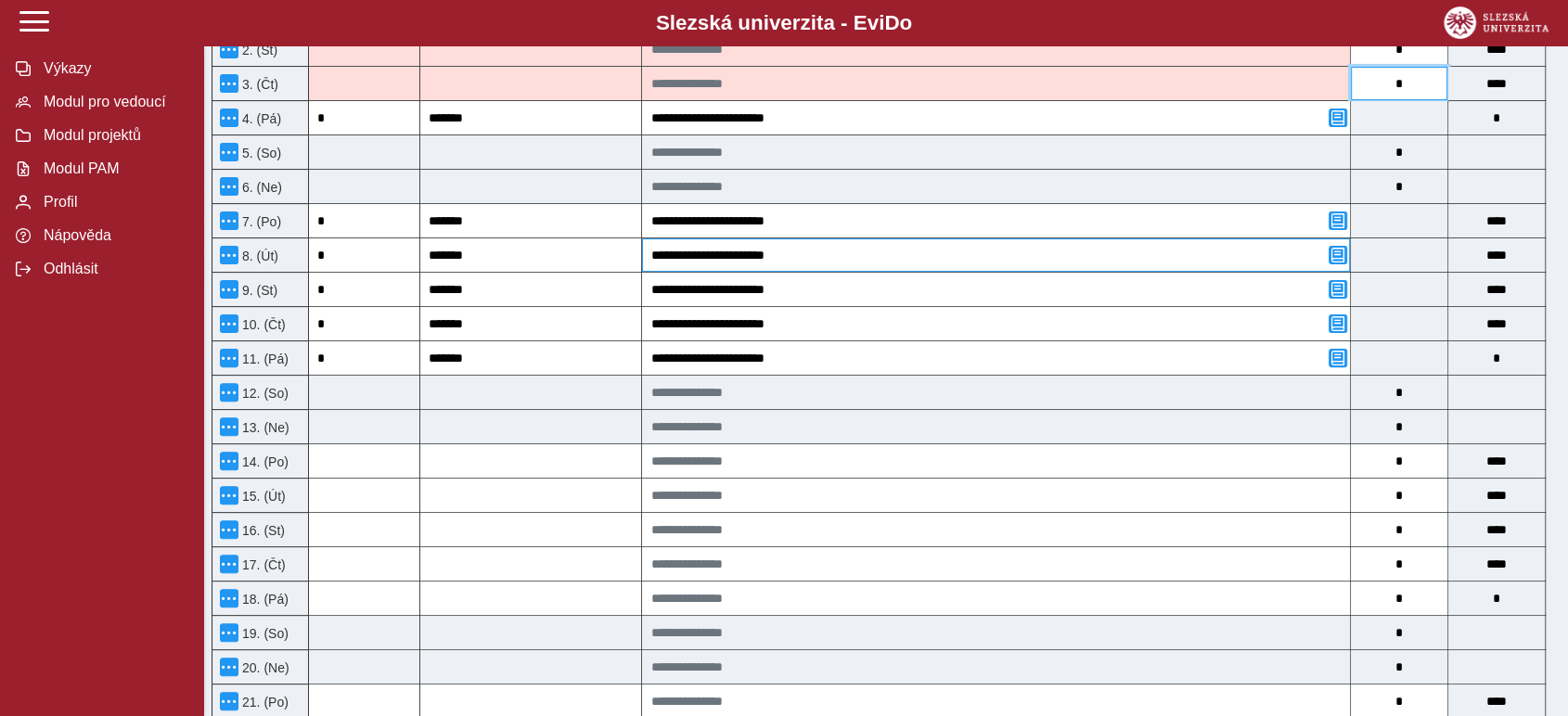 scroll, scrollTop: 618, scrollLeft: 0, axis: vertical 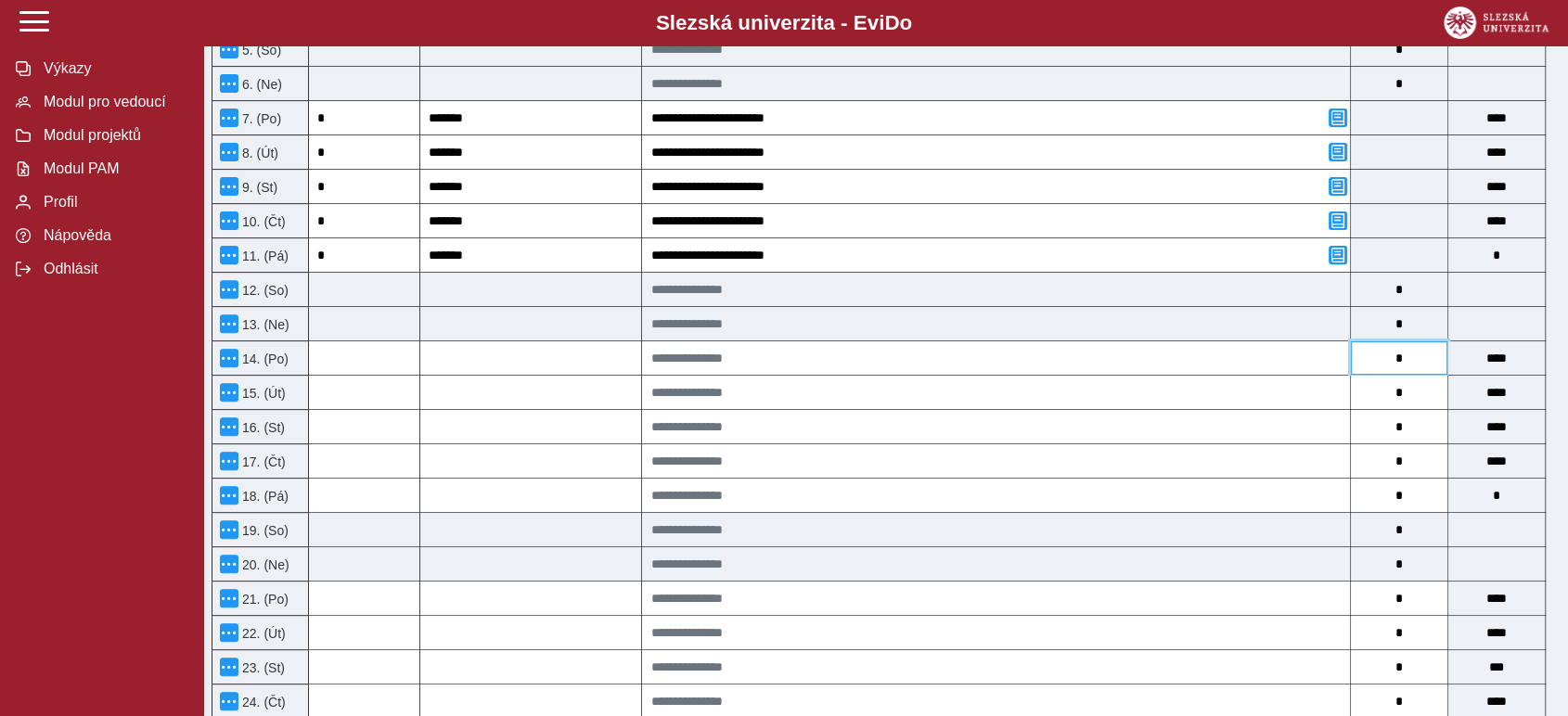 click on "*" at bounding box center (1399, 358) 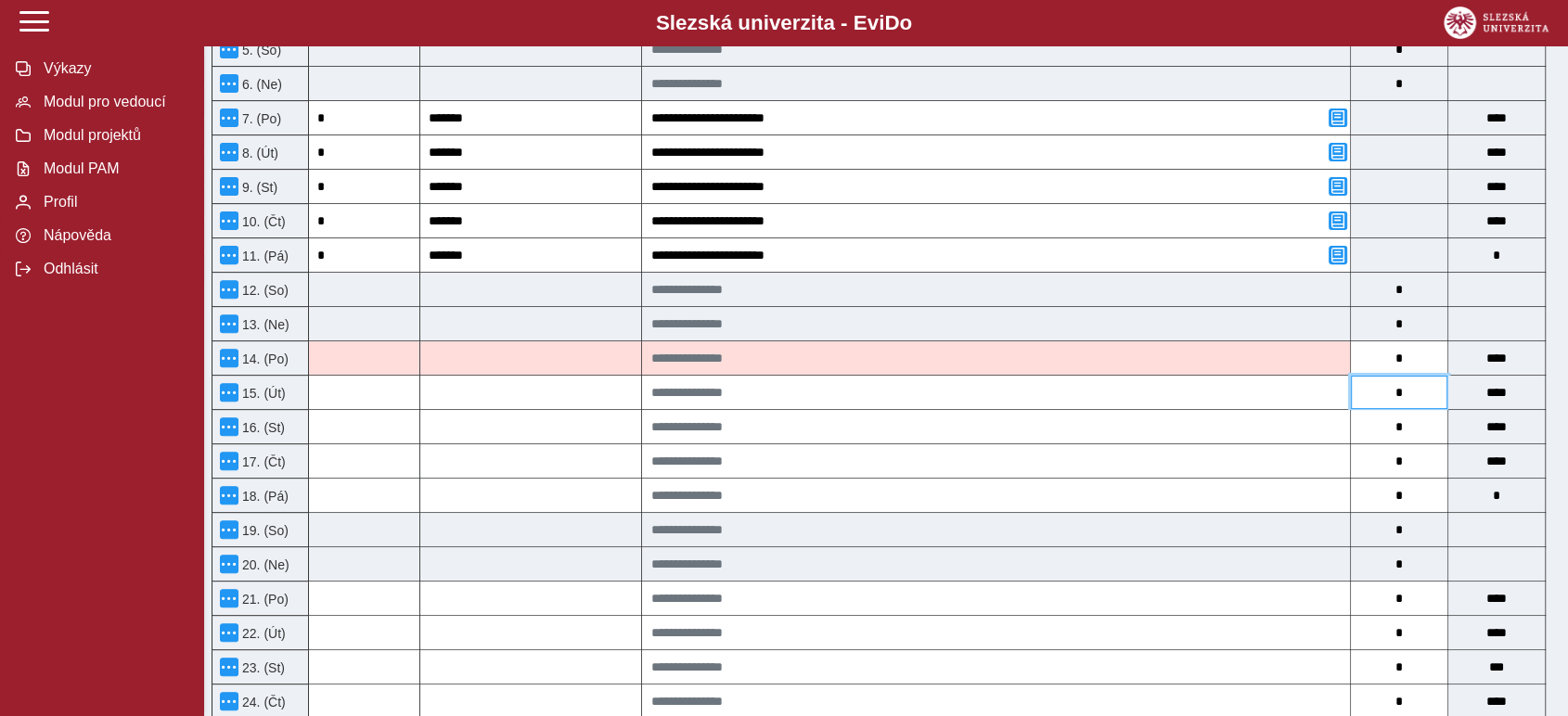 click on "*" at bounding box center [1399, 392] 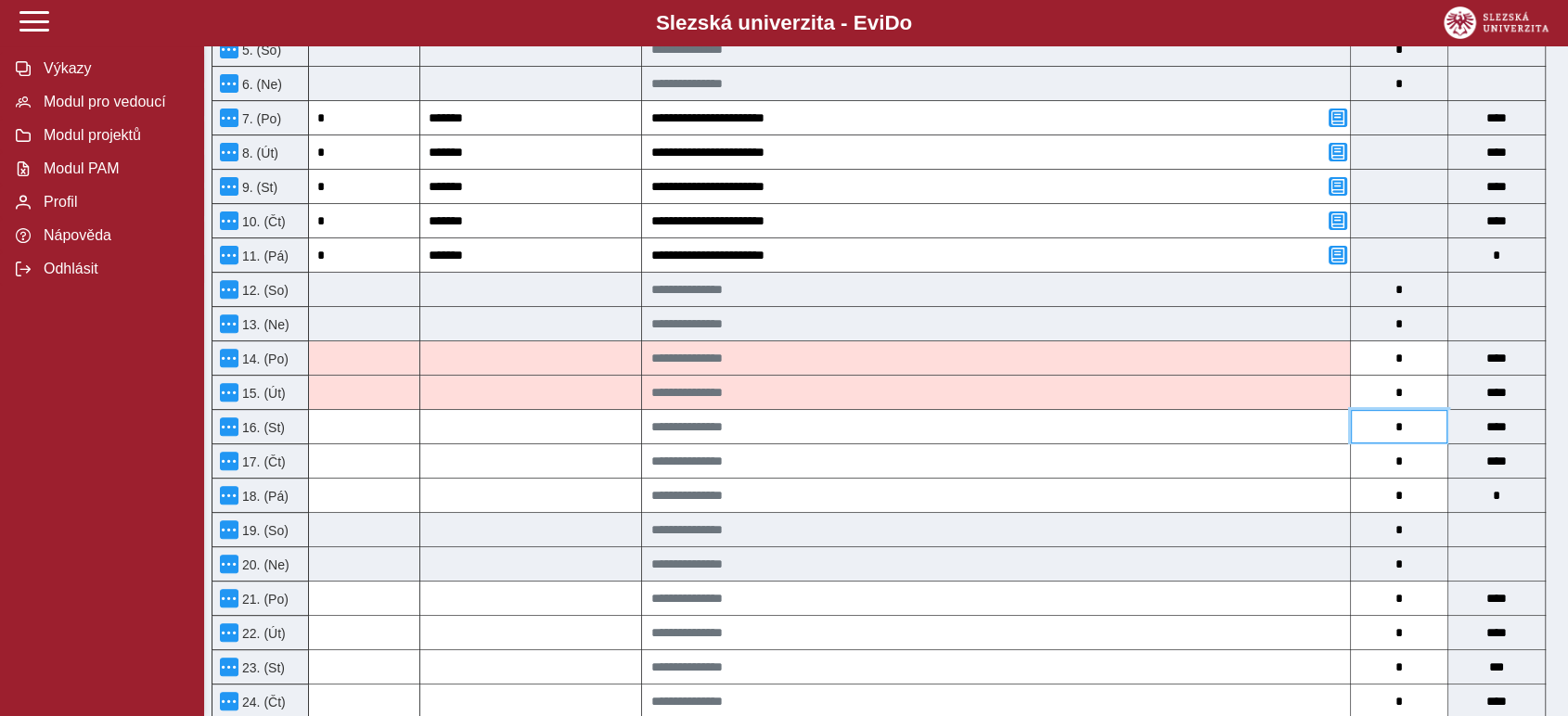 click on "*" at bounding box center [1399, 427] 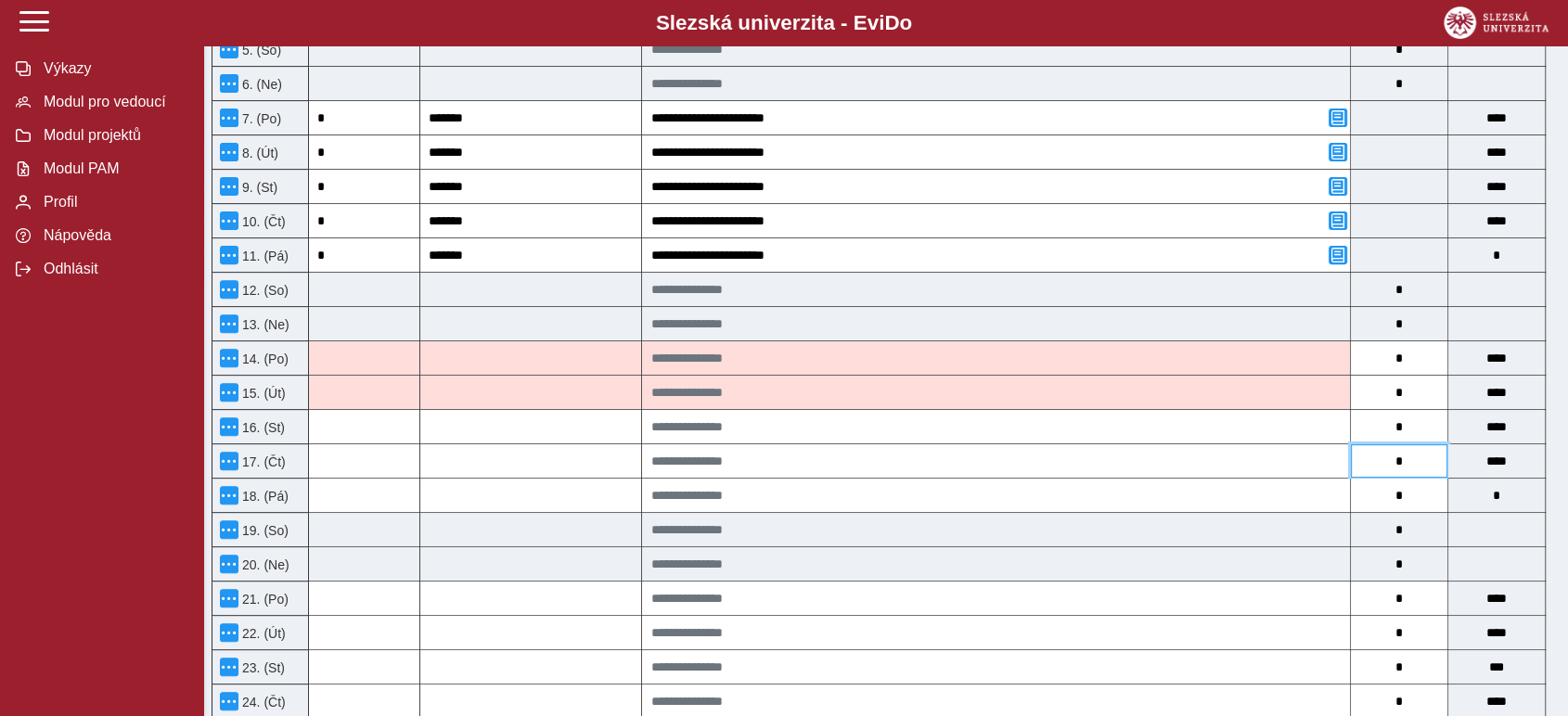 click on "*" at bounding box center (1399, 461) 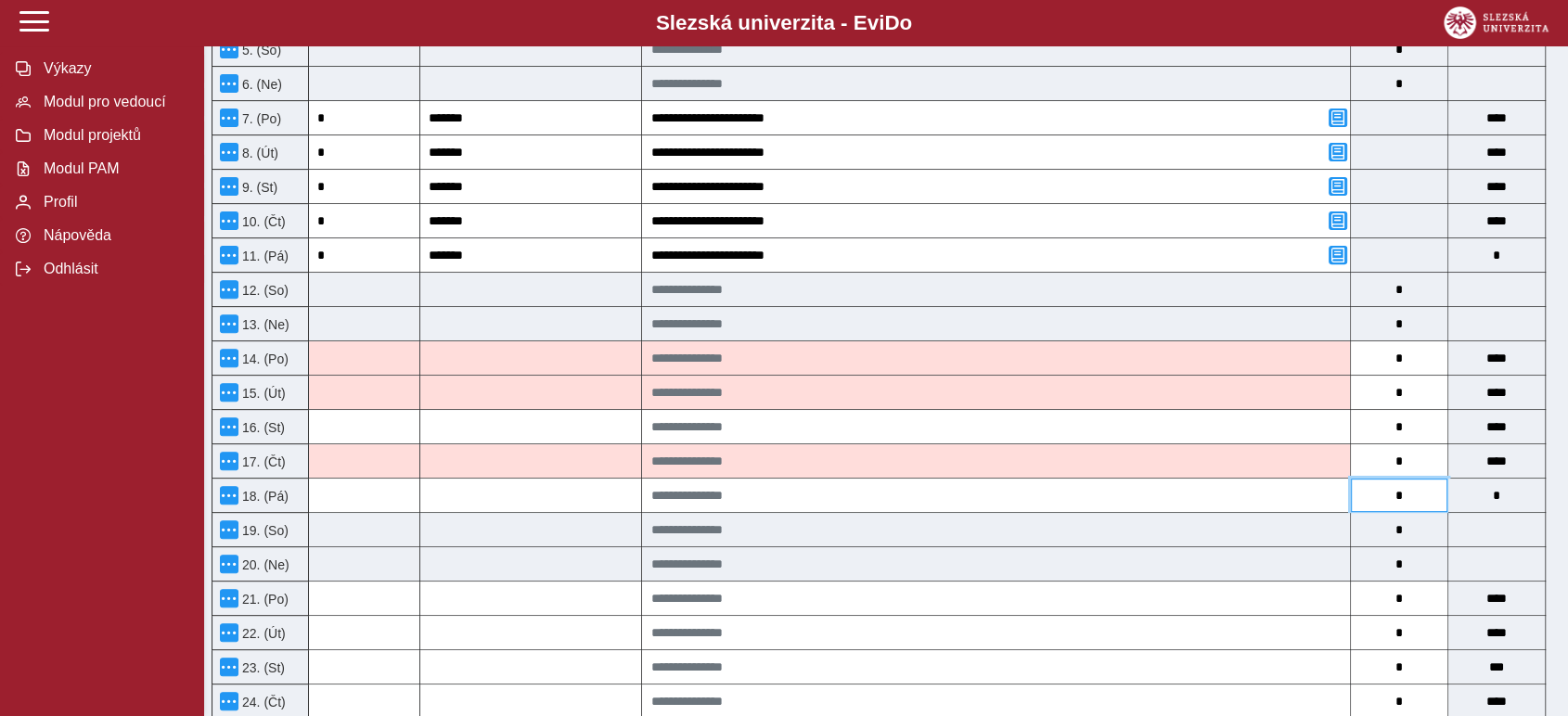 click on "*" at bounding box center (1399, 495) 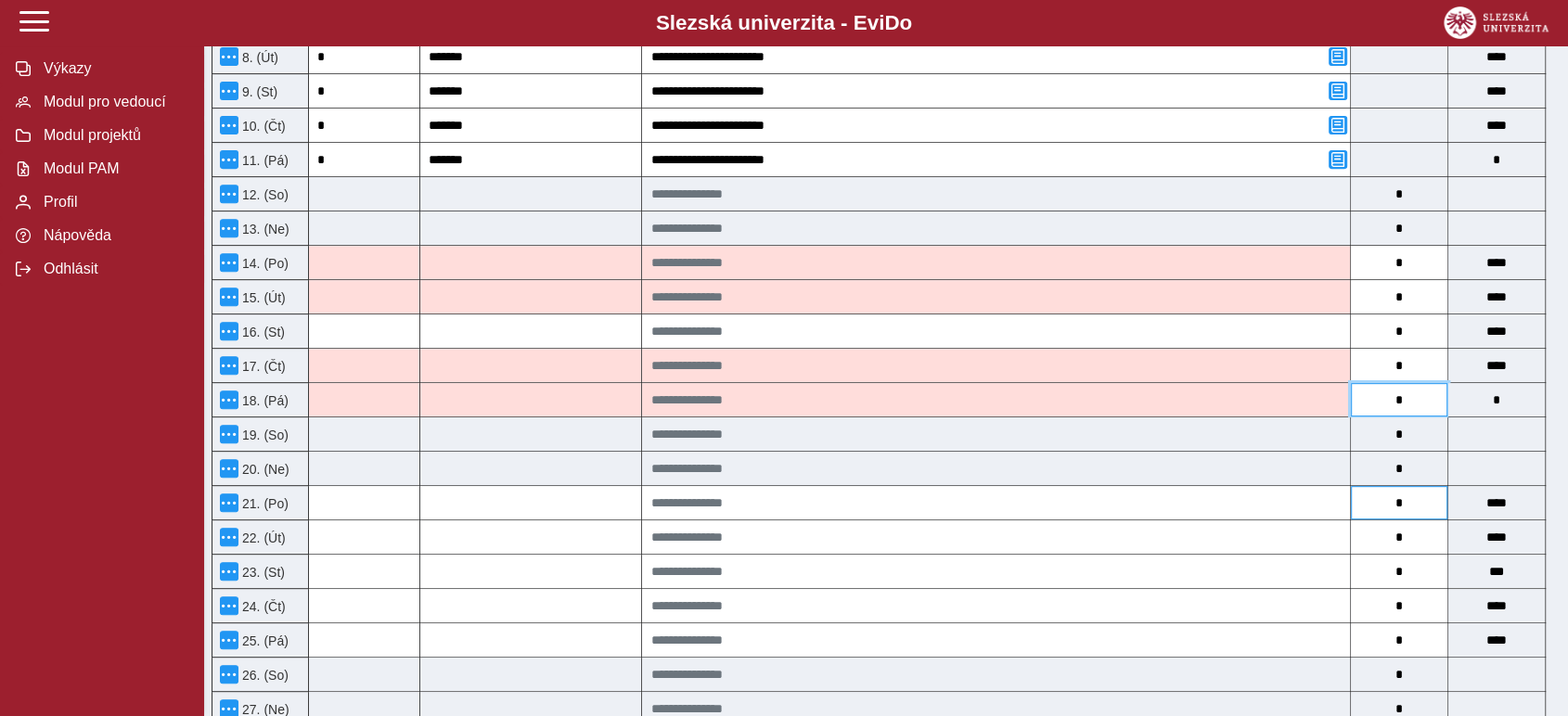 scroll, scrollTop: 927, scrollLeft: 0, axis: vertical 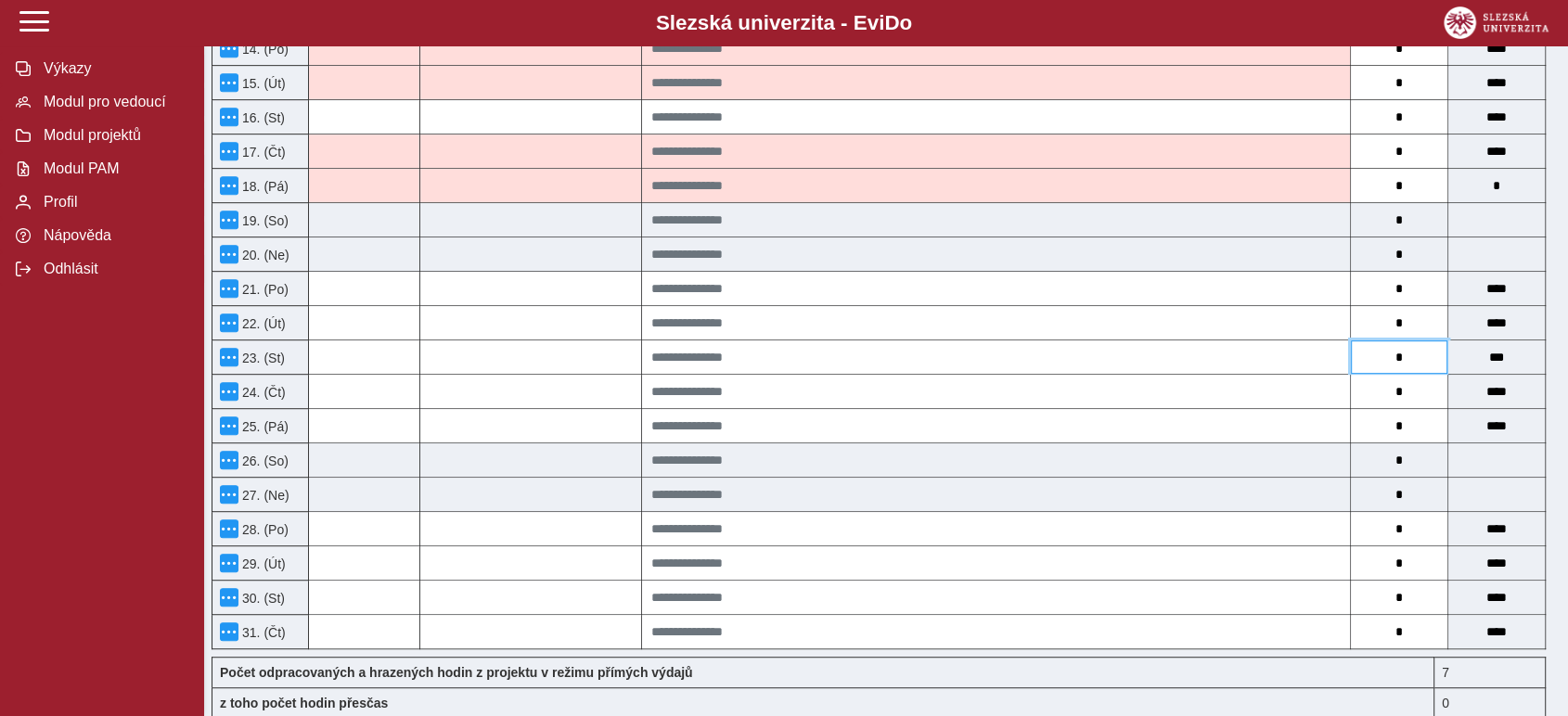 click on "*" at bounding box center (1399, 357) 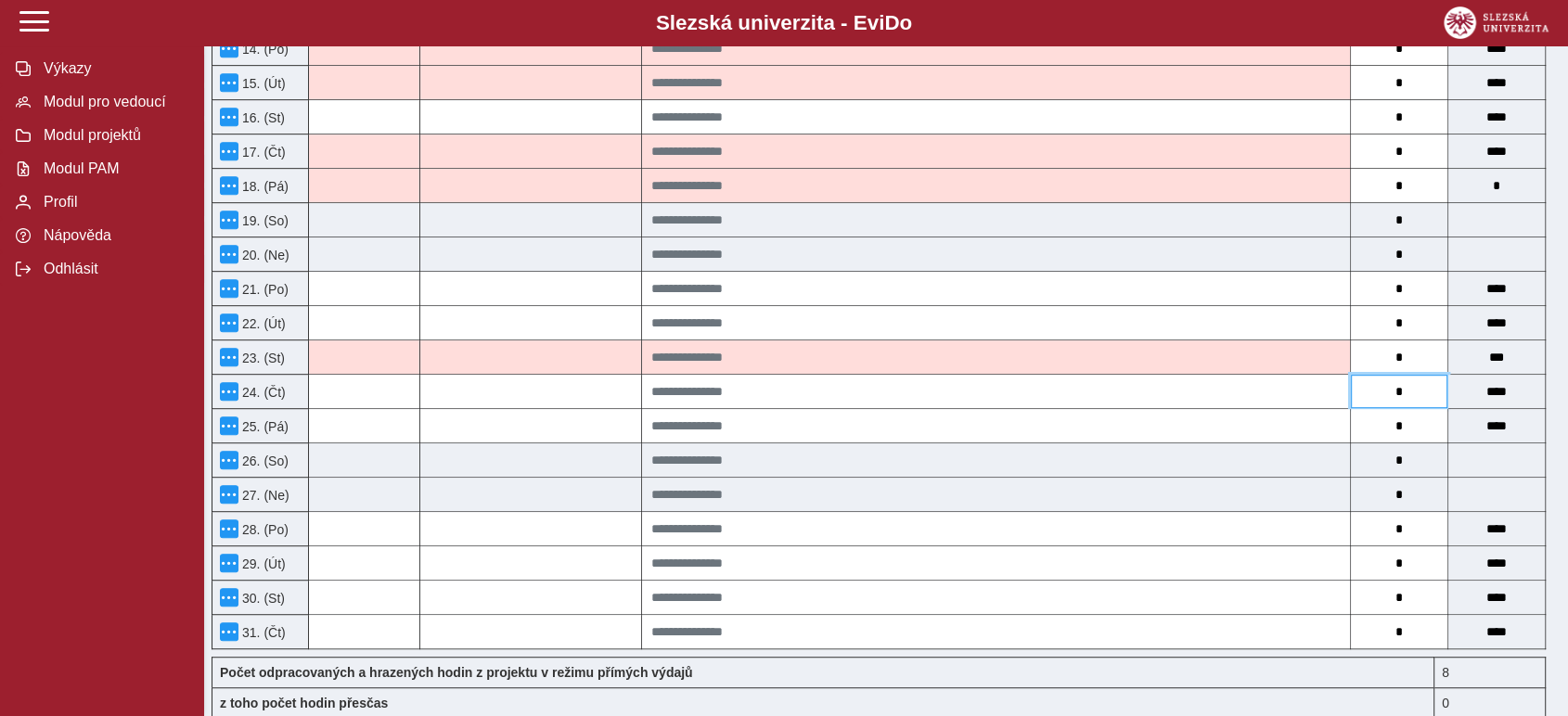 click on "*" at bounding box center (1399, 391) 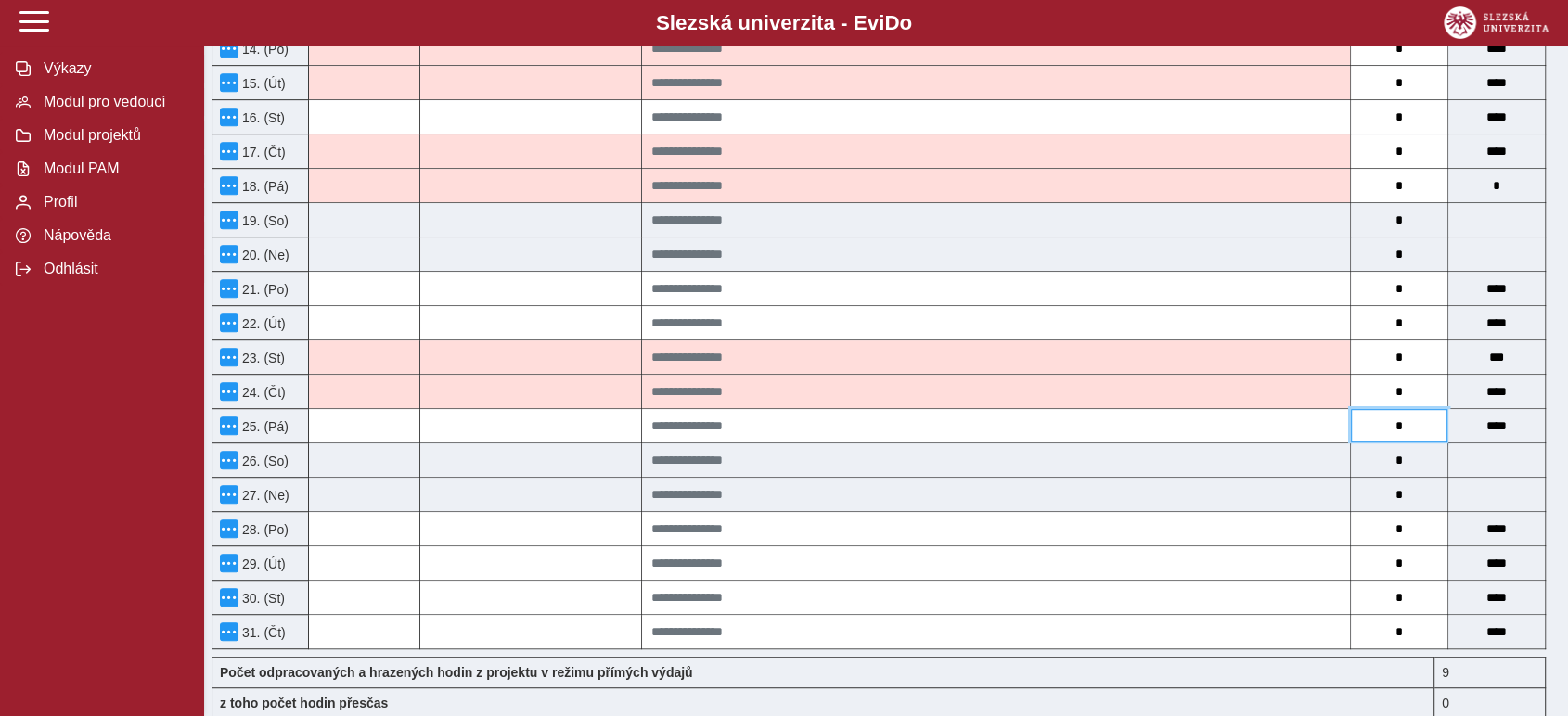 click on "*" at bounding box center (1399, 426) 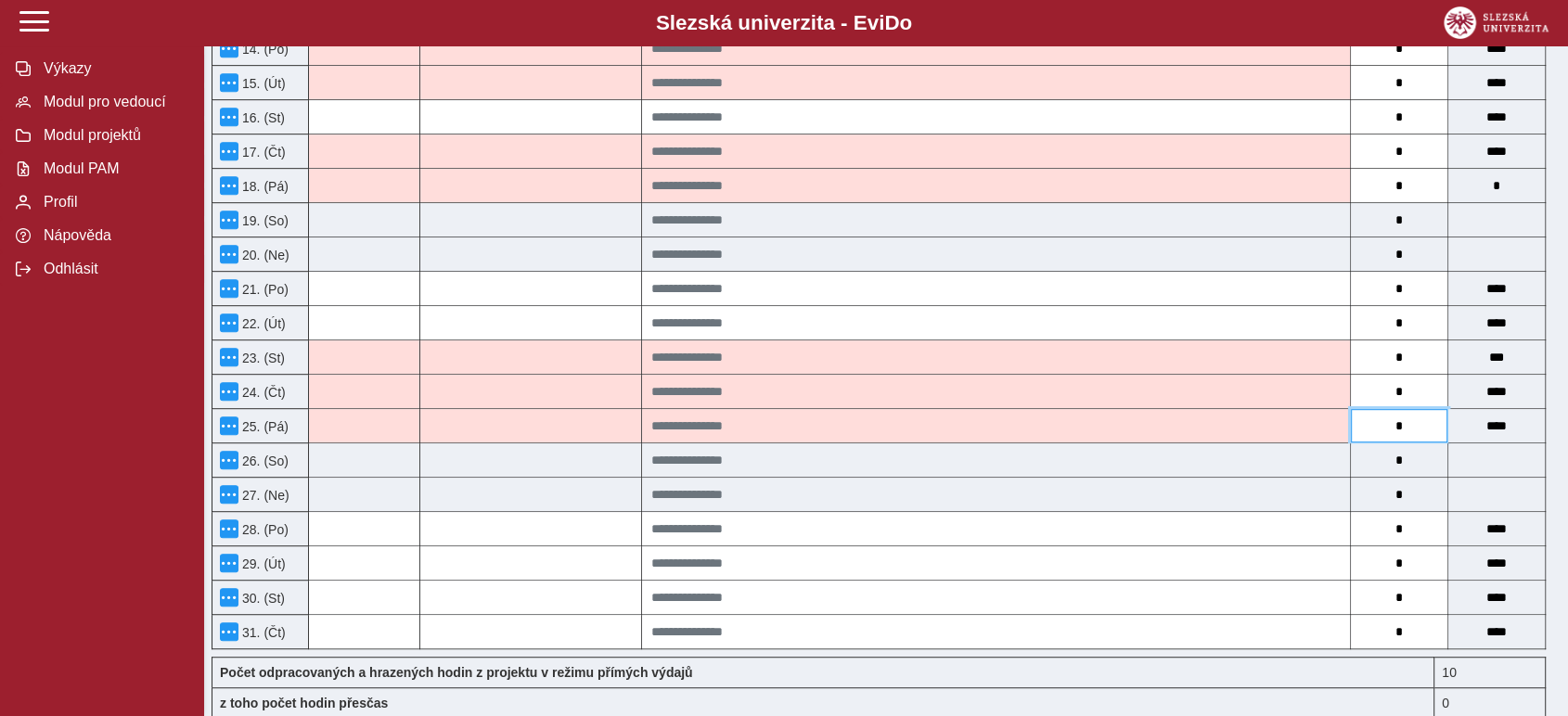click on "*" at bounding box center [1399, 426] 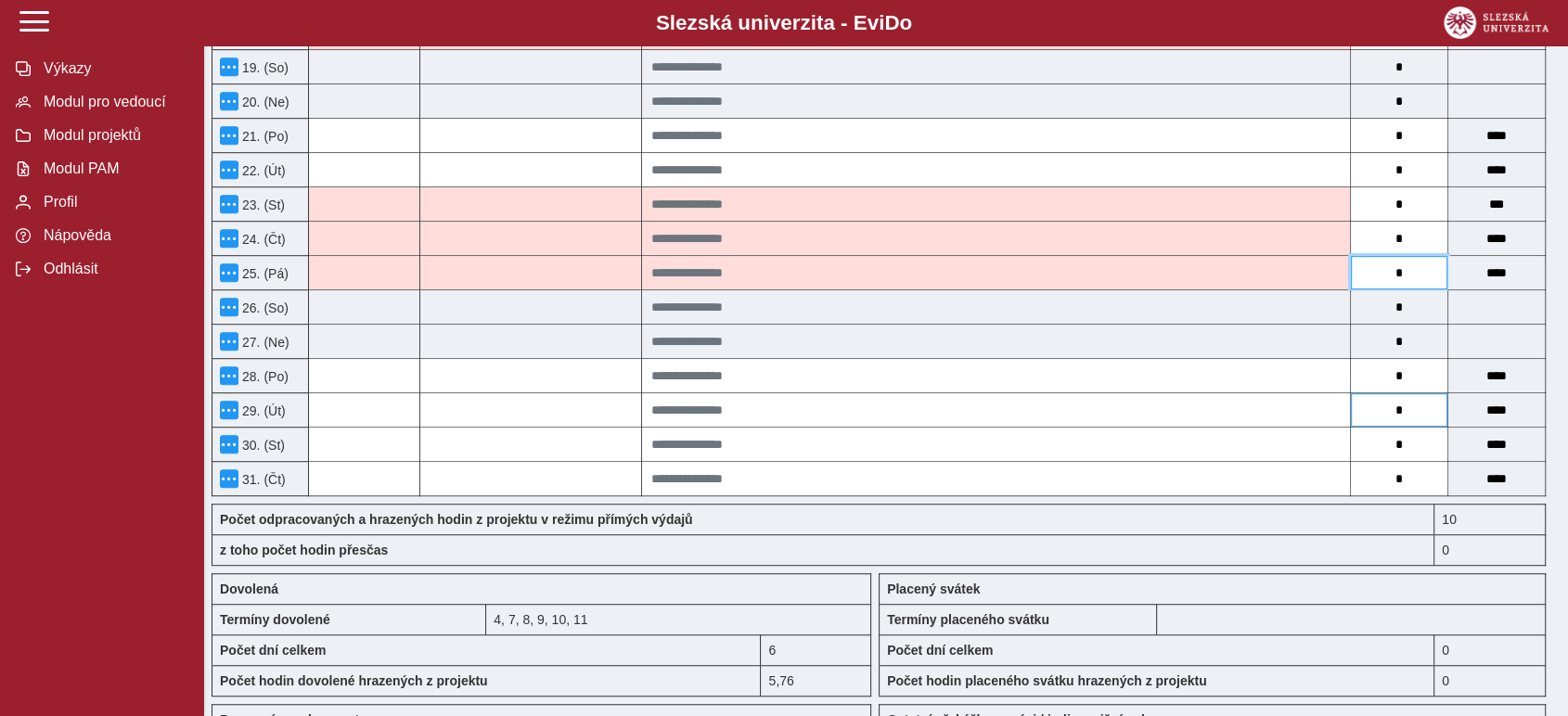 scroll, scrollTop: 1081, scrollLeft: 0, axis: vertical 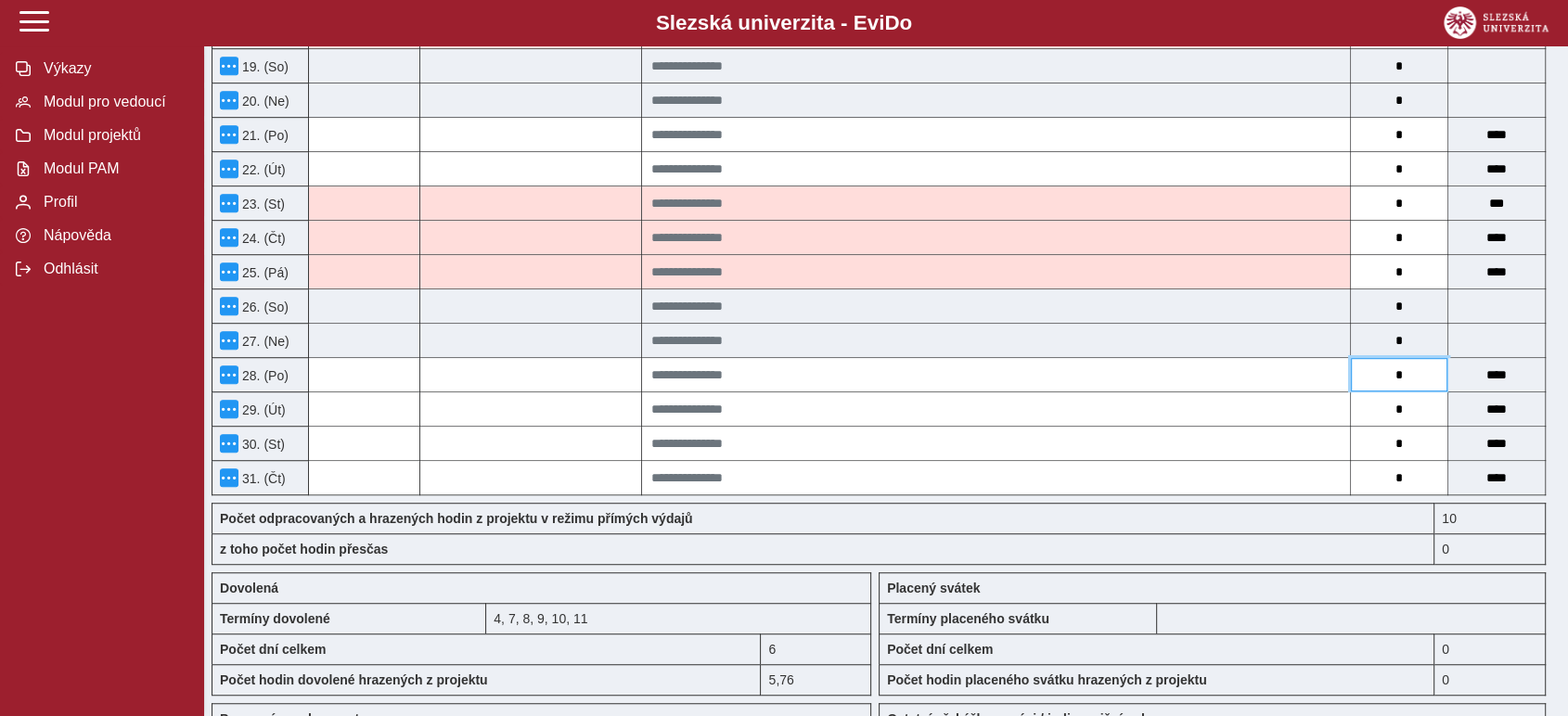 click on "*" at bounding box center [1399, 375] 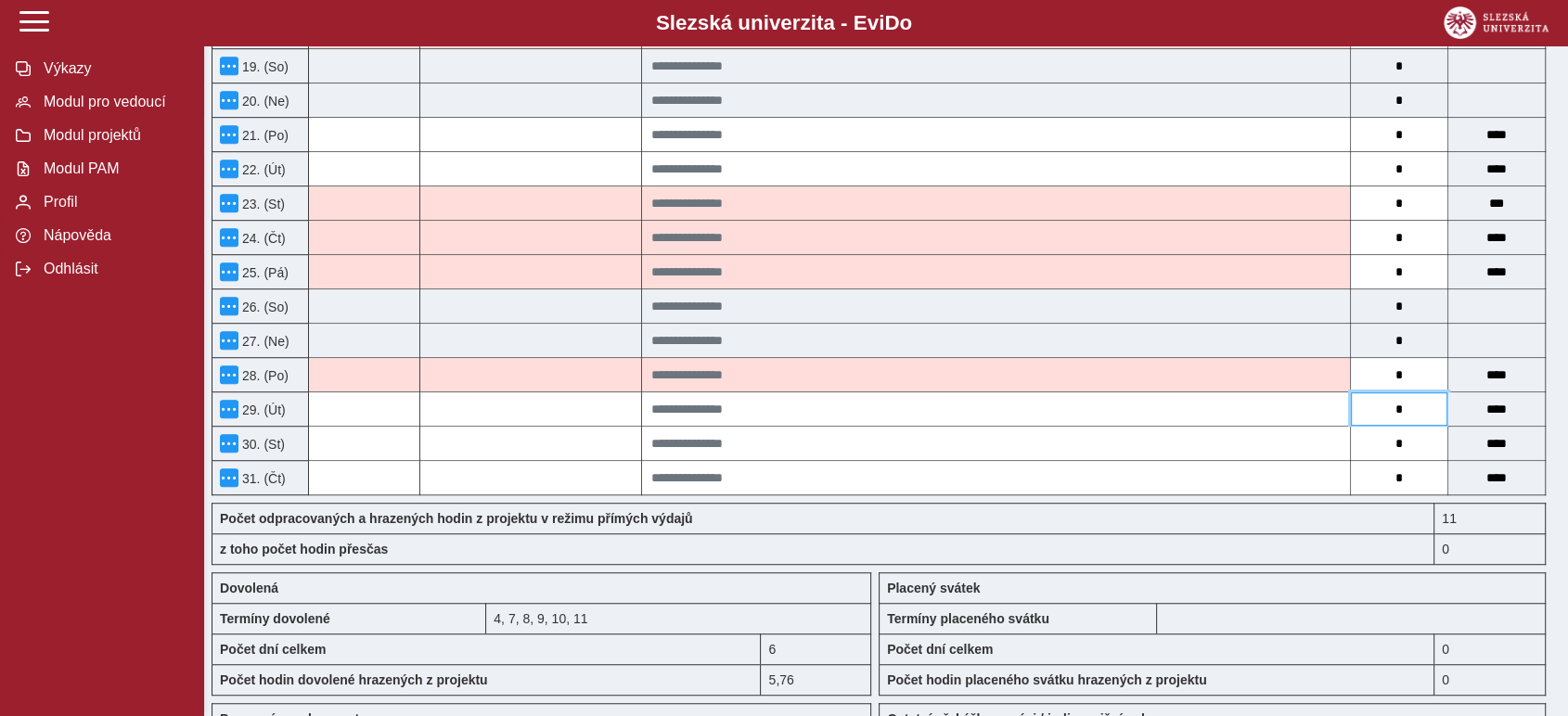 click on "*" at bounding box center [1399, 409] 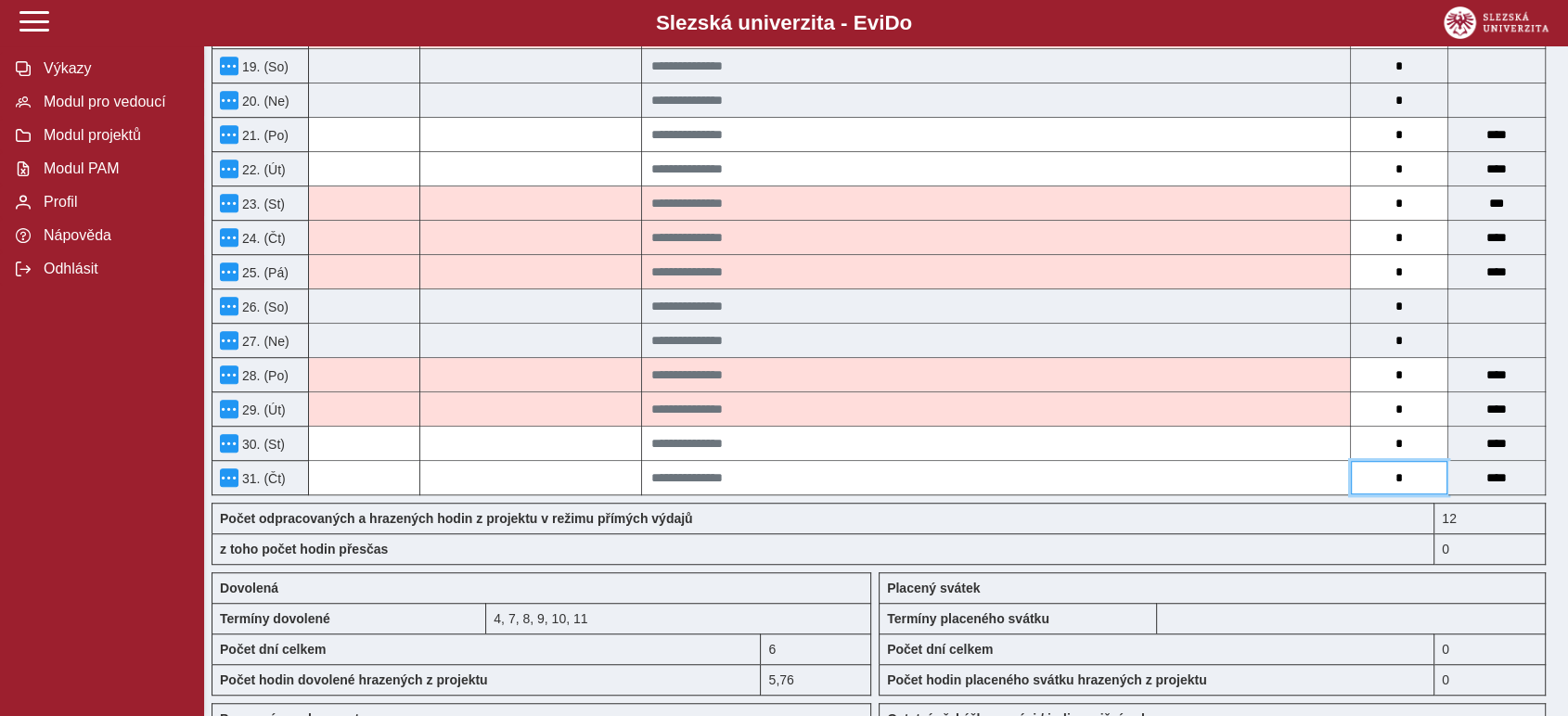click on "*" at bounding box center (1399, 478) 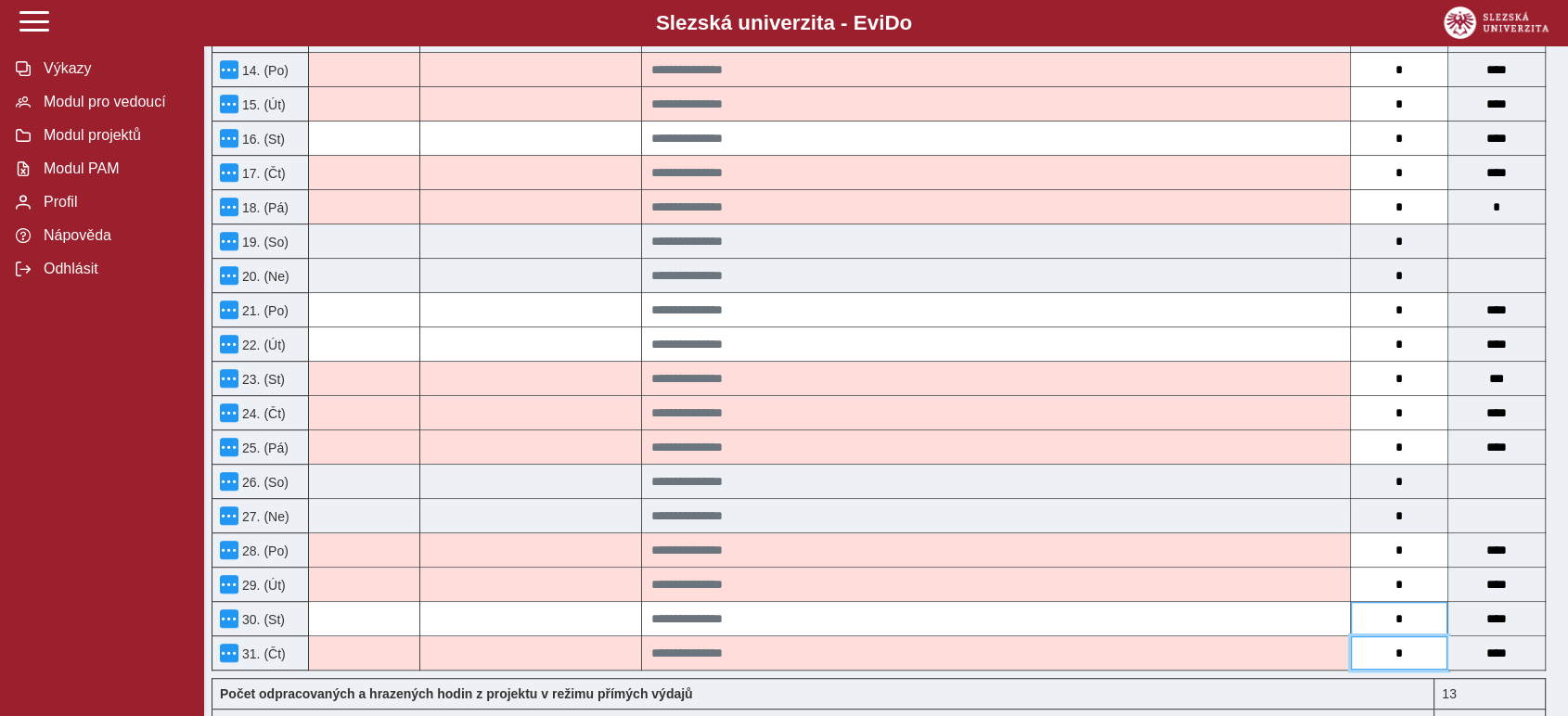 scroll, scrollTop: 876, scrollLeft: 0, axis: vertical 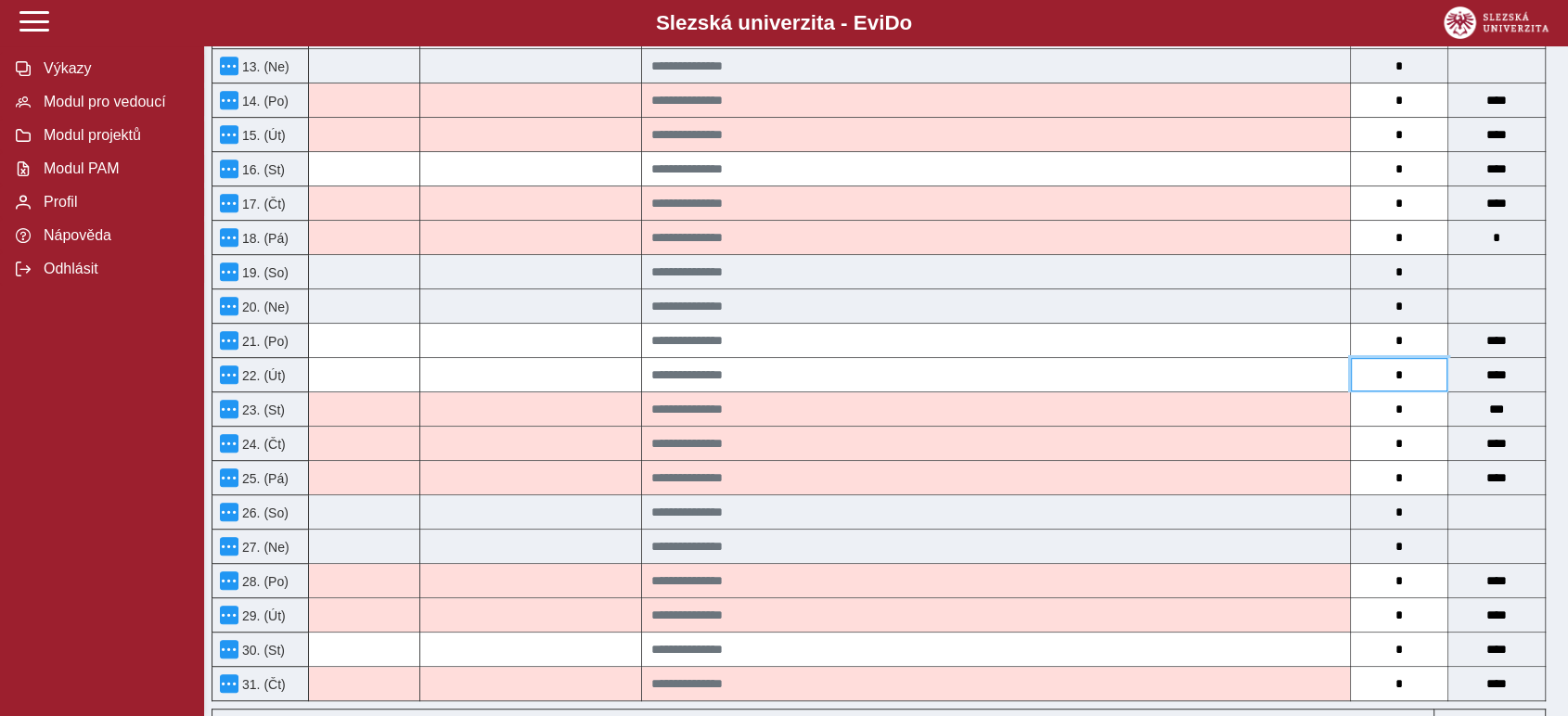click on "*" at bounding box center (1399, 375) 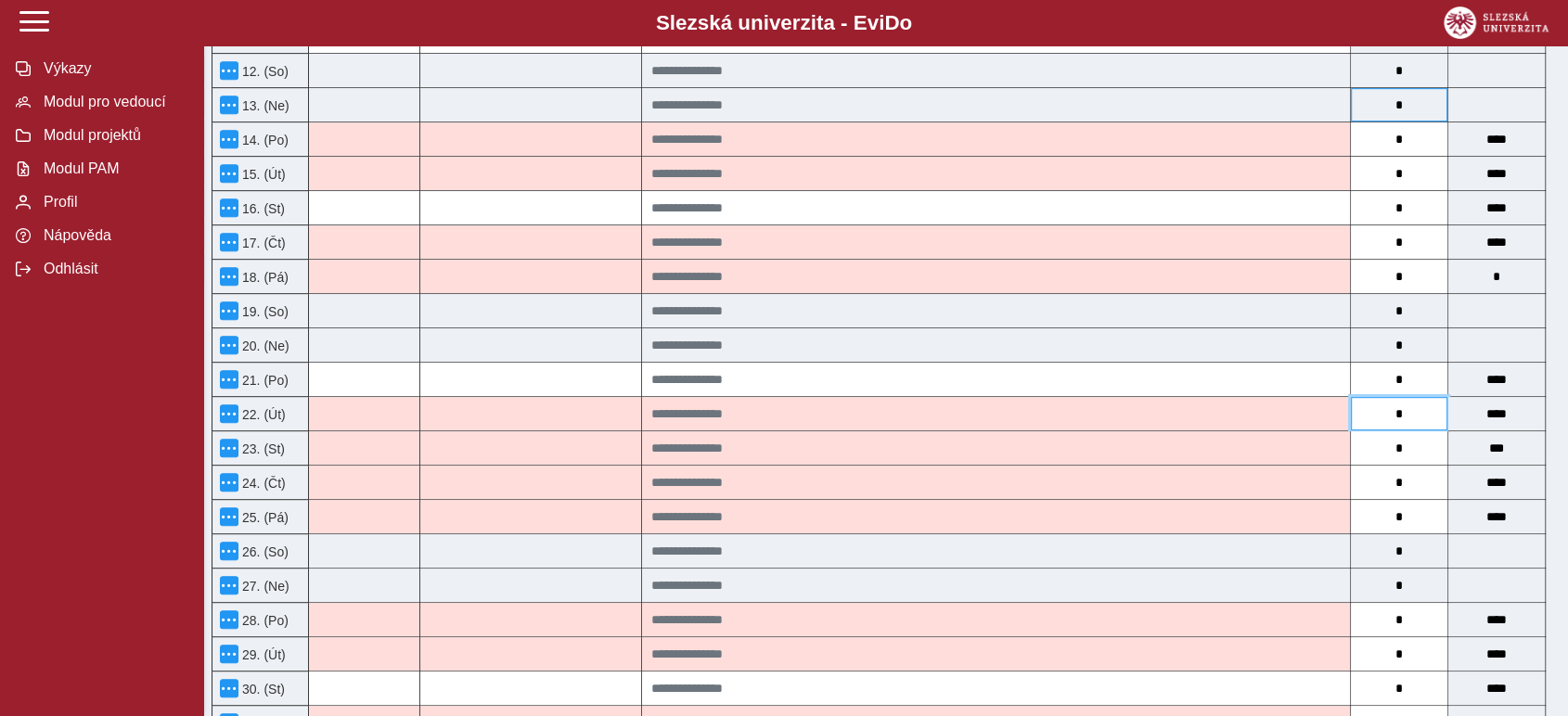 scroll, scrollTop: 669, scrollLeft: 0, axis: vertical 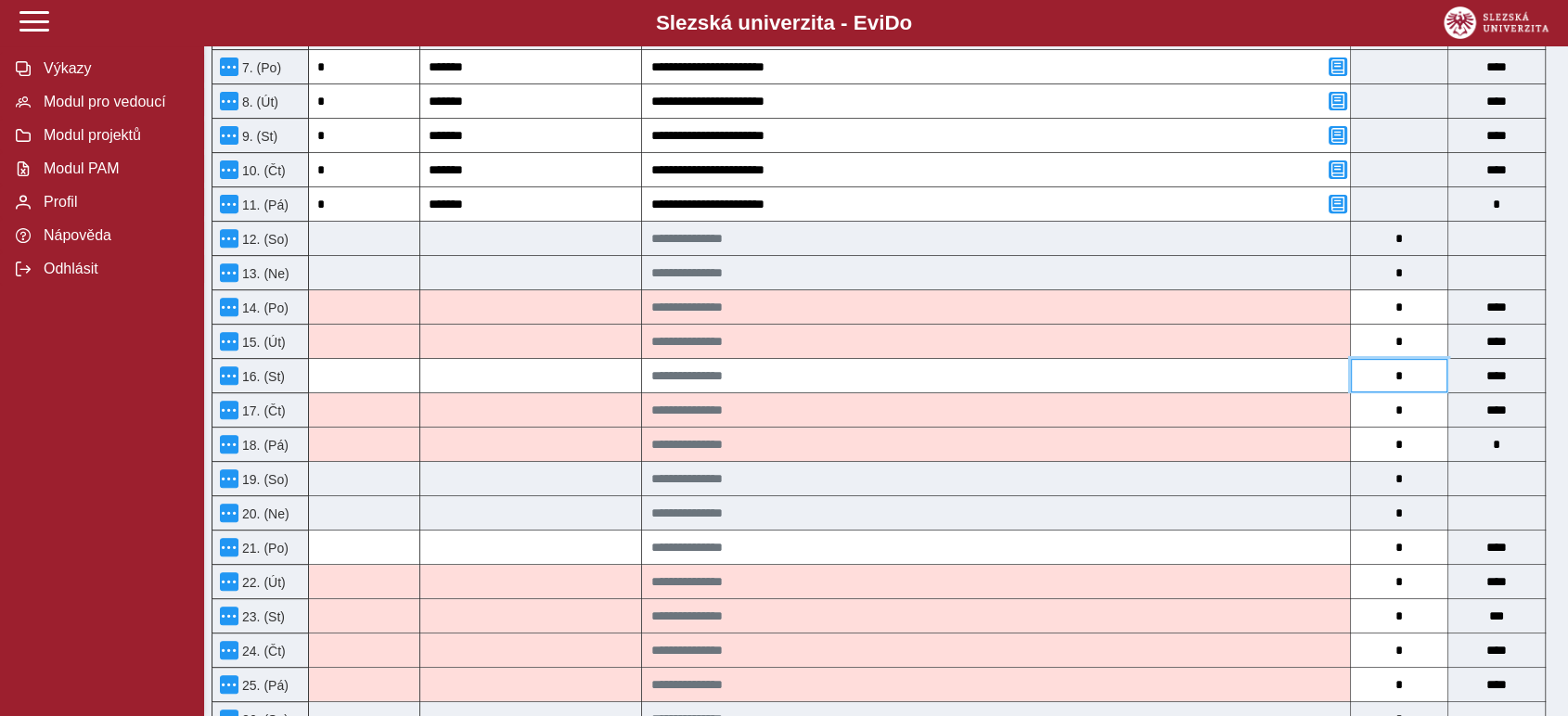 click on "*" at bounding box center [1399, 376] 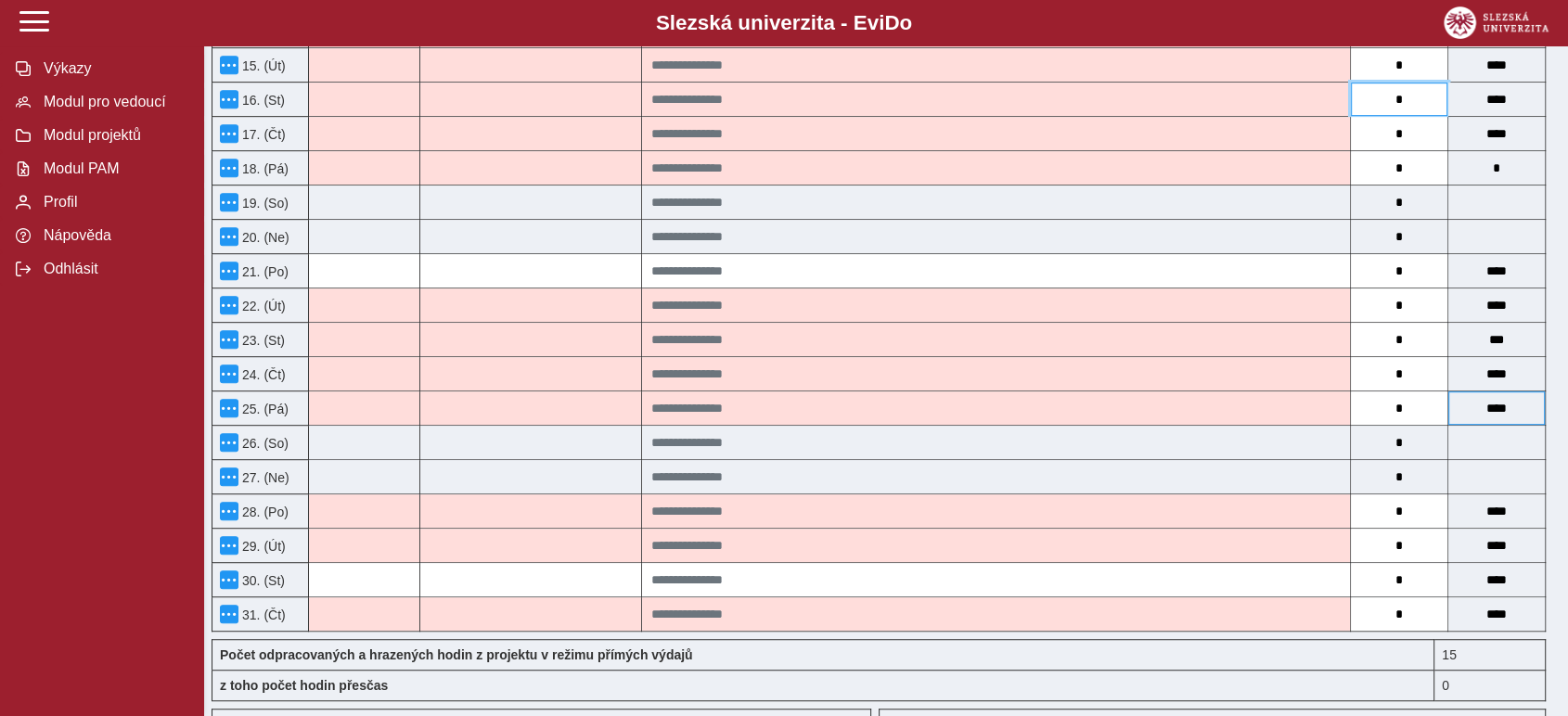 scroll, scrollTop: 978, scrollLeft: 0, axis: vertical 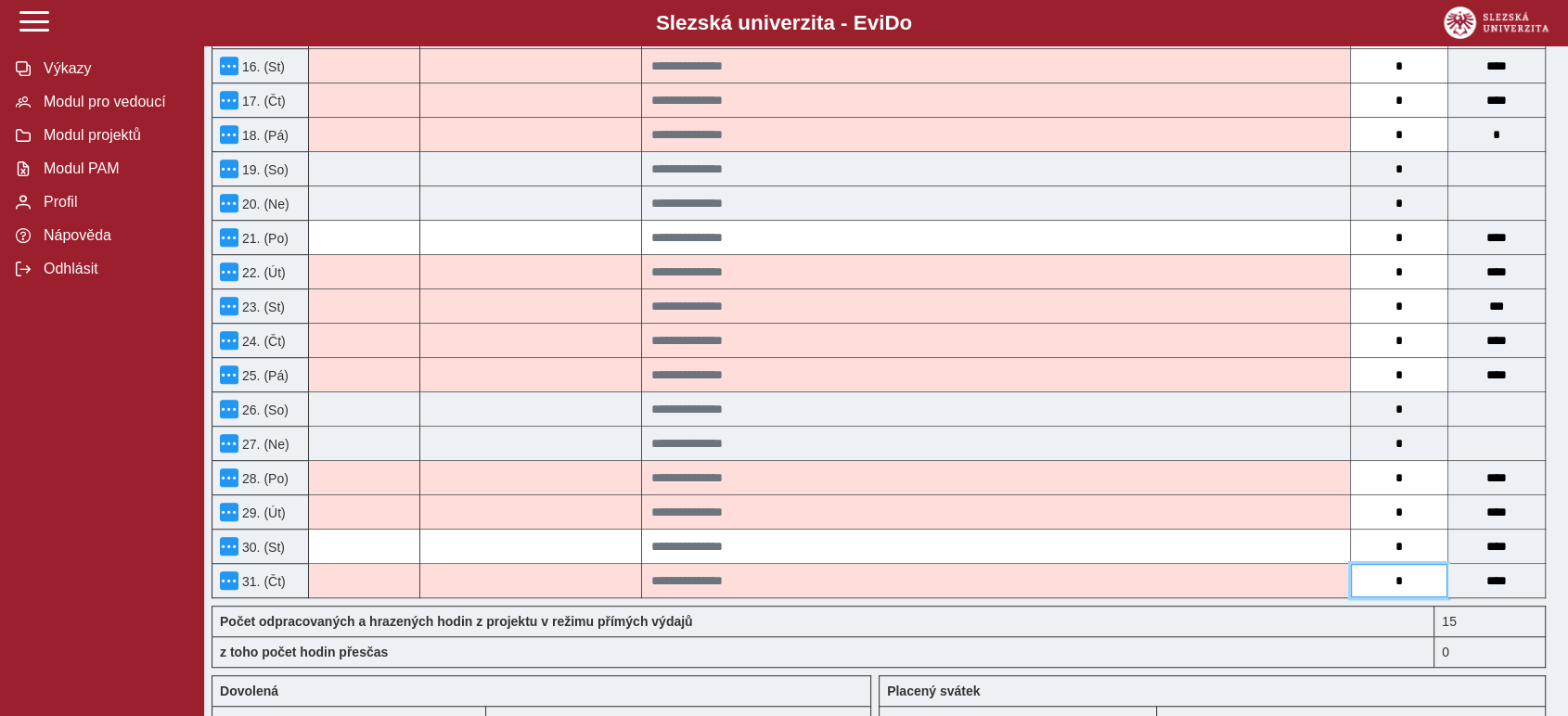 click on "*" at bounding box center [1399, 581] 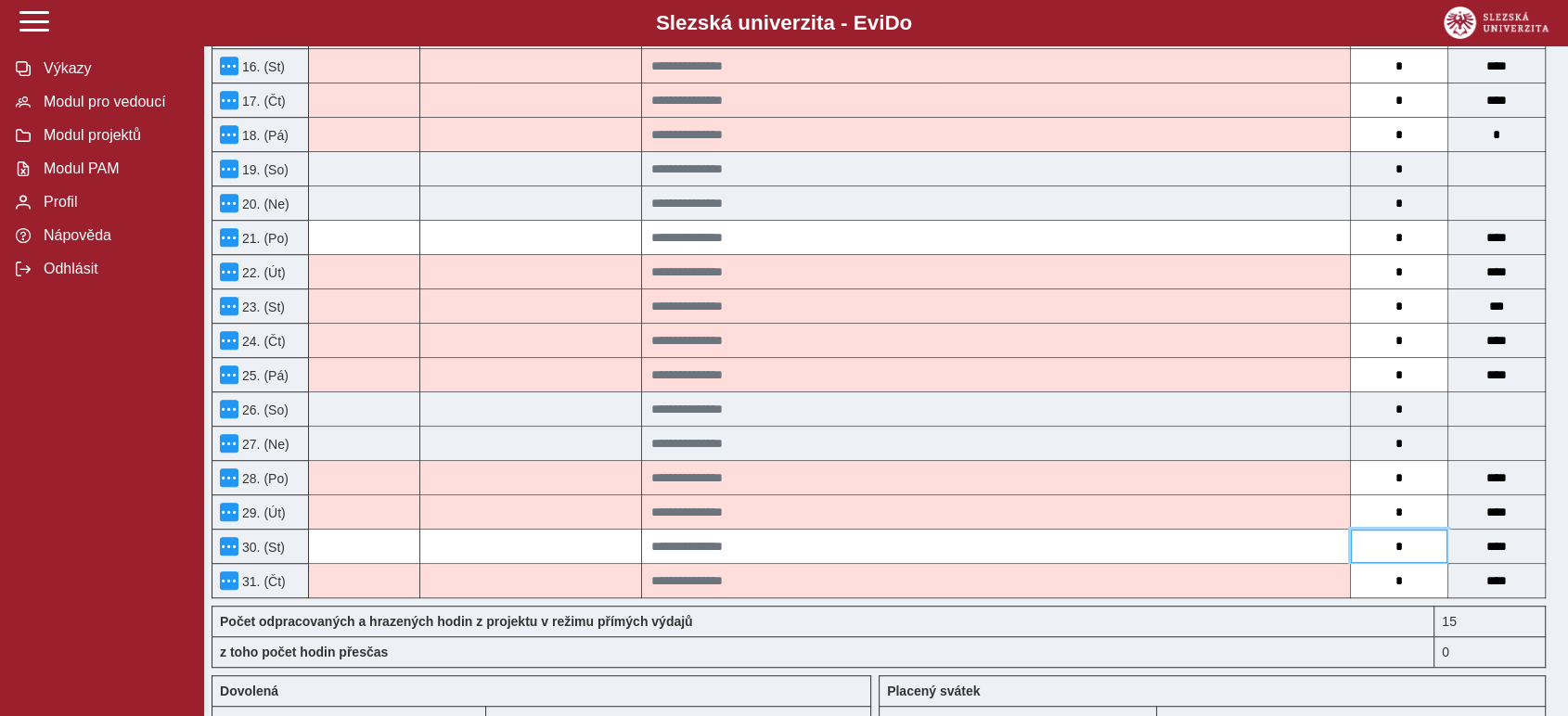 click on "*" at bounding box center [1399, 546] 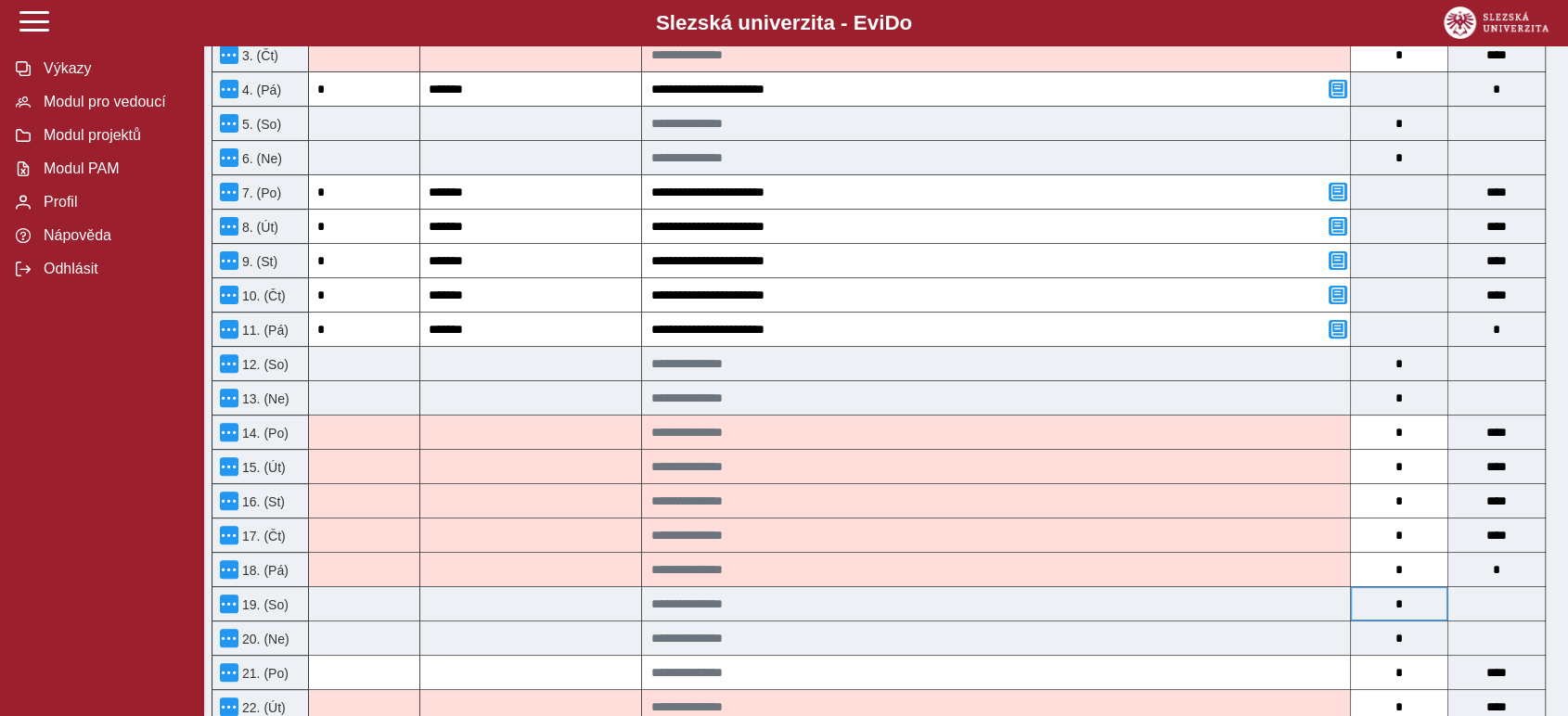 scroll, scrollTop: 566, scrollLeft: 0, axis: vertical 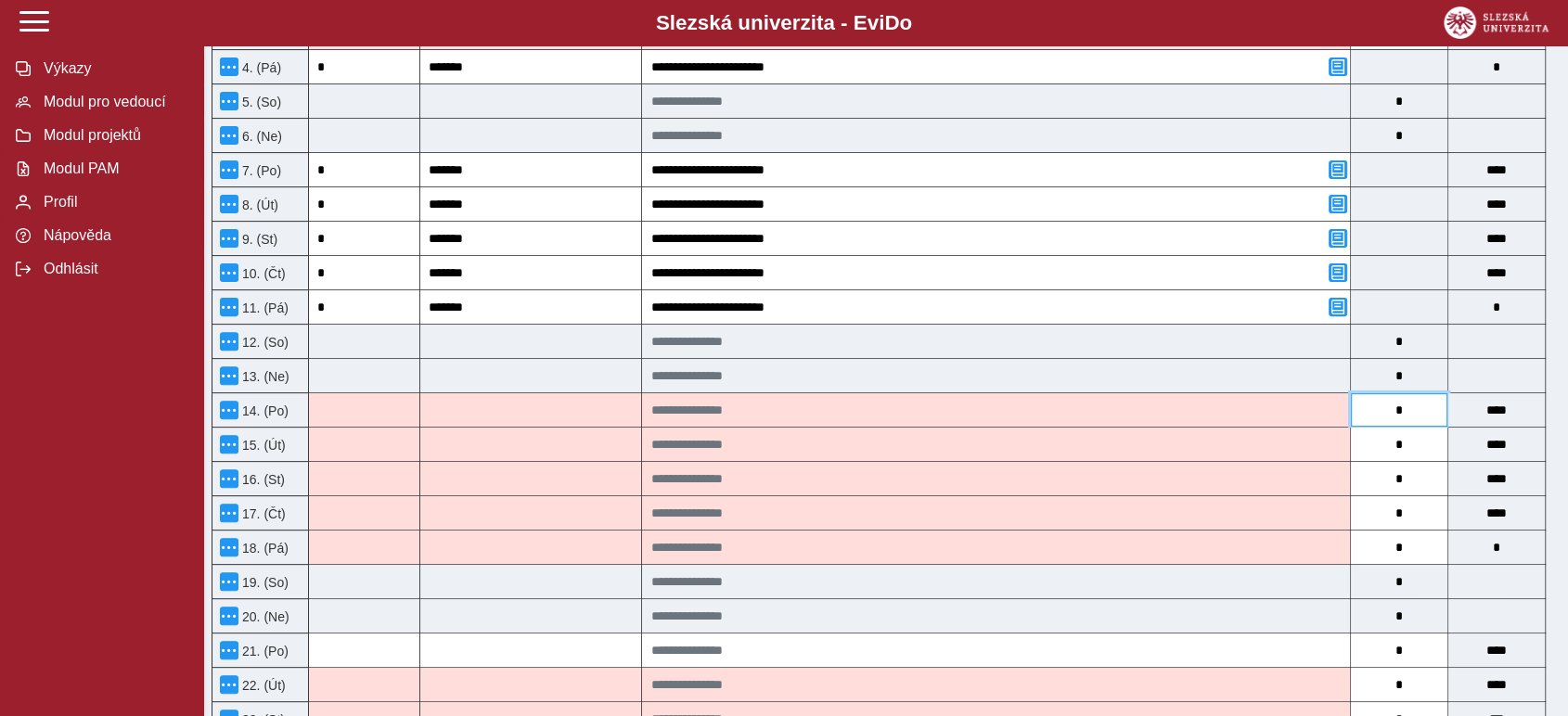 click on "*" at bounding box center (1399, 410) 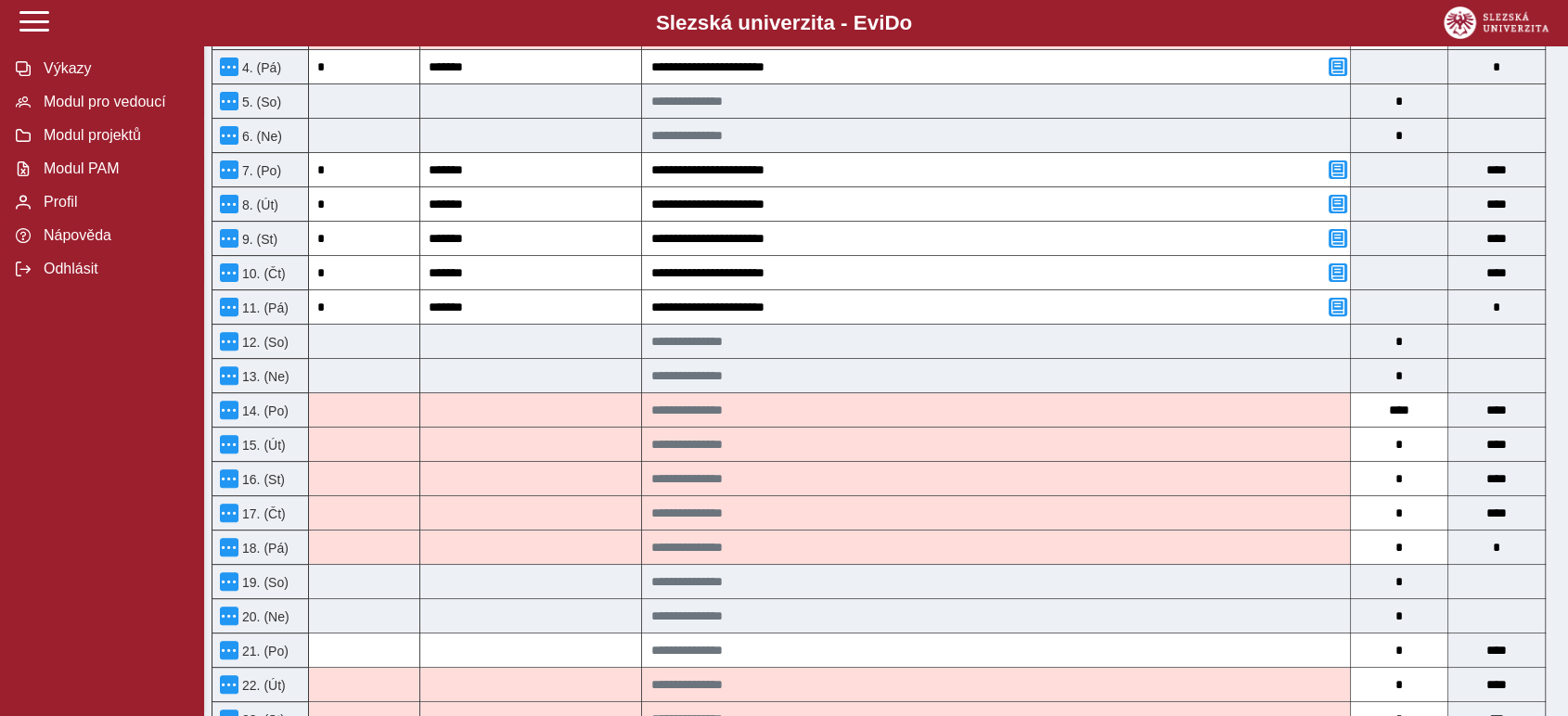 click on "Zpět  Pracovní výkaz (stav: nepodepsán)  Uložit Storno Chyba 17 Možnosti   Název projektu Název příjemce Registrační číslo  STARS EU - Strategic Alliance for Regional Transition   Slezská univerzita v Opavě   101124529  Jméno a příjmení  Mgr. [FIRST] [LAST]  Název pozice  SUO: task 7.4 leader; ALLIANCE: task 7.4 leader  Výše úvazku pro projekt v režimu přímých výdajů  0,12  Kód položky rozpočtu    Celková výše úvazku u zaměstnavatele, u kterého je sjednána prokazovaná pozice  1  Typ pracovněprávního vztahu, k němuž se vztahuje tento výkaz  Pracovní smlouva    Celková výše úvazku u všech zaměstnavatelů zapojených do realizace projektu  1  Výkaz pro rok a měsíc  2025/7   Pro tuto smlouvu je vypnut automatický nápočet hodin. Zadejte prosím odpracované hodiny ručně.  Přehled činností vykonávaných pro projekt a hrazených z projektu v režimu přímých výdajů včetně průběžných výstupů práce Klíčová aktivita Počet hodin   * ****" at bounding box center [886, 603] 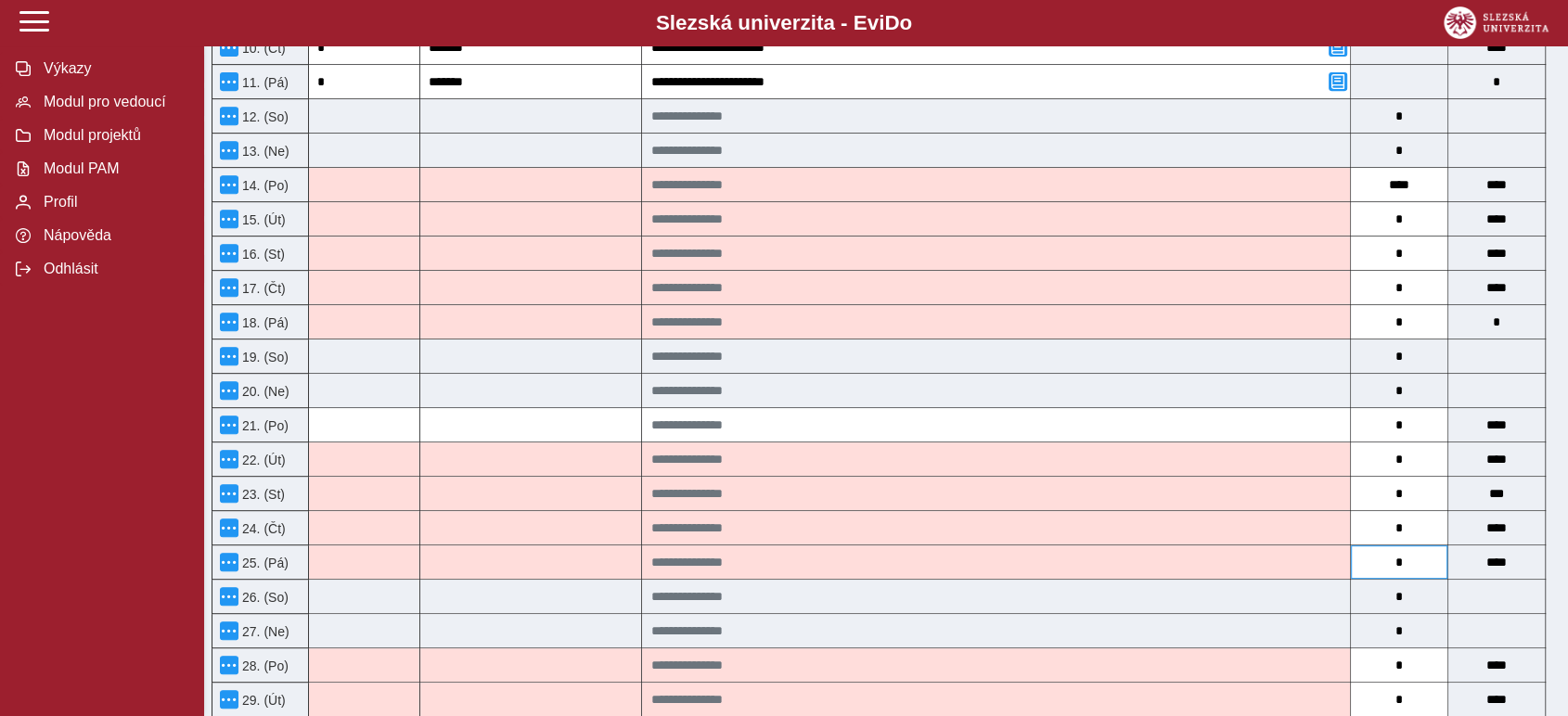 scroll, scrollTop: 669, scrollLeft: 0, axis: vertical 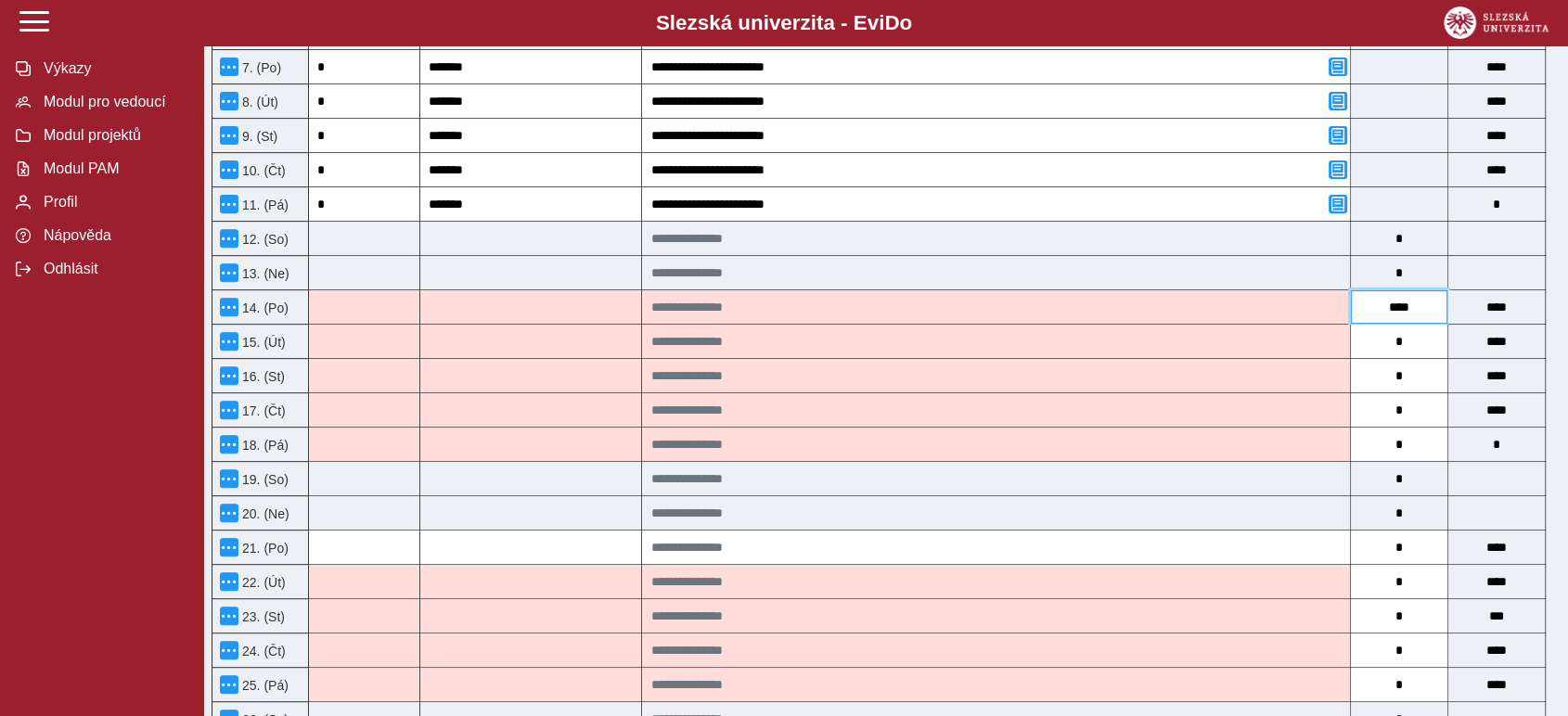 click on "****" at bounding box center [1399, 307] 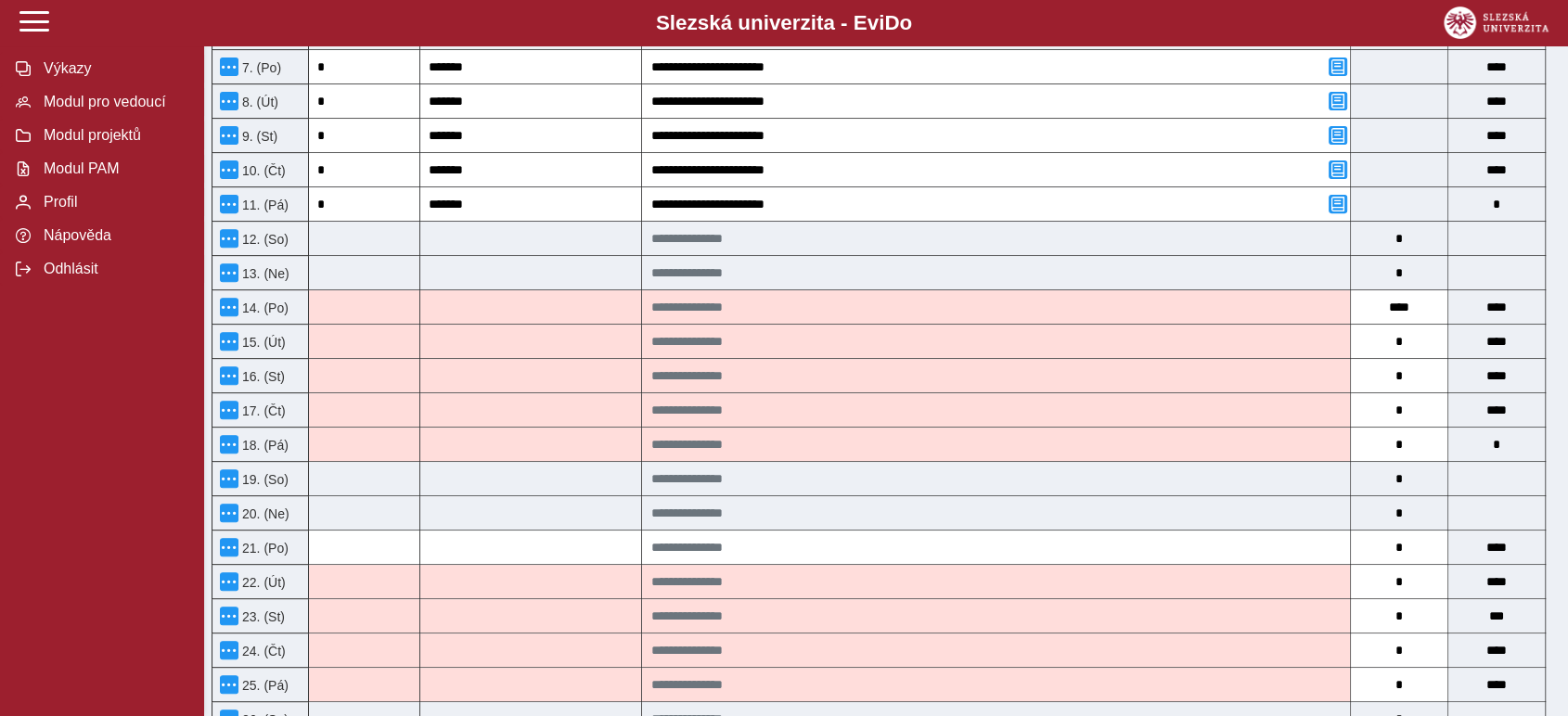 click on "Zpět  Pracovní výkaz (stav: nepodepsán)  Uložit Storno Chyba 17 Možnosti   Název projektu Název příjemce Registrační číslo  STARS EU - Strategic Alliance for Regional Transition   Slezská univerzita v Opavě   101124529  Jméno a příjmení  Mgr. [FIRST] [LAST]  Název pozice  SUO: task 7.4 leader; ALLIANCE: task 7.4 leader  Výše úvazku pro projekt v režimu přímých výdajů  0,12  Kód položky rozpočtu    Celková výše úvazku u zaměstnavatele, u kterého je sjednána prokazovaná pozice  1  Typ pracovněprávního vztahu, k němuž se vztahuje tento výkaz  Pracovní smlouva    Celková výše úvazku u všech zaměstnavatelů zapojených do realizace projektu  1  Výkaz pro rok a měsíc  2025/7   Pro tuto smlouvu je vypnut automatický nápočet hodin. Zadejte prosím odpracované hodiny ručně.  Přehled činností vykonávaných pro projekt a hrazených z projektu v režimu přímých výdajů včetně průběžných výstupů práce Klíčová aktivita Počet hodin   * ****" at bounding box center [886, 500] 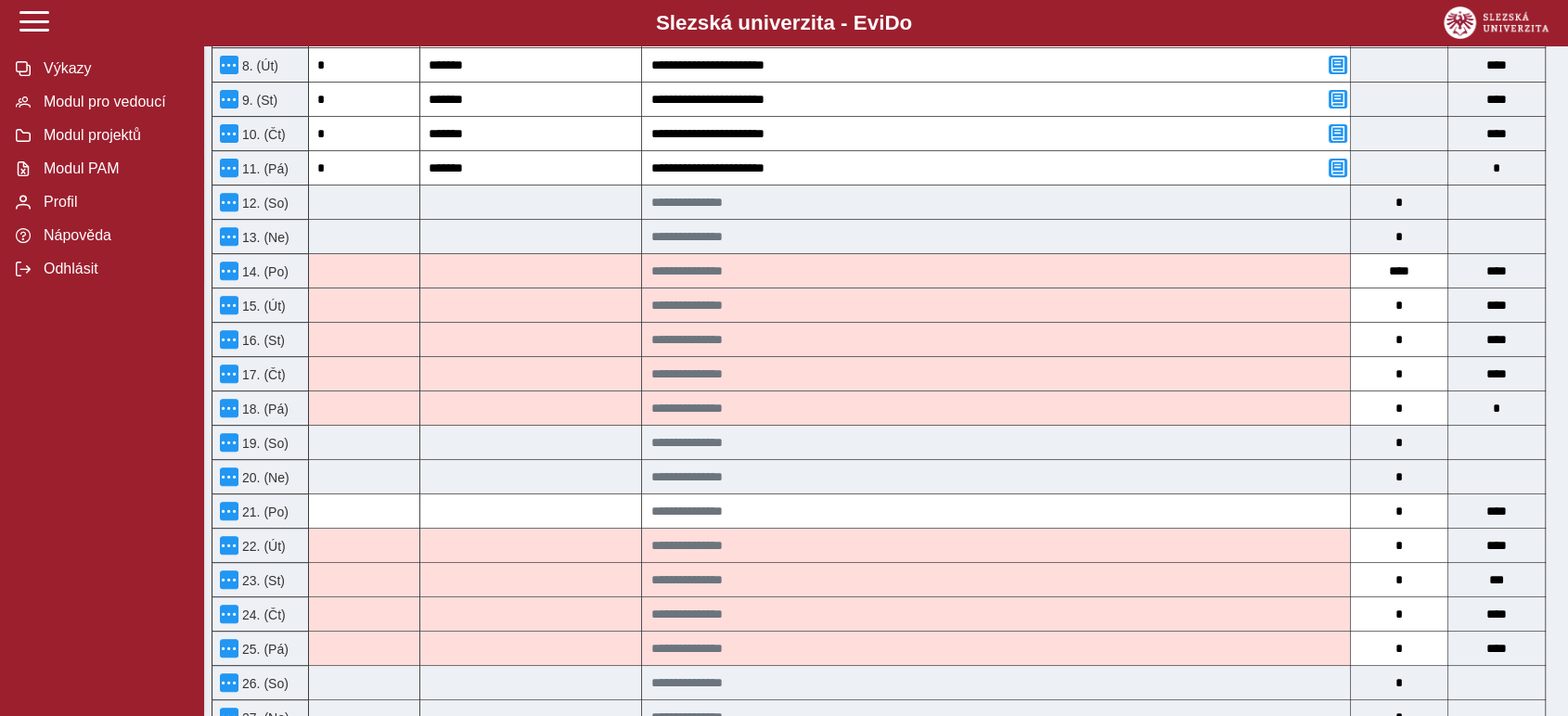 scroll, scrollTop: 669, scrollLeft: 0, axis: vertical 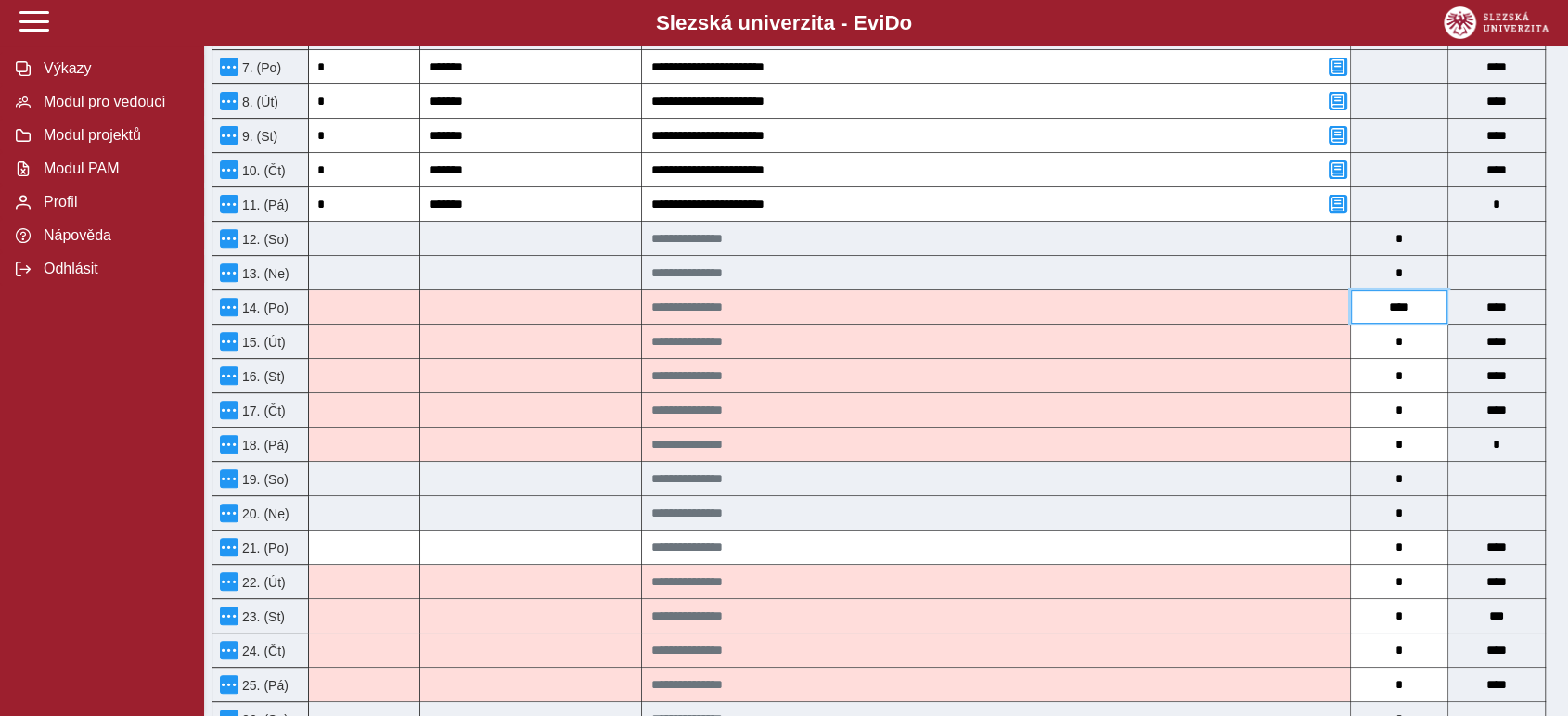 click on "****" at bounding box center [1399, 307] 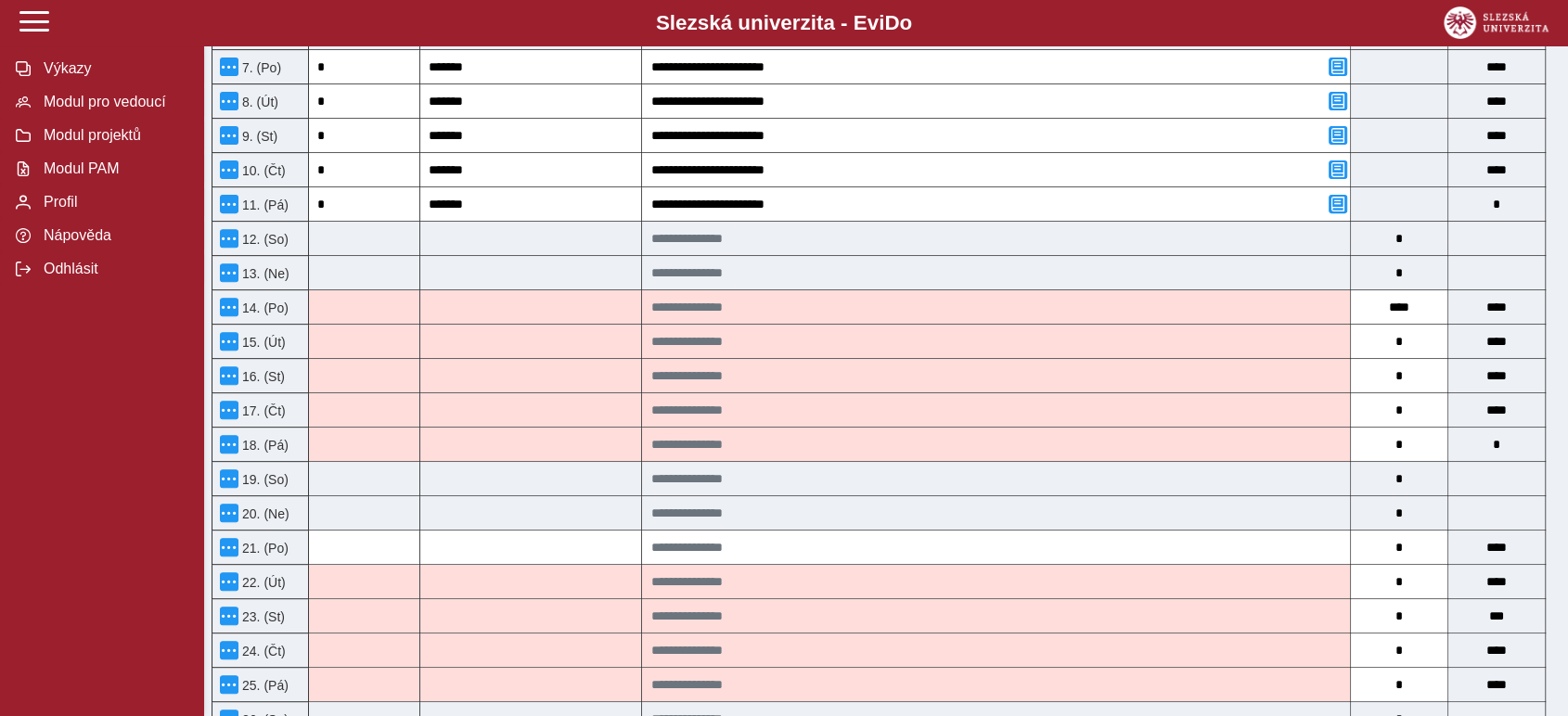 click on "Zpět  Pracovní výkaz (stav: nepodepsán)  Uložit Storno Chyba 16 Možnosti   Název projektu Název příjemce Registrační číslo  STARS EU - Strategic Alliance for Regional Transition   Slezská univerzita v Opavě   101124529  Jméno a příjmení  Mgr. [FIRST] [LAST]  Název pozice  SUO: task 7.4 leader; ALLIANCE: task 7.4 leader  Výše úvazku pro projekt v režimu přímých výdajů  0,12  Kód položky rozpočtu    Celková výše úvazku u zaměstnavatele, u kterého je sjednána prokazovaná pozice  1  Typ pracovněprávního vztahu, k němuž se vztahuje tento výkaz  Pracovní smlouva    Celková výše úvazku u všech zaměstnavatelů zapojených do realizace projektu  1  Výkaz pro rok a měsíc  2025/7   Pro tuto smlouvu je vypnut automatický nápočet hodin. Zadejte prosím odpracované hodiny ručně.  Přehled činností vykonávaných pro projekt a hrazených z projektu v režimu přímých výdajů včetně průběžných výstupů práce Klíčová aktivita Počet hodin   * ****" at bounding box center (886, 500) 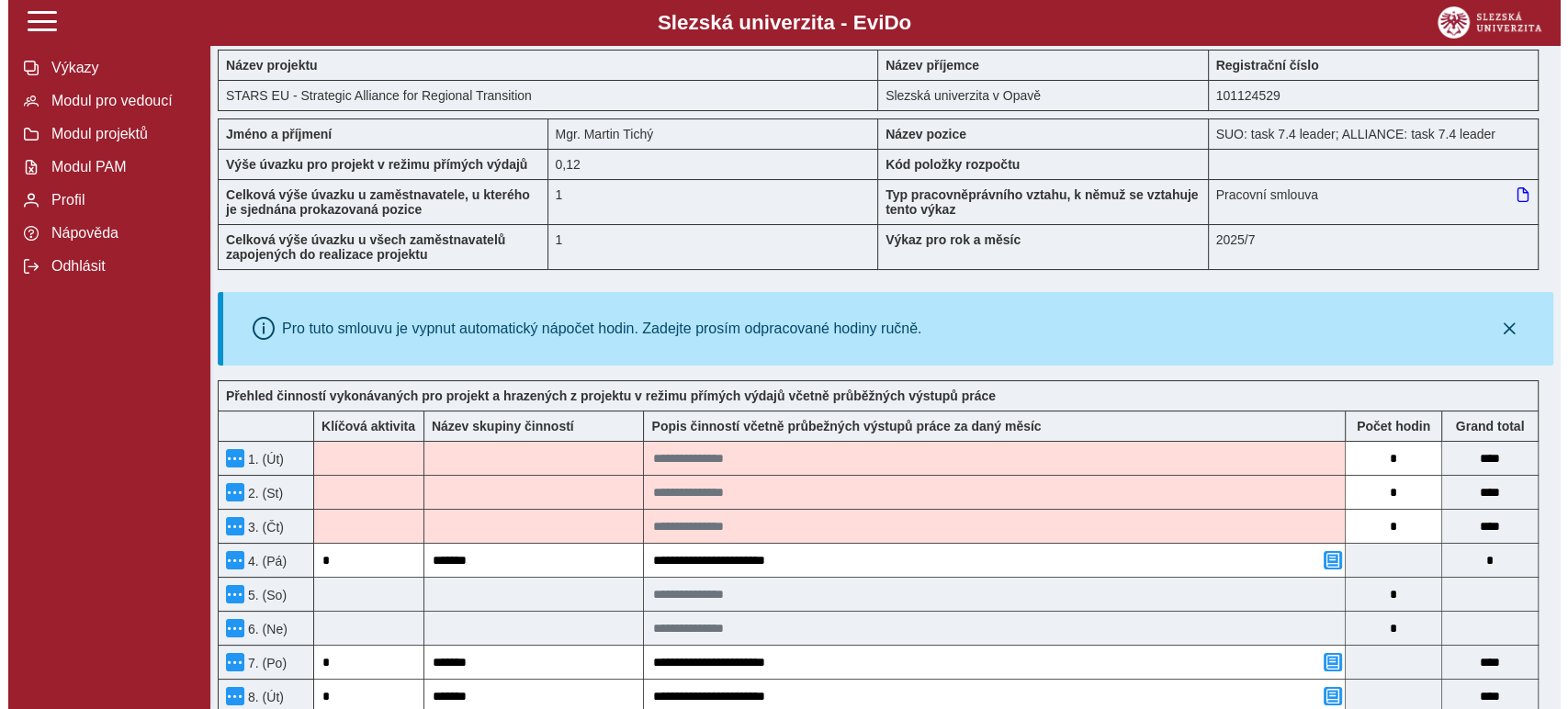 scroll, scrollTop: 102, scrollLeft: 0, axis: vertical 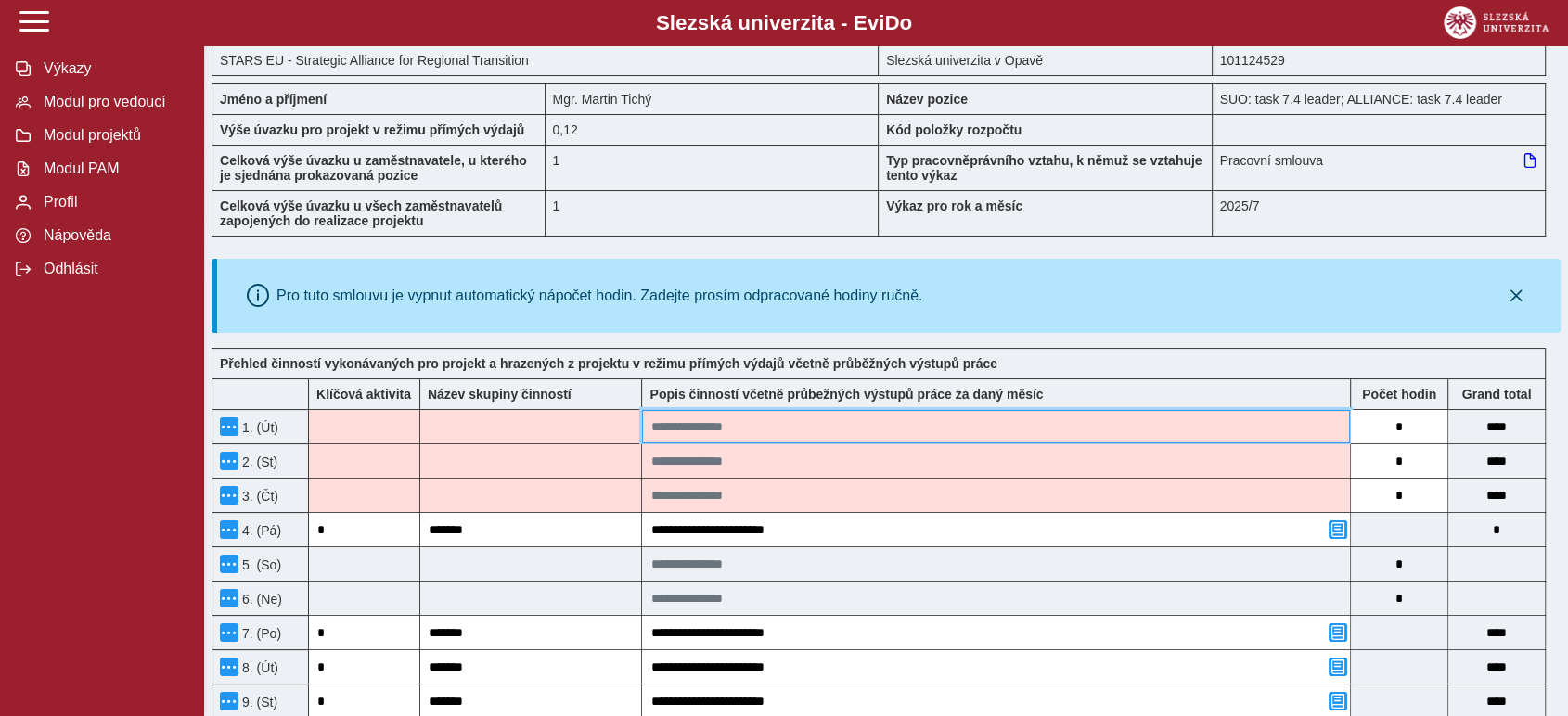 click at bounding box center [996, 427] 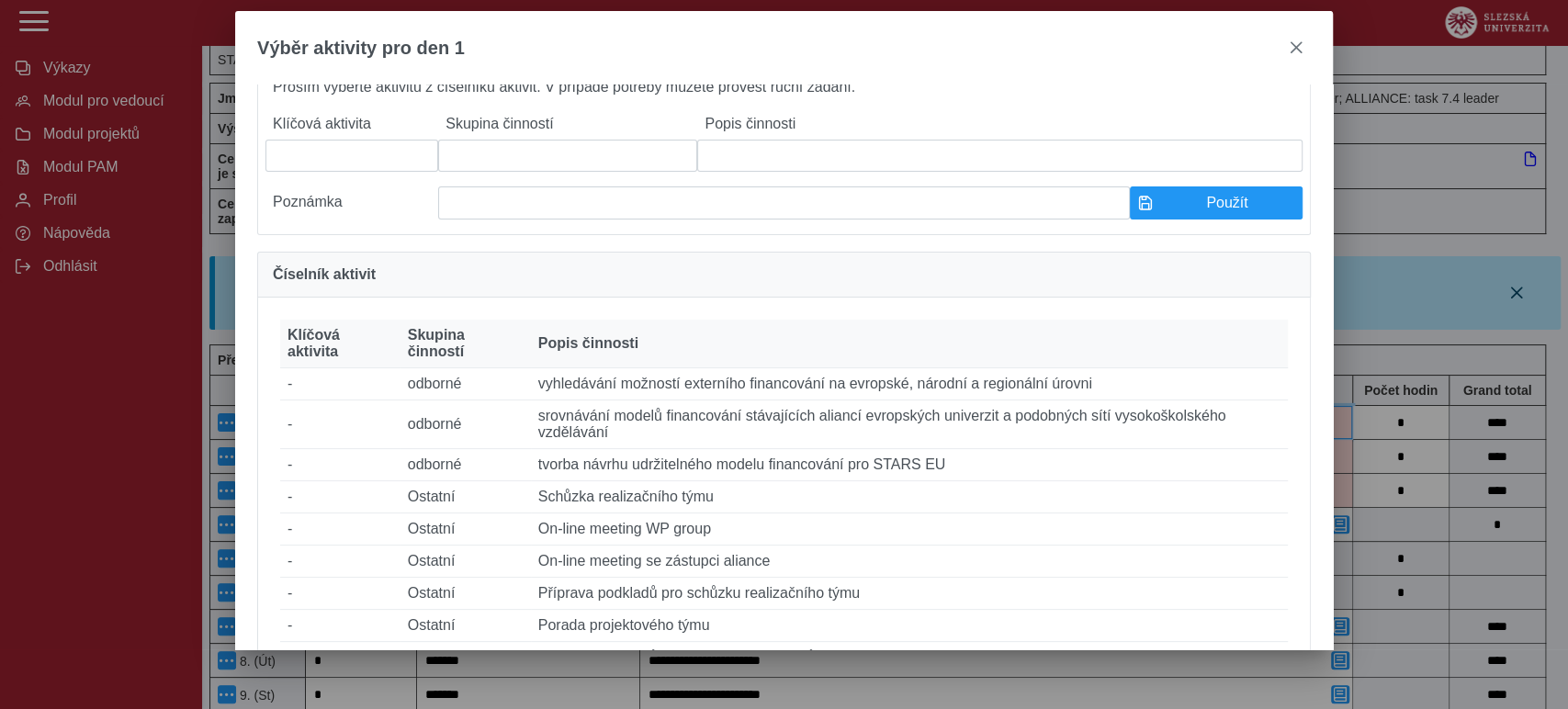 scroll, scrollTop: 102, scrollLeft: 0, axis: vertical 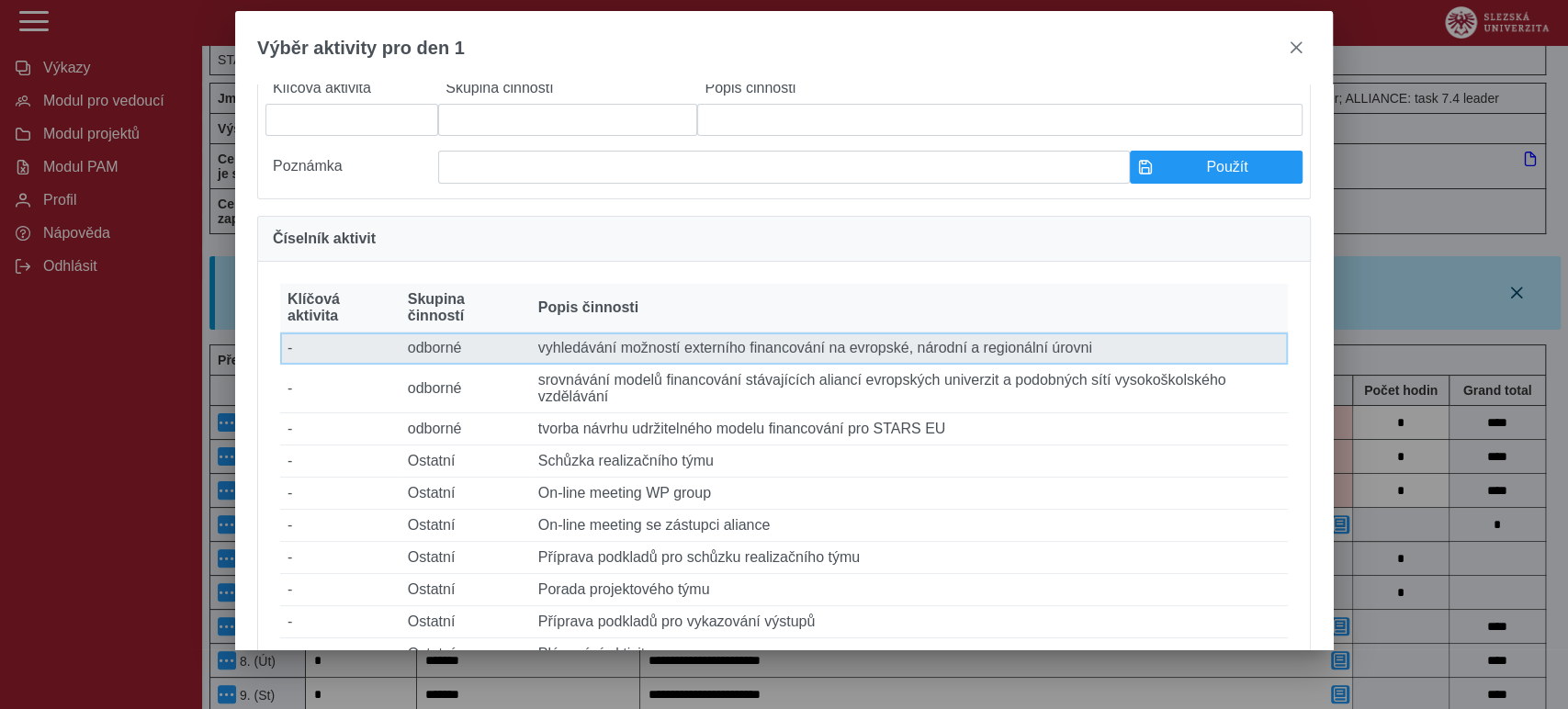 click on "Popis činnosti vyhledávání možností externího financování na evropské, národní a regionální úrovni" at bounding box center (909, 348) 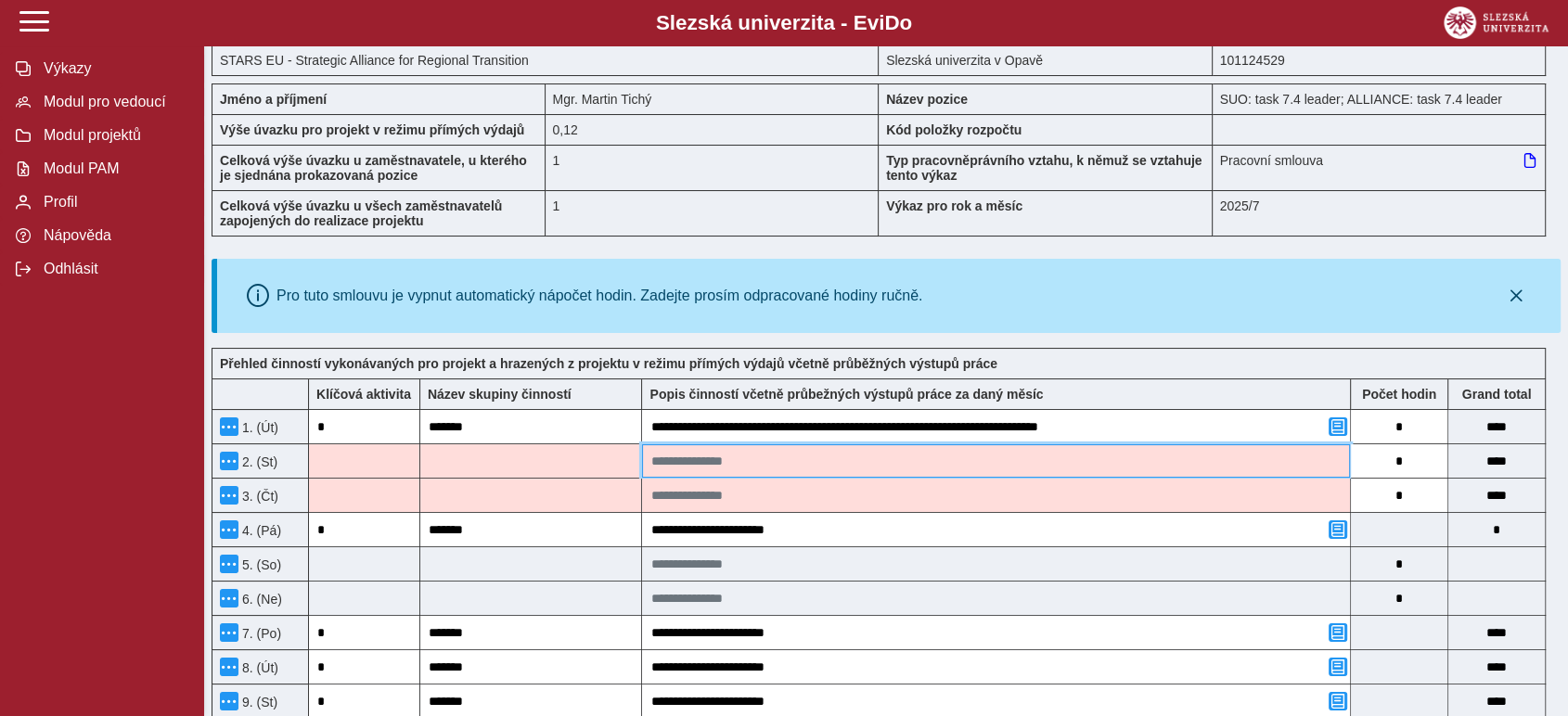 click at bounding box center [996, 461] 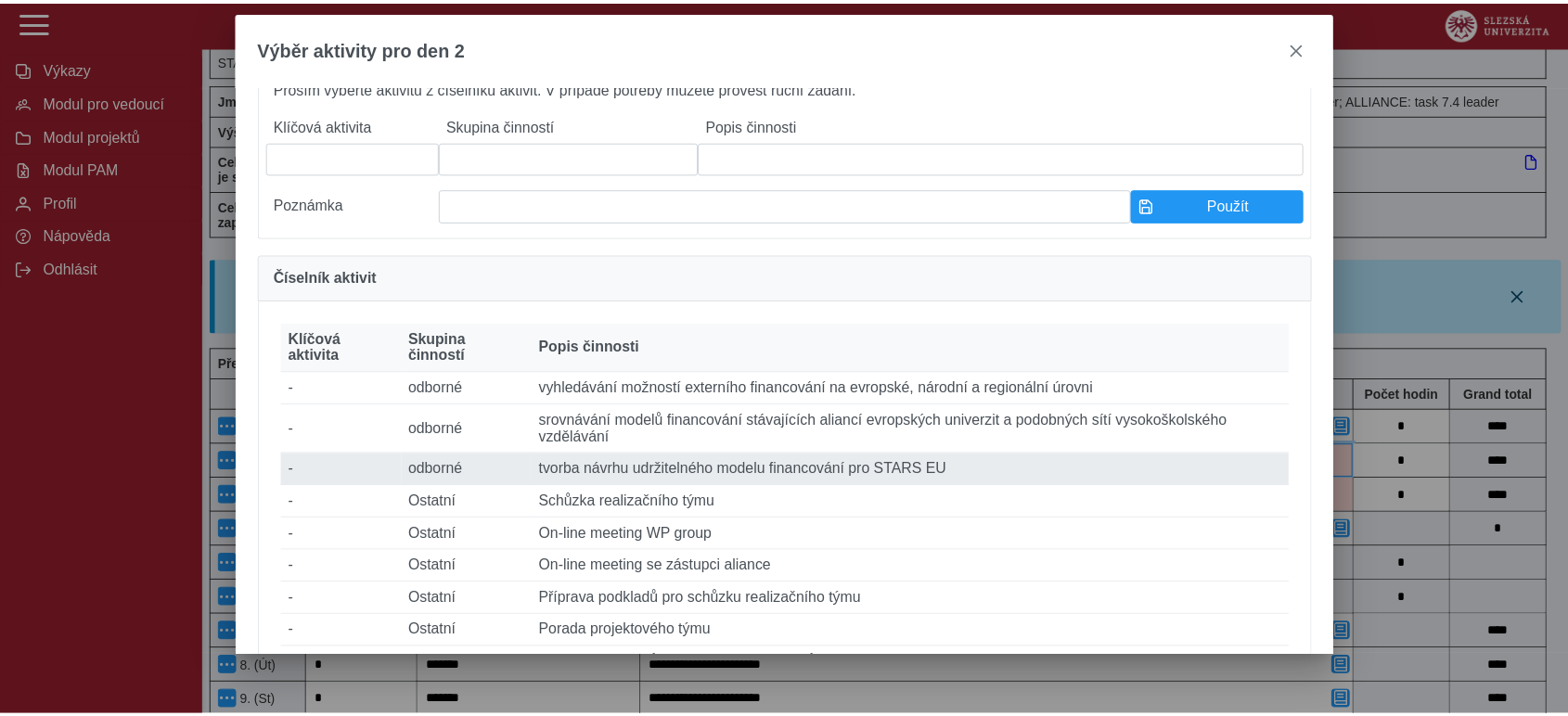 scroll, scrollTop: 103, scrollLeft: 0, axis: vertical 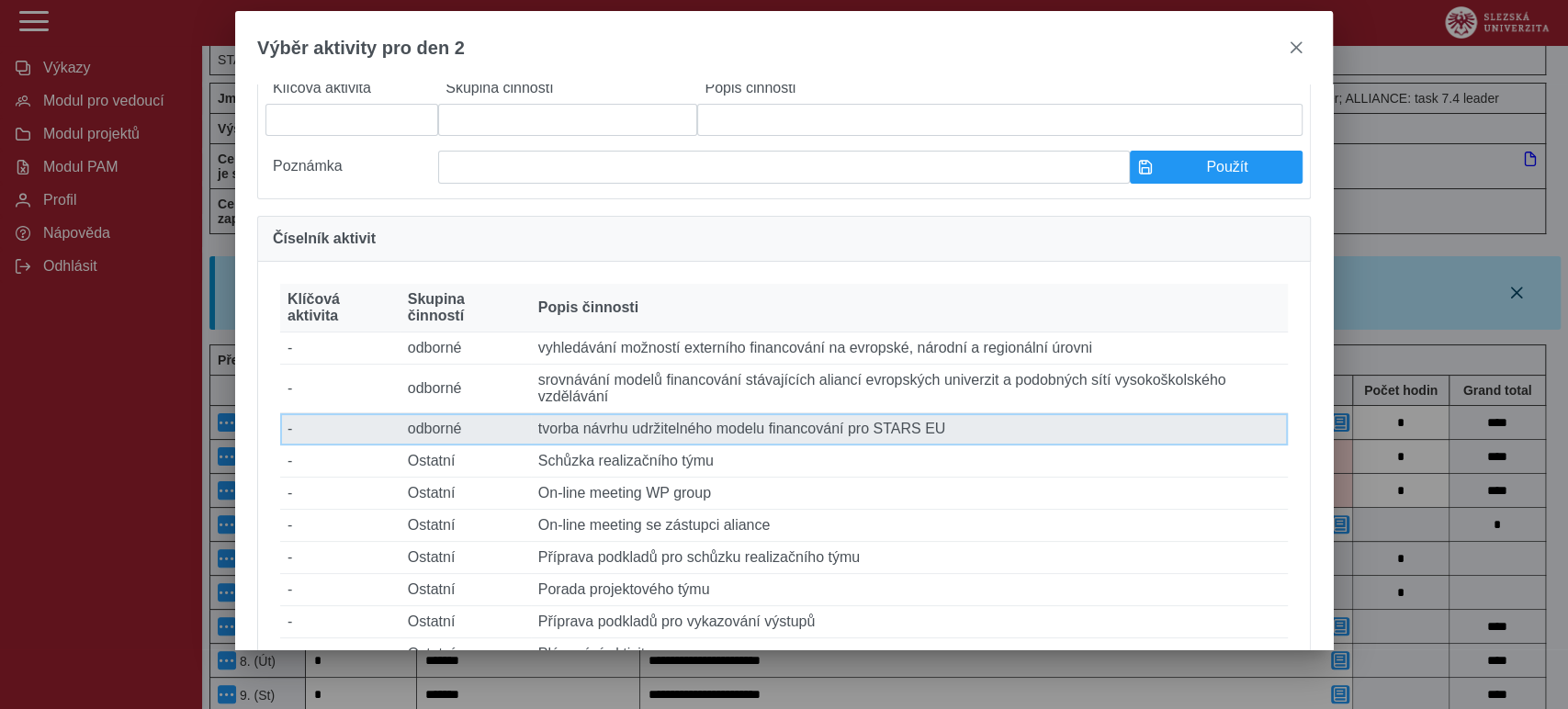 click on "Popis činnosti tvorba návrhu udržitelného modelu financování pro STARS EU" at bounding box center (909, 429) 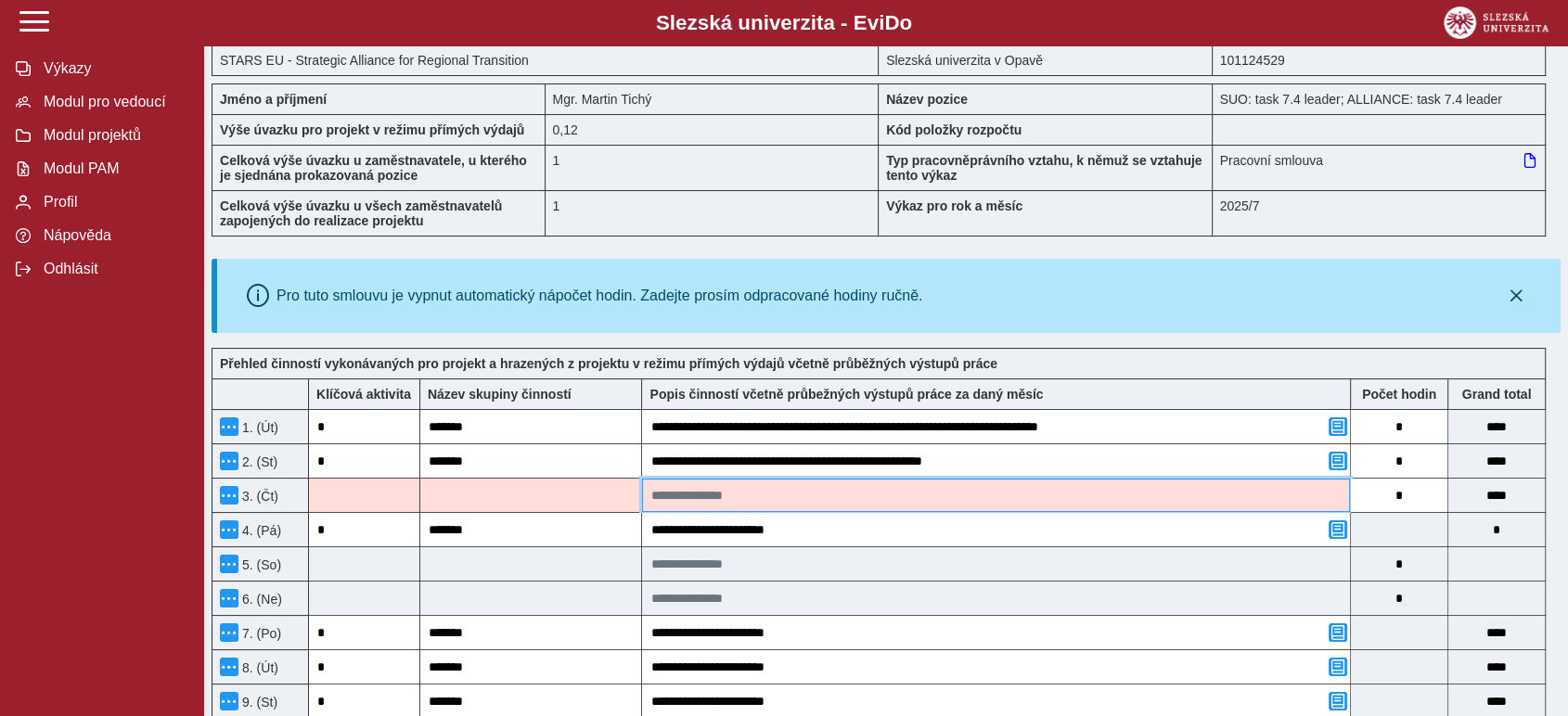 click at bounding box center (996, 495) 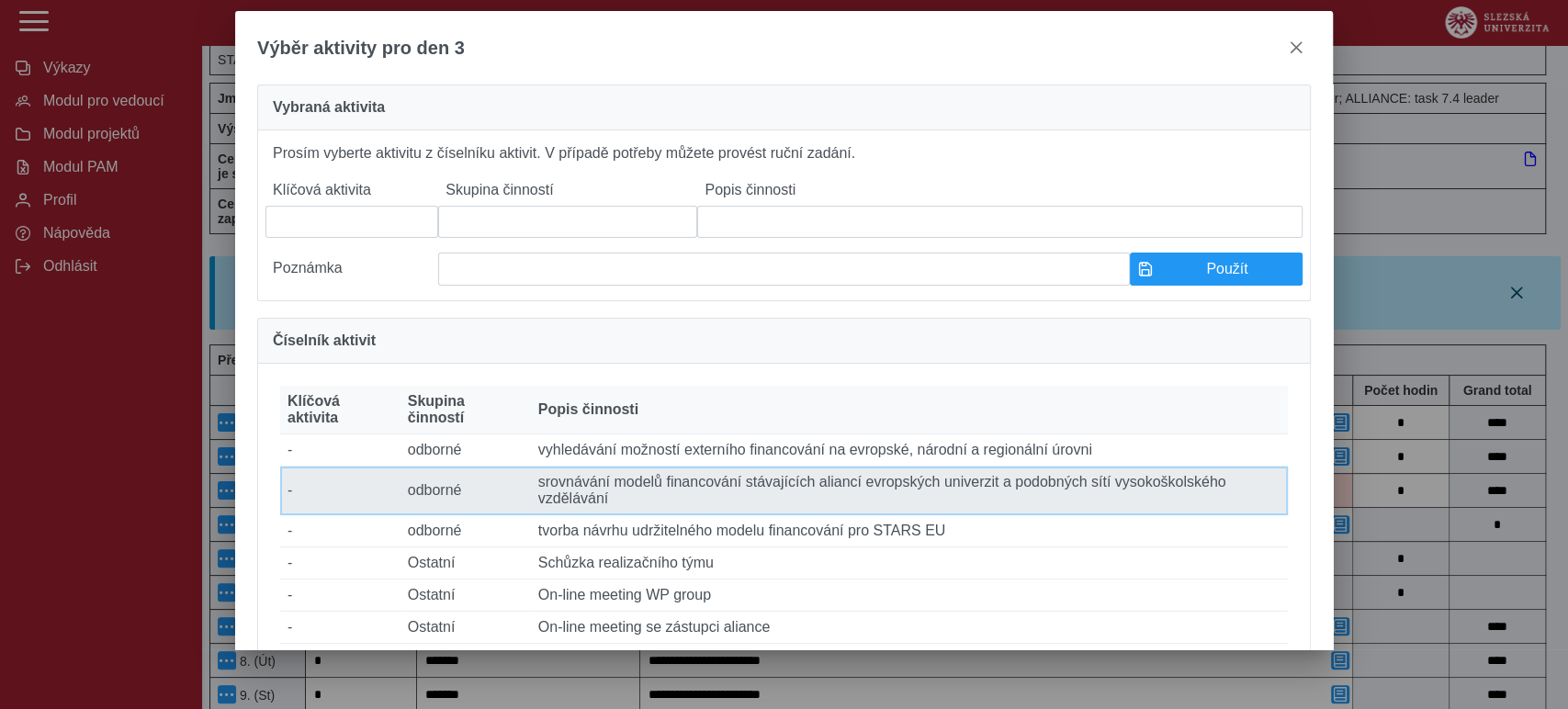 click on "Popis činnosti srovnávání modelů financování stávajících aliancí evropských univerzit a podobných sítí vysokoškolského vzdělávání" at bounding box center [909, 490] 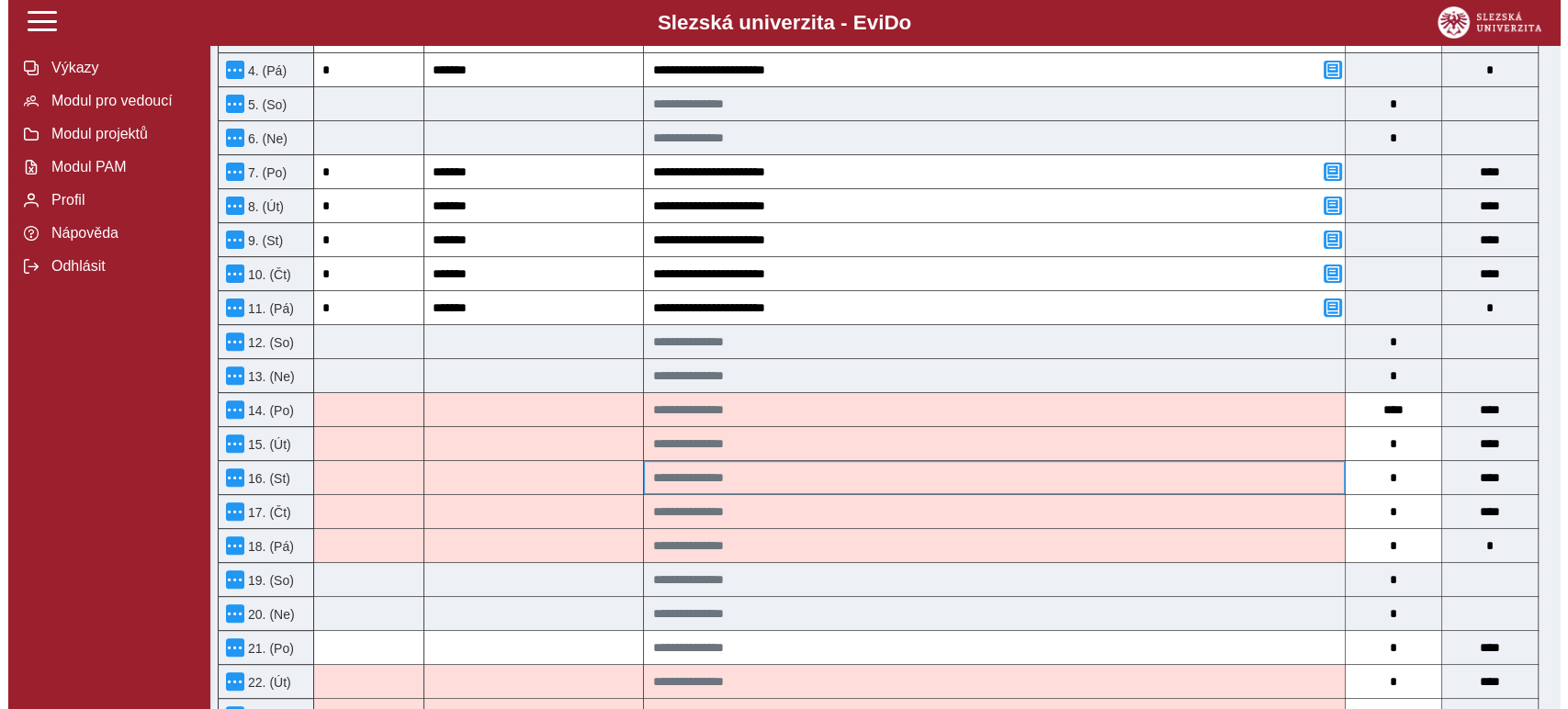 scroll, scrollTop: 612, scrollLeft: 0, axis: vertical 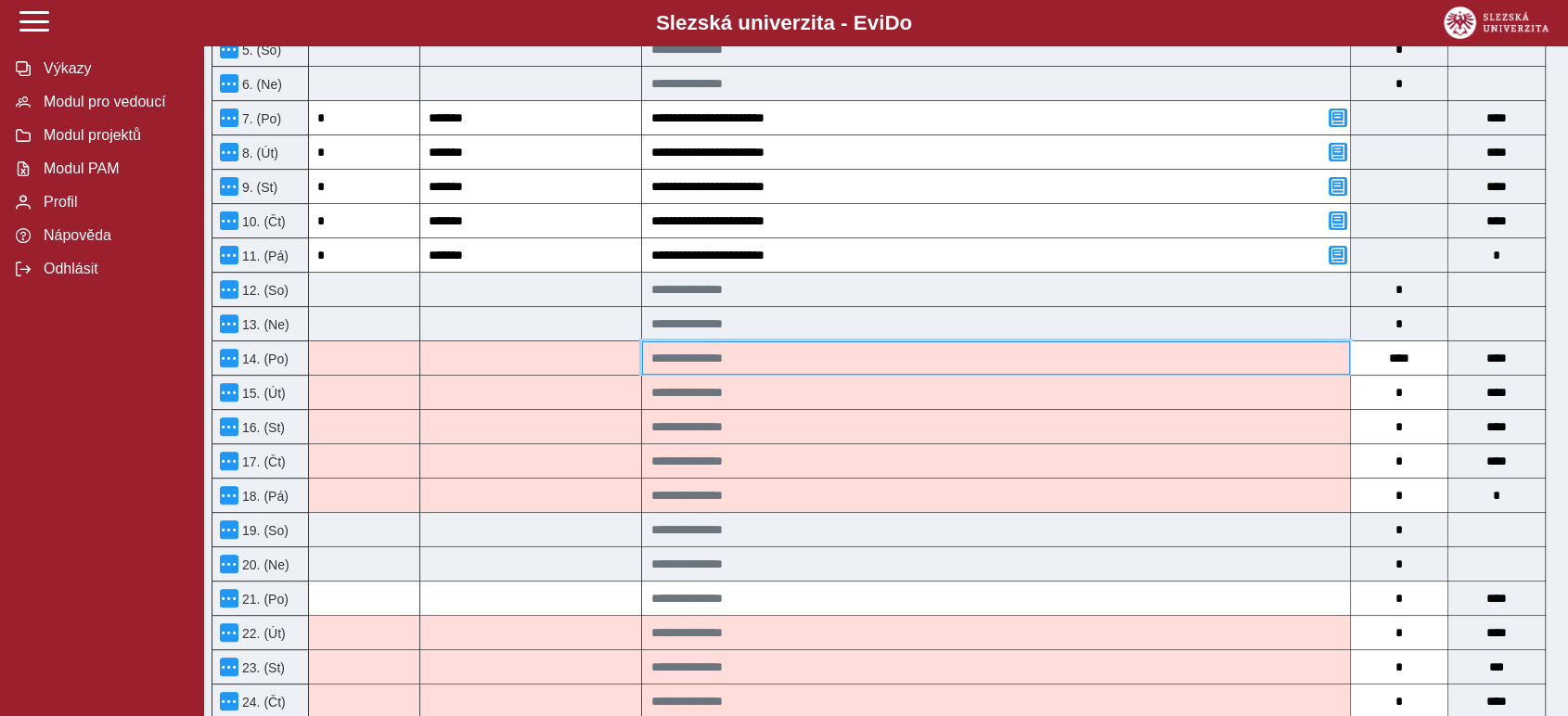 click at bounding box center [996, 358] 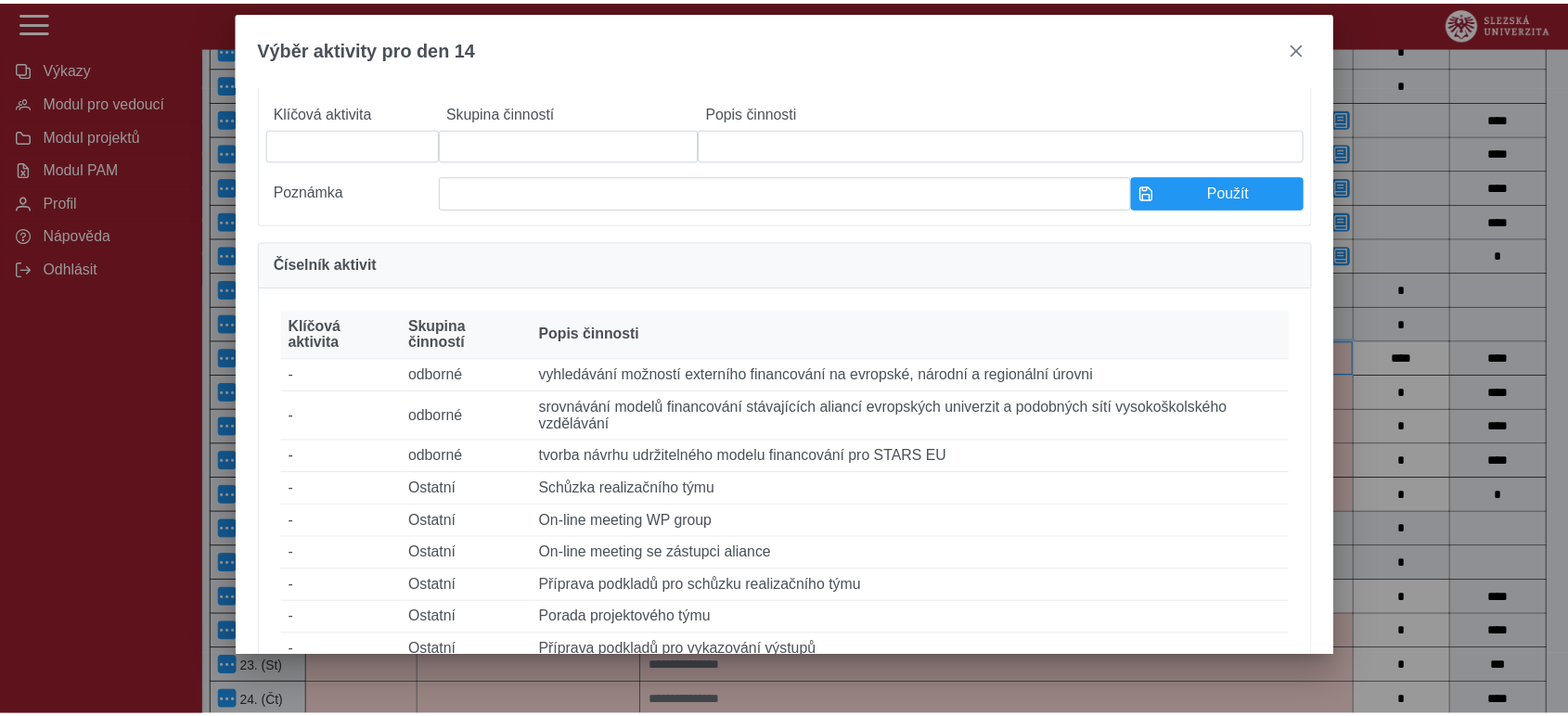 scroll, scrollTop: 206, scrollLeft: 0, axis: vertical 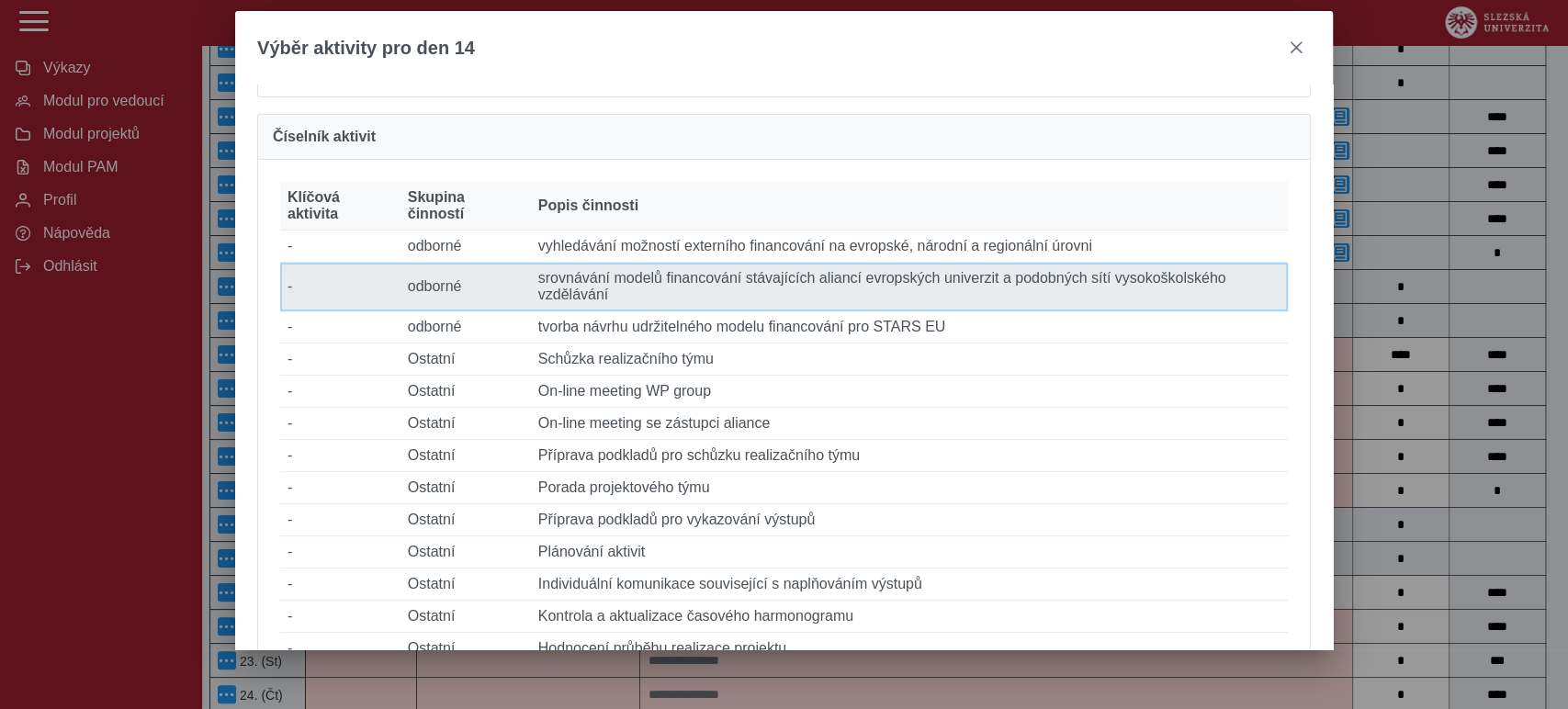 click on "Popis činnosti srovnávání modelů financování stávajících aliancí evropských univerzit a podobných sítí vysokoškolského vzdělávání" at bounding box center [909, 287] 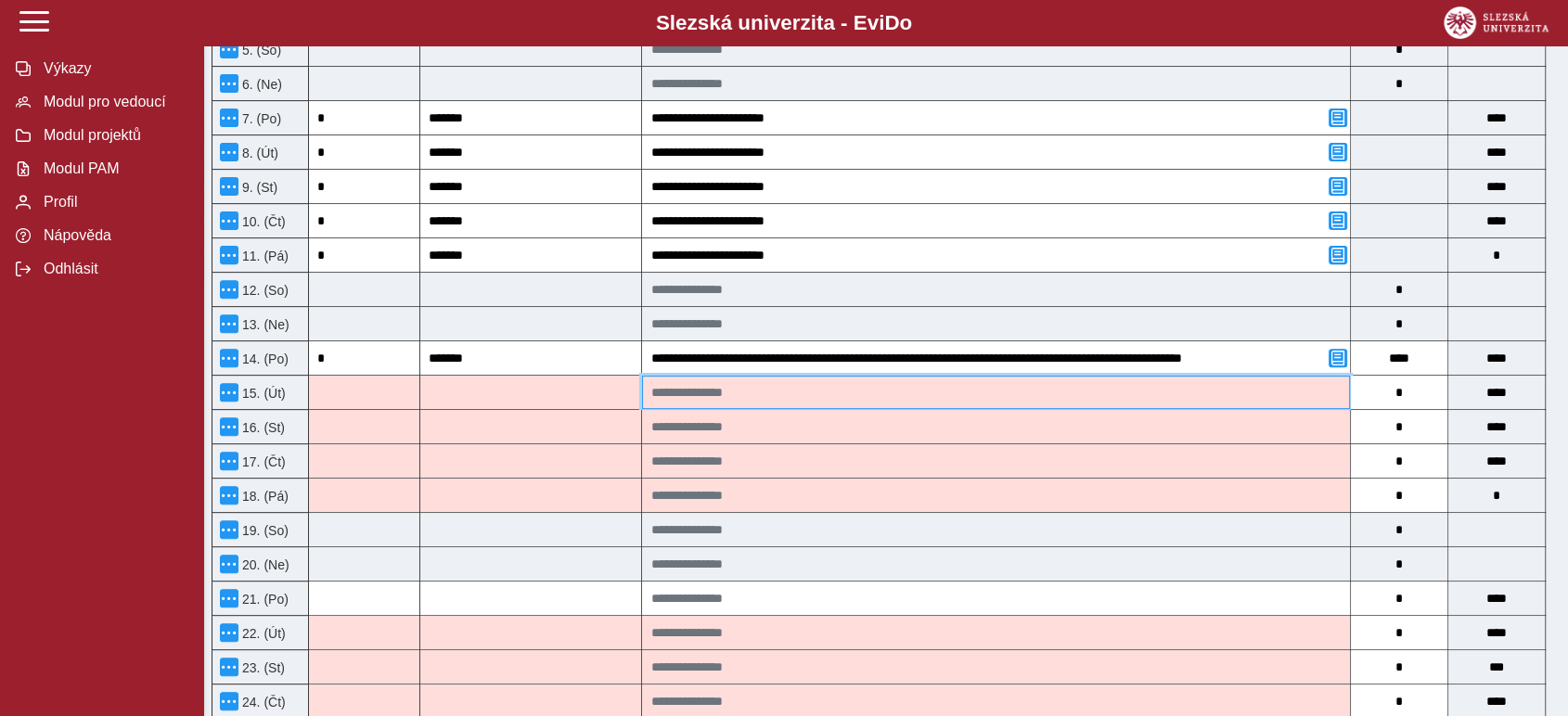 click at bounding box center [996, 392] 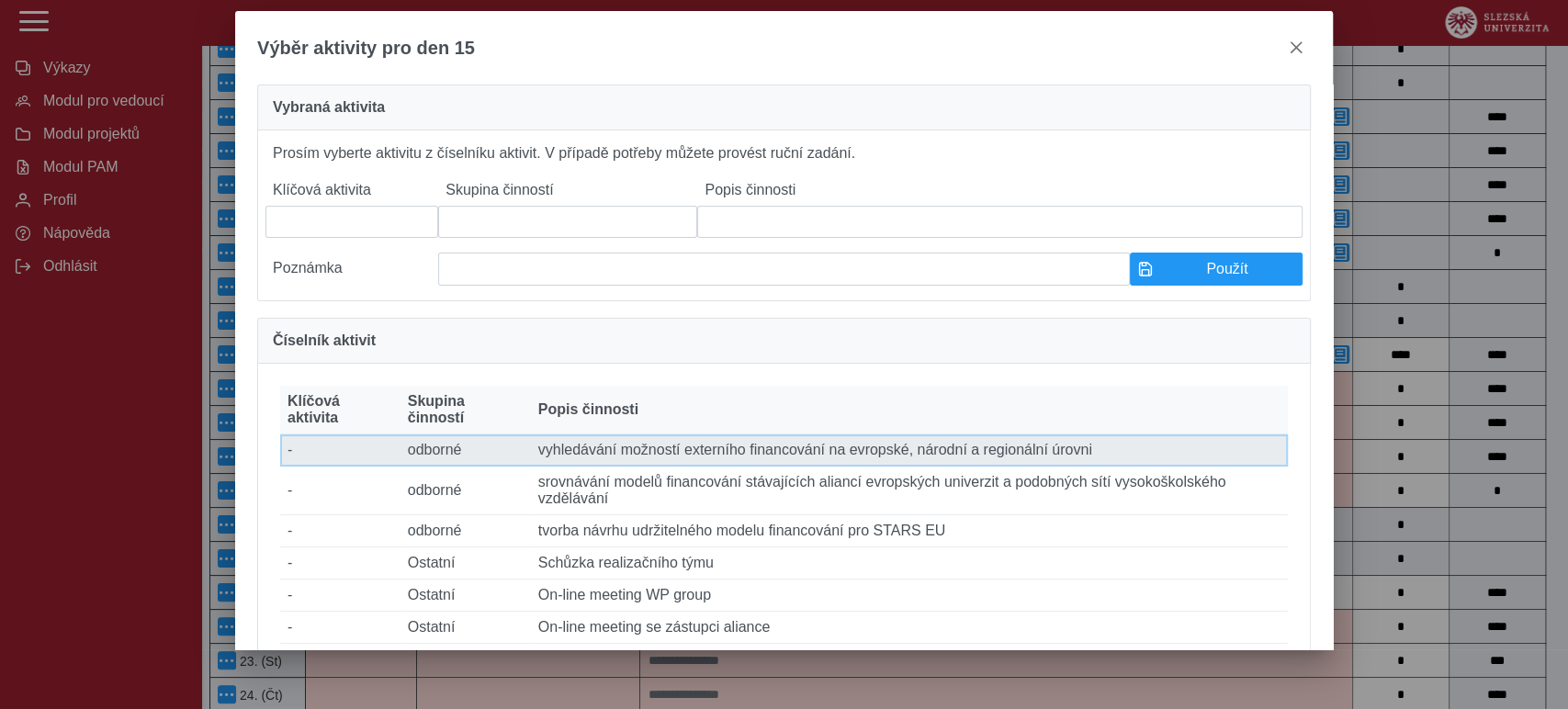 click on "Popis činnosti vyhledávání možností externího financování na evropské, národní a regionální úrovni" at bounding box center (909, 450) 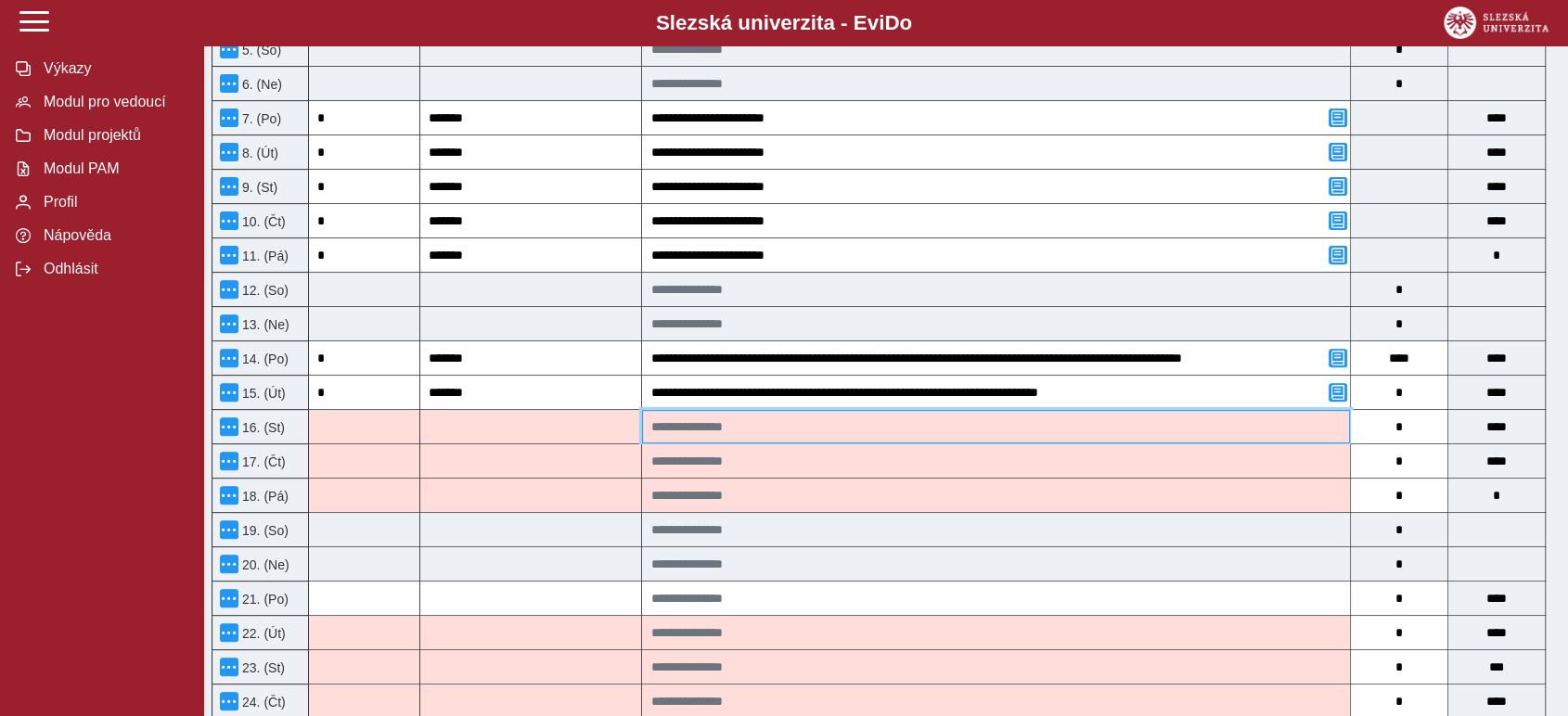 click at bounding box center [996, 427] 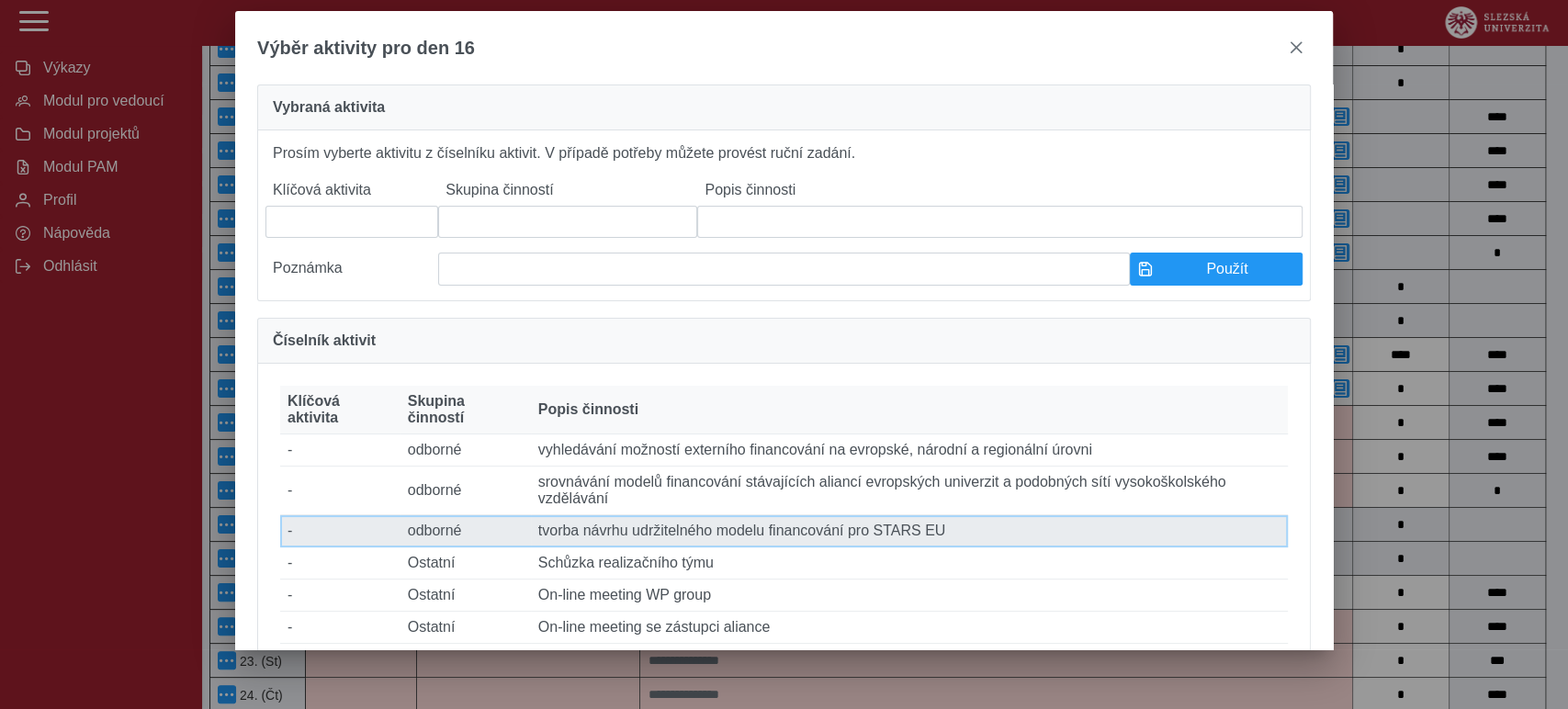 click on "Popis činnosti tvorba návrhu udržitelného modelu financování pro STARS EU" at bounding box center (909, 531) 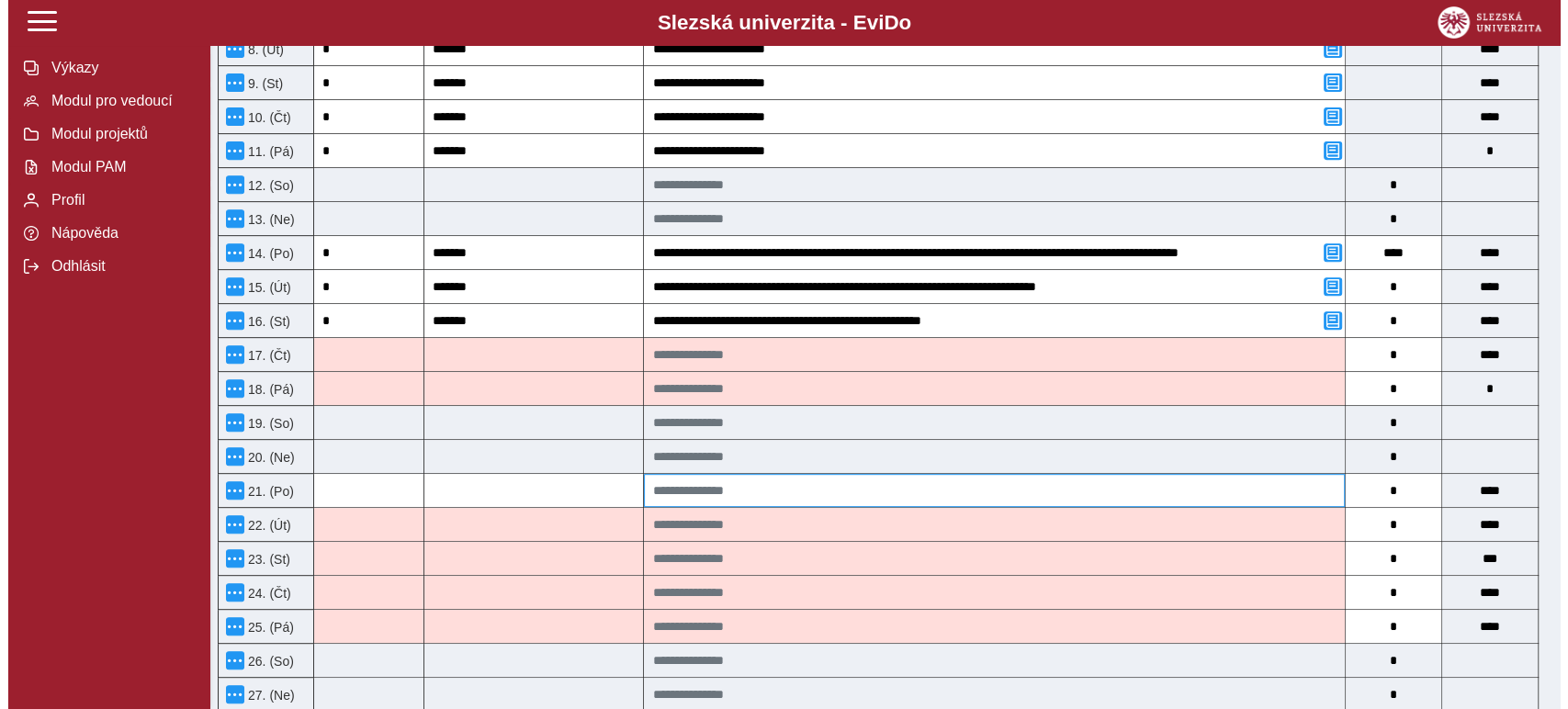 scroll, scrollTop: 816, scrollLeft: 0, axis: vertical 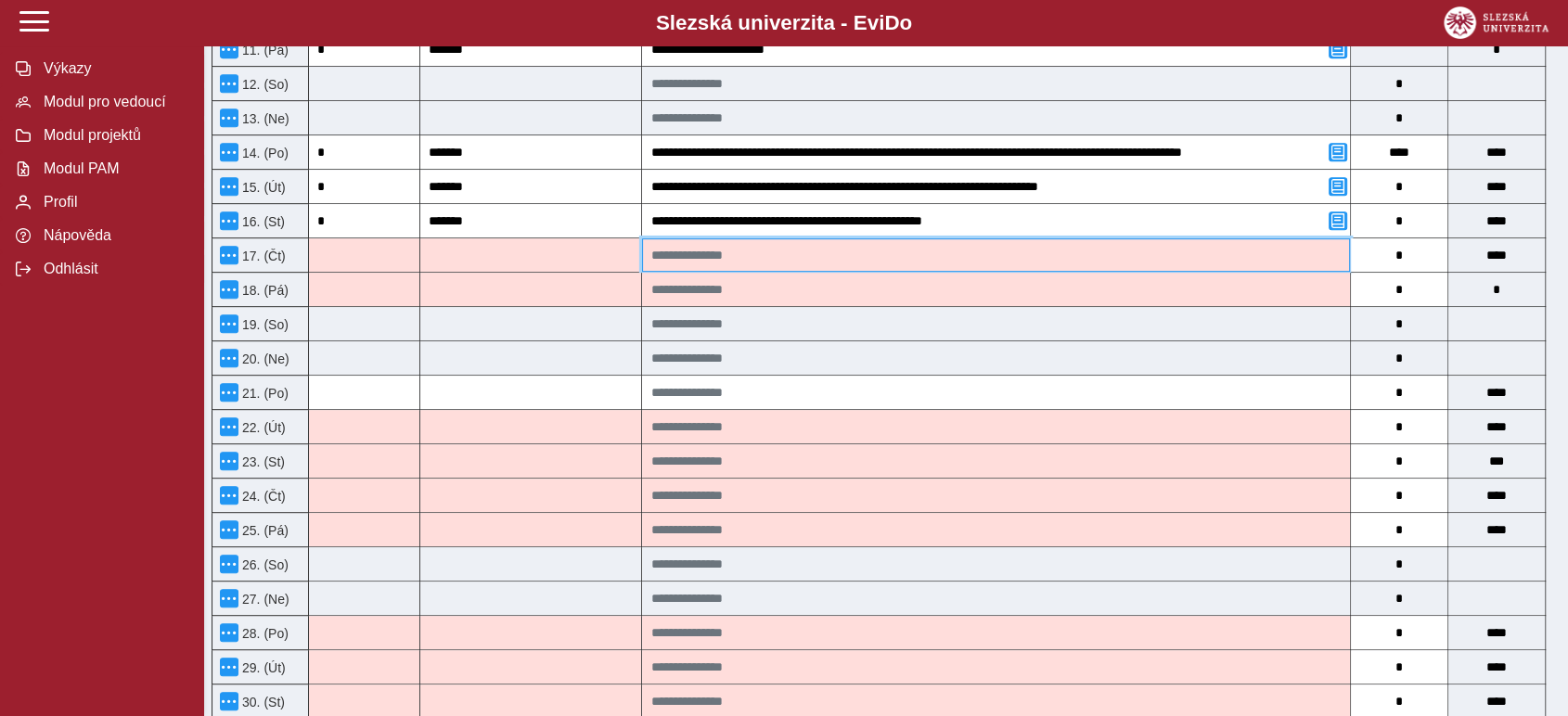 click at bounding box center [996, 255] 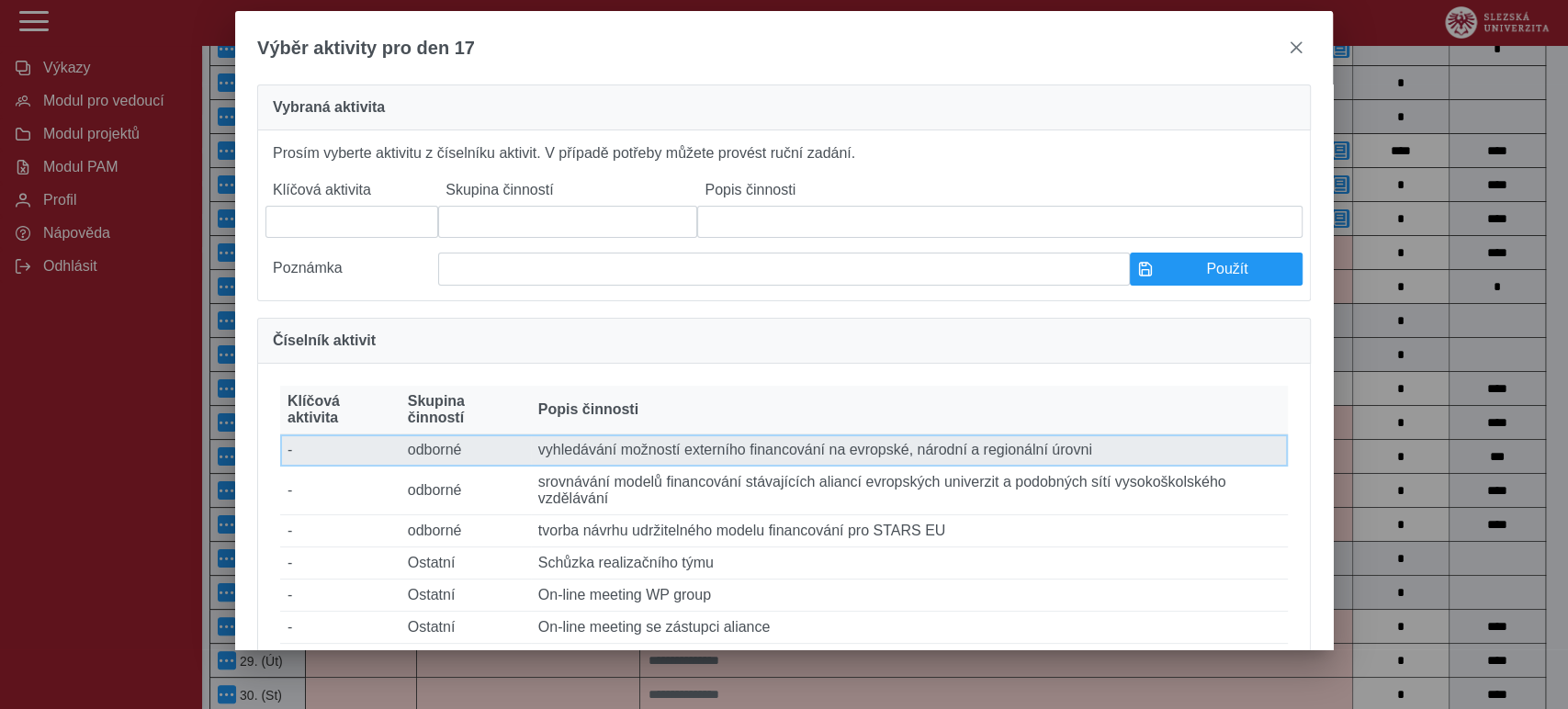 click on "Popis činnosti vyhledávání možností externího financování na evropské, národní a regionální úrovni" at bounding box center [909, 450] 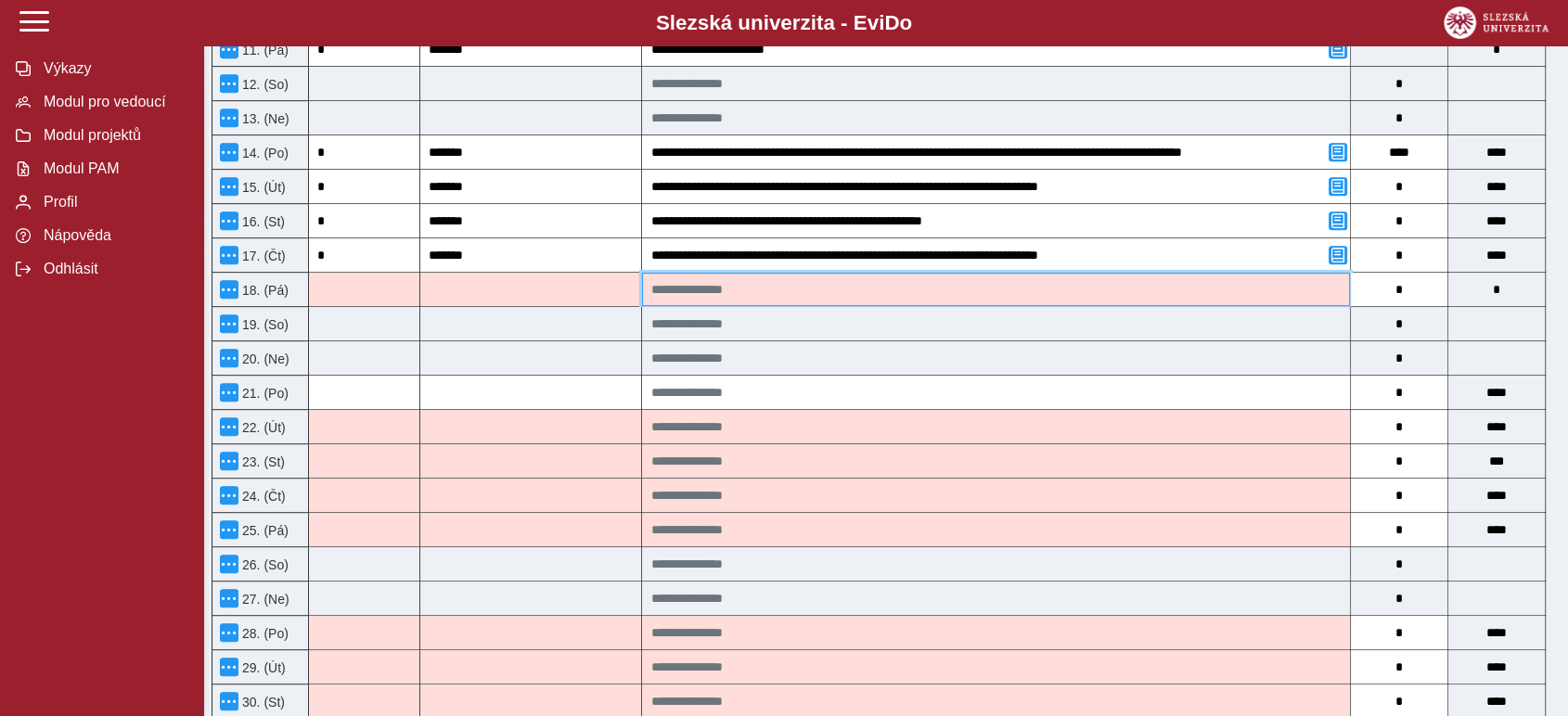 click at bounding box center (996, 289) 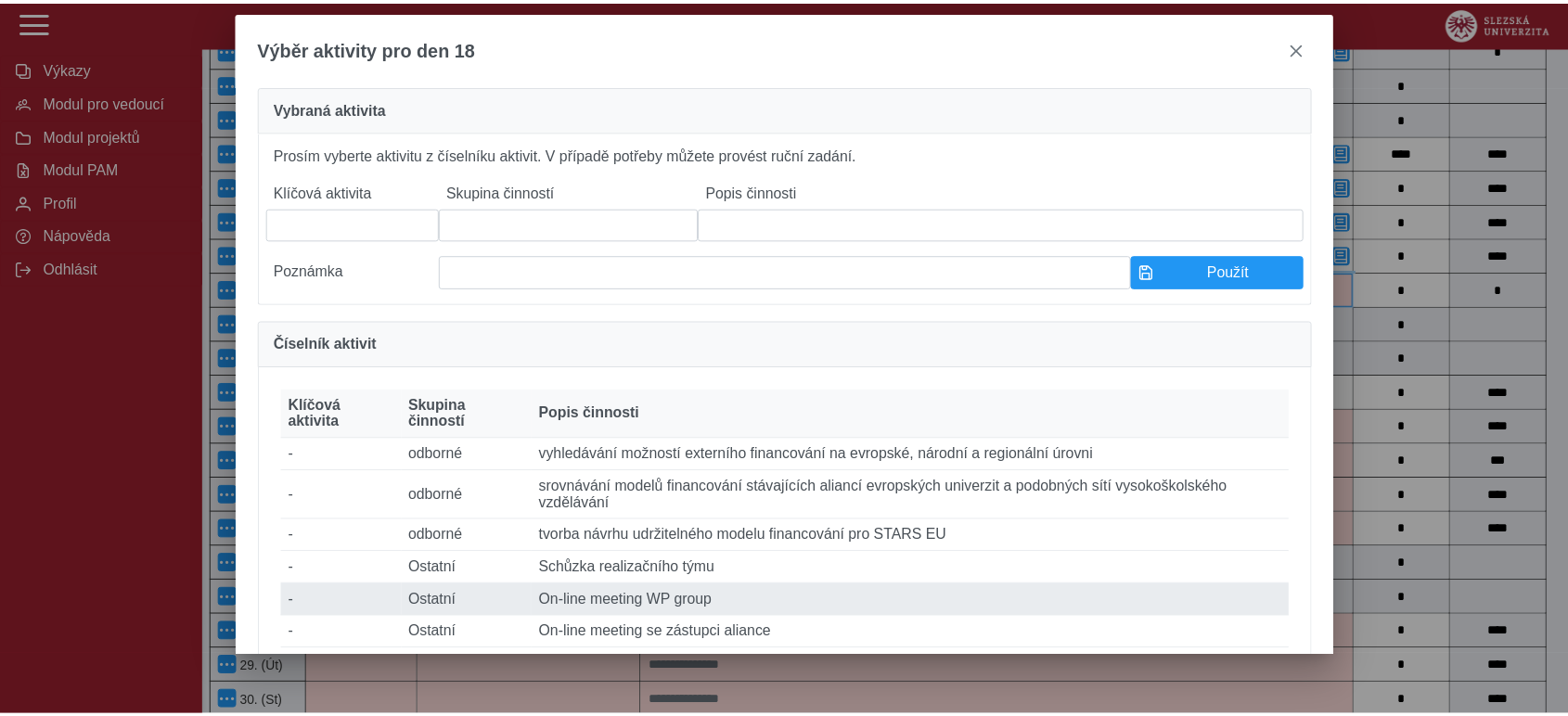 scroll, scrollTop: 206, scrollLeft: 0, axis: vertical 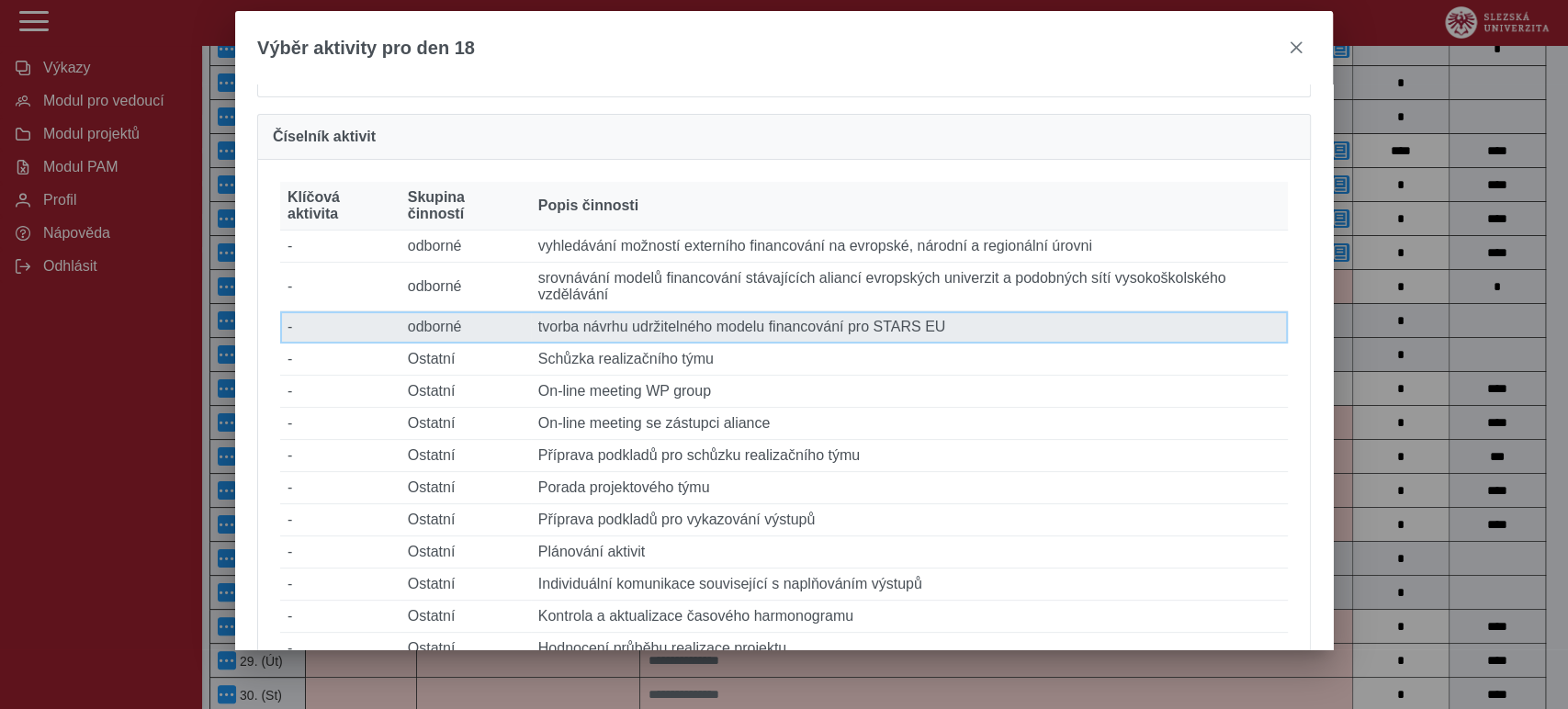 click on "Popis činnosti tvorba návrhu udržitelného modelu financování pro STARS EU" at bounding box center [909, 327] 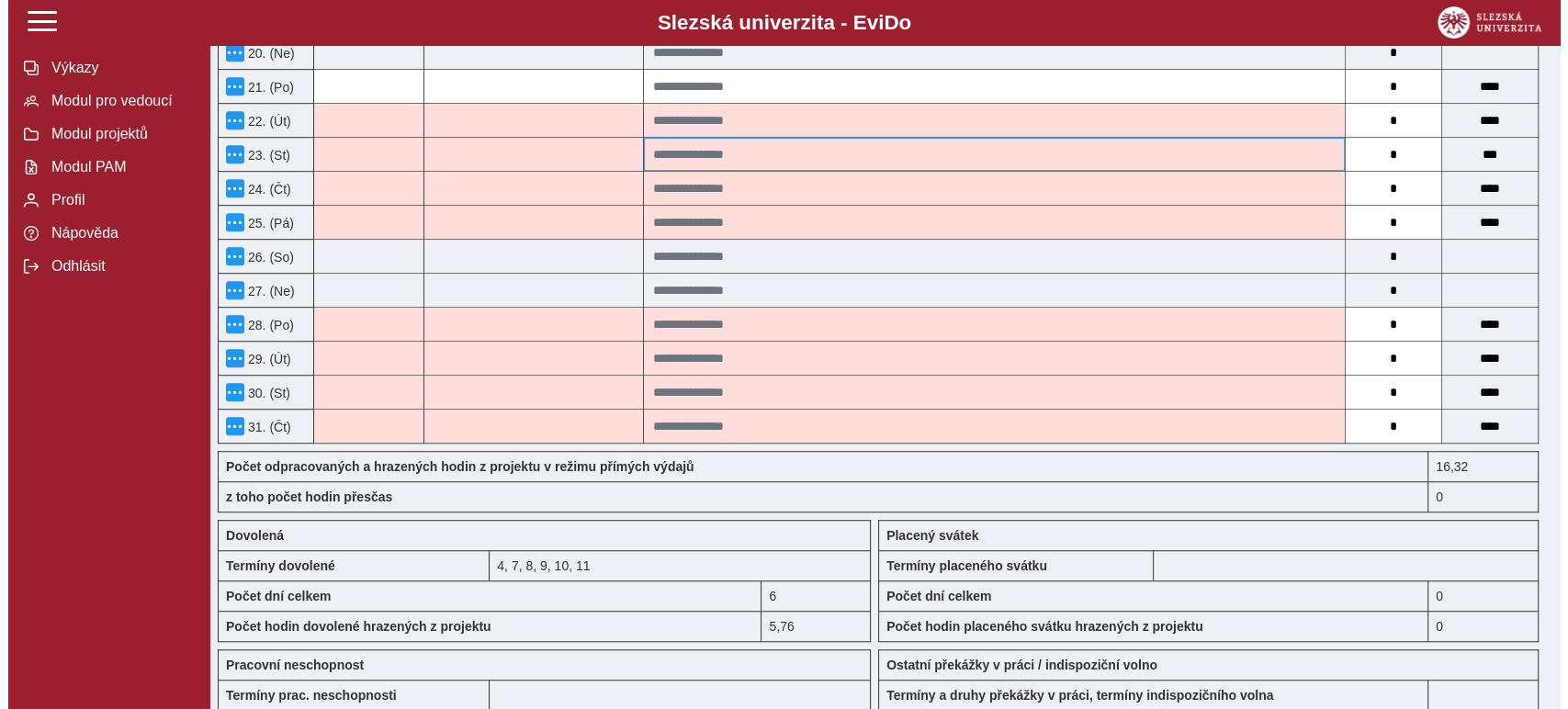 scroll, scrollTop: 1122, scrollLeft: 0, axis: vertical 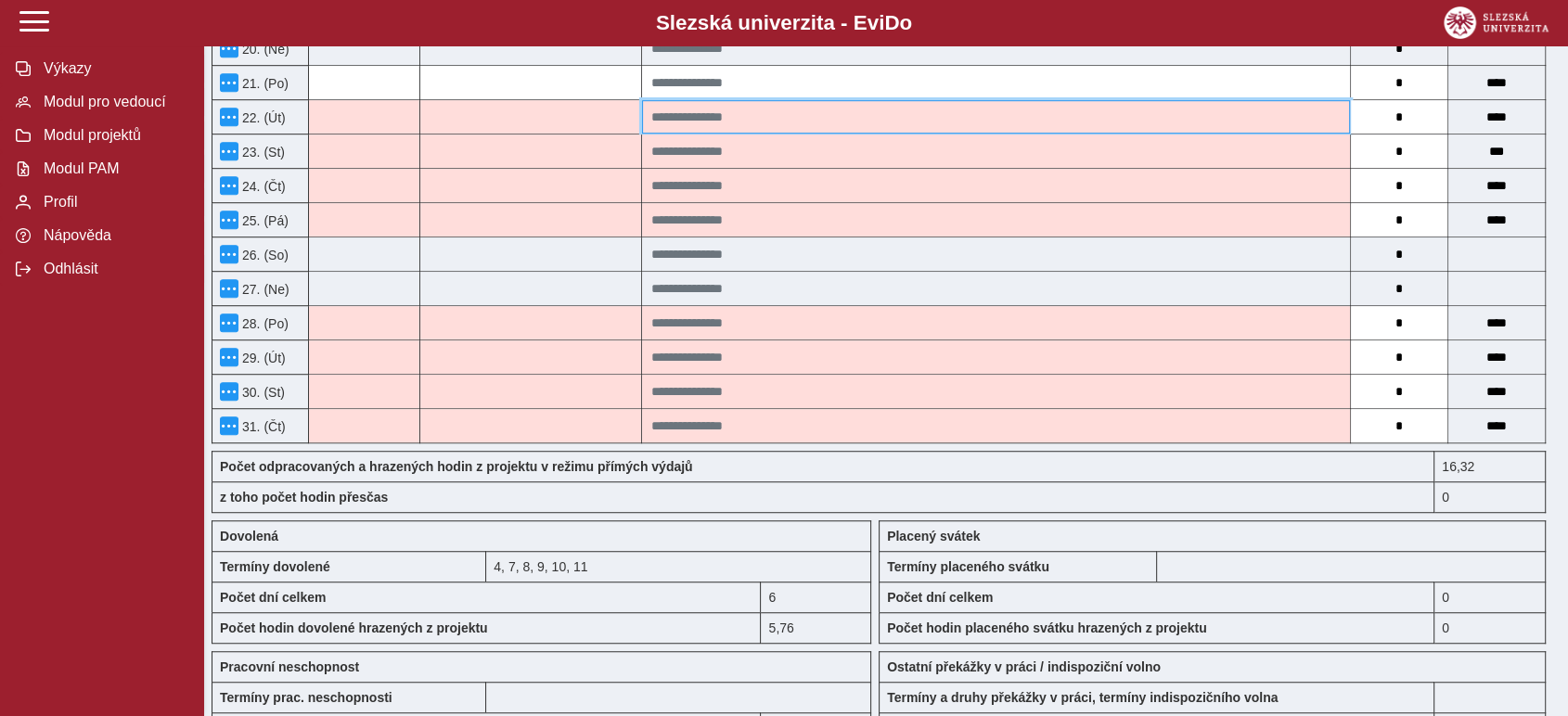 click at bounding box center (996, 117) 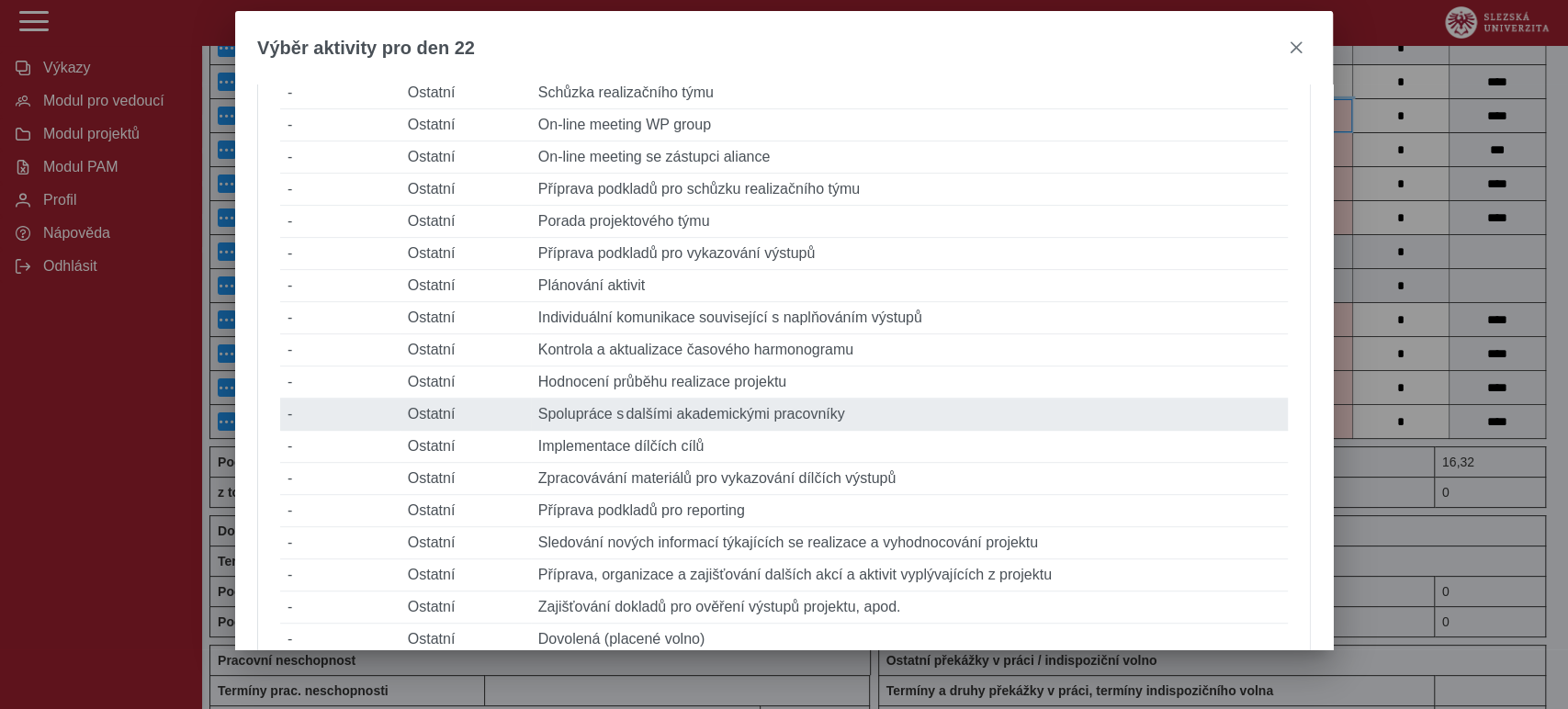 scroll, scrollTop: 510, scrollLeft: 0, axis: vertical 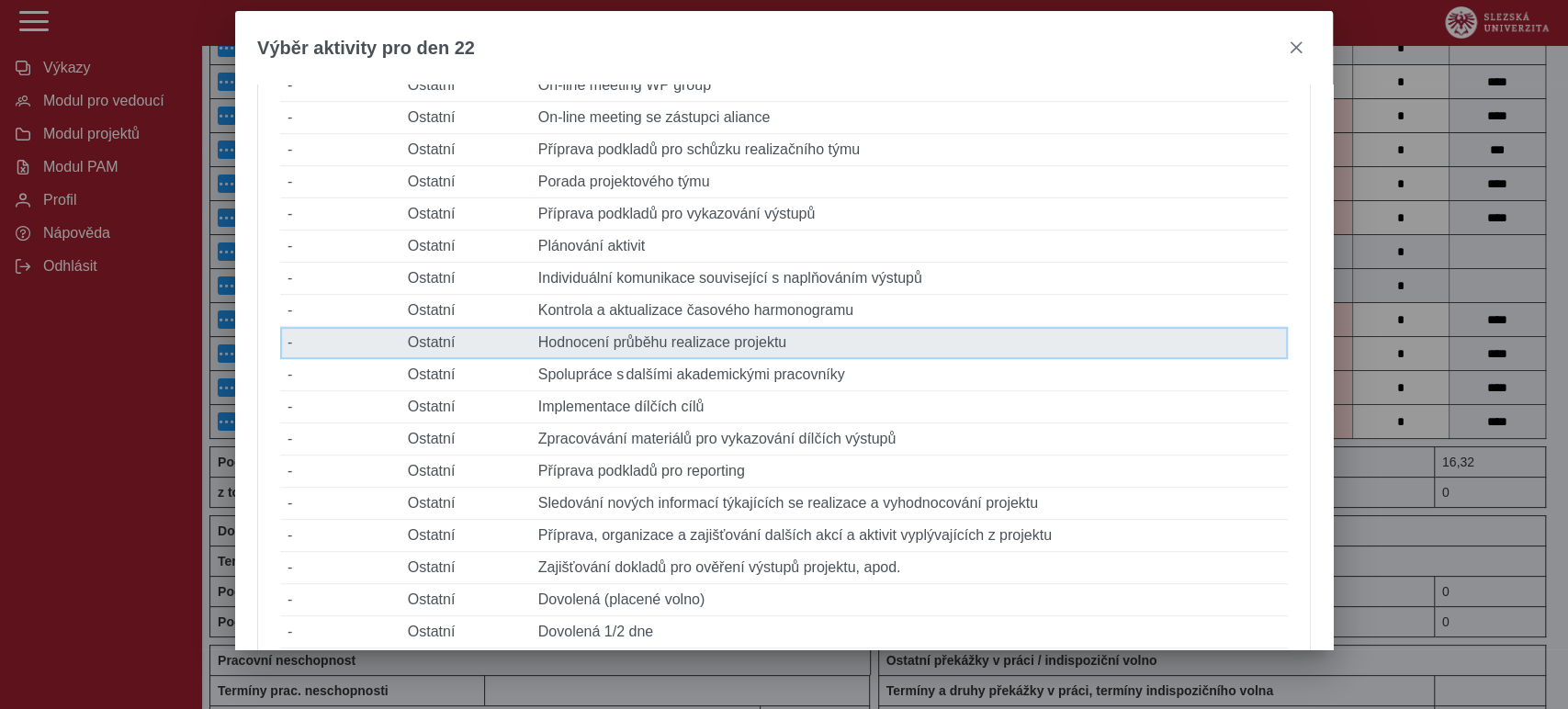 click on "Popis činnosti Hodnocení průběhu realizace projektu" at bounding box center [909, 343] 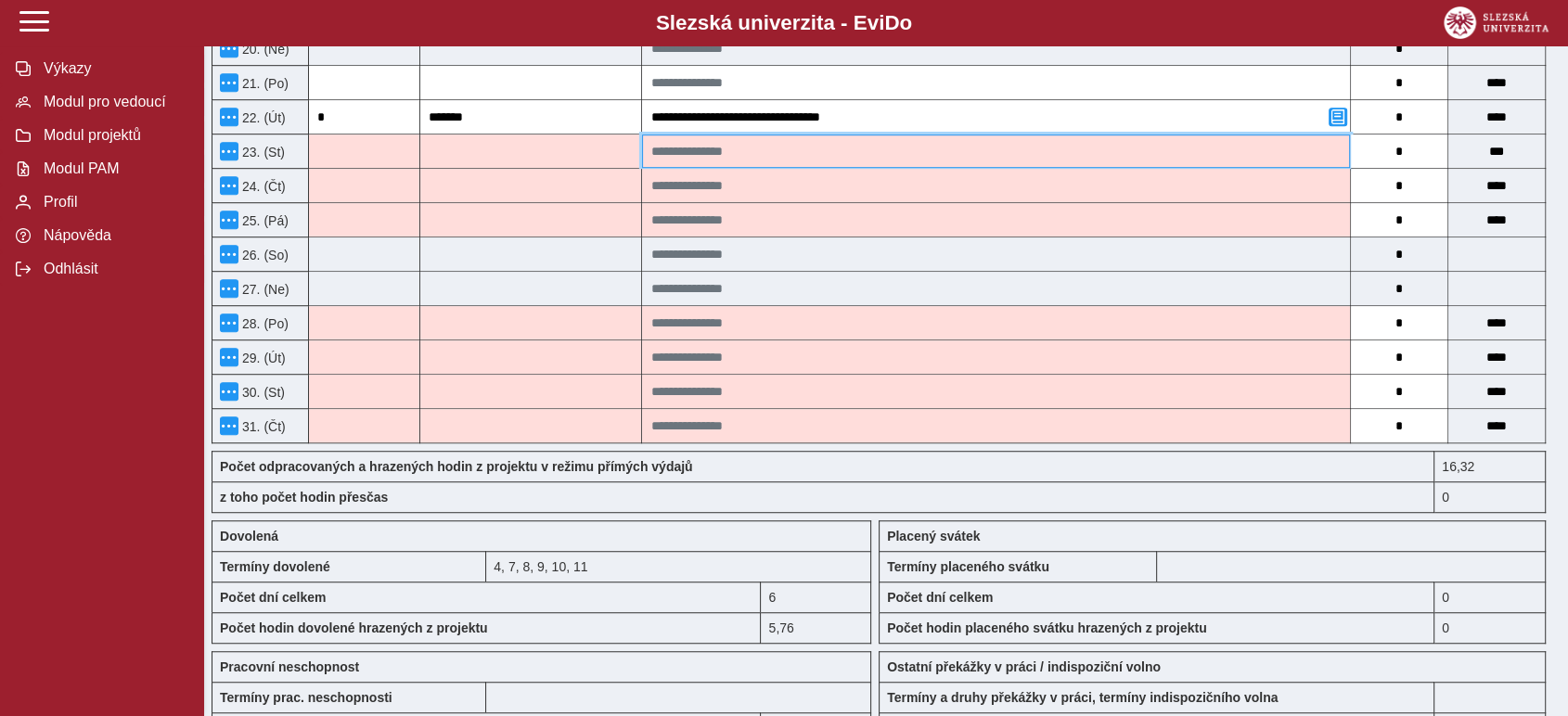 click at bounding box center [996, 151] 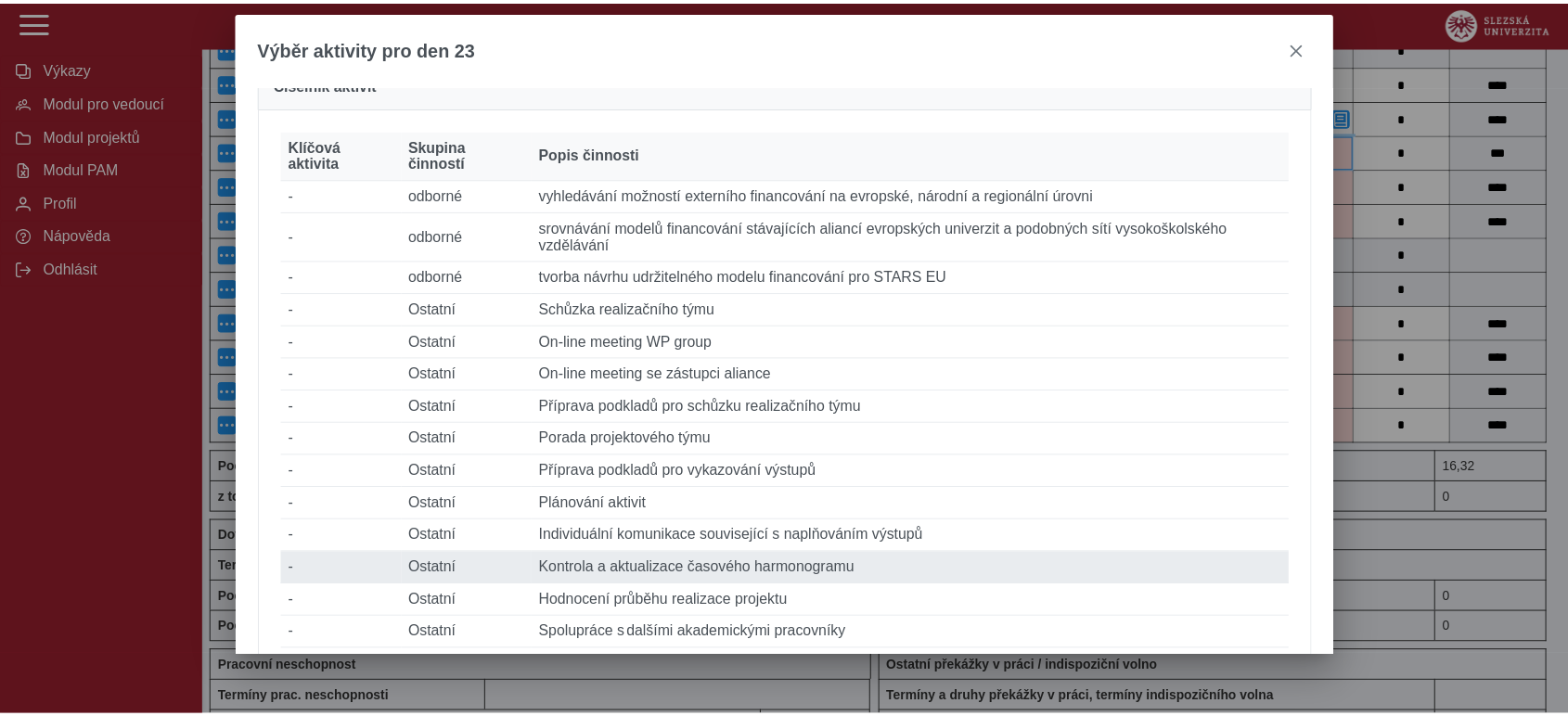scroll, scrollTop: 309, scrollLeft: 0, axis: vertical 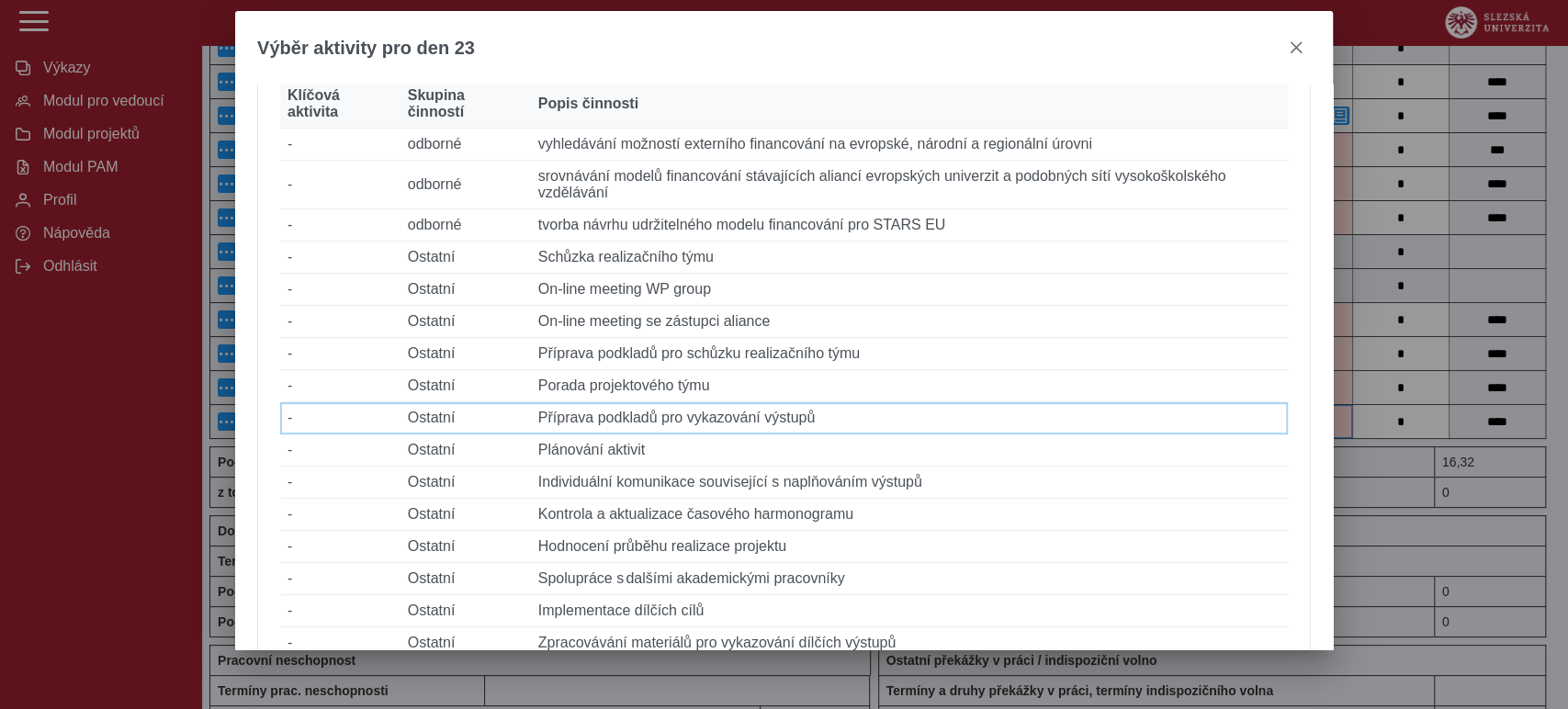 drag, startPoint x: 778, startPoint y: 475, endPoint x: 757, endPoint y: 432, distance: 47.8539 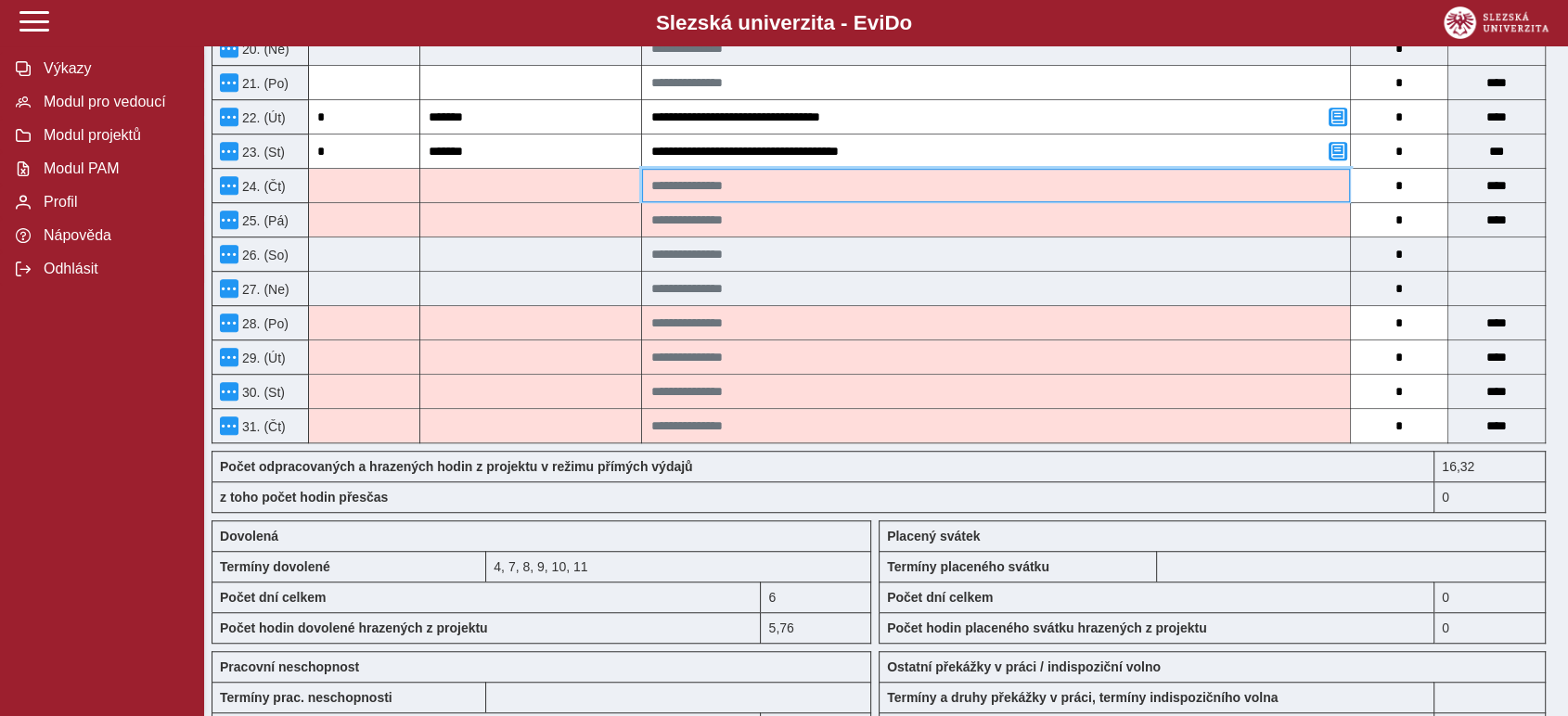 click at bounding box center [996, 185] 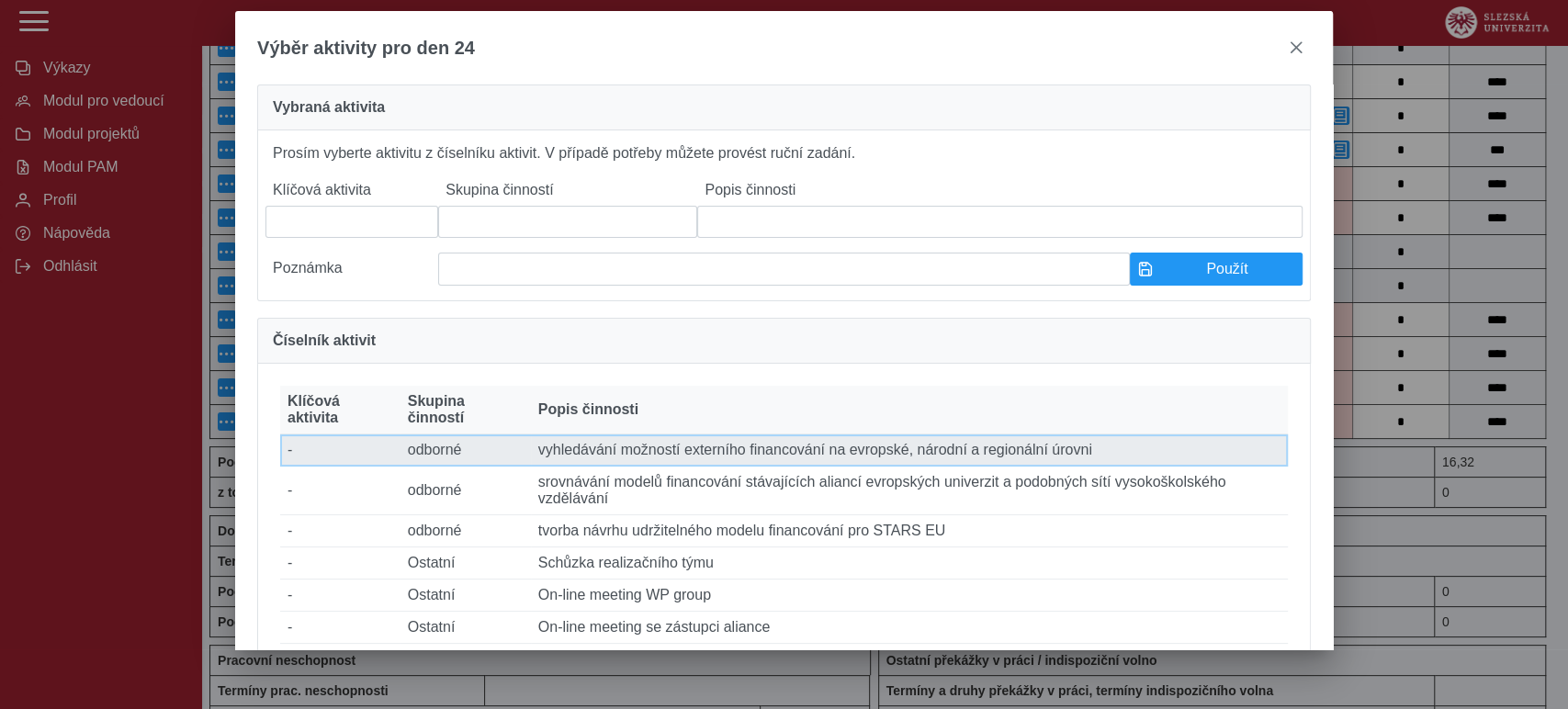 click on "Popis činnosti vyhledávání možností externího financování na evropské, národní a regionální úrovni" at bounding box center (909, 450) 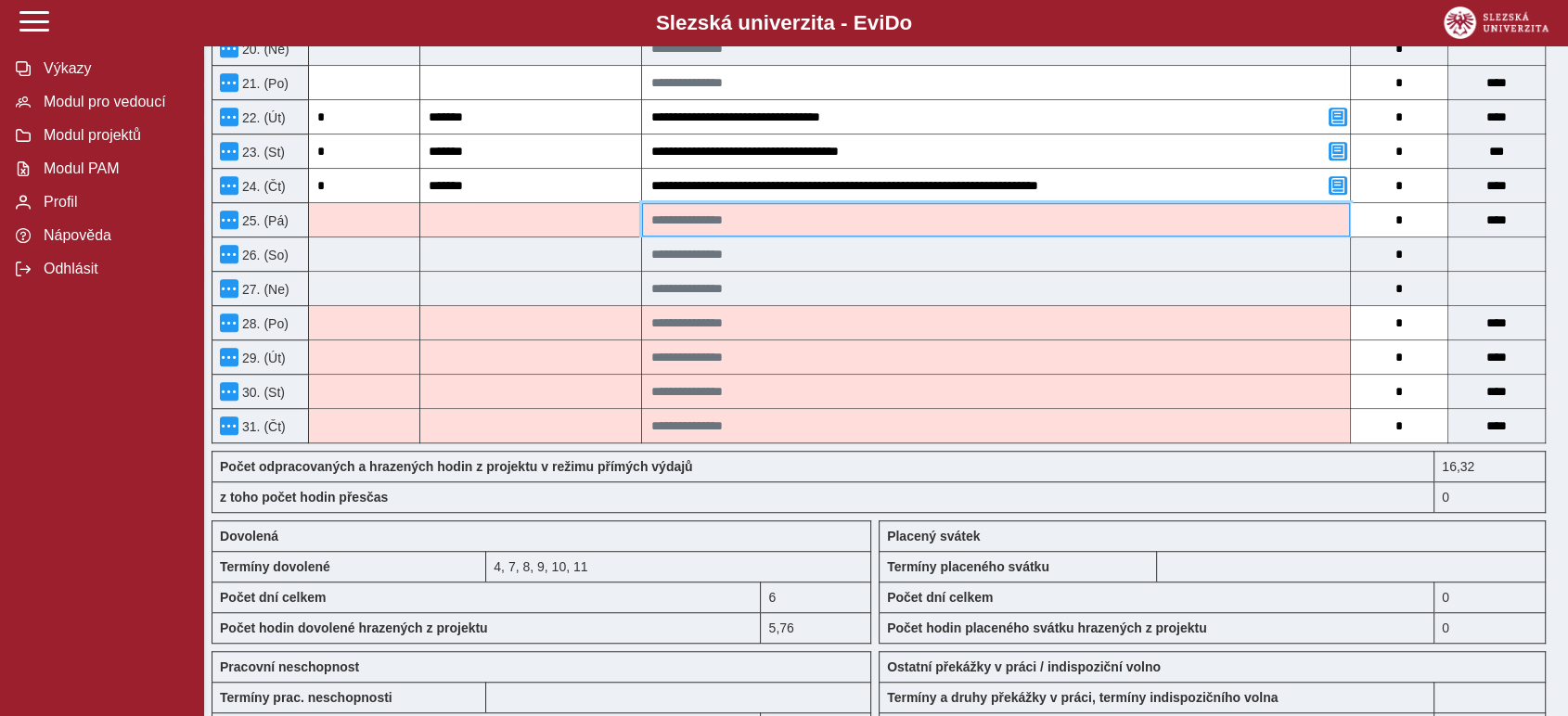 click at bounding box center [996, 220] 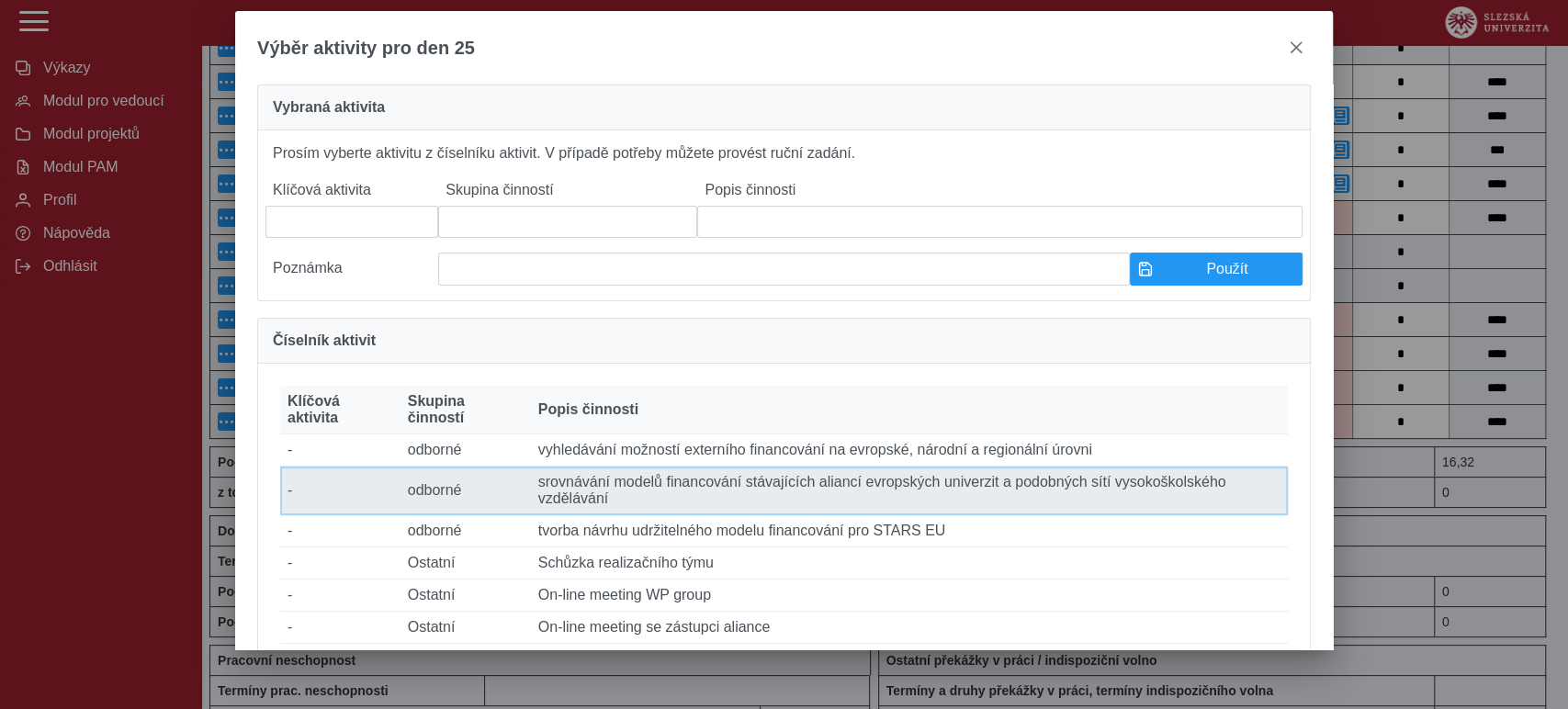 click on "Popis činnosti srovnávání modelů financování stávajících aliancí evropských univerzit a podobných sítí vysokoškolského vzdělávání" at bounding box center [909, 490] 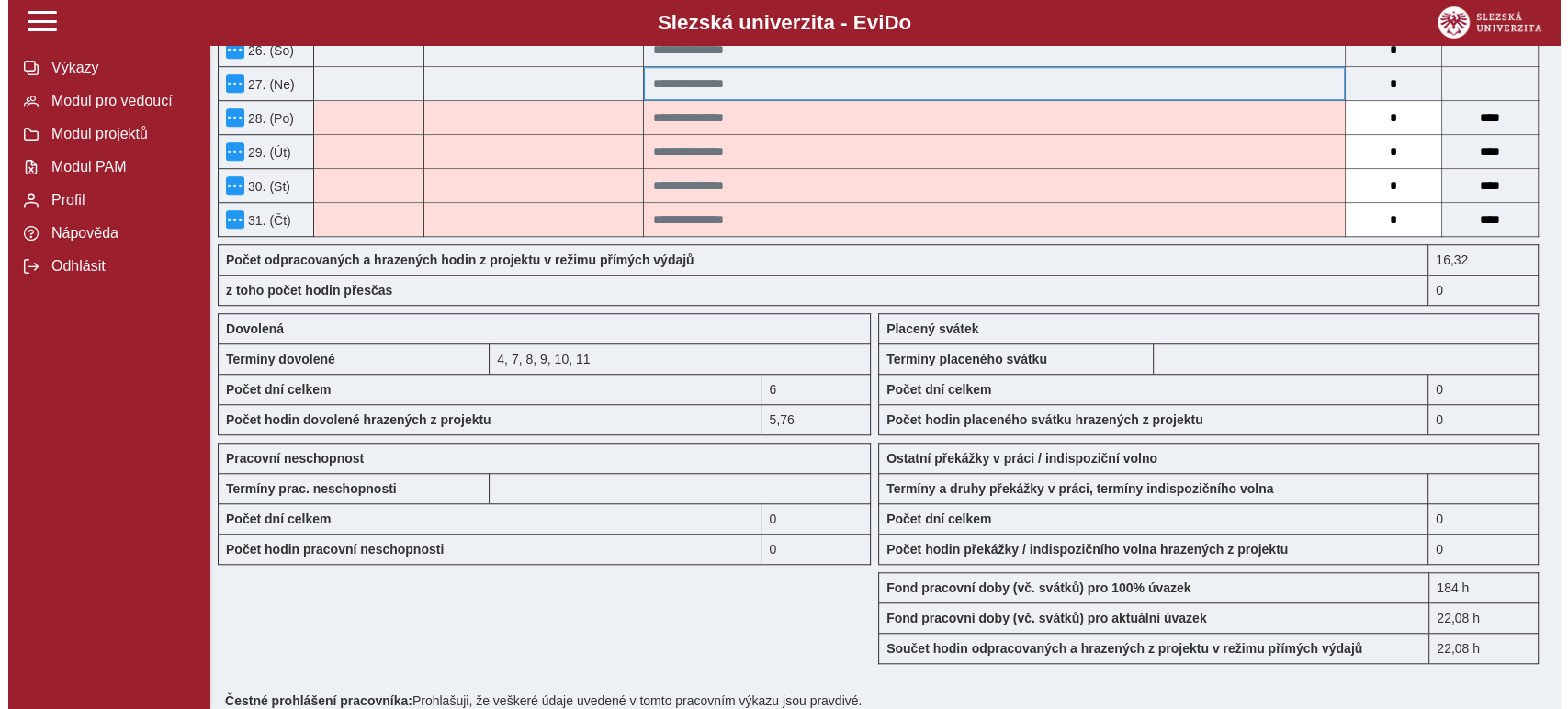 scroll, scrollTop: 1326, scrollLeft: 0, axis: vertical 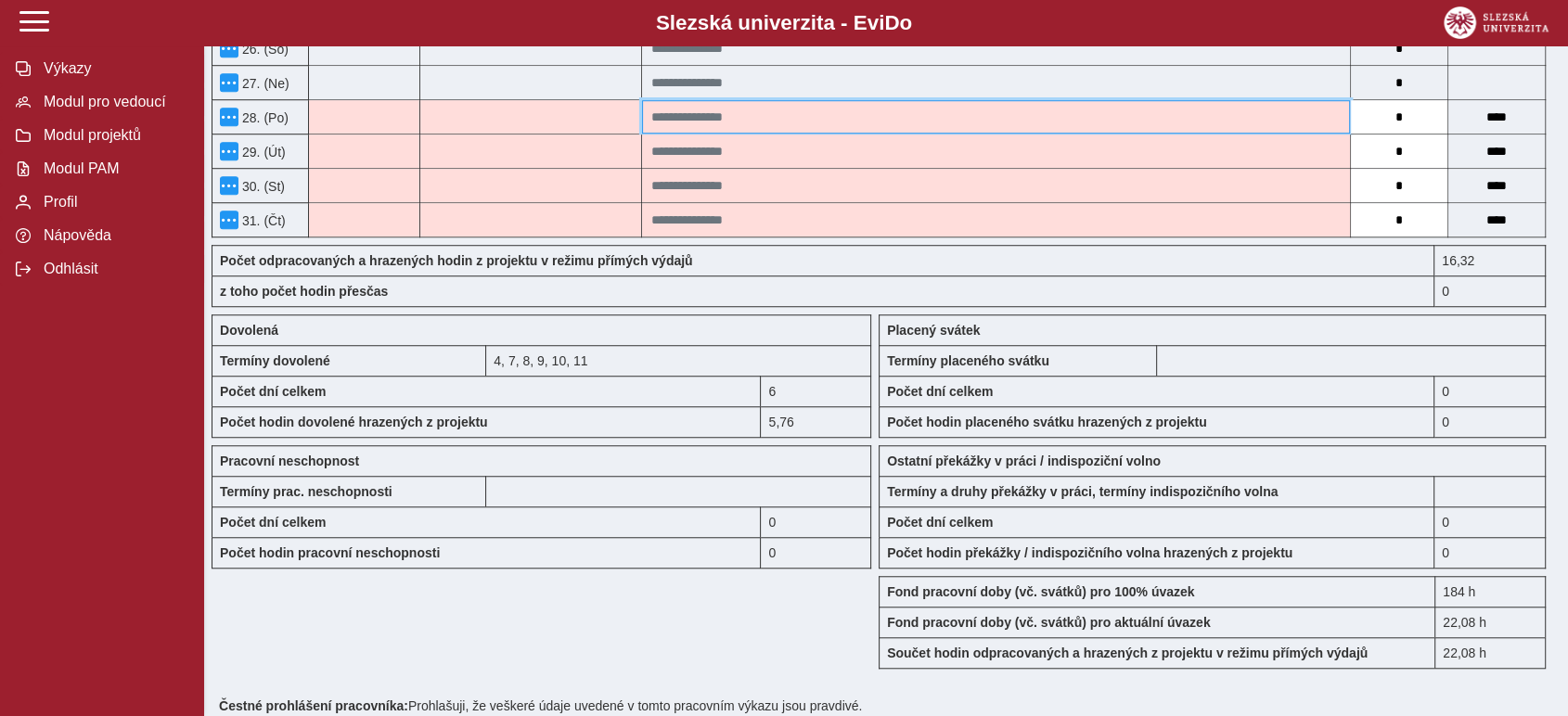 click at bounding box center (996, 117) 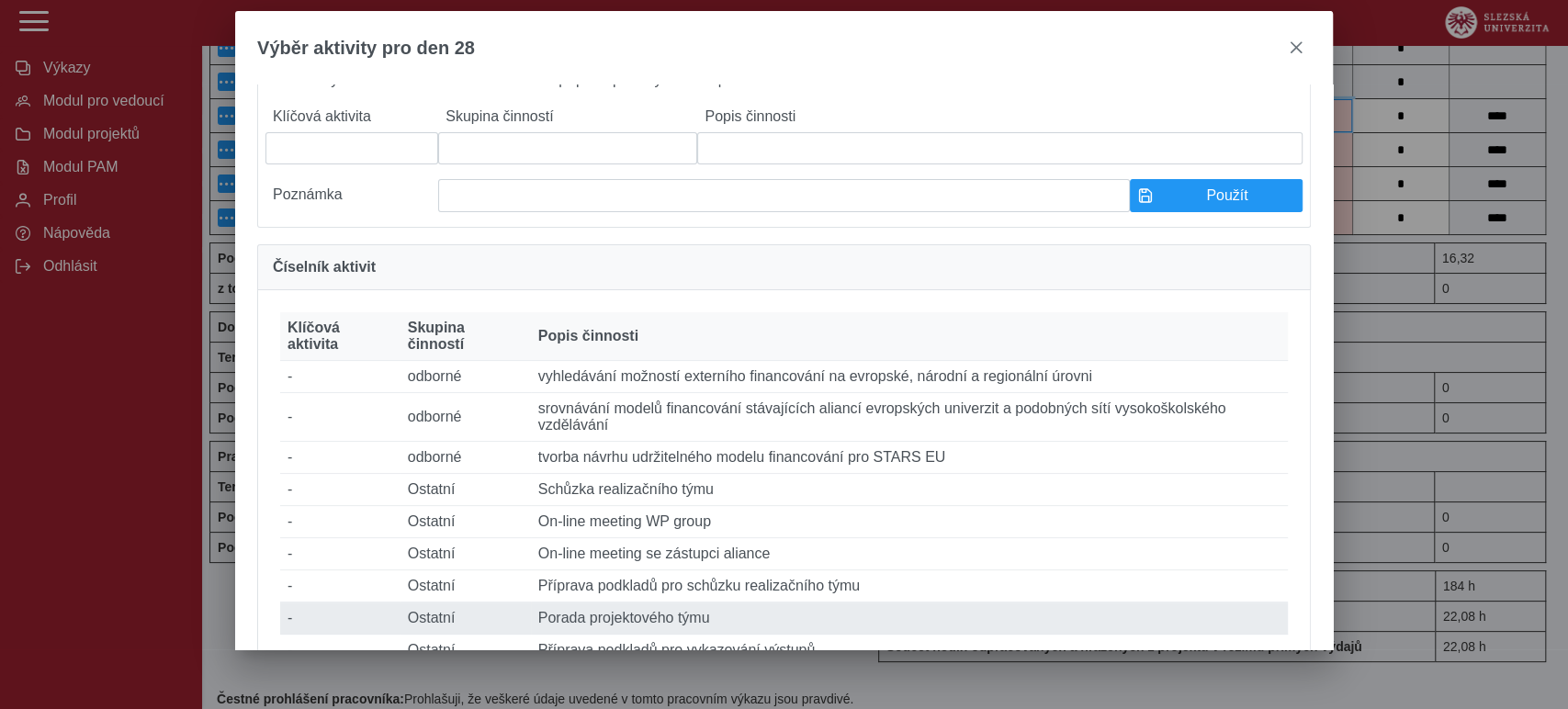 scroll, scrollTop: 408, scrollLeft: 0, axis: vertical 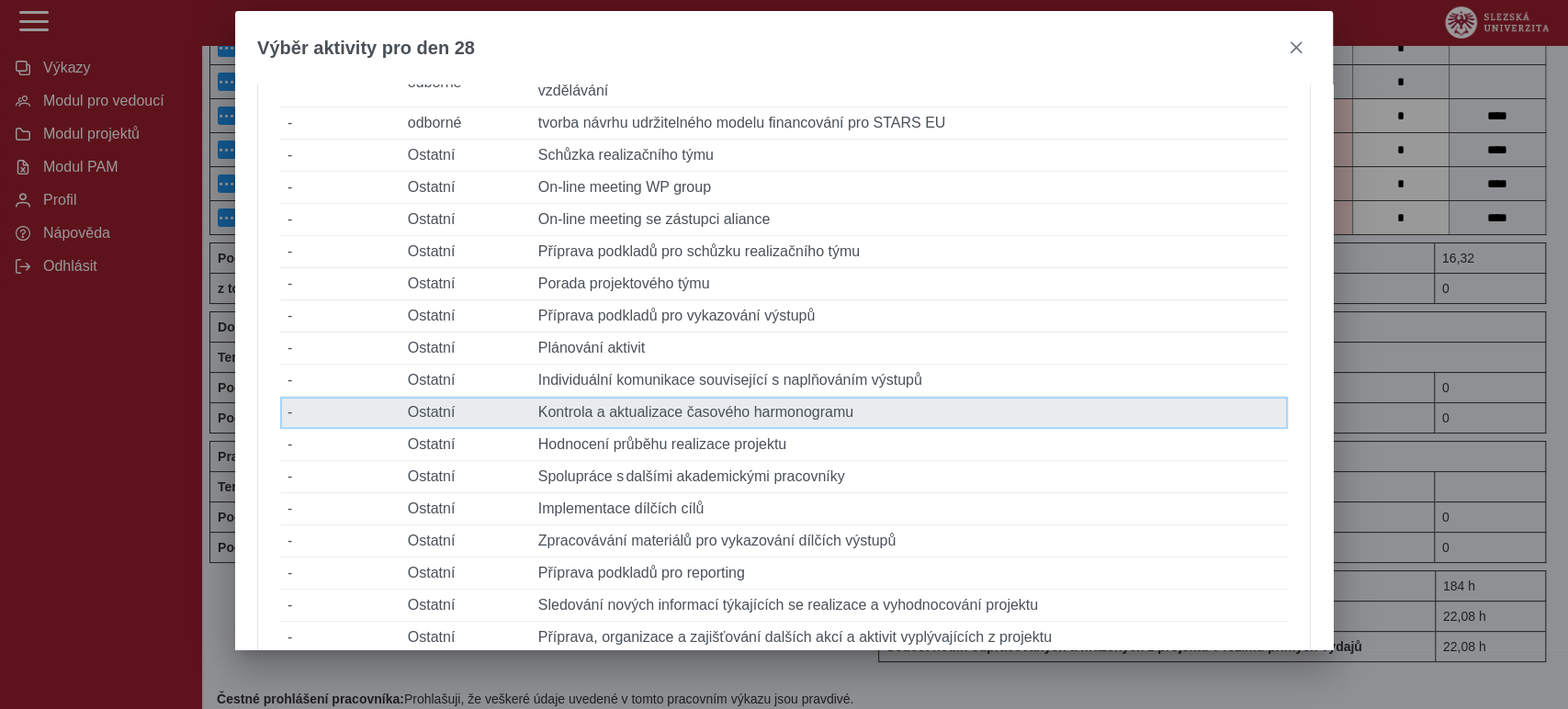 click on "Popis činnosti Kontrola a aktualizace časového harmonogramu" at bounding box center [909, 412] 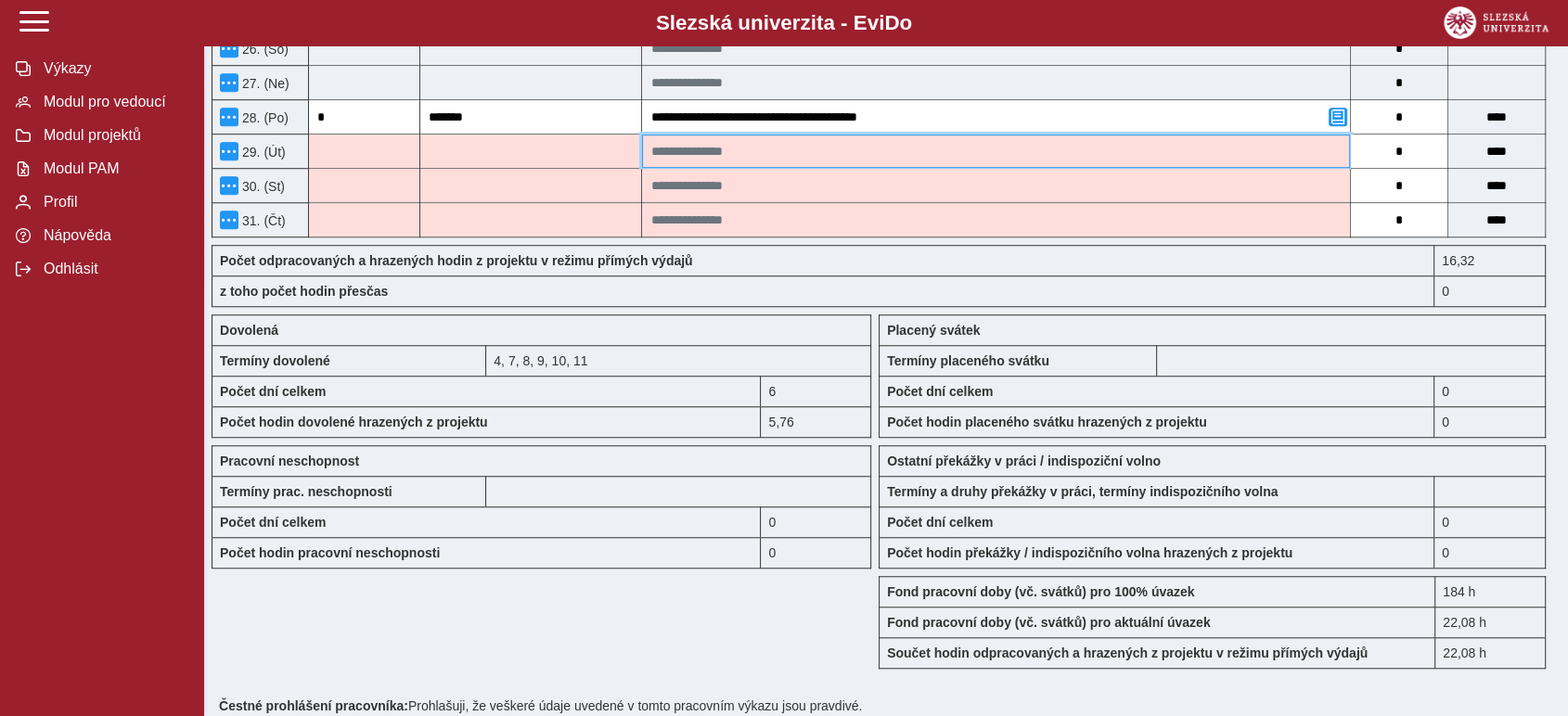 click at bounding box center (996, 151) 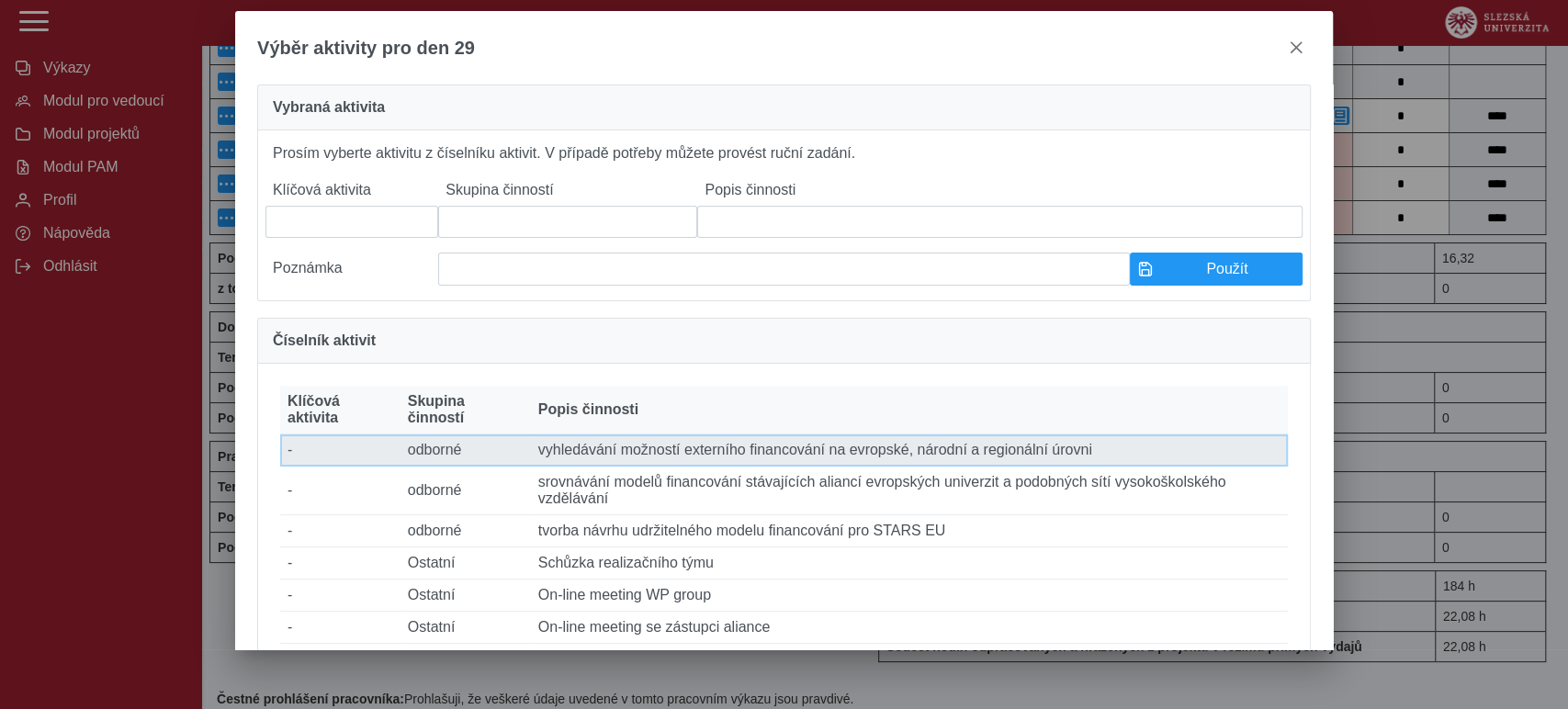 click on "Popis činnosti vyhledávání možností externího financování na evropské, národní a regionální úrovni" at bounding box center [909, 450] 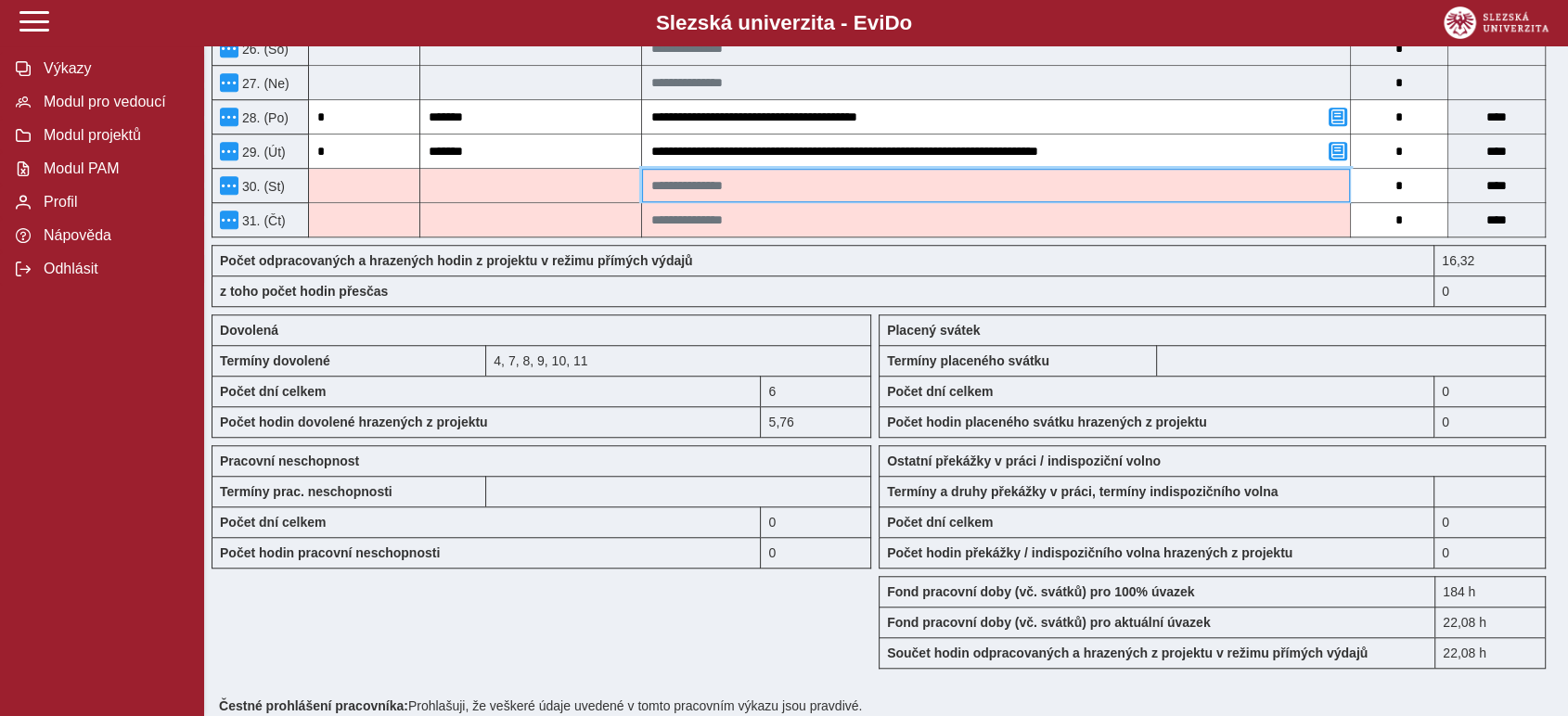 click at bounding box center [996, 185] 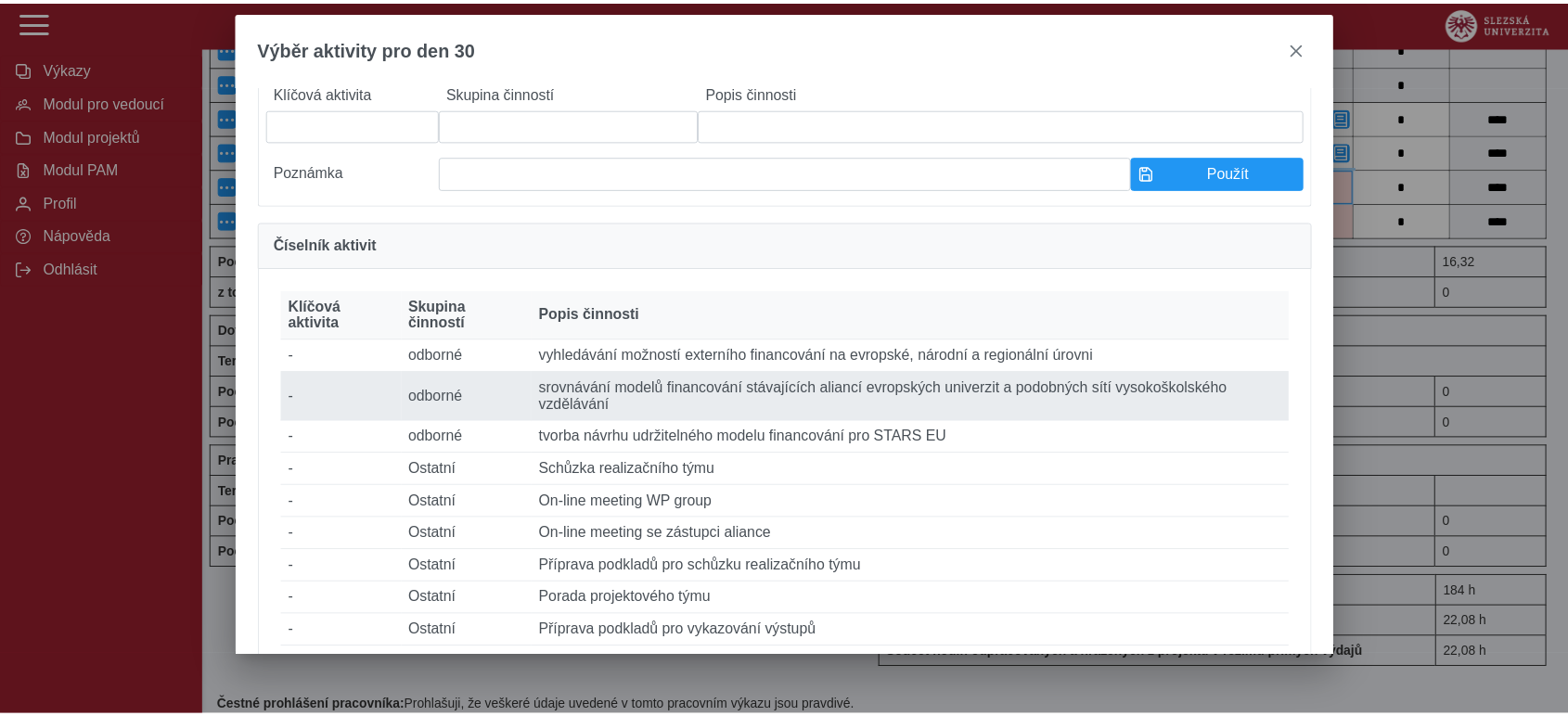 scroll, scrollTop: 206, scrollLeft: 0, axis: vertical 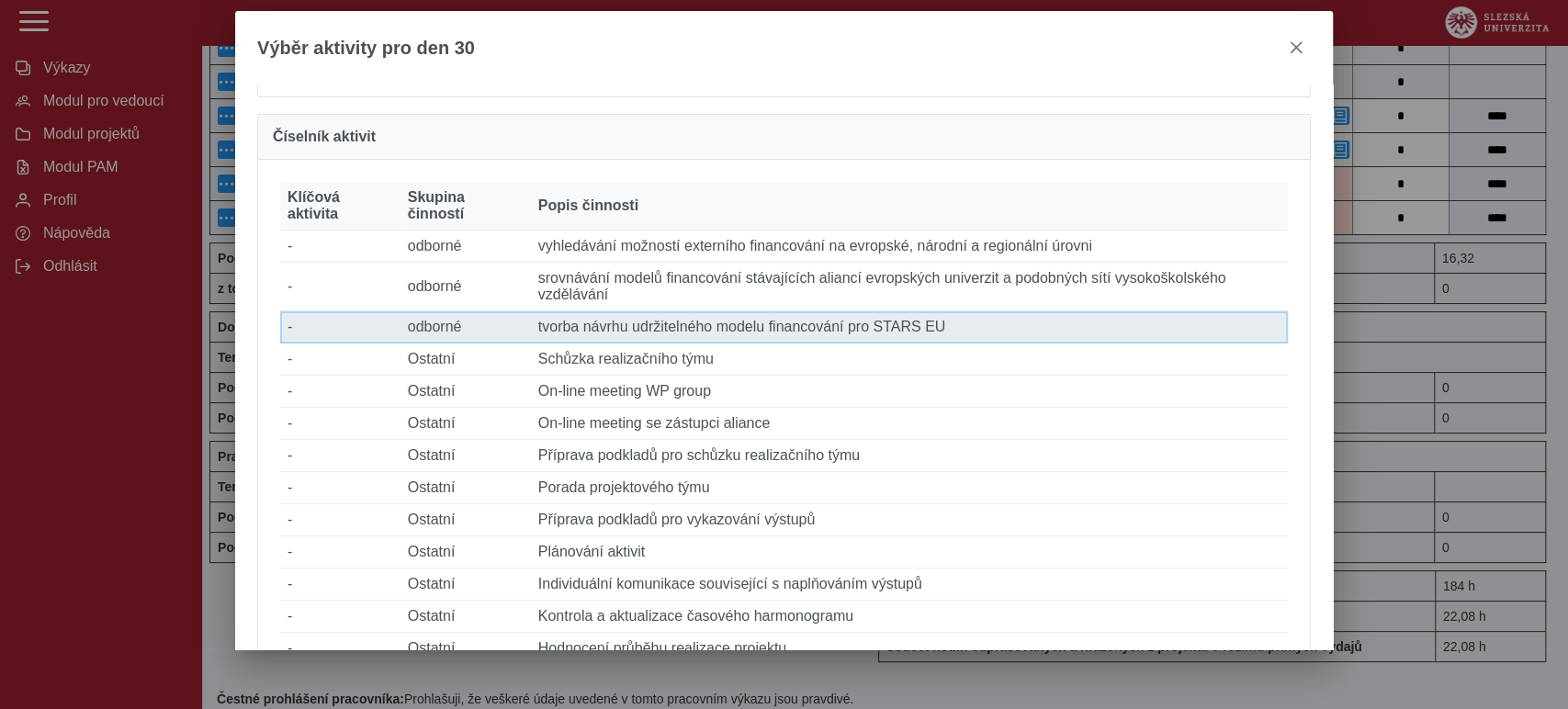 click on "Popis činnosti tvorba návrhu udržitelného modelu financování pro STARS EU" at bounding box center [909, 327] 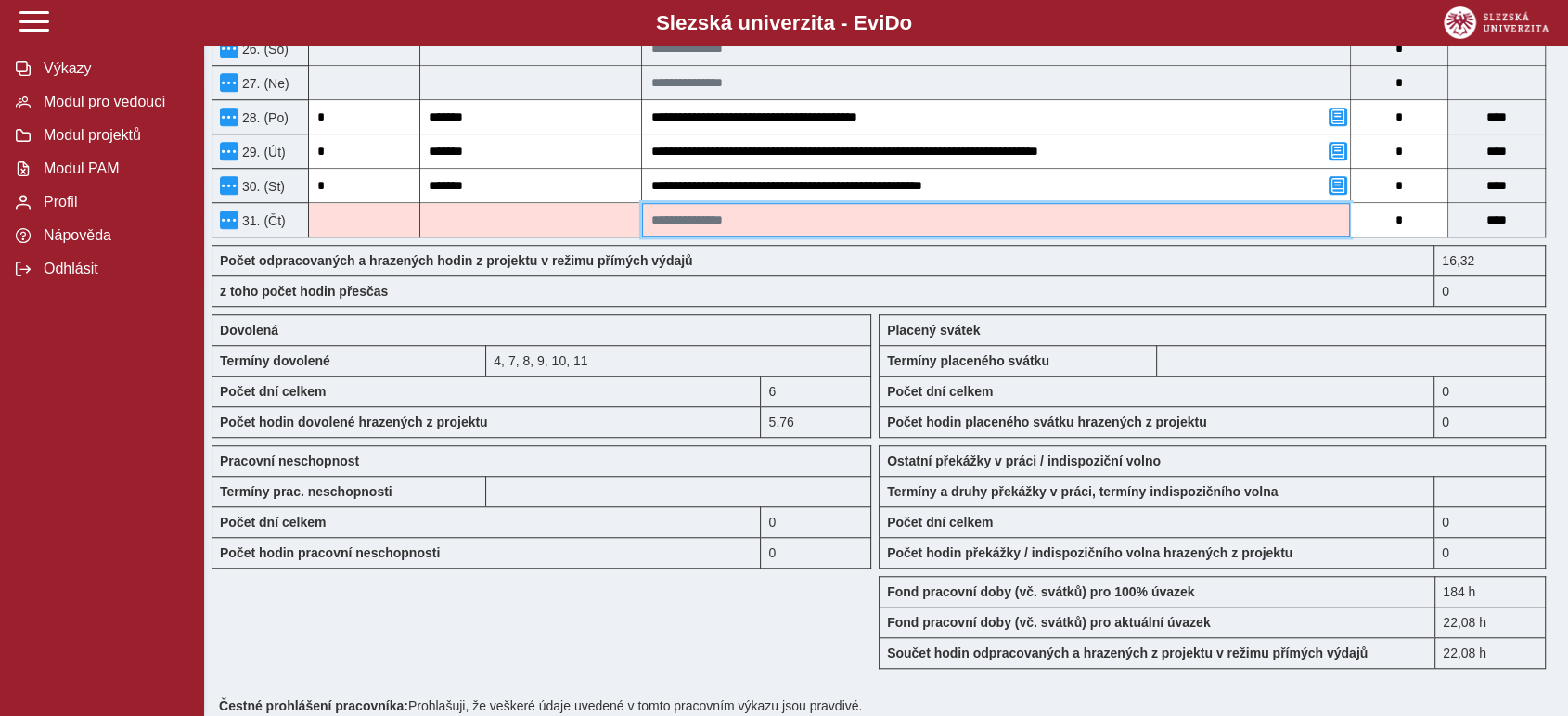 click at bounding box center [996, 220] 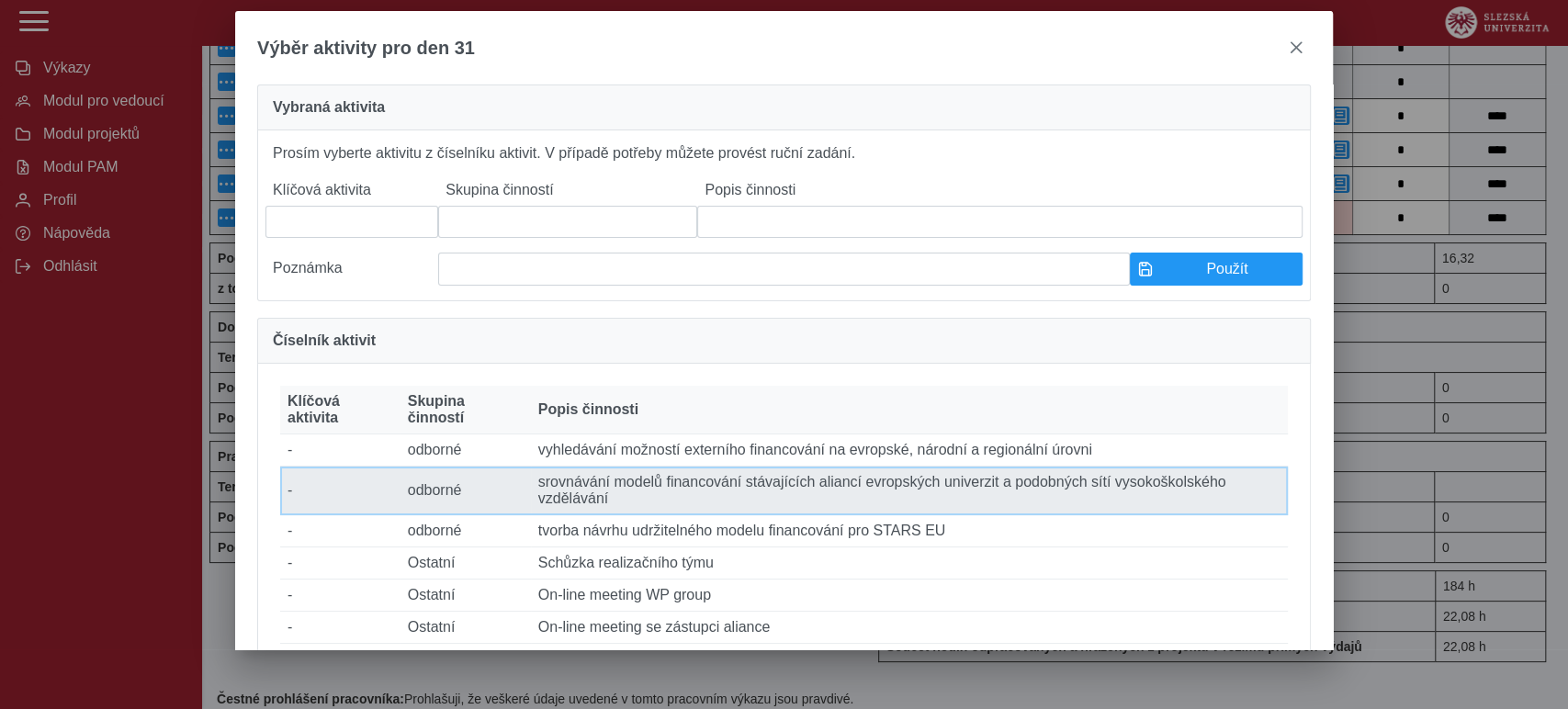 click on "Popis činnosti srovnávání modelů financování stávajících aliancí evropských univerzit a podobných sítí vysokoškolského vzdělávání" at bounding box center [909, 490] 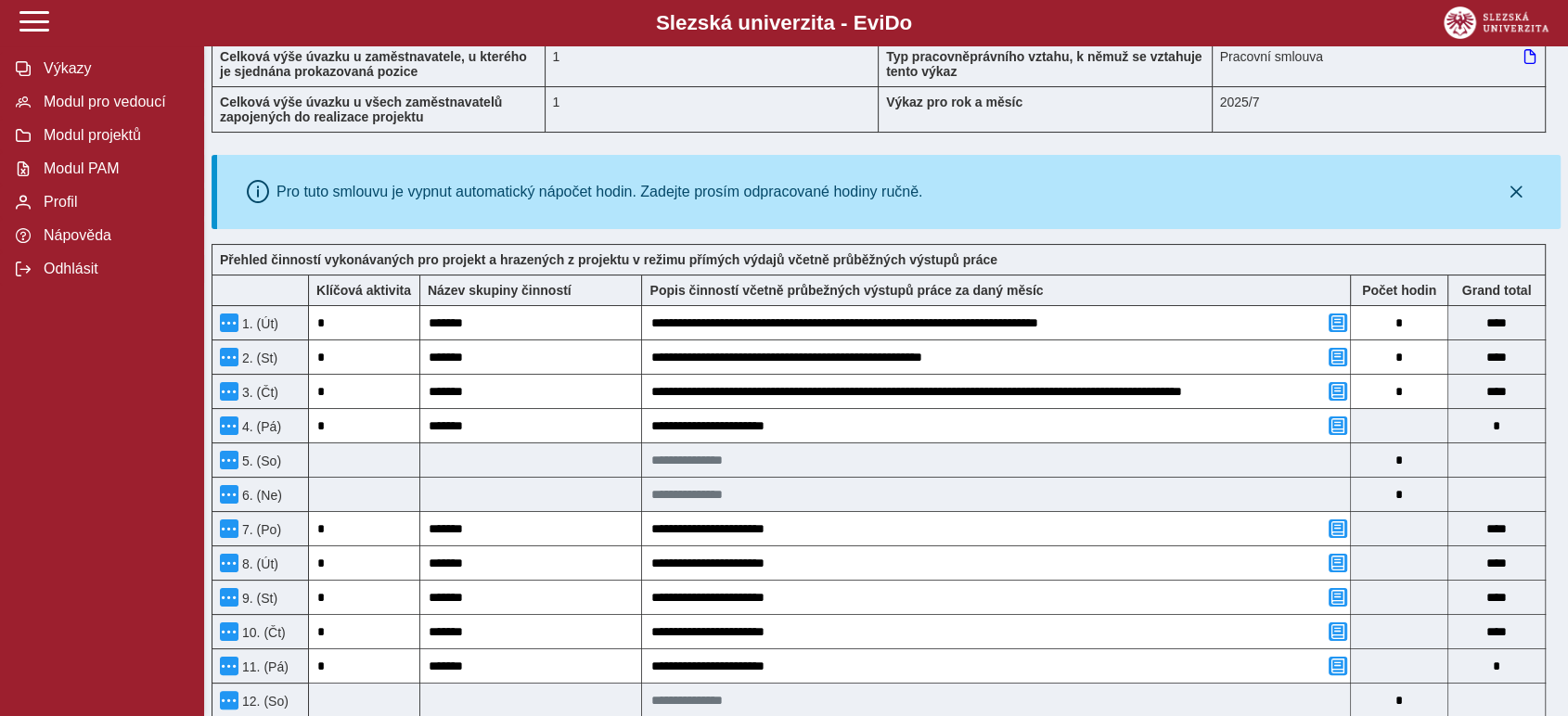 scroll, scrollTop: 0, scrollLeft: 0, axis: both 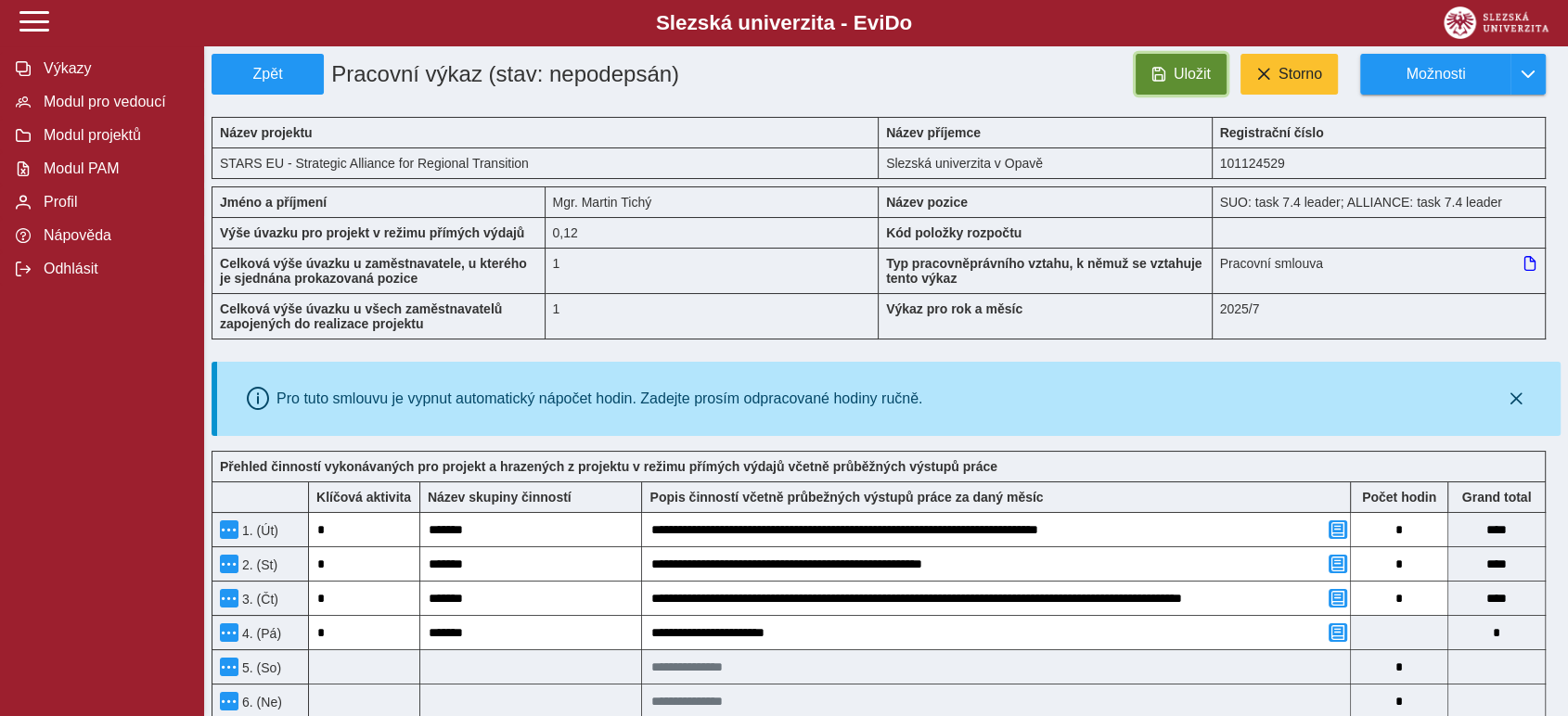 click on "Uložit" at bounding box center (1192, 74) 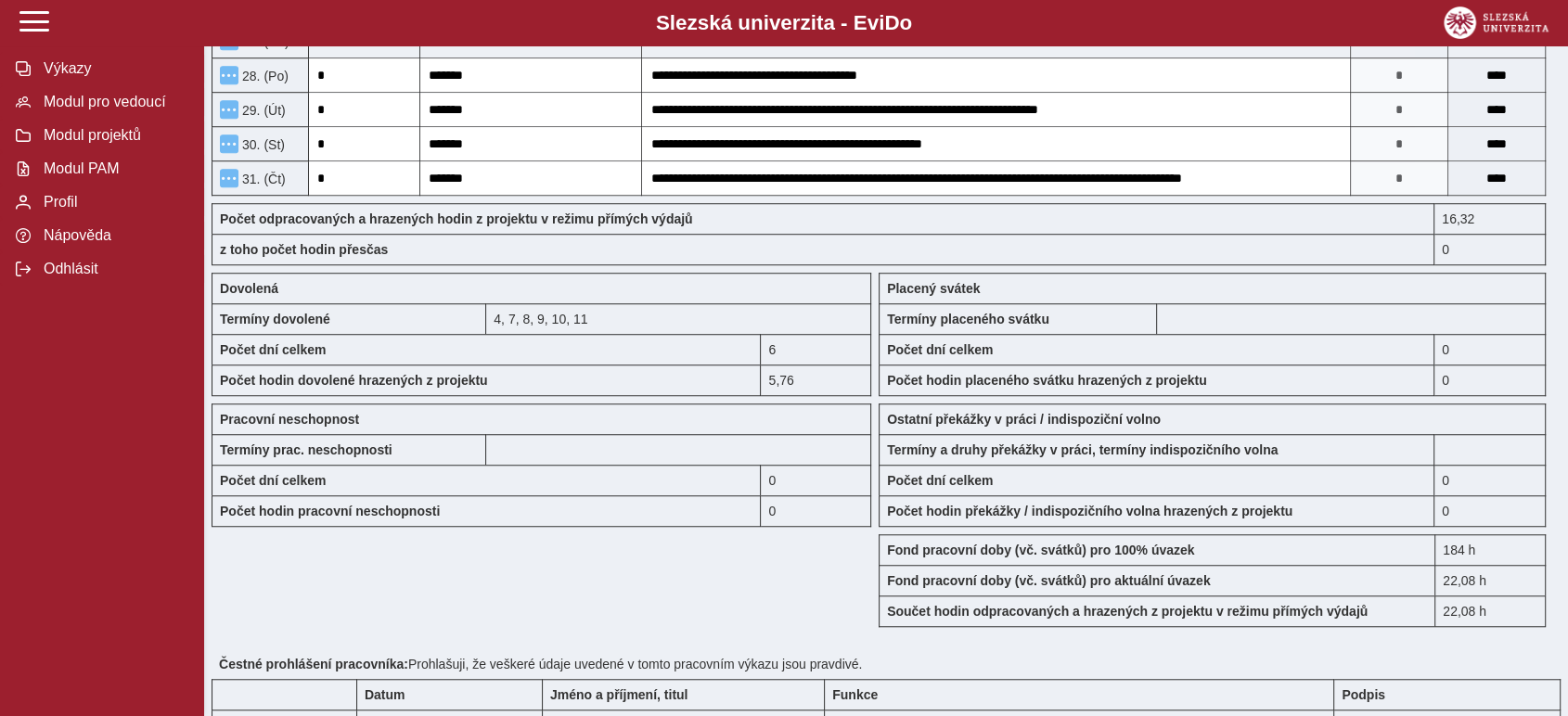 scroll, scrollTop: 1389, scrollLeft: 0, axis: vertical 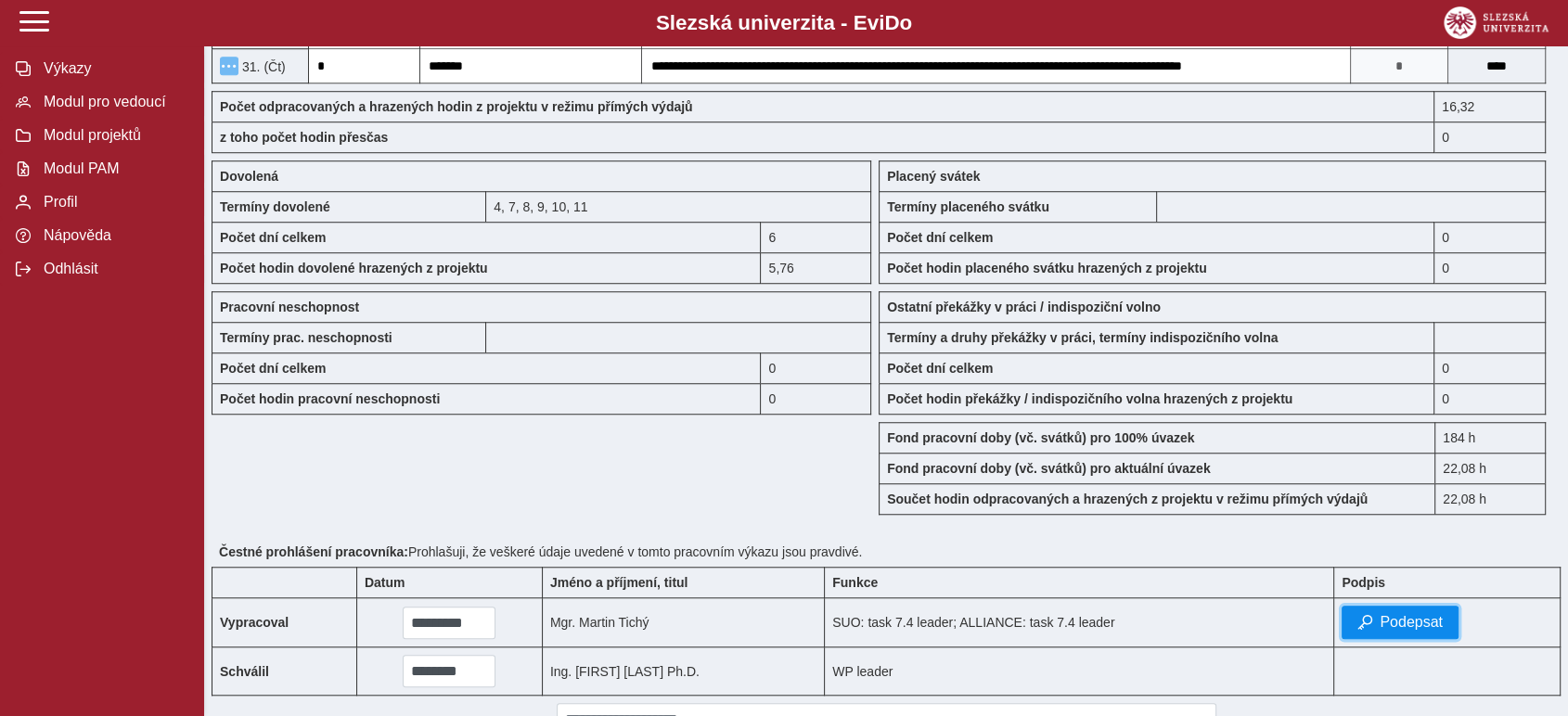 click on "Podepsat" at bounding box center (1411, 622) 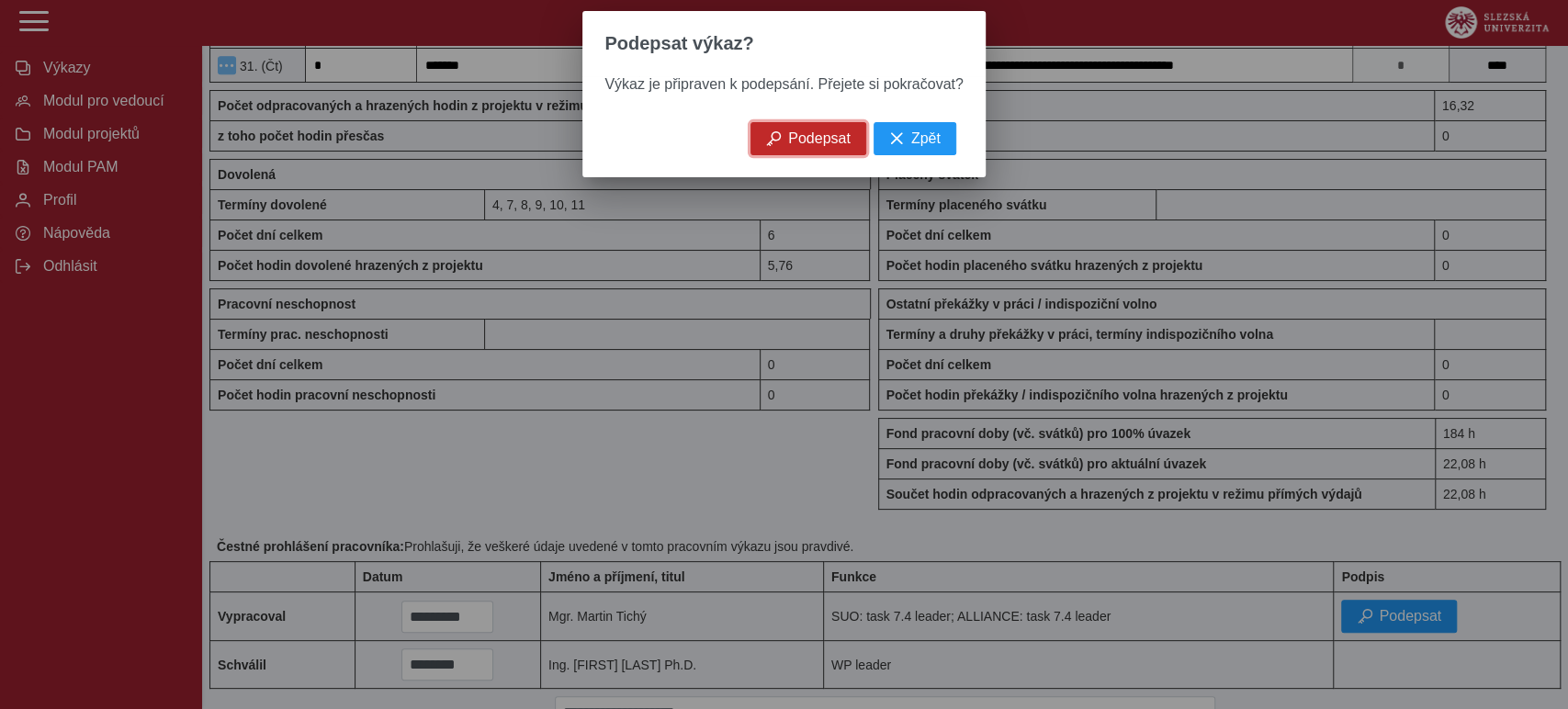 click on "Podepsat" at bounding box center [819, 139] 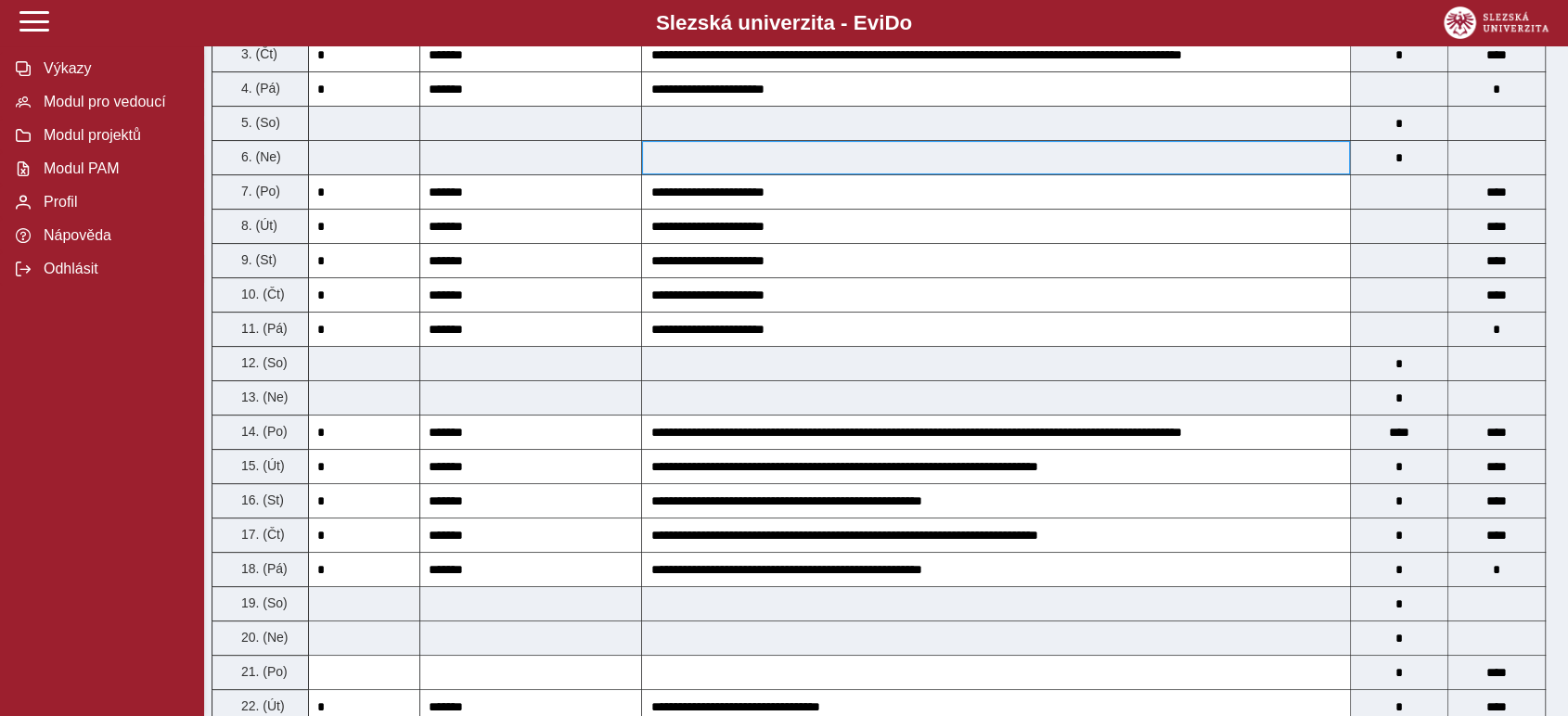 scroll, scrollTop: 0, scrollLeft: 0, axis: both 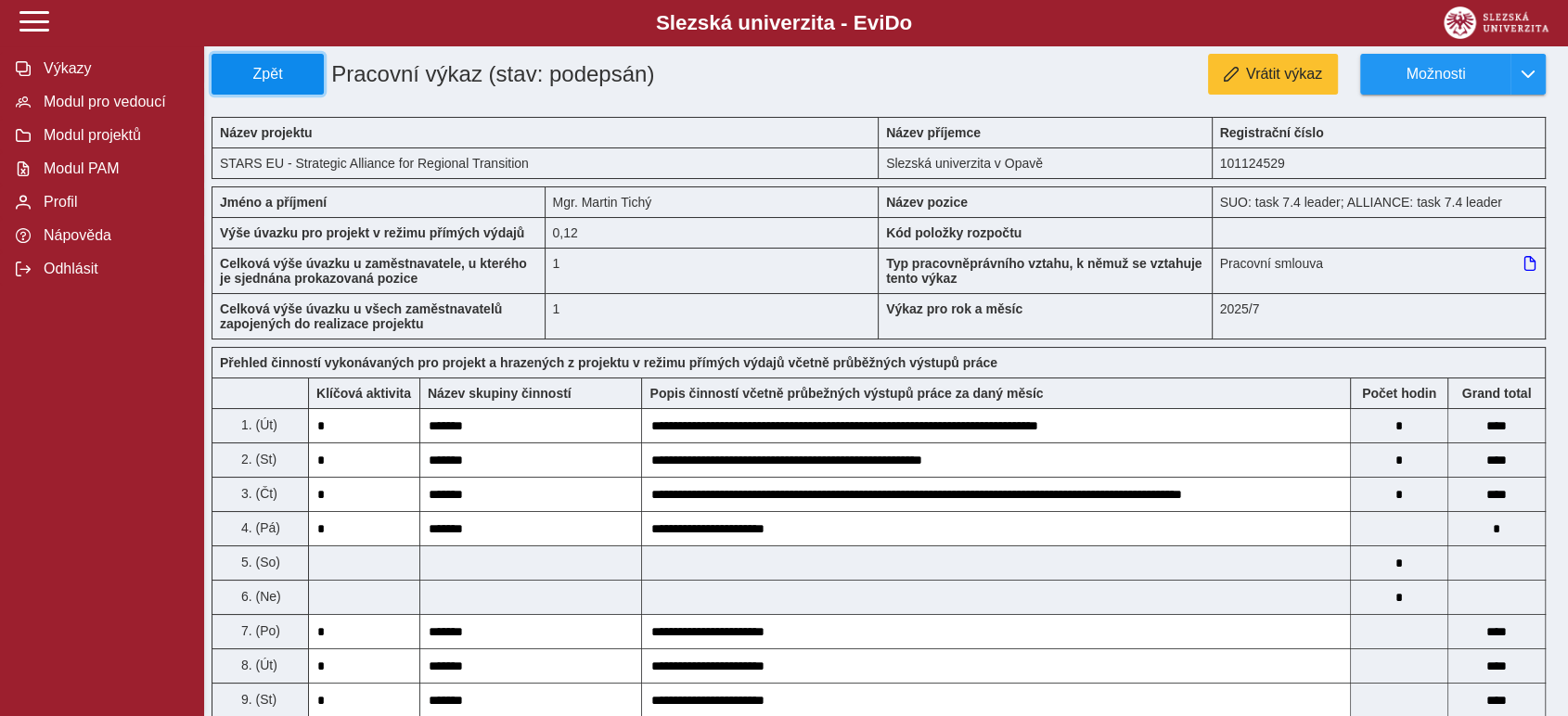 click on "Zpět" at bounding box center [267, 74] 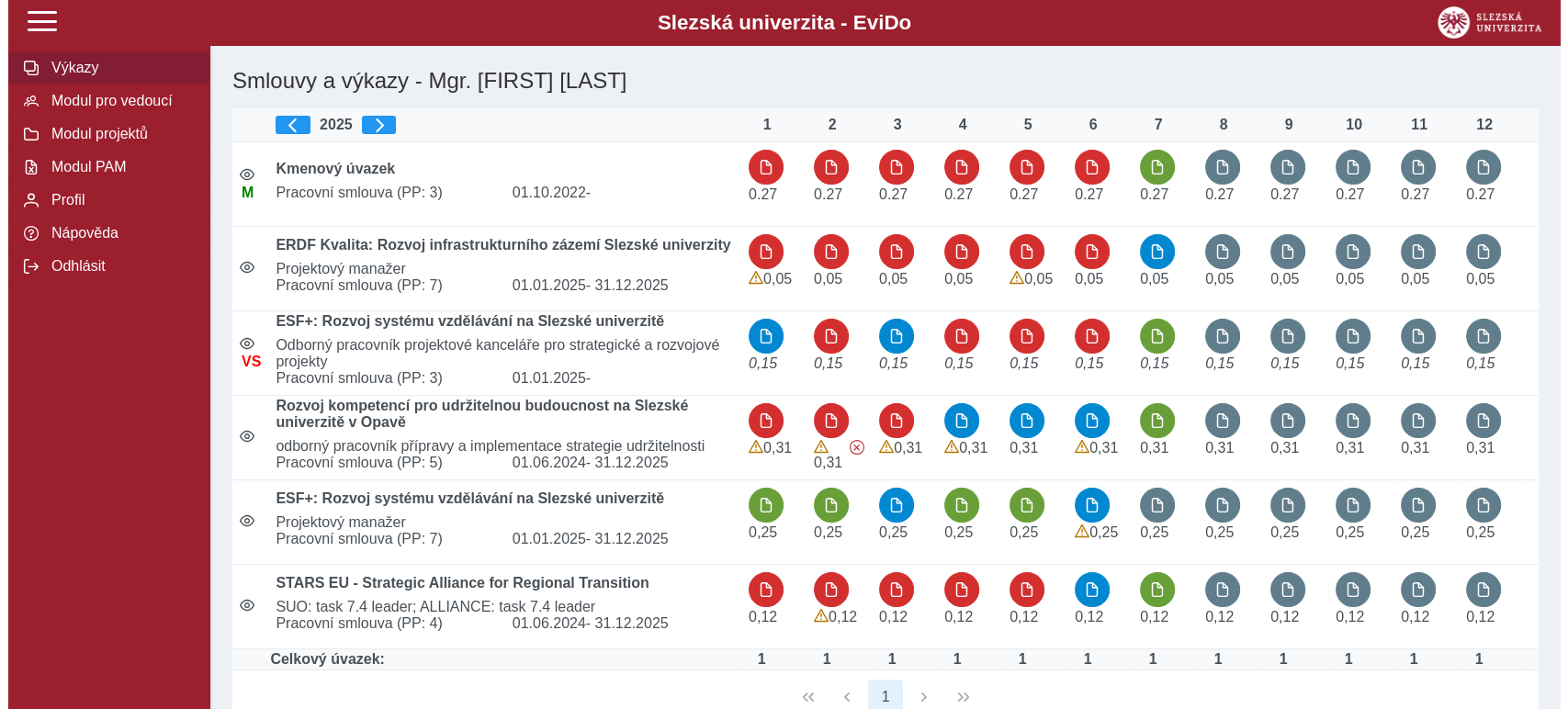 scroll, scrollTop: 102, scrollLeft: 0, axis: vertical 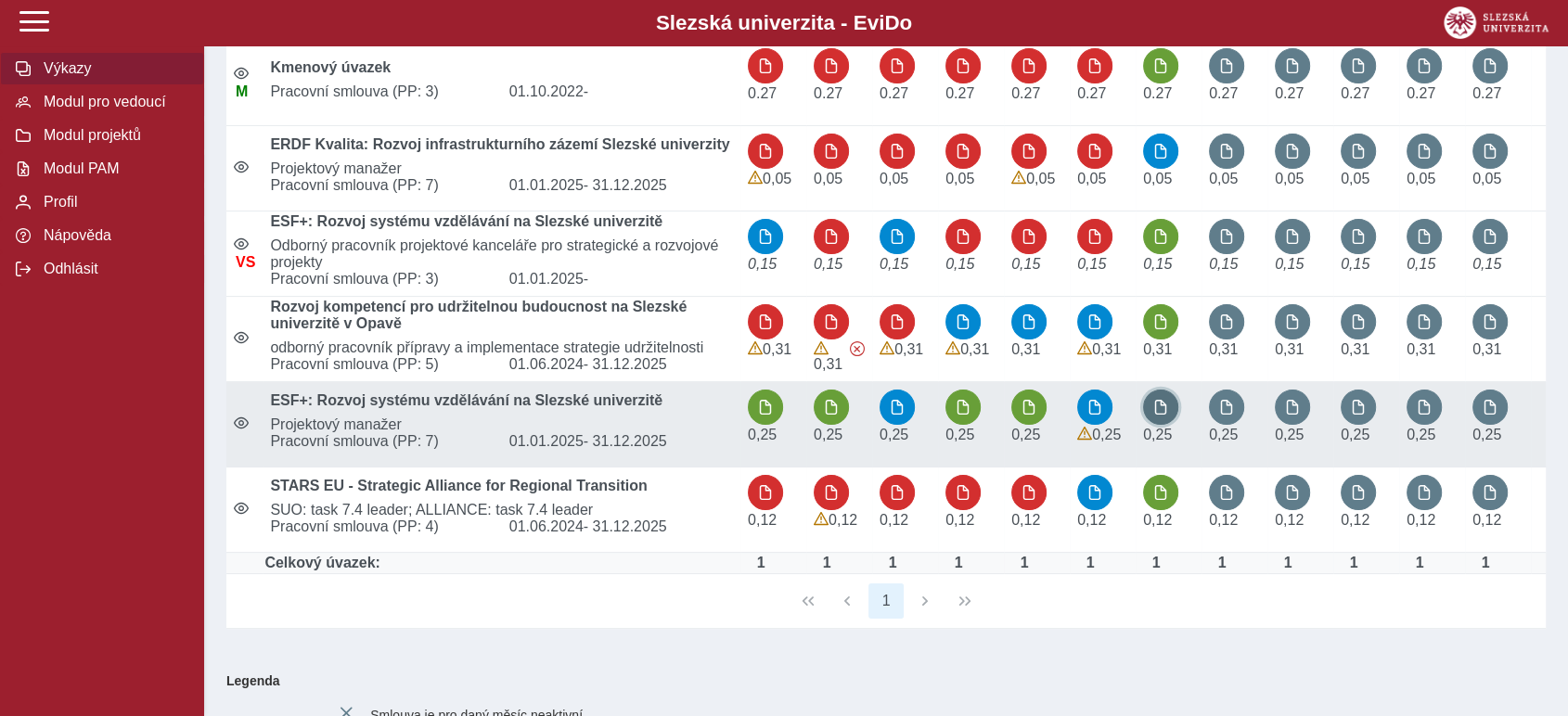 click at bounding box center (1161, 407) 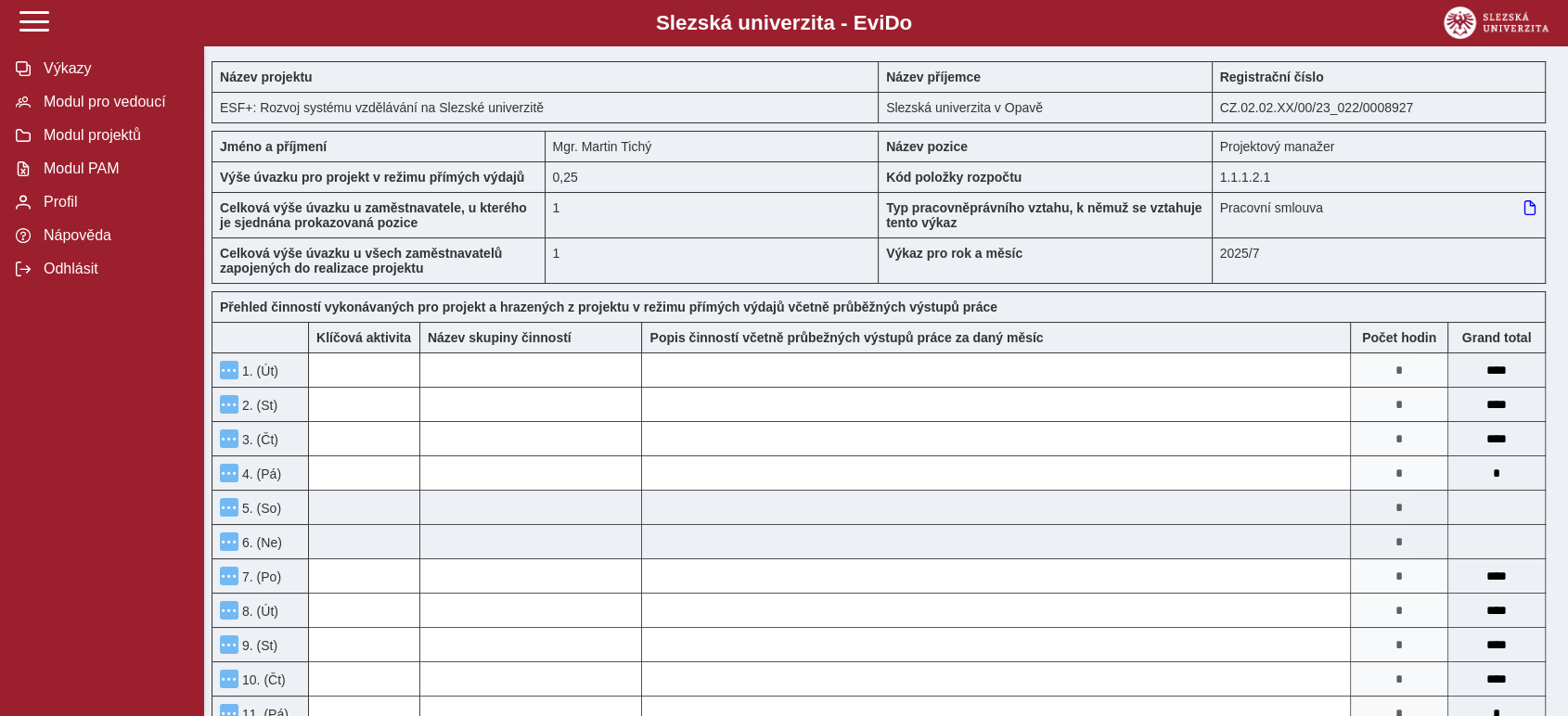 scroll, scrollTop: 0, scrollLeft: 0, axis: both 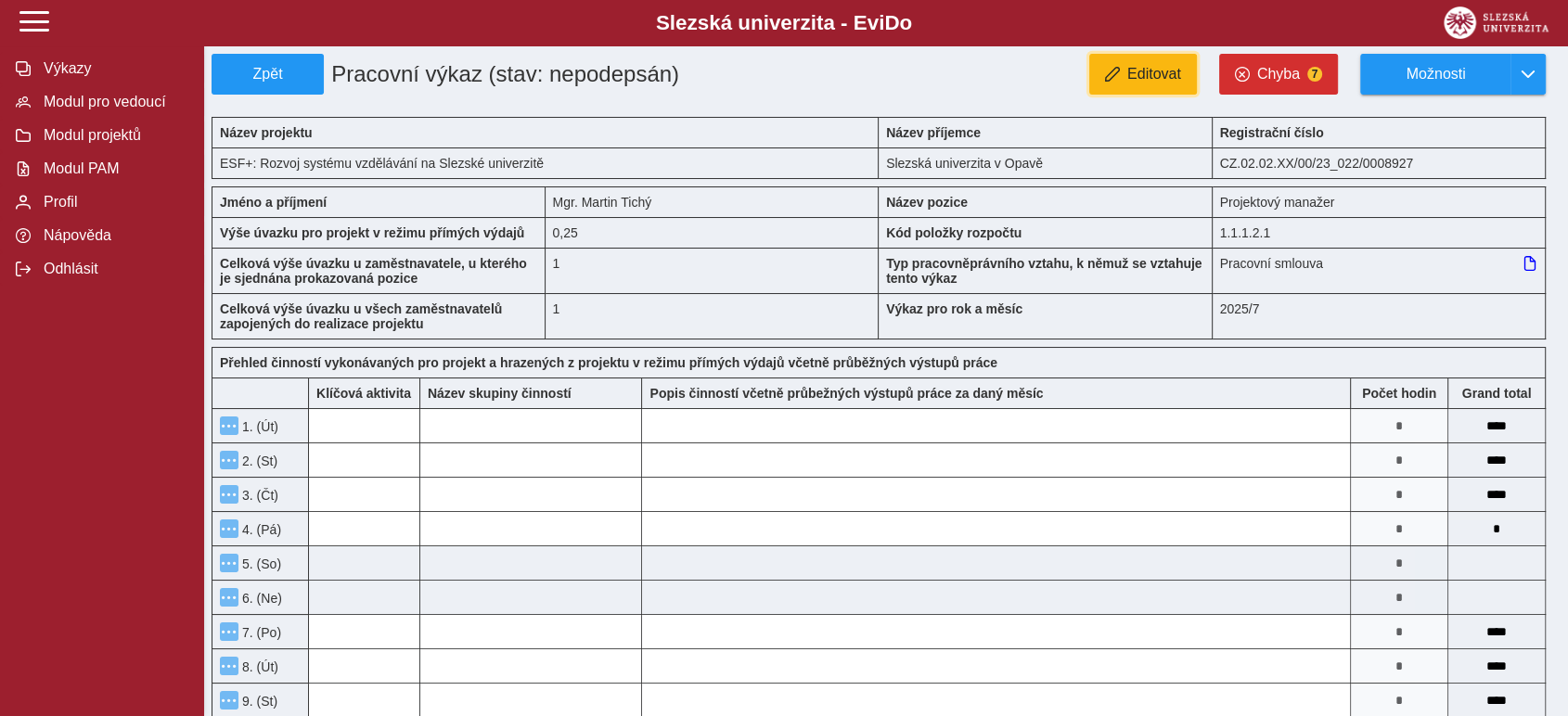 click on "Editovat" at bounding box center [1143, 74] 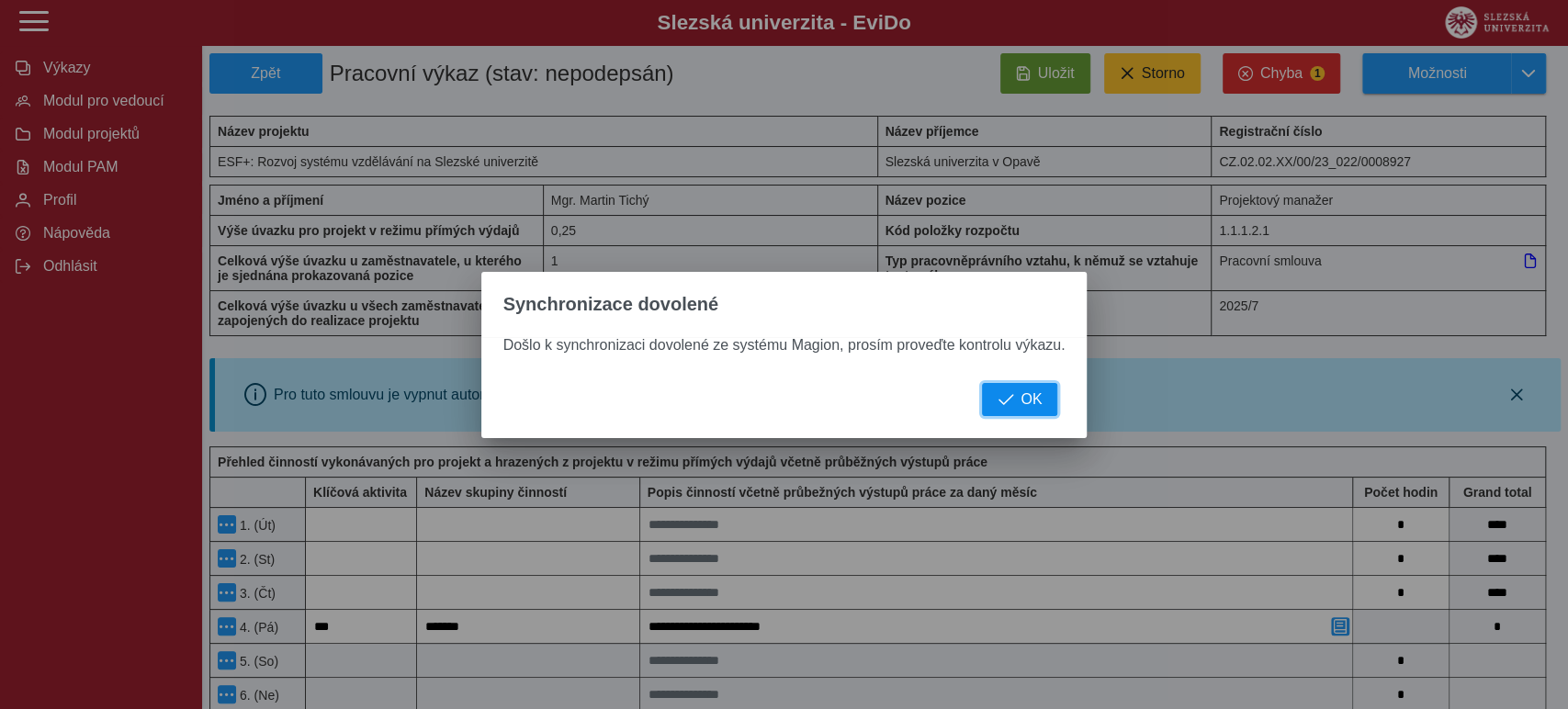 click on "OK" at bounding box center [1031, 400] 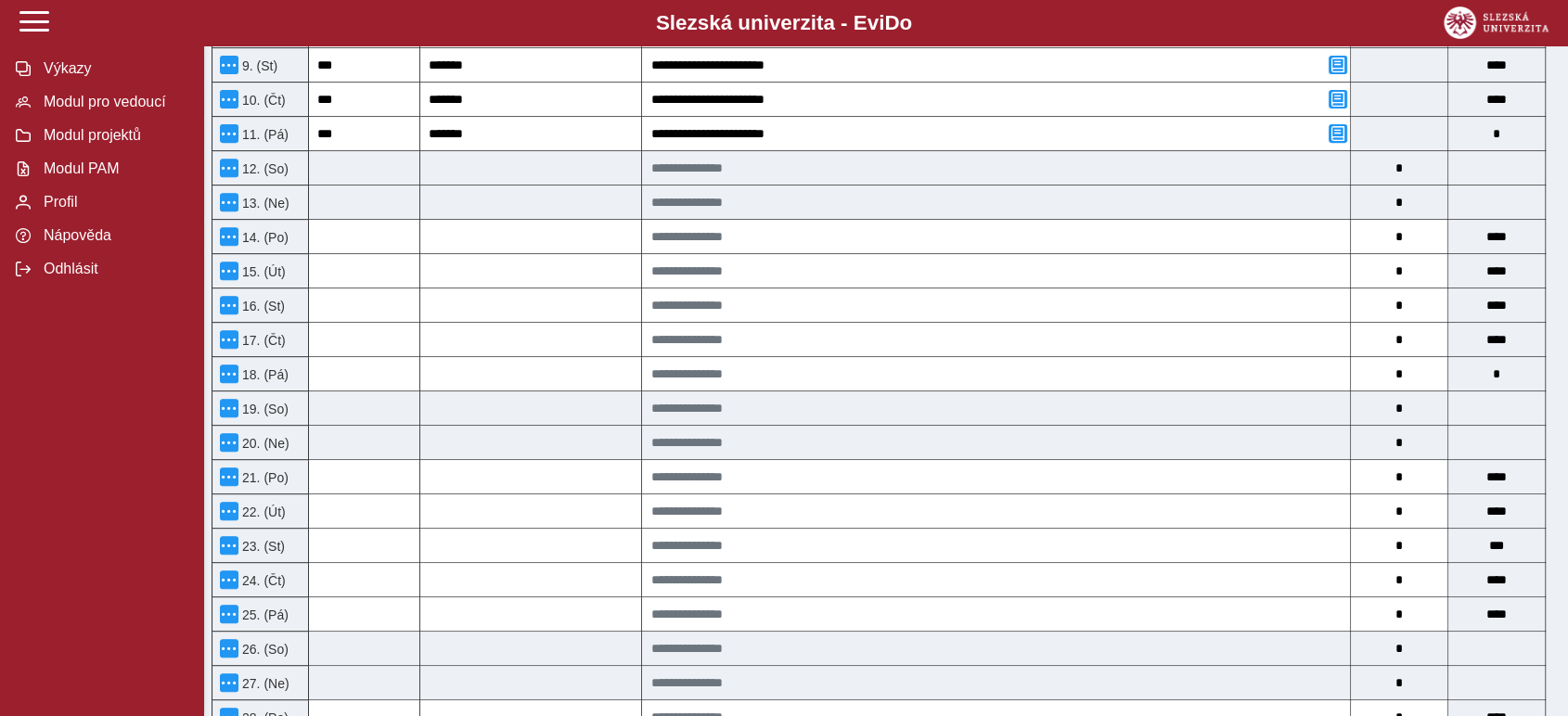 scroll, scrollTop: 721, scrollLeft: 0, axis: vertical 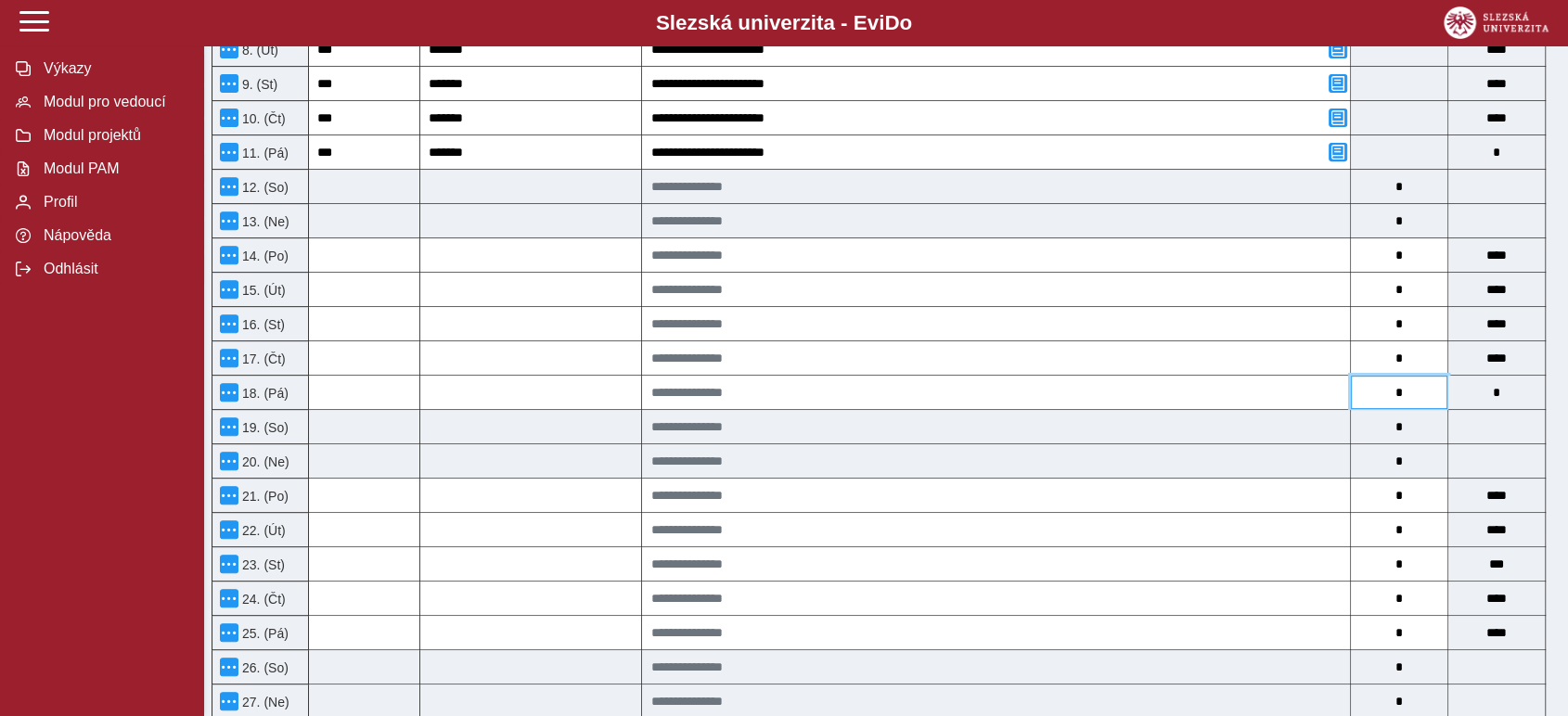 click on "*" at bounding box center [1399, 392] 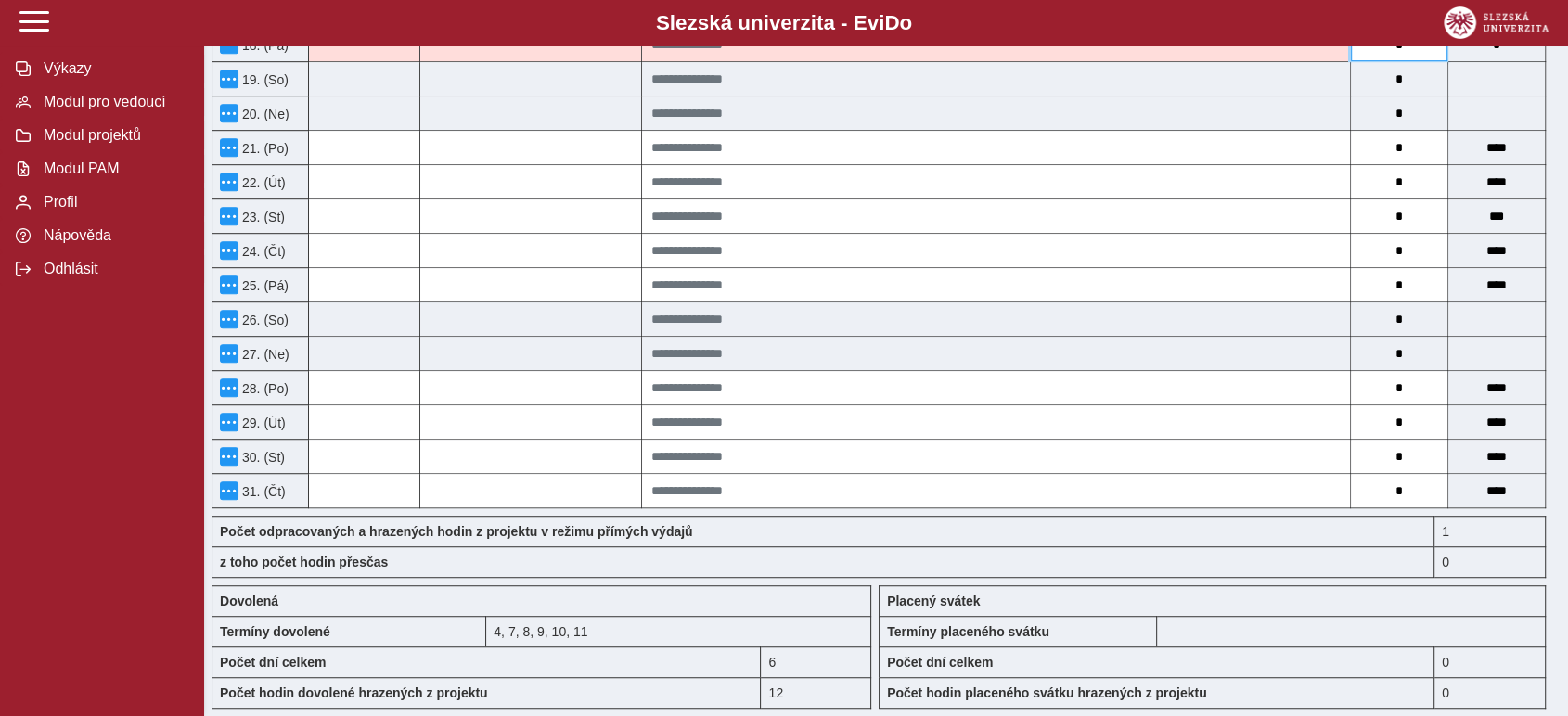 scroll, scrollTop: 1081, scrollLeft: 0, axis: vertical 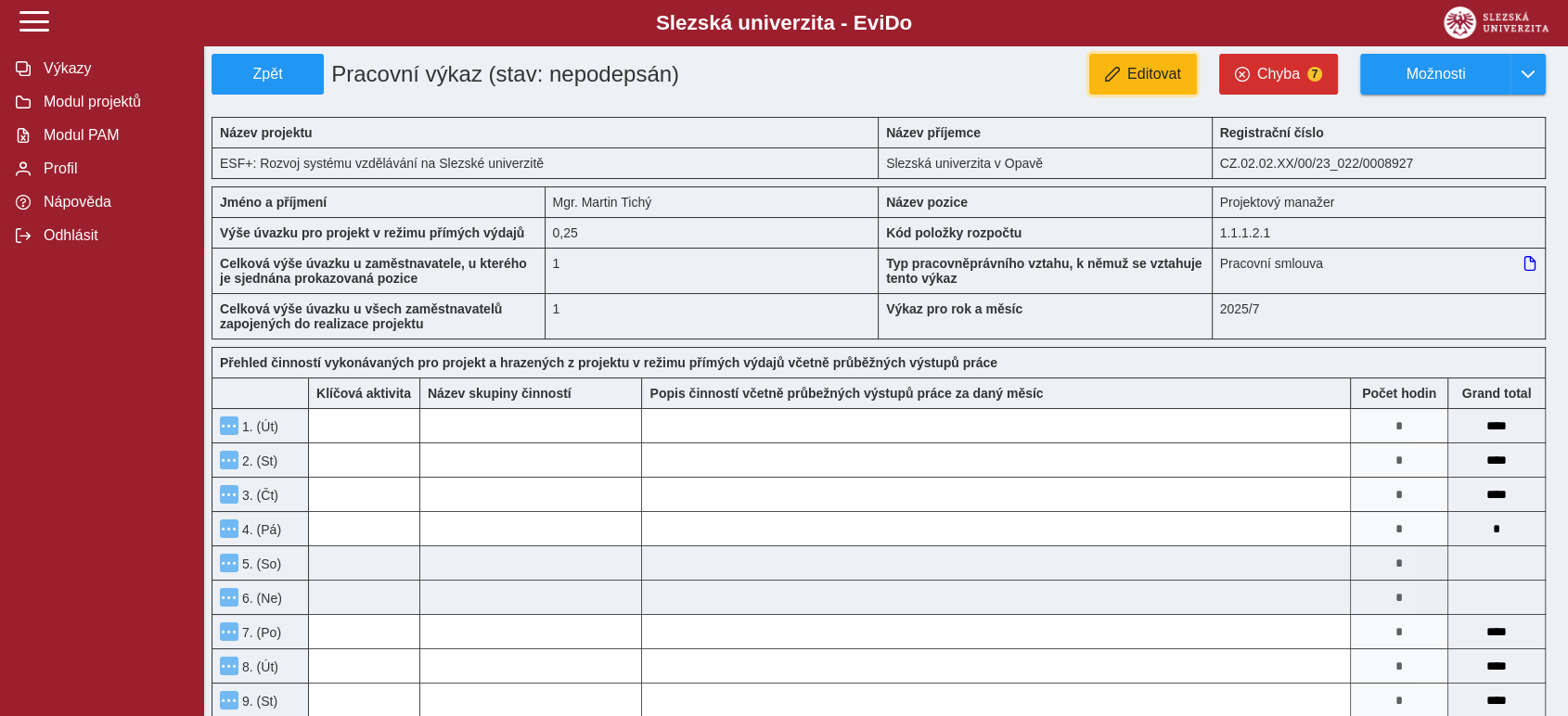 click on "Editovat" at bounding box center [1143, 74] 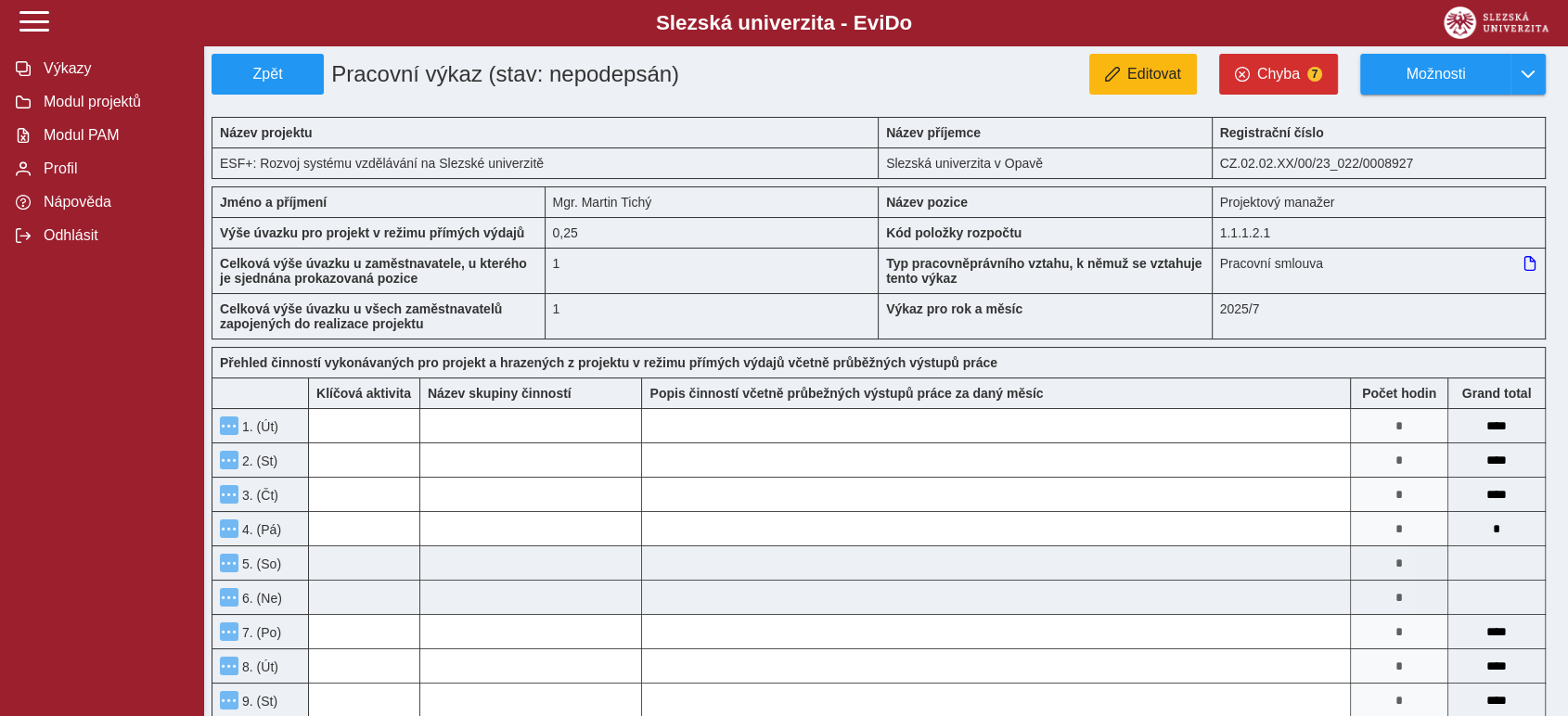 type on "***" 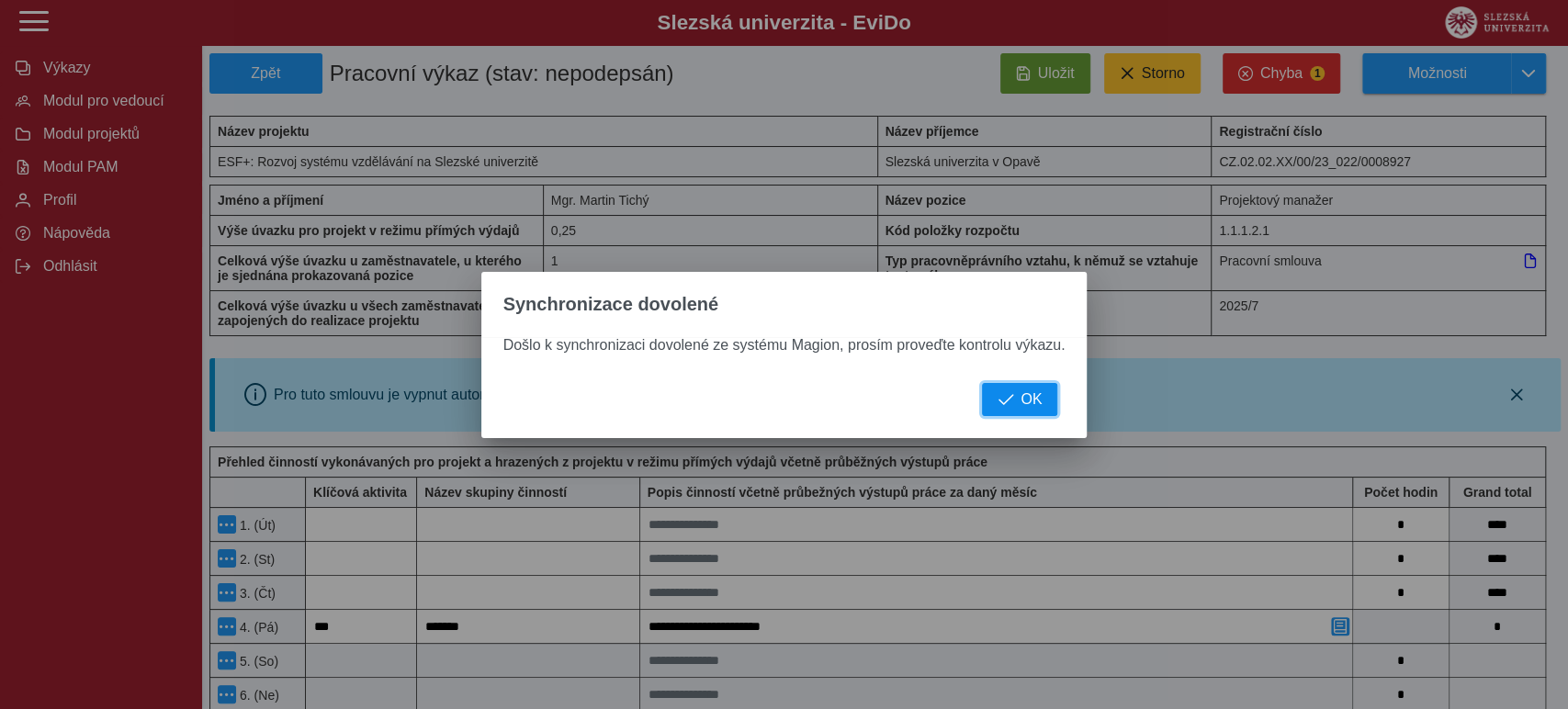 click on "OK" at bounding box center [1031, 400] 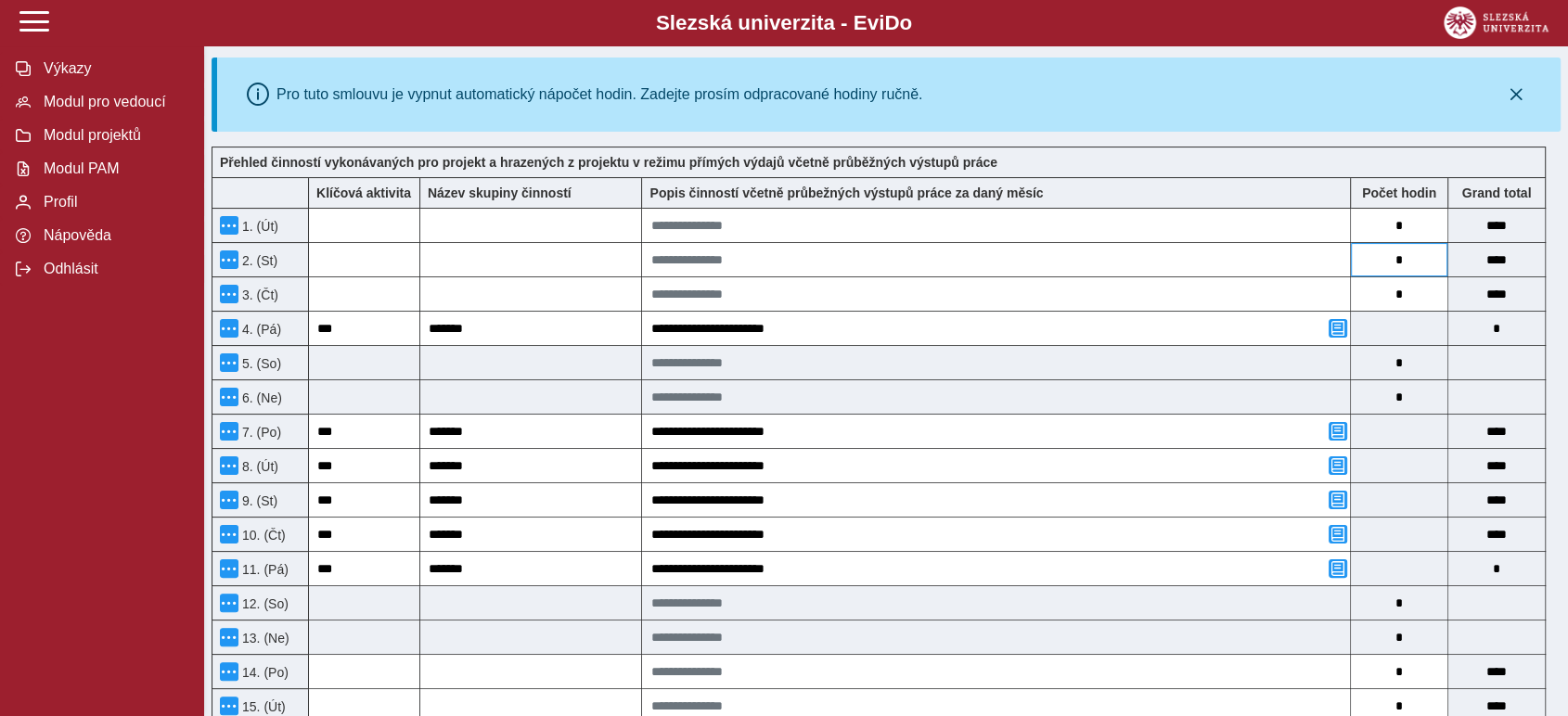 scroll, scrollTop: 206, scrollLeft: 0, axis: vertical 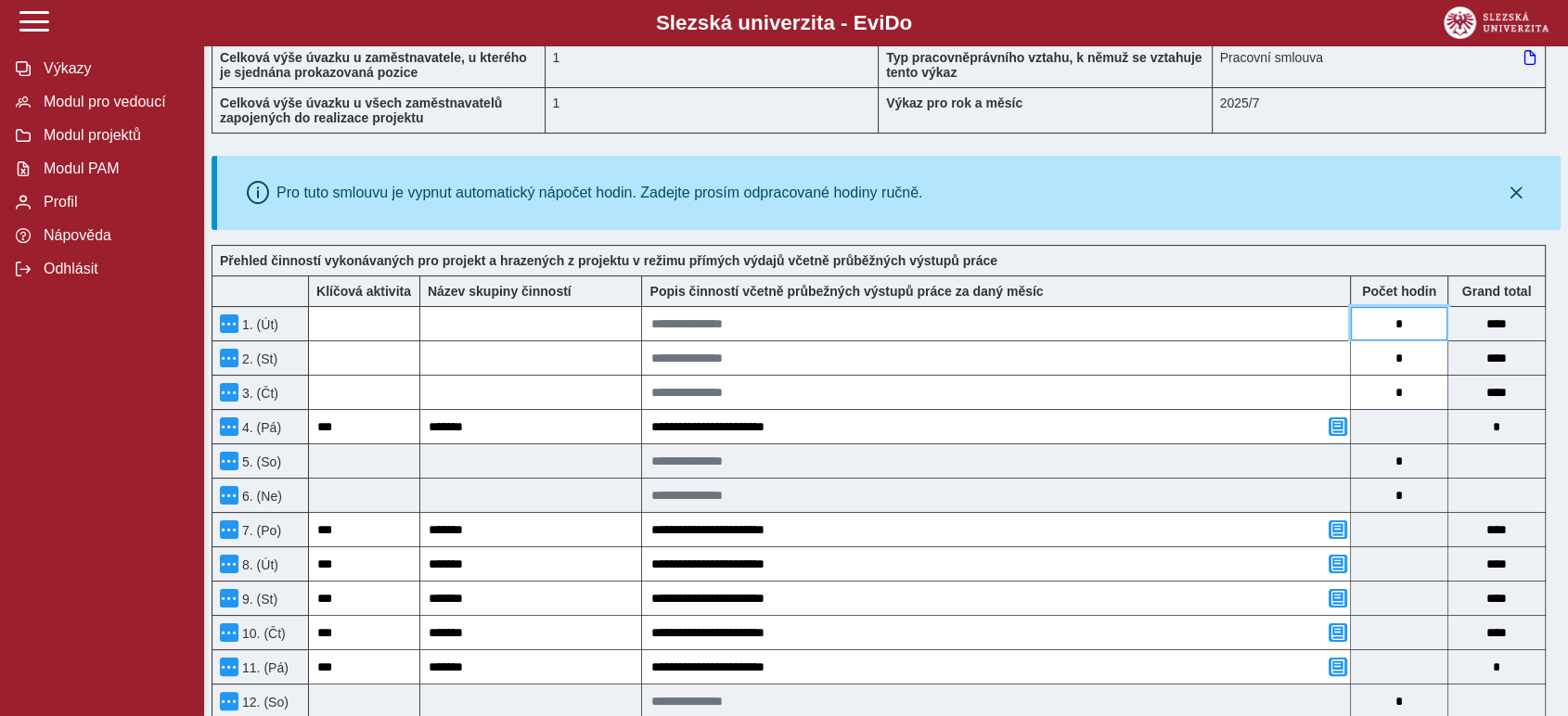 click on "*" at bounding box center (1399, 324) 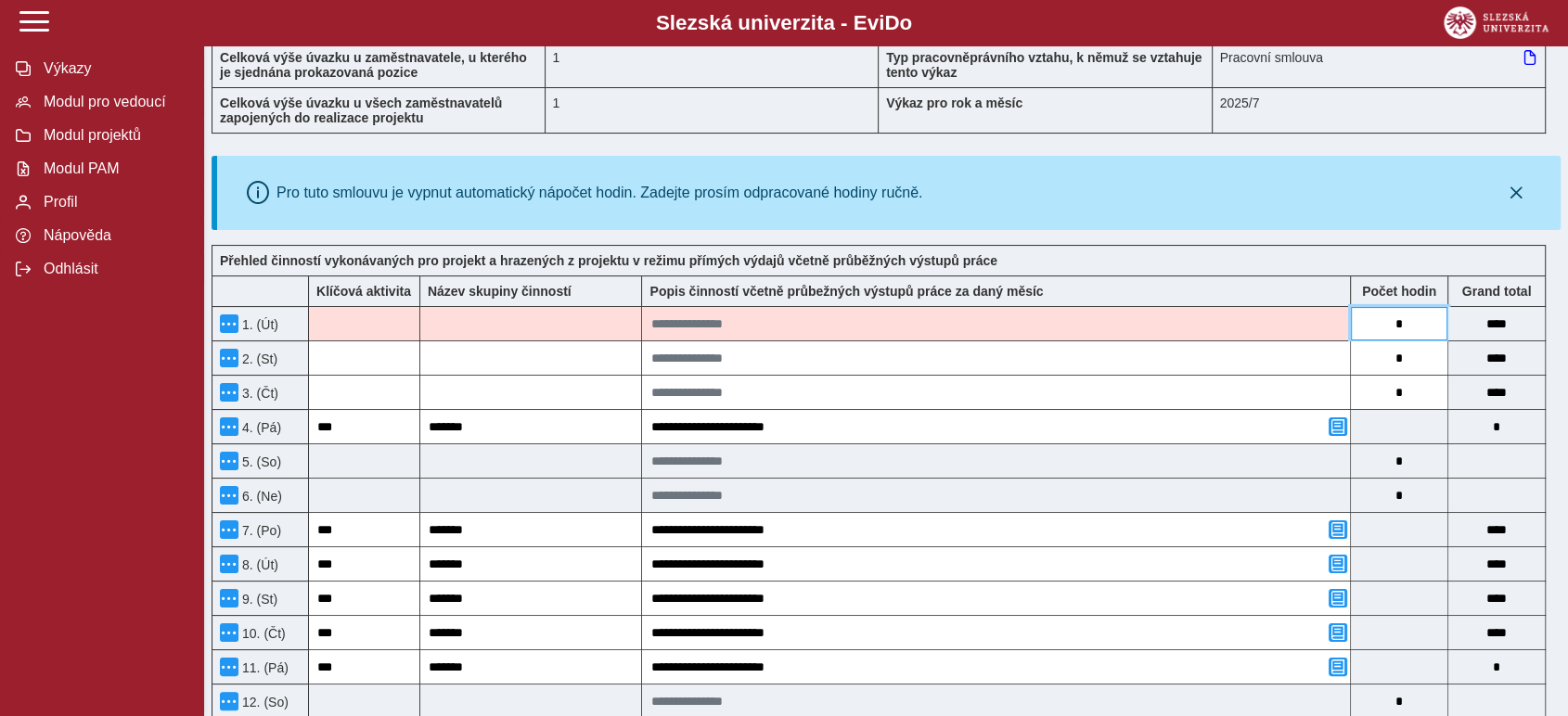 type on "*" 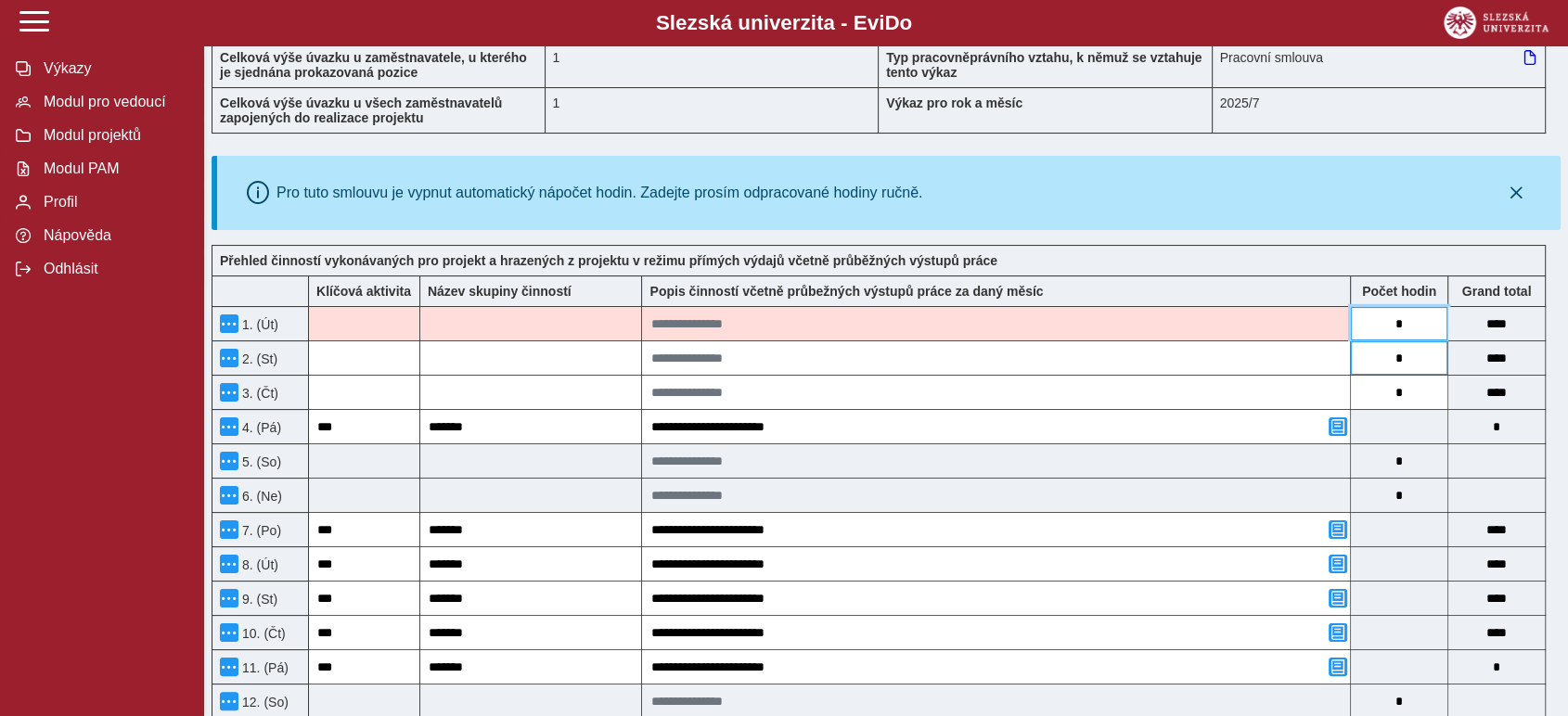 type on "*" 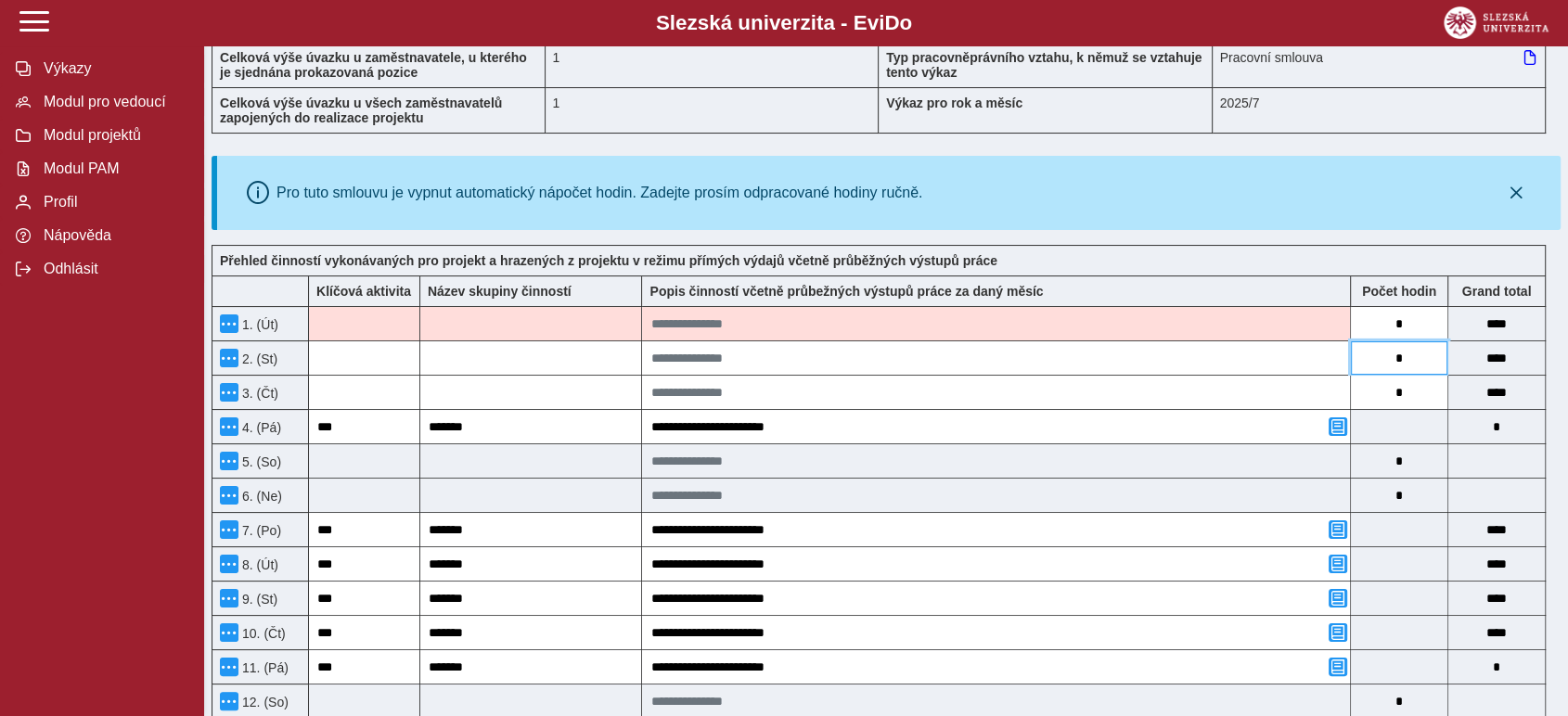 click on "*" at bounding box center (1399, 358) 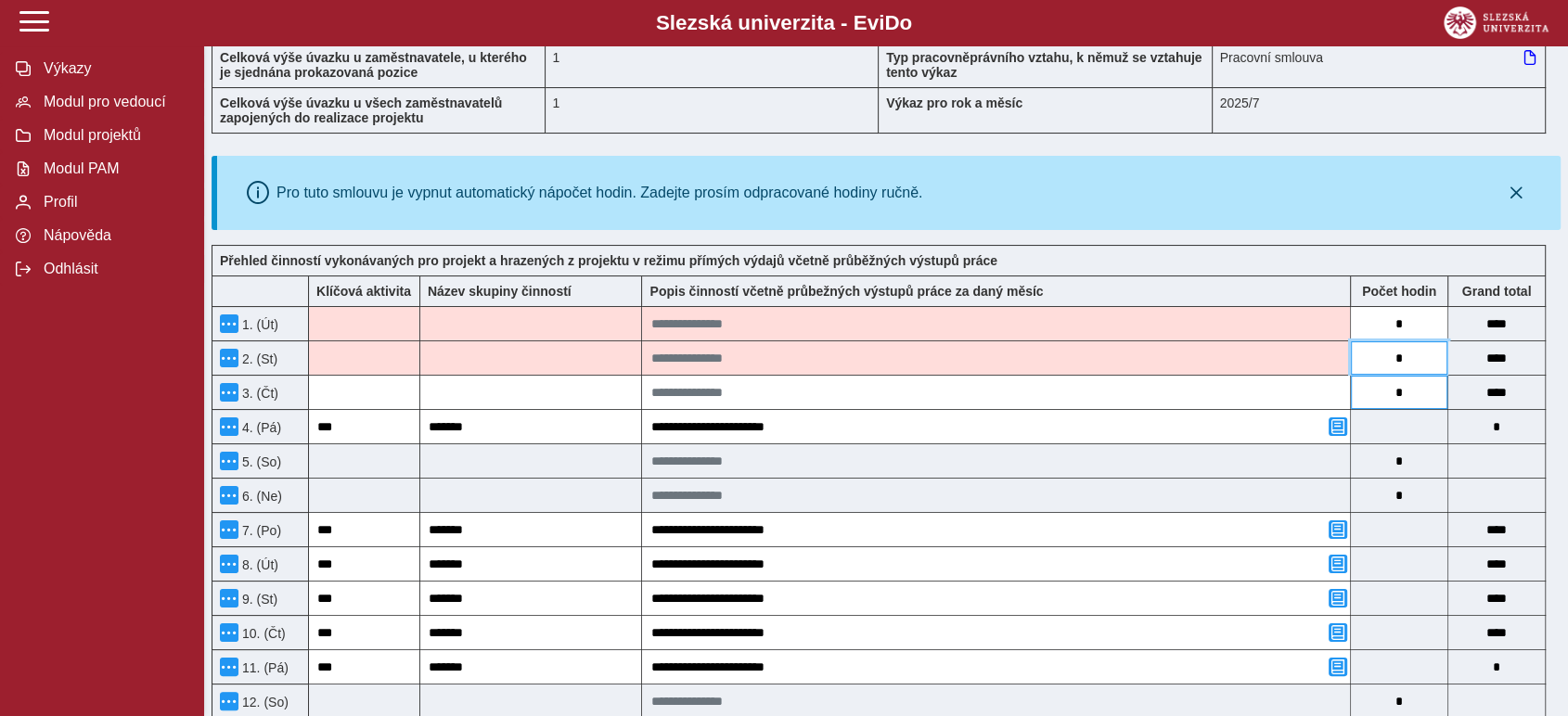 type on "*" 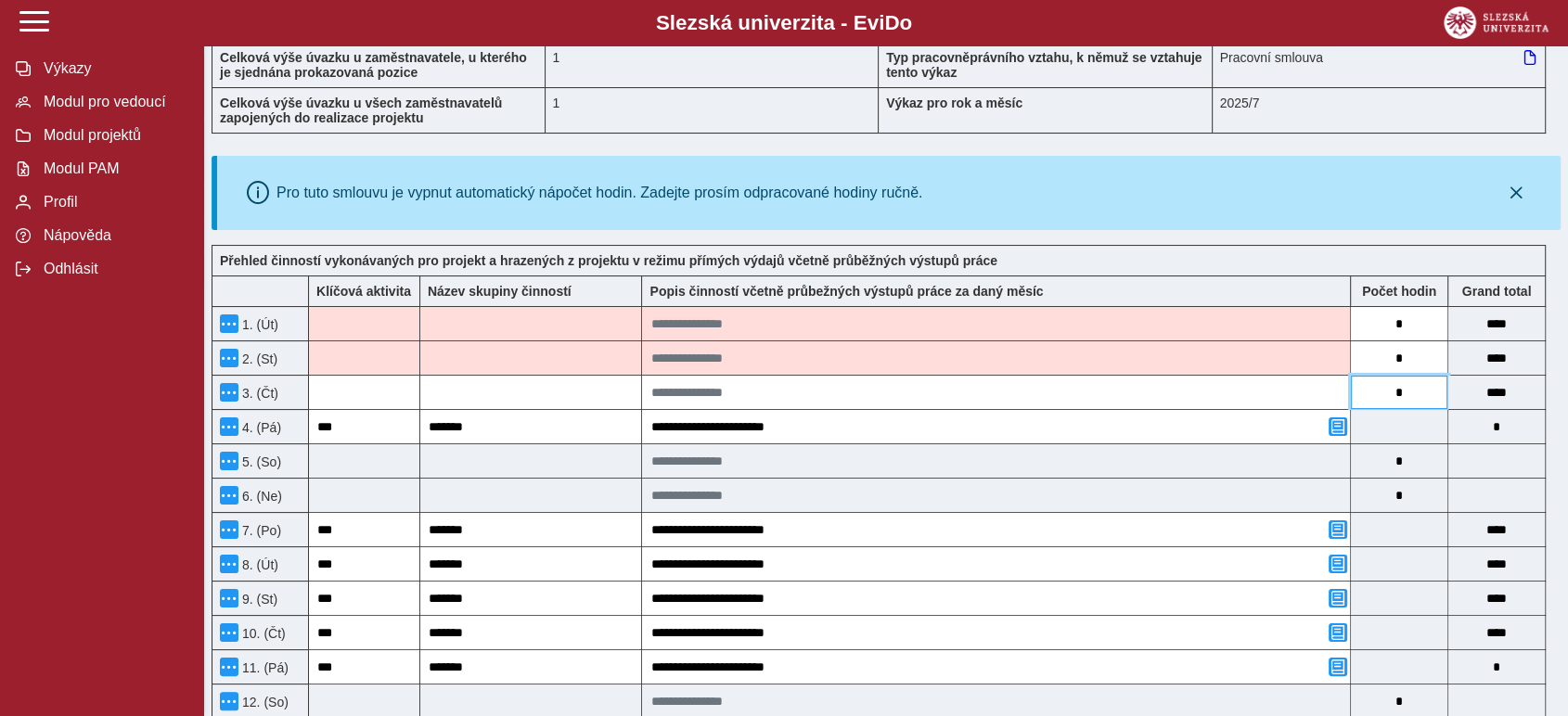 click on "*" at bounding box center [1399, 392] 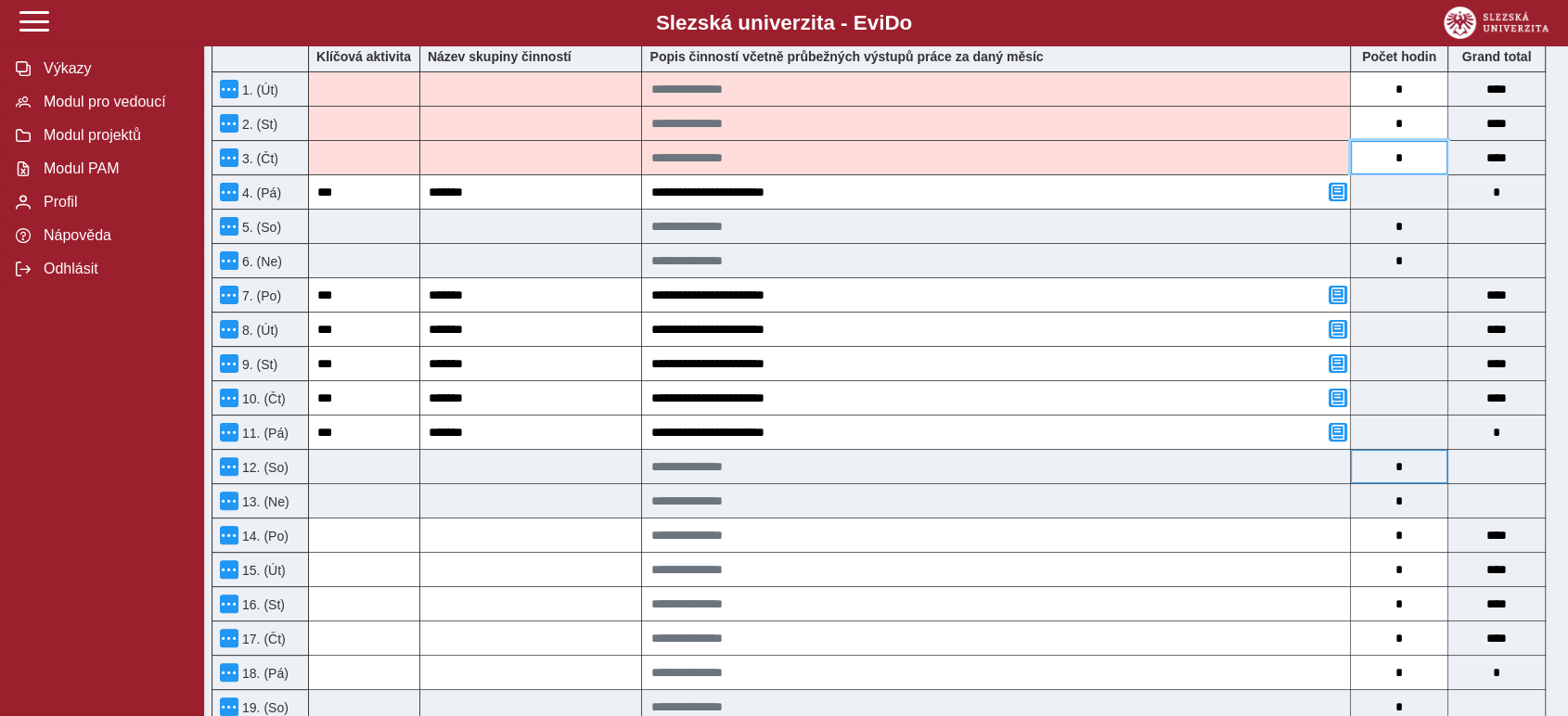scroll, scrollTop: 515, scrollLeft: 0, axis: vertical 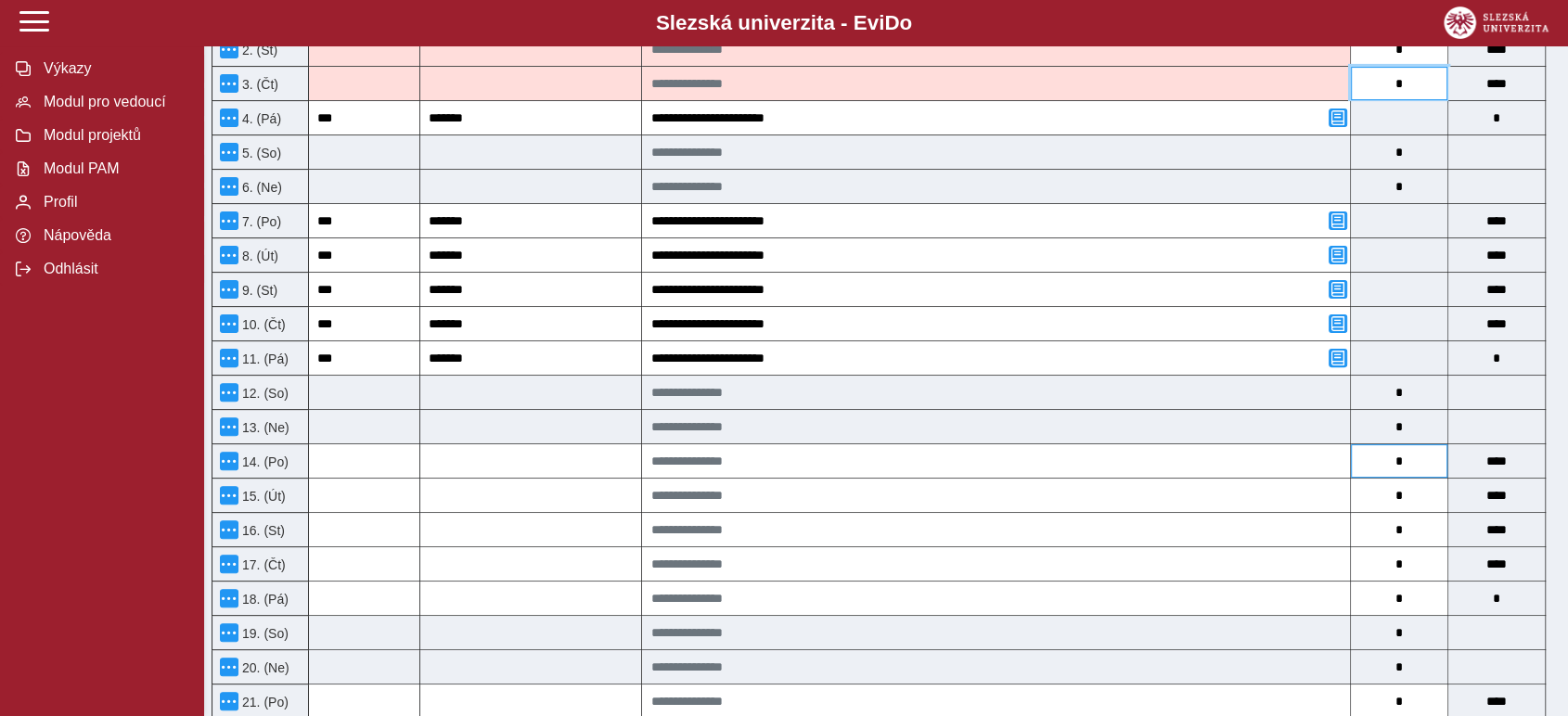 type on "*" 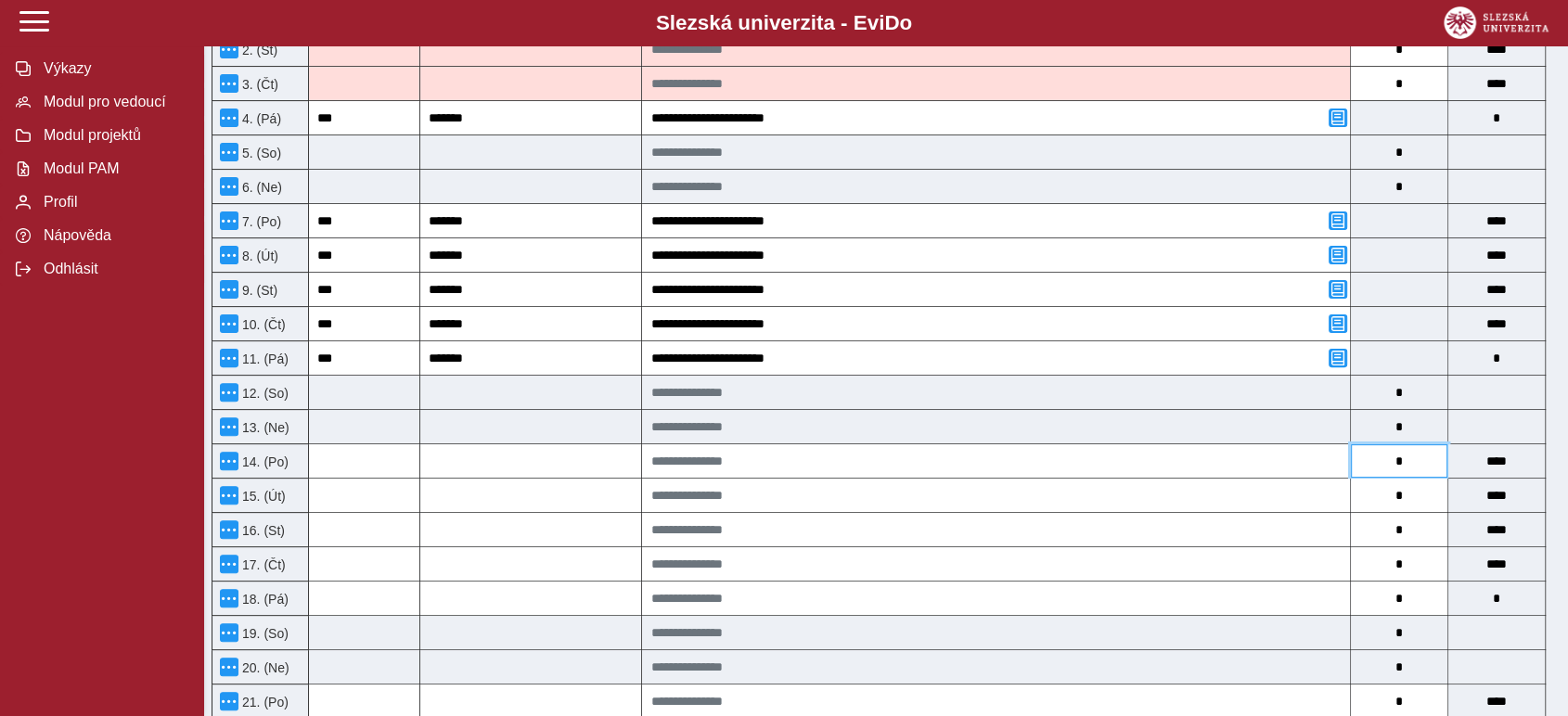 click on "*" at bounding box center (1399, 461) 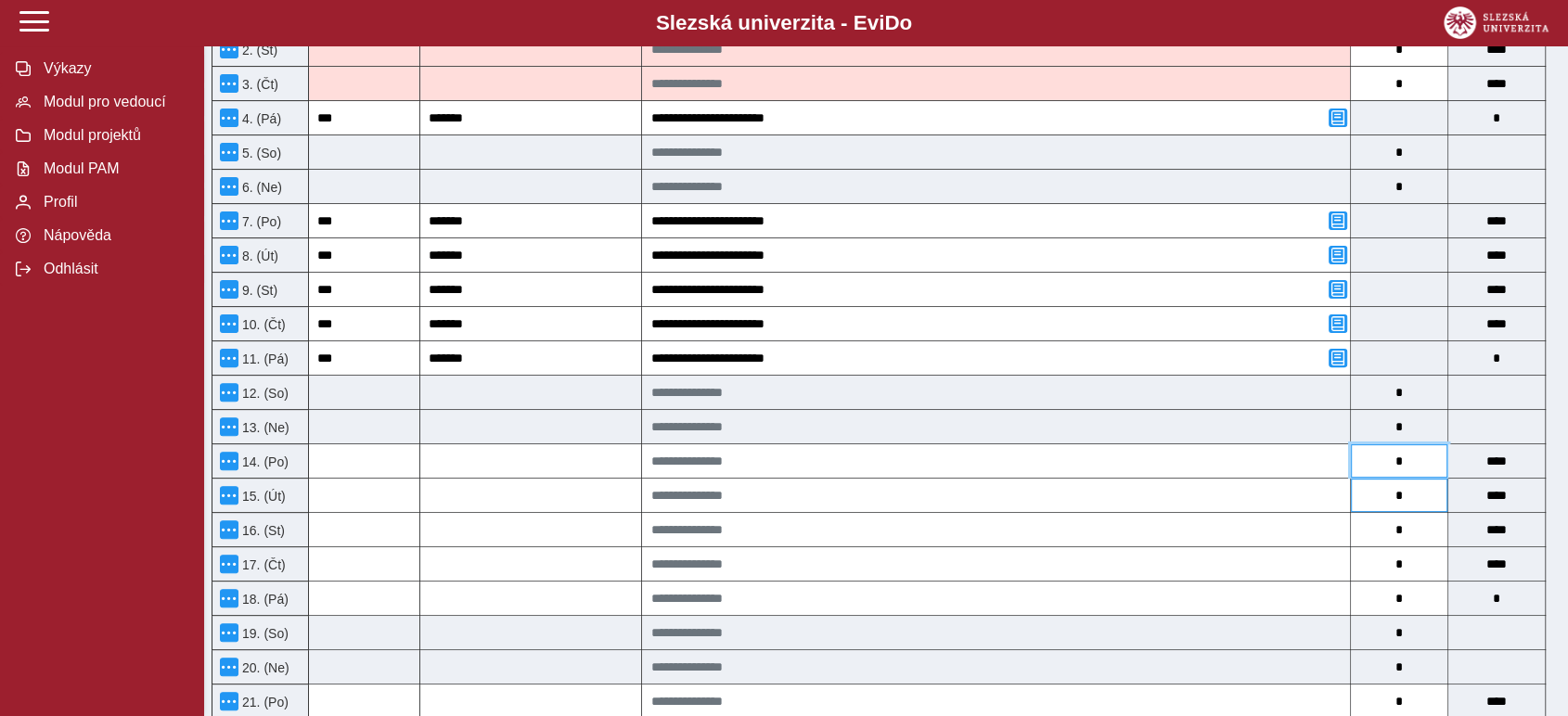 type on "*" 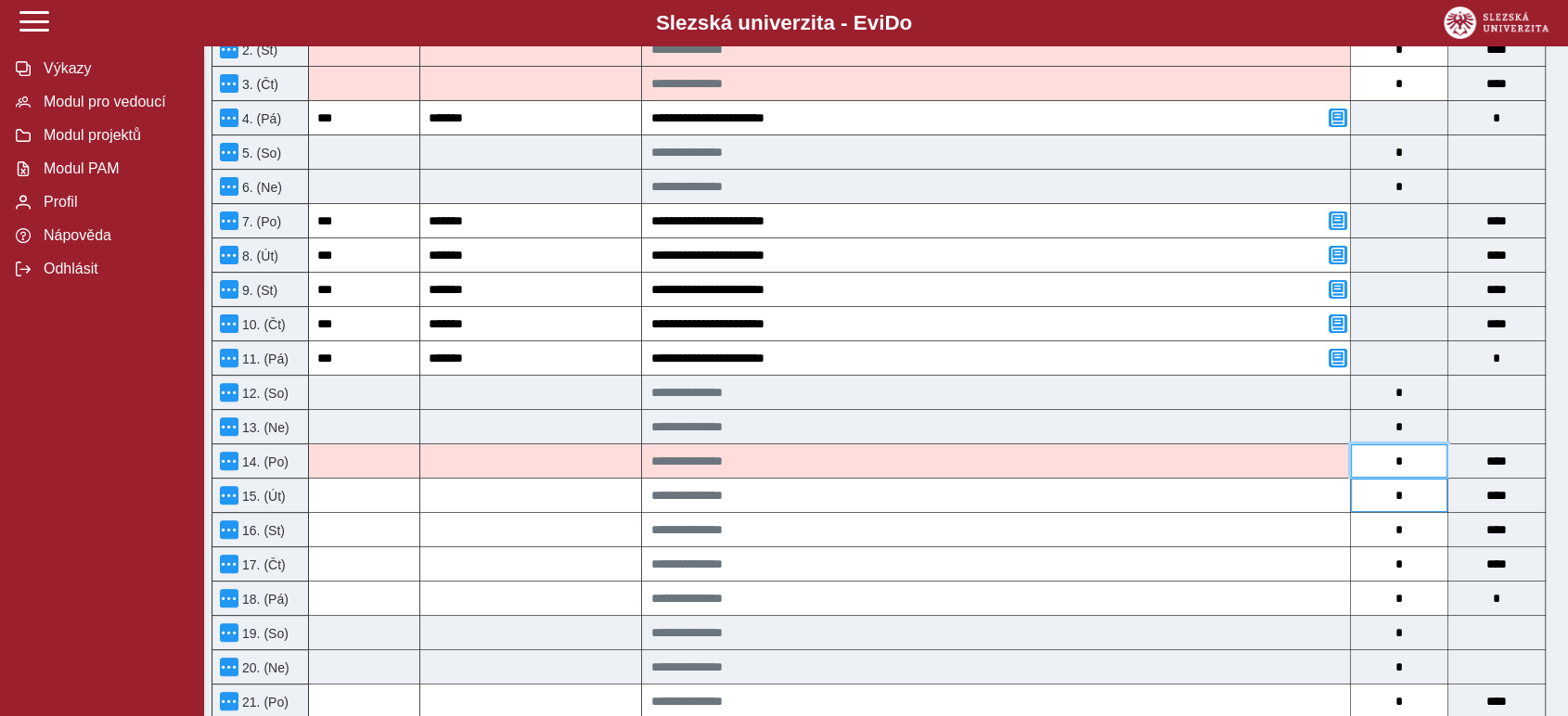 type on "*" 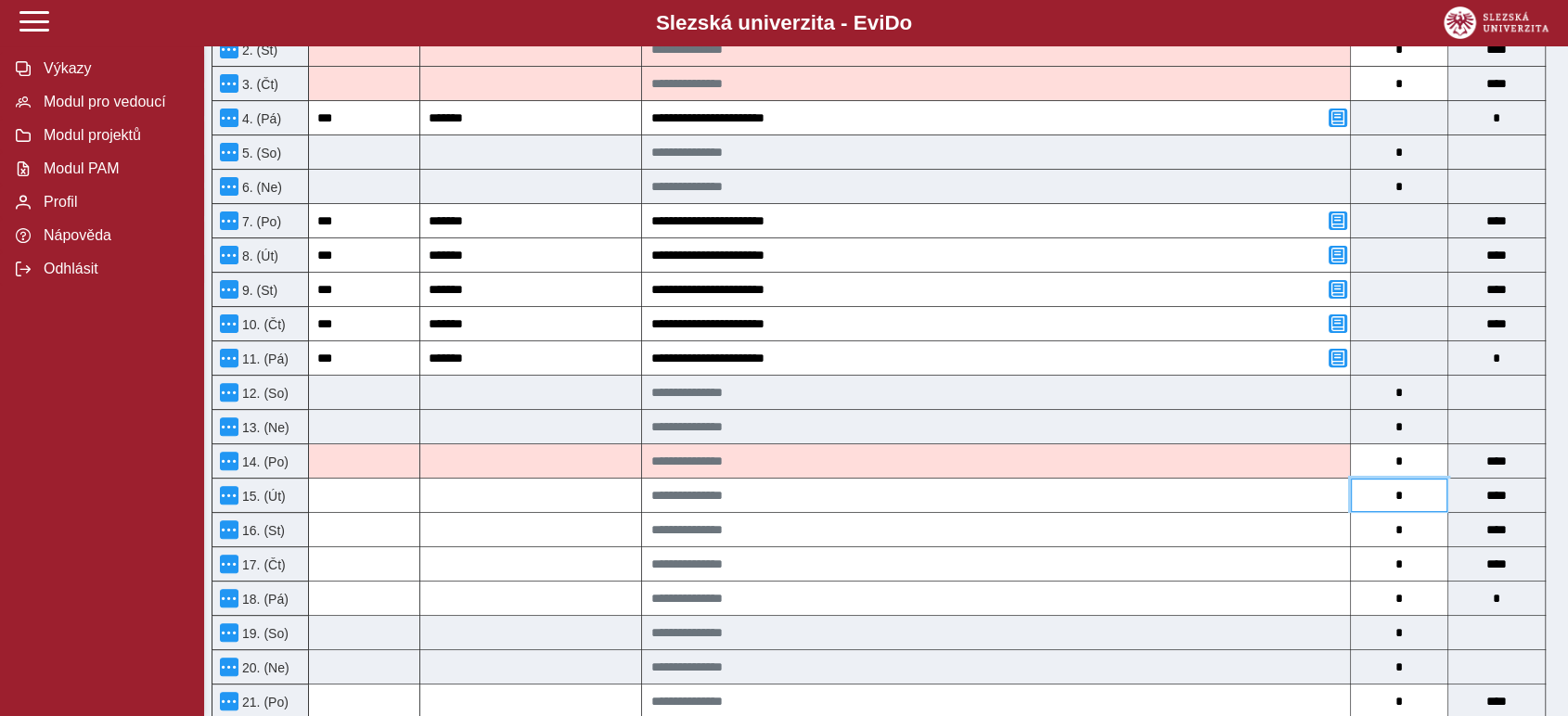 click on "*" at bounding box center (1399, 495) 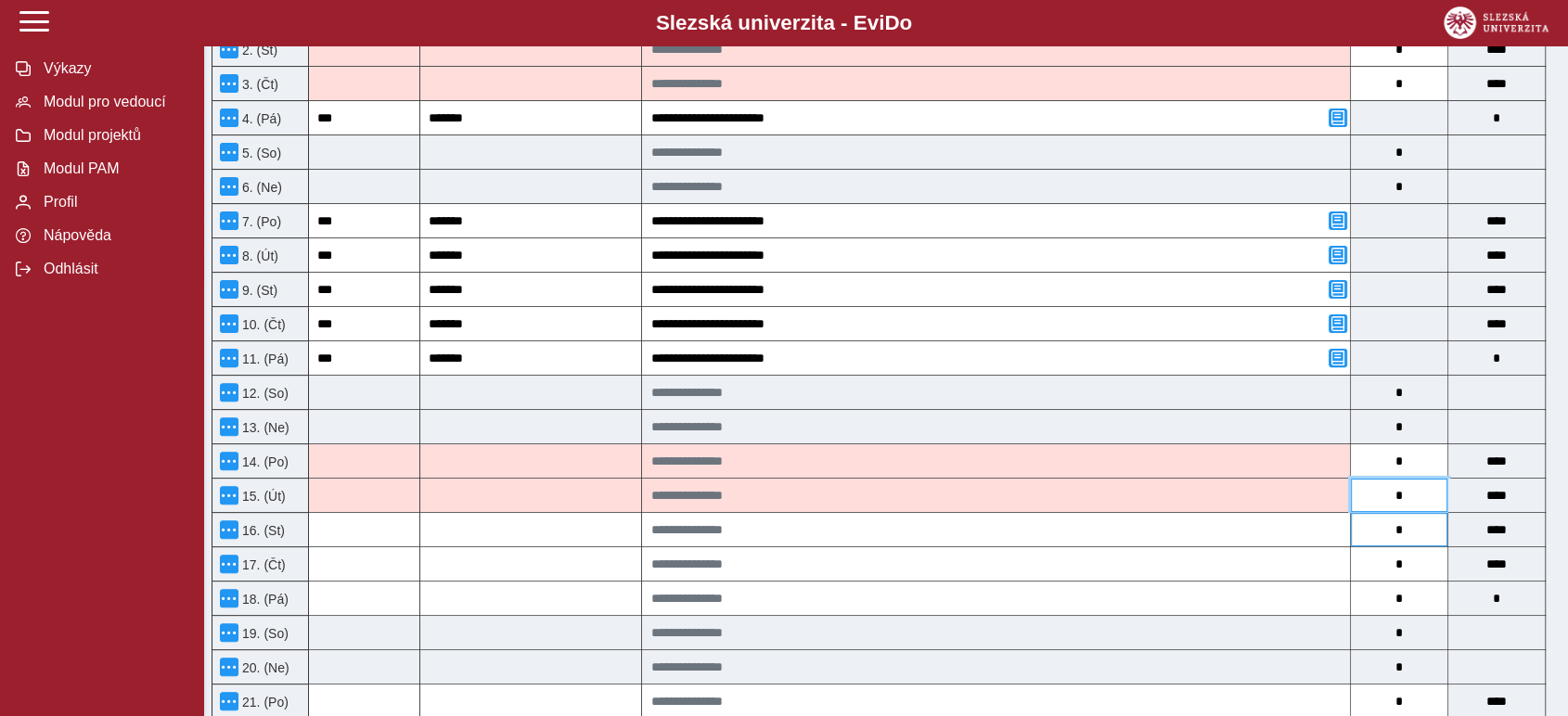 type on "*" 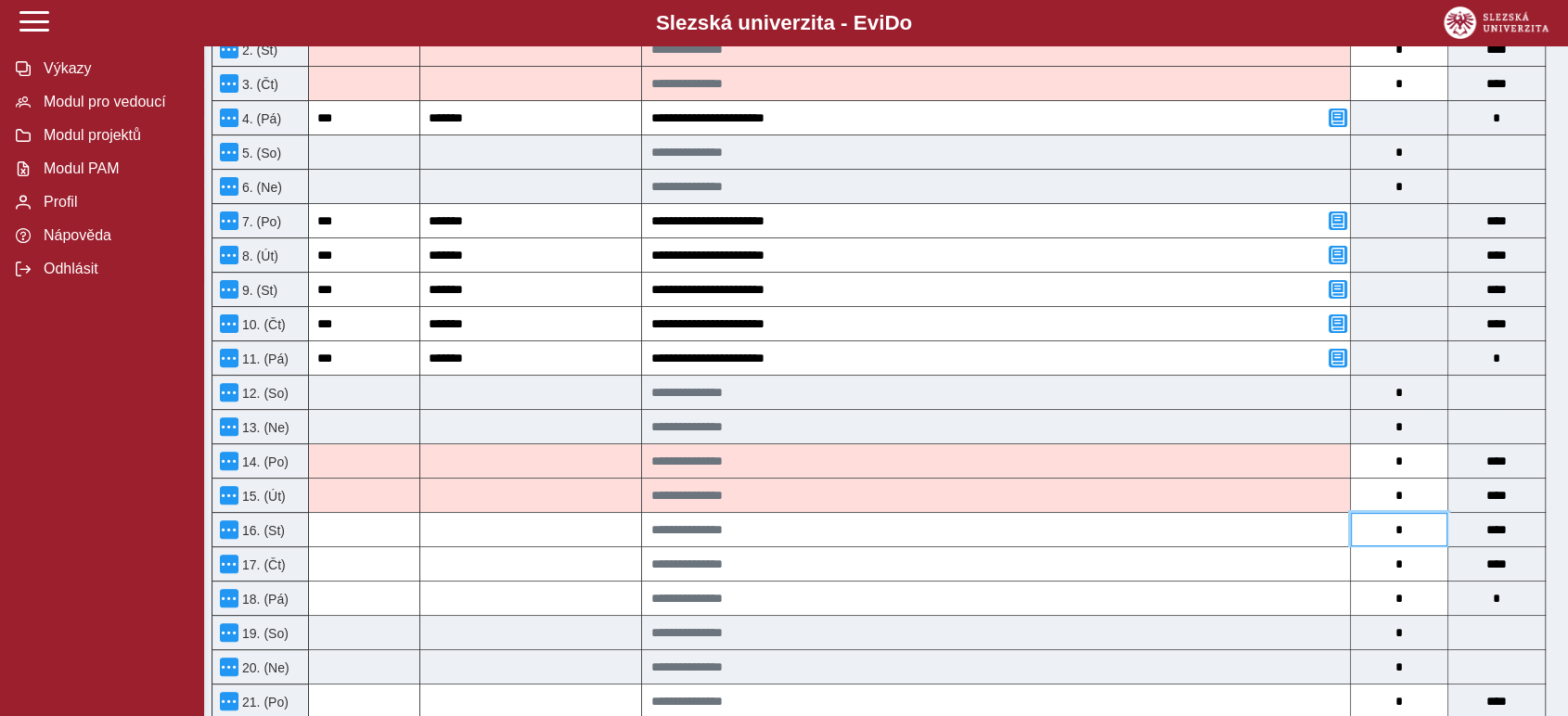 click on "*" at bounding box center (1399, 530) 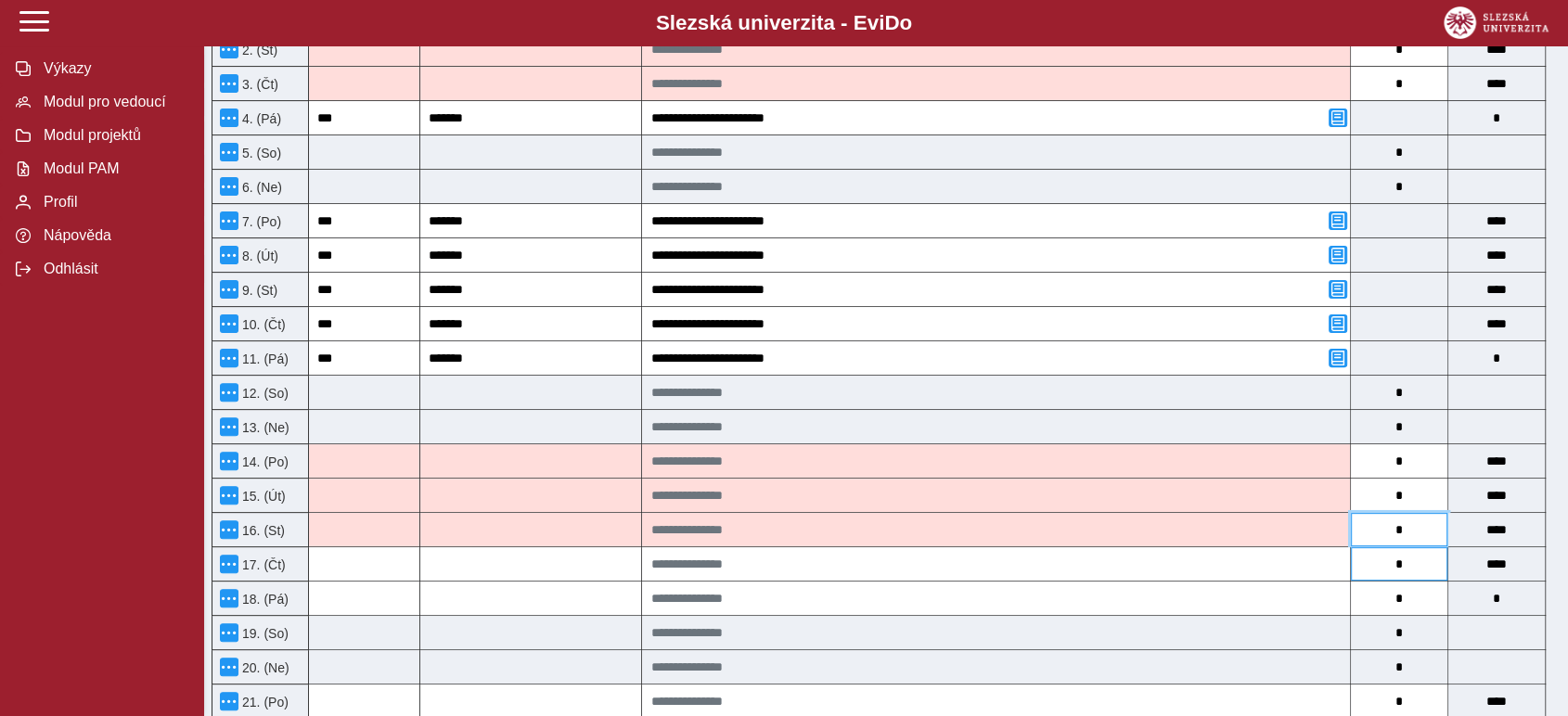 type on "*" 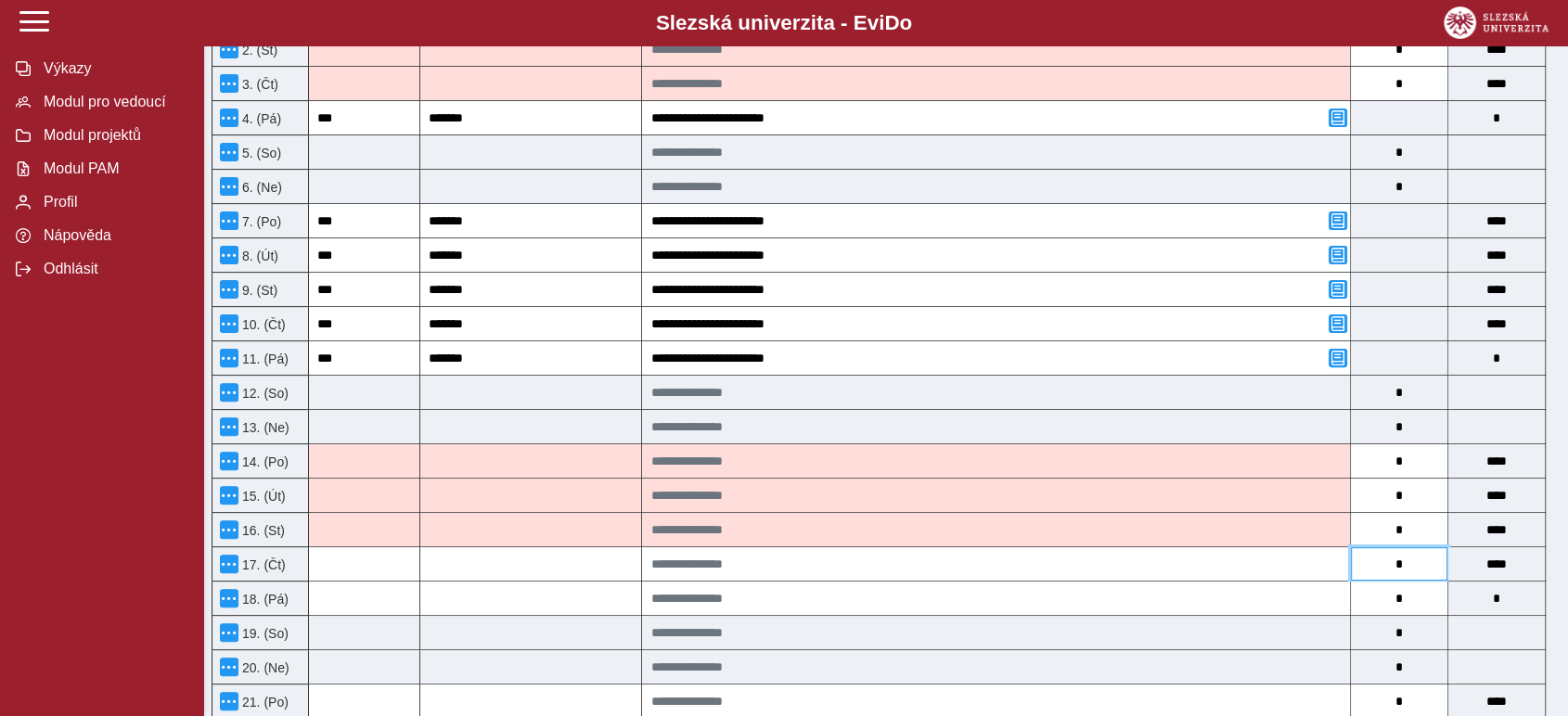 click on "*" at bounding box center [1399, 564] 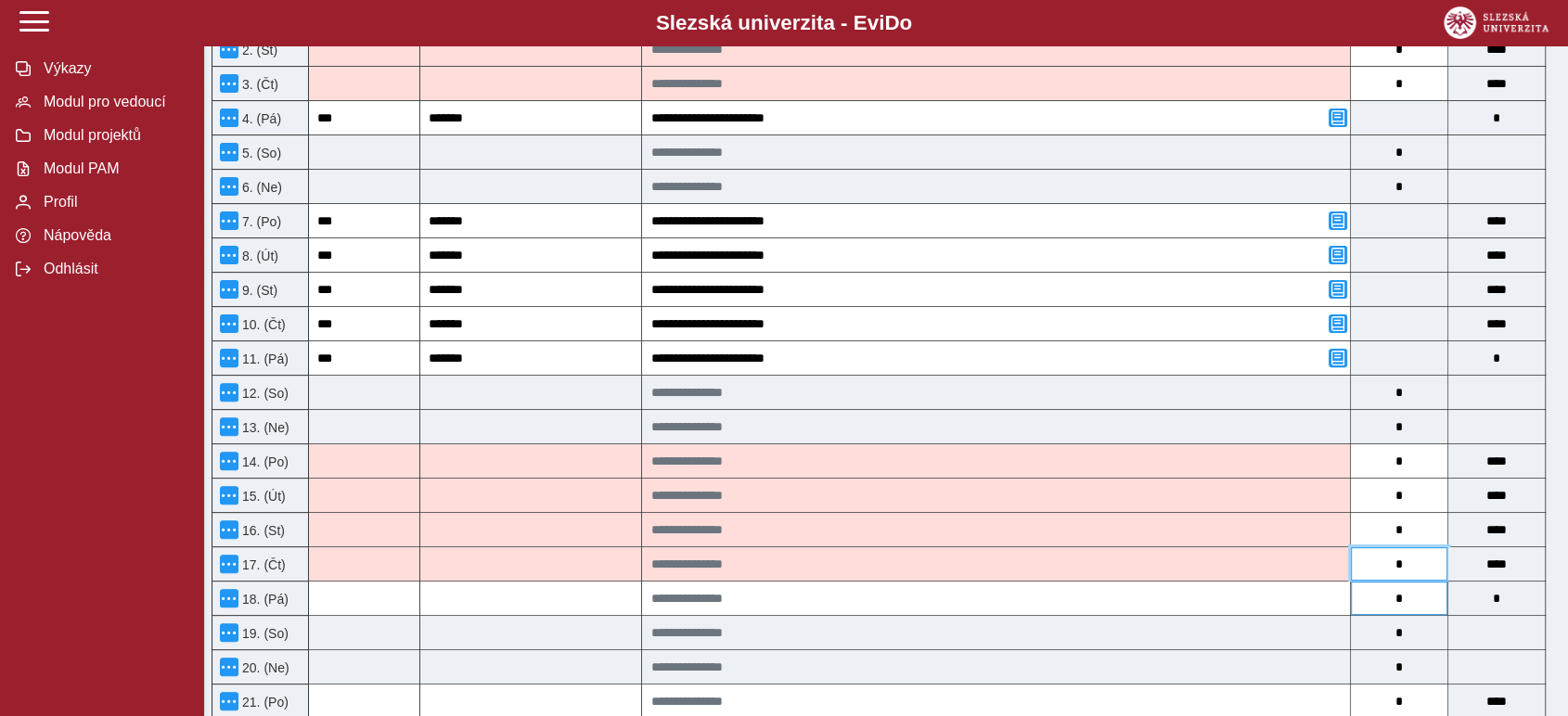 type on "*" 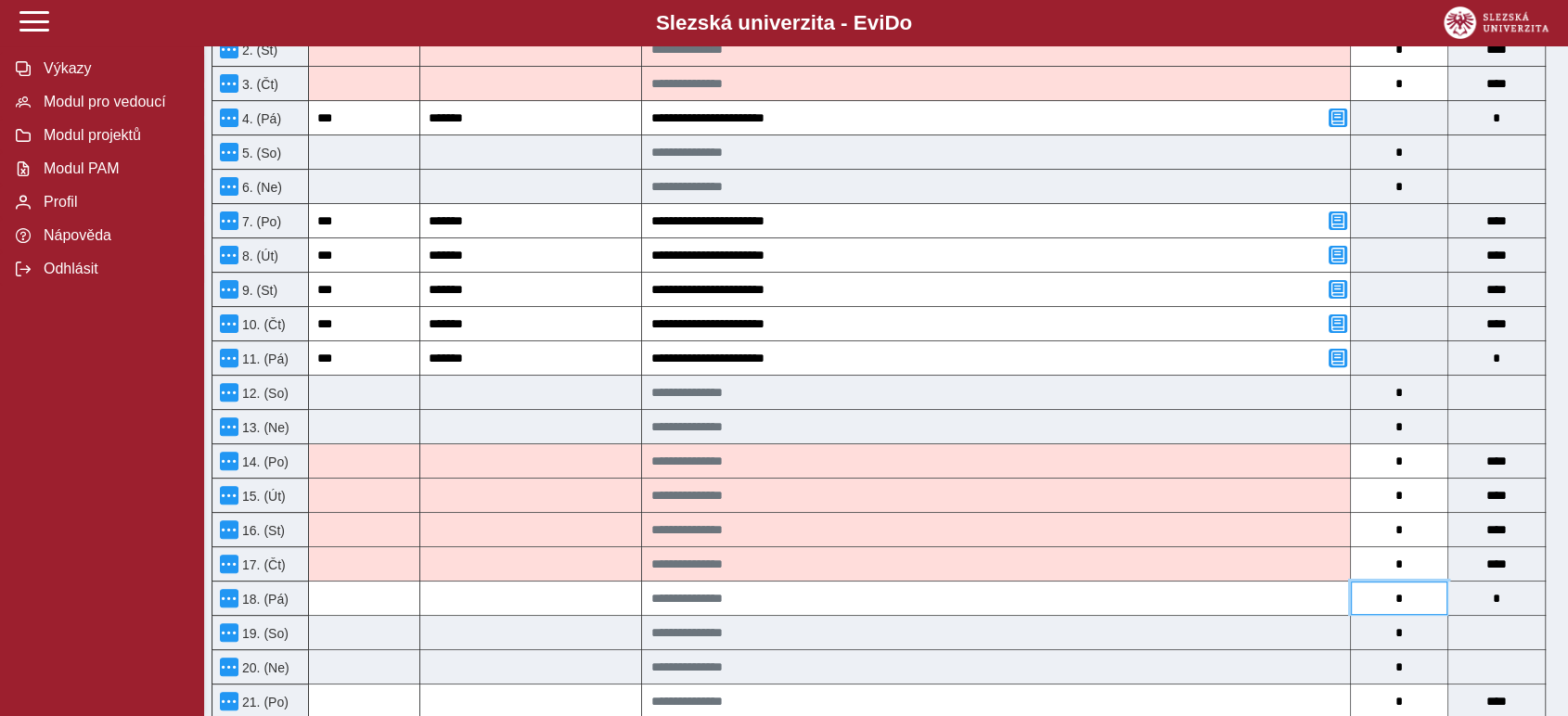 click on "*" at bounding box center (1399, 598) 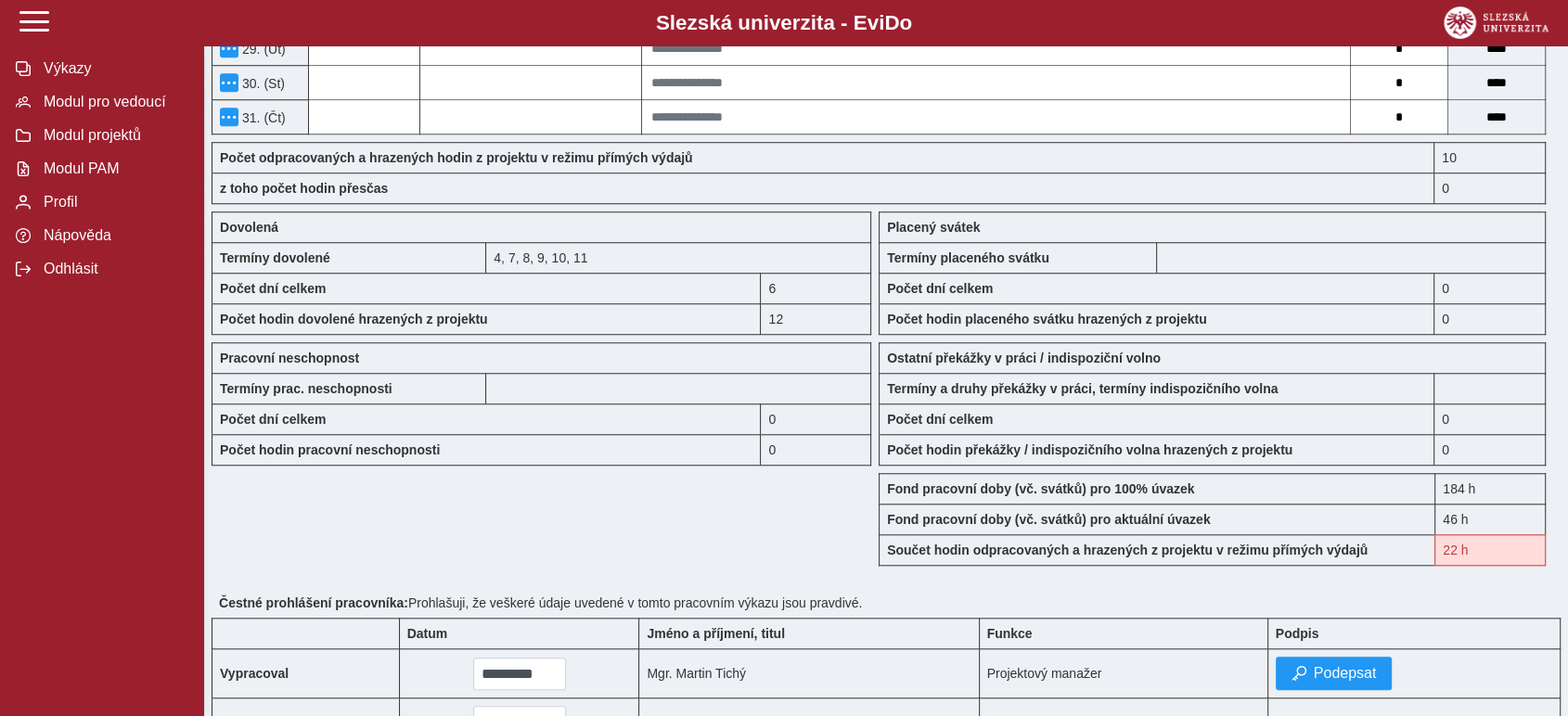 scroll, scrollTop: 927, scrollLeft: 0, axis: vertical 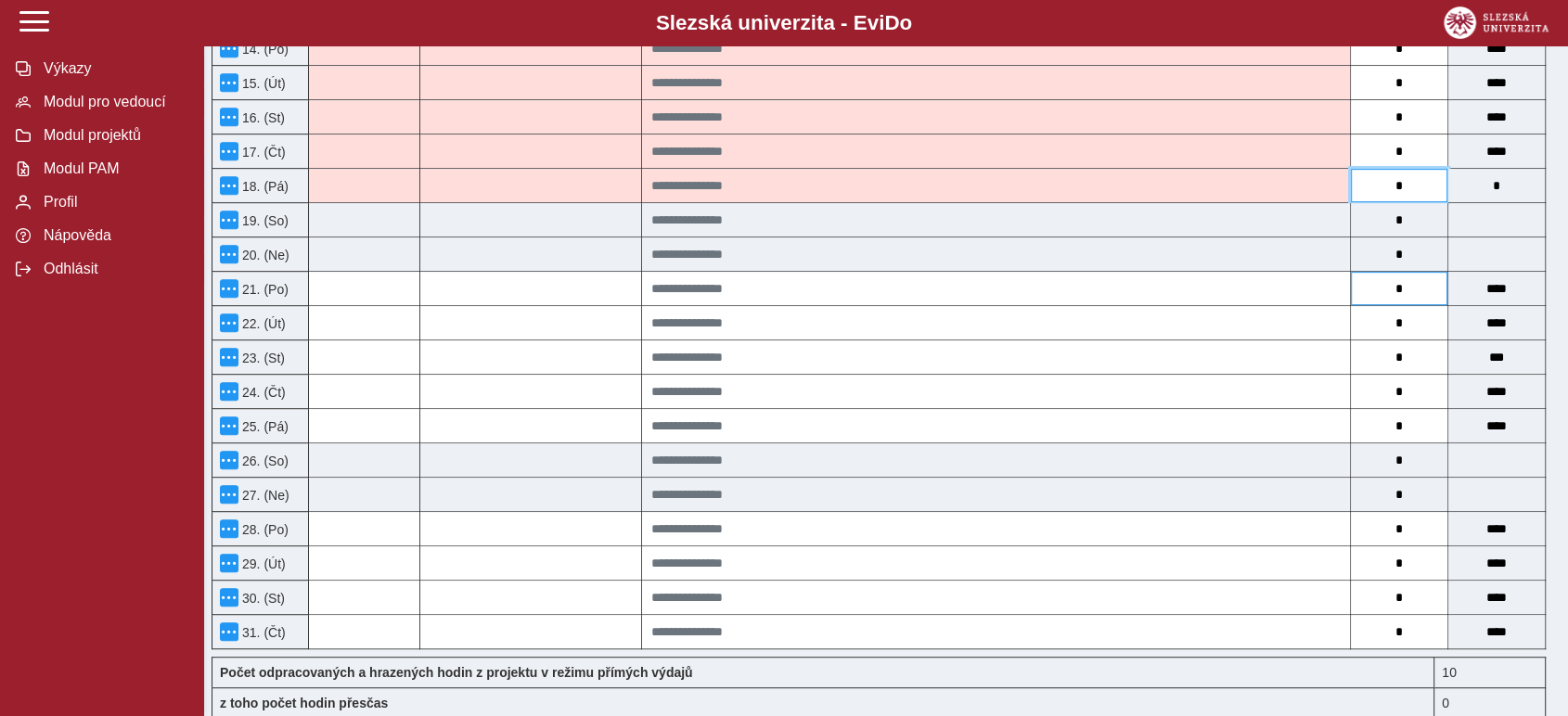 type on "*" 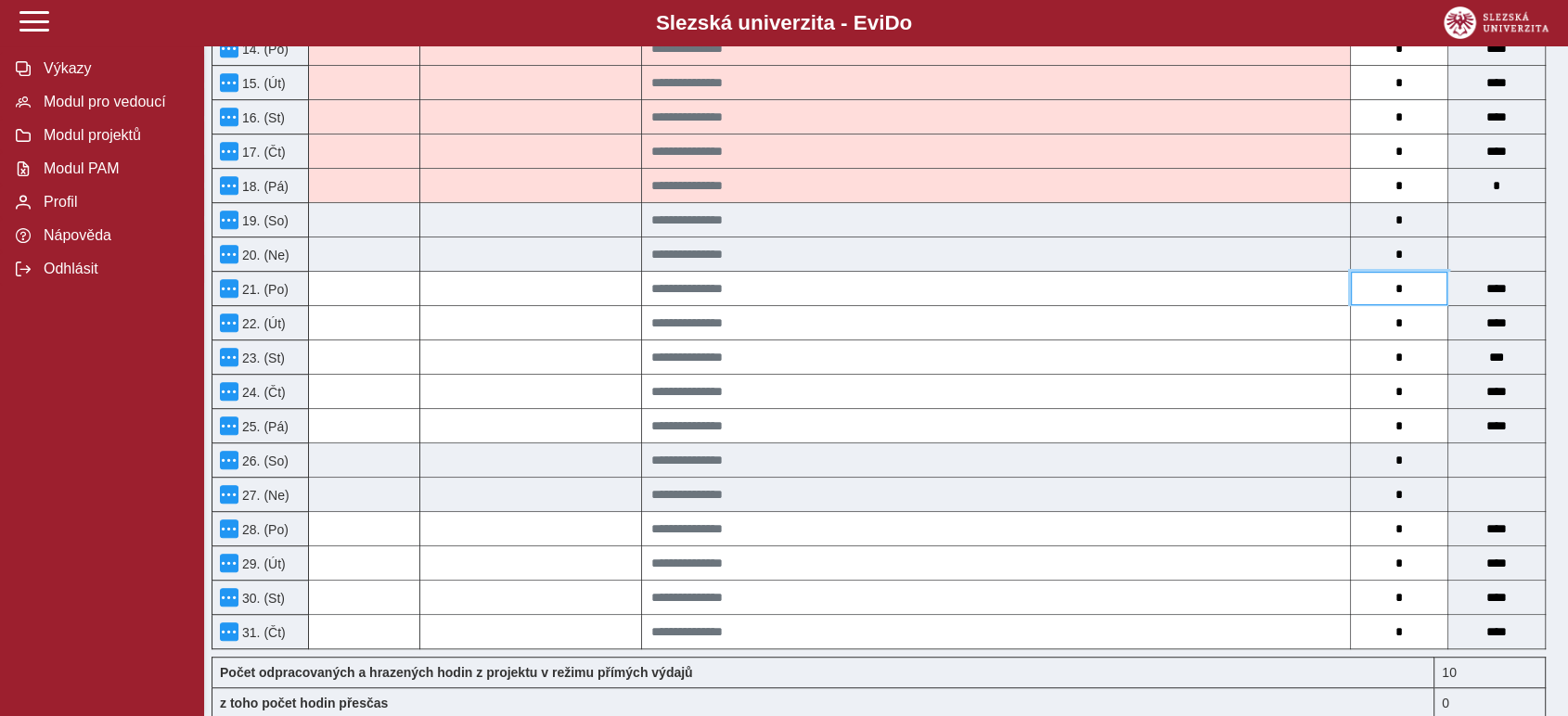 click on "*" at bounding box center [1399, 288] 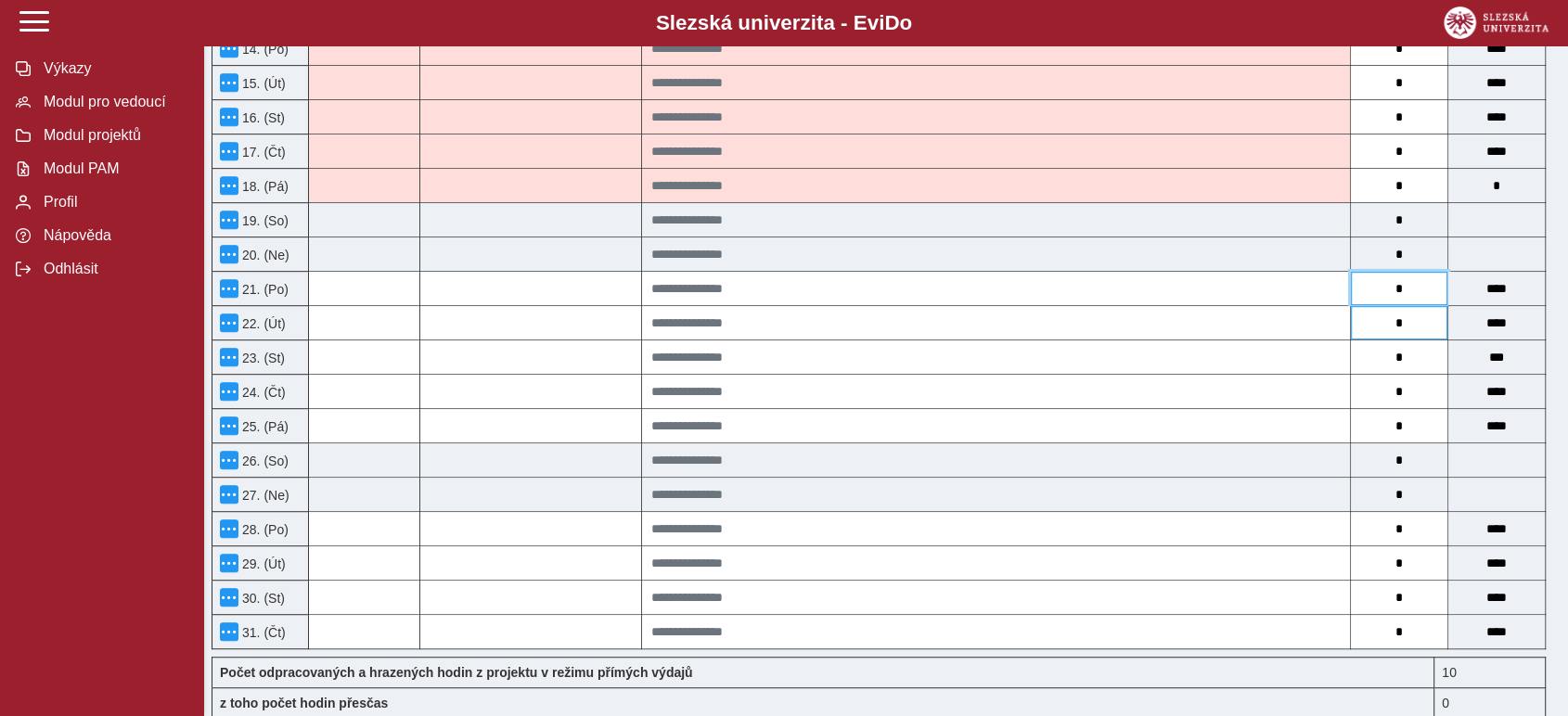type on "*" 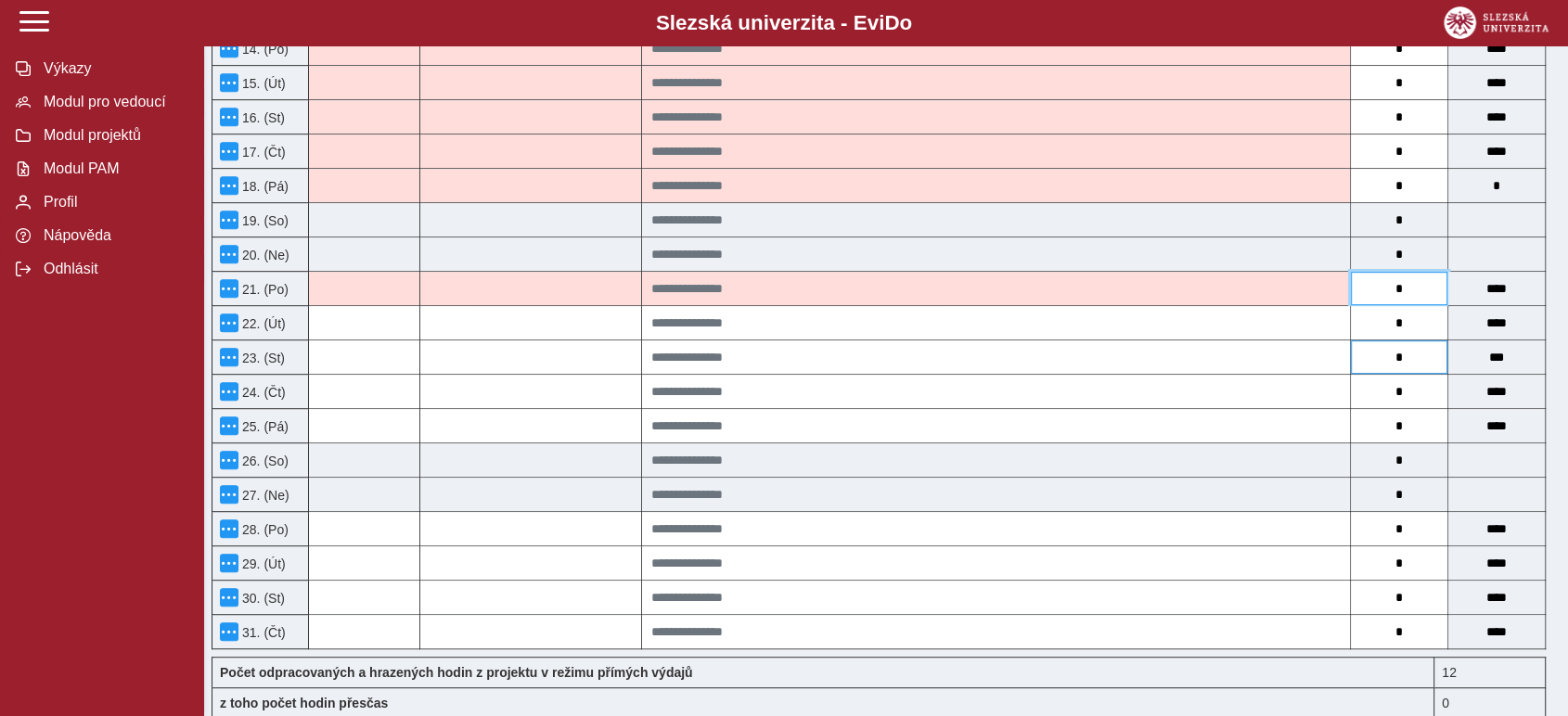 type on "*" 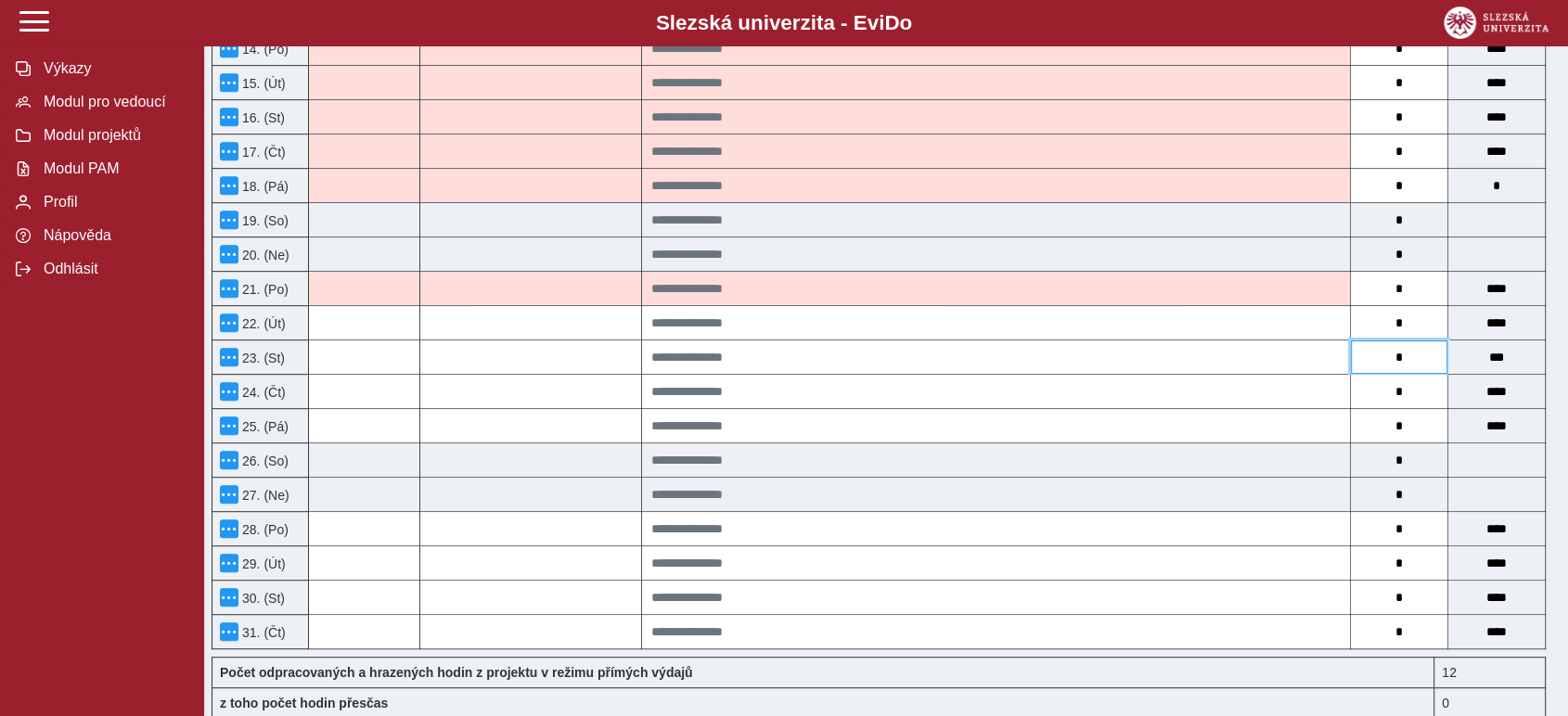 click on "*" at bounding box center [1399, 357] 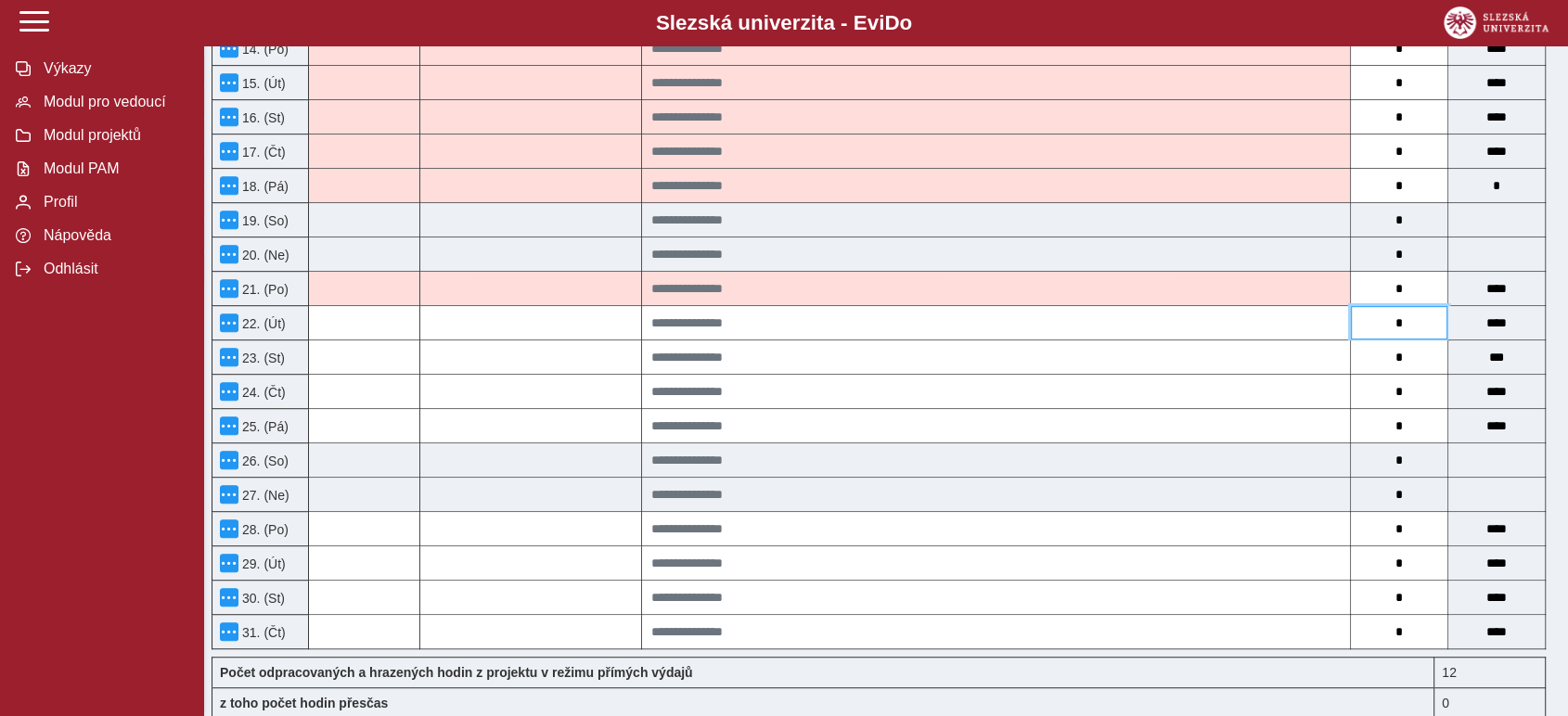 click on "*" at bounding box center [1399, 323] 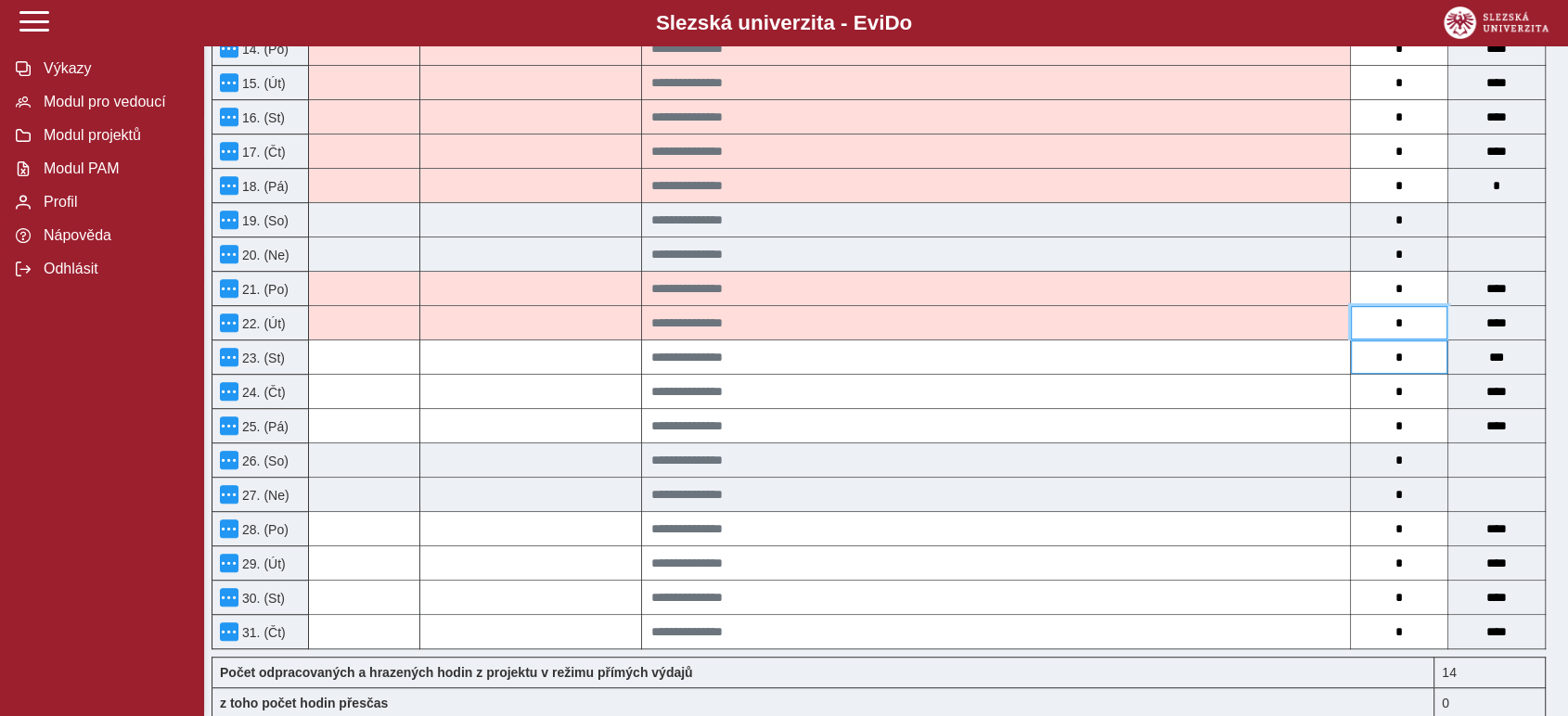 type on "*" 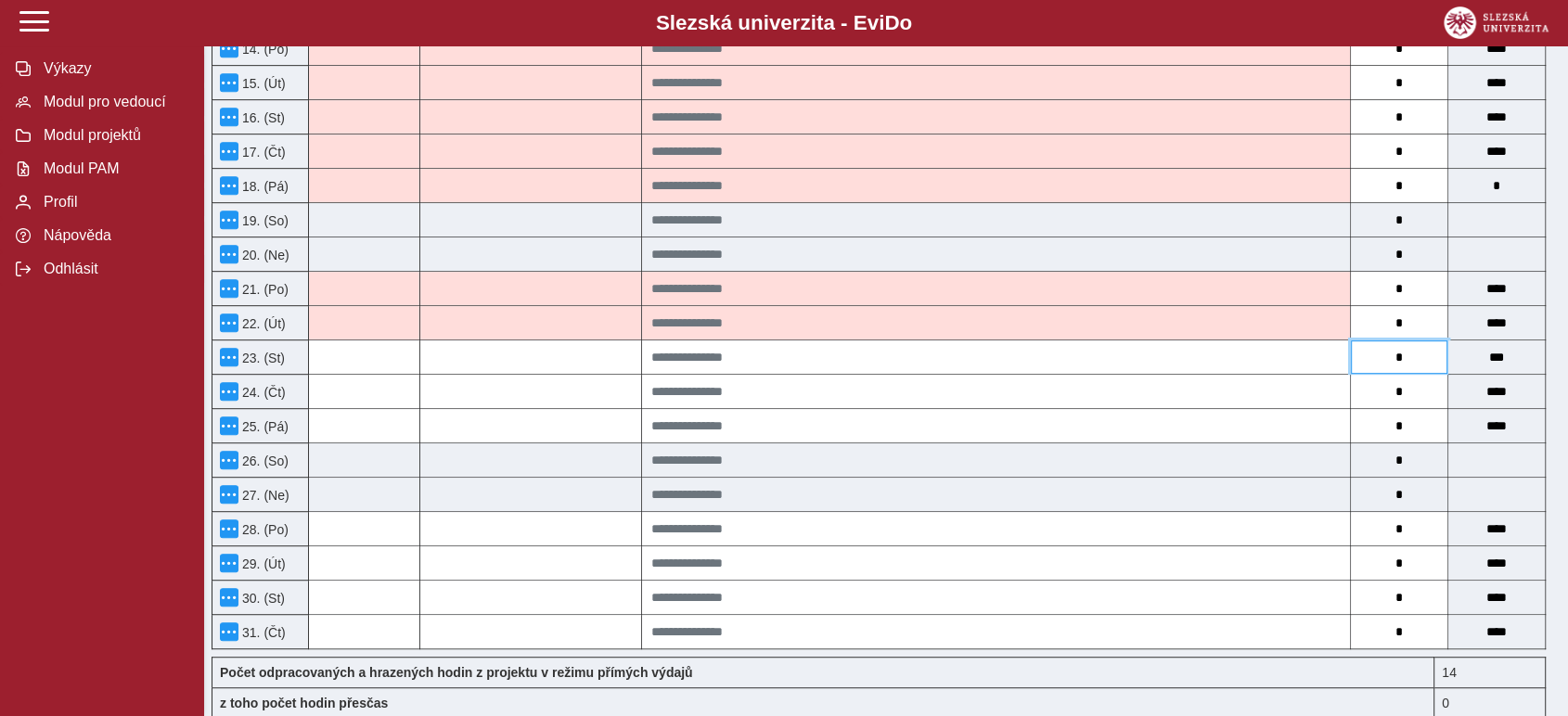 click on "*" at bounding box center (1399, 357) 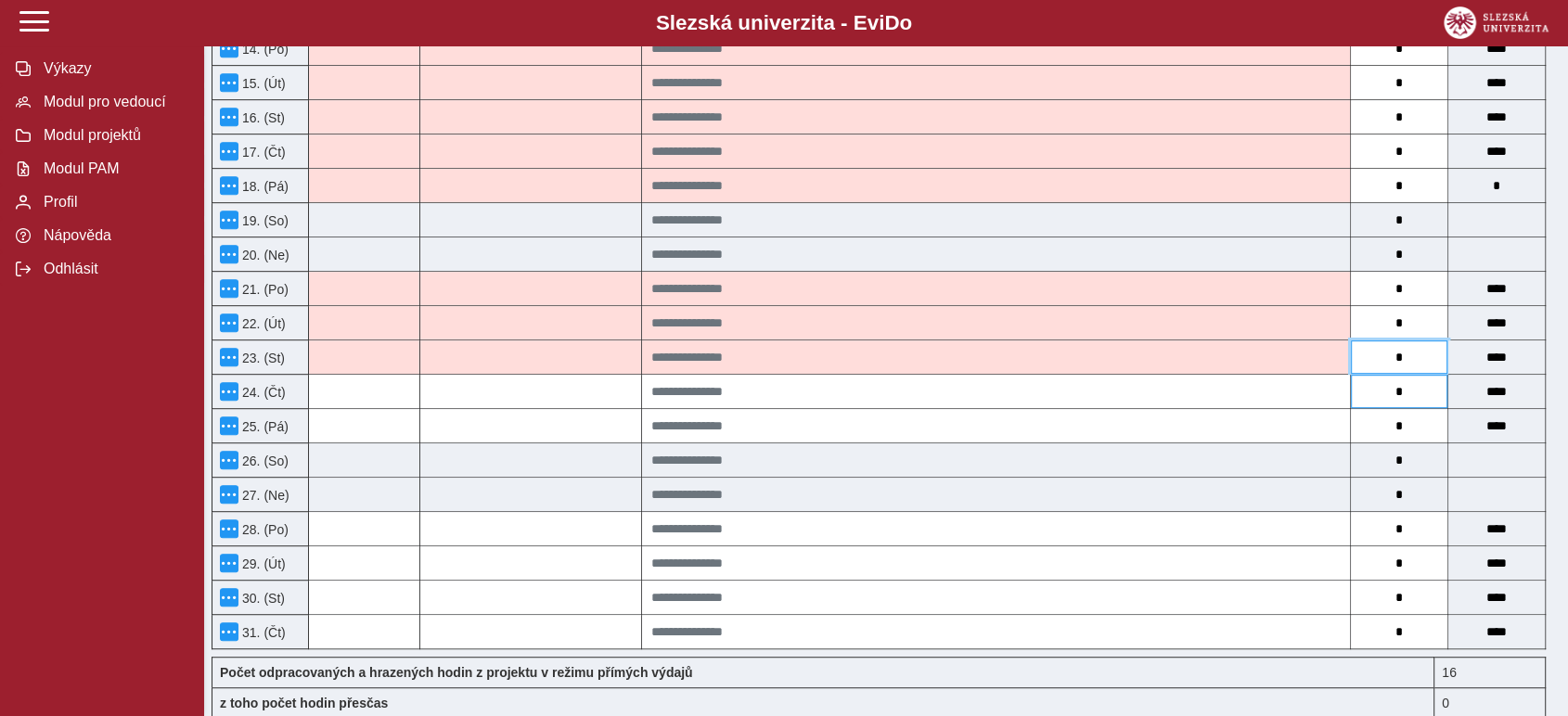 type on "*" 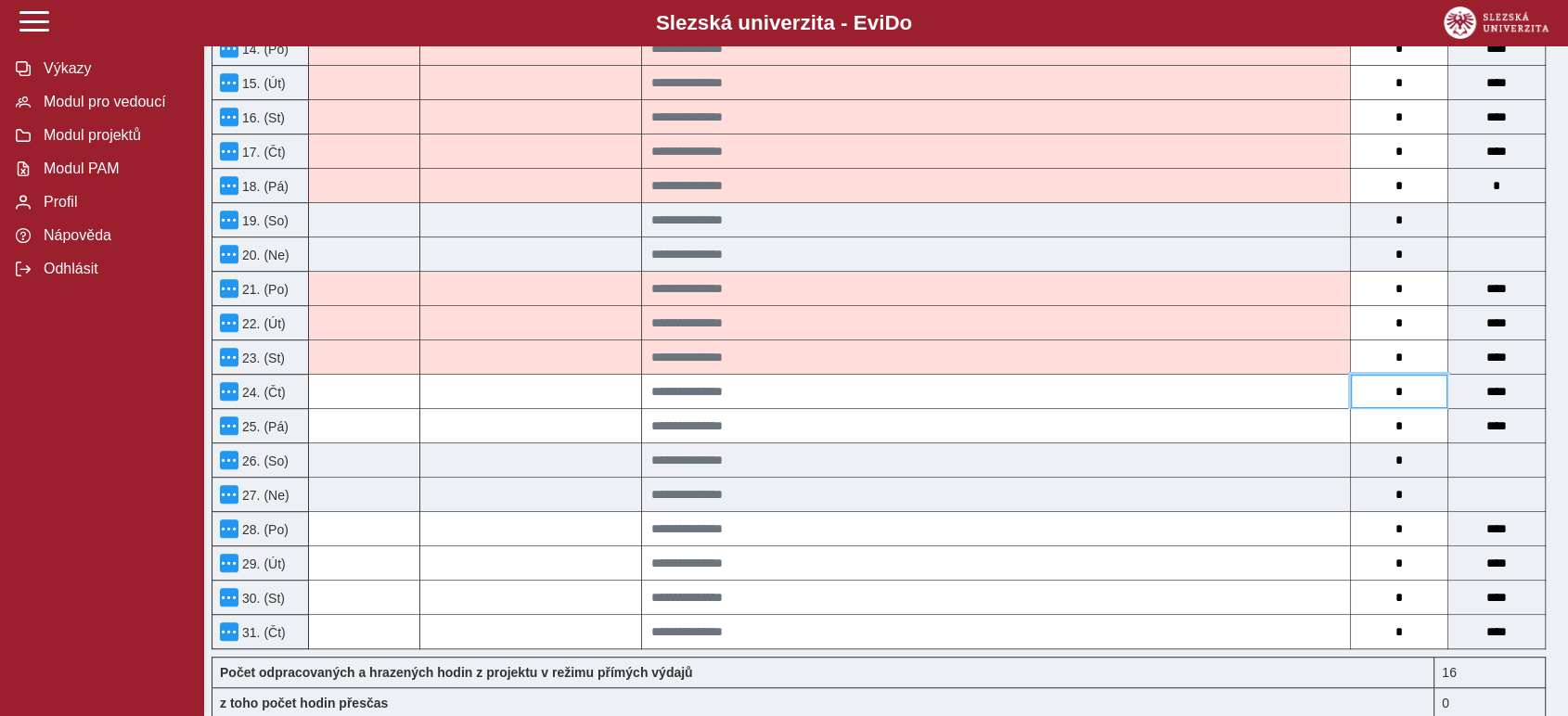 click on "*" at bounding box center (1399, 391) 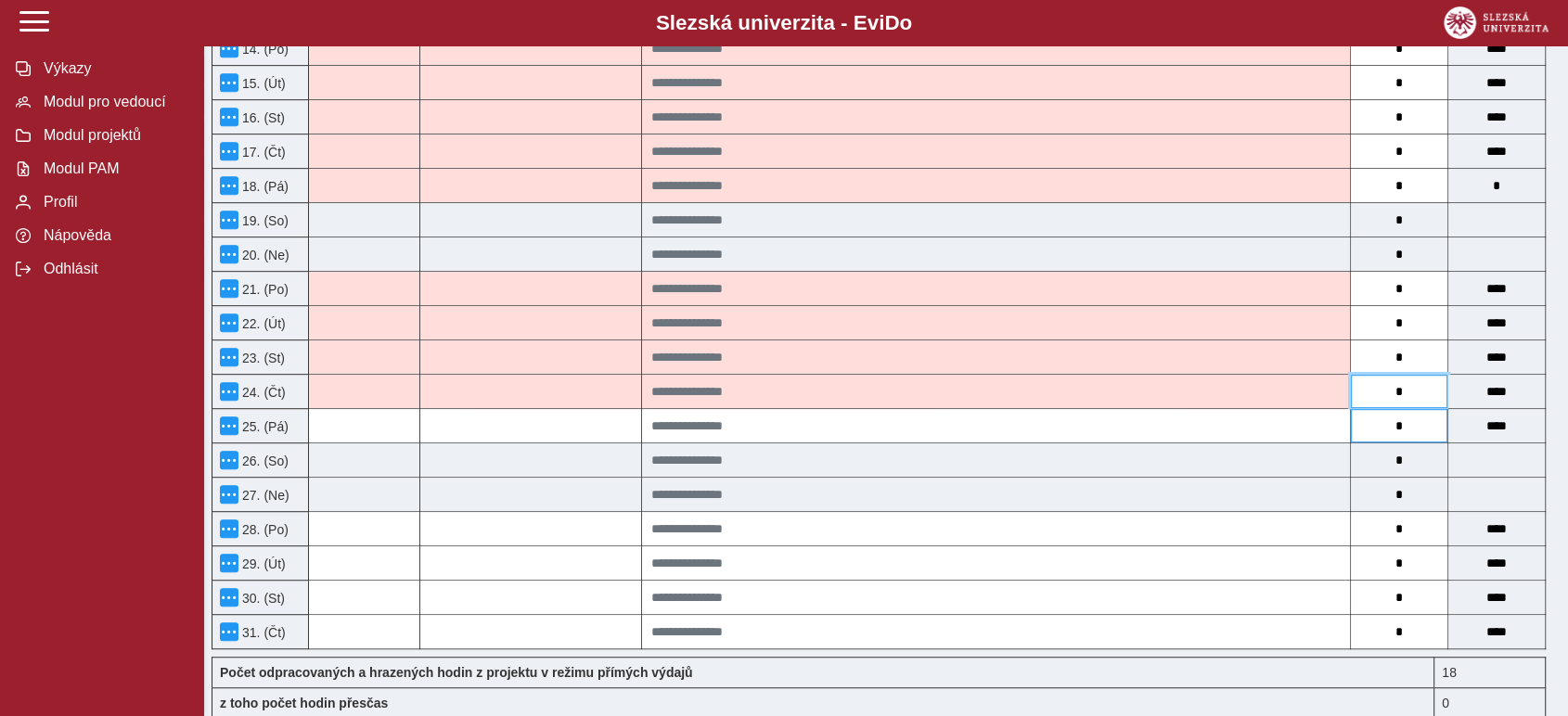 type on "*" 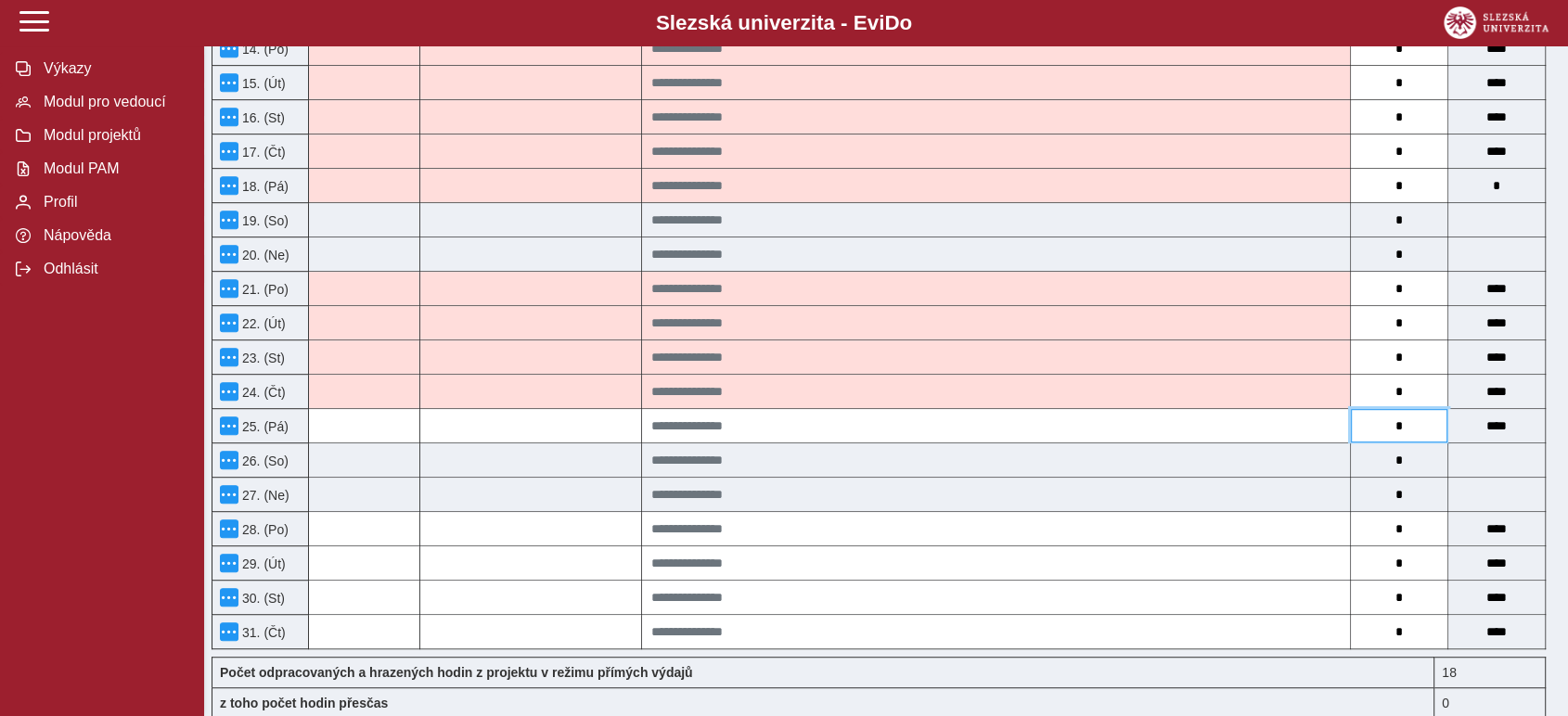 click on "*" at bounding box center (1399, 426) 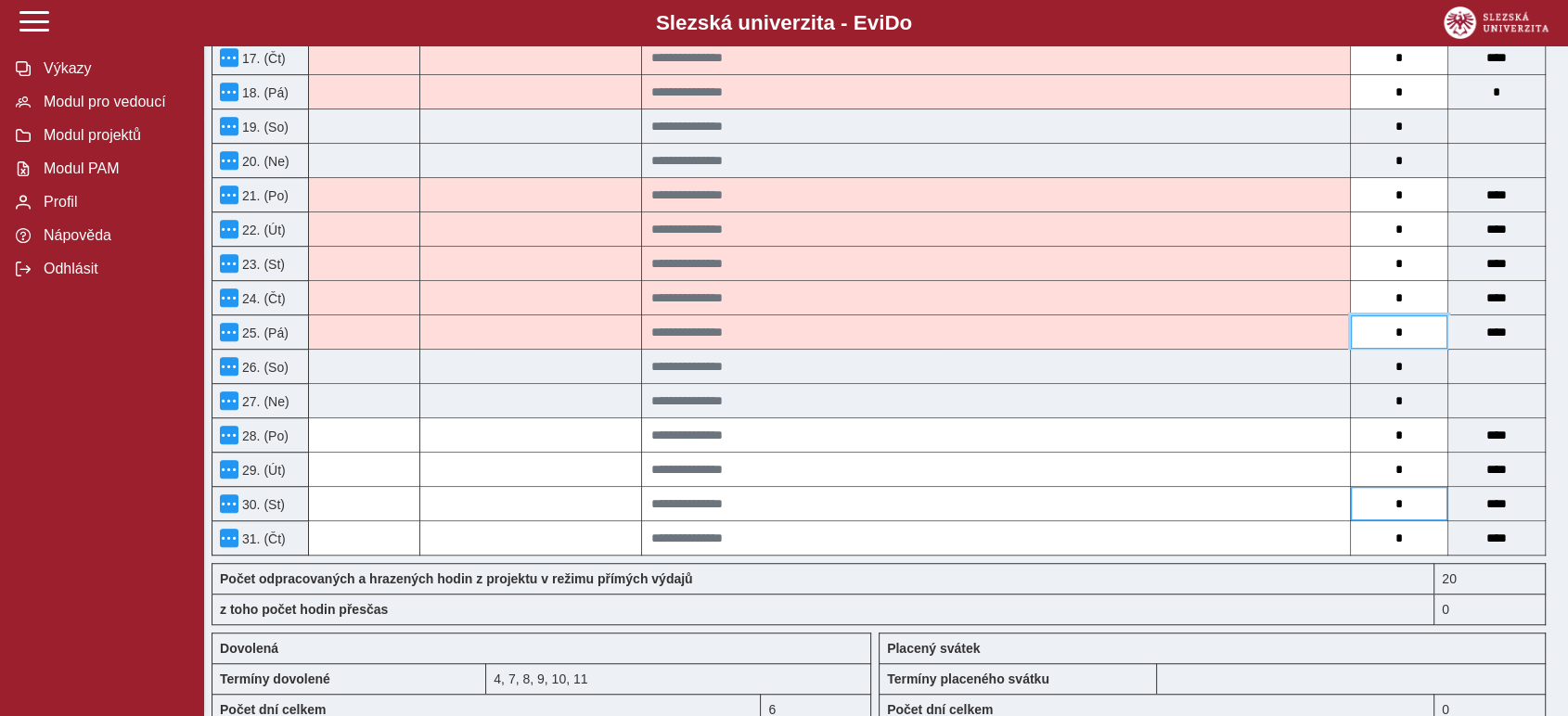 scroll, scrollTop: 1133, scrollLeft: 0, axis: vertical 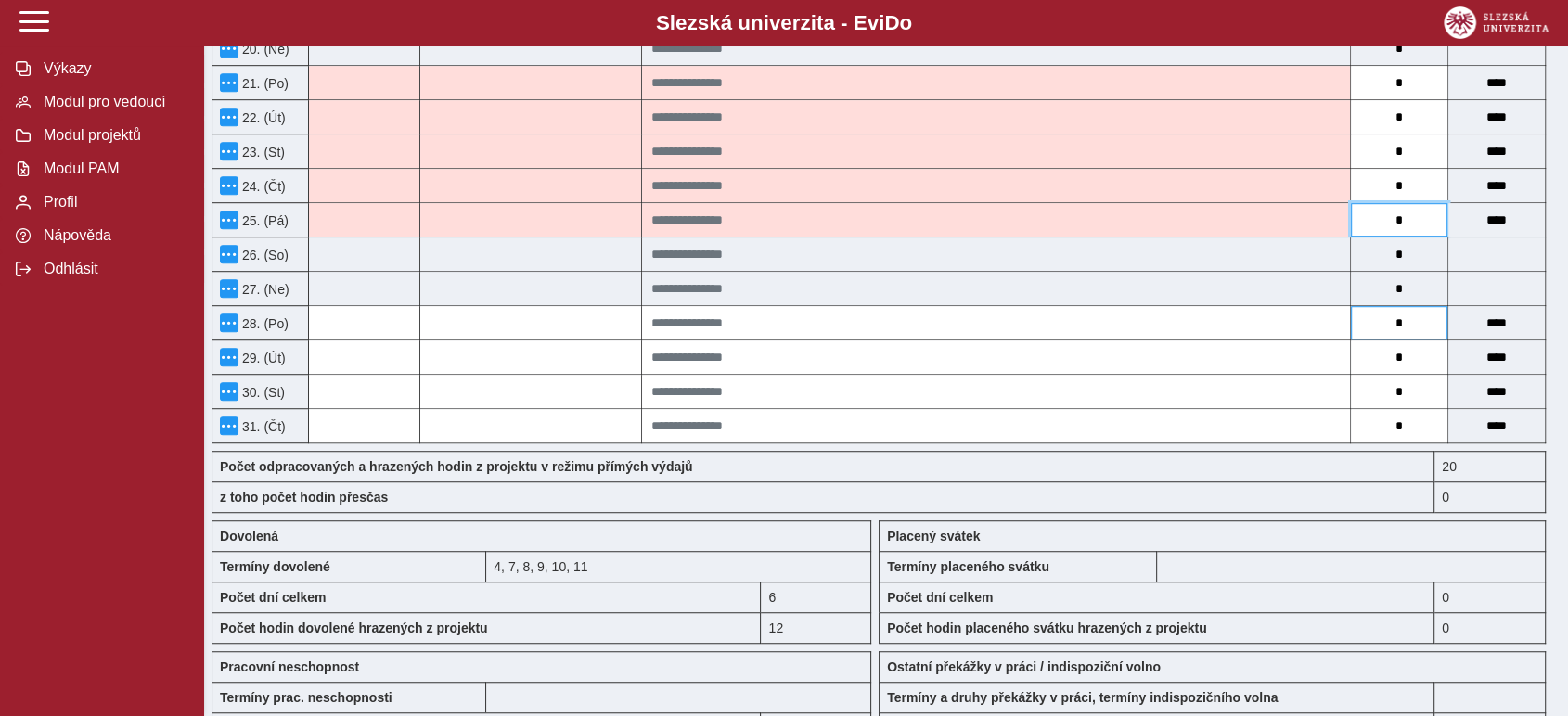 type on "*" 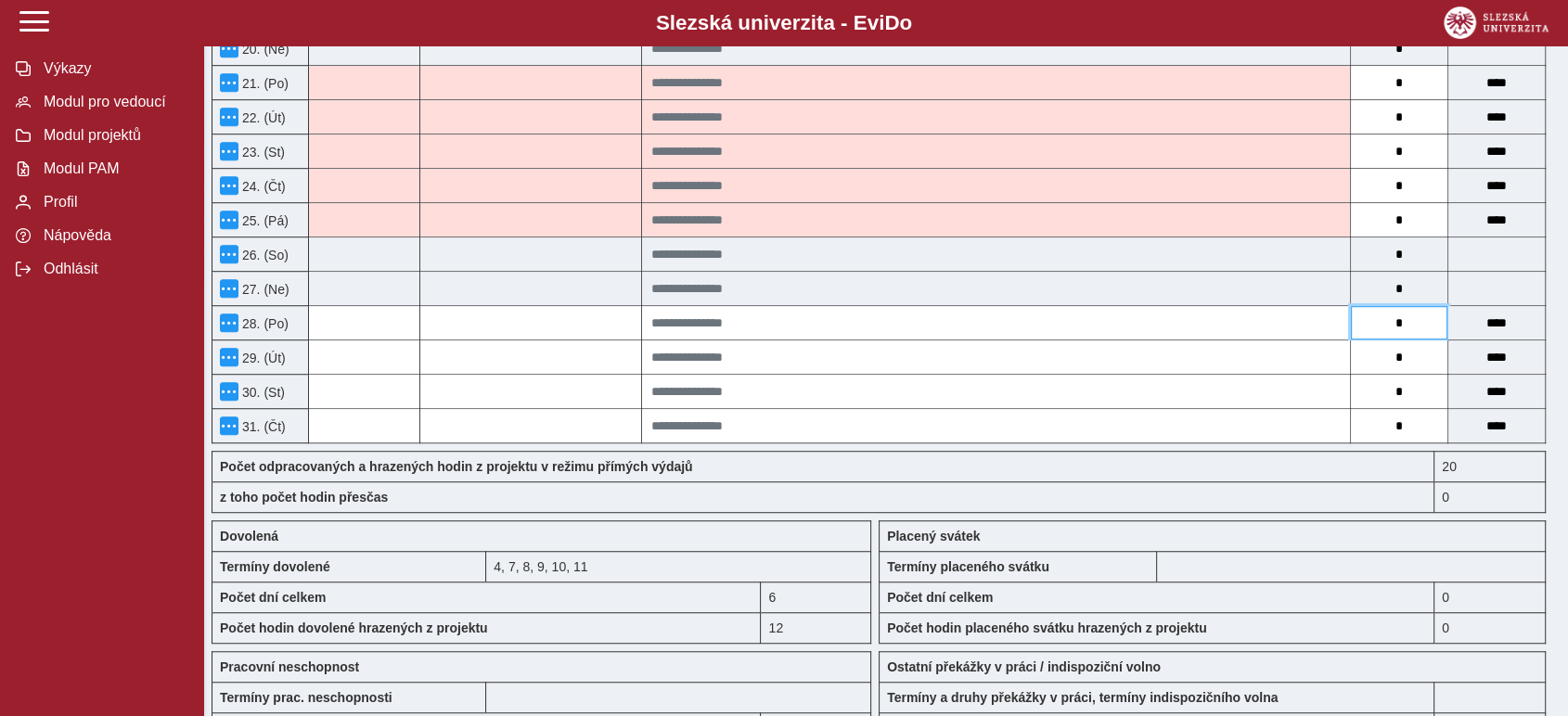 click on "*" at bounding box center [1399, 323] 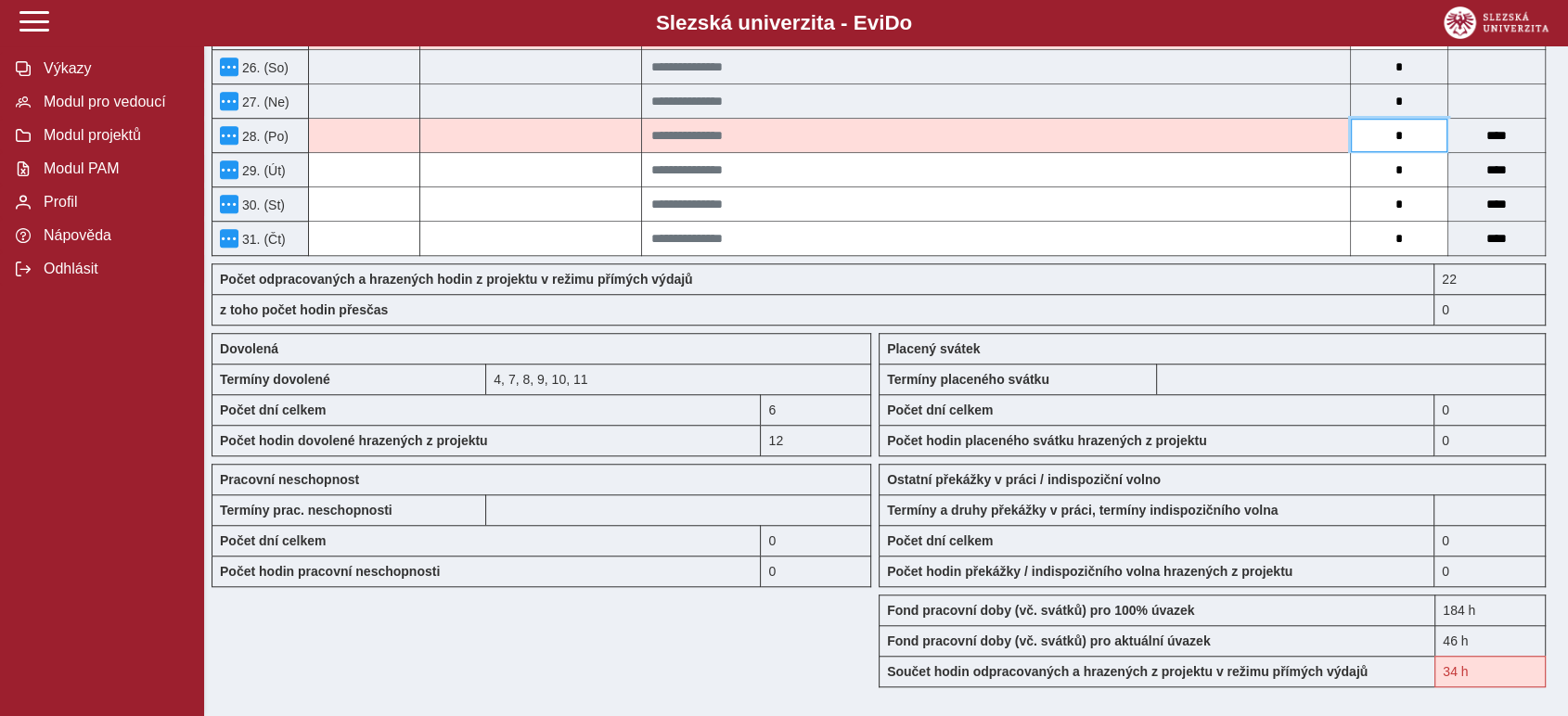 scroll, scrollTop: 1133, scrollLeft: 0, axis: vertical 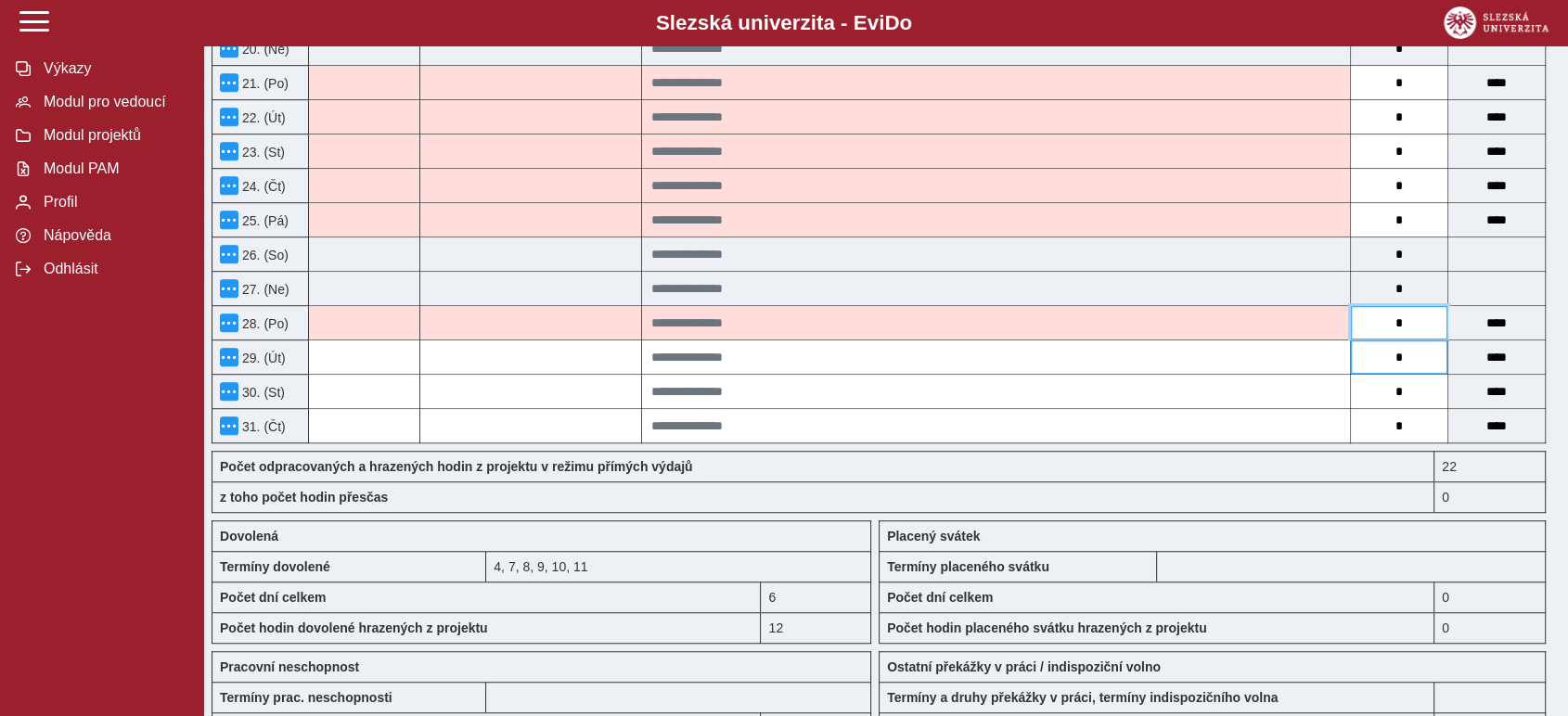 type on "*" 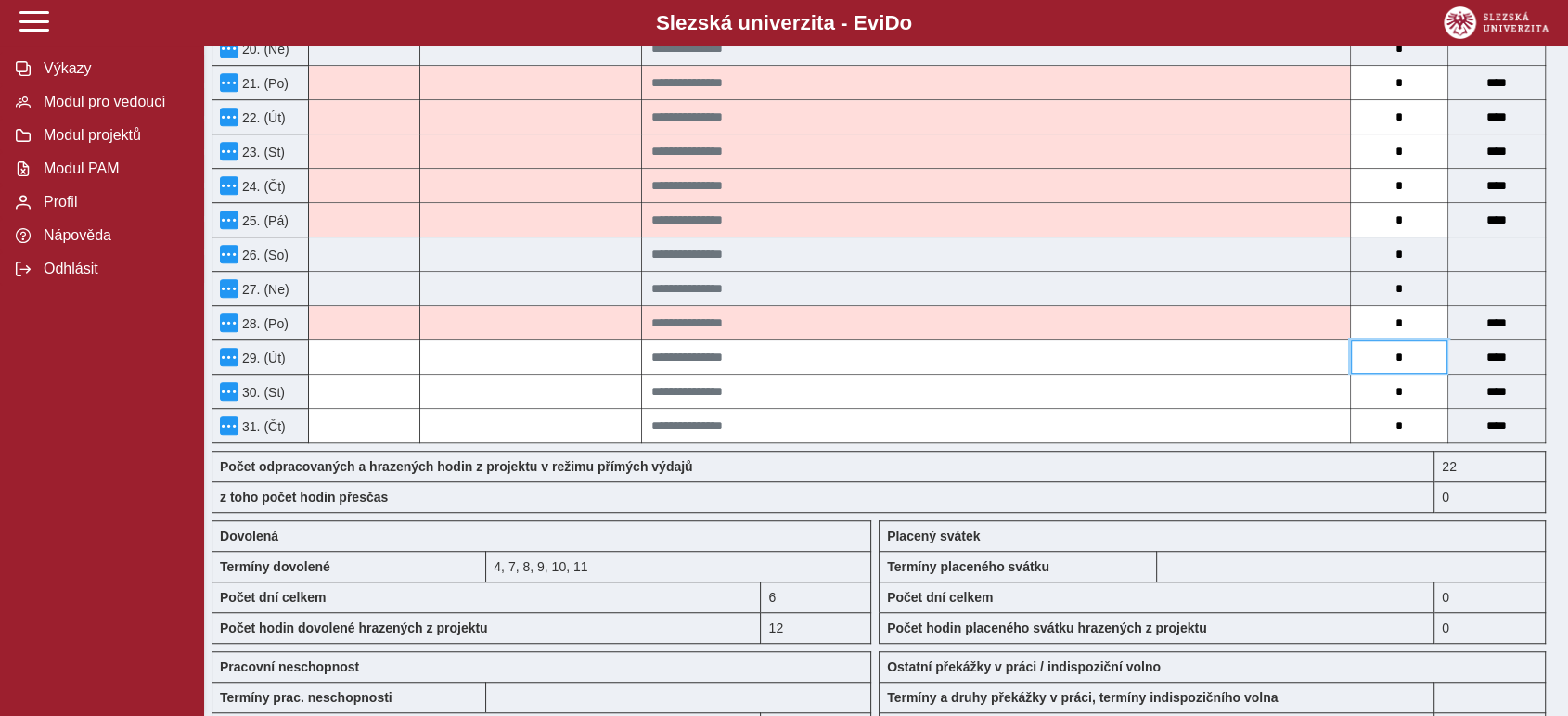 click on "*" at bounding box center [1399, 357] 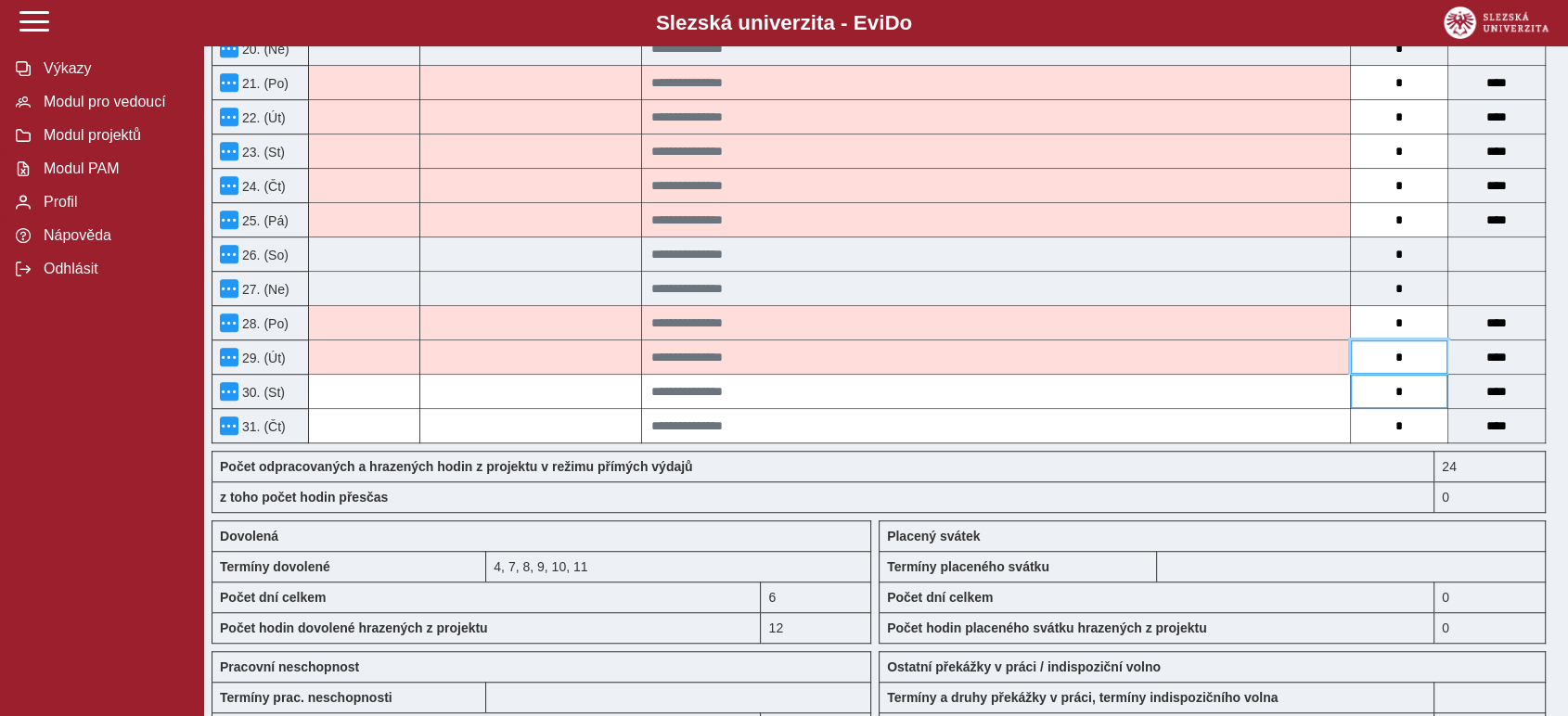 type on "*" 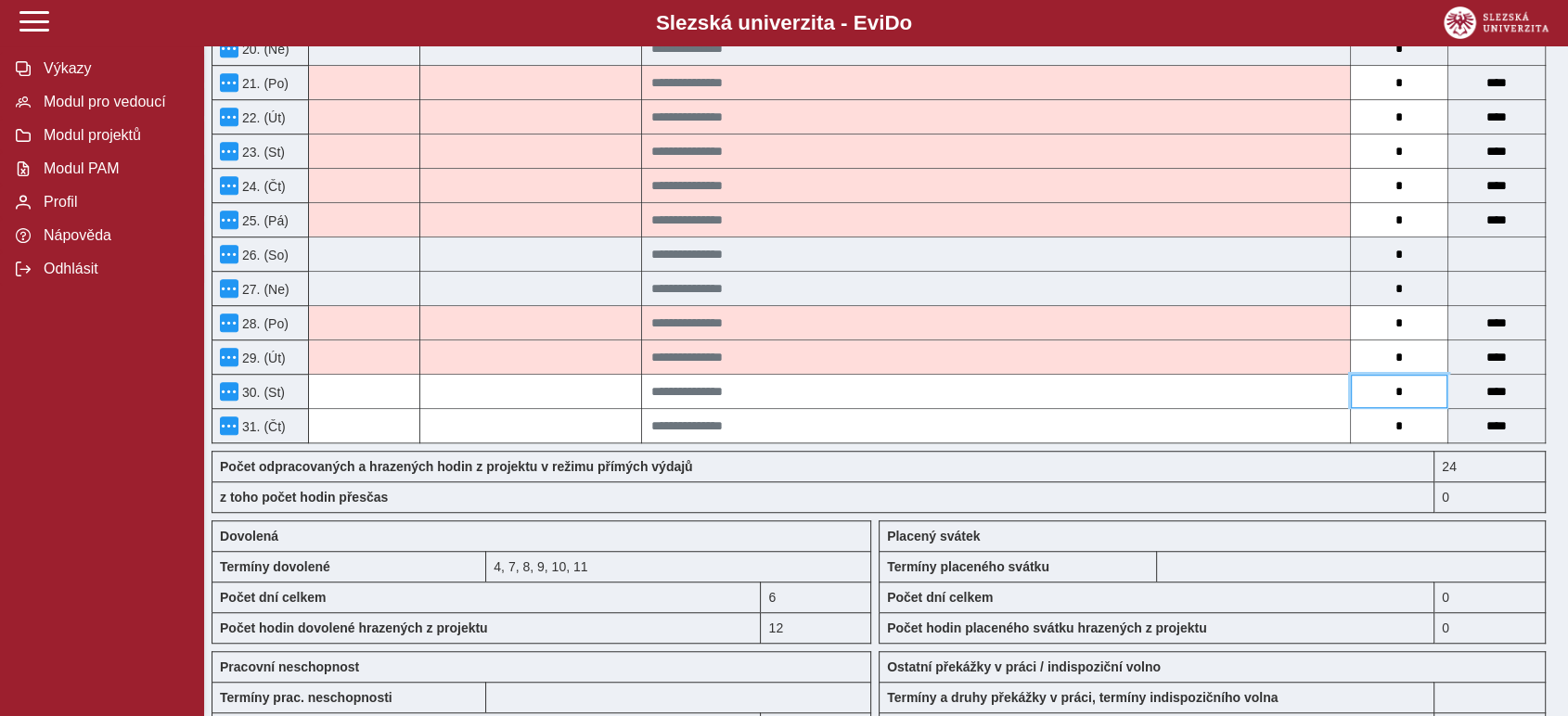 click on "*" at bounding box center (1399, 391) 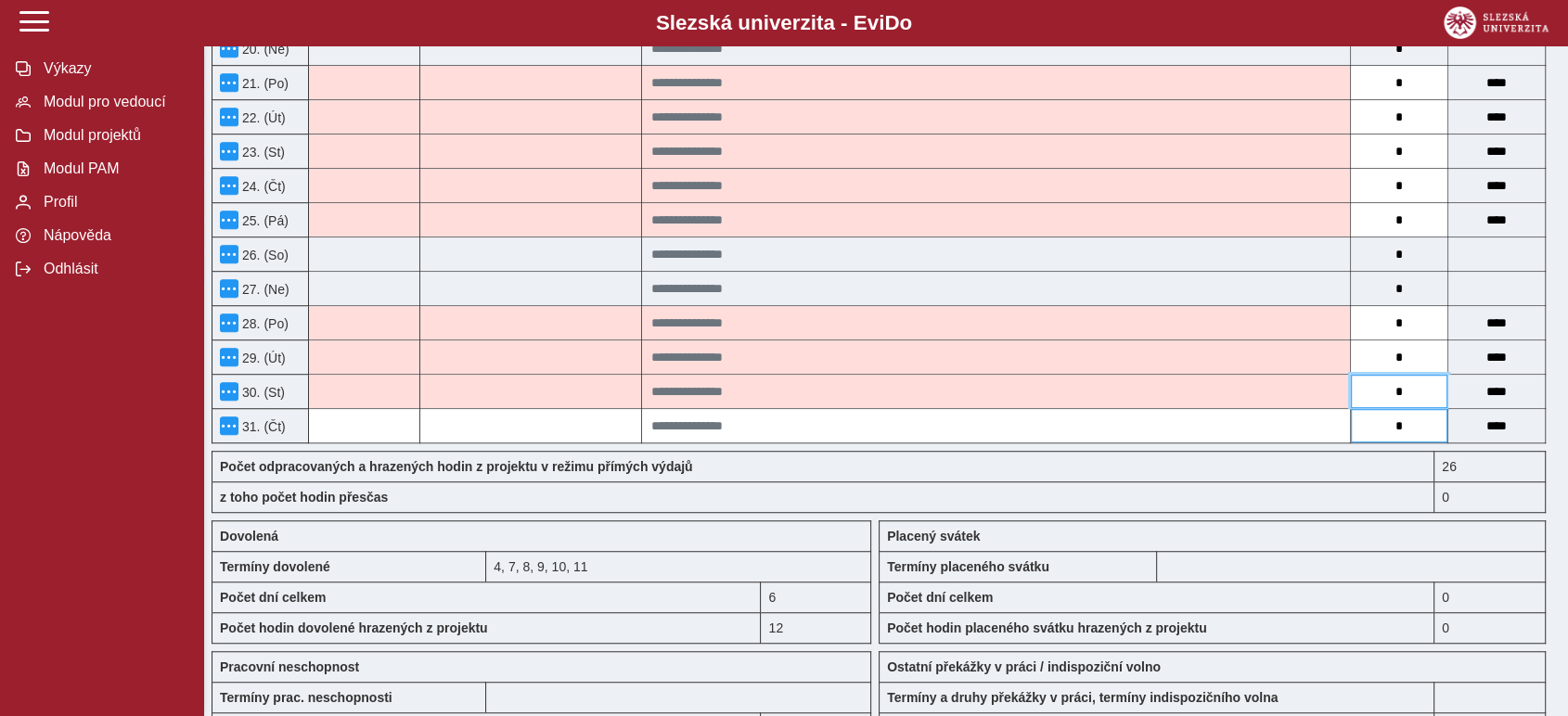 type on "*" 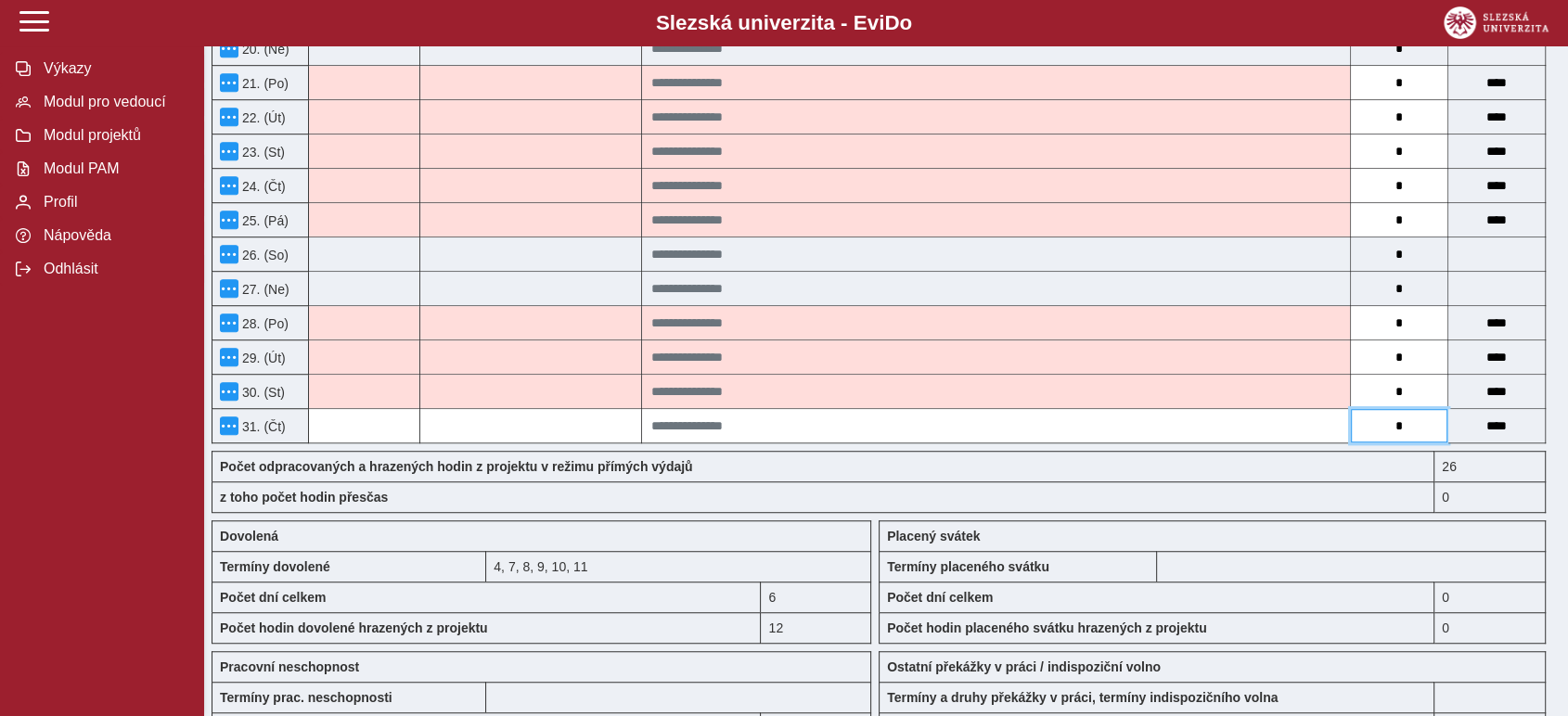 click on "*" at bounding box center [1399, 426] 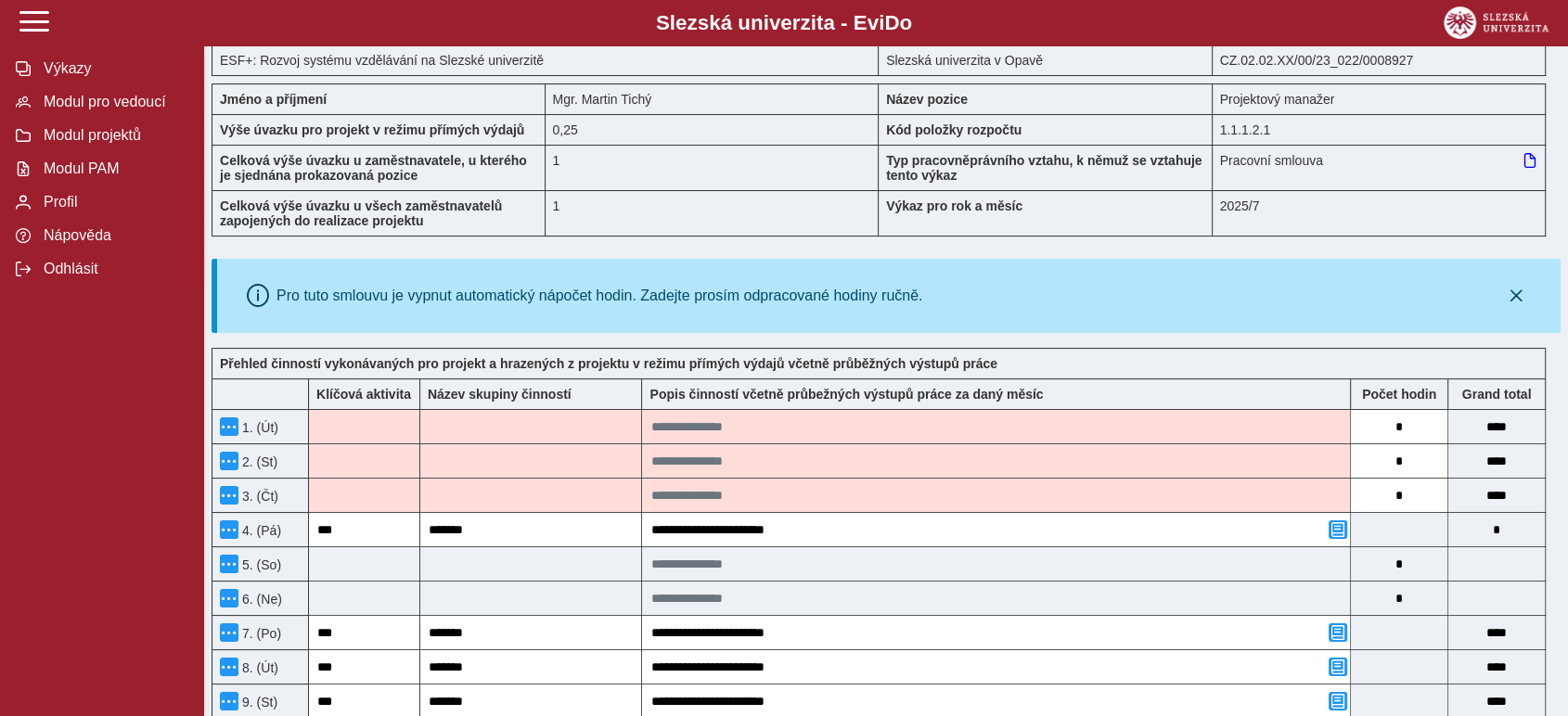 scroll, scrollTop: 206, scrollLeft: 0, axis: vertical 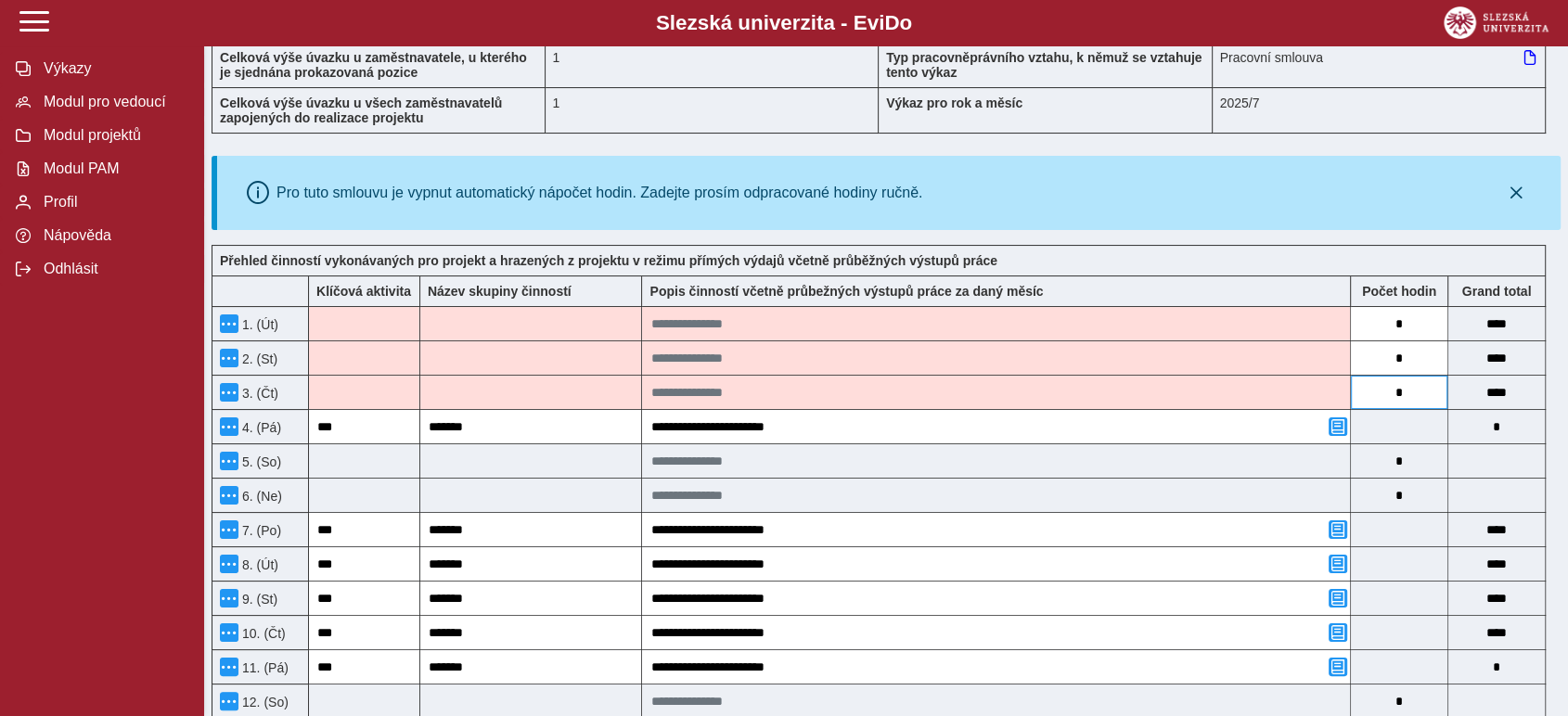 type on "*" 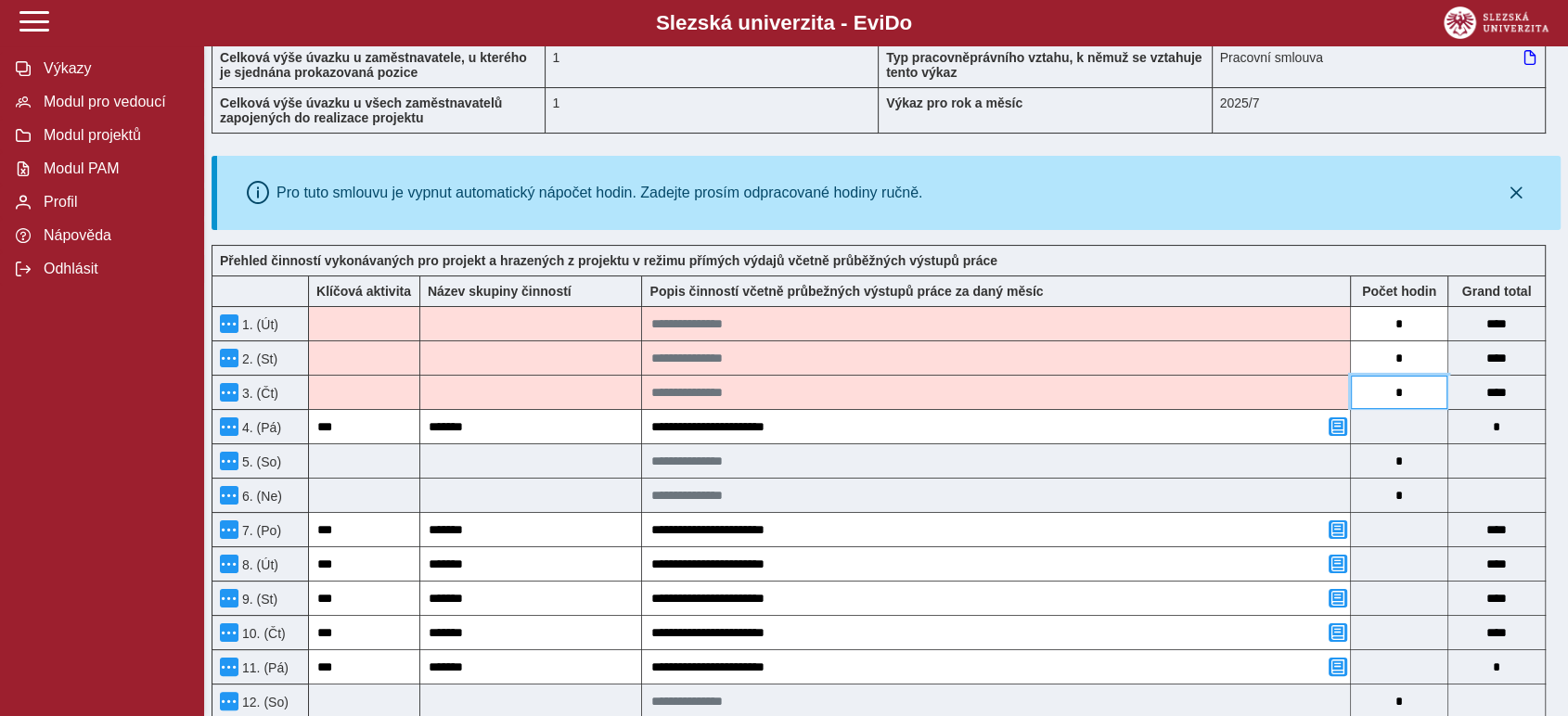 click on "*" at bounding box center [1399, 392] 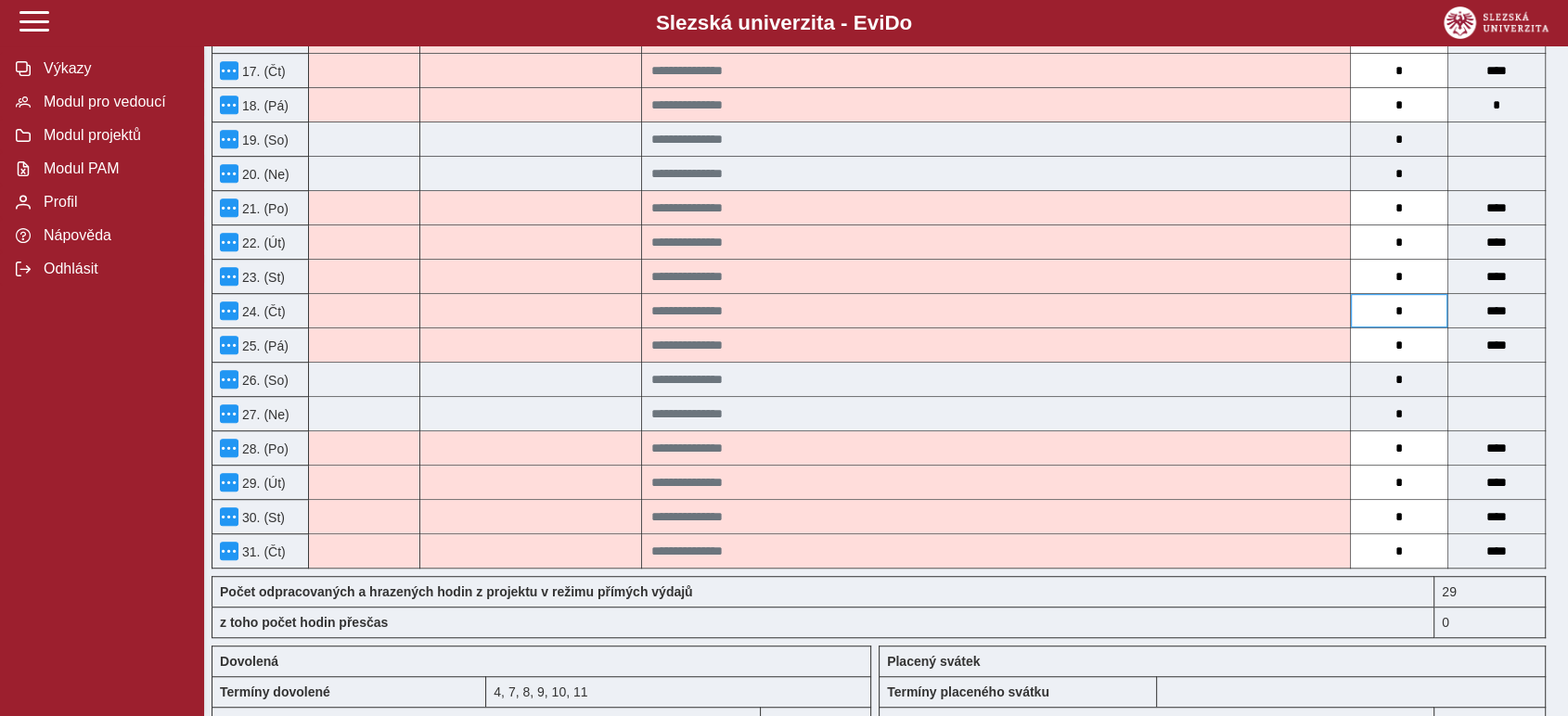 scroll, scrollTop: 824, scrollLeft: 0, axis: vertical 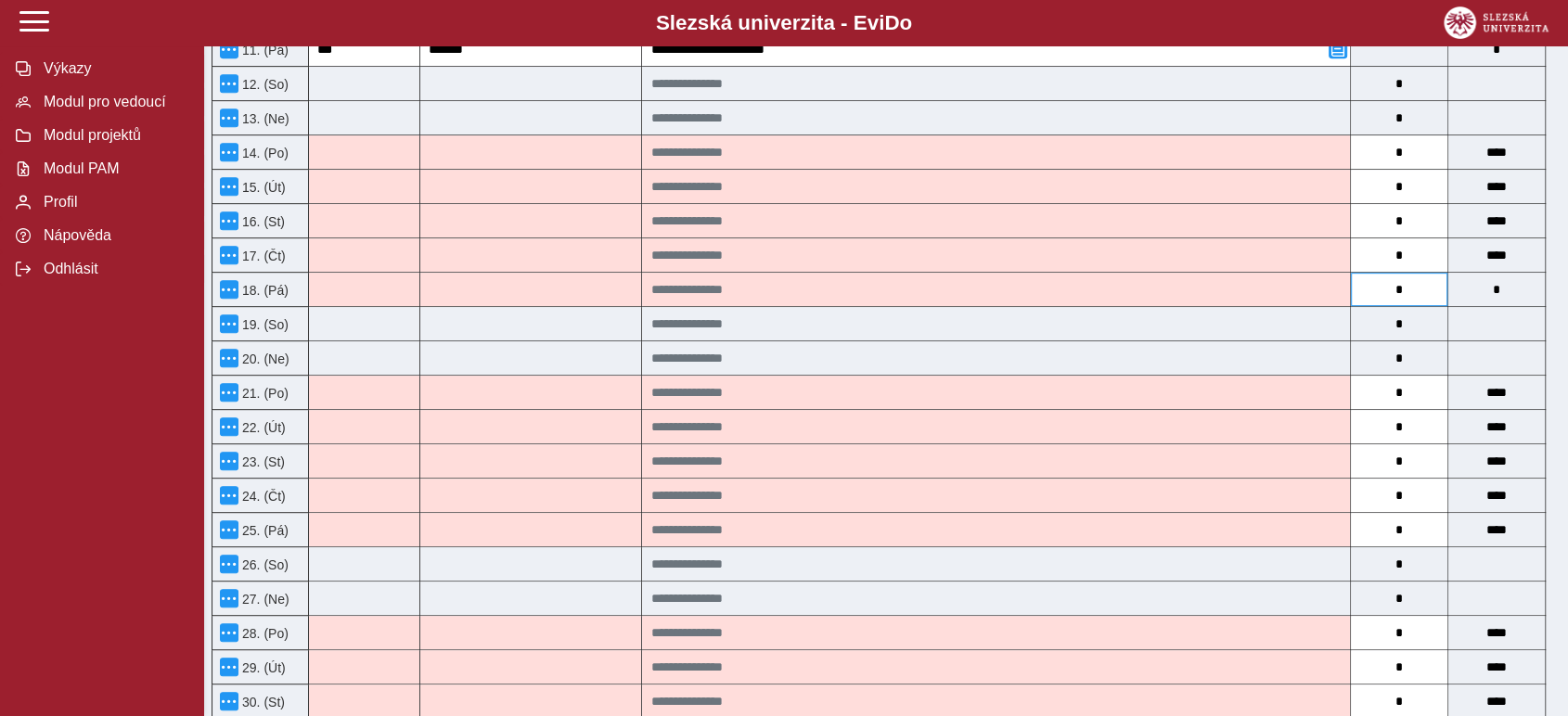 type on "*" 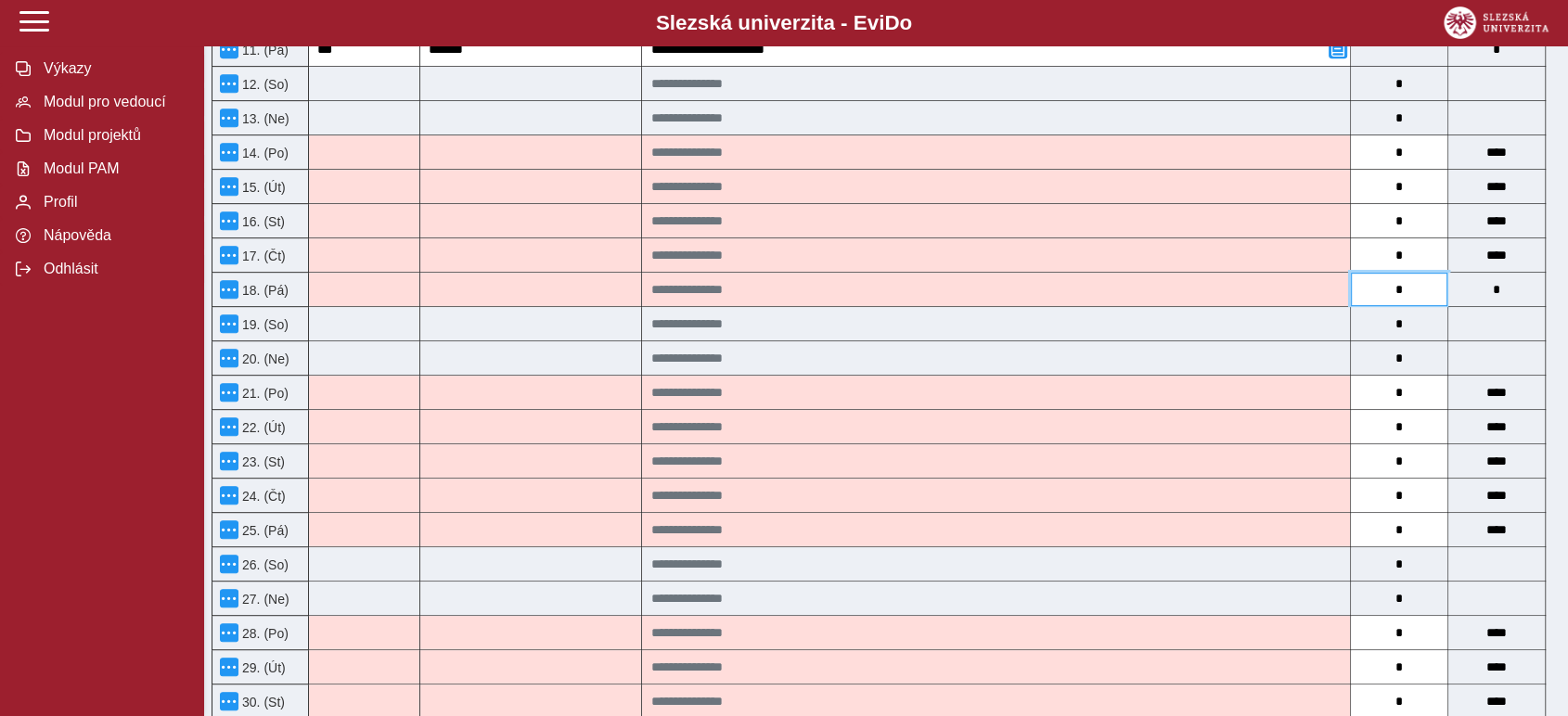 click on "*" at bounding box center [1399, 289] 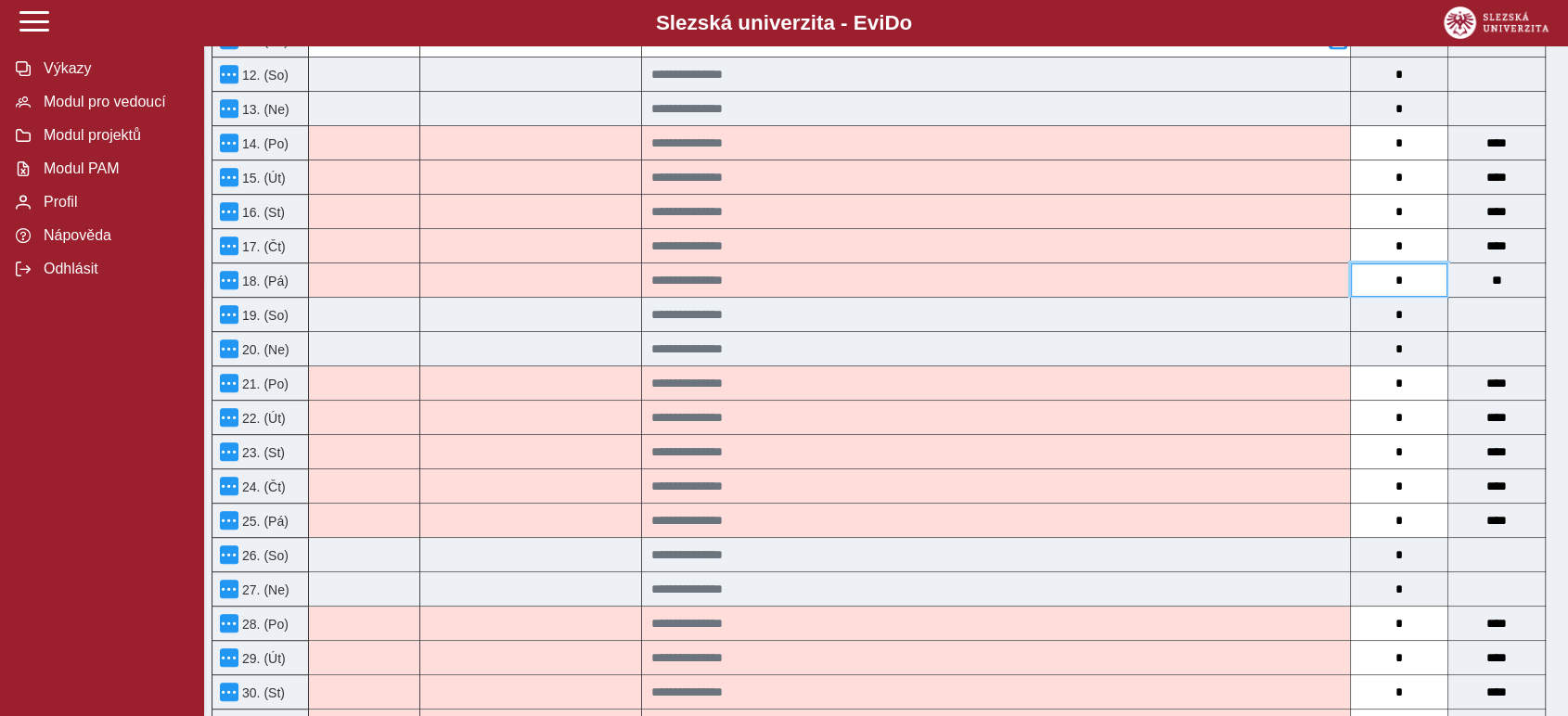 scroll, scrollTop: 721, scrollLeft: 0, axis: vertical 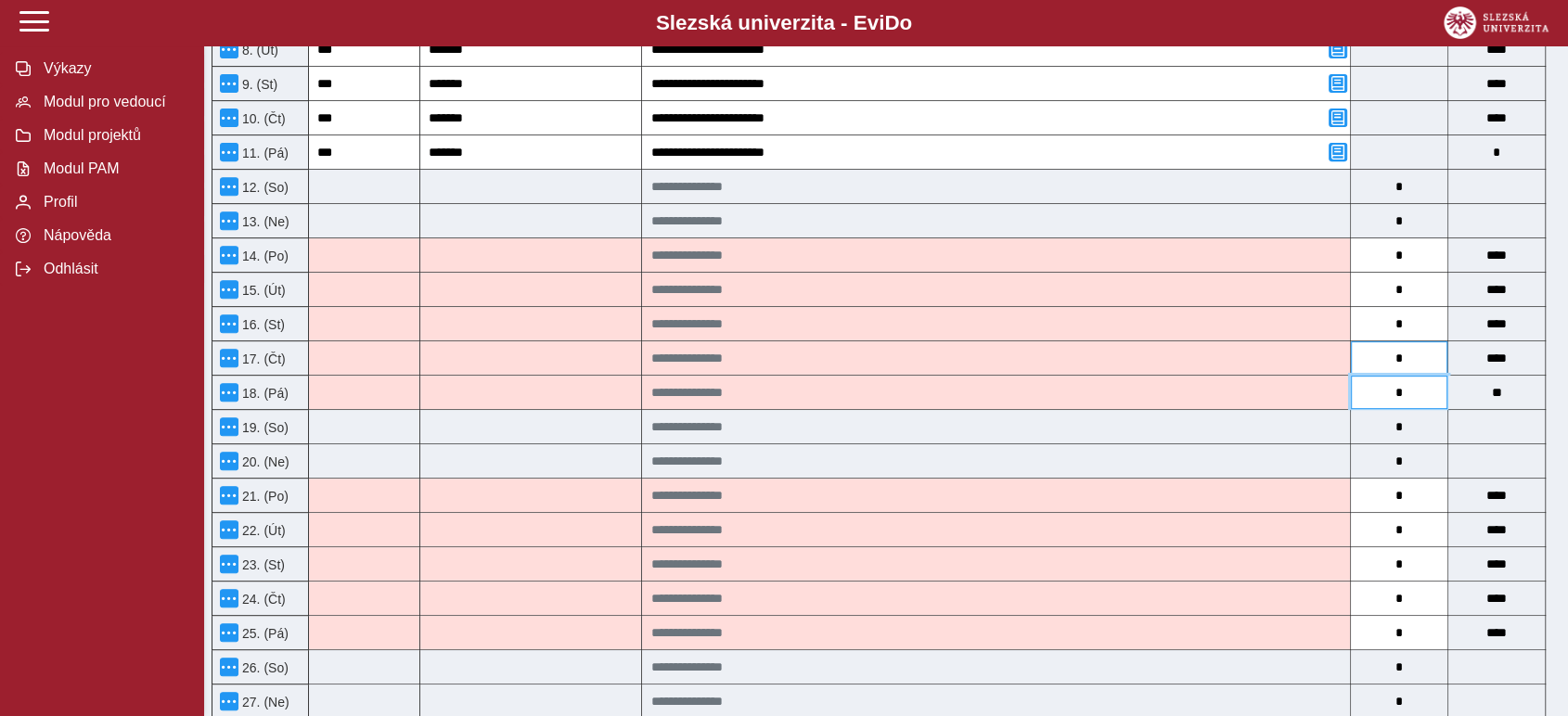 type on "*" 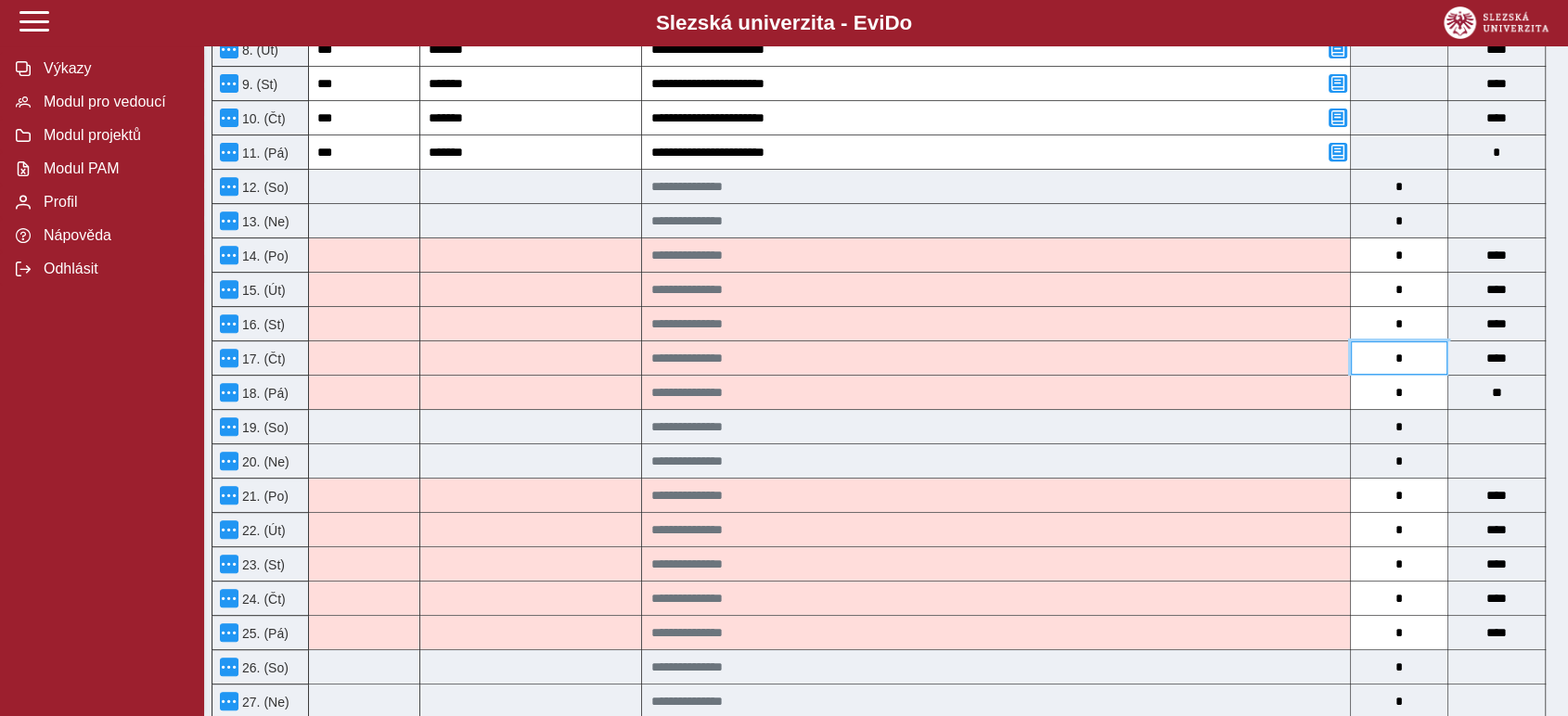 click on "*" at bounding box center (1399, 358) 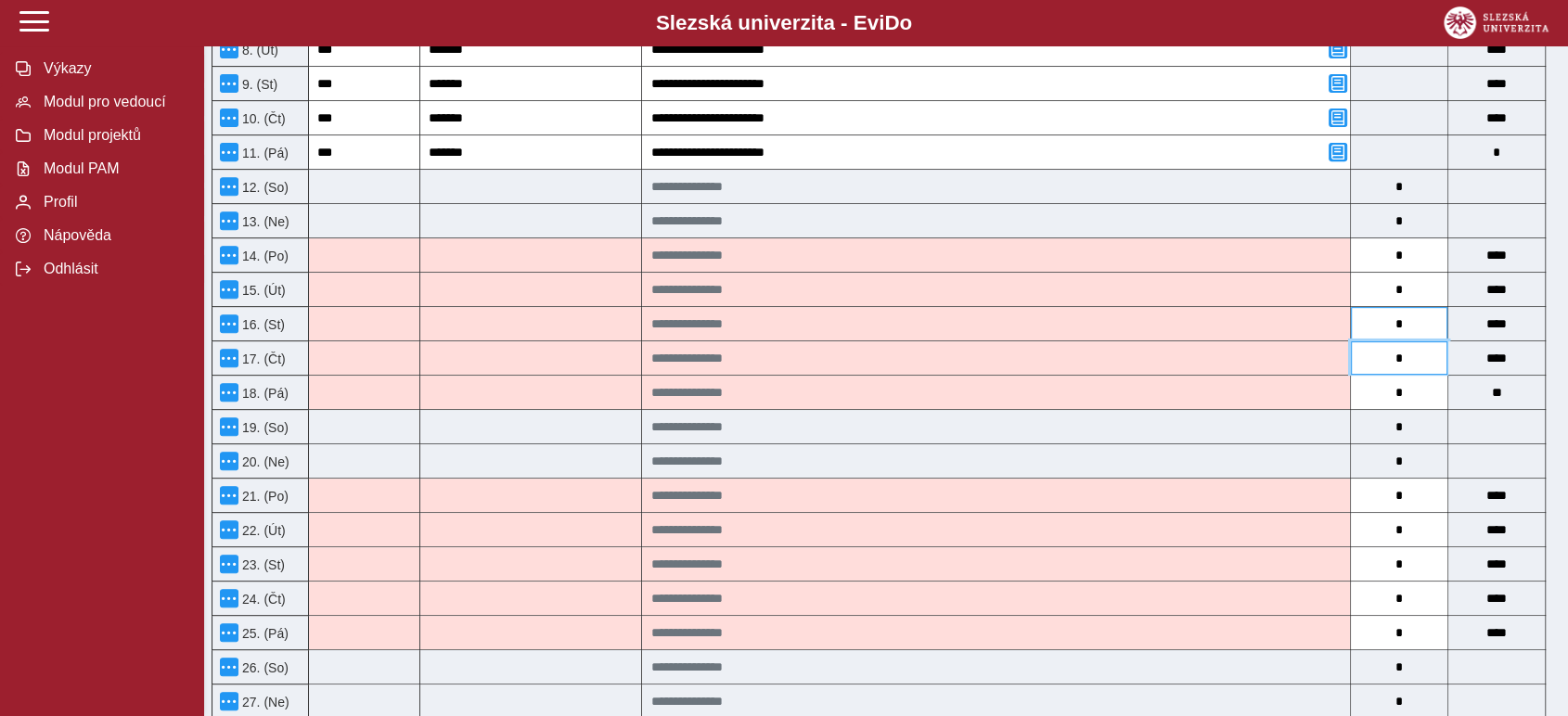 type on "*" 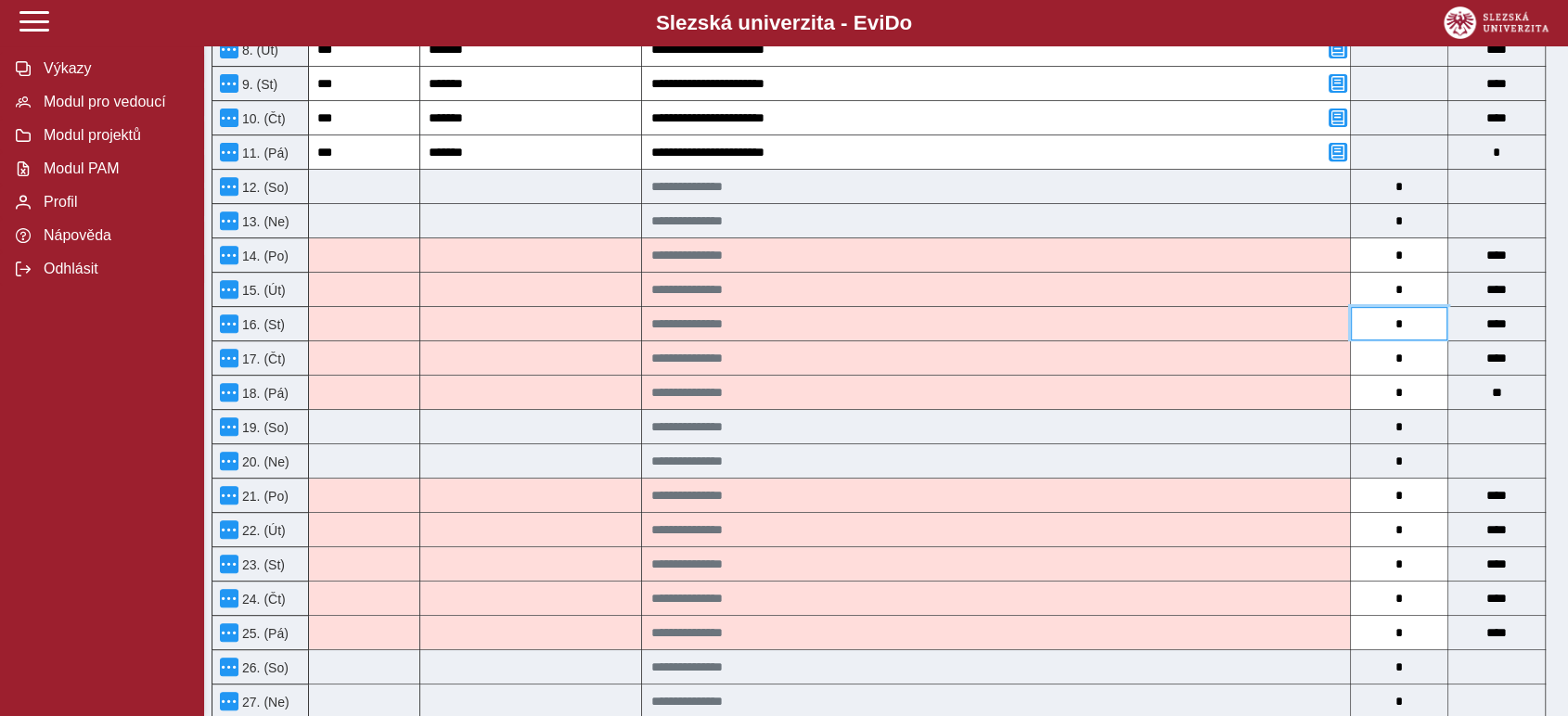 click on "*" at bounding box center (1399, 324) 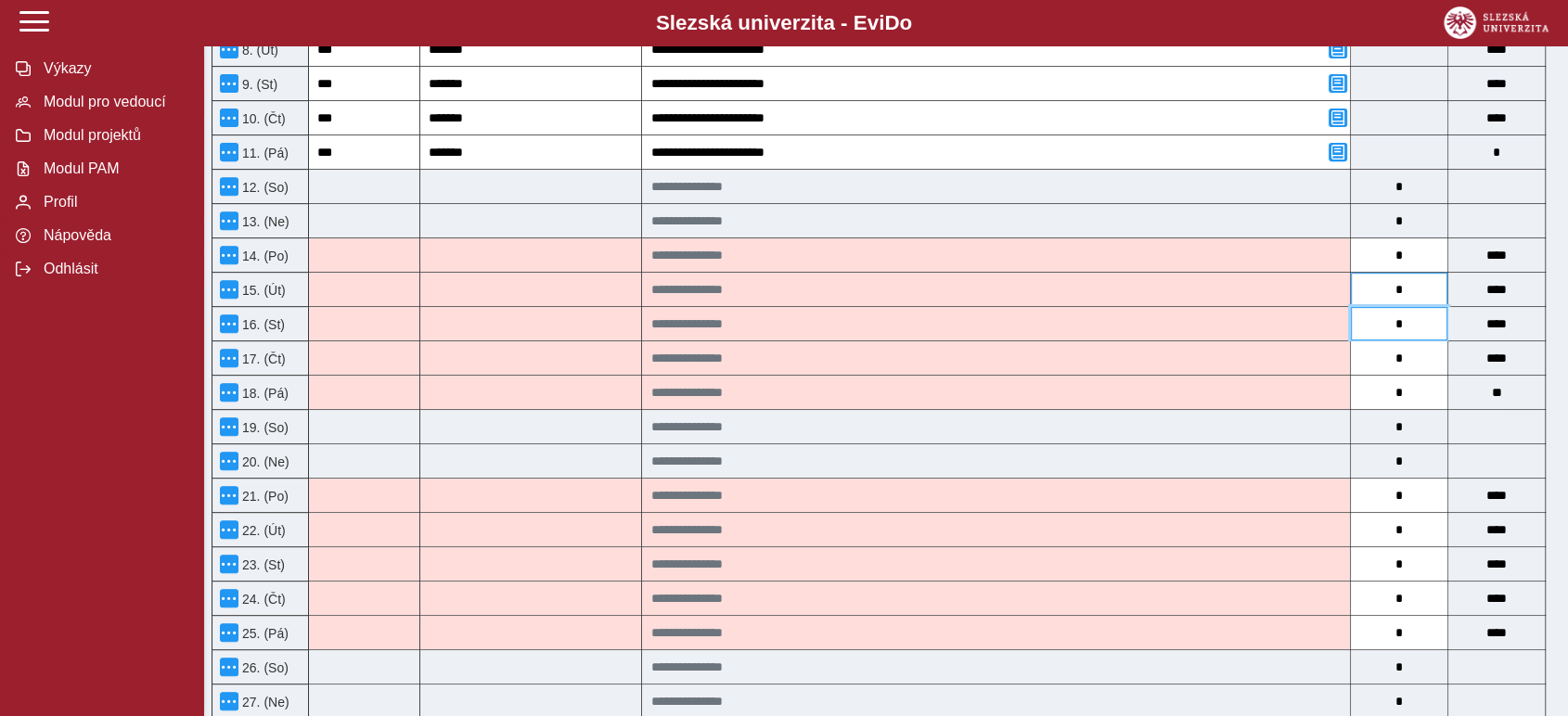 type on "*" 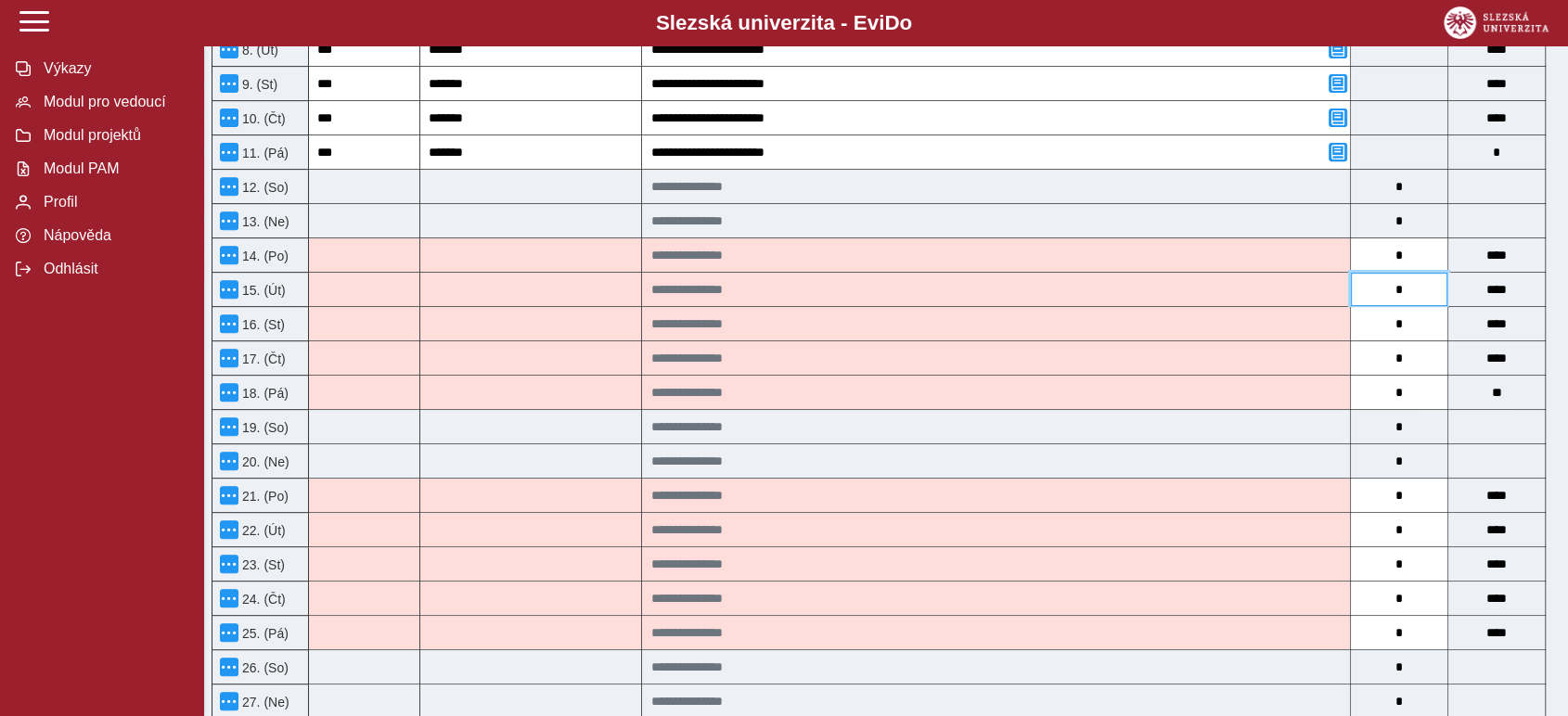 click on "*" at bounding box center [1399, 289] 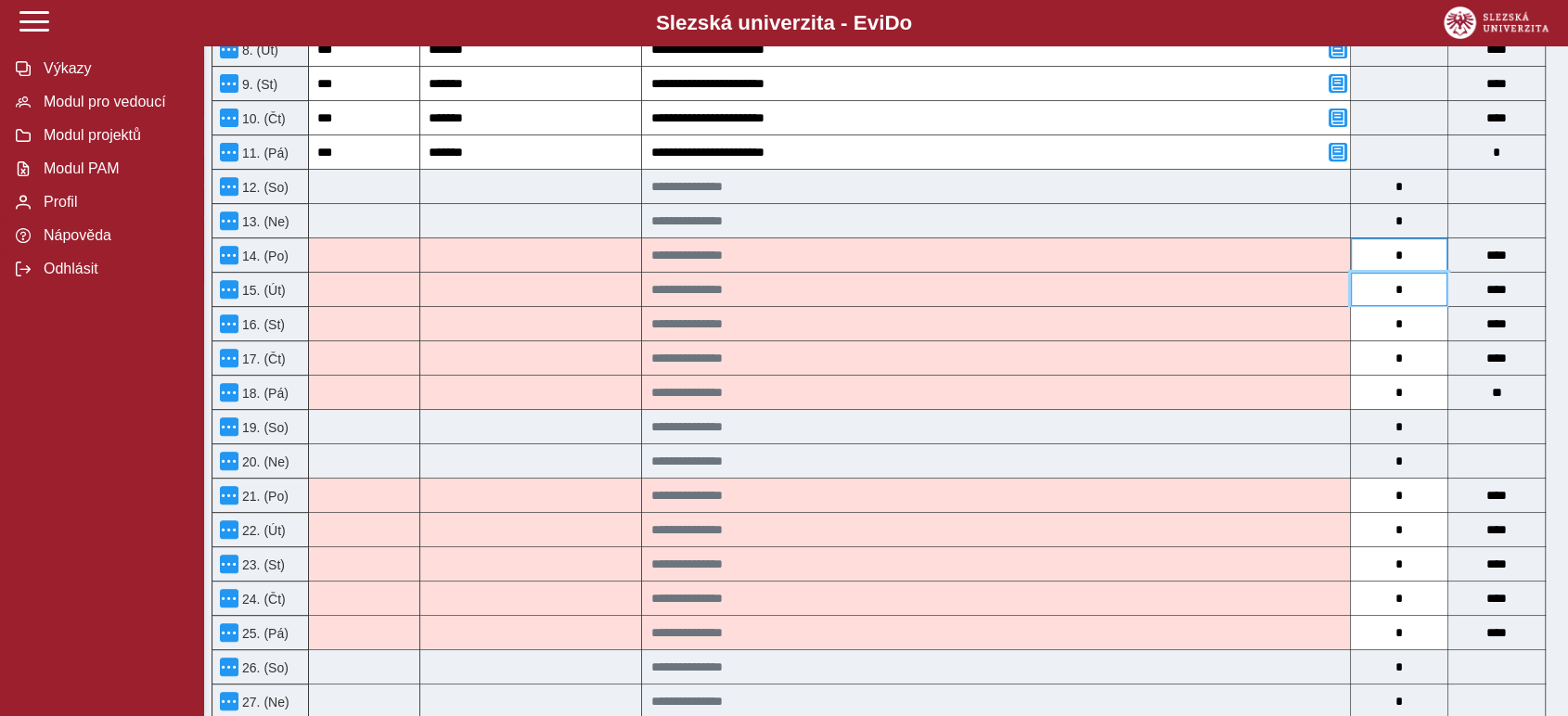 type on "*" 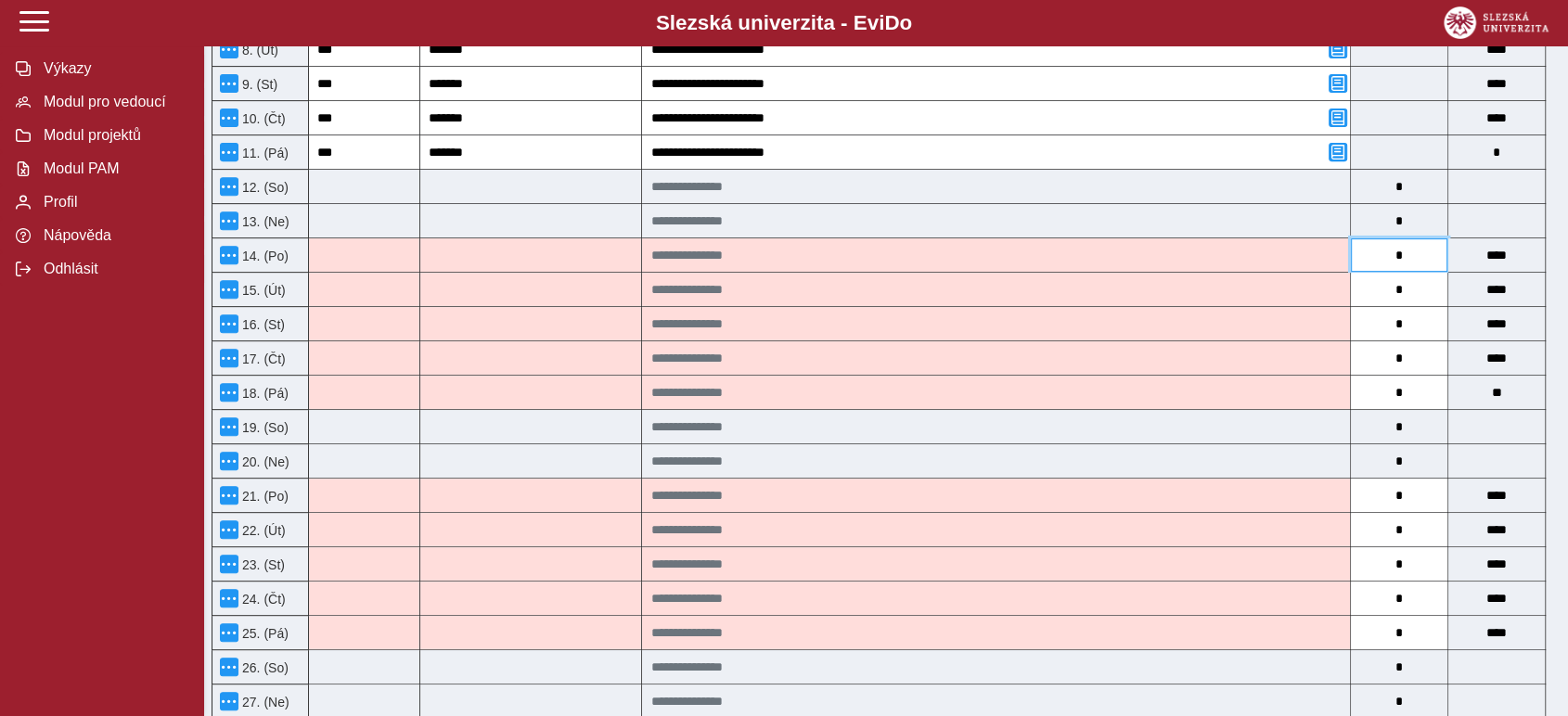 click on "*" at bounding box center (1399, 255) 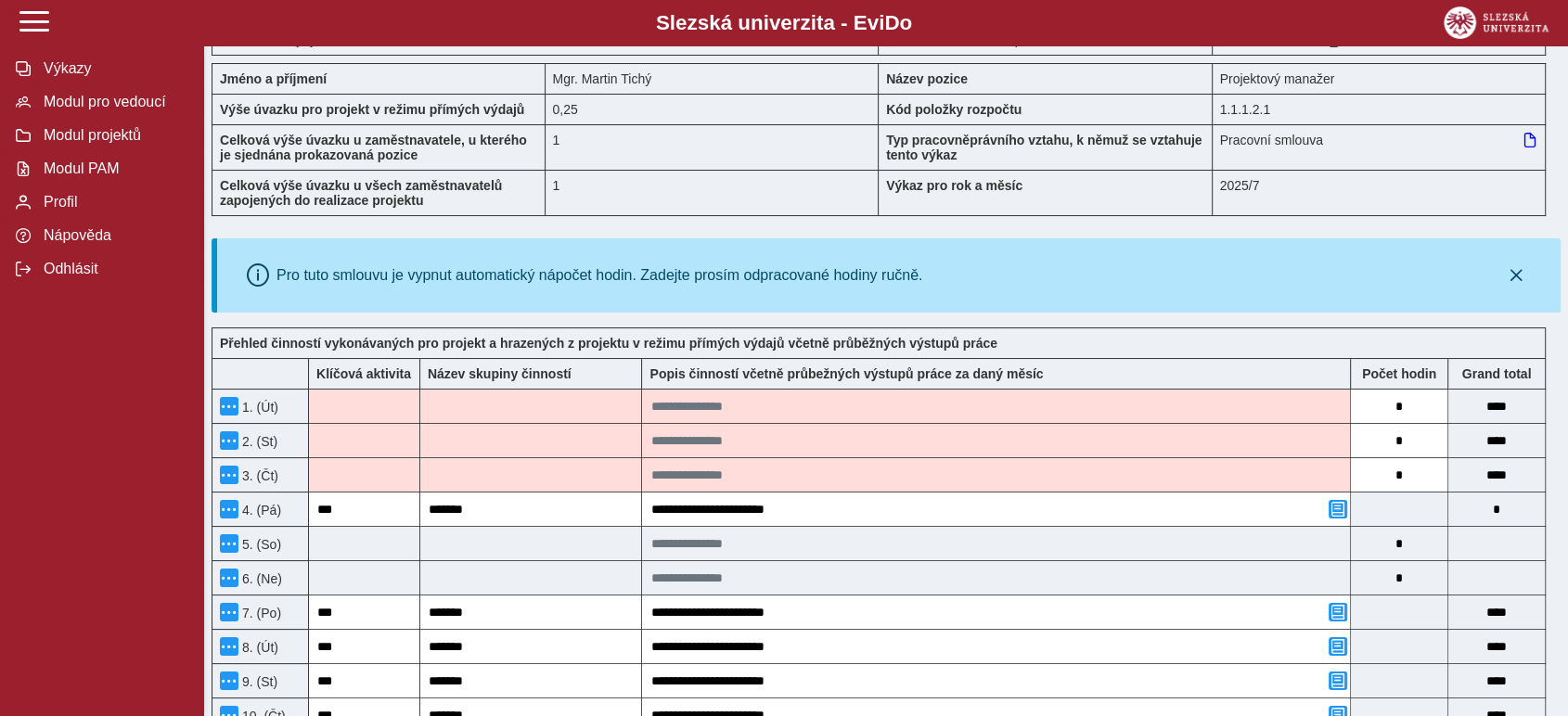 scroll, scrollTop: 0, scrollLeft: 0, axis: both 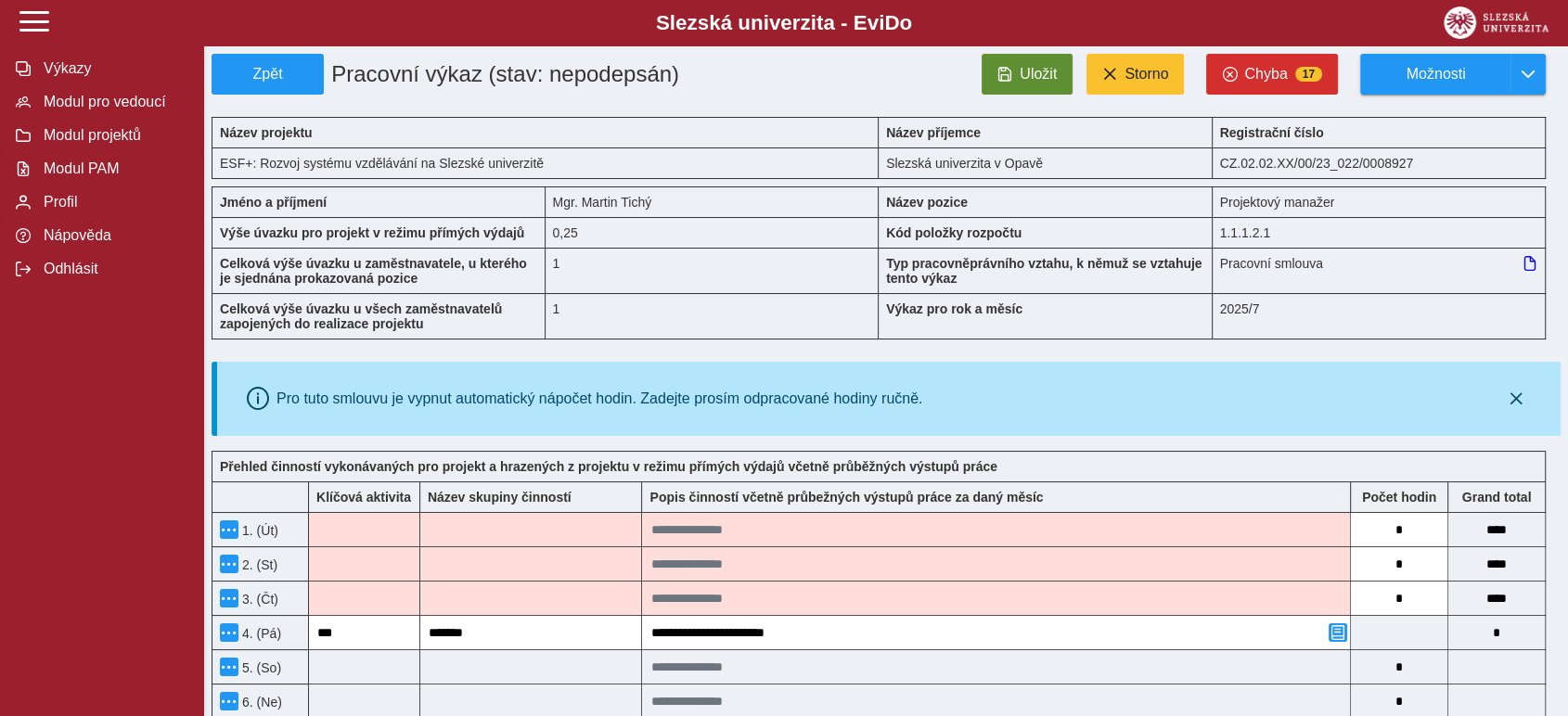type on "*" 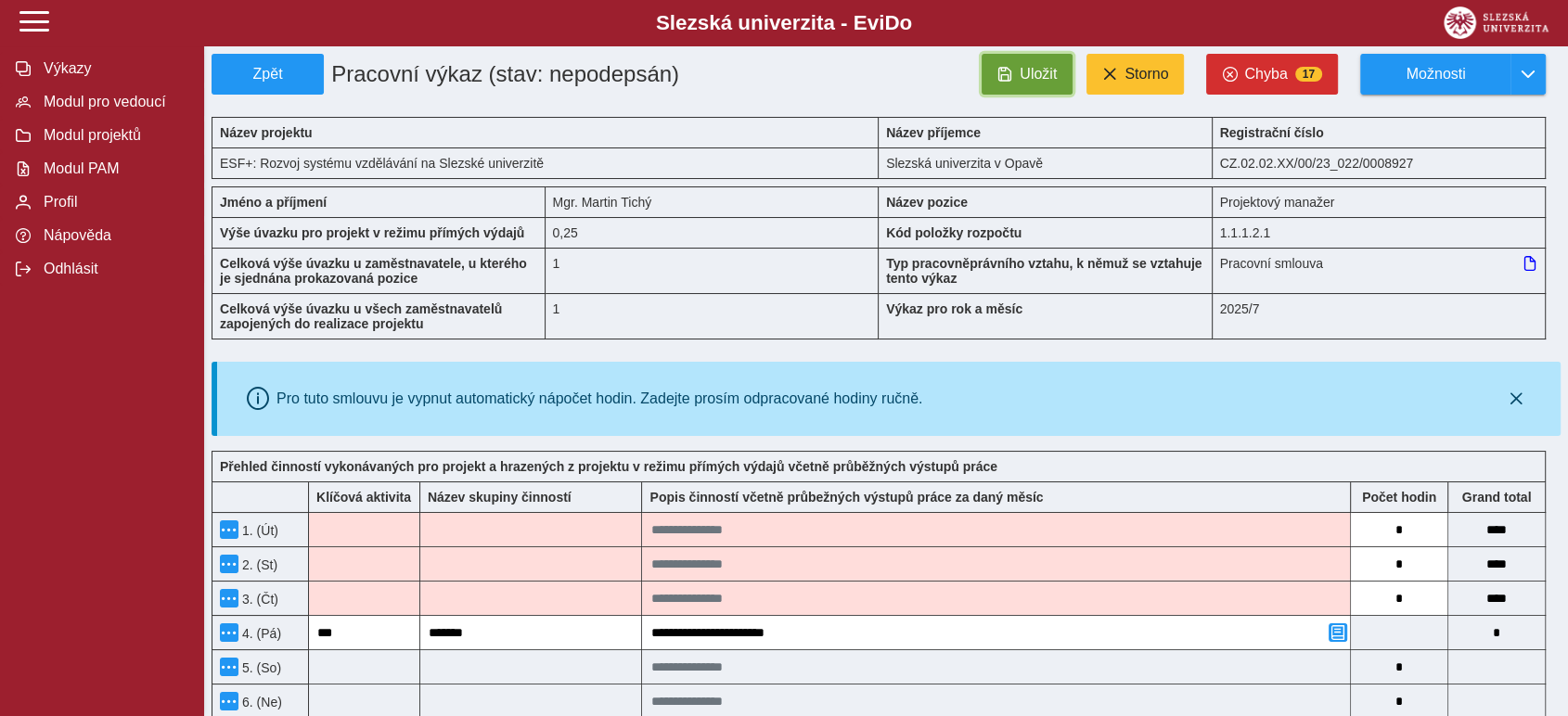 drag, startPoint x: 1026, startPoint y: 80, endPoint x: 992, endPoint y: 135, distance: 64.660653 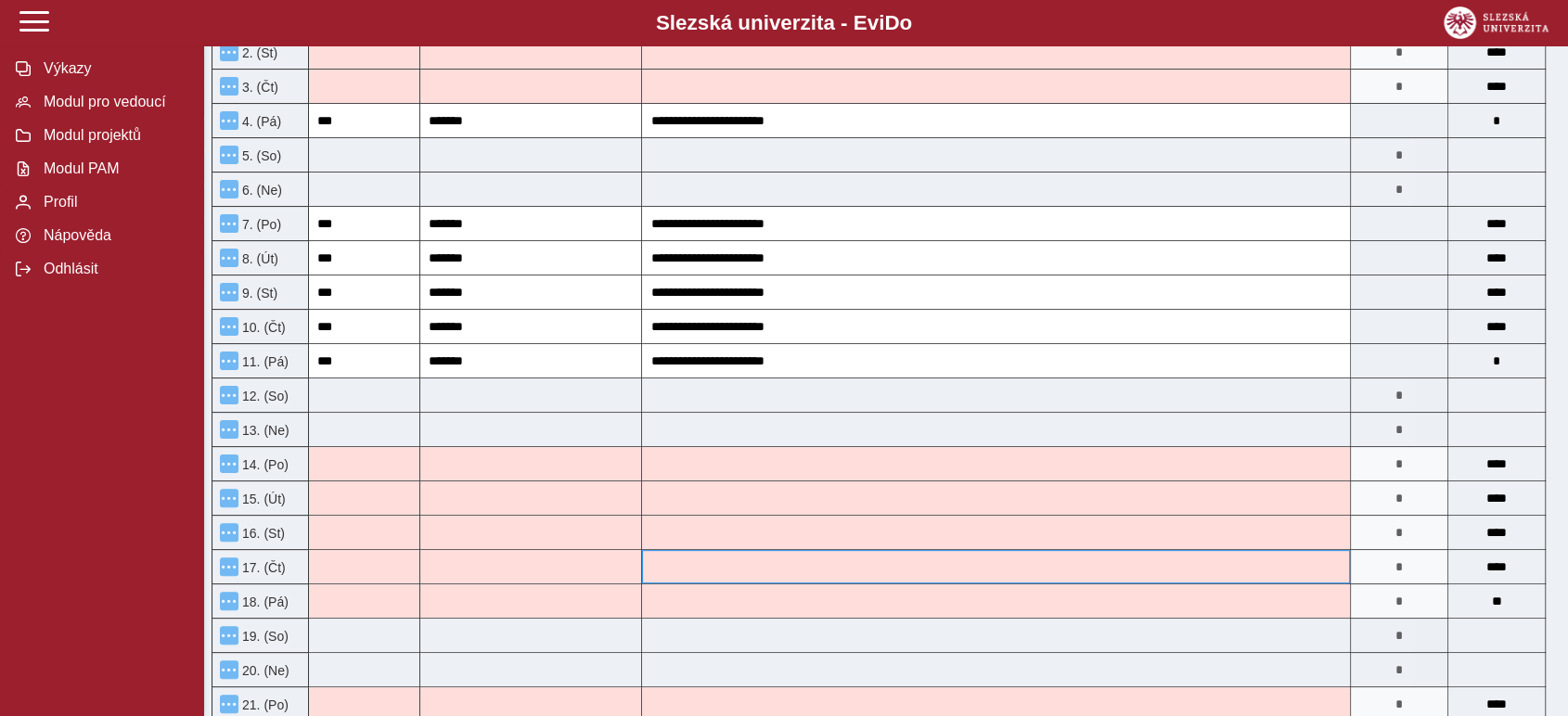 scroll, scrollTop: 206, scrollLeft: 0, axis: vertical 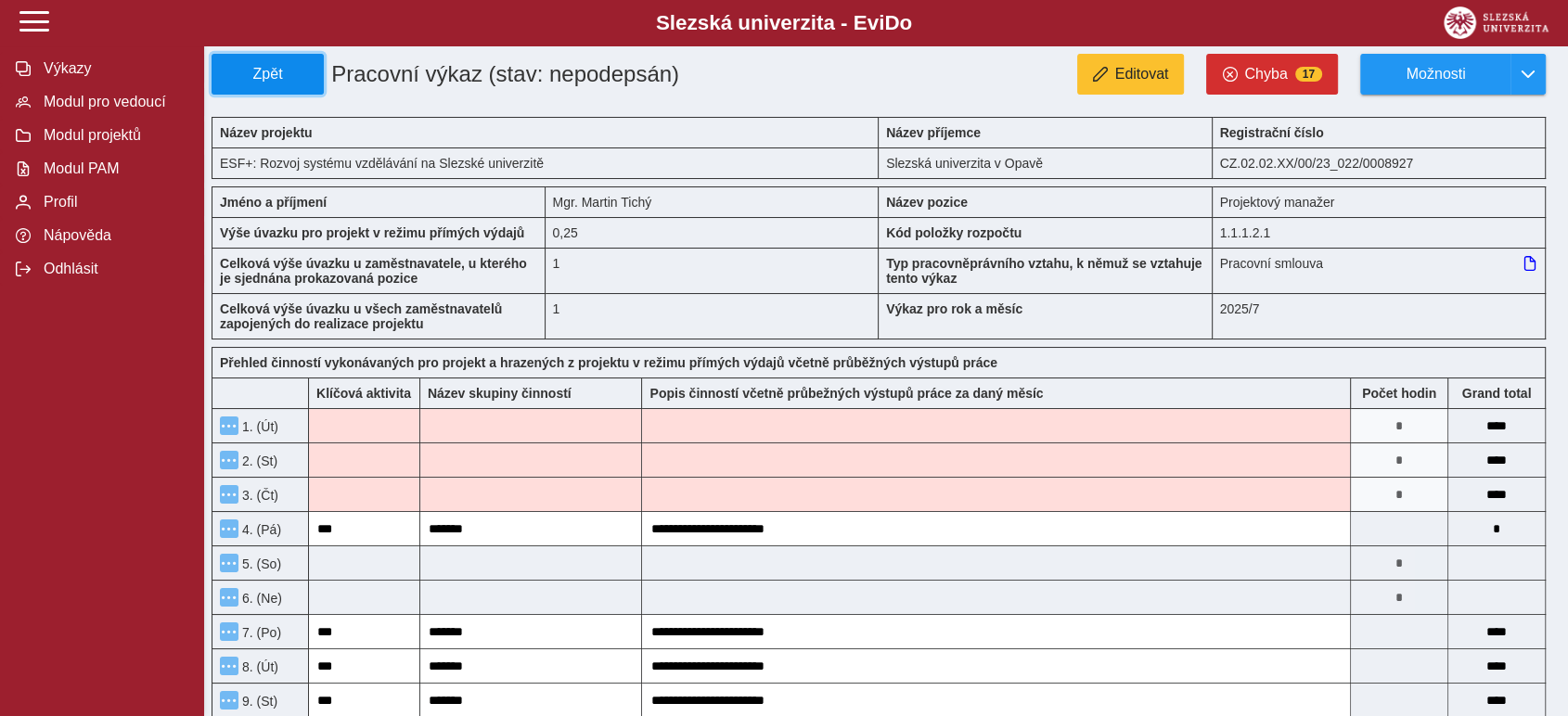 click on "Zpět" at bounding box center (267, 74) 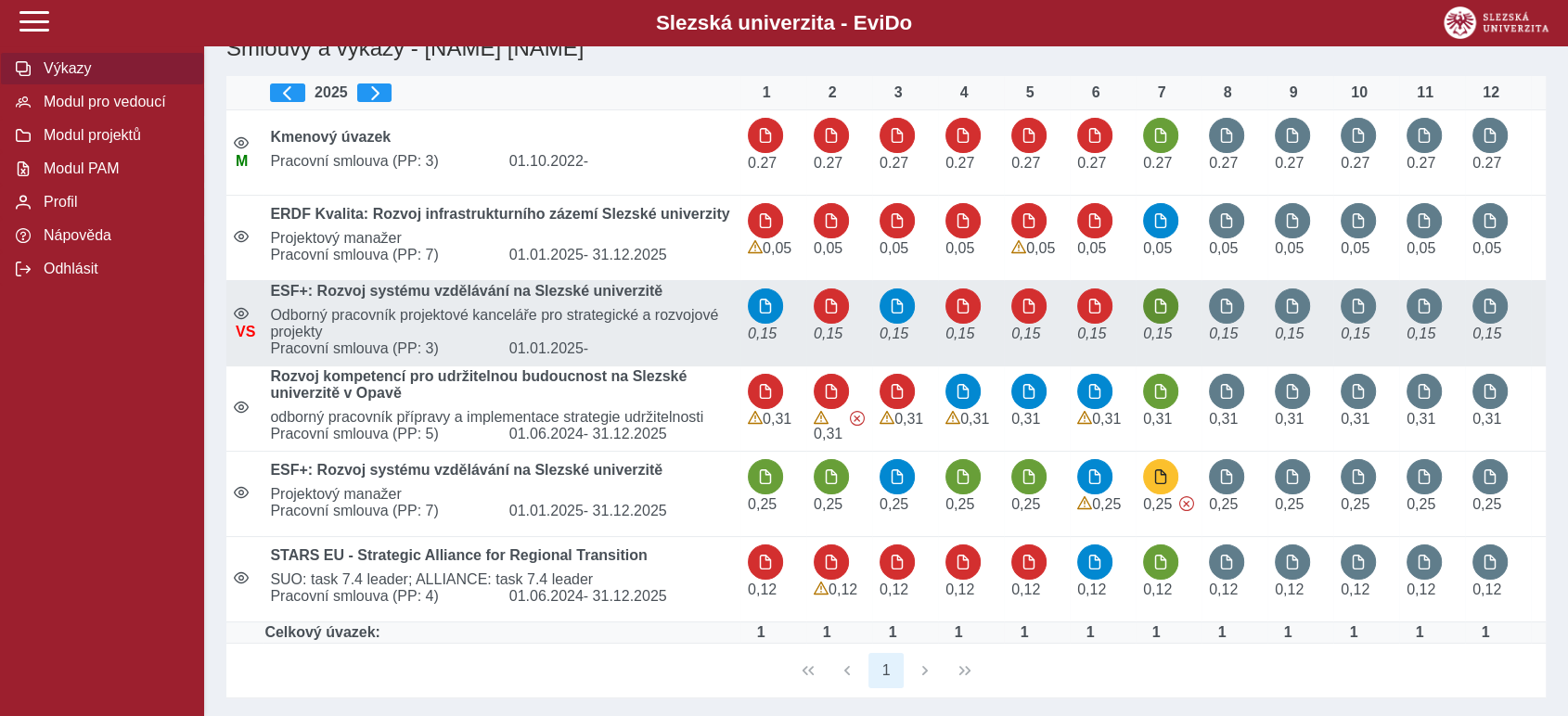 scroll, scrollTop: 0, scrollLeft: 0, axis: both 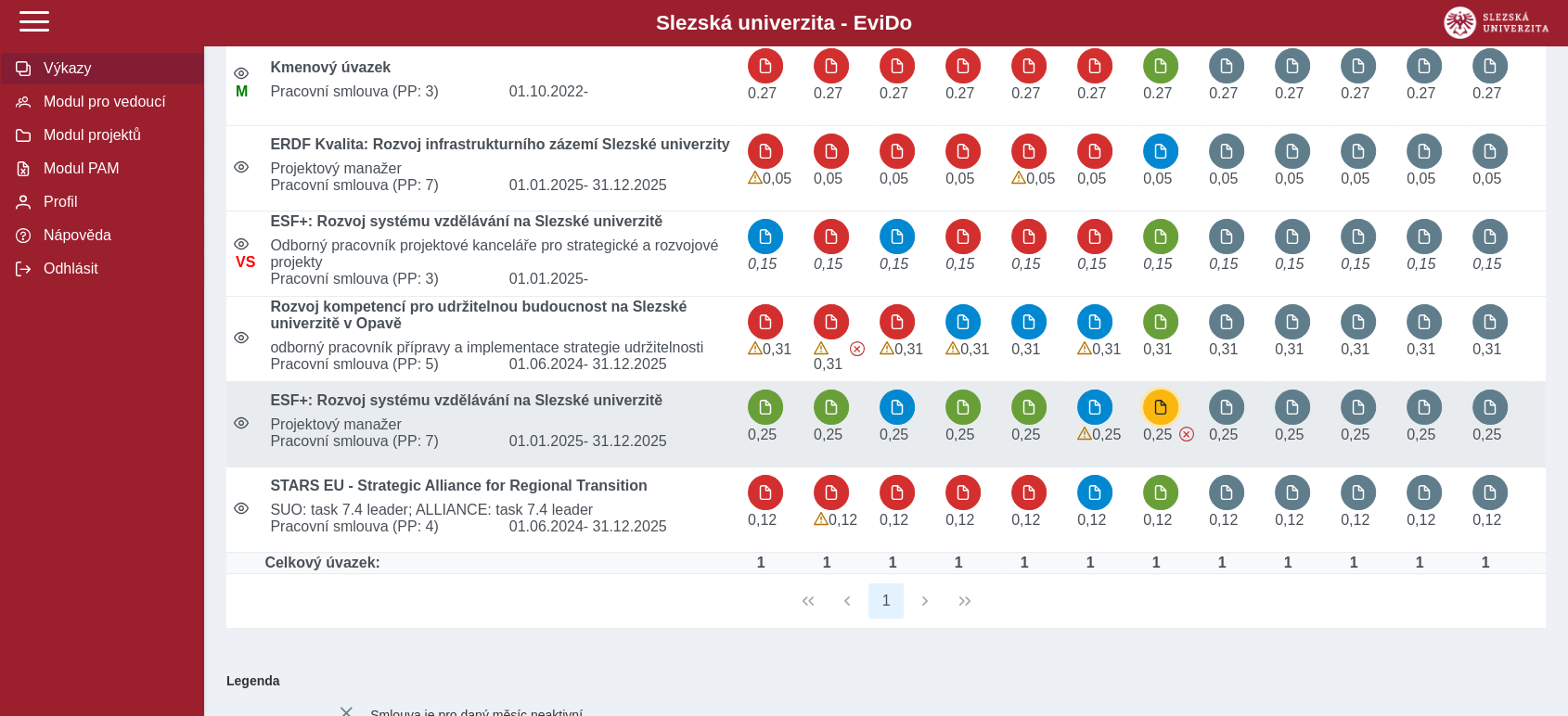 click at bounding box center [1161, 407] 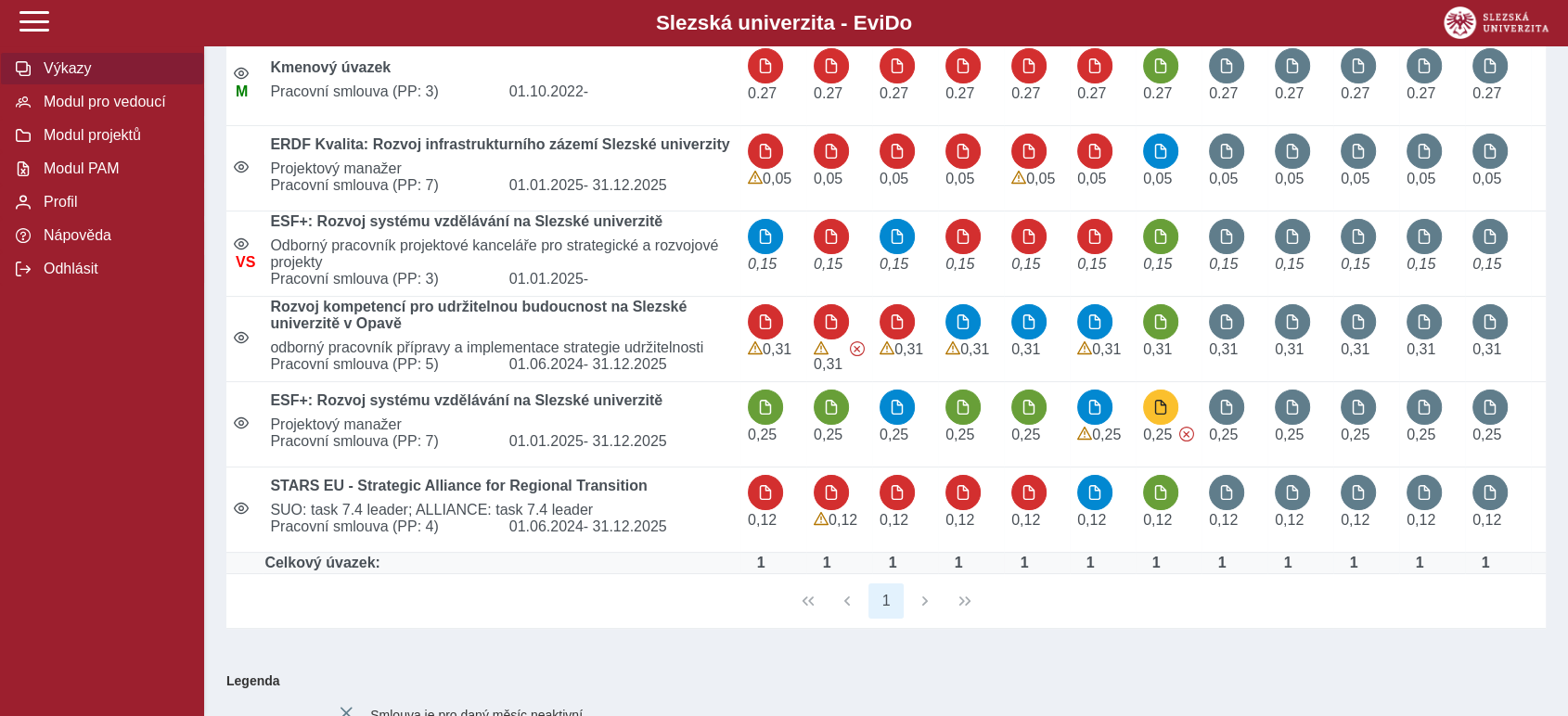 scroll, scrollTop: 0, scrollLeft: 0, axis: both 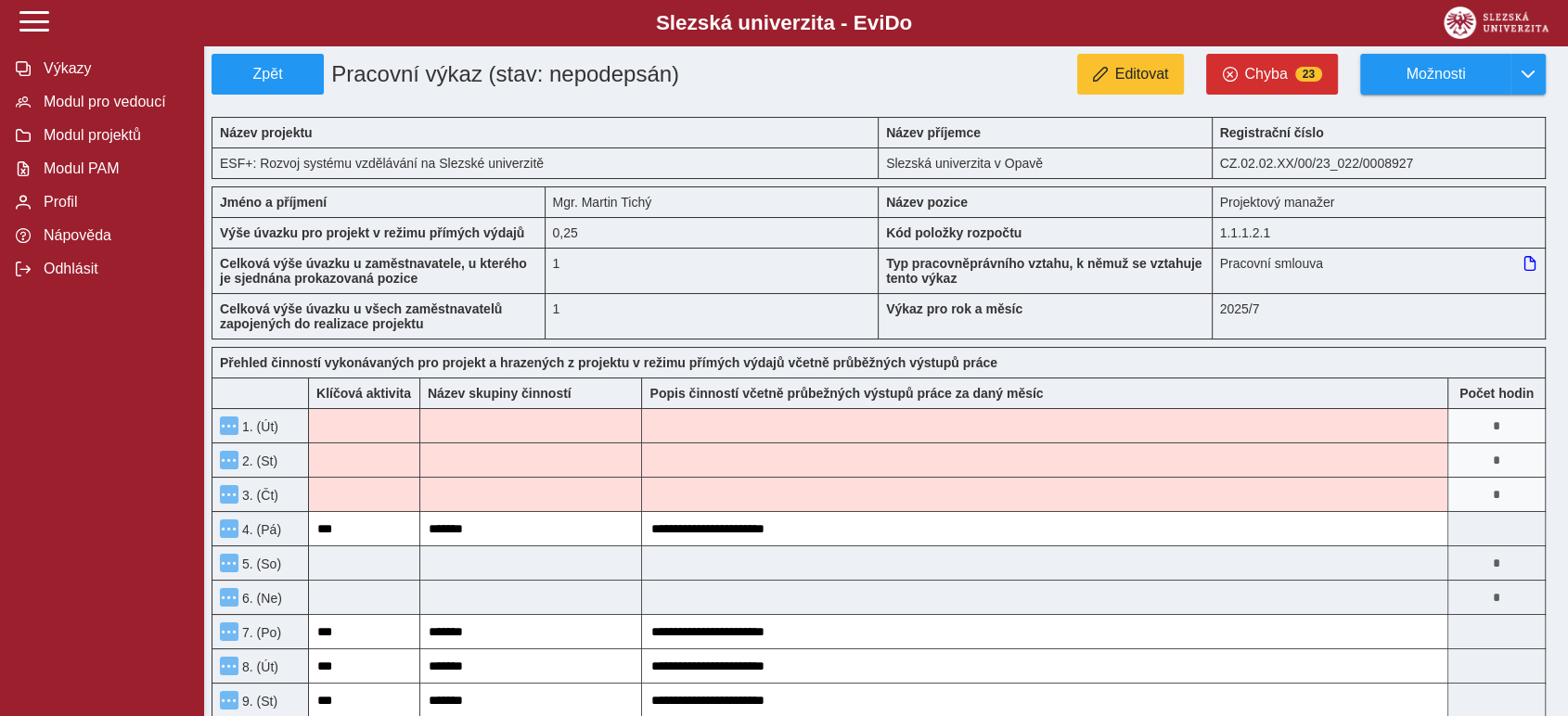 type 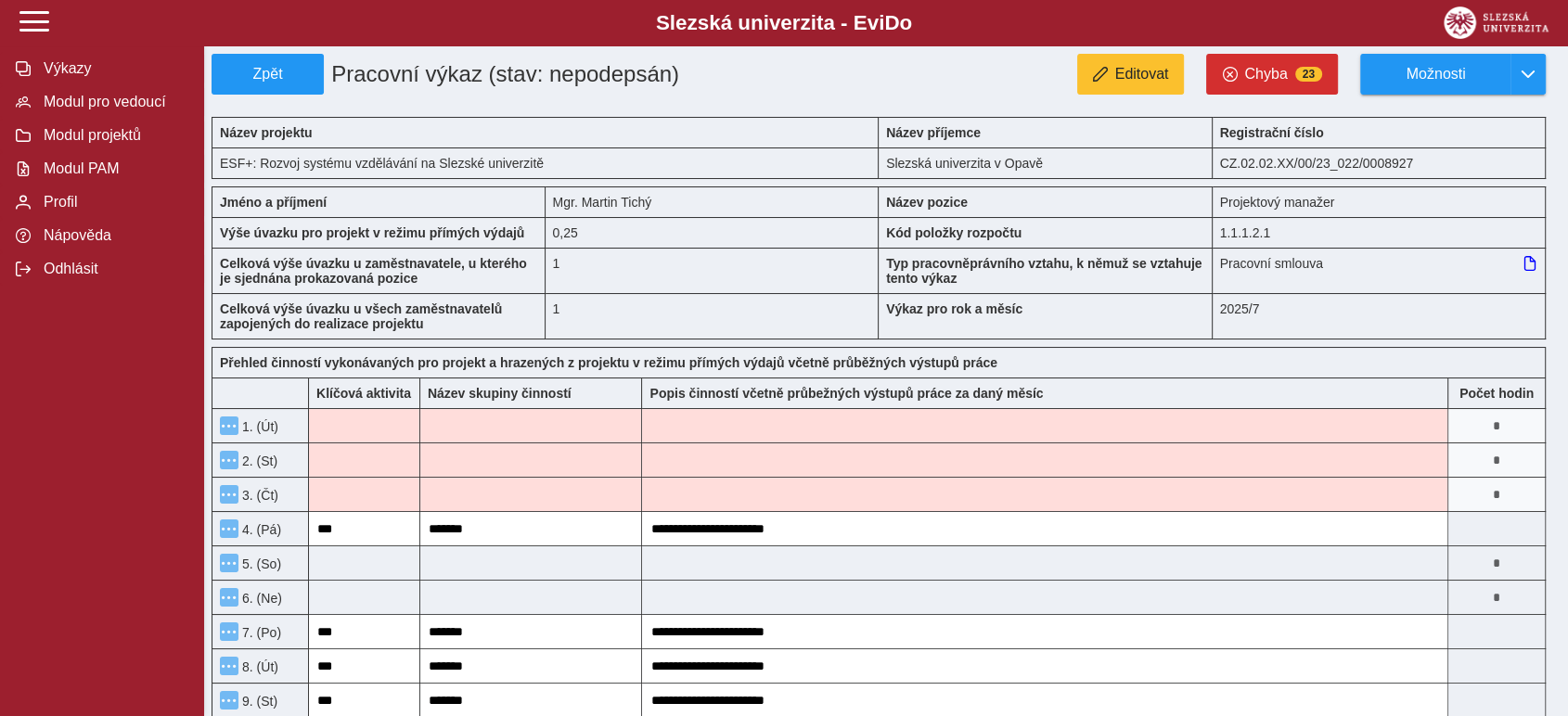 type on "****" 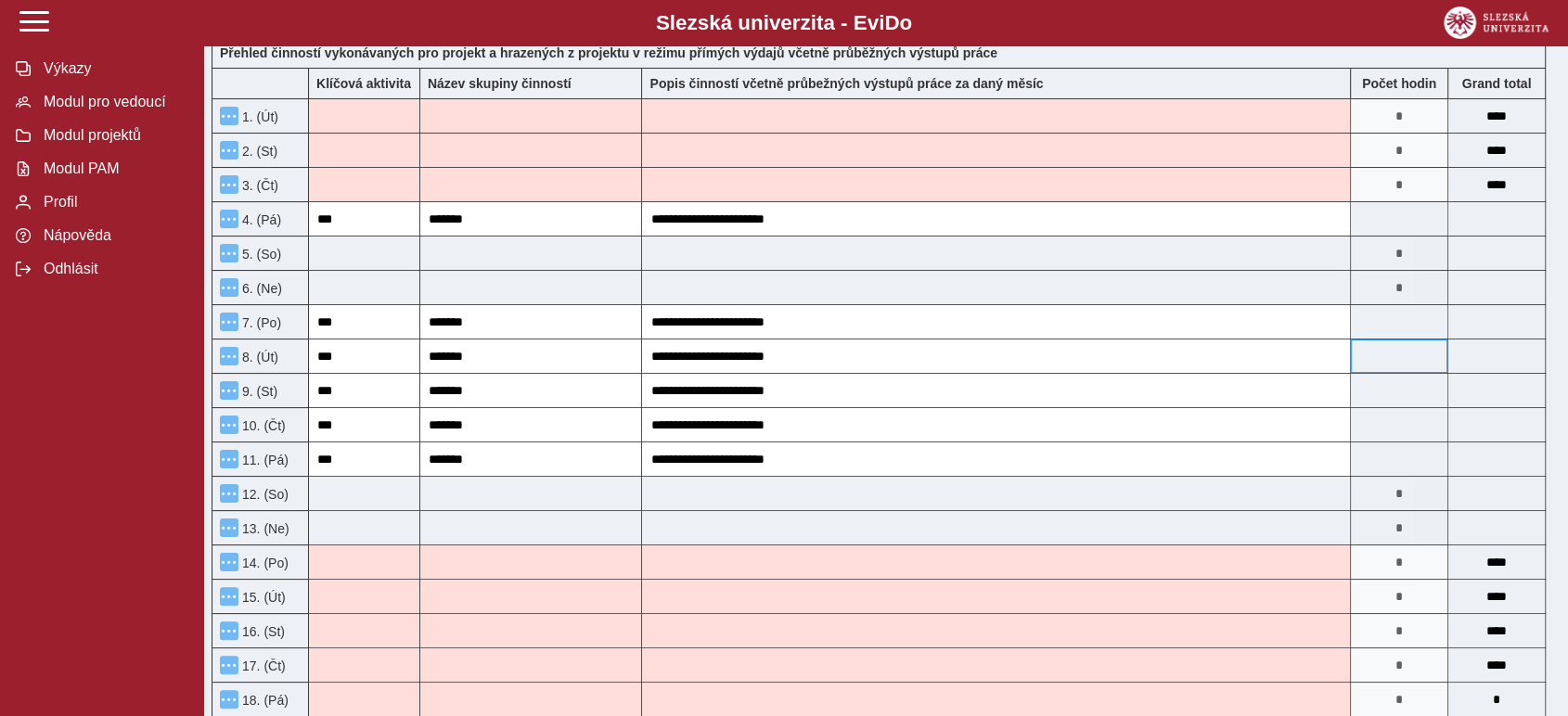 scroll, scrollTop: 309, scrollLeft: 0, axis: vertical 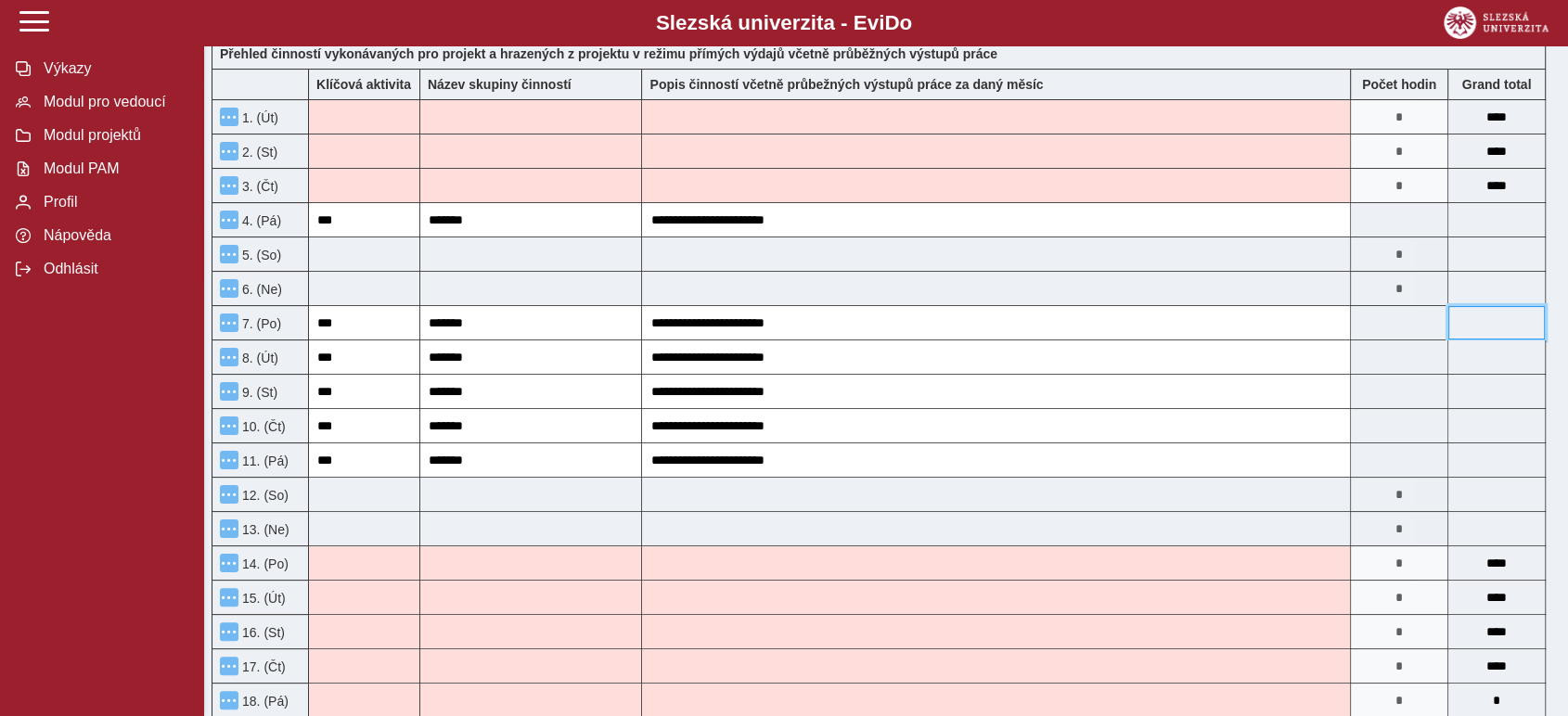 drag, startPoint x: 1507, startPoint y: 352, endPoint x: 1564, endPoint y: 288, distance: 85.70298 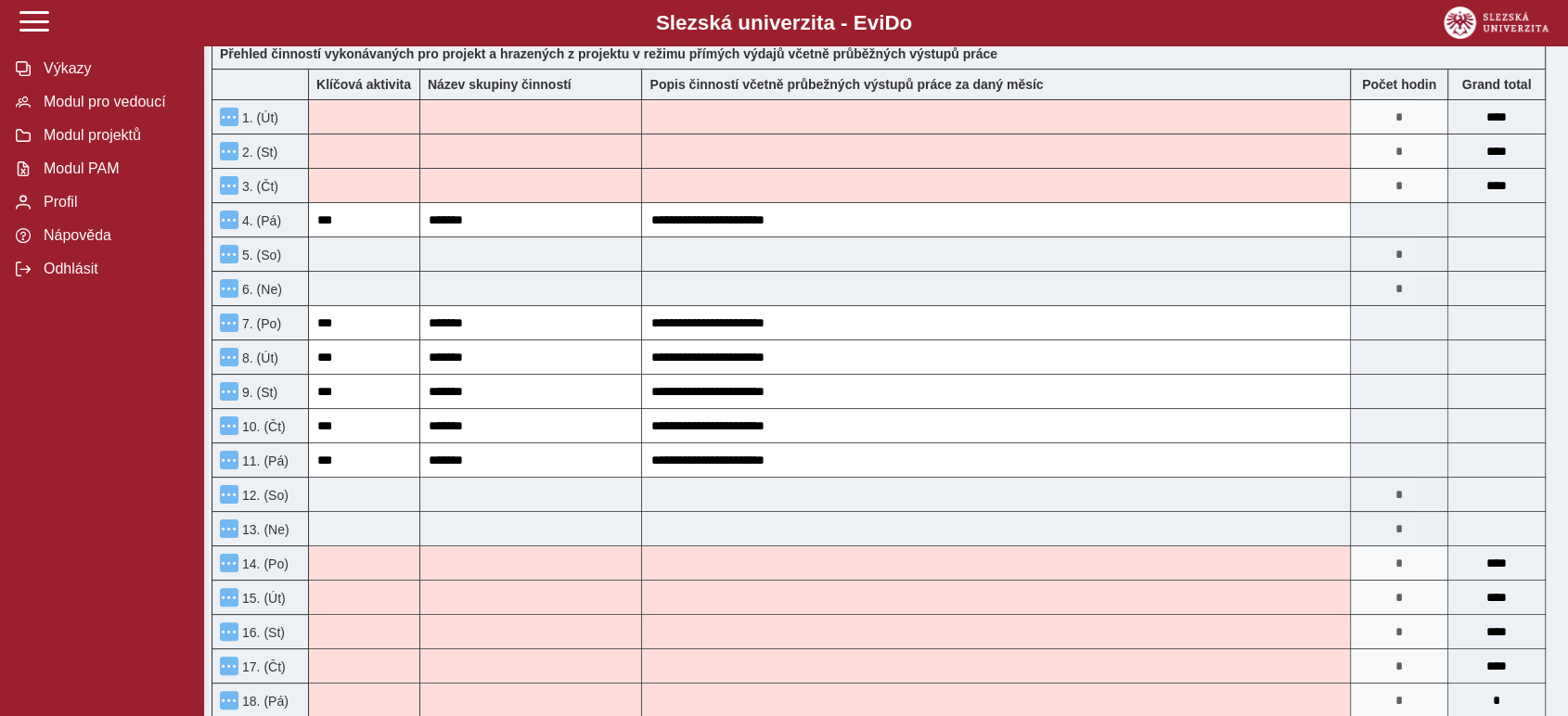 click on "Zpět  Pracovní výkaz (stav: nepodepsán)  Editovat Chyba 17 Možnosti   Název projektu Název příjemce Registrační číslo  ESF+: Rozvoj systému vzdělávání na Slezské univerzitě    Slezská univerzita v Opavě   CZ.02.02.XX/00/23_022/0008927  Jméno a příjmení  Mgr. Martin Tichý  Název pozice  Projektový manažer  Výše úvazku pro projekt v režimu přímých výdajů  0,25  Kód položky rozpočtu  1.1.1.2.1  Celková výše úvazku u zaměstnavatele, u kterého je sjednána prokazovaná pozice  1  Typ pracovněprávního vztahu, k němuž se vztahuje tento výkaz  Pracovní smlouva    Celková výše úvazku u všech zaměstnavatelů zapojených do realizace projektu  1  Výkaz pro rok a měsíc  2025/7  Přehled činností vykonávaných pro projekt a hrazených z projektu v režimu přímých výdajů včetně průběžných výstupů práce Klíčová aktivita Název skupiny činností Popis činností včetně průbežných výstupů práce za daný měsíc Počet hodin   * ****" at bounding box center (886, 792) 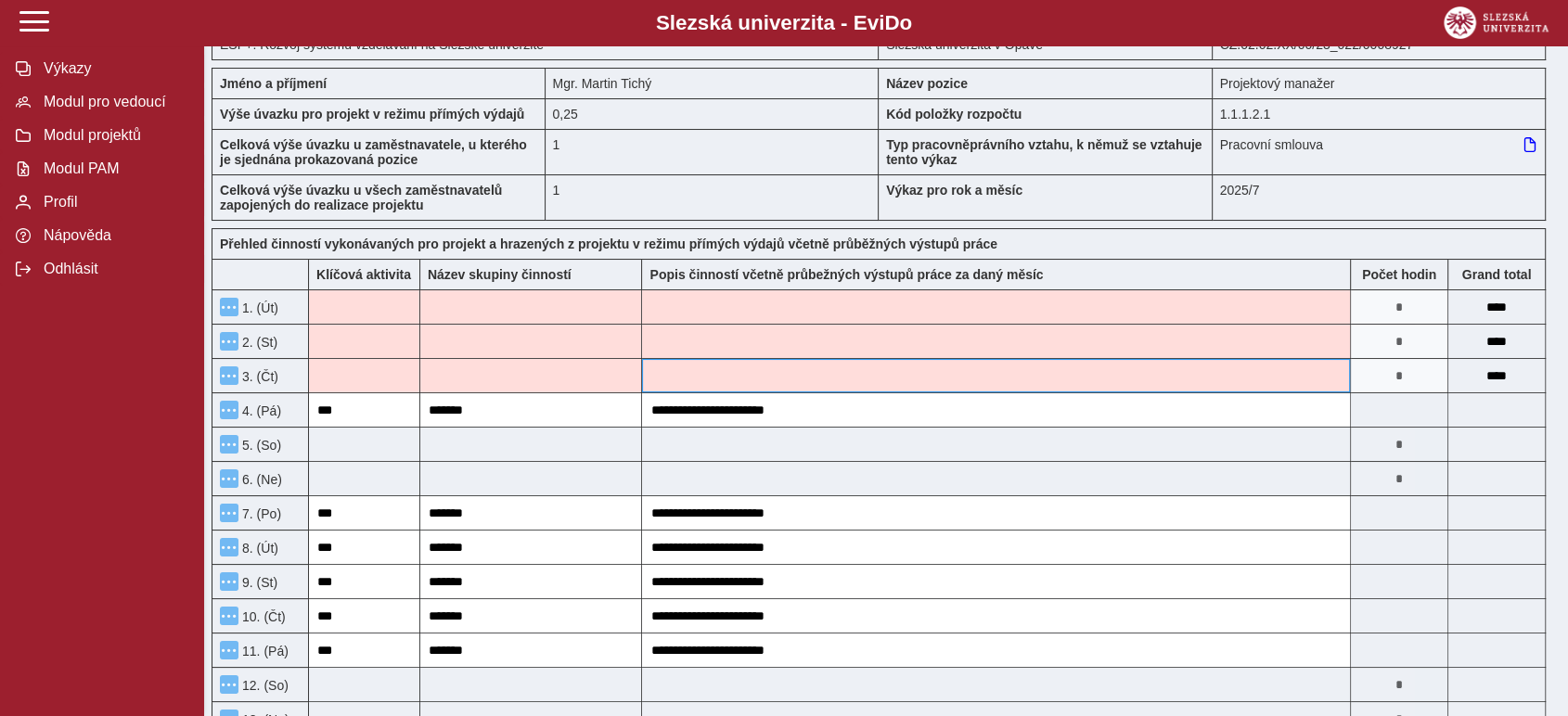 scroll, scrollTop: 103, scrollLeft: 0, axis: vertical 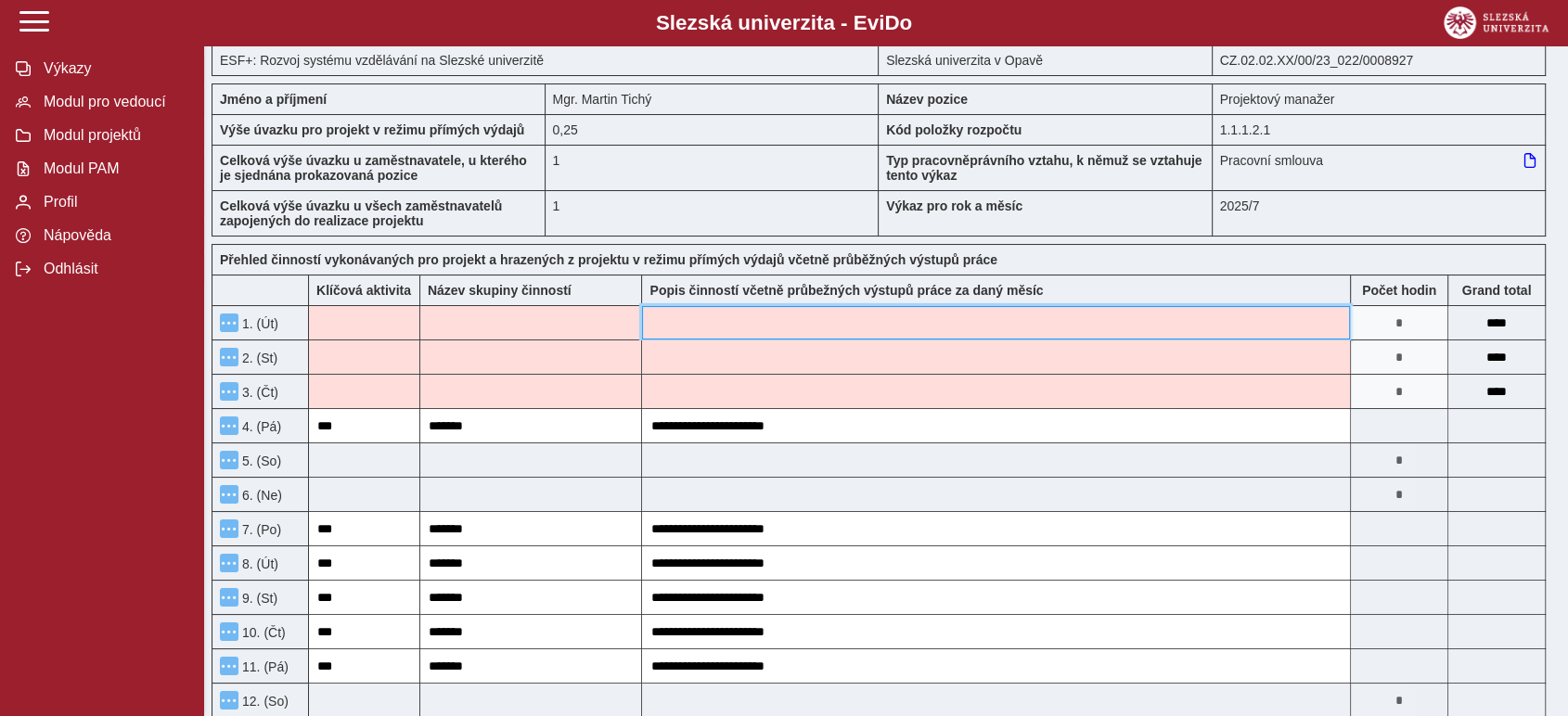 click at bounding box center (996, 323) 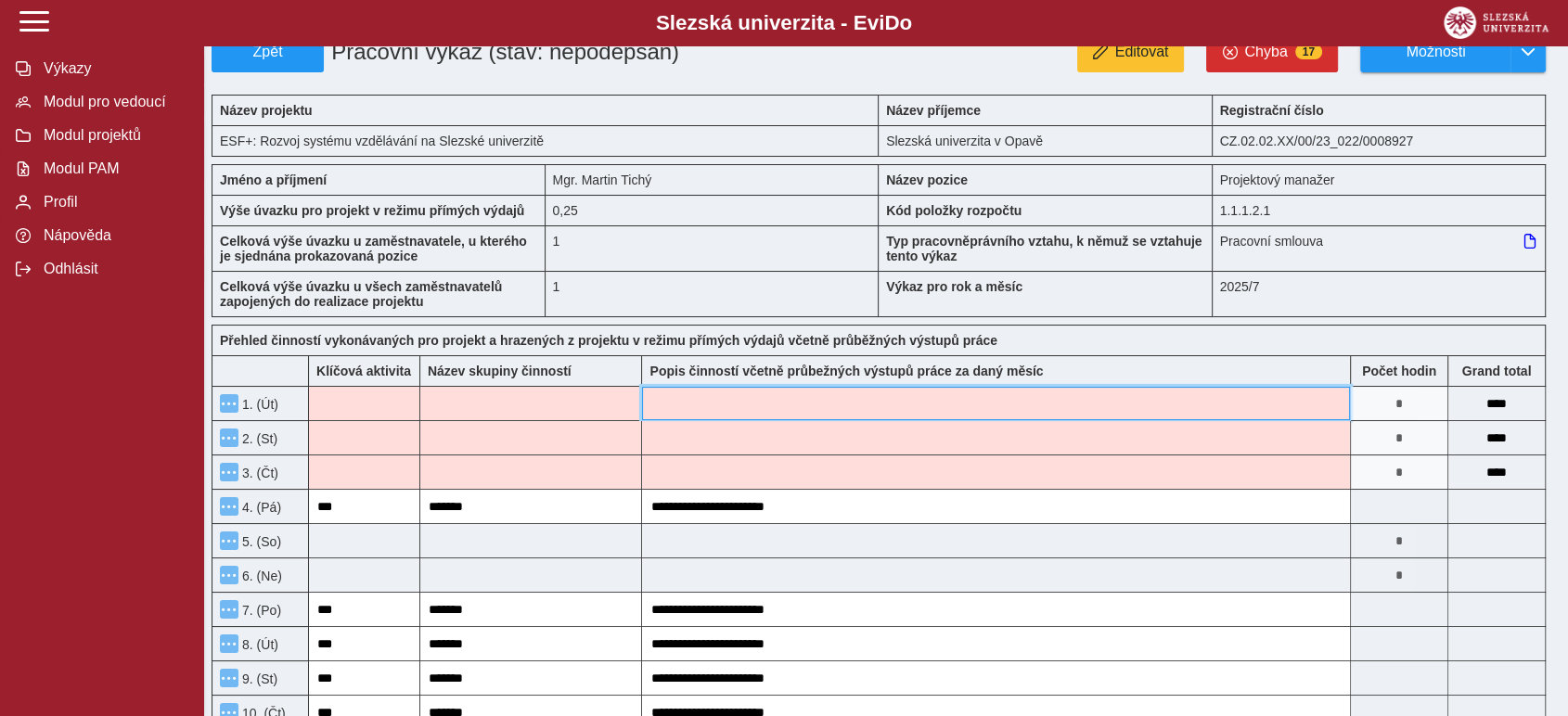 scroll, scrollTop: 0, scrollLeft: 0, axis: both 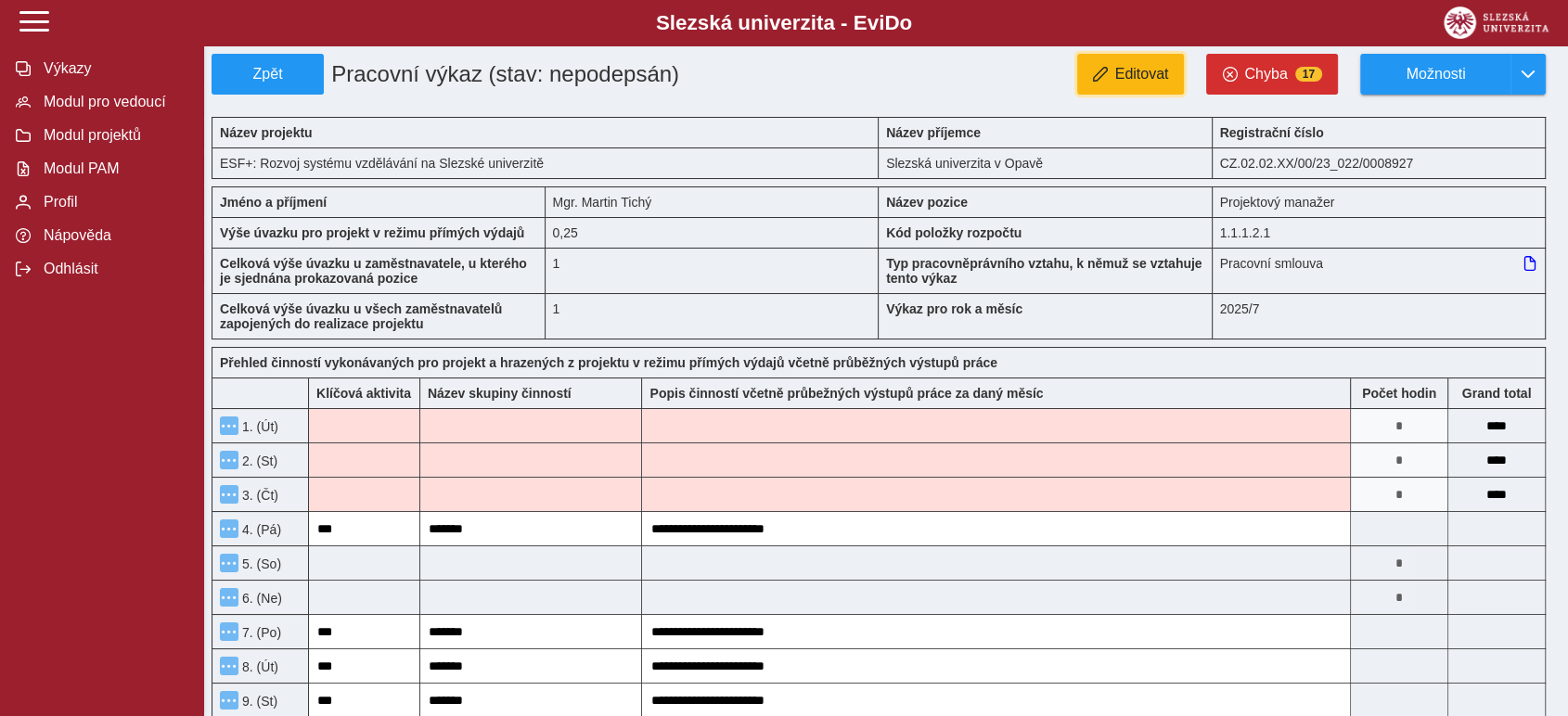 click on "Editovat" at bounding box center (1131, 74) 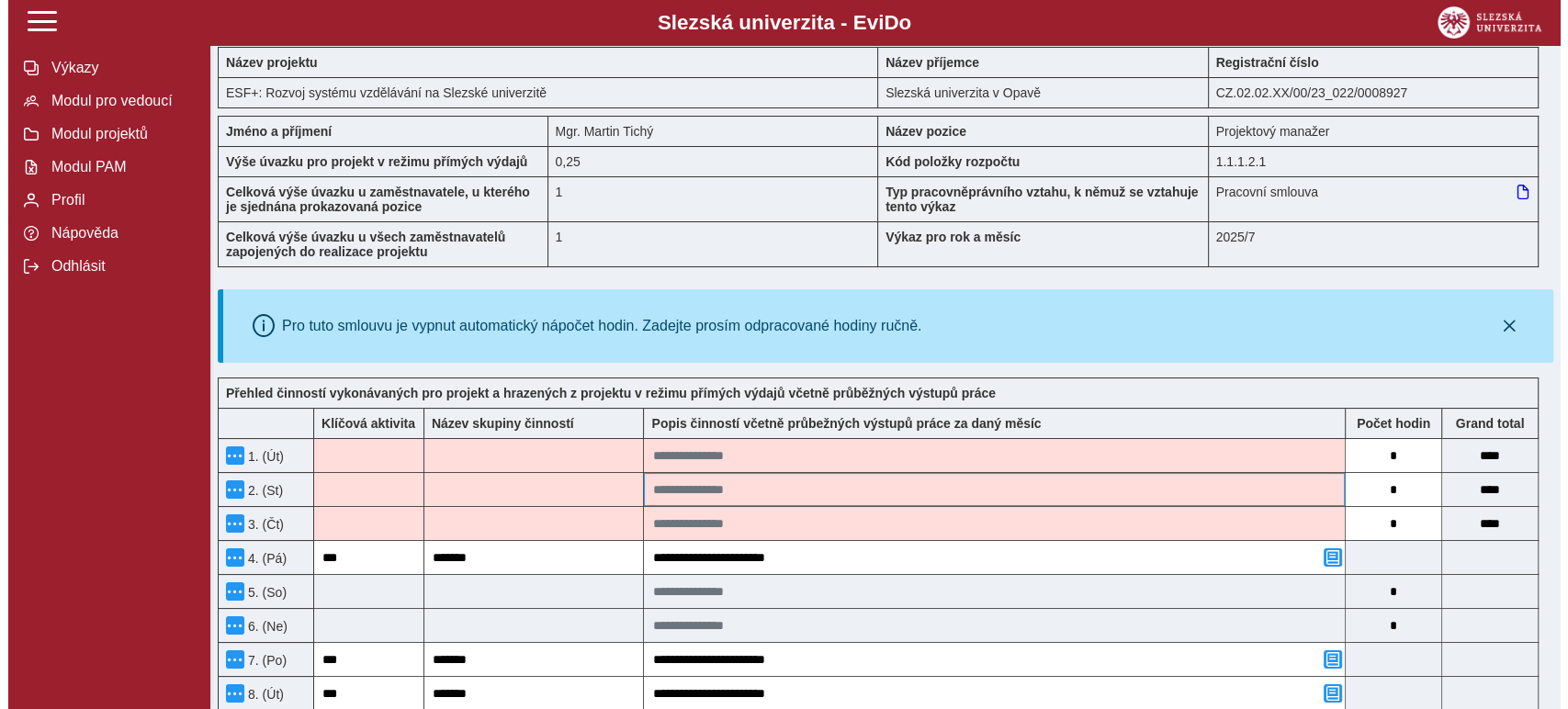 scroll, scrollTop: 204, scrollLeft: 0, axis: vertical 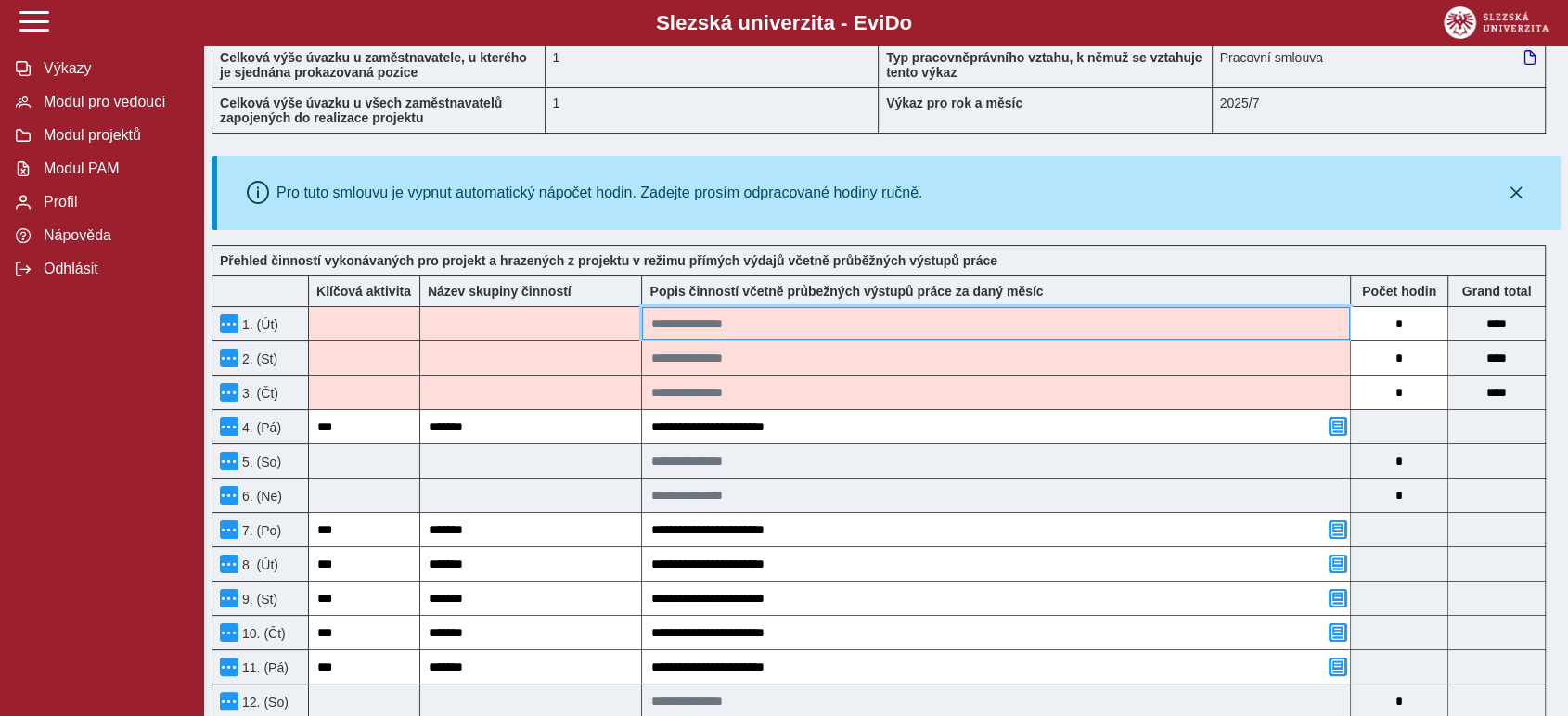 click at bounding box center [996, 324] 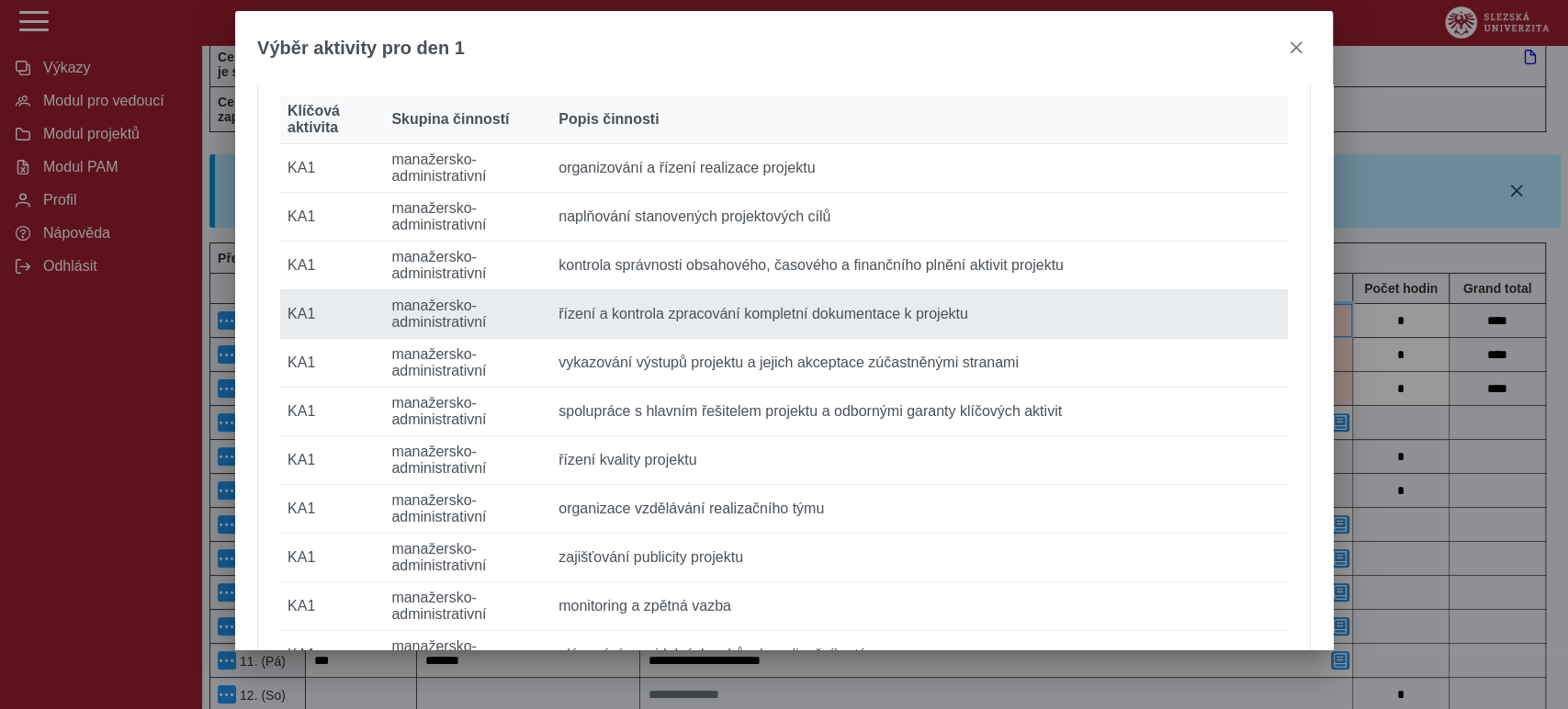 scroll, scrollTop: 408, scrollLeft: 0, axis: vertical 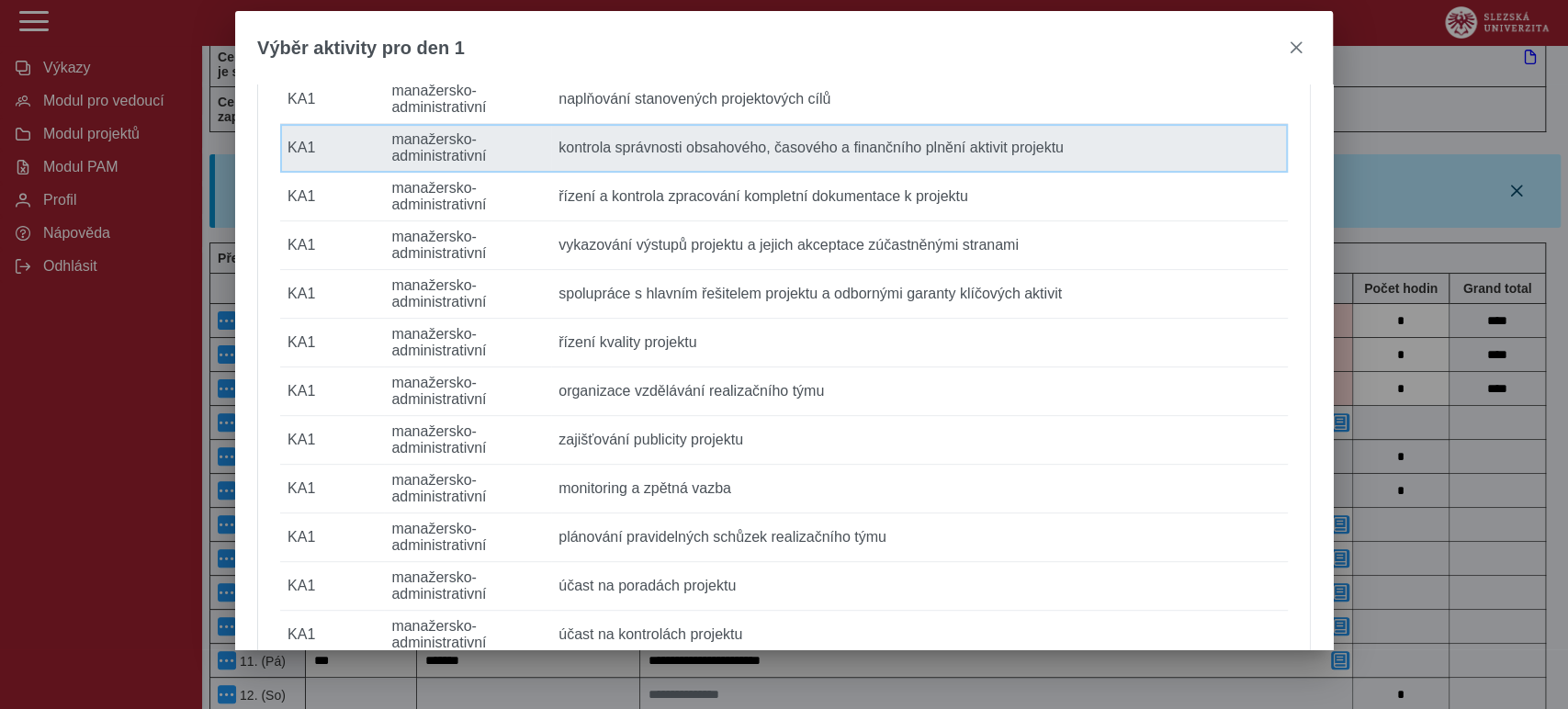 click on "Popis činnosti kontrola správnosti obsahového, časového a finančního plnění aktivit projektu" at bounding box center [919, 148] 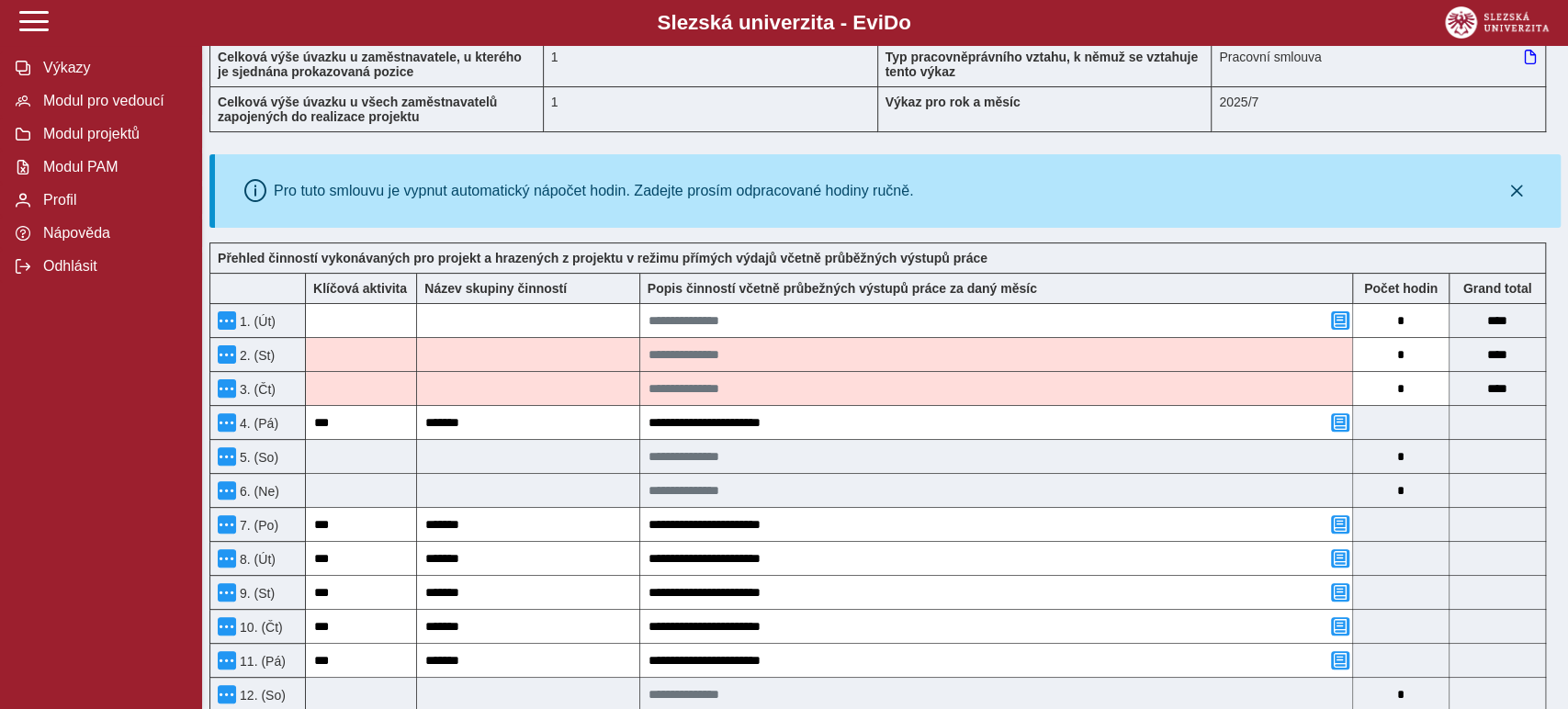 type on "***" 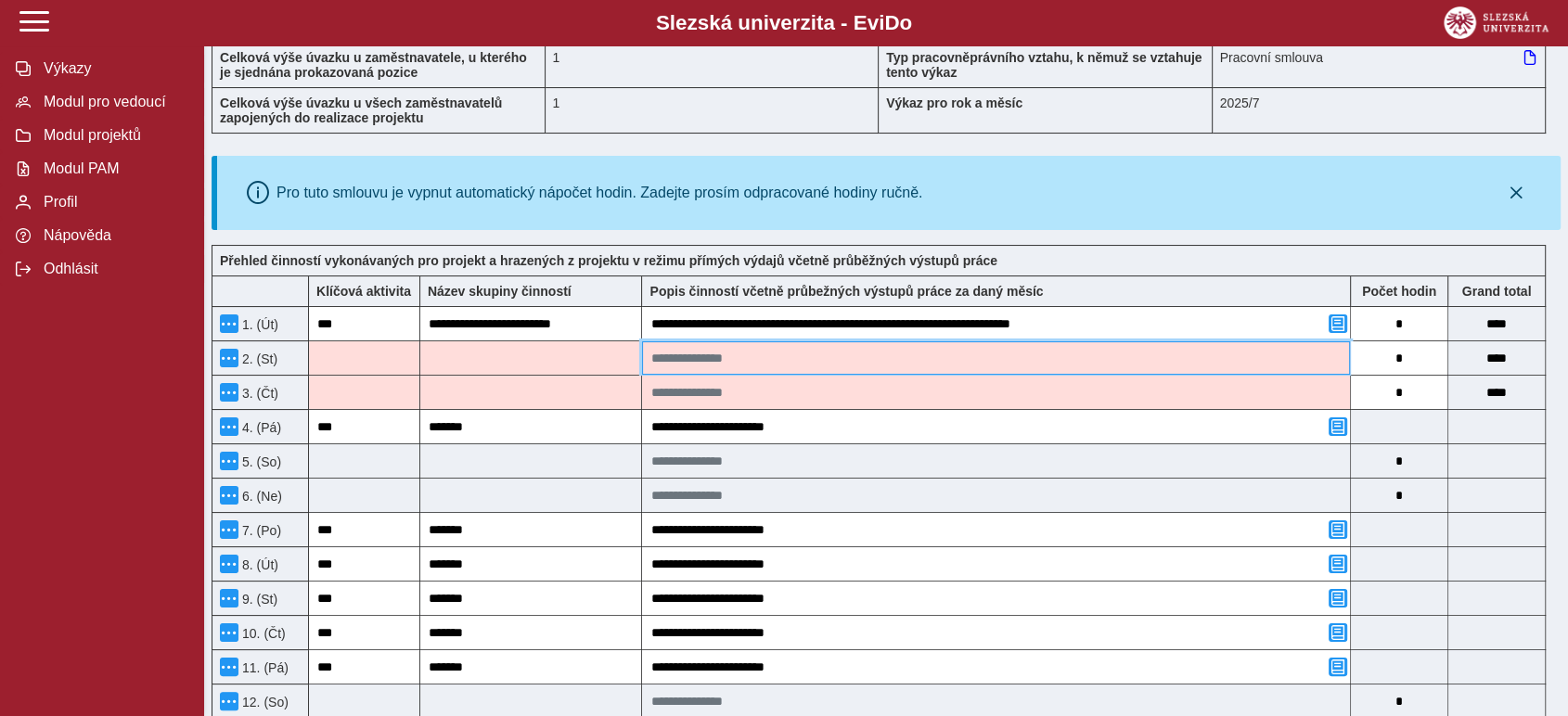 click at bounding box center (996, 358) 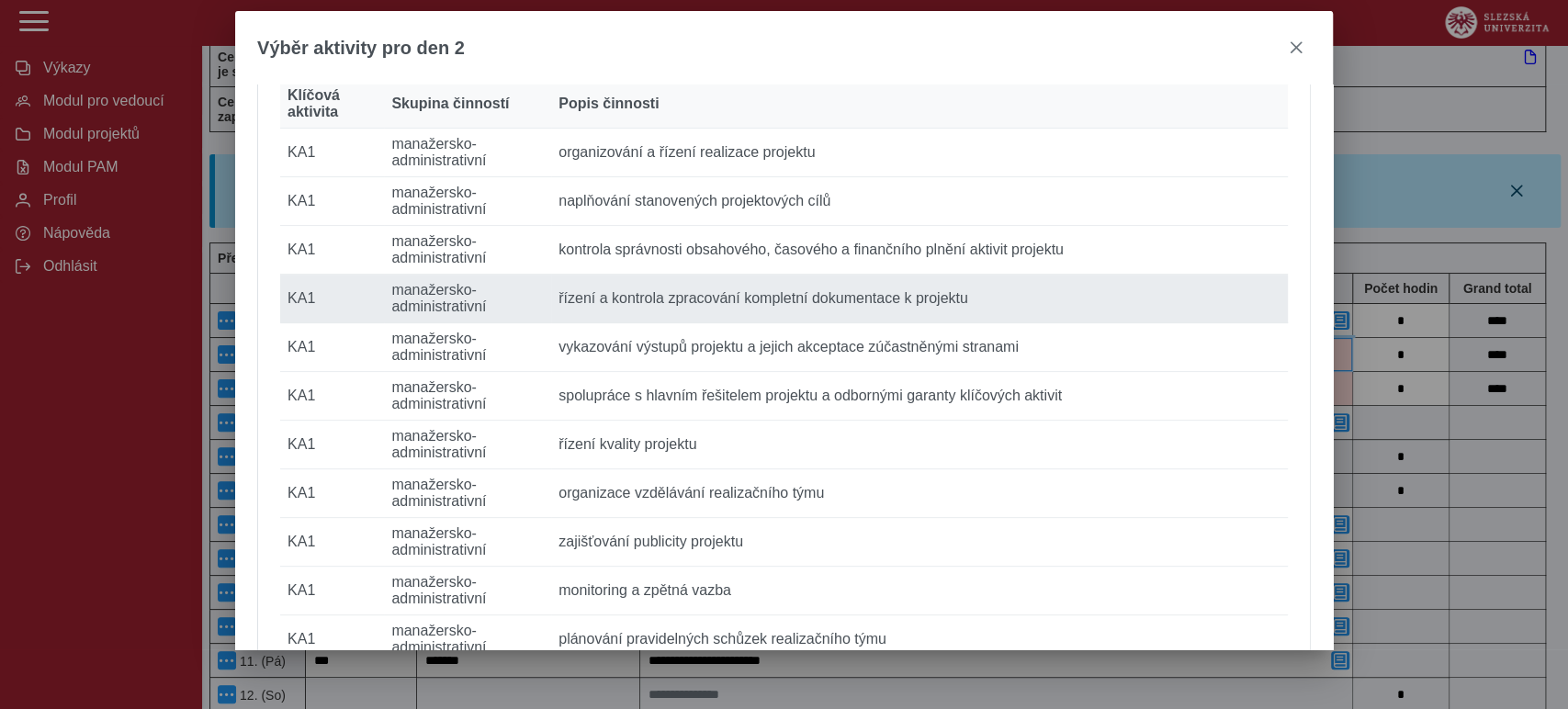 scroll, scrollTop: 408, scrollLeft: 0, axis: vertical 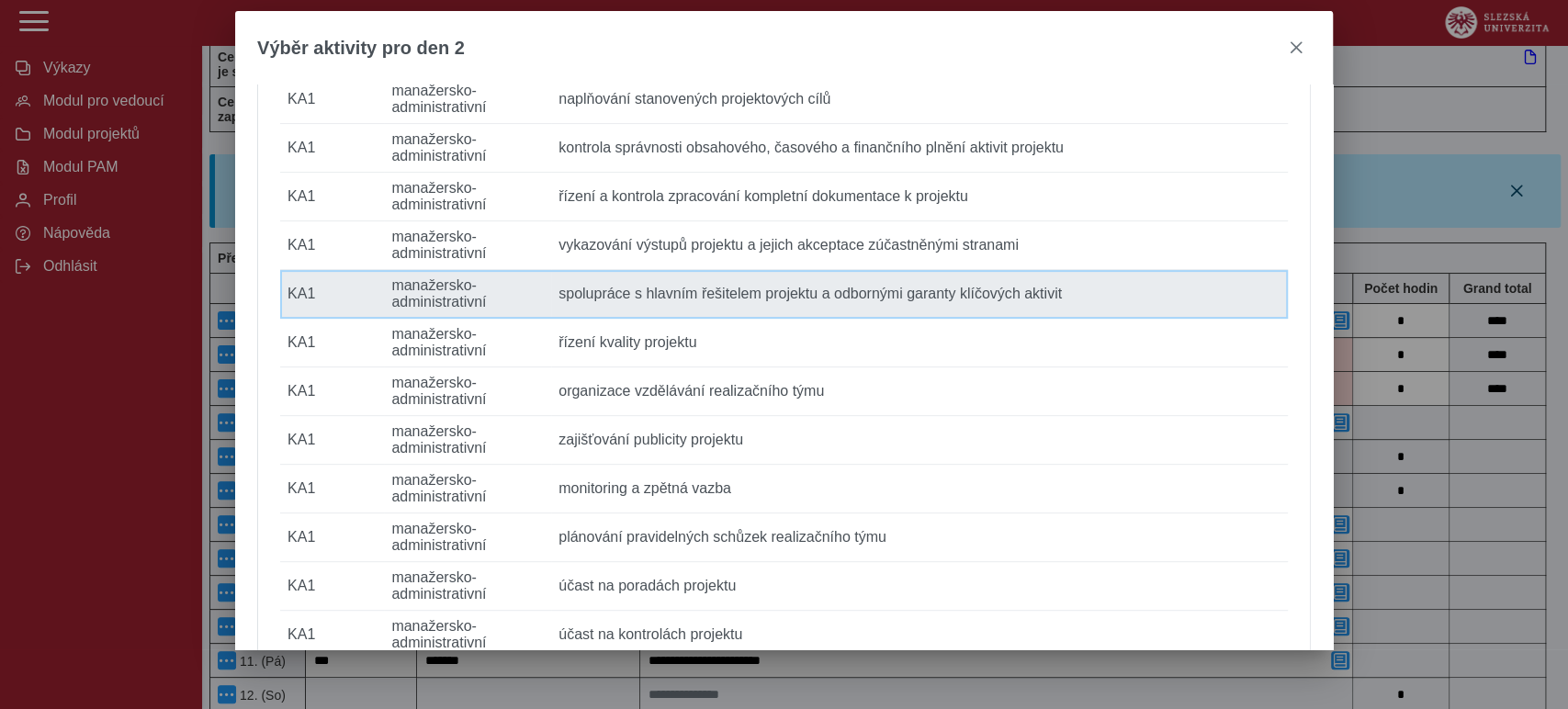 click on "Popis činnosti spolupráce s hlavním řešitelem projektu a odbornými garanty klíčových aktivit" at bounding box center (919, 294) 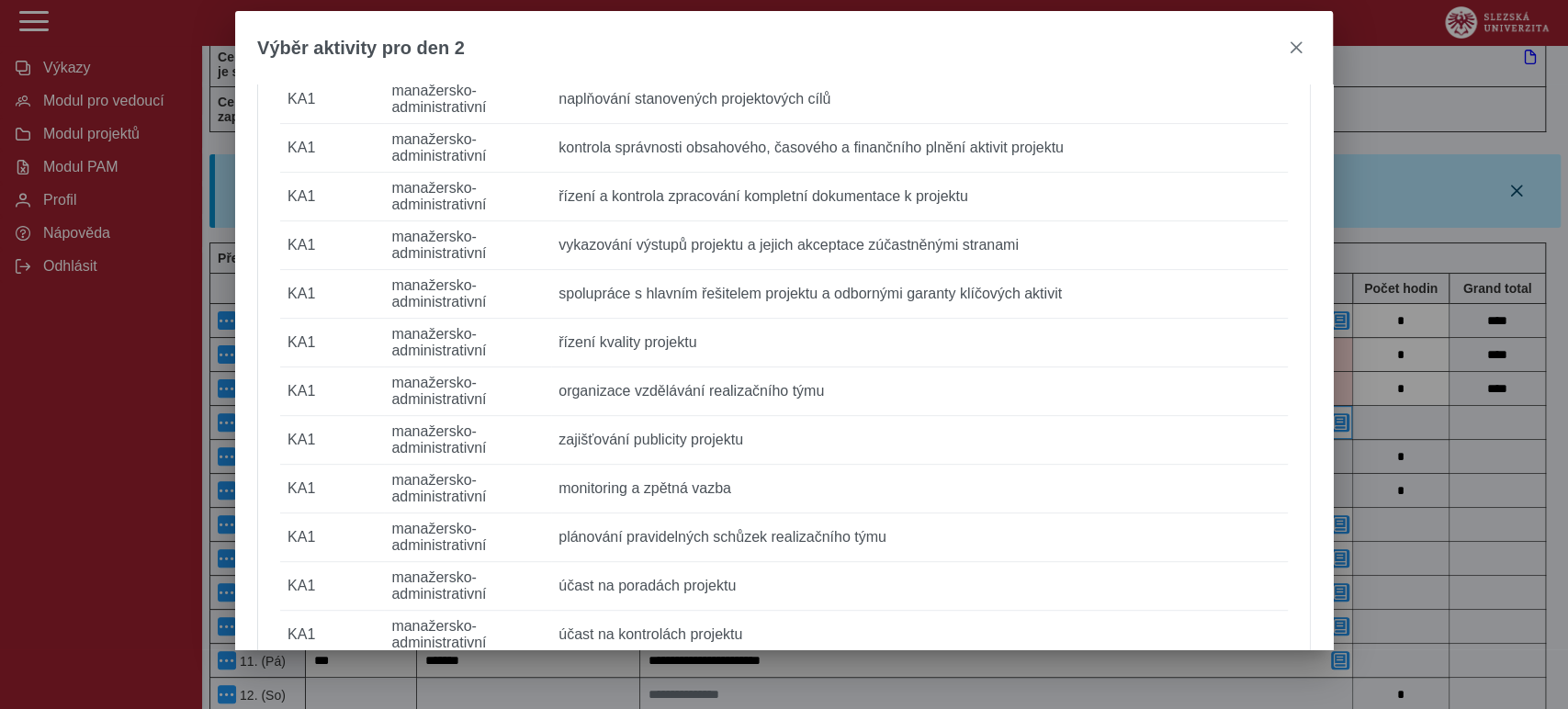 type on "***" 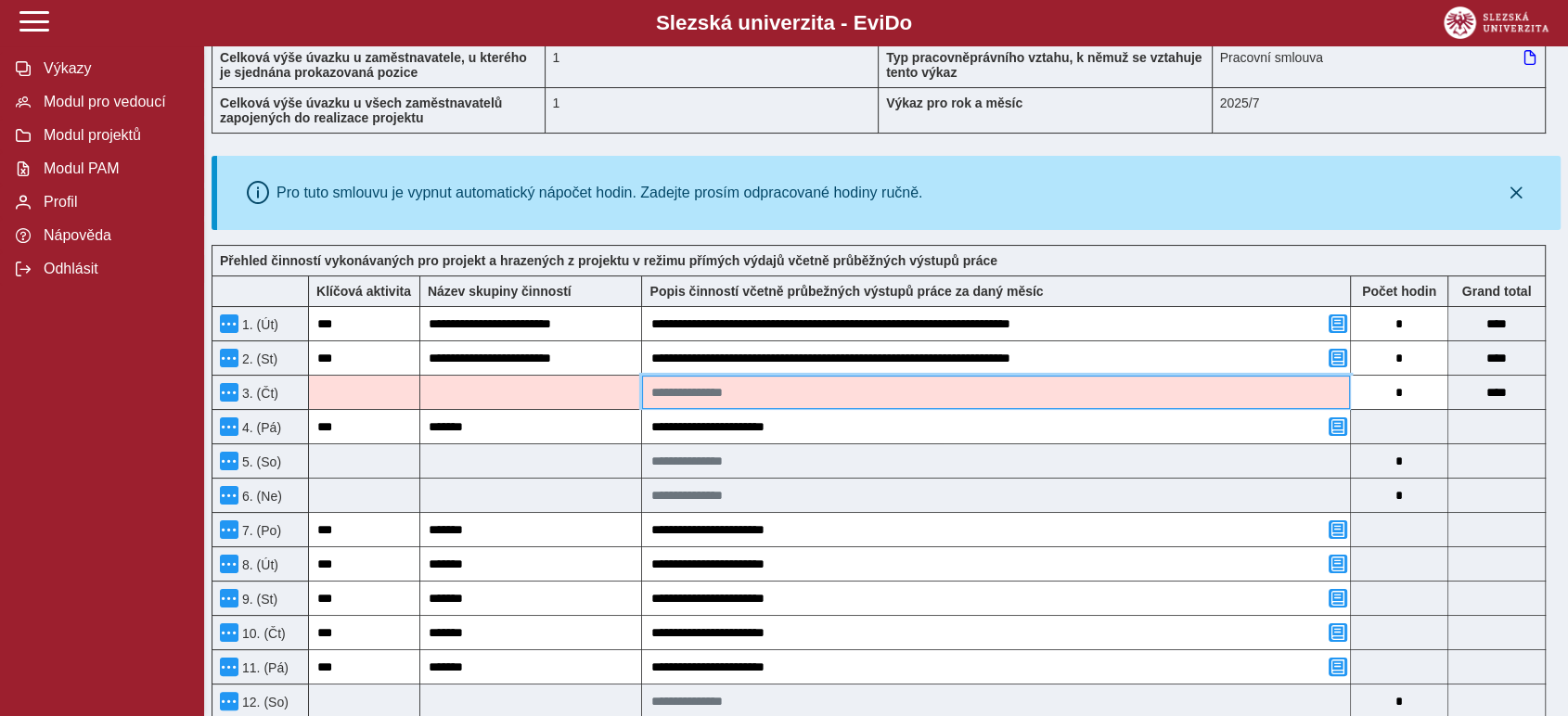click at bounding box center [996, 392] 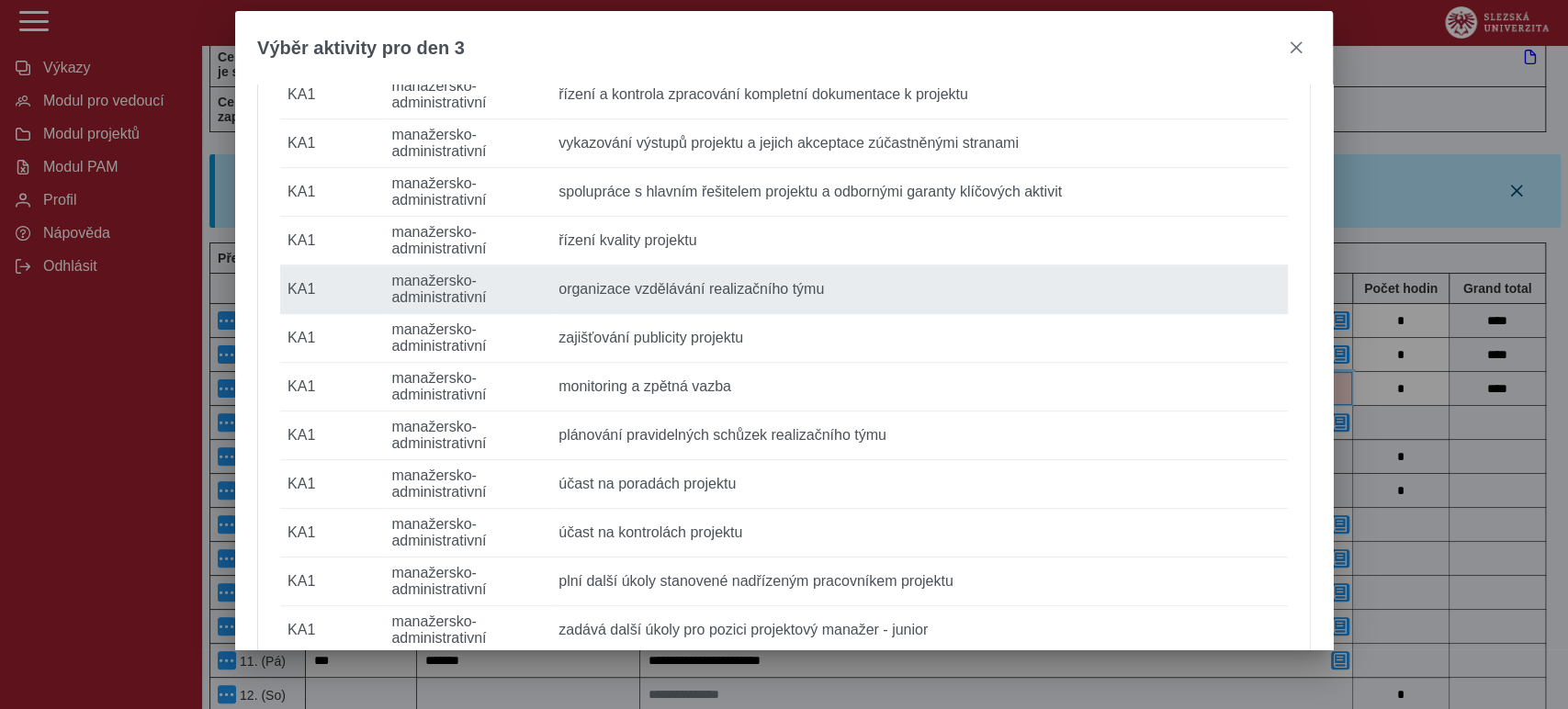 scroll, scrollTop: 102, scrollLeft: 0, axis: vertical 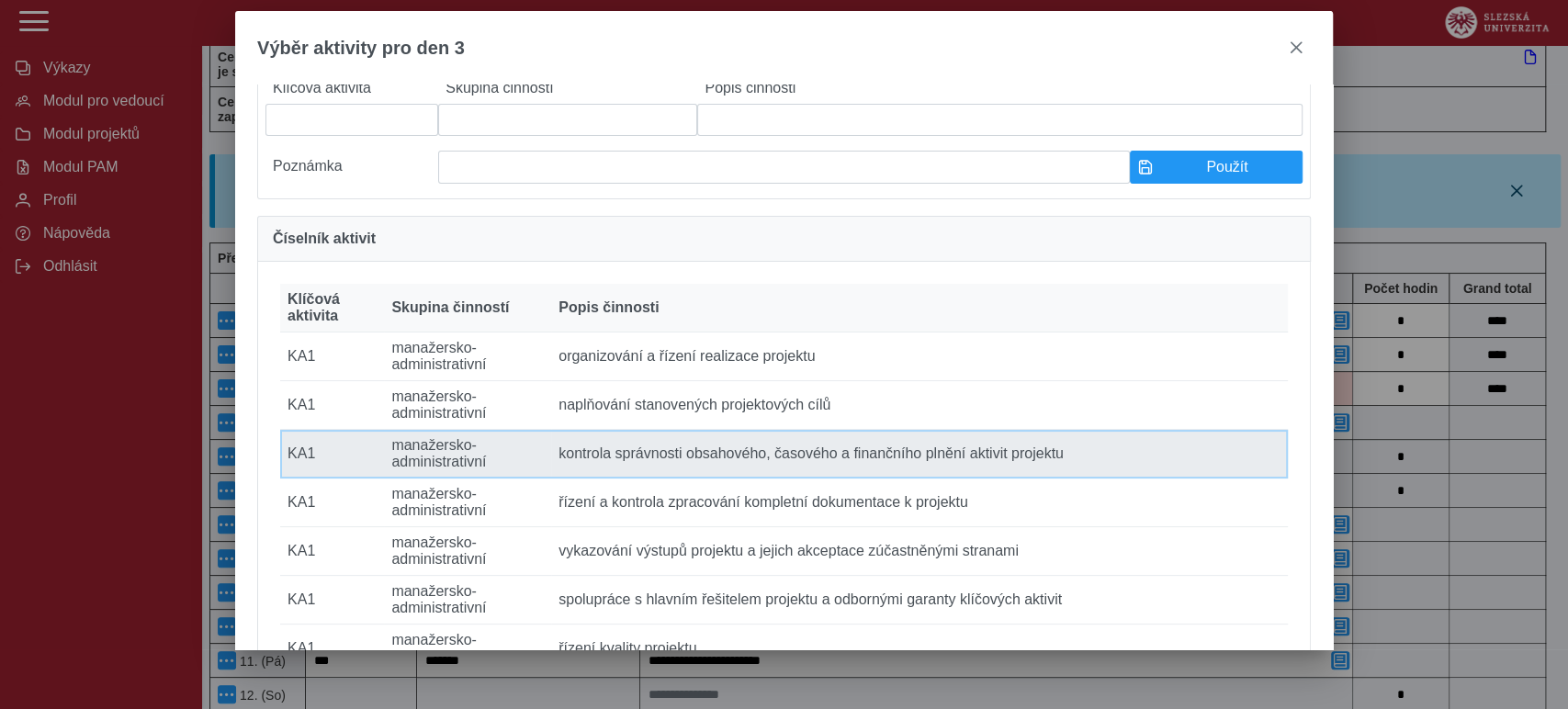 click on "Popis činnosti kontrola správnosti obsahového, časového a finančního plnění aktivit projektu" at bounding box center (919, 454) 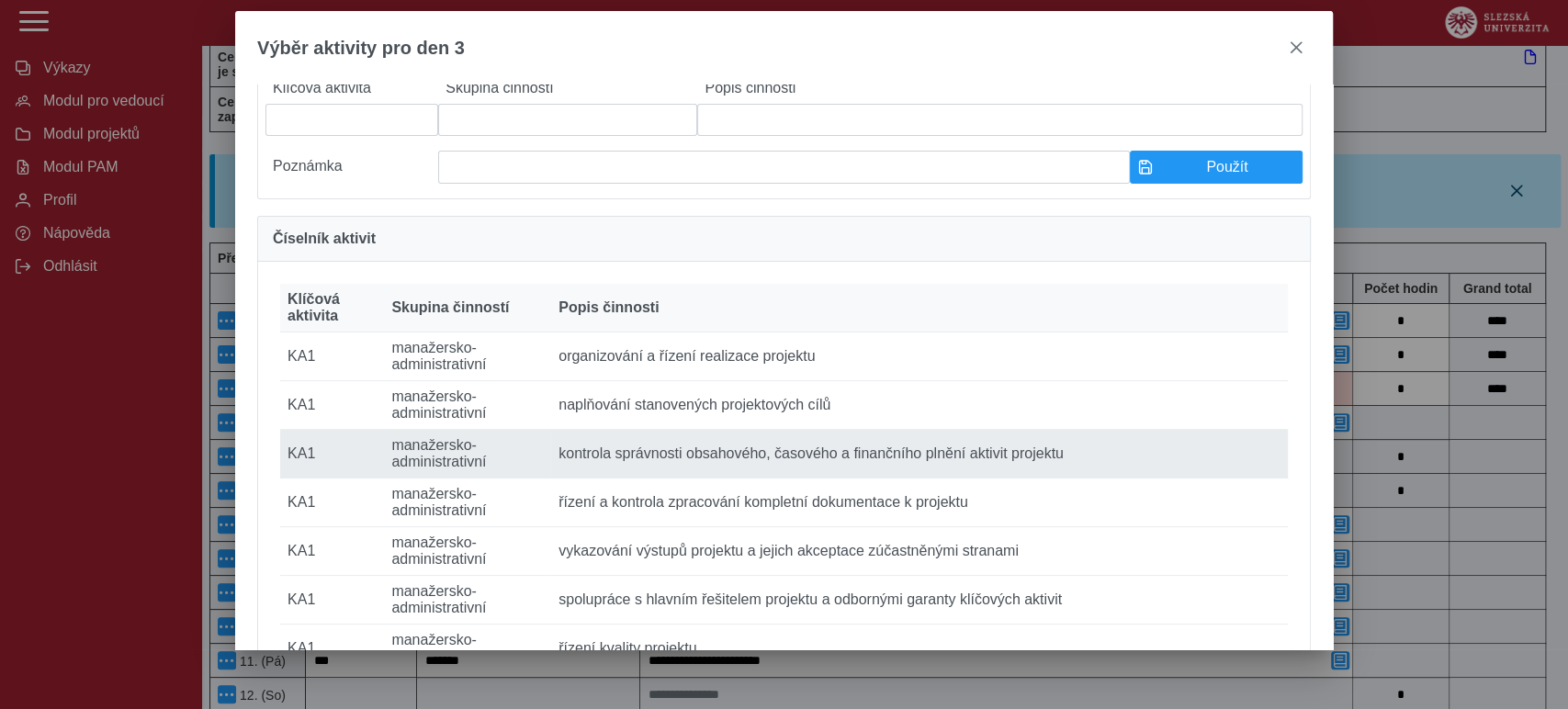 type on "***" 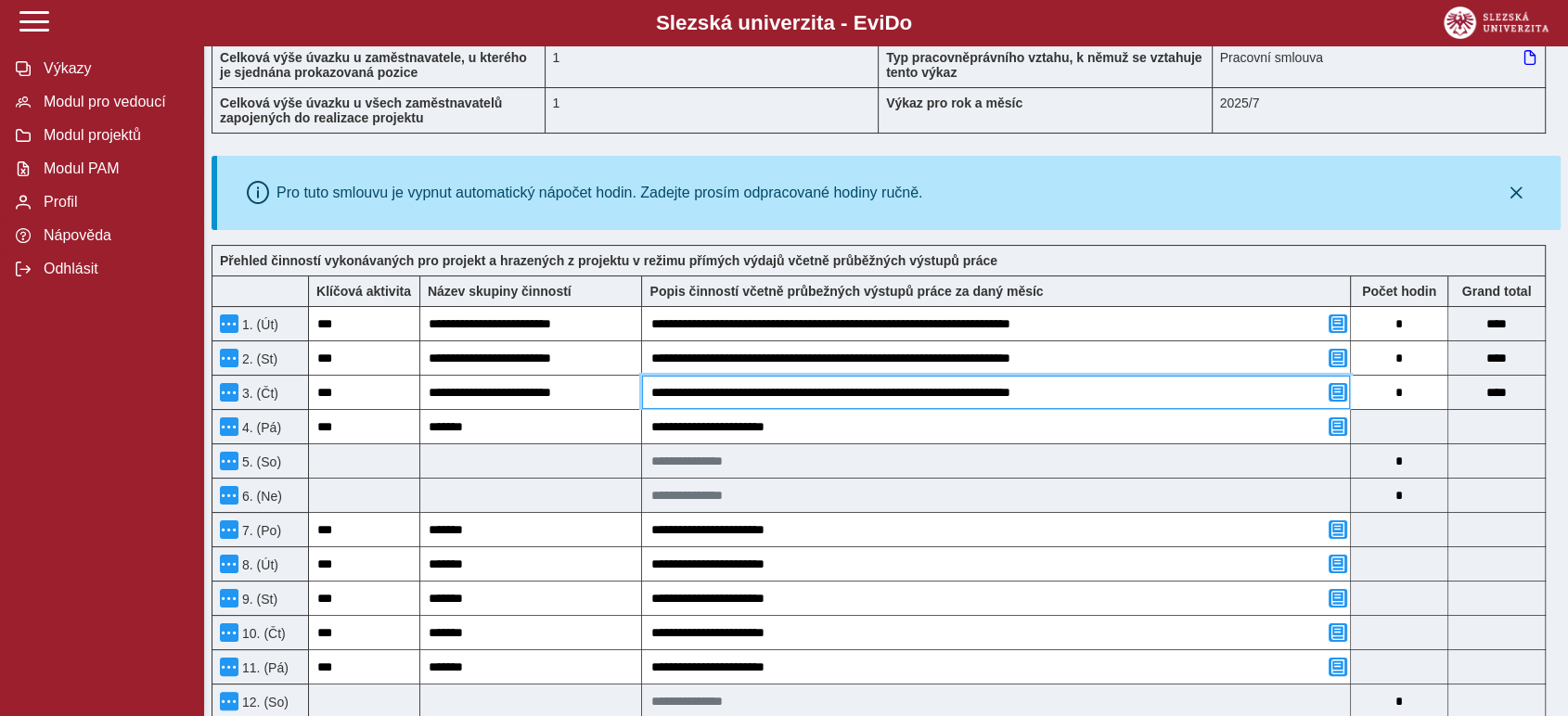 click on "**********" at bounding box center [996, 392] 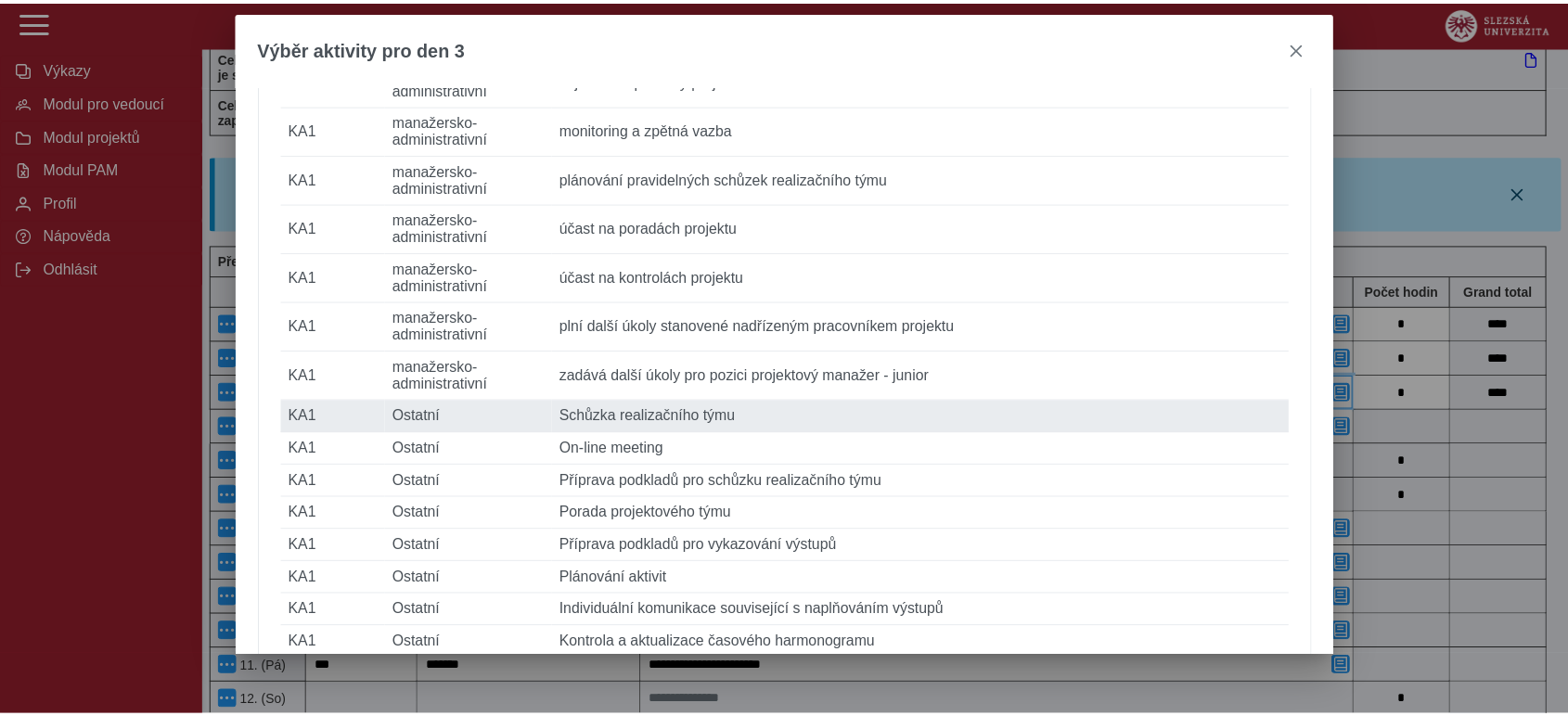 scroll, scrollTop: 824, scrollLeft: 0, axis: vertical 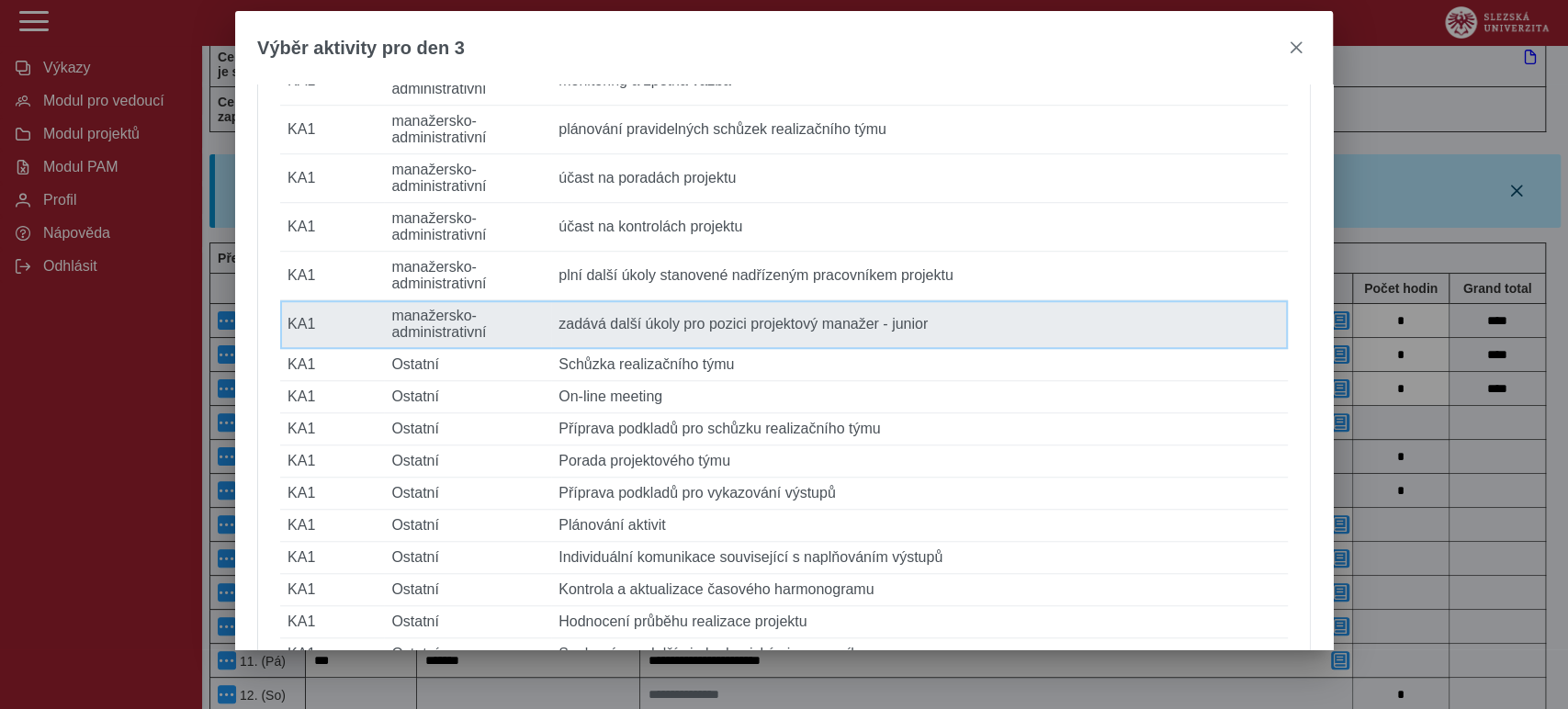 click on "Popis činnosti zadává další úkoly pro pozici projektový manažer - junior" at bounding box center [919, 324] 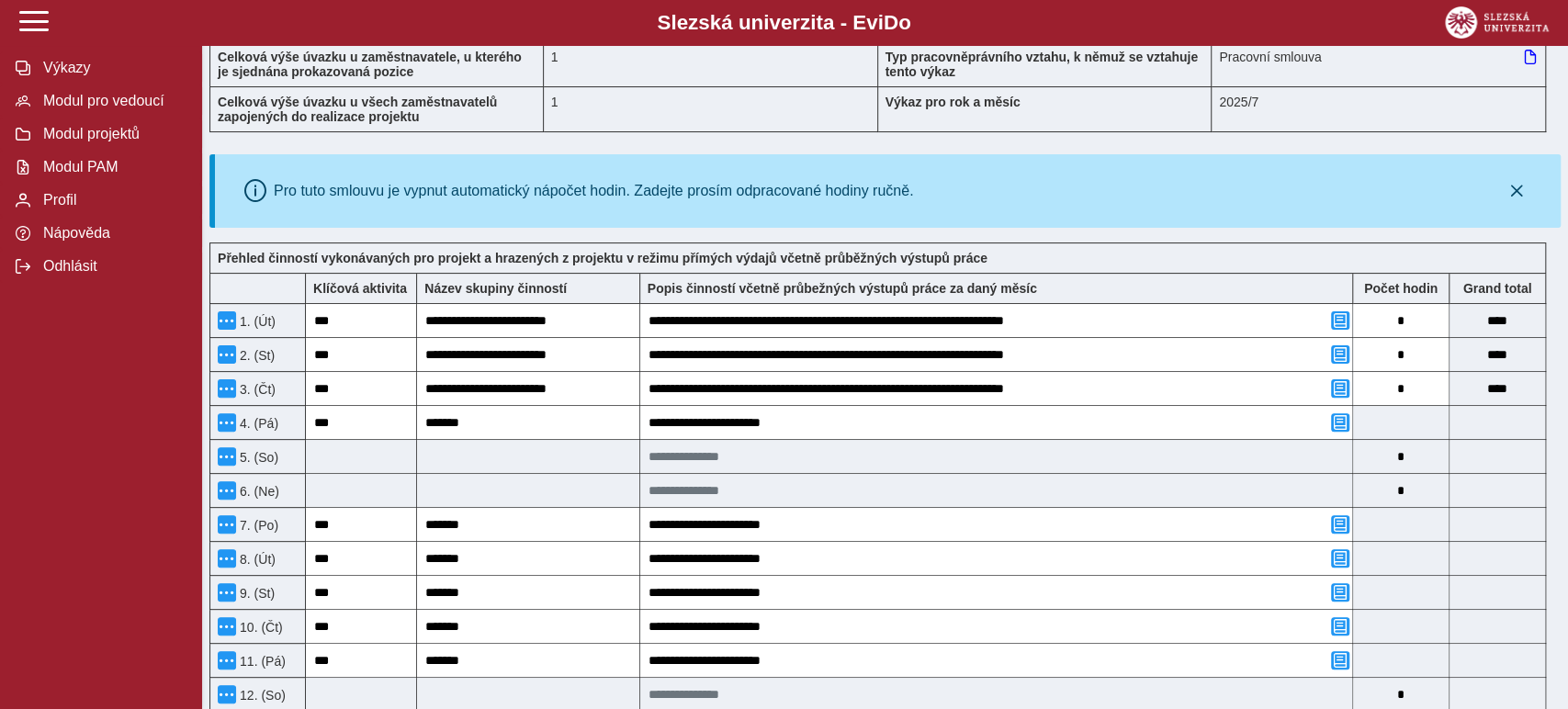 type on "**********" 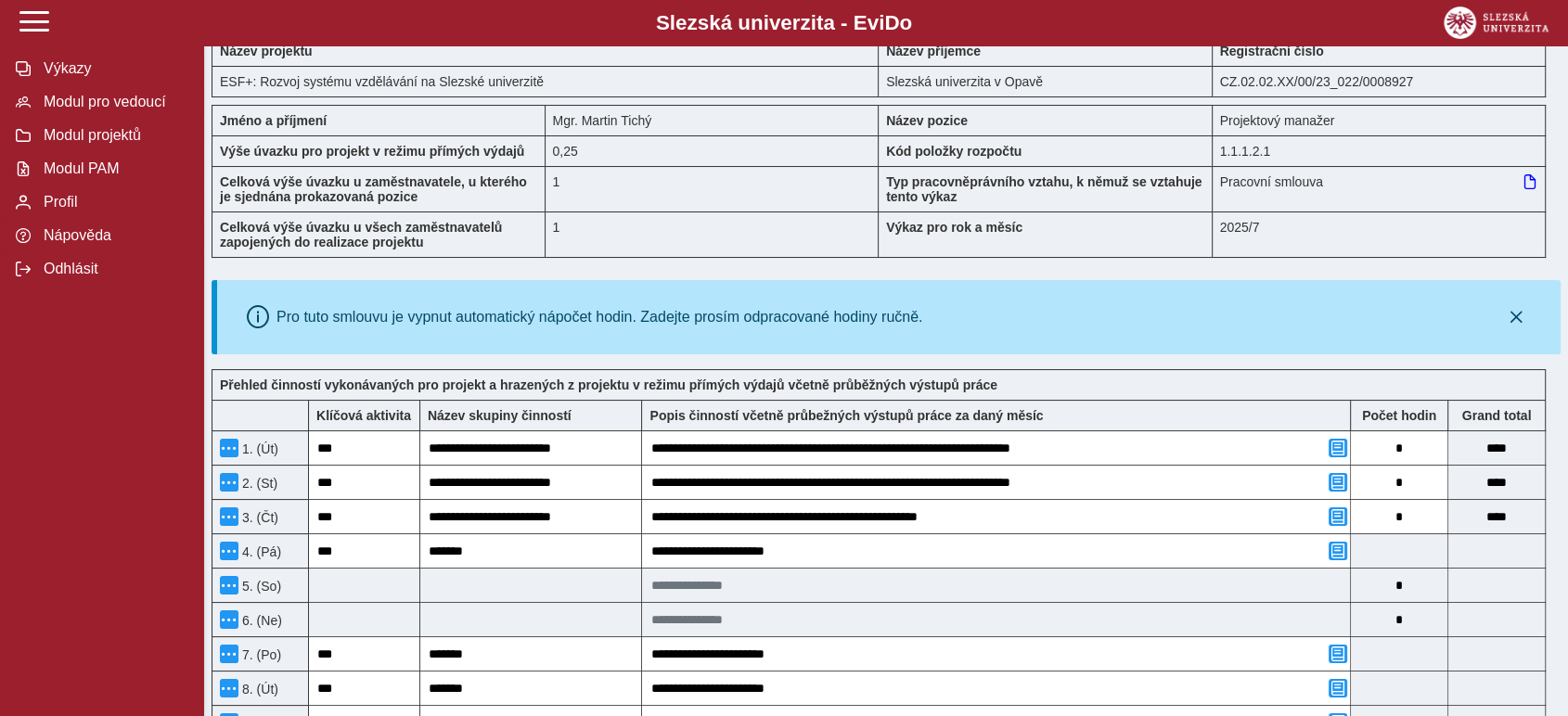 scroll, scrollTop: 0, scrollLeft: 0, axis: both 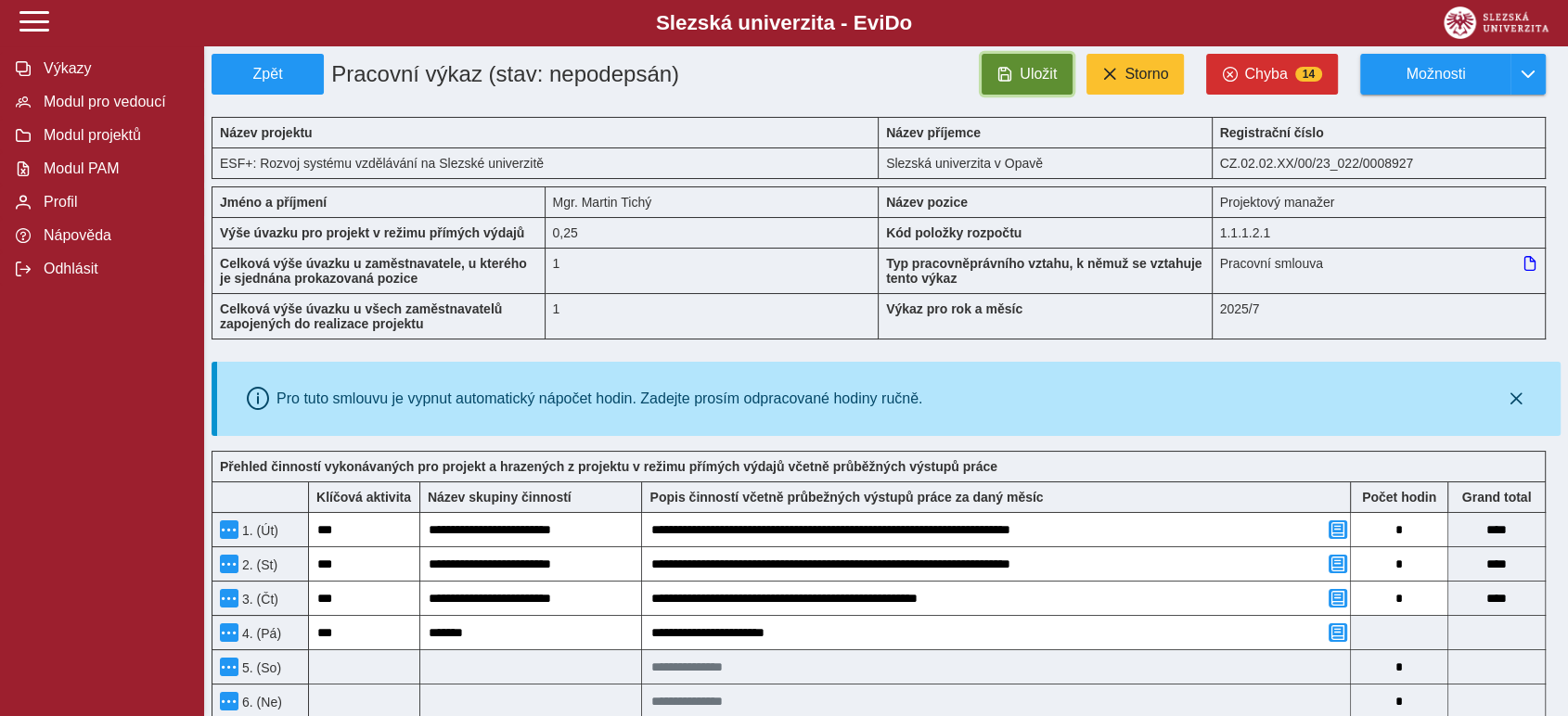 click on "Uložit" at bounding box center (1038, 74) 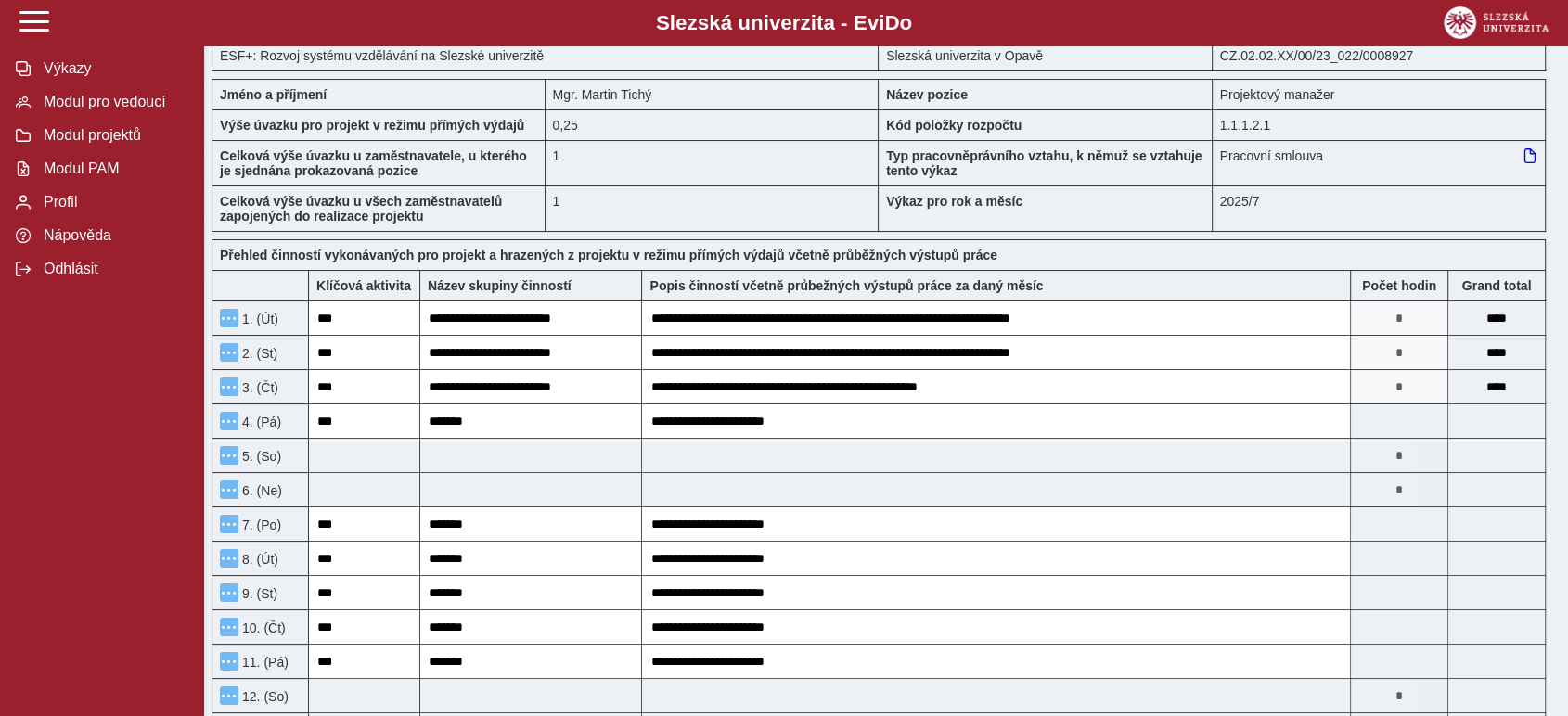 scroll, scrollTop: 0, scrollLeft: 0, axis: both 